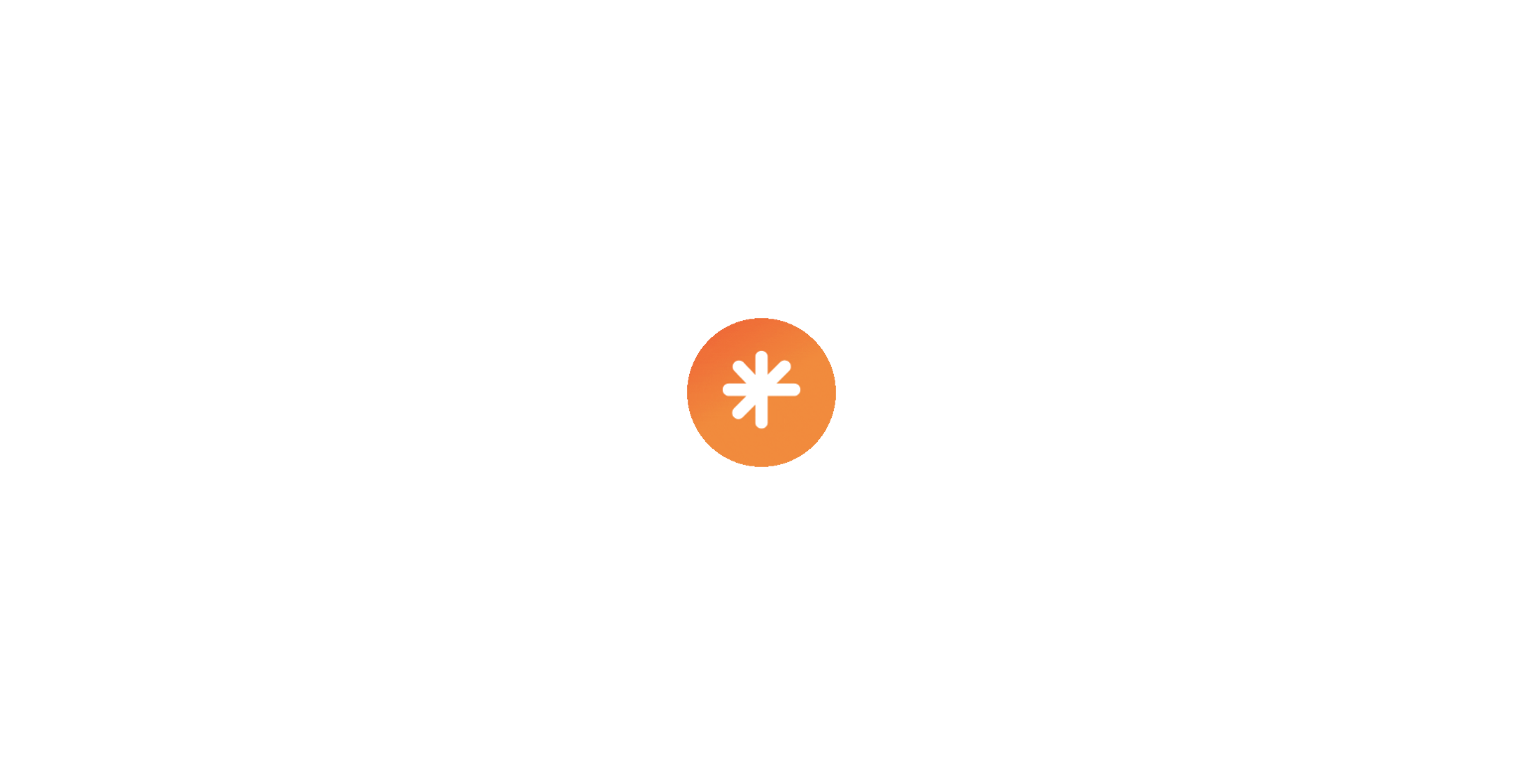 scroll, scrollTop: 0, scrollLeft: 0, axis: both 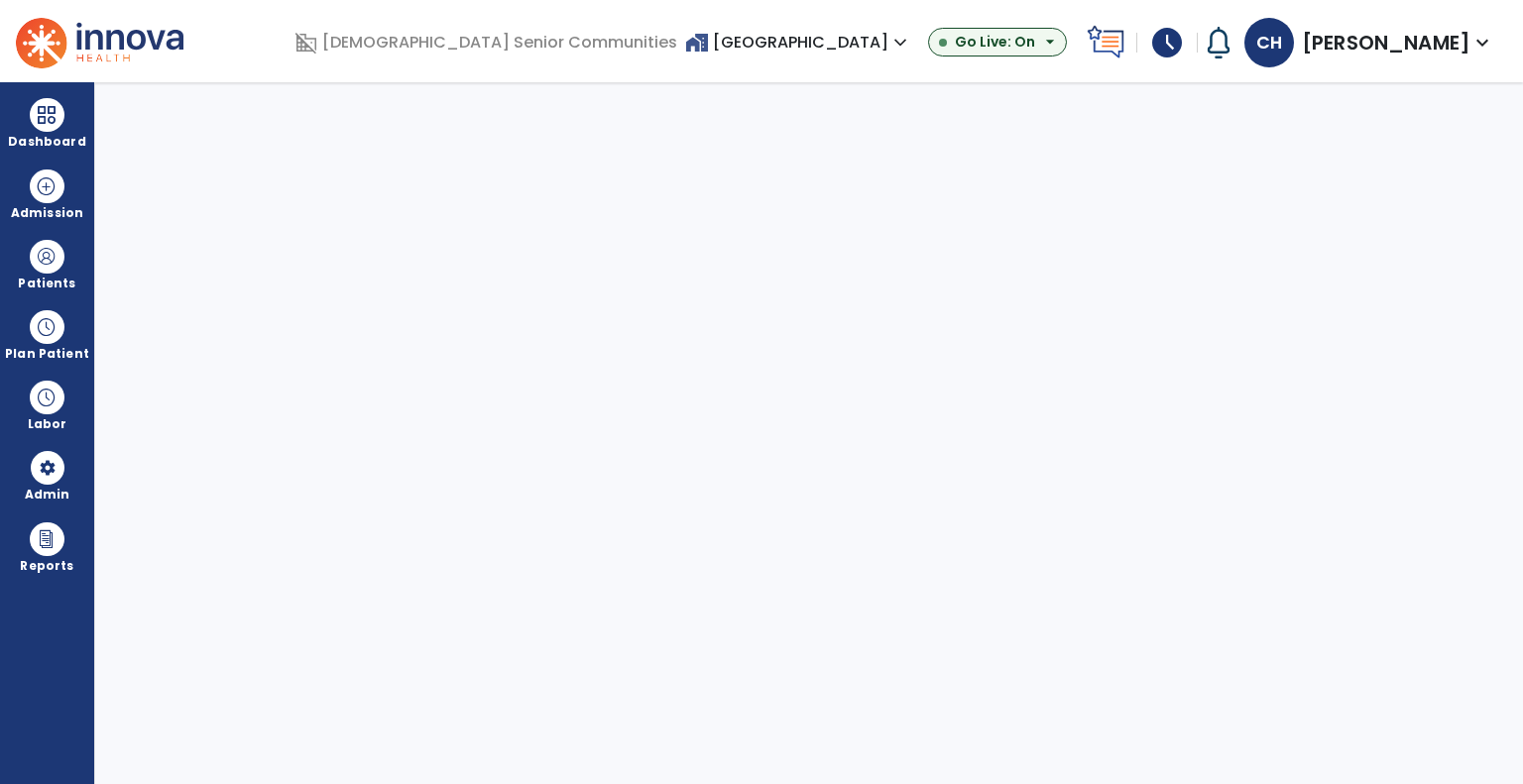select on "***" 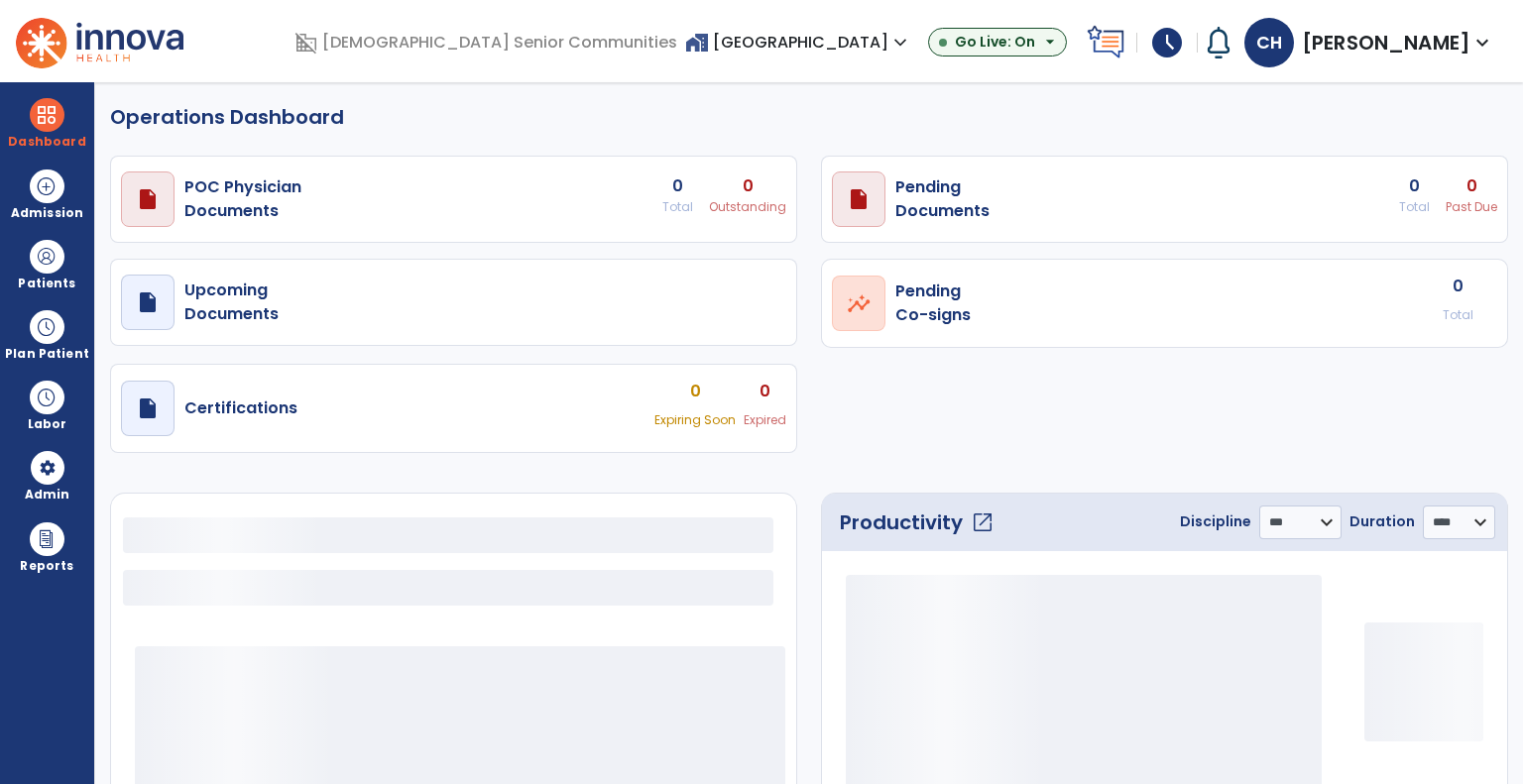 select on "***" 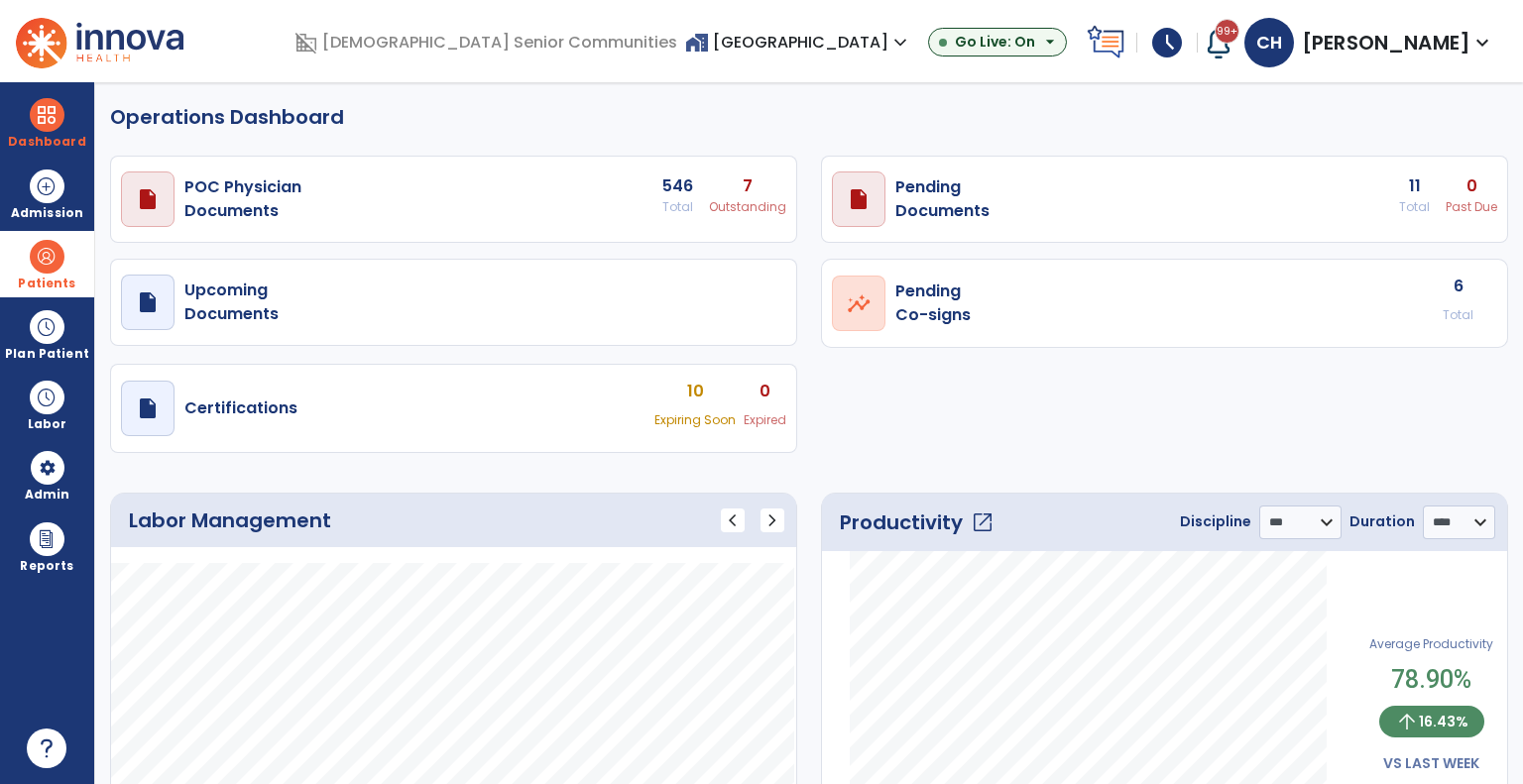 click on "Patients" at bounding box center (47, 264) 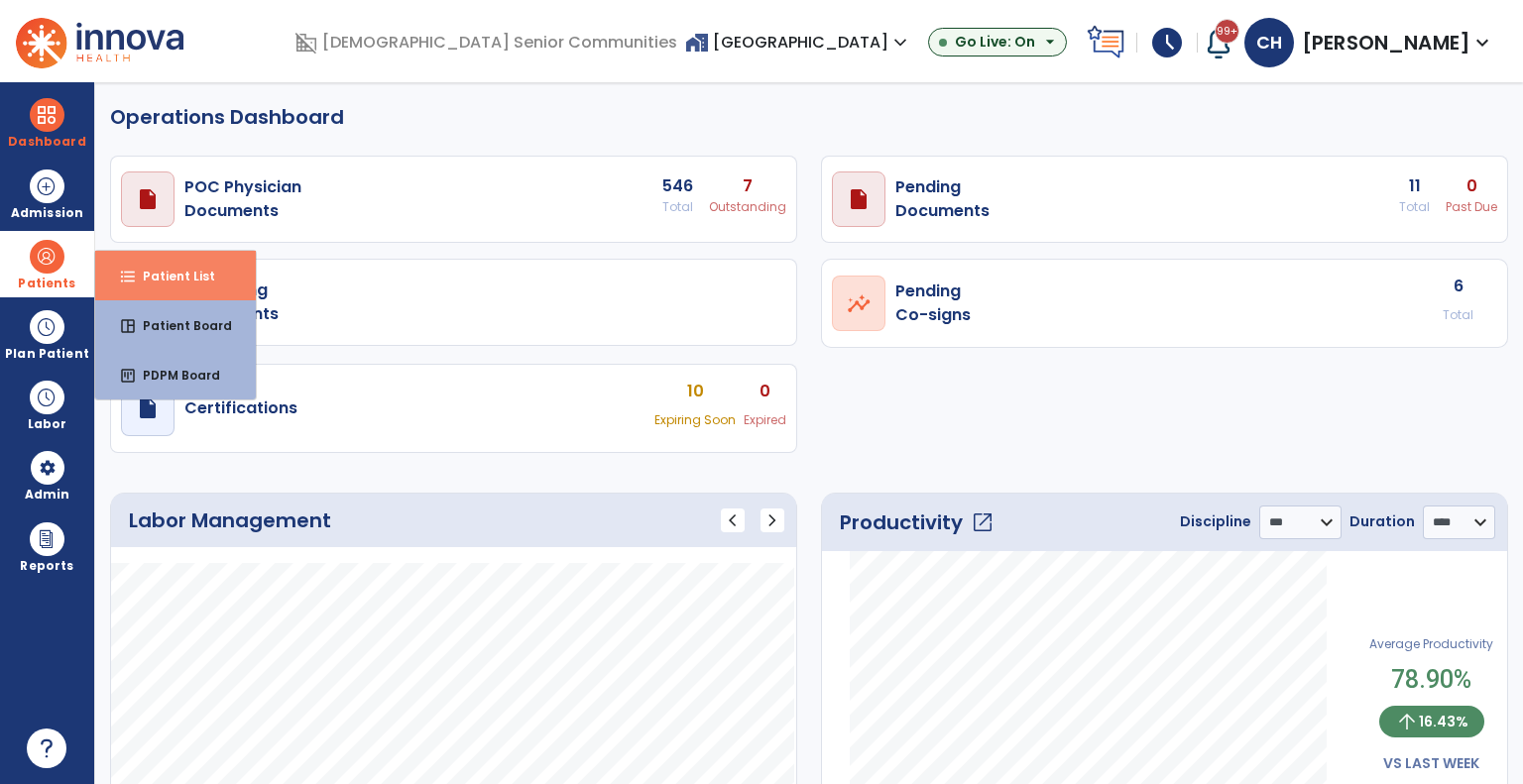 click on "Patient List" at bounding box center (171, 276) 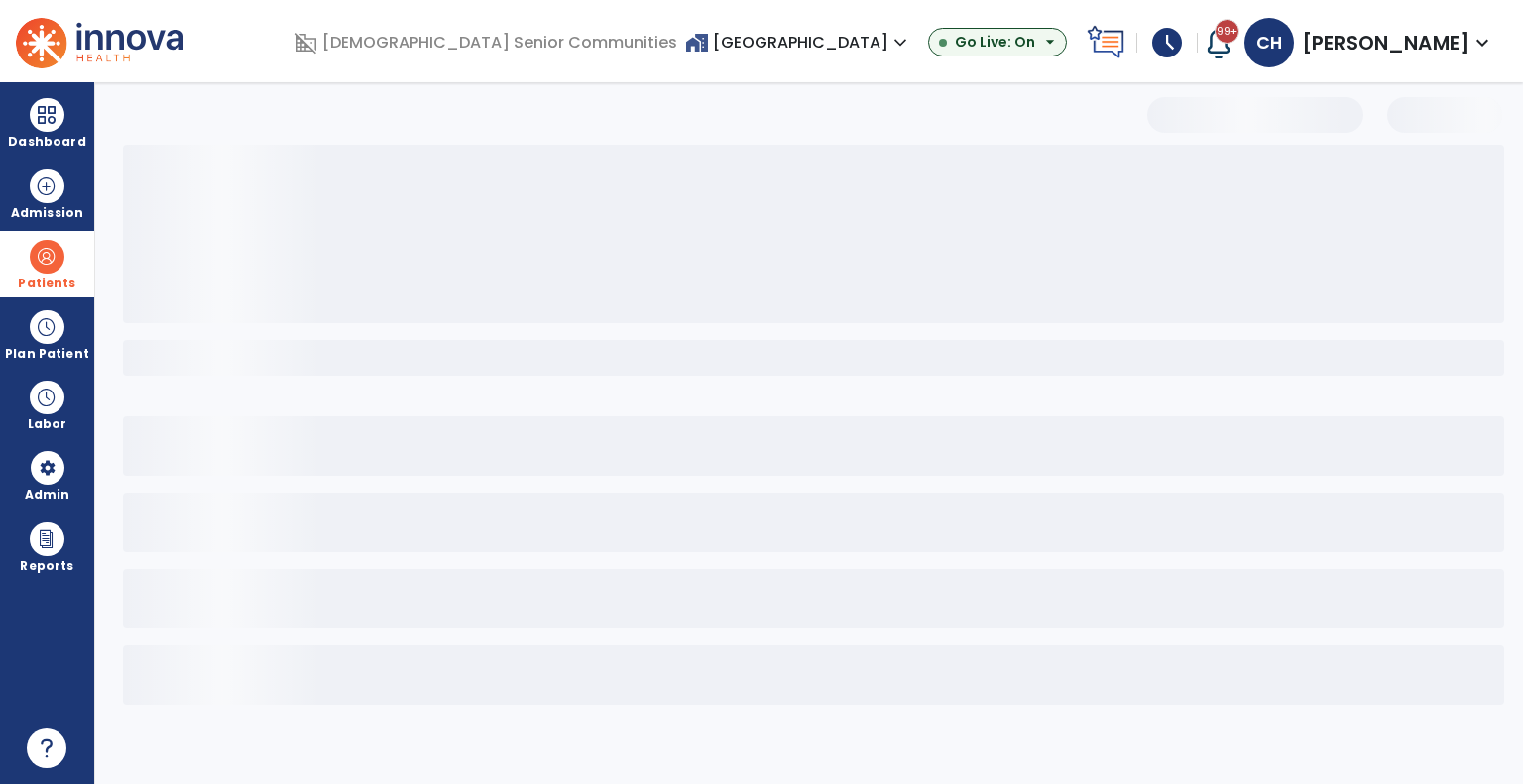 select on "***" 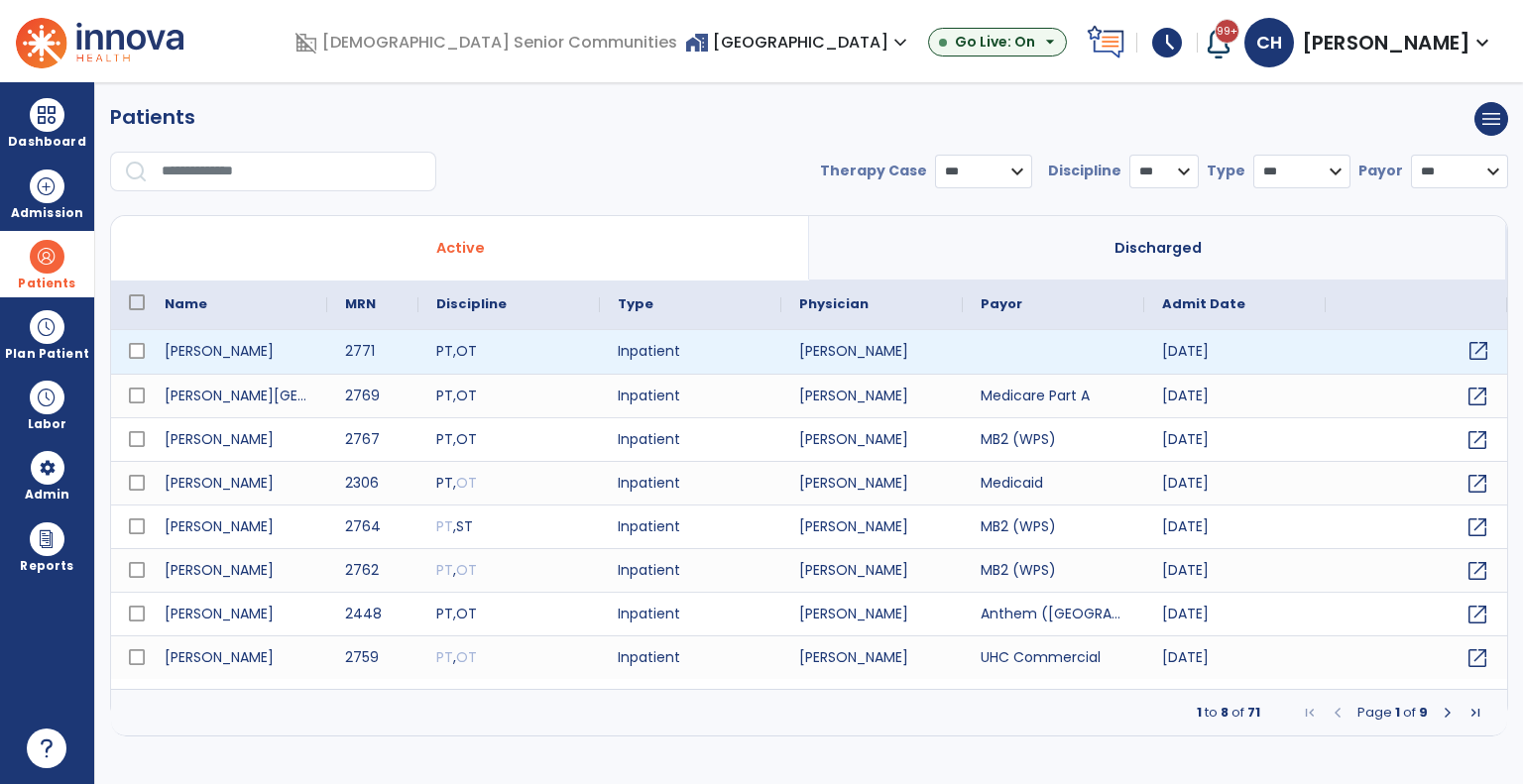 click on "open_in_new" at bounding box center (1478, 351) 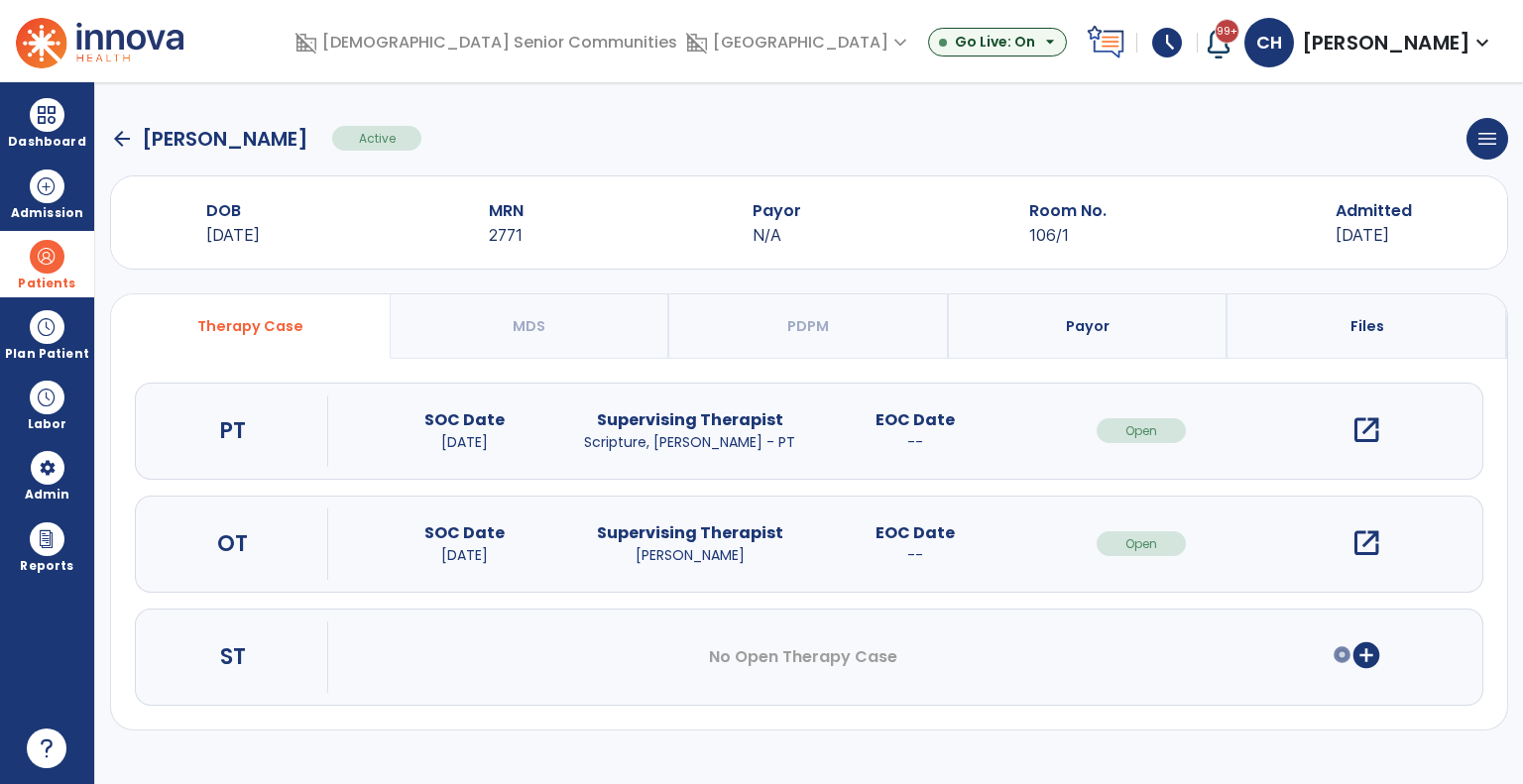 click on "Payor" at bounding box center (1088, 326) 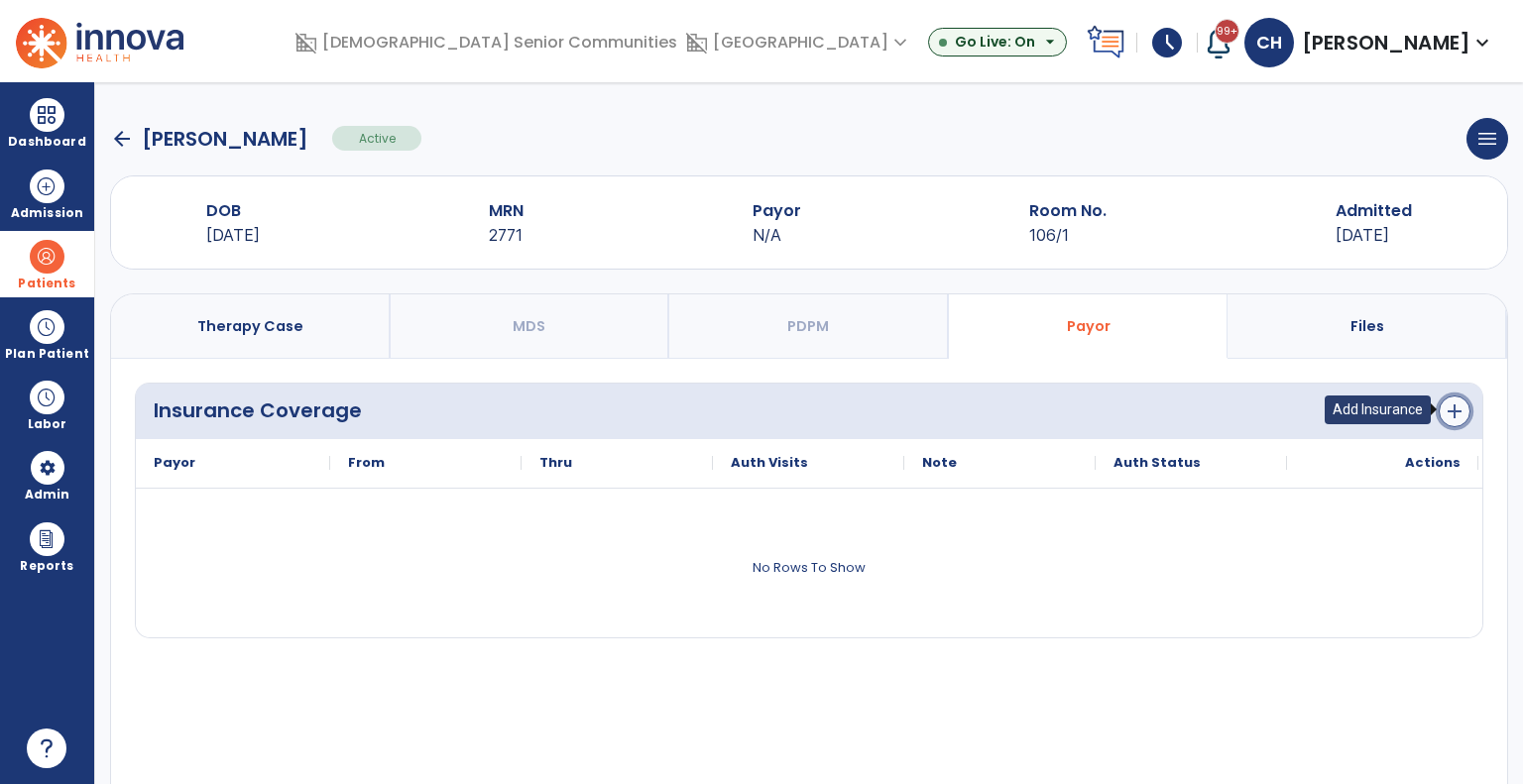 click on "add" 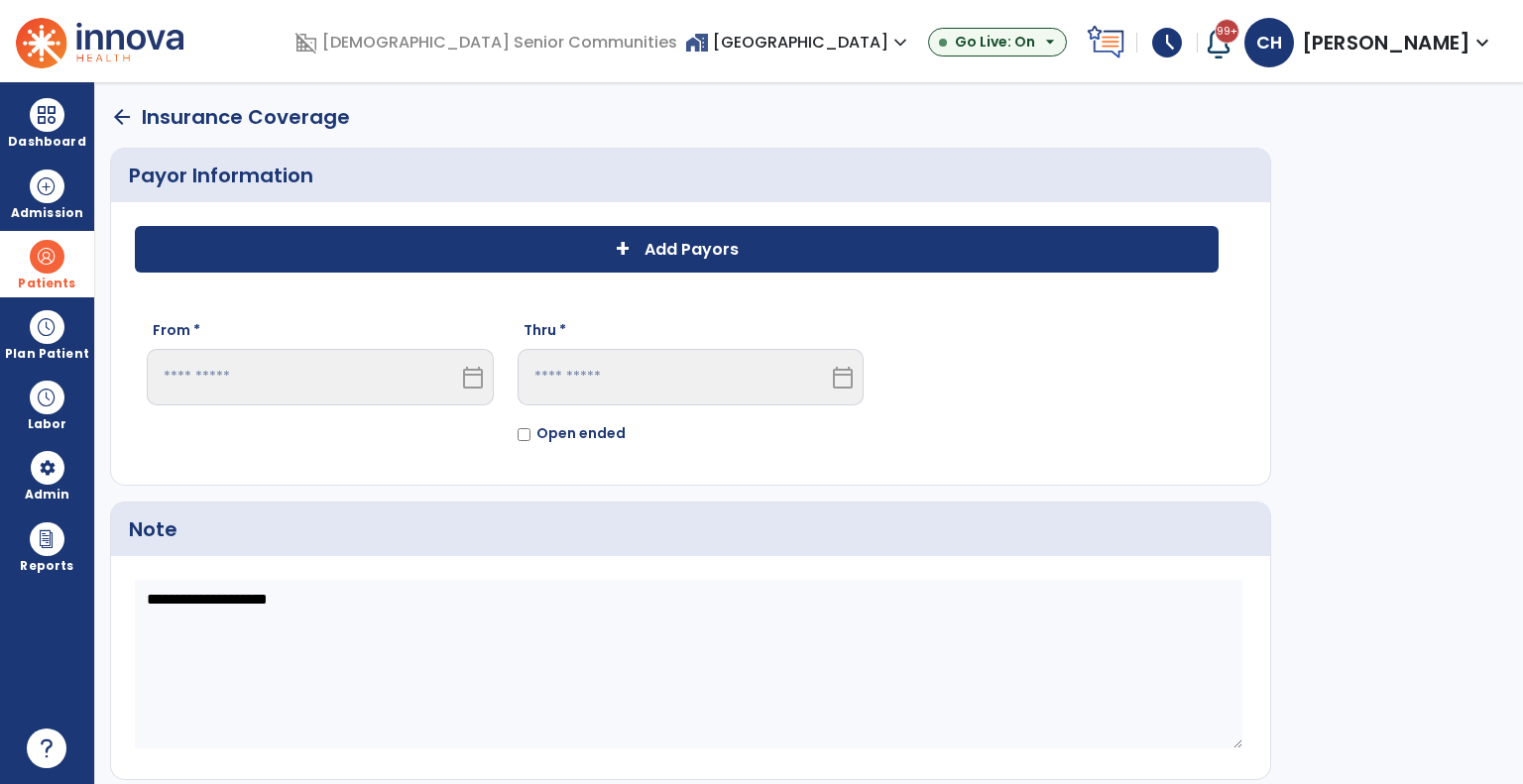click on "+ Add Payors" 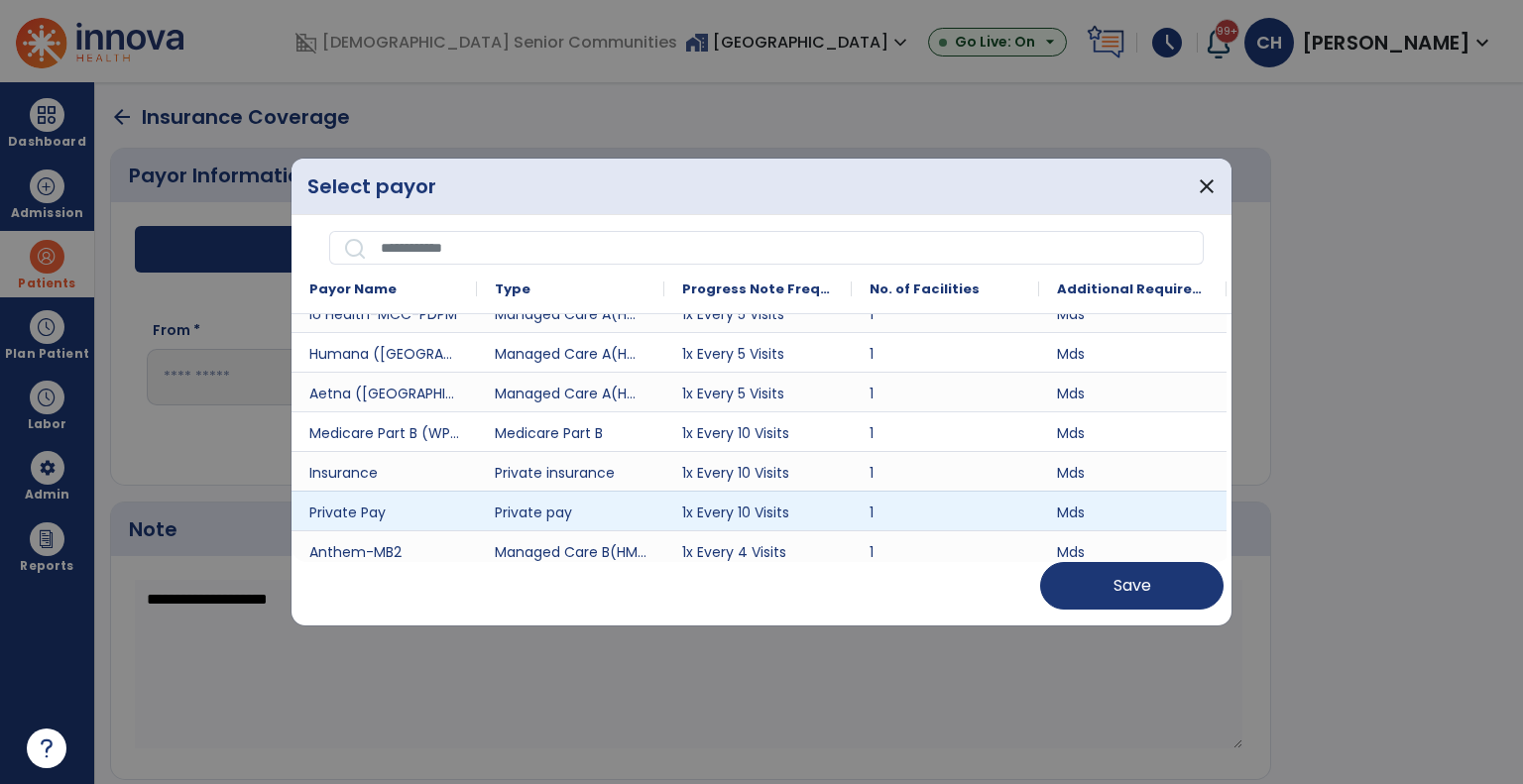 scroll, scrollTop: 46, scrollLeft: 0, axis: vertical 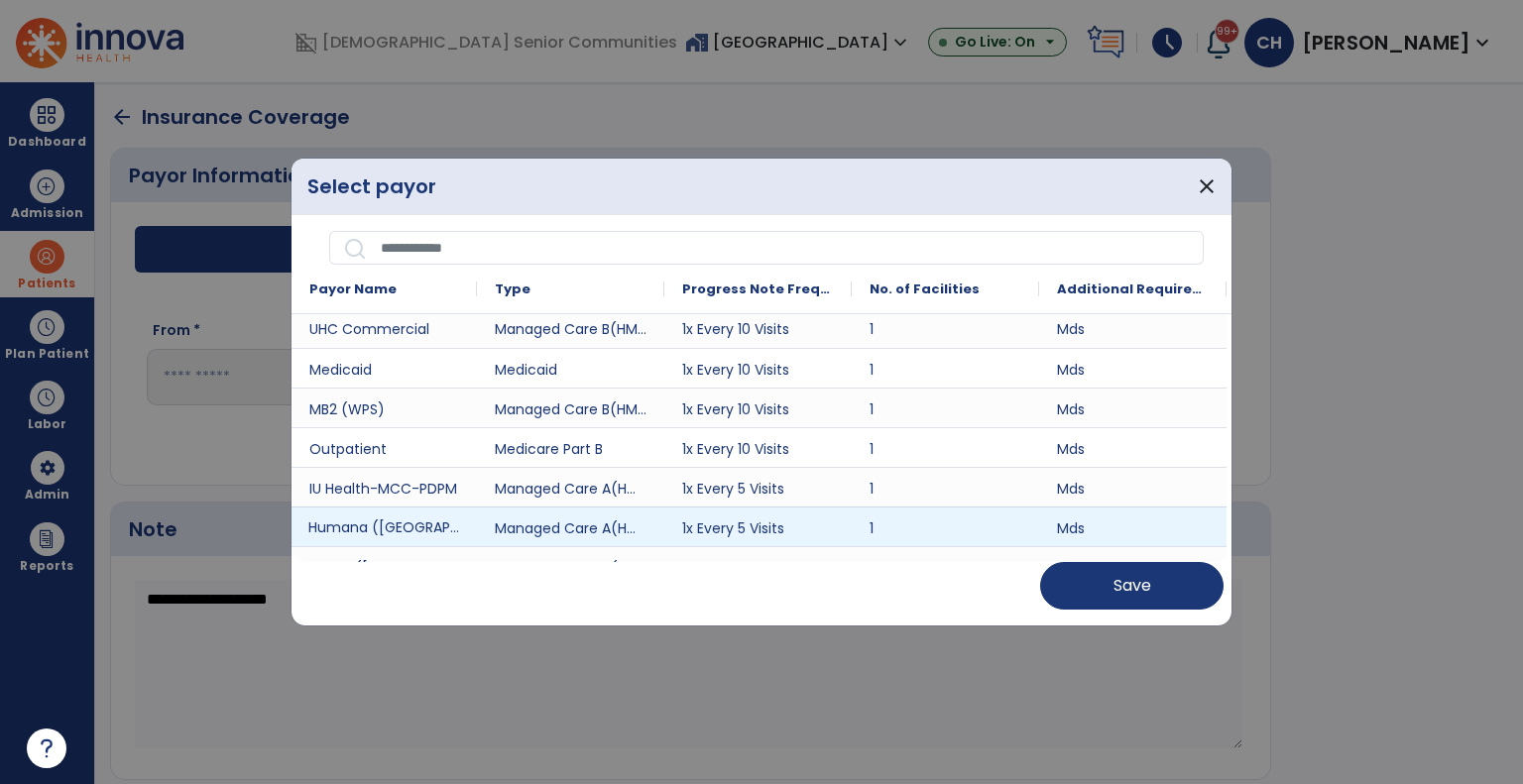 click on "Humana ([GEOGRAPHIC_DATA])" at bounding box center [384, 526] 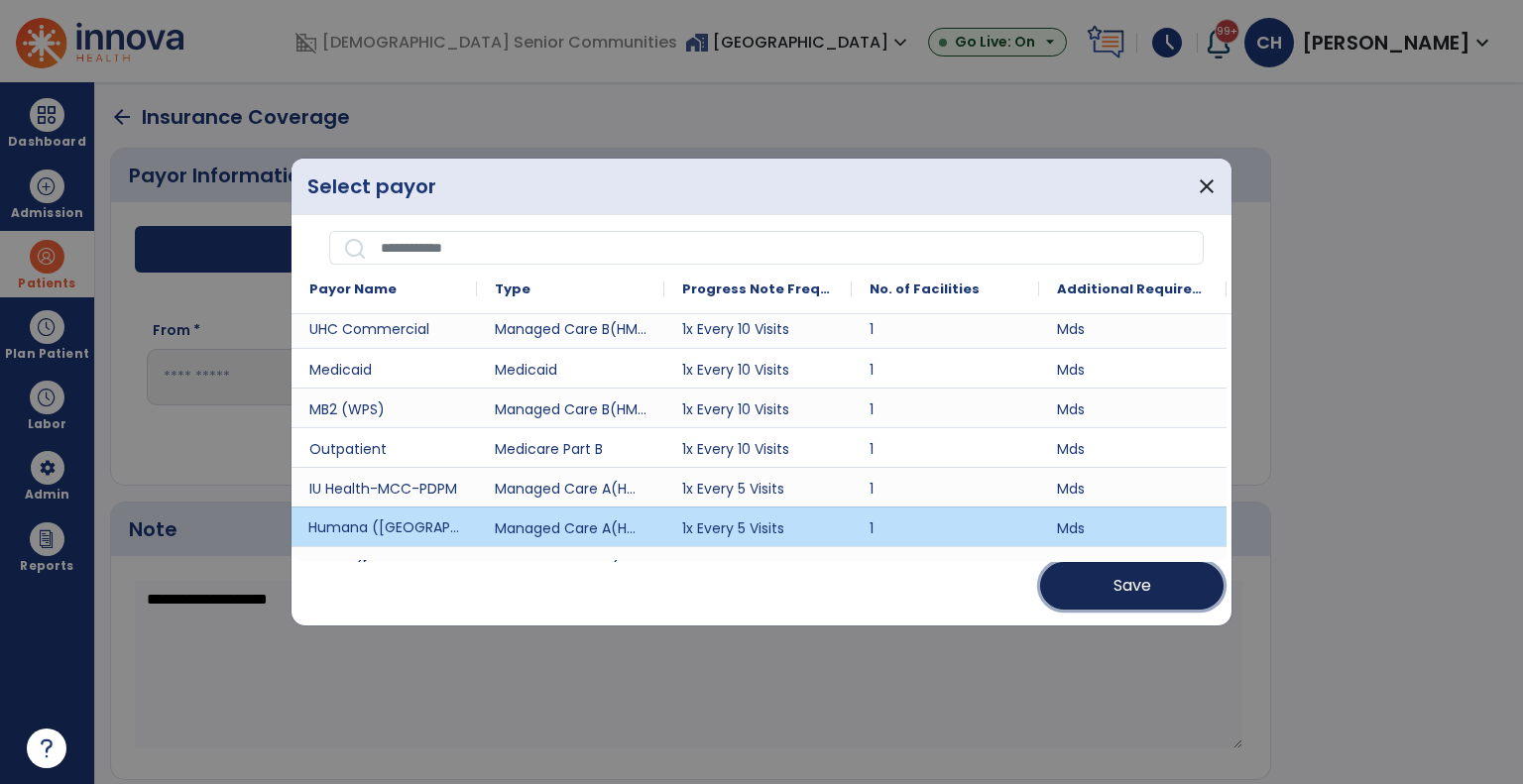 click on "Save" at bounding box center [1131, 586] 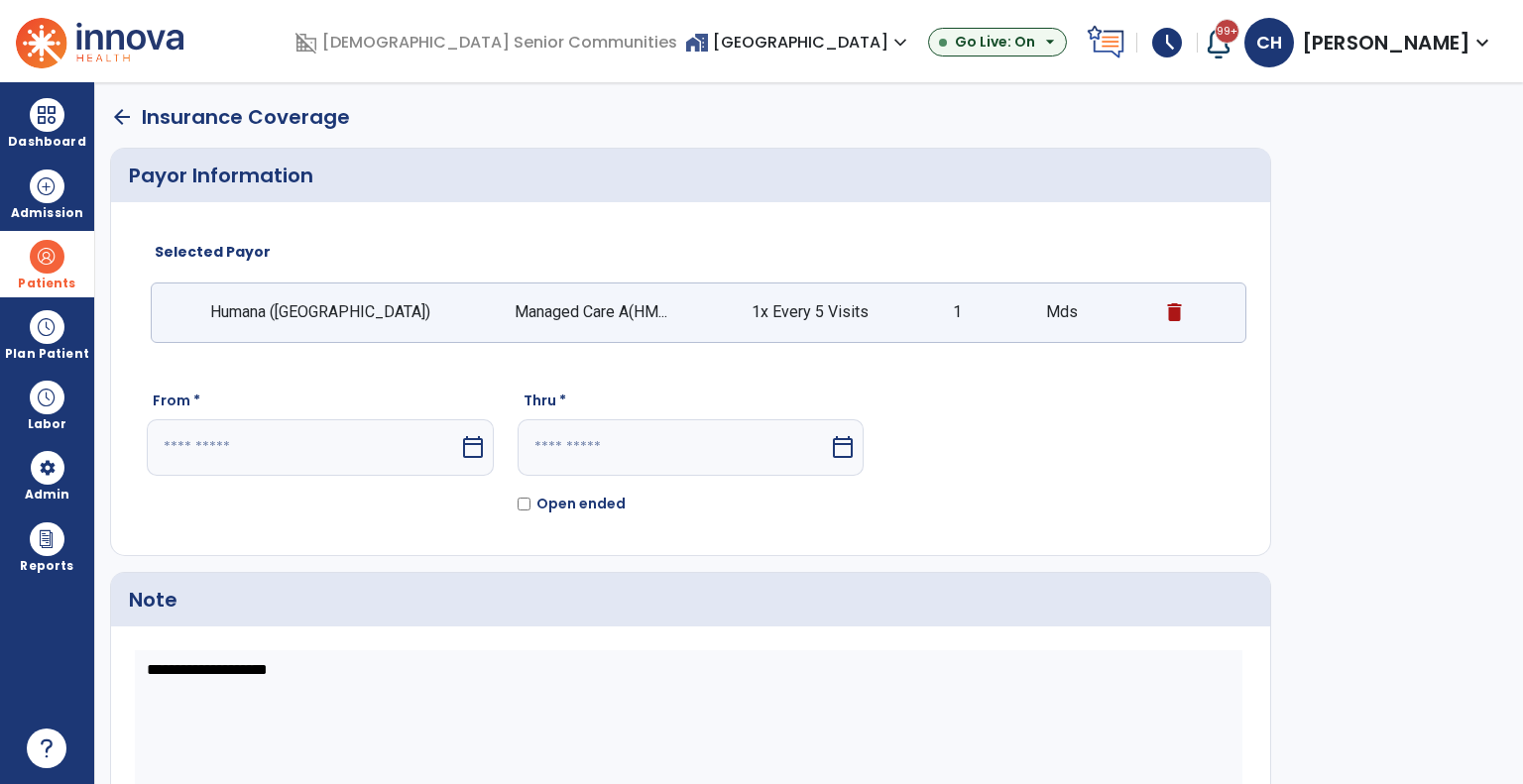 click on "calendar_today" at bounding box center [473, 447] 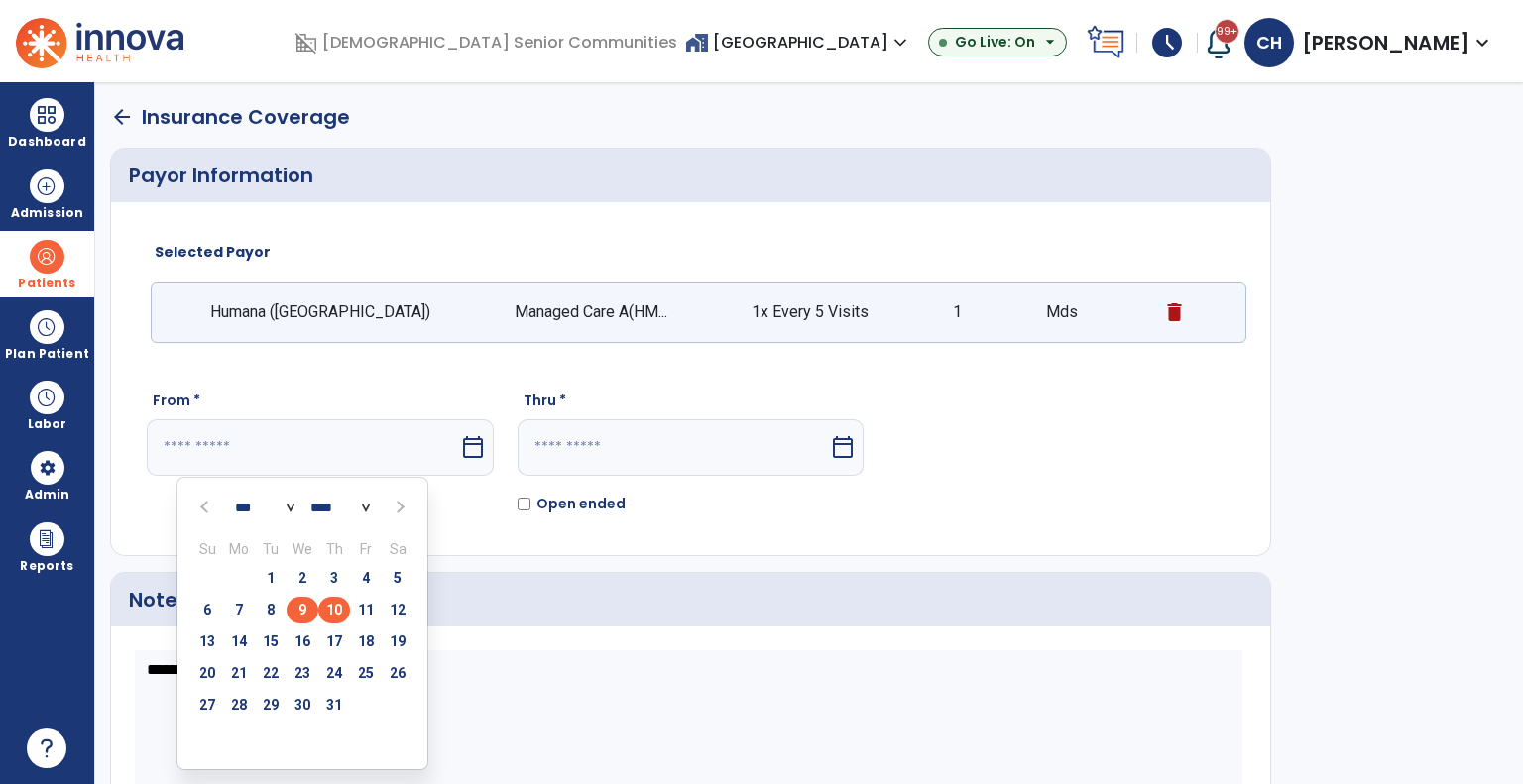 click on "9" at bounding box center (302, 610) 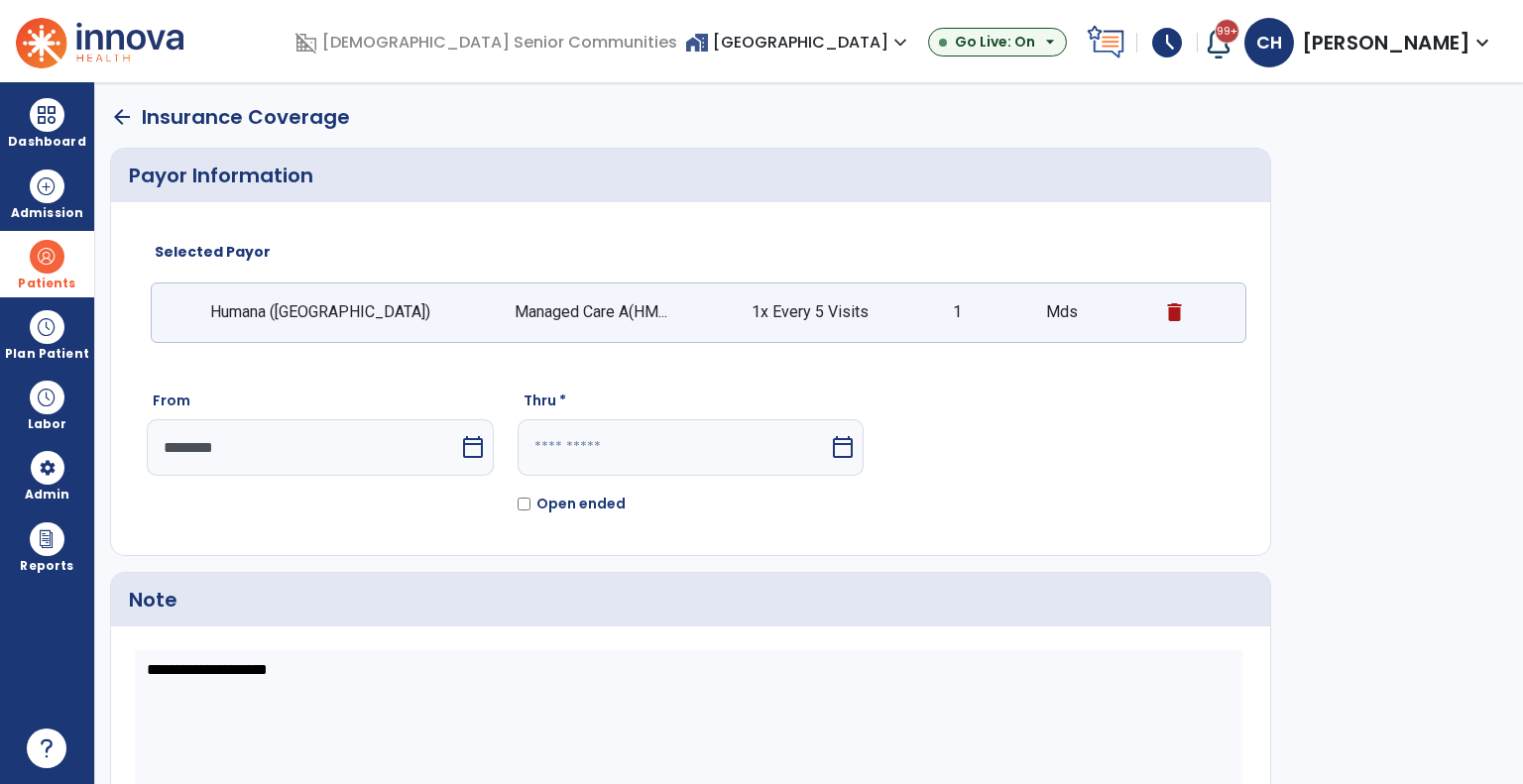 click on "Open ended" 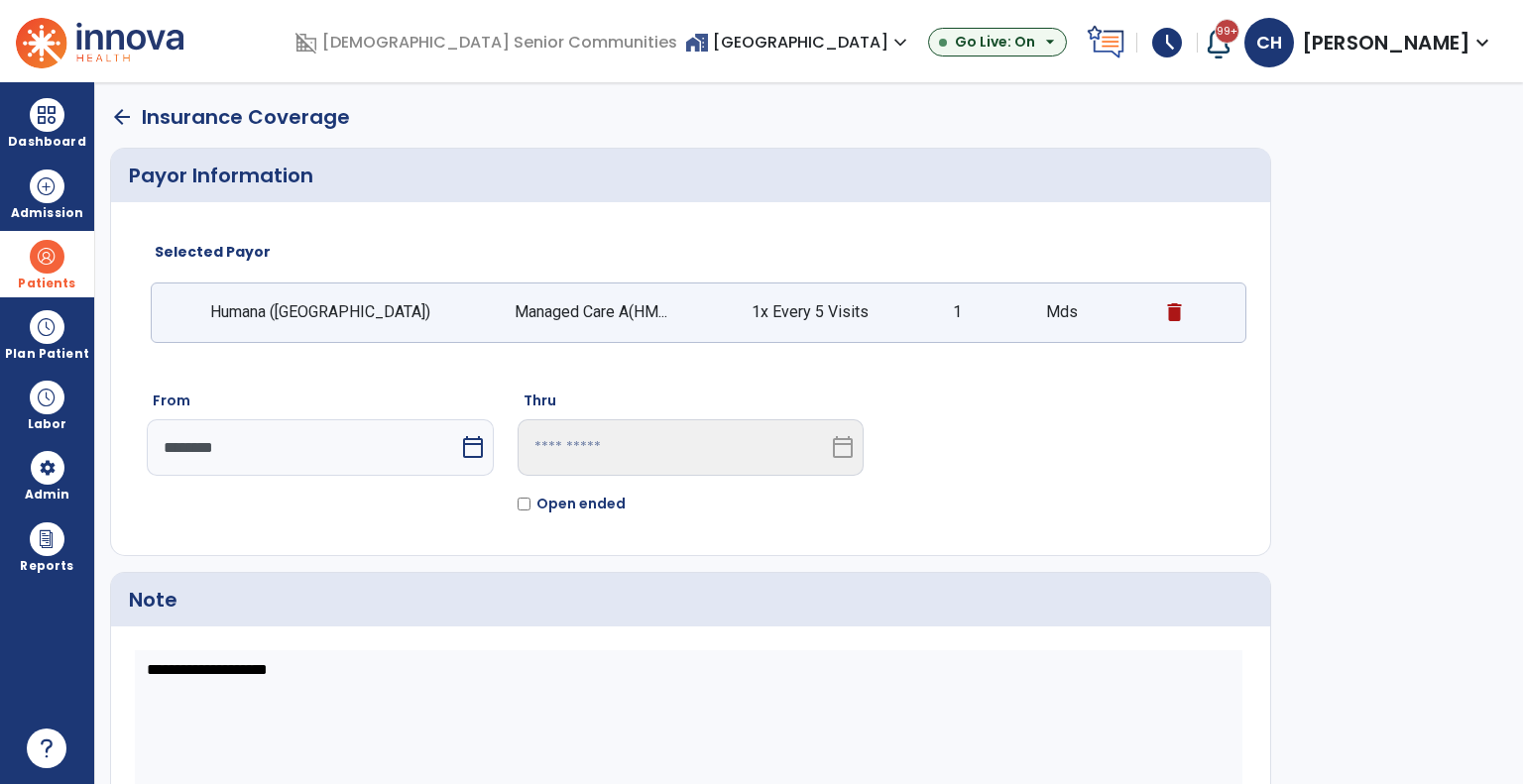 click on "calendar_today" at bounding box center [473, 447] 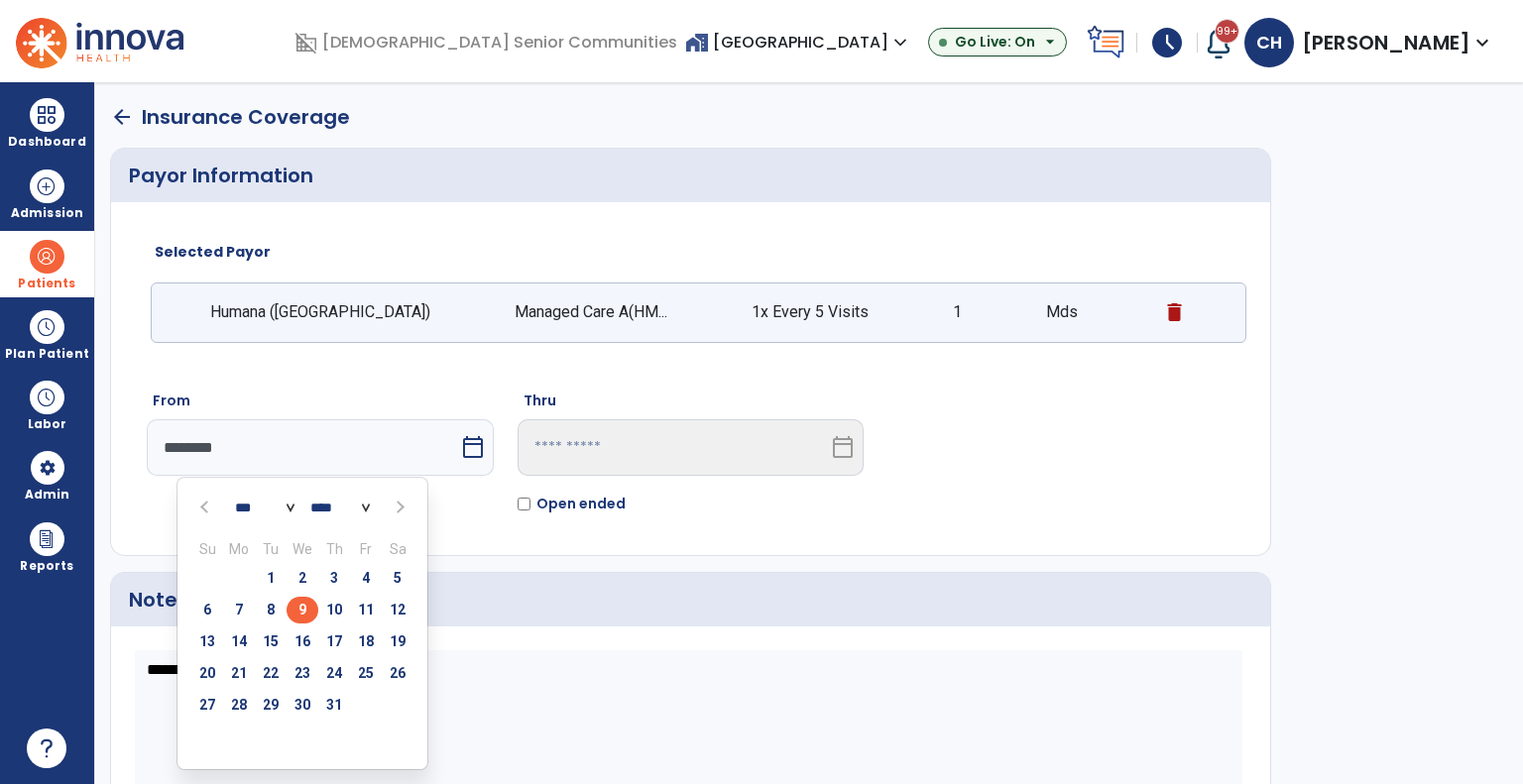 click on "10" at bounding box center (334, 610) 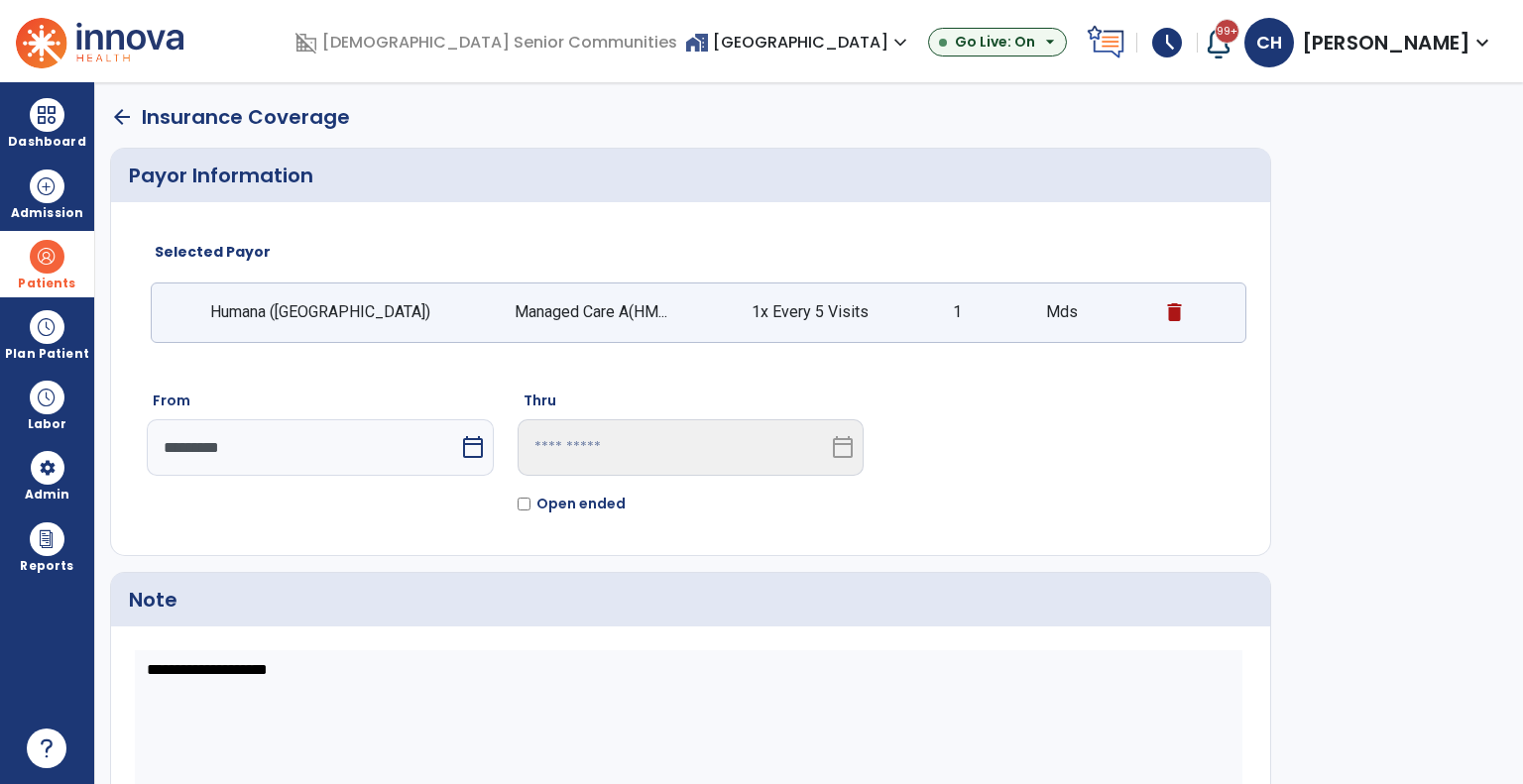 scroll, scrollTop: 118, scrollLeft: 0, axis: vertical 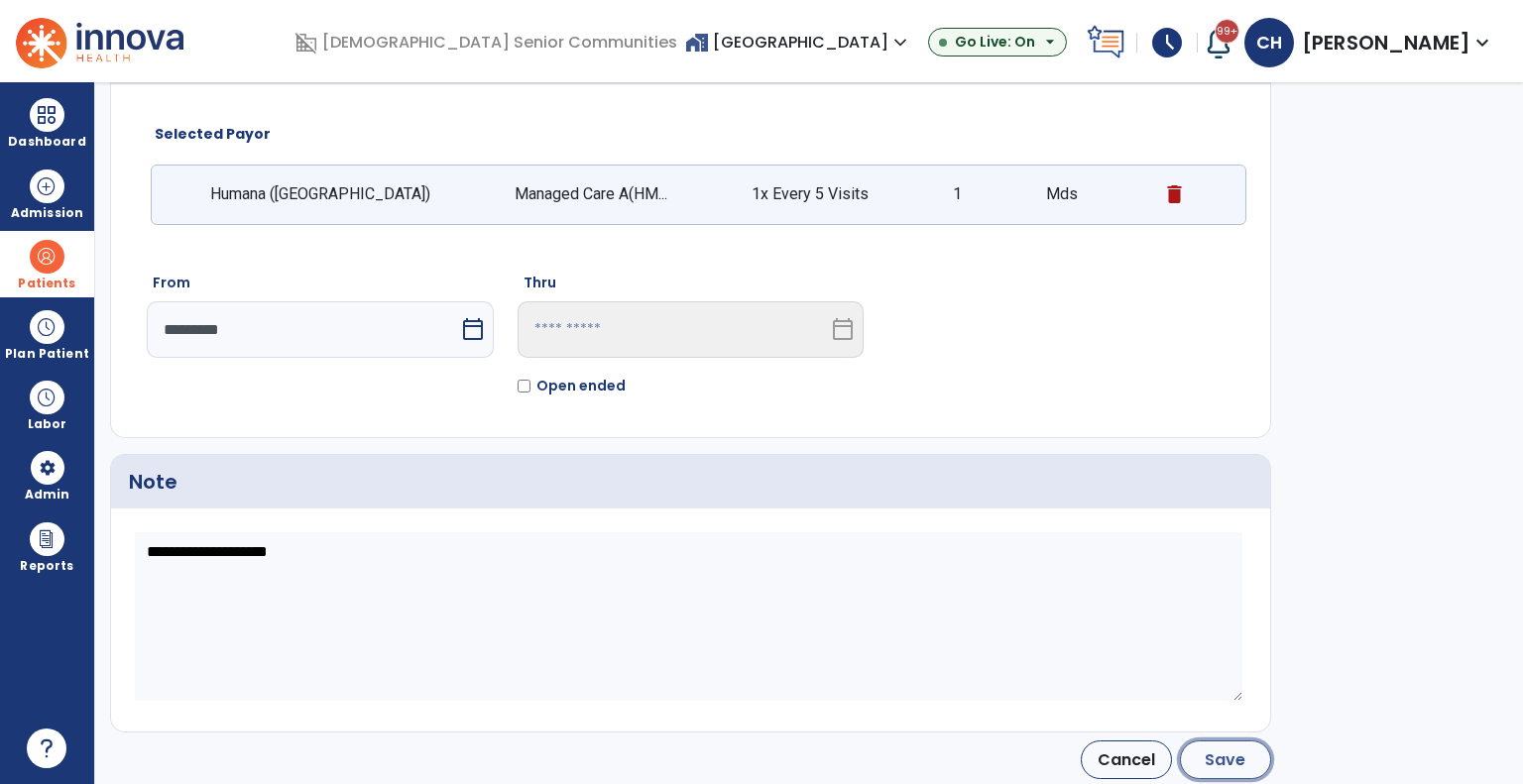 click on "Save" 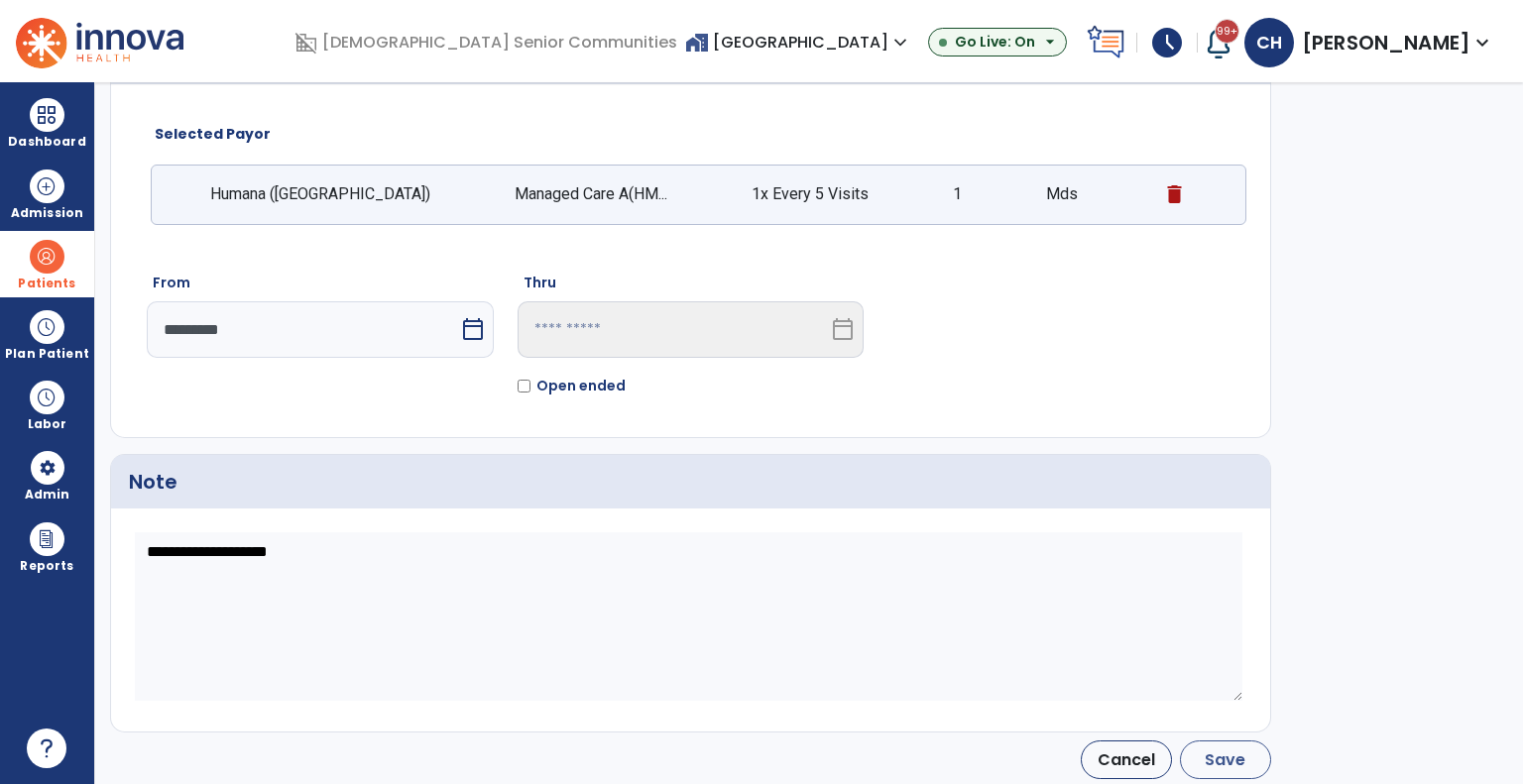 type on "*********" 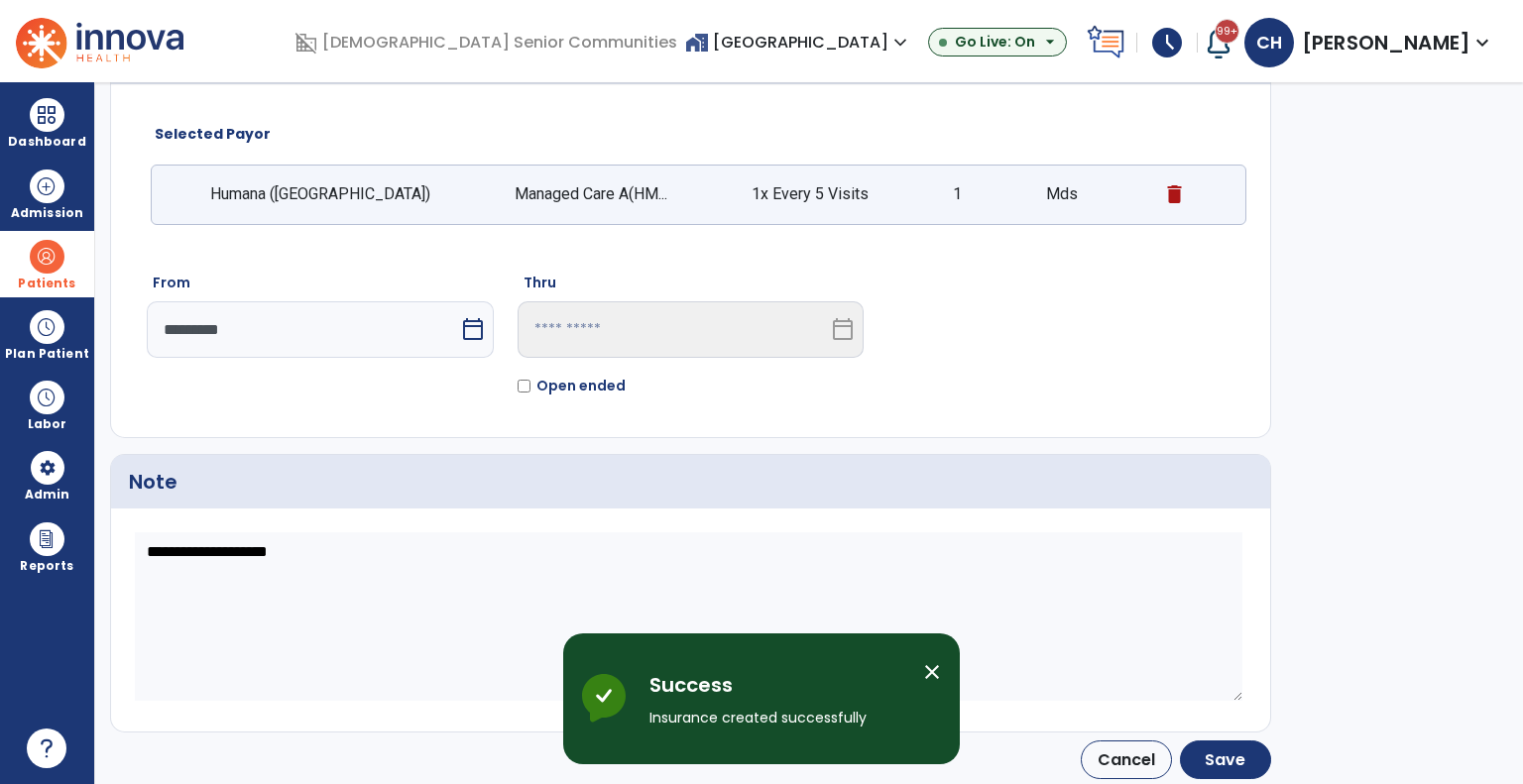 scroll, scrollTop: 115, scrollLeft: 0, axis: vertical 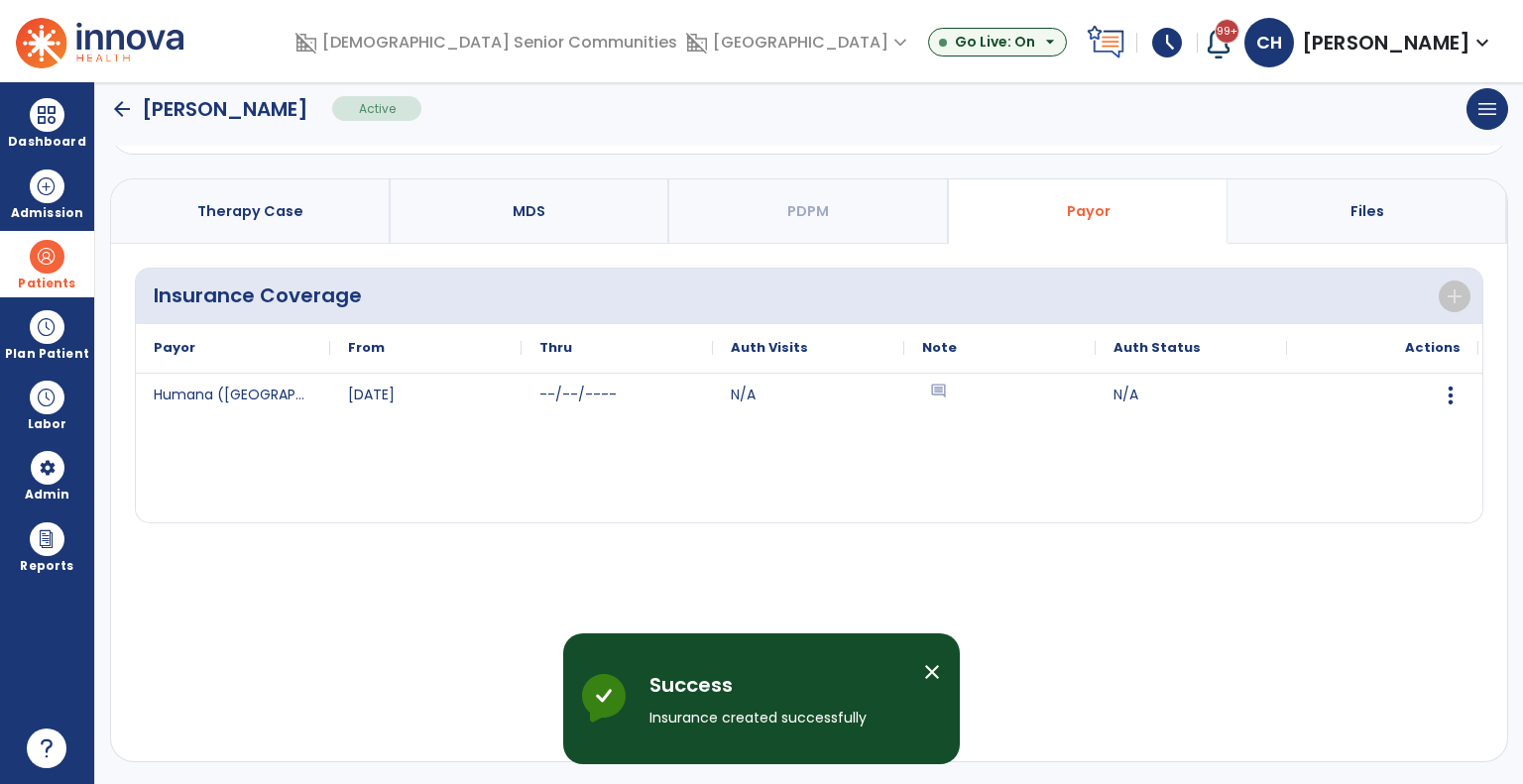 click on "arrow_back" 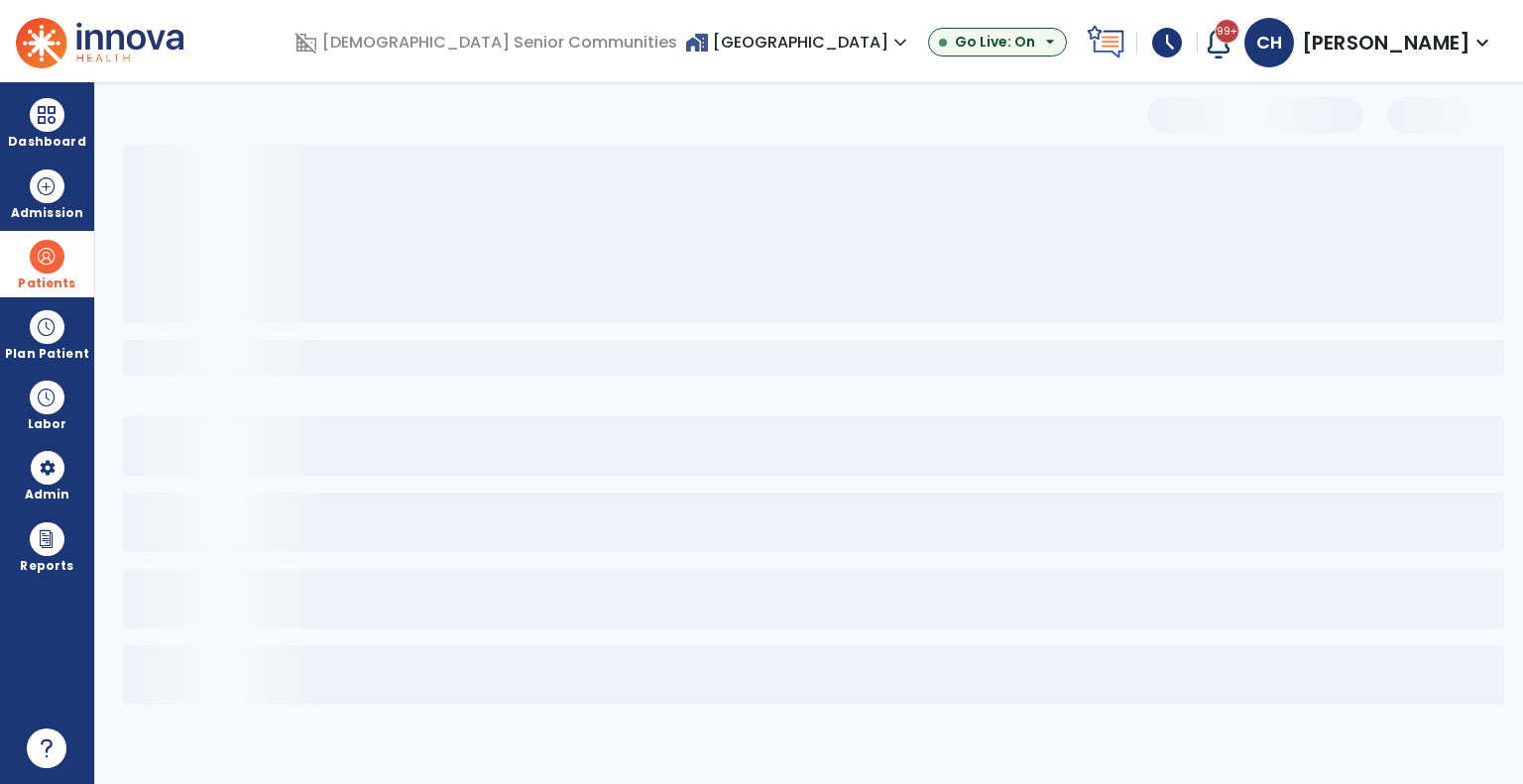 scroll, scrollTop: 0, scrollLeft: 0, axis: both 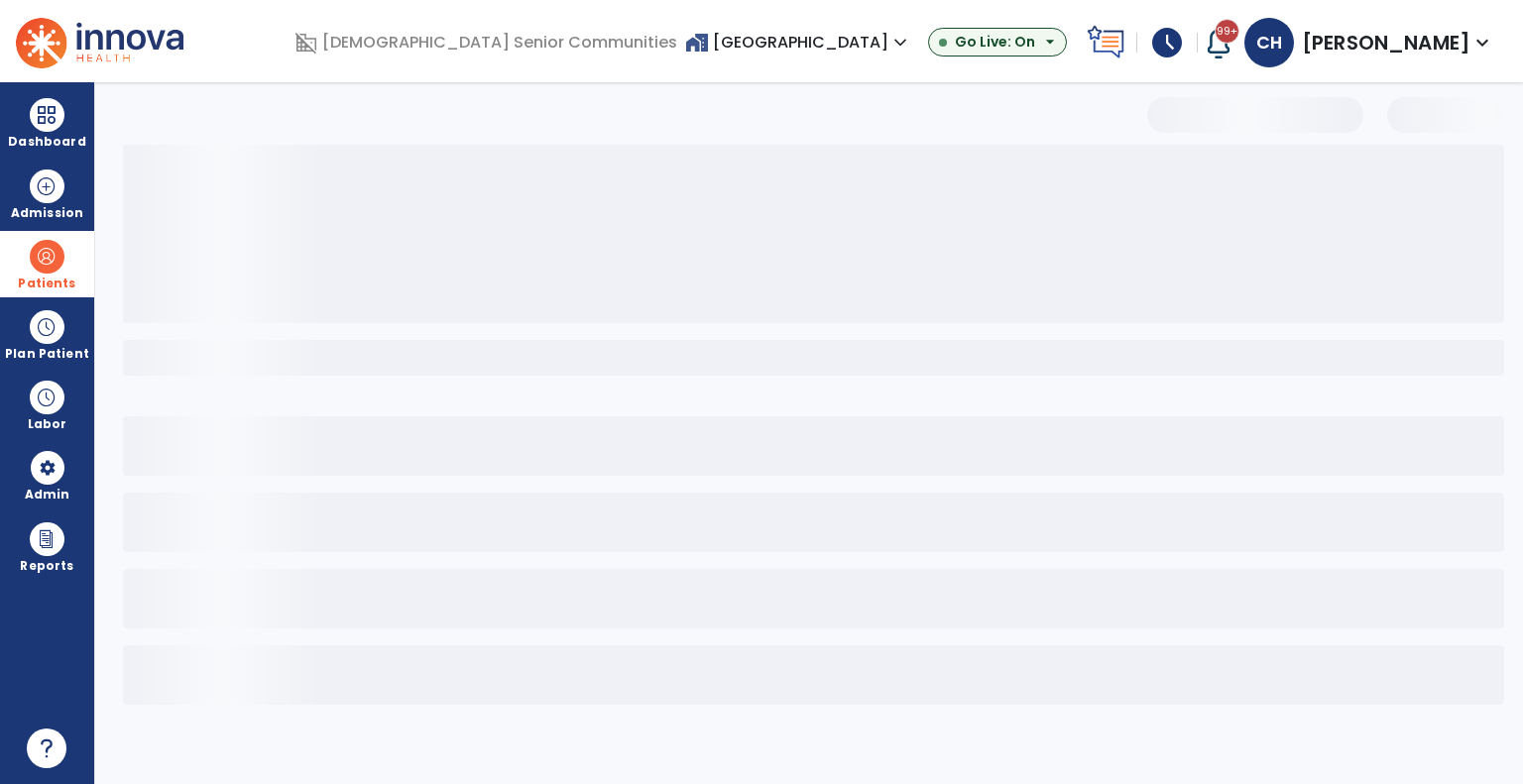 select on "***" 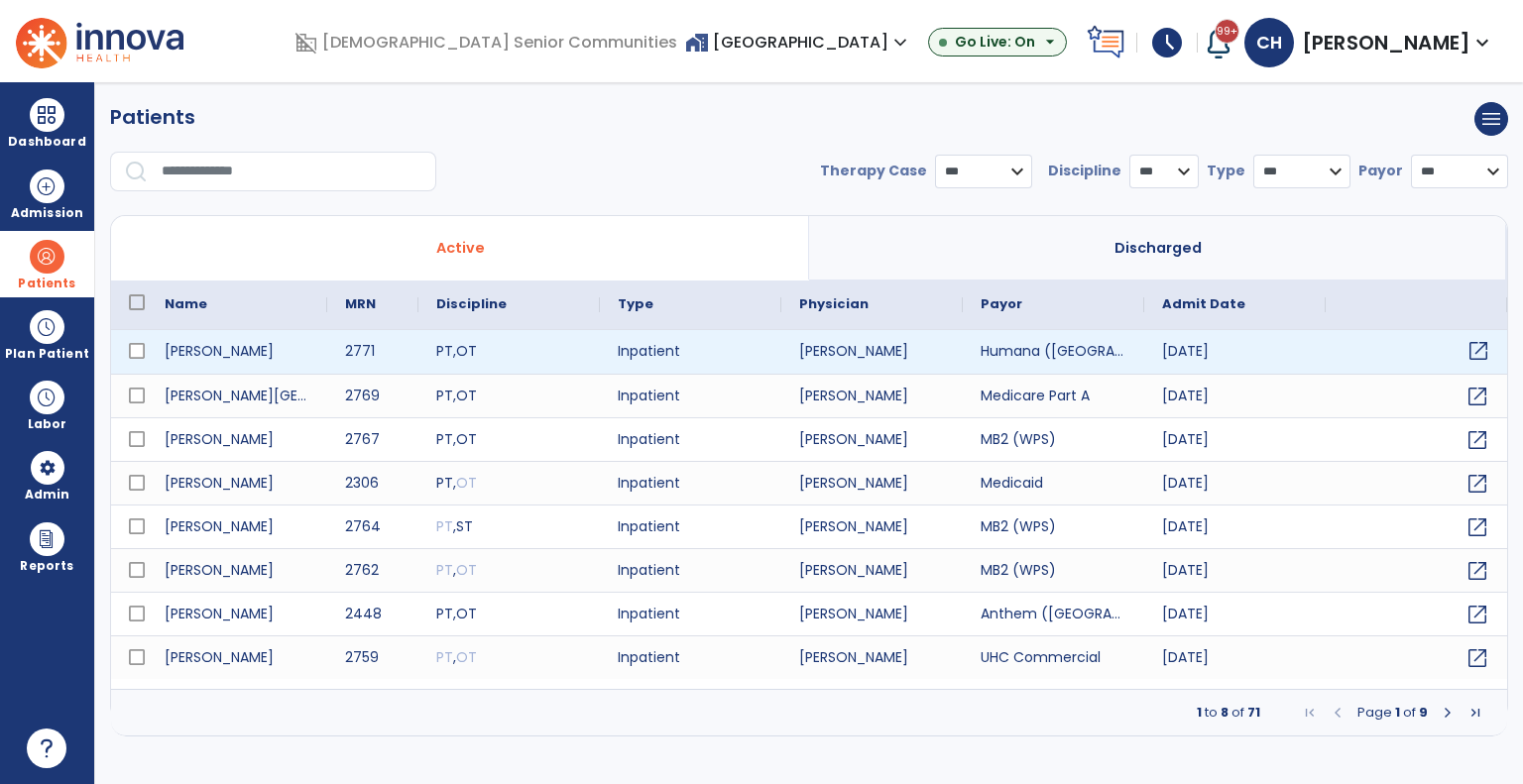 click on "open_in_new" at bounding box center (1478, 351) 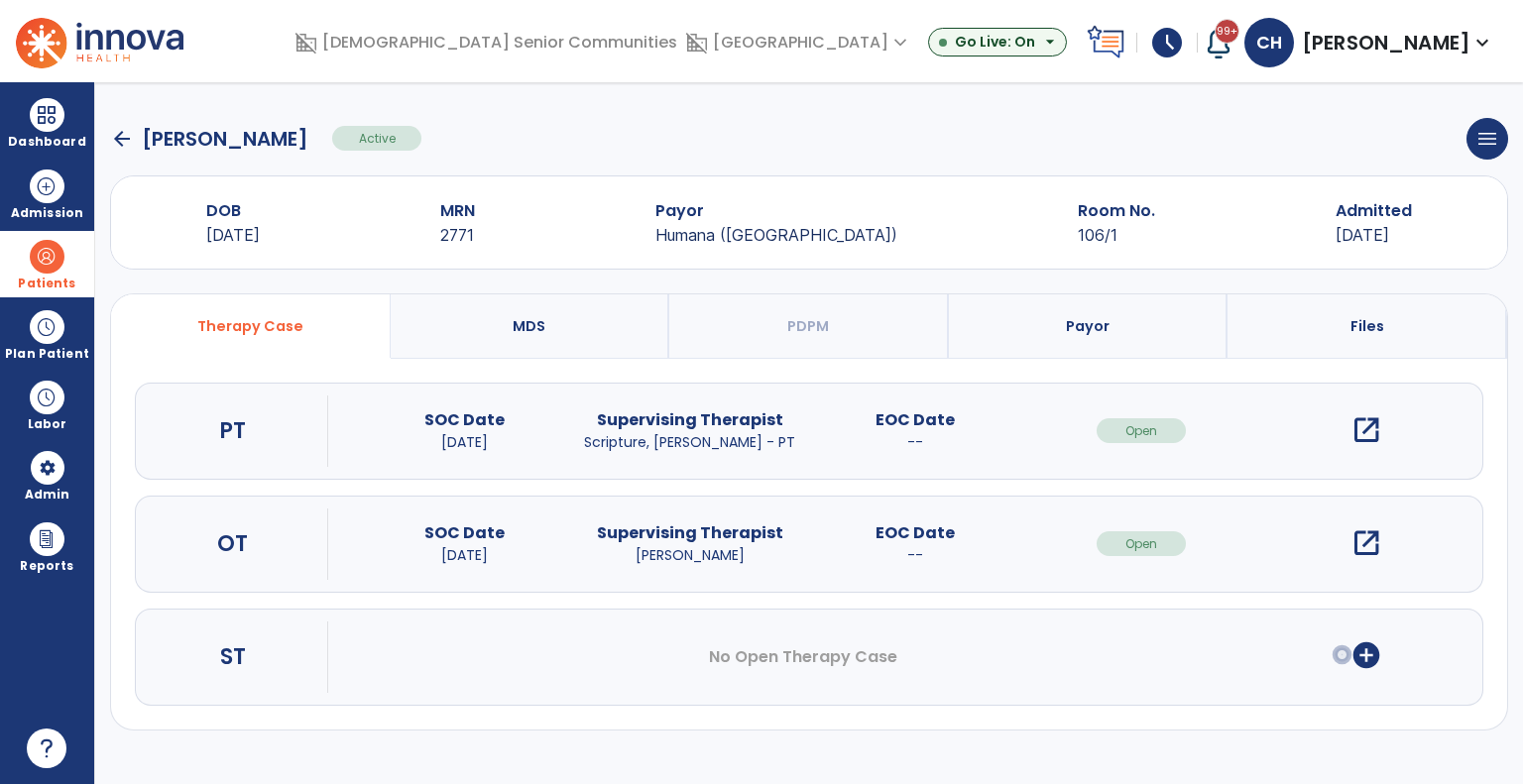 click on "open_in_new" at bounding box center [1366, 430] 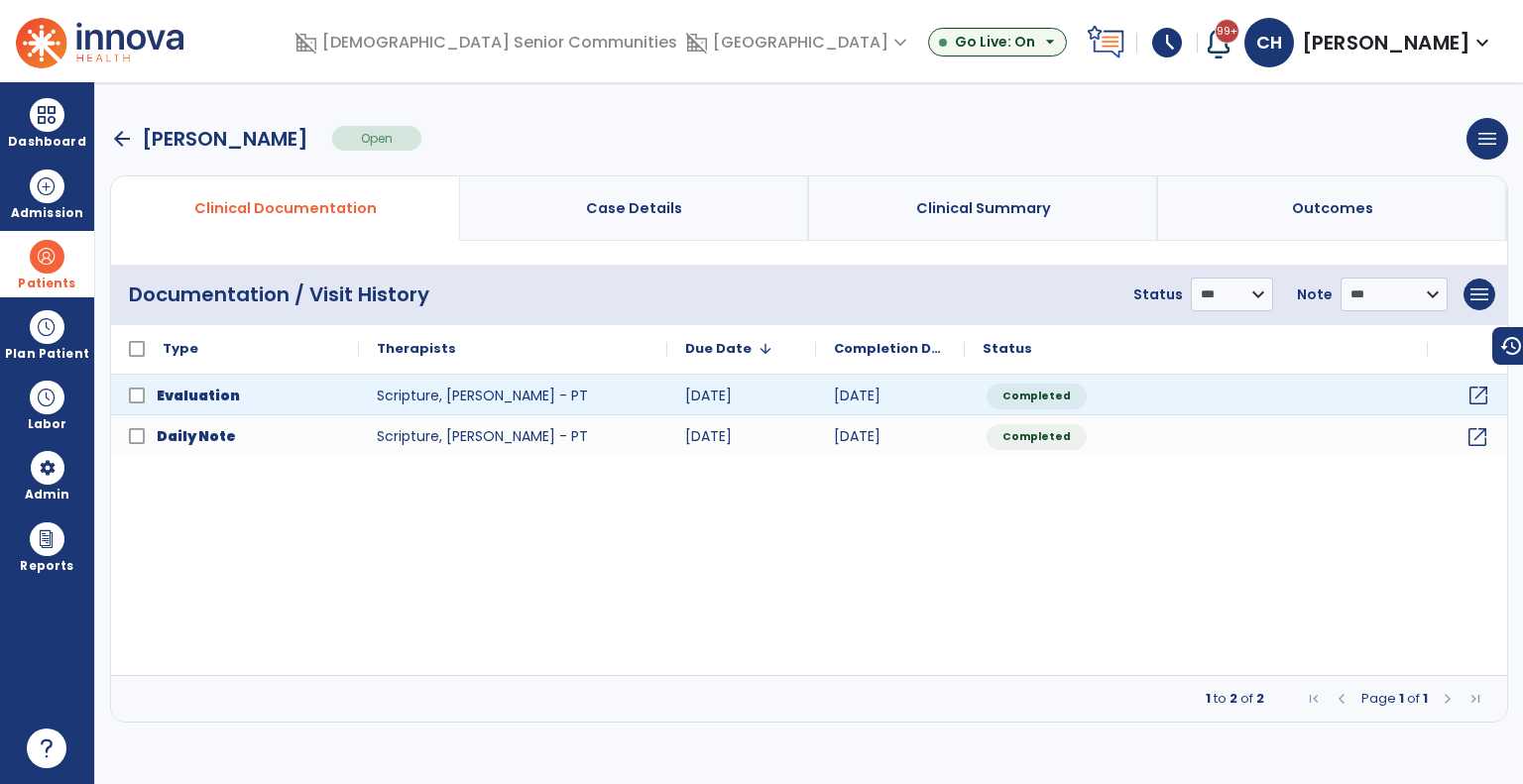 click on "open_in_new" 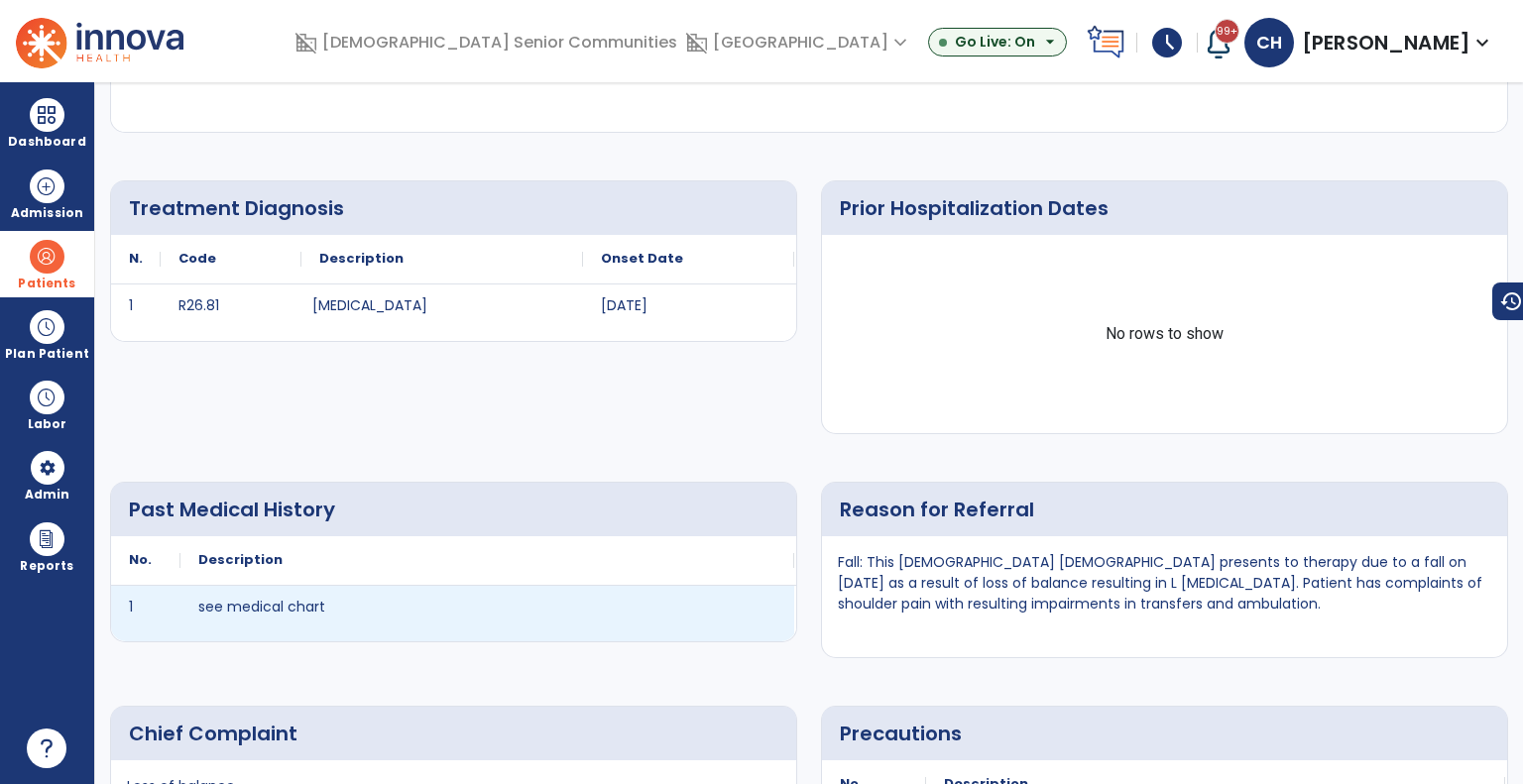 scroll, scrollTop: 0, scrollLeft: 0, axis: both 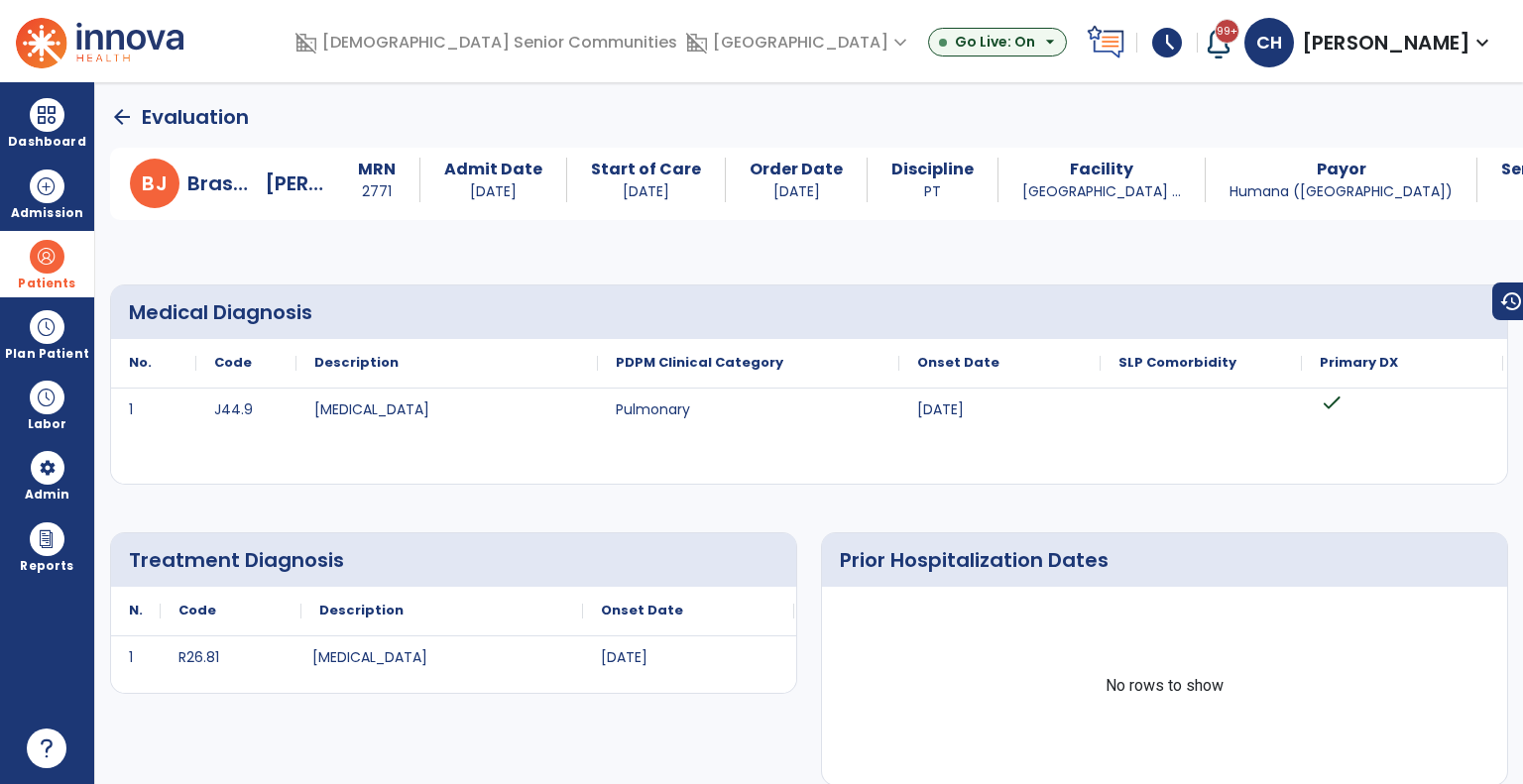 click on "arrow_back" 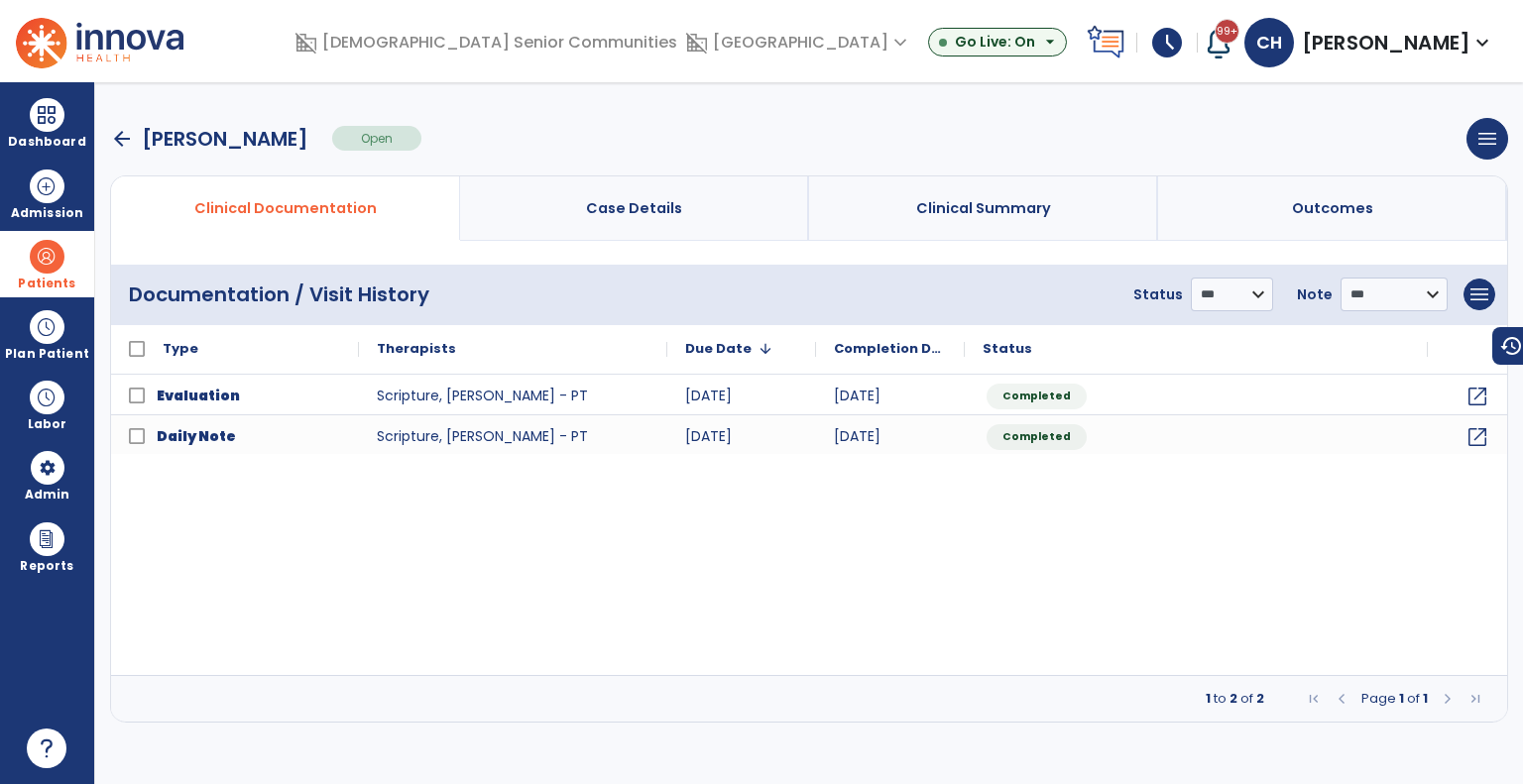 click on "arrow_back   [PERSON_NAME]  Open  menu   Edit Therapy Case   Delete Therapy Case   Close Therapy Case" at bounding box center (809, 139) 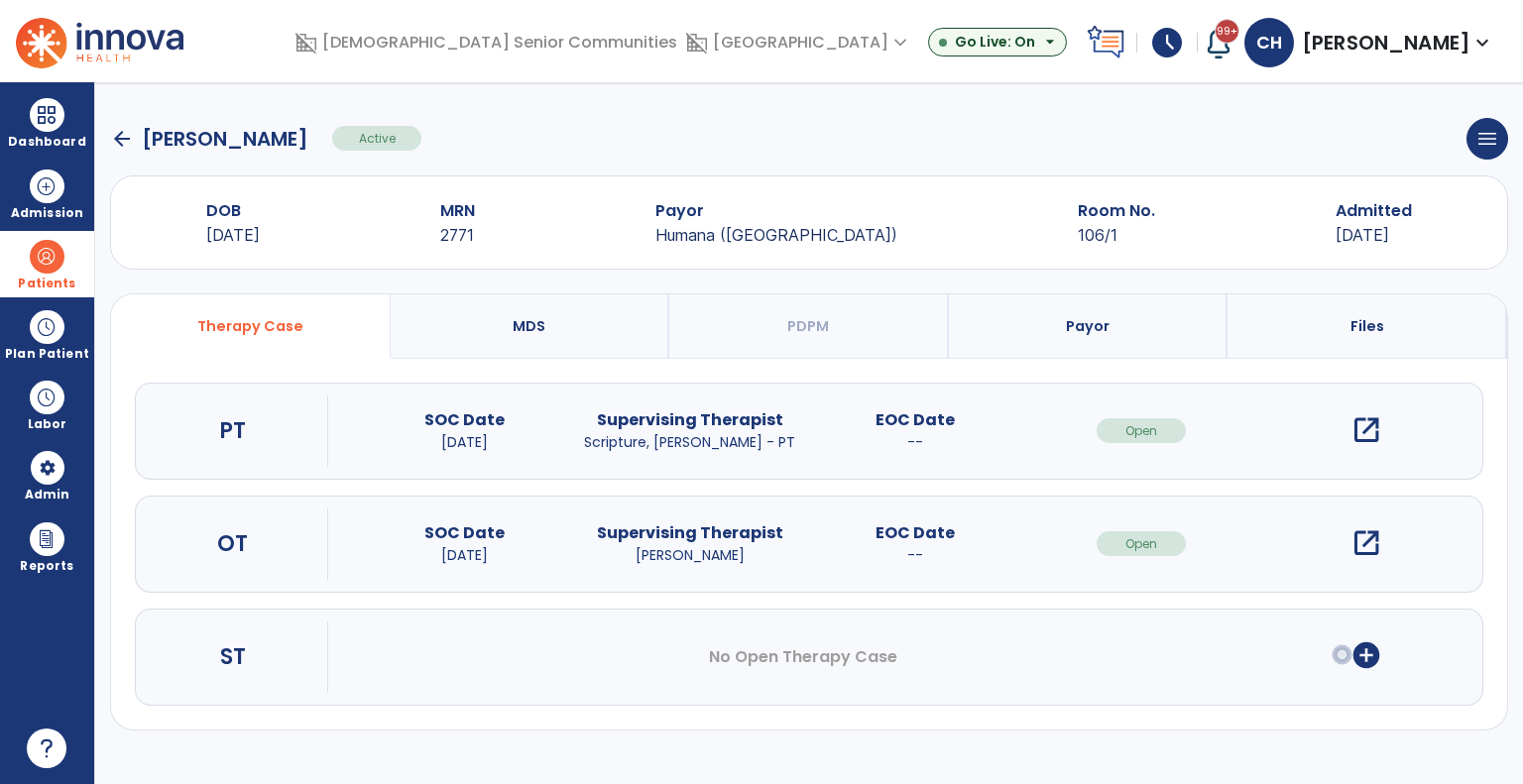 click on "open_in_new" at bounding box center [1366, 543] 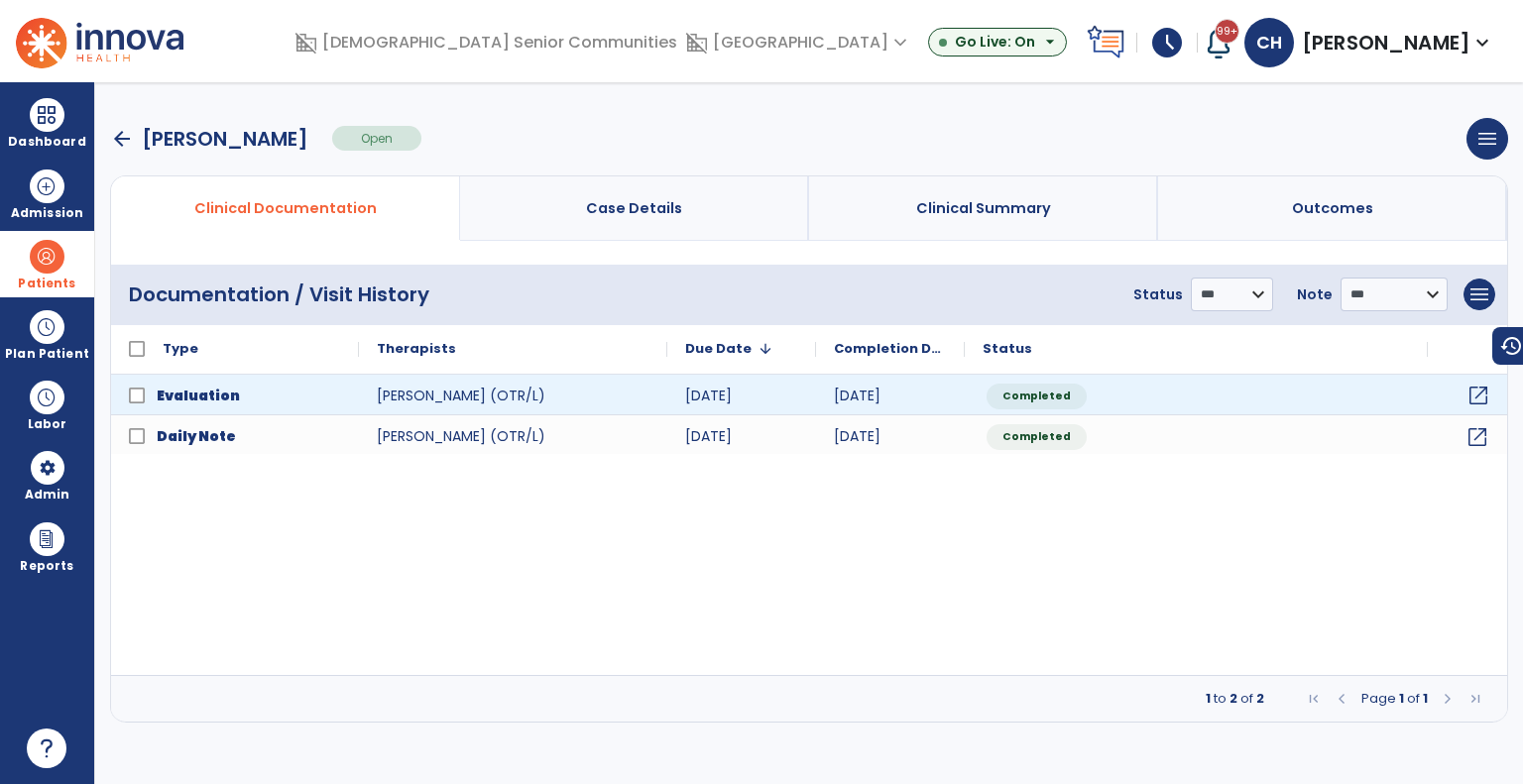 click on "open_in_new" 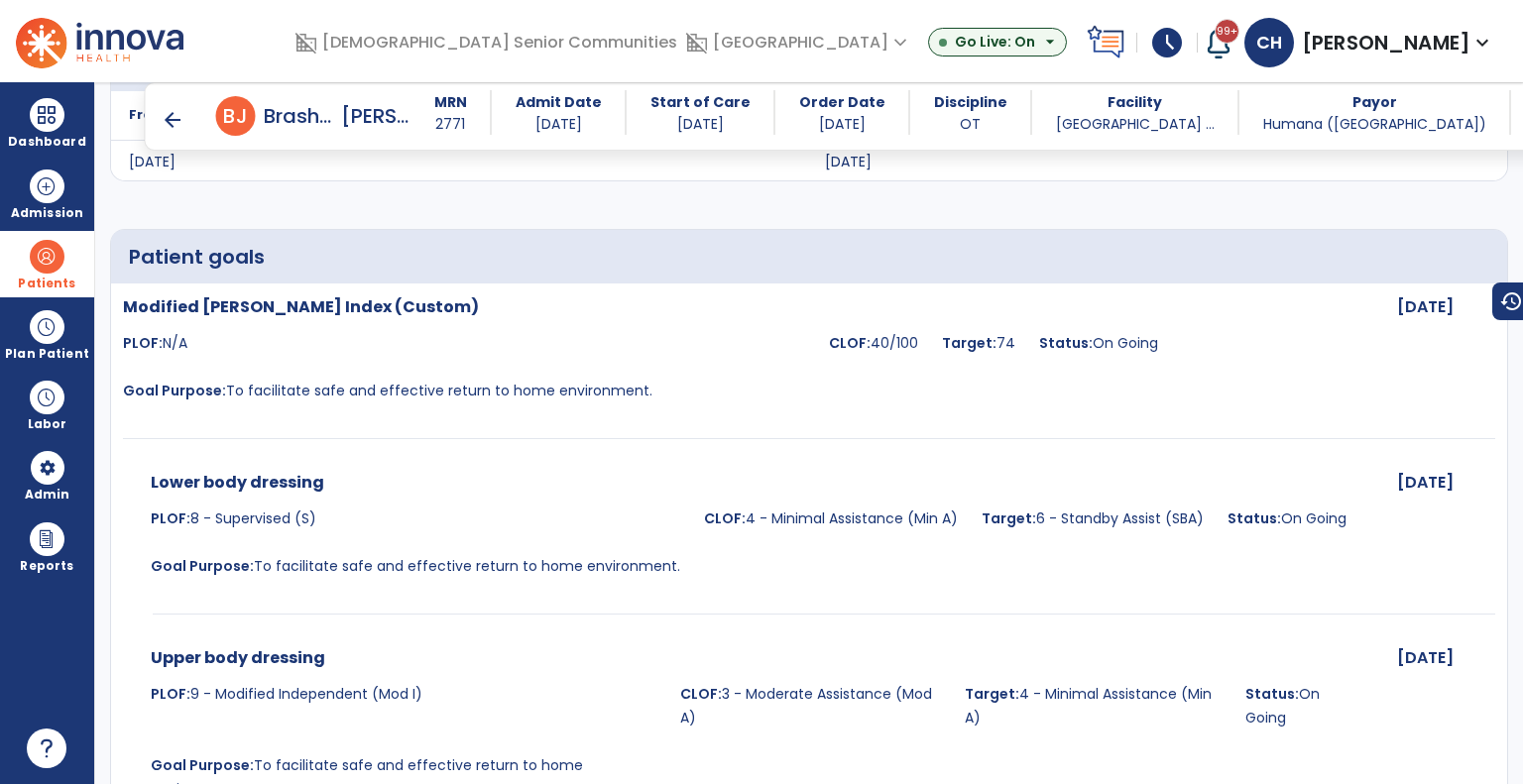 scroll, scrollTop: 6843, scrollLeft: 0, axis: vertical 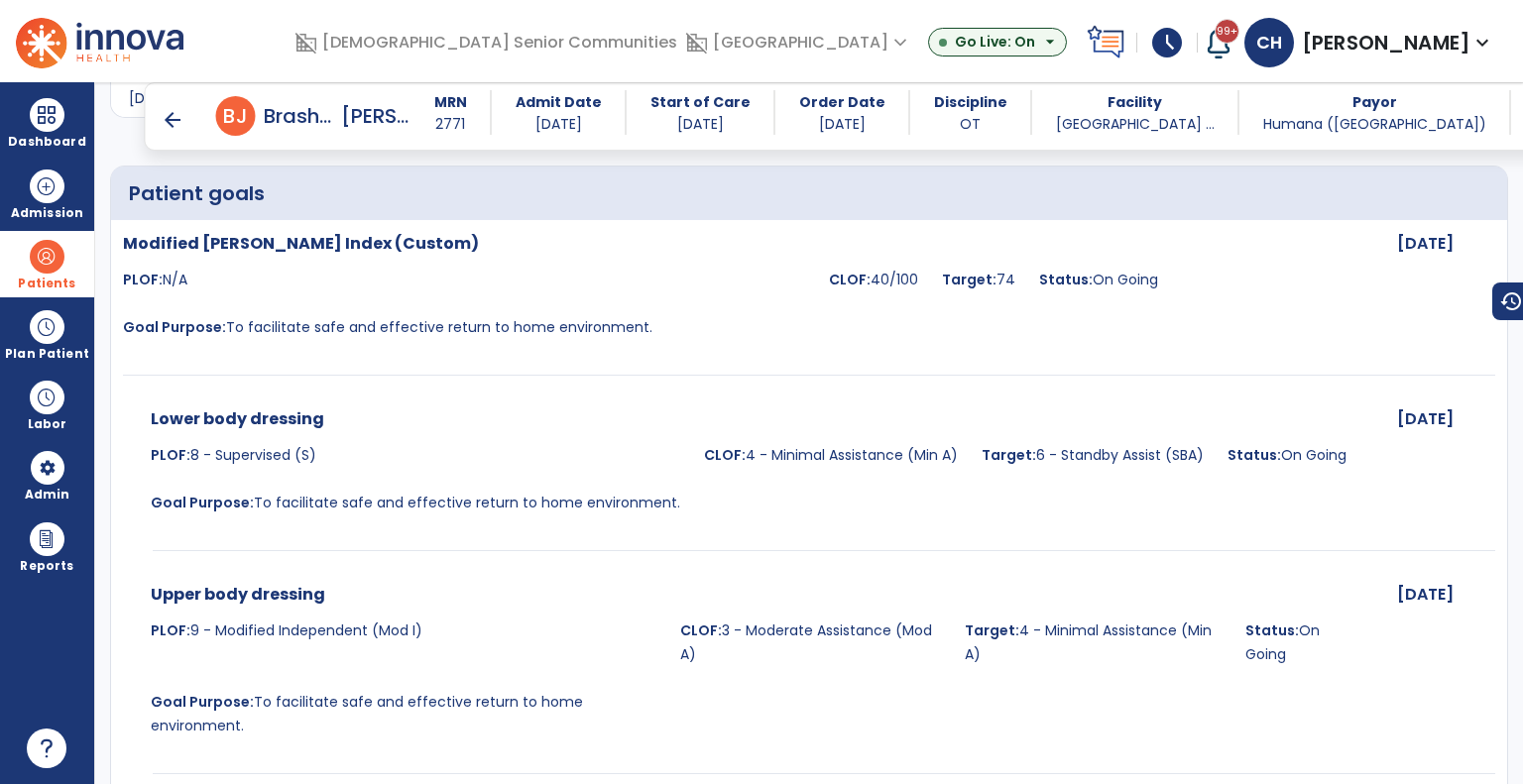 click on "arrow_back" at bounding box center (173, 120) 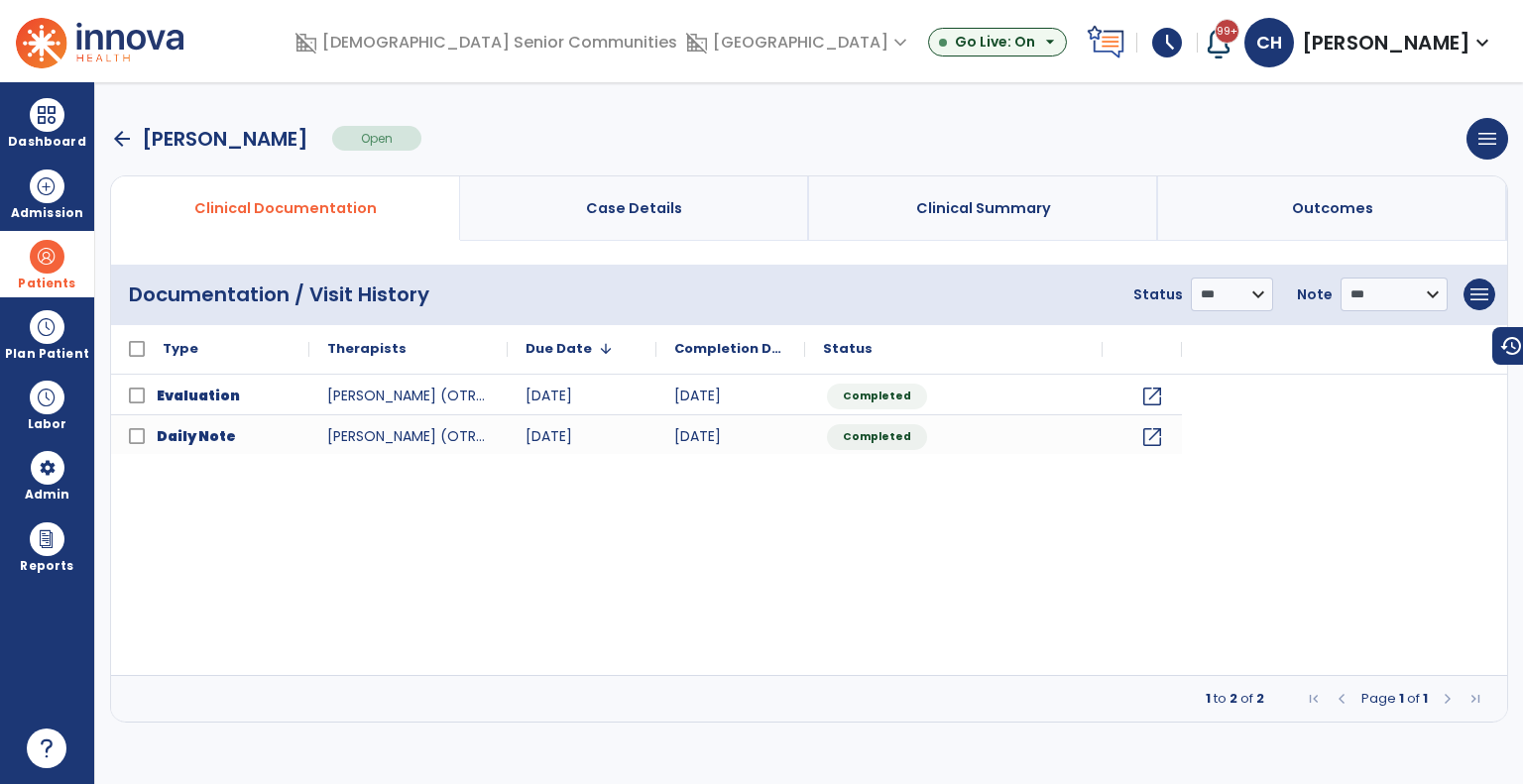 scroll, scrollTop: 0, scrollLeft: 0, axis: both 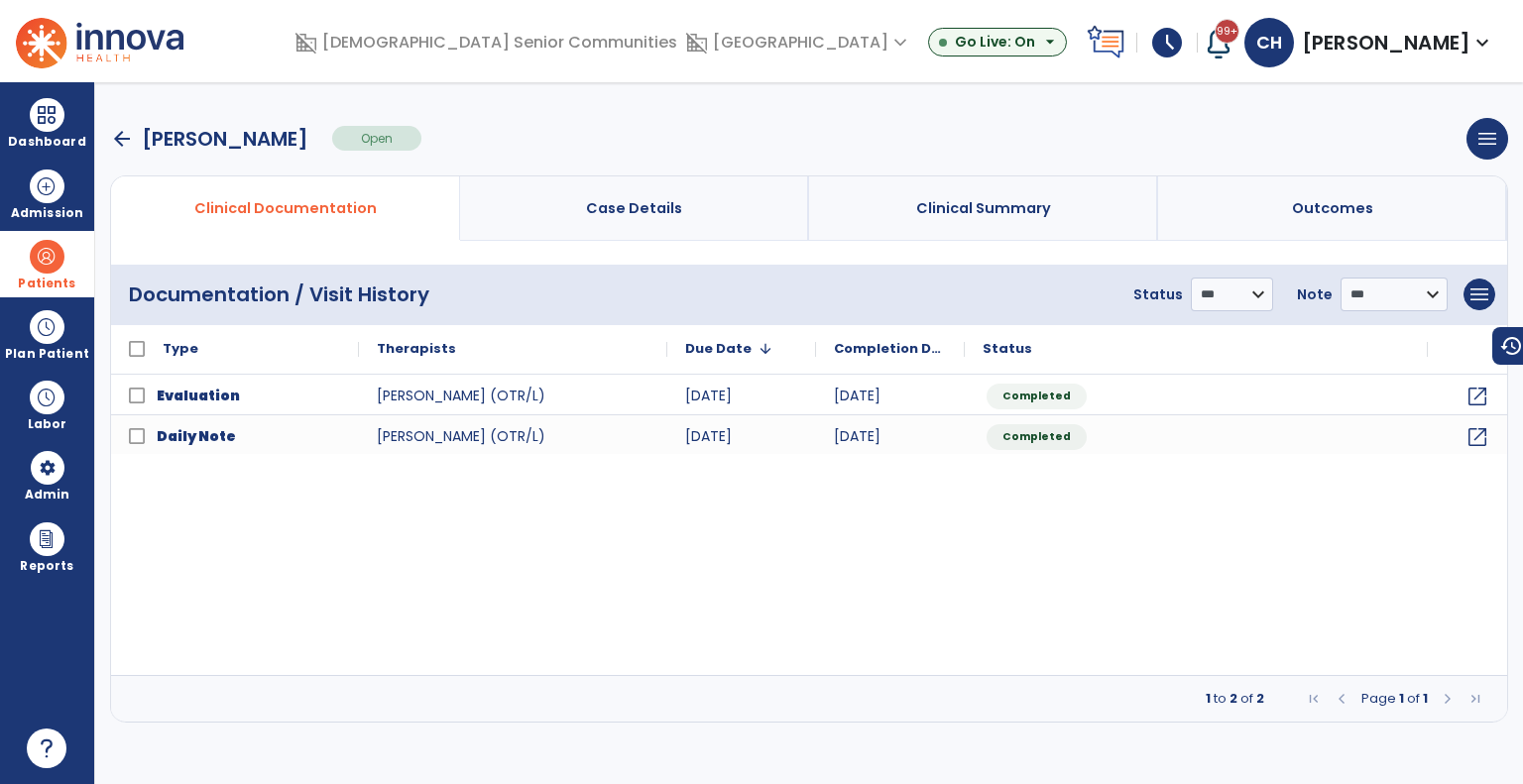 click on "arrow_back" at bounding box center (122, 139) 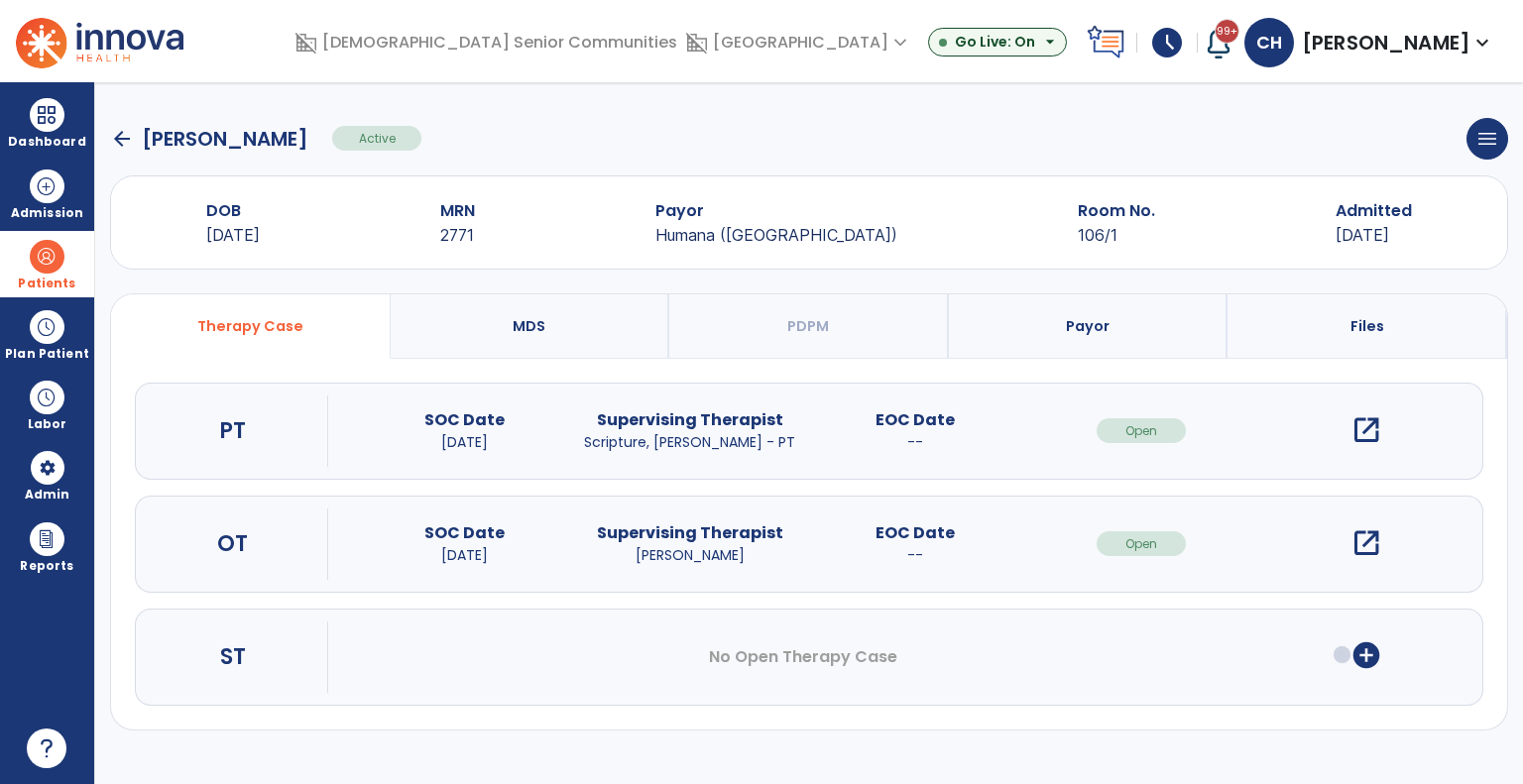 click on "open_in_new" at bounding box center [1366, 430] 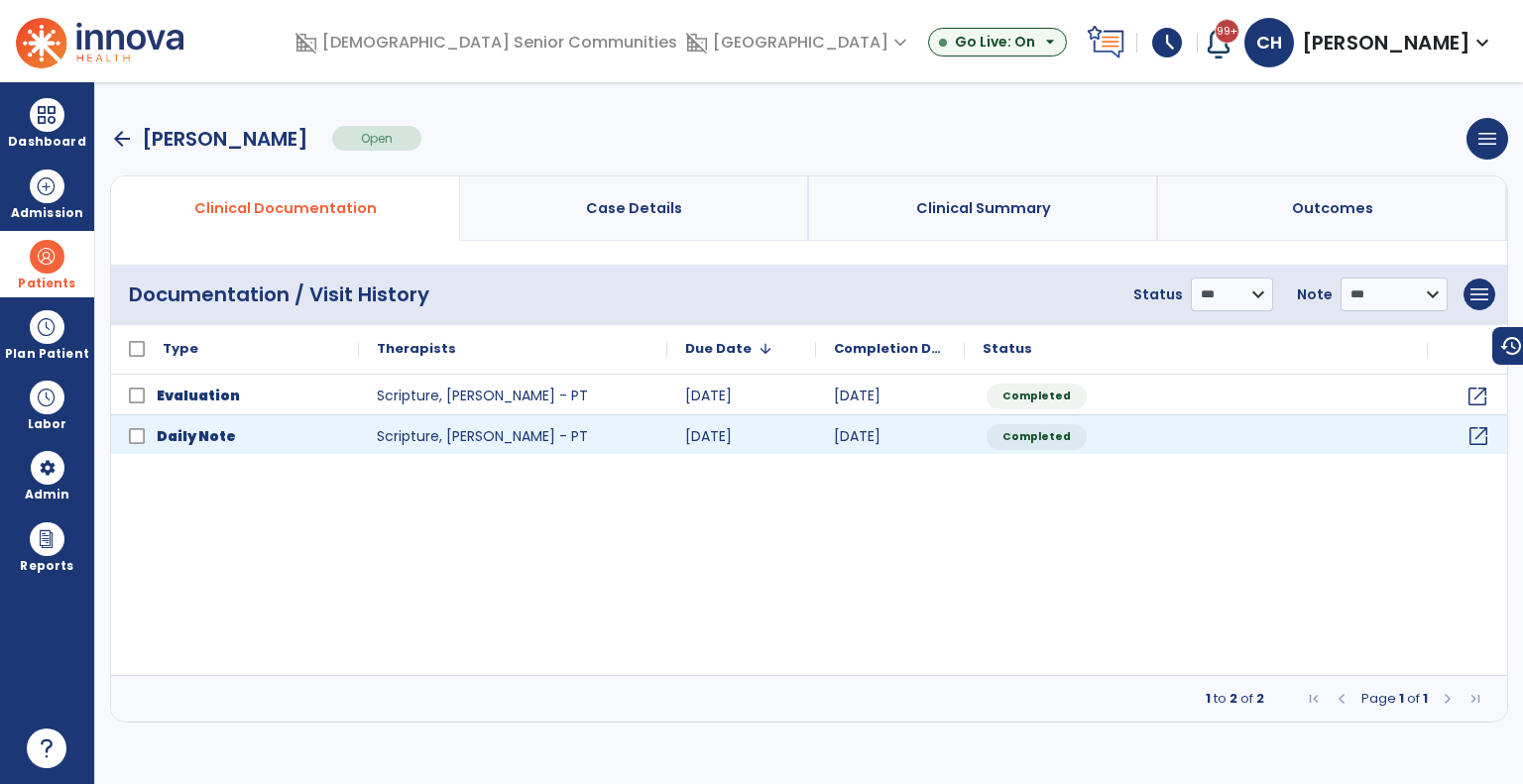 click on "open_in_new" 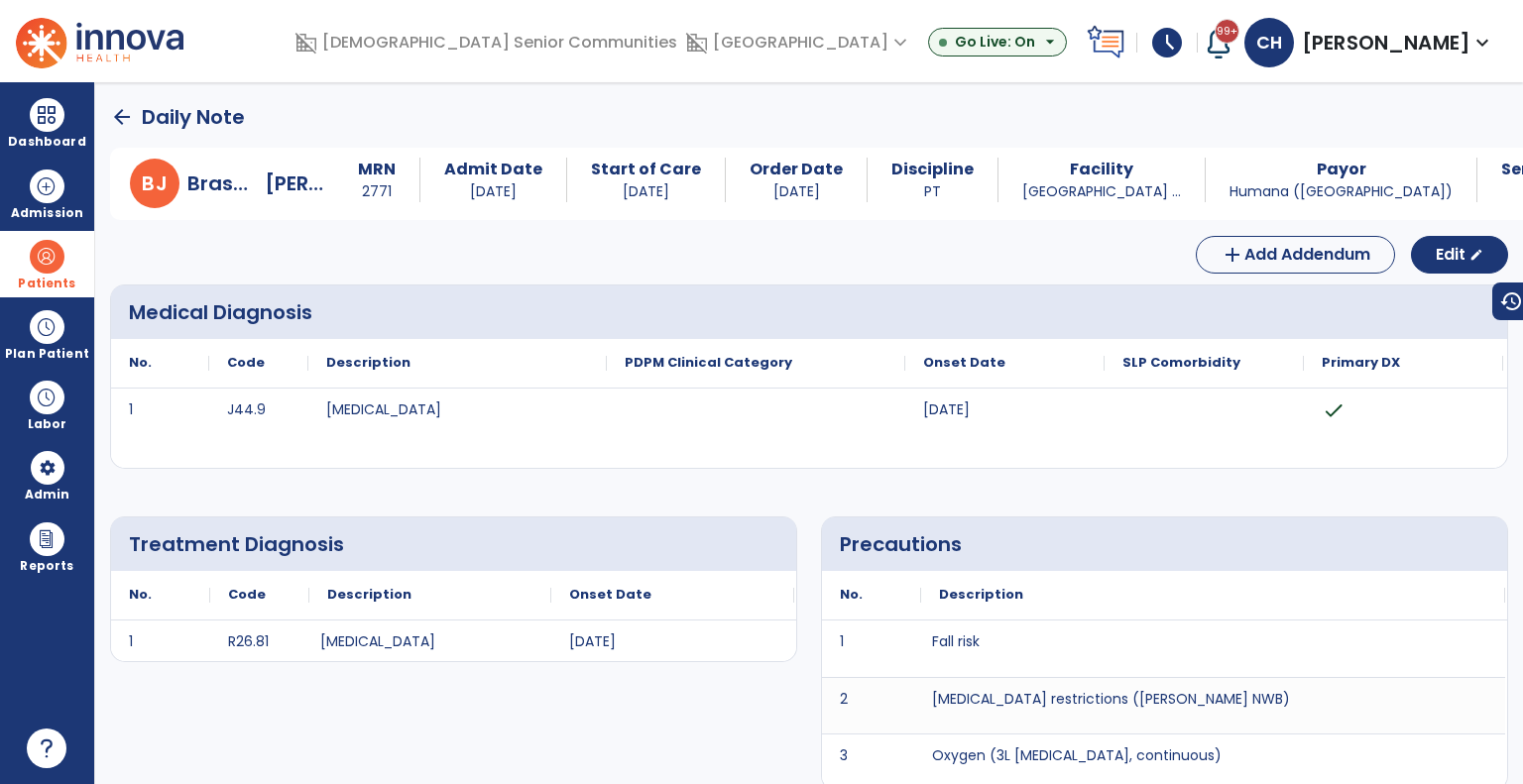 scroll, scrollTop: 0, scrollLeft: 0, axis: both 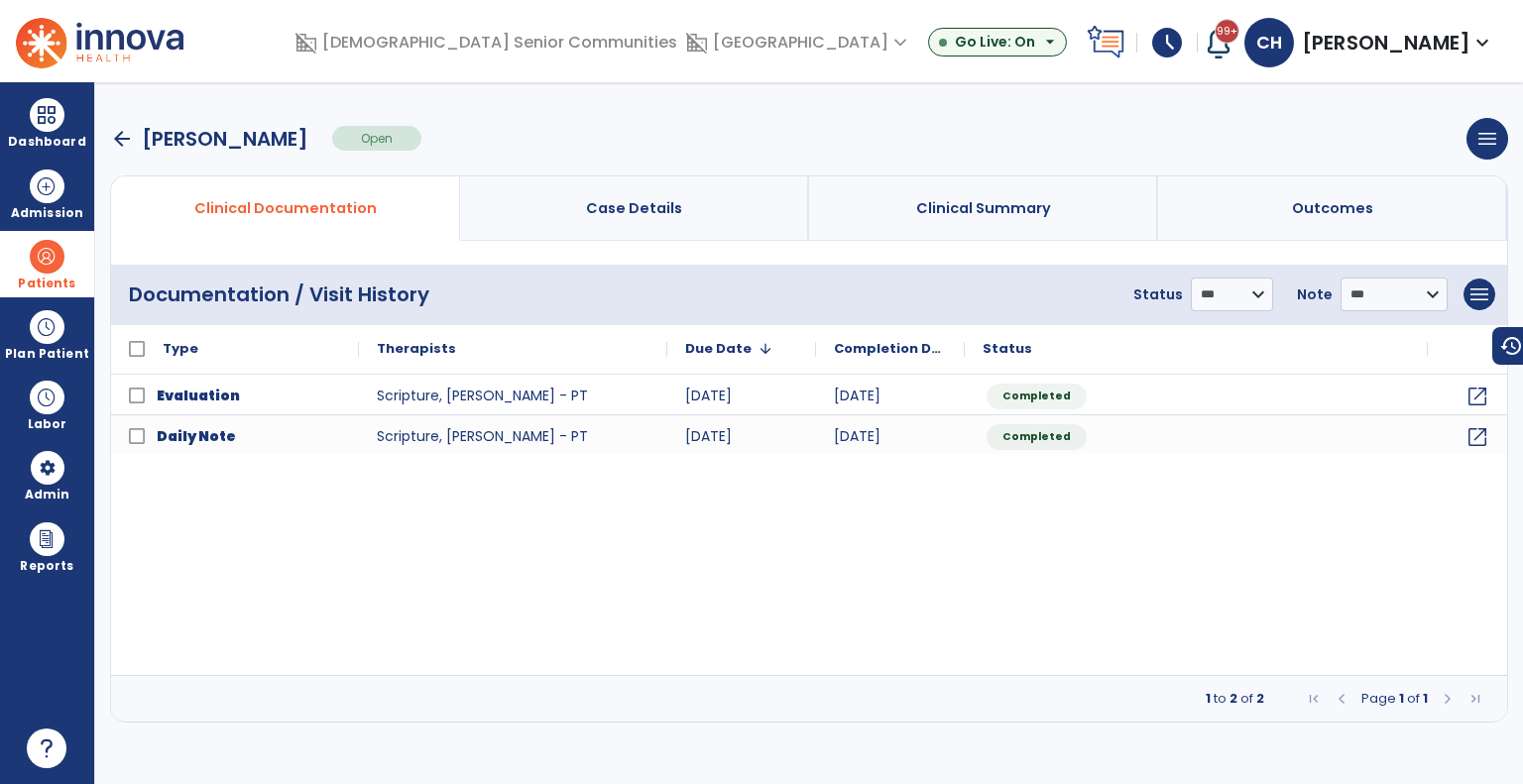 click on "arrow_back" at bounding box center (122, 139) 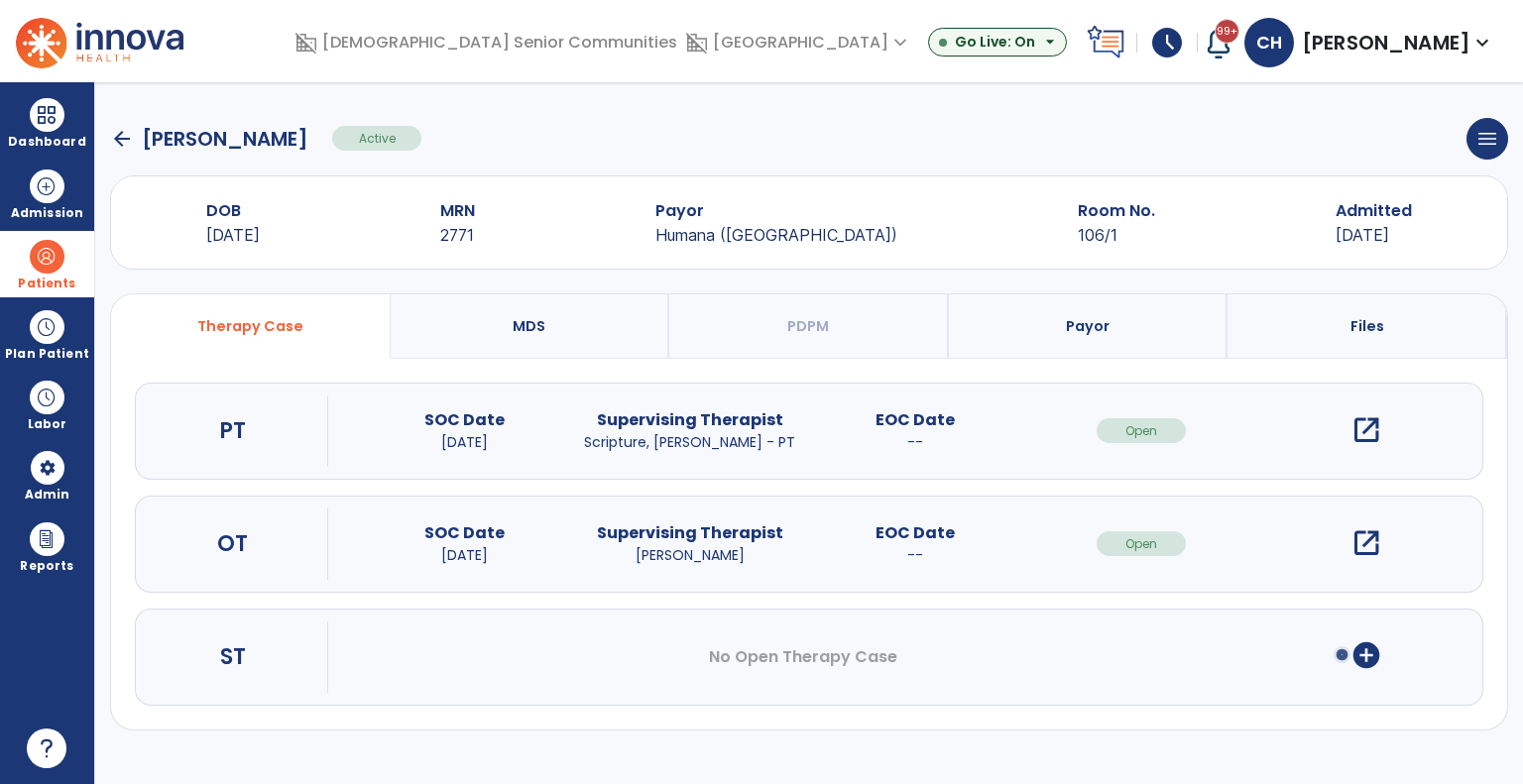 click on "open_in_new" at bounding box center [1366, 543] 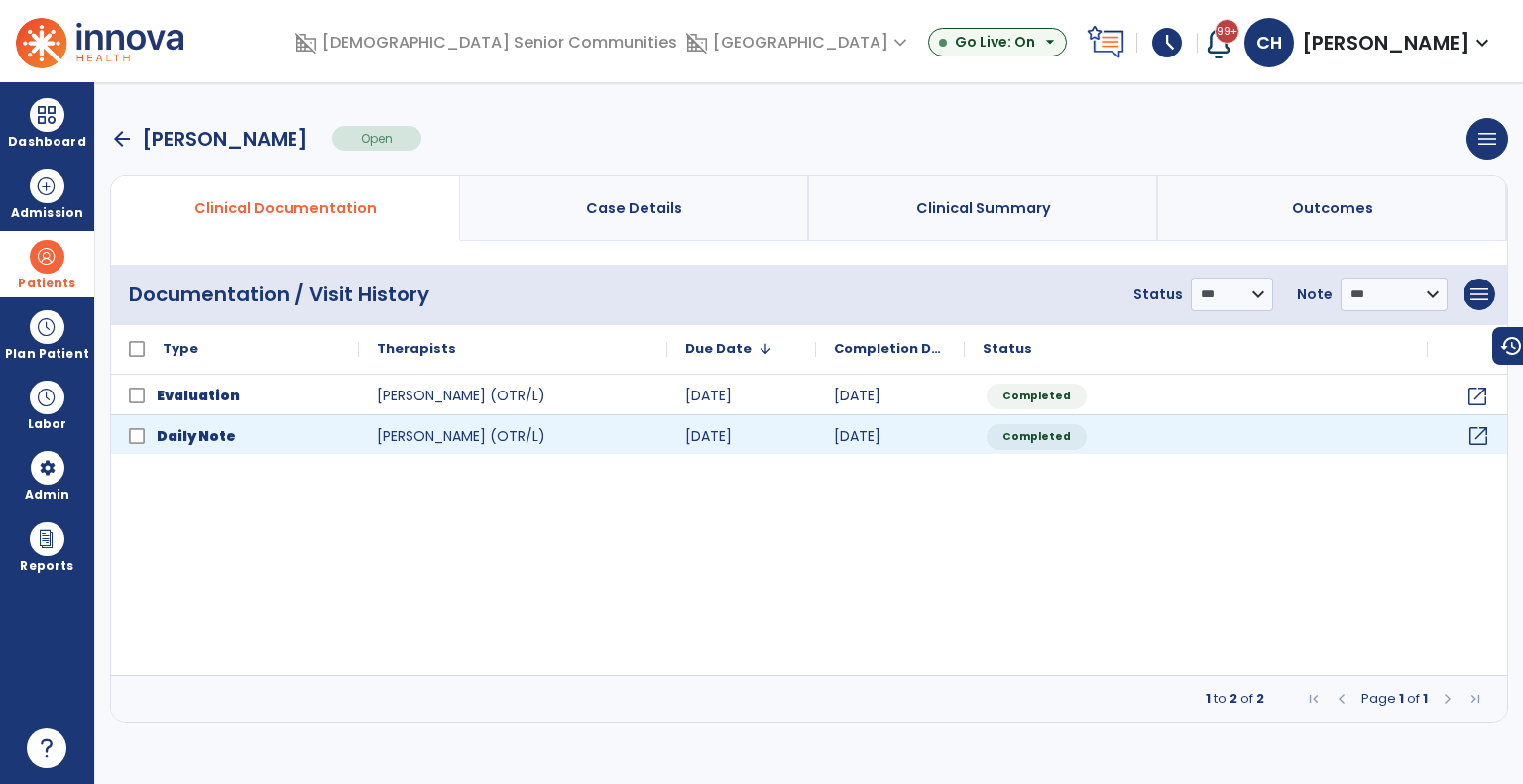 click on "open_in_new" 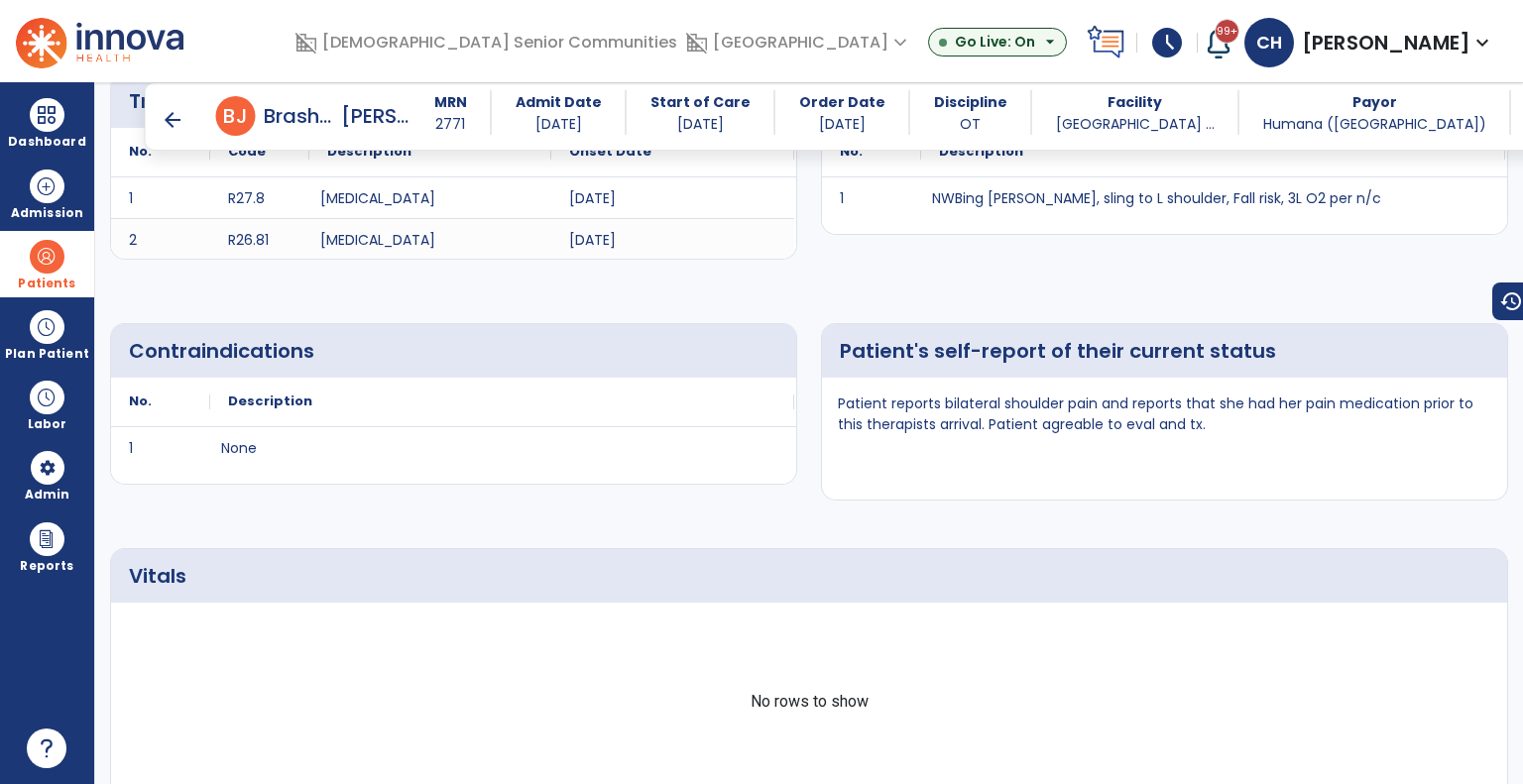 scroll, scrollTop: 424, scrollLeft: 0, axis: vertical 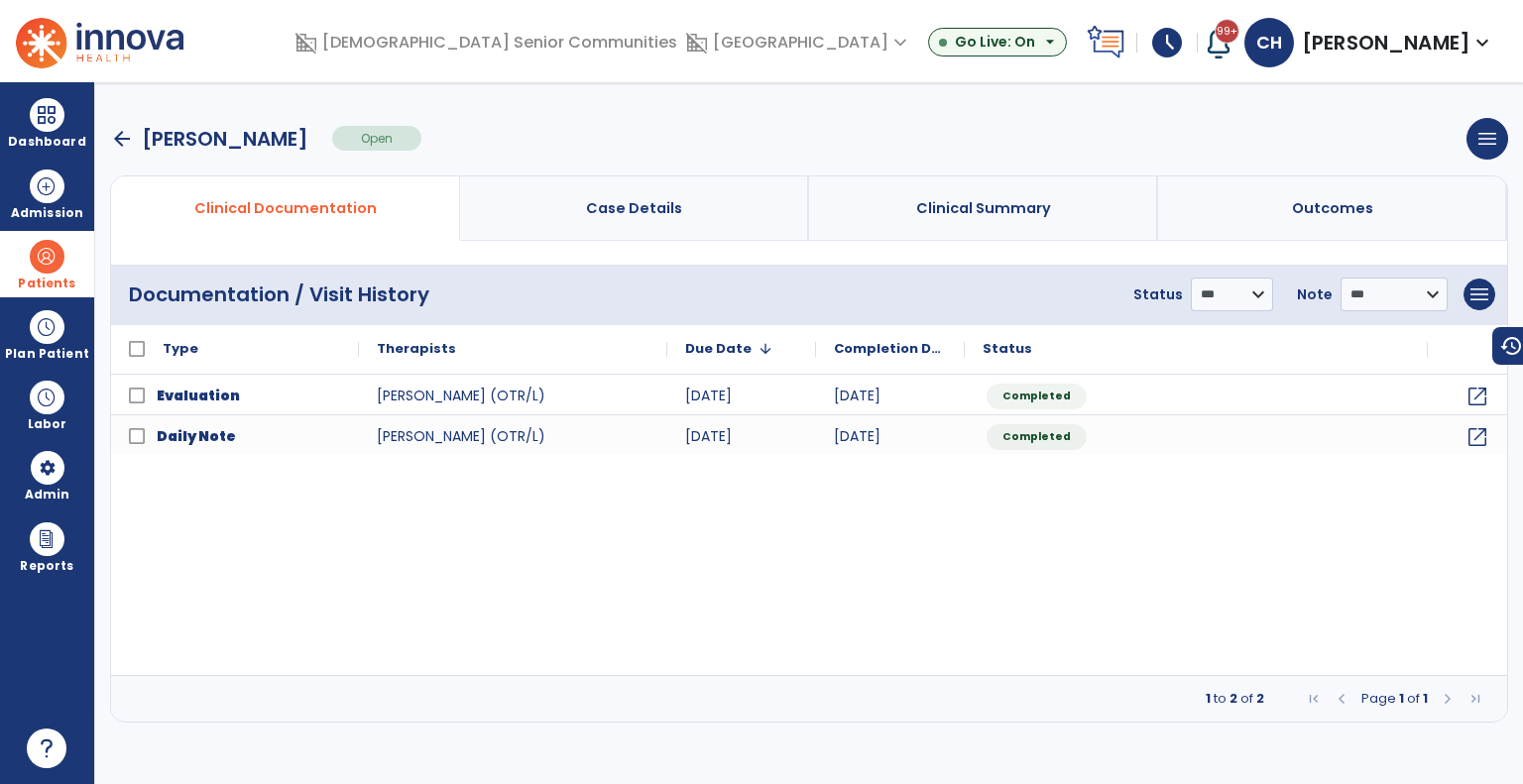 click on "arrow_back" at bounding box center [122, 139] 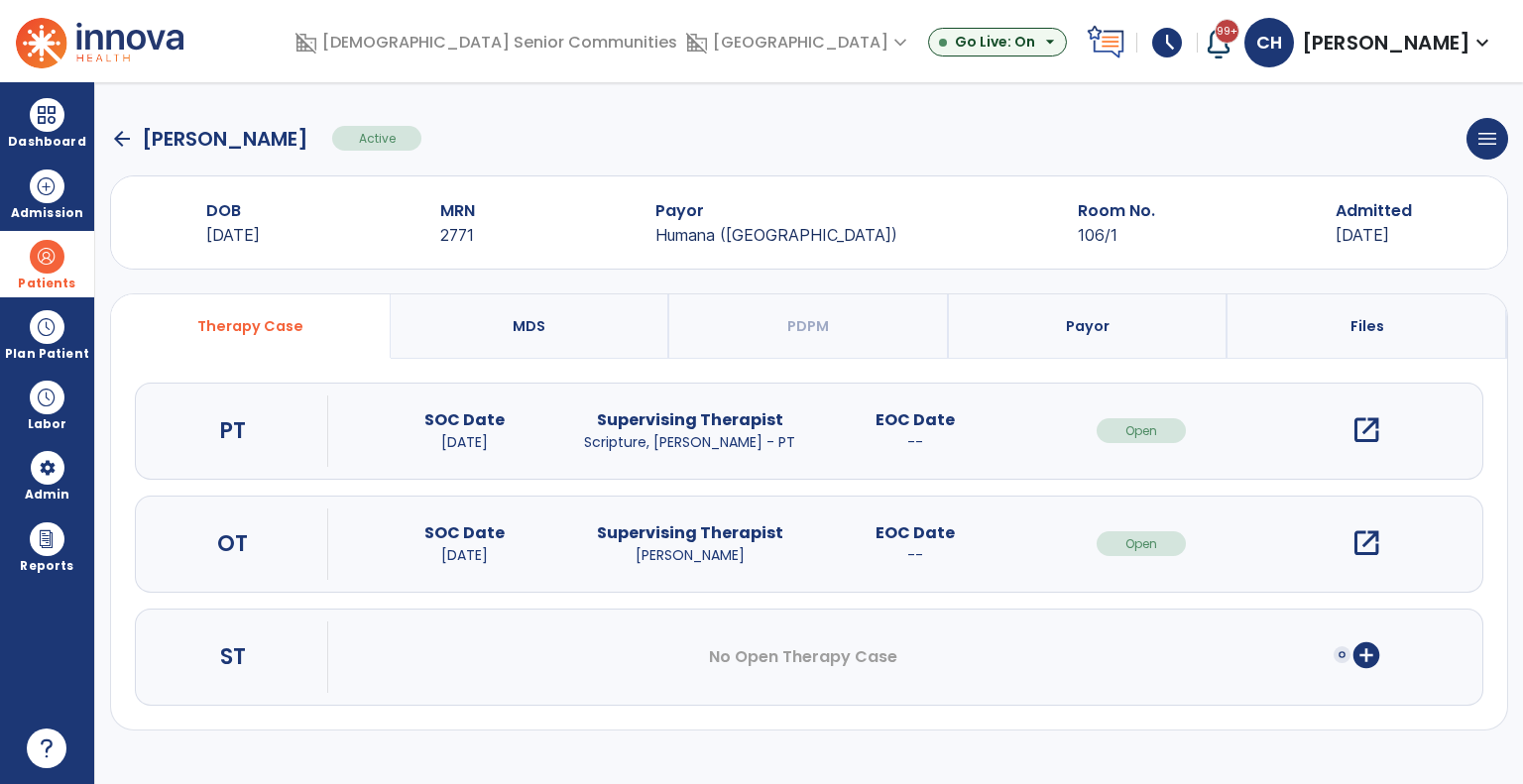 click at bounding box center (47, 257) 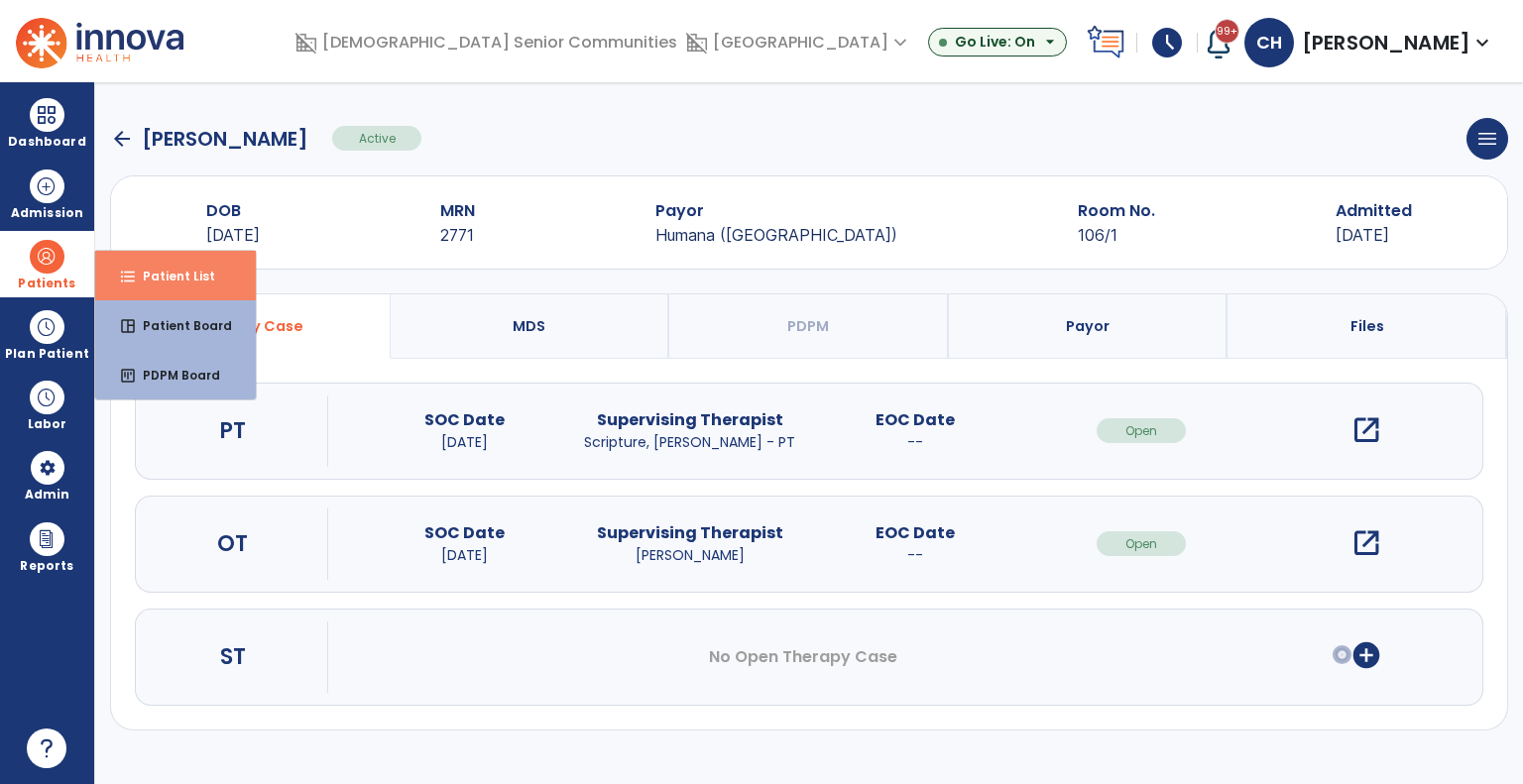click on "format_list_bulleted" at bounding box center [128, 277] 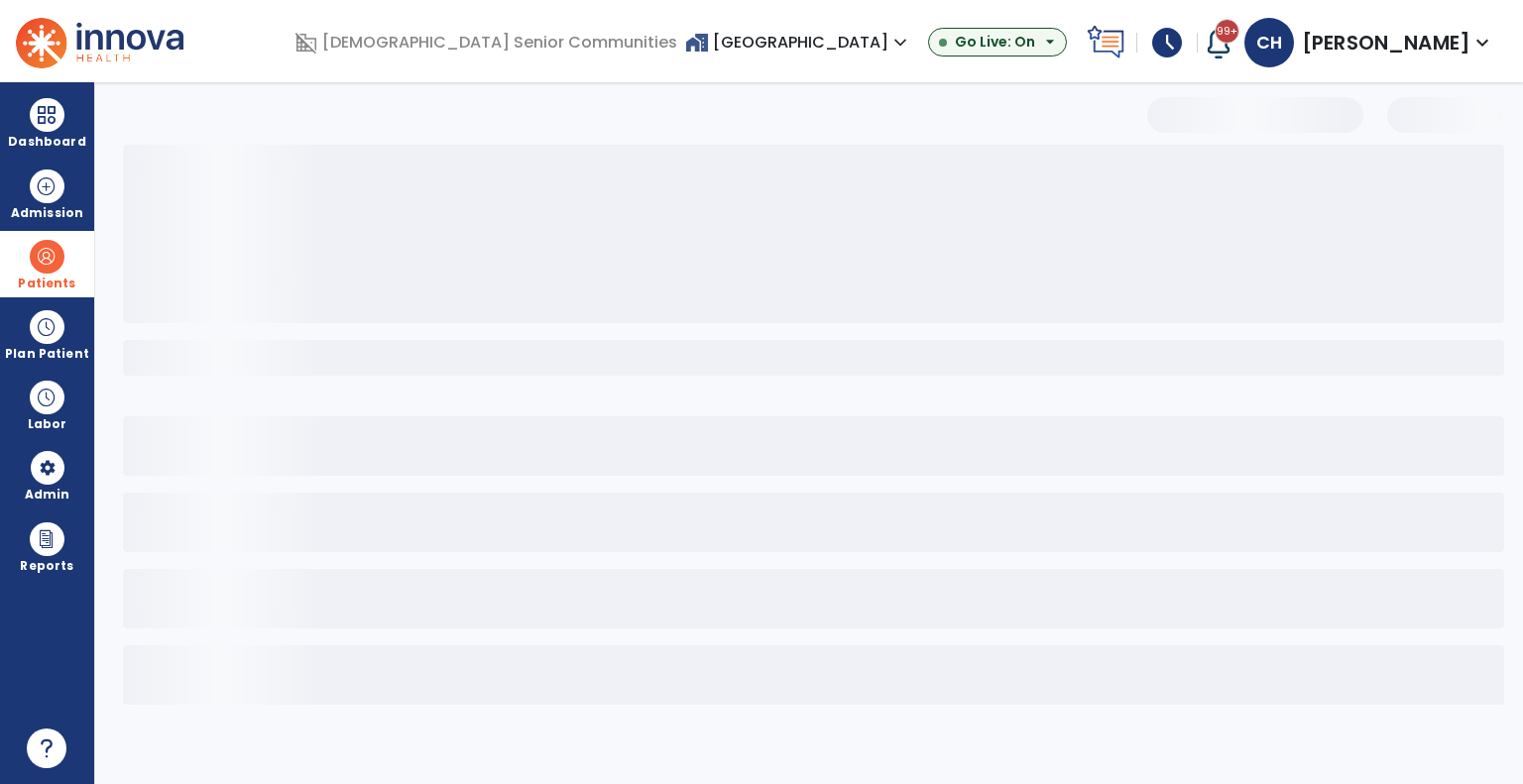 select on "***" 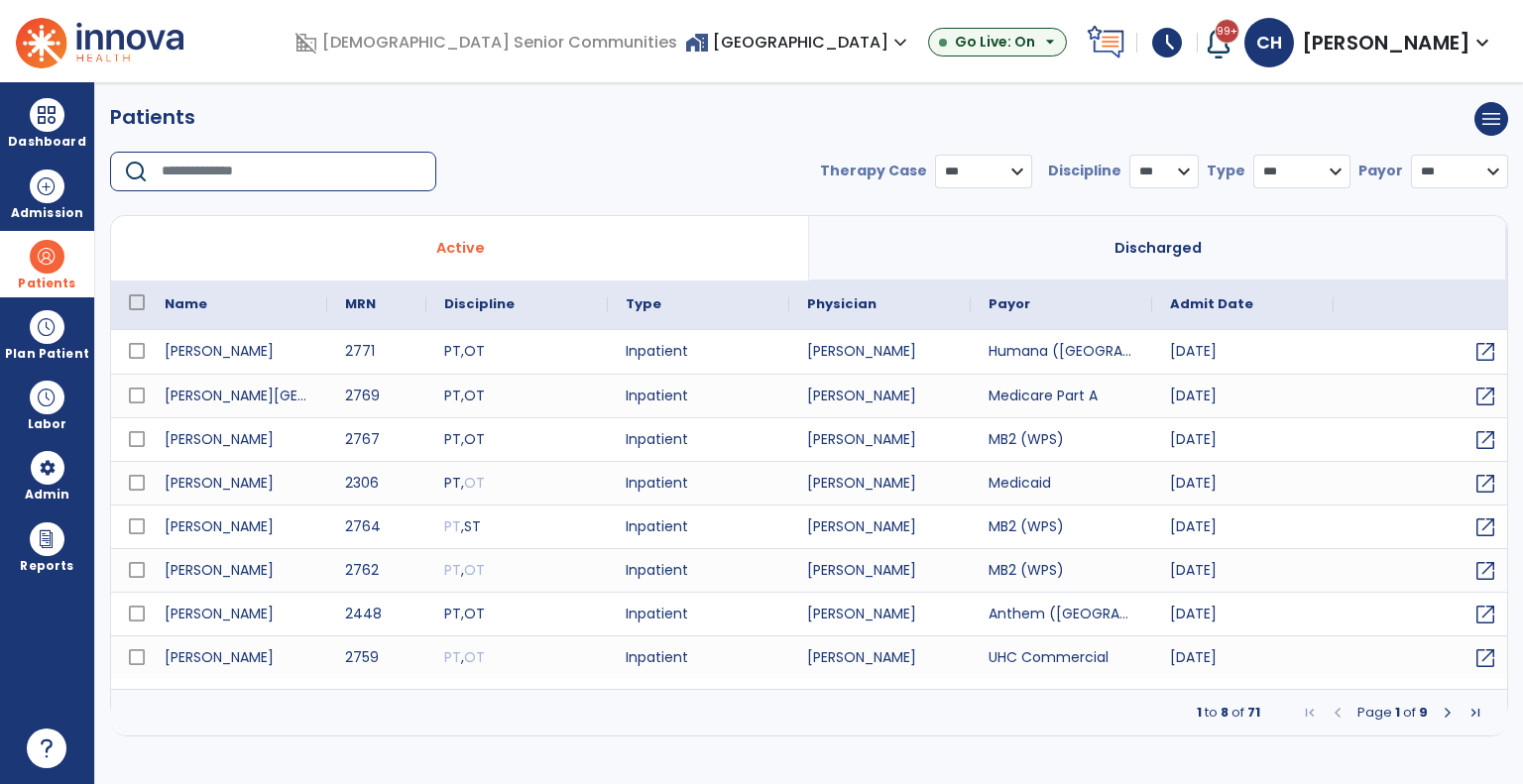 click at bounding box center (292, 171) 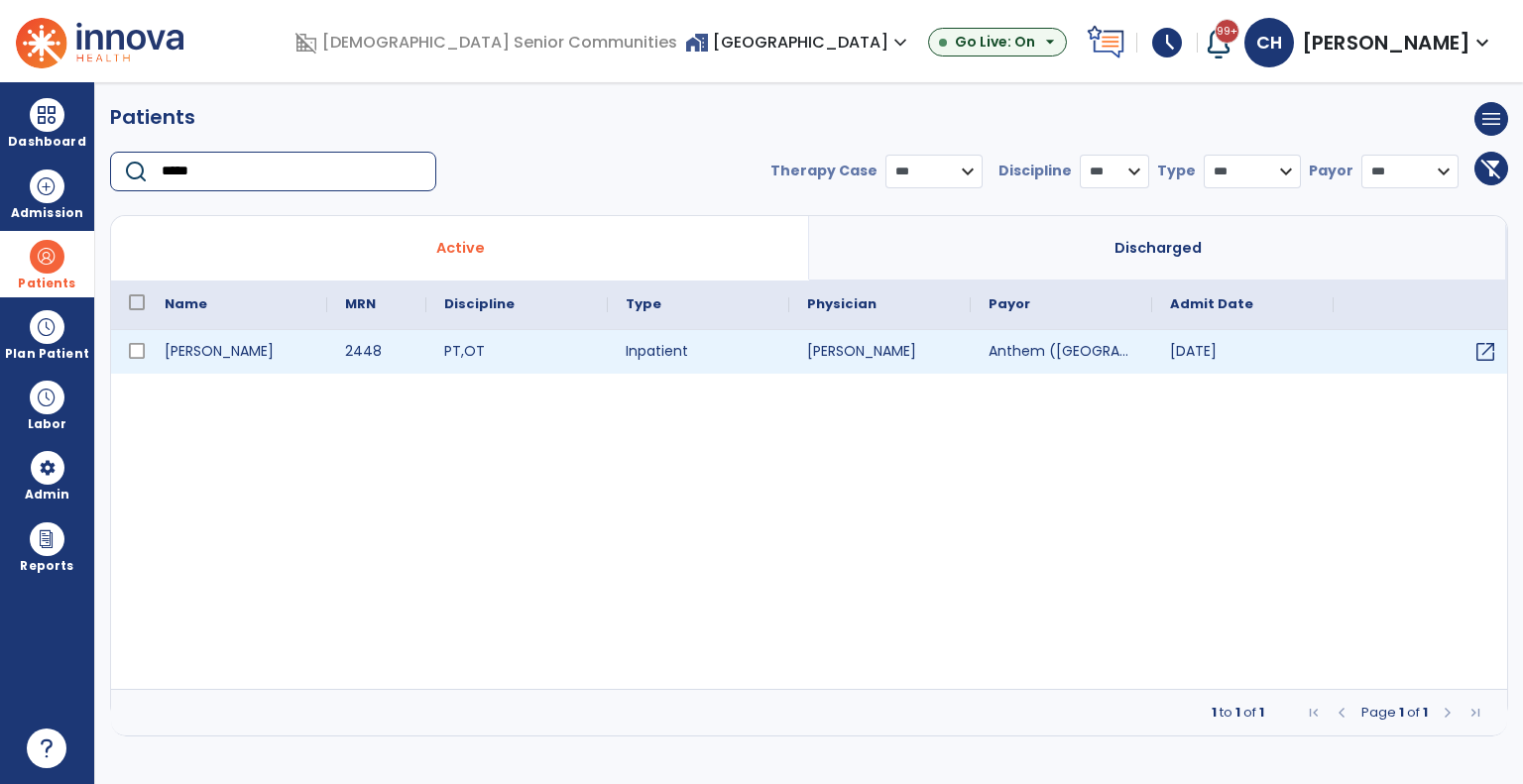 type on "*****" 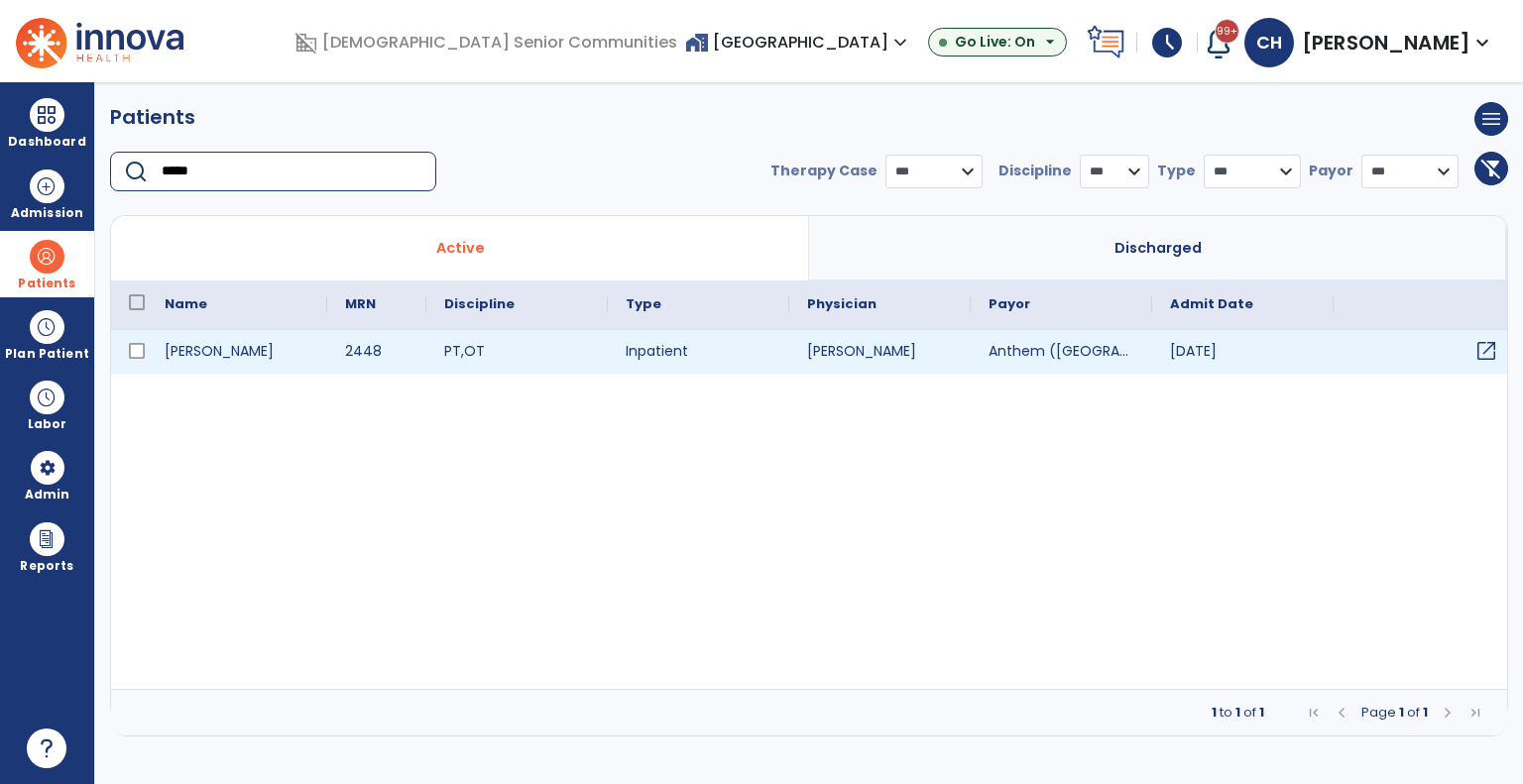 click on "open_in_new" at bounding box center (1486, 351) 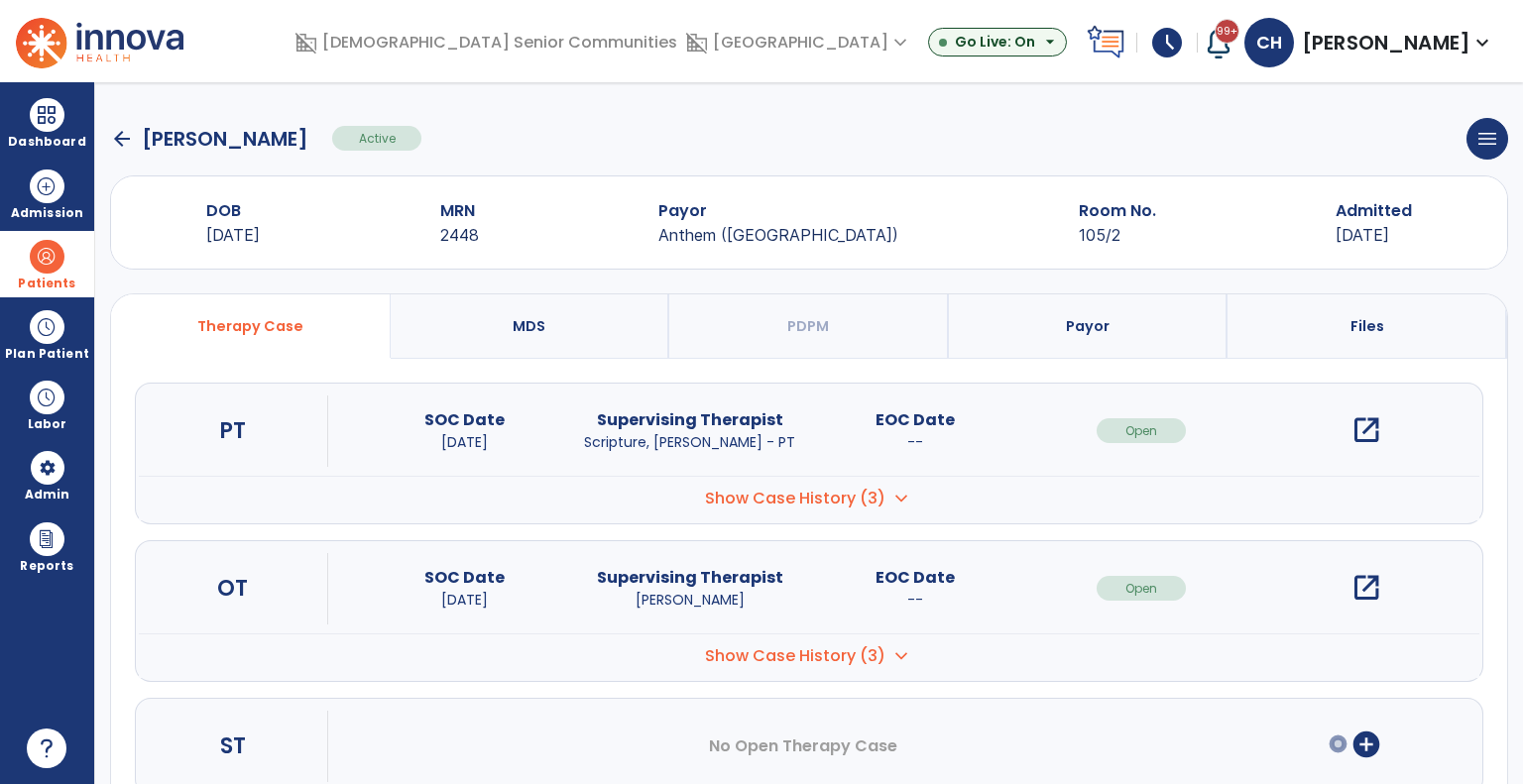 click on "open_in_new" at bounding box center (1366, 430) 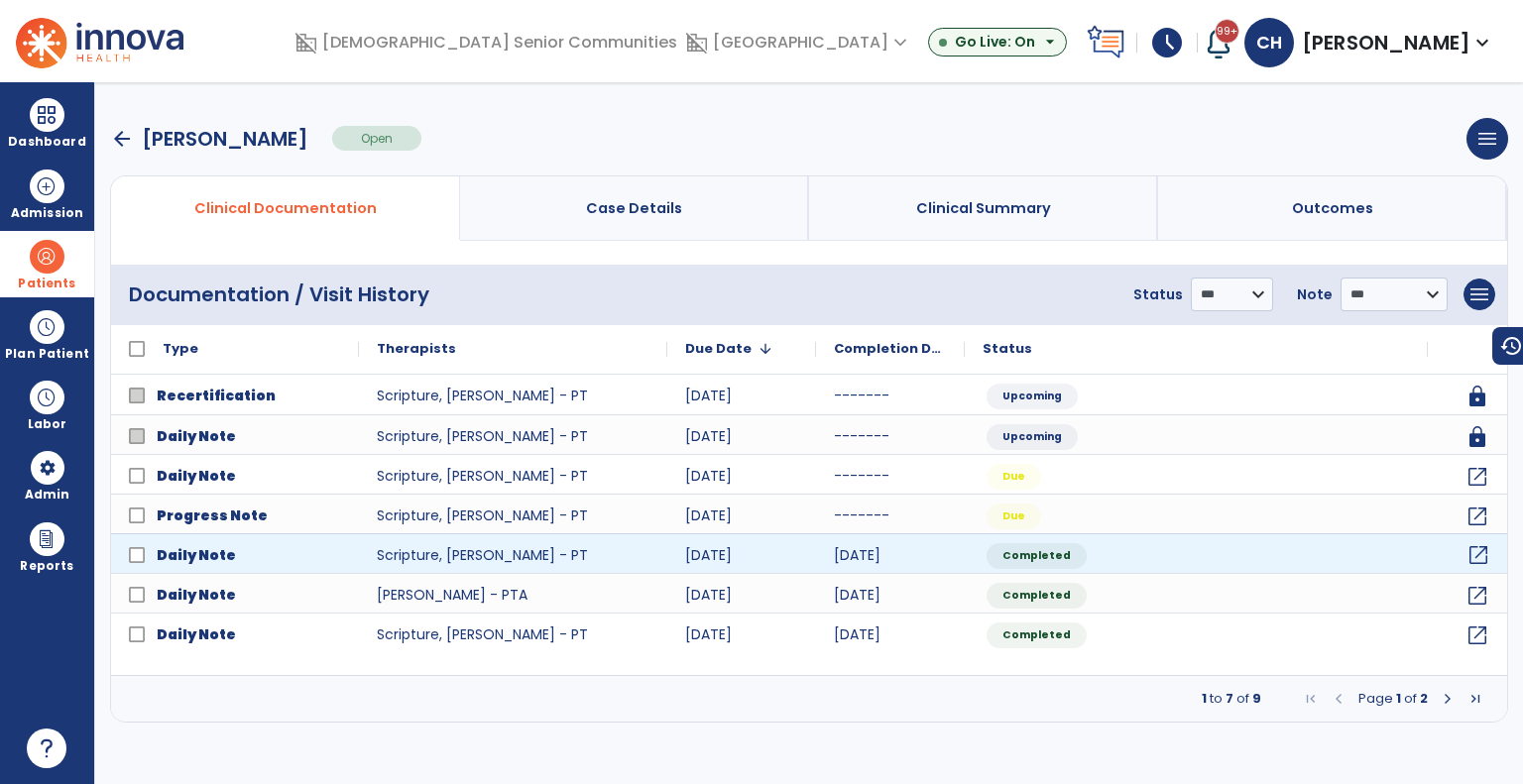 click on "open_in_new" 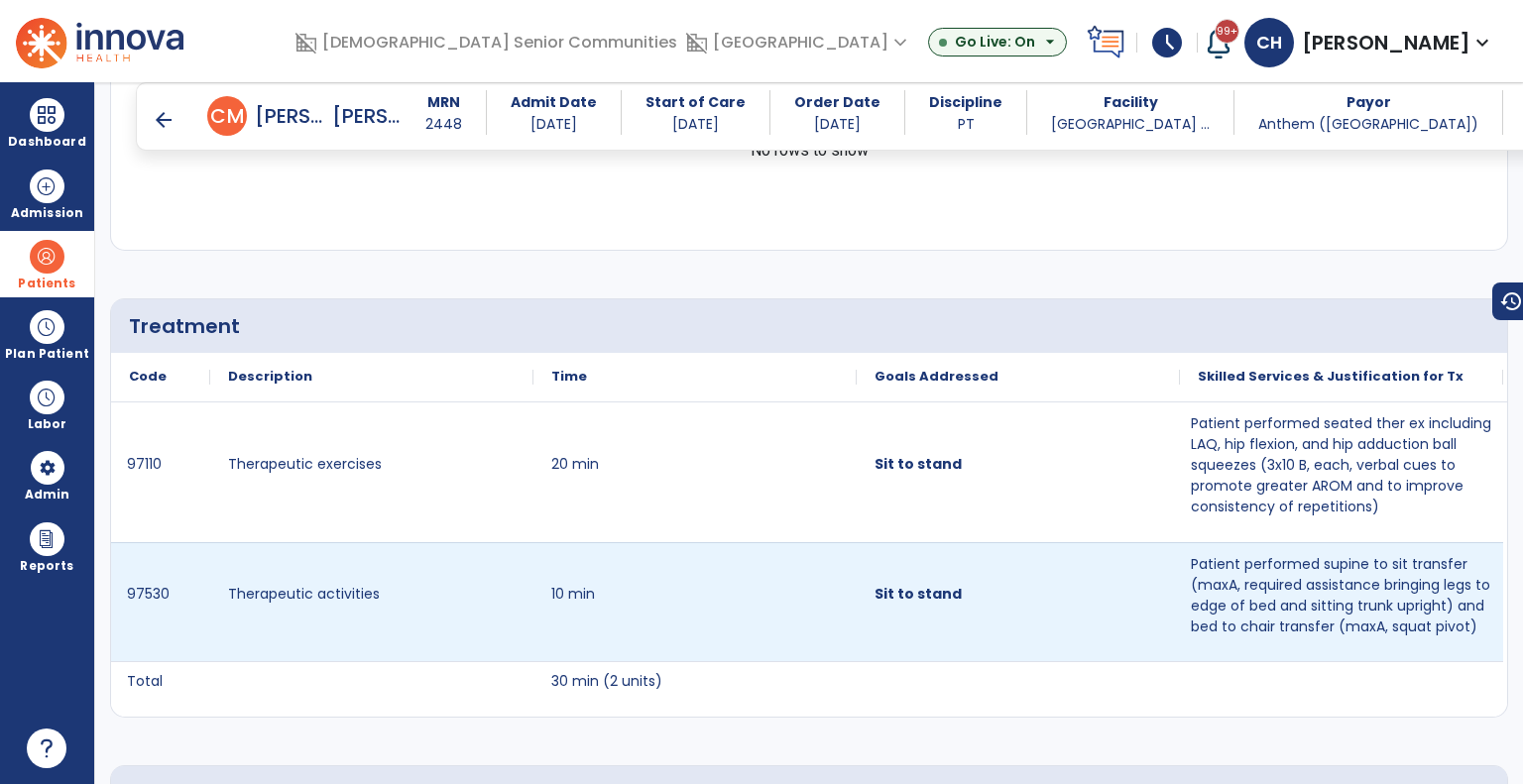 scroll, scrollTop: 1076, scrollLeft: 0, axis: vertical 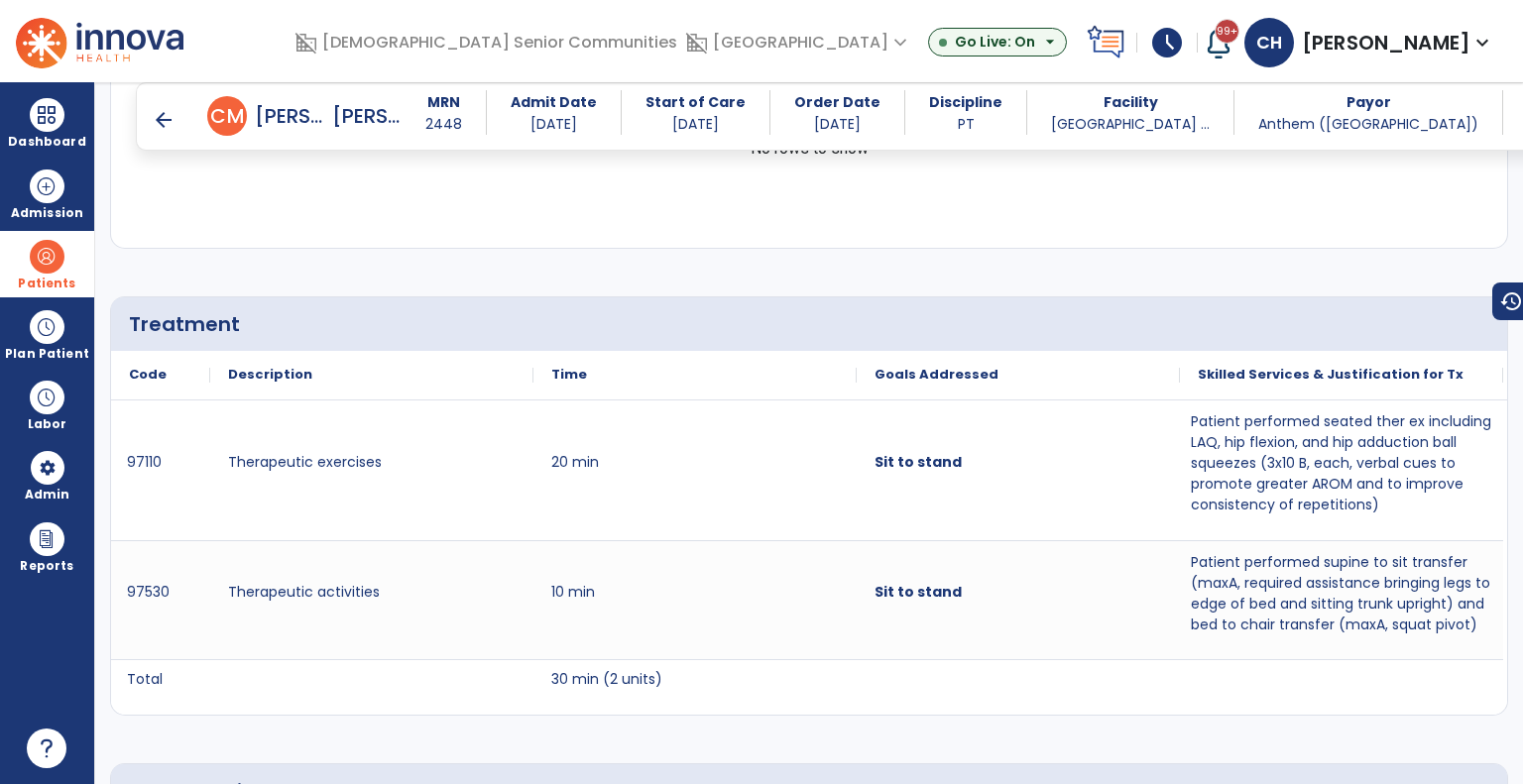 click on "arrow_back" at bounding box center (164, 120) 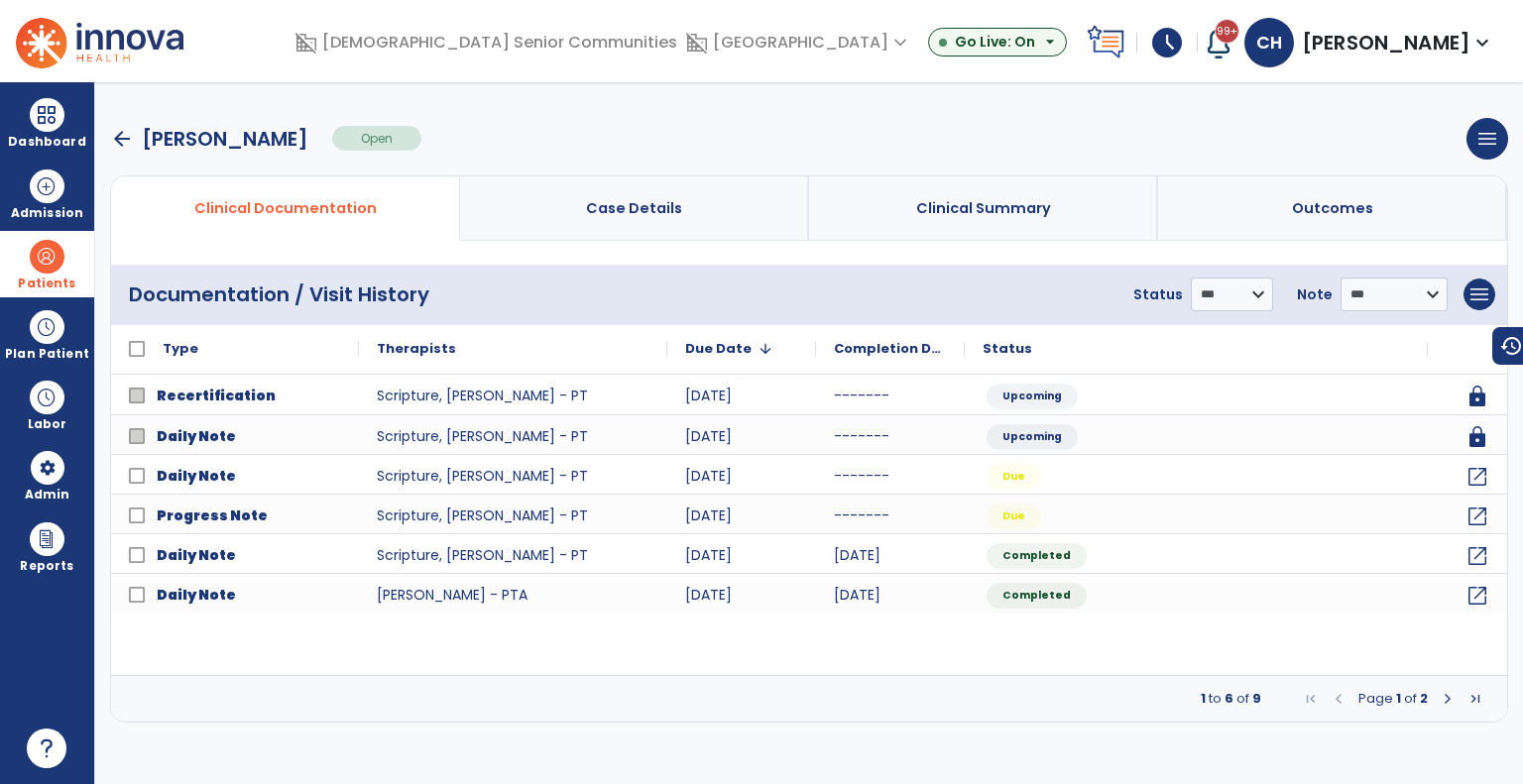 scroll, scrollTop: 0, scrollLeft: 0, axis: both 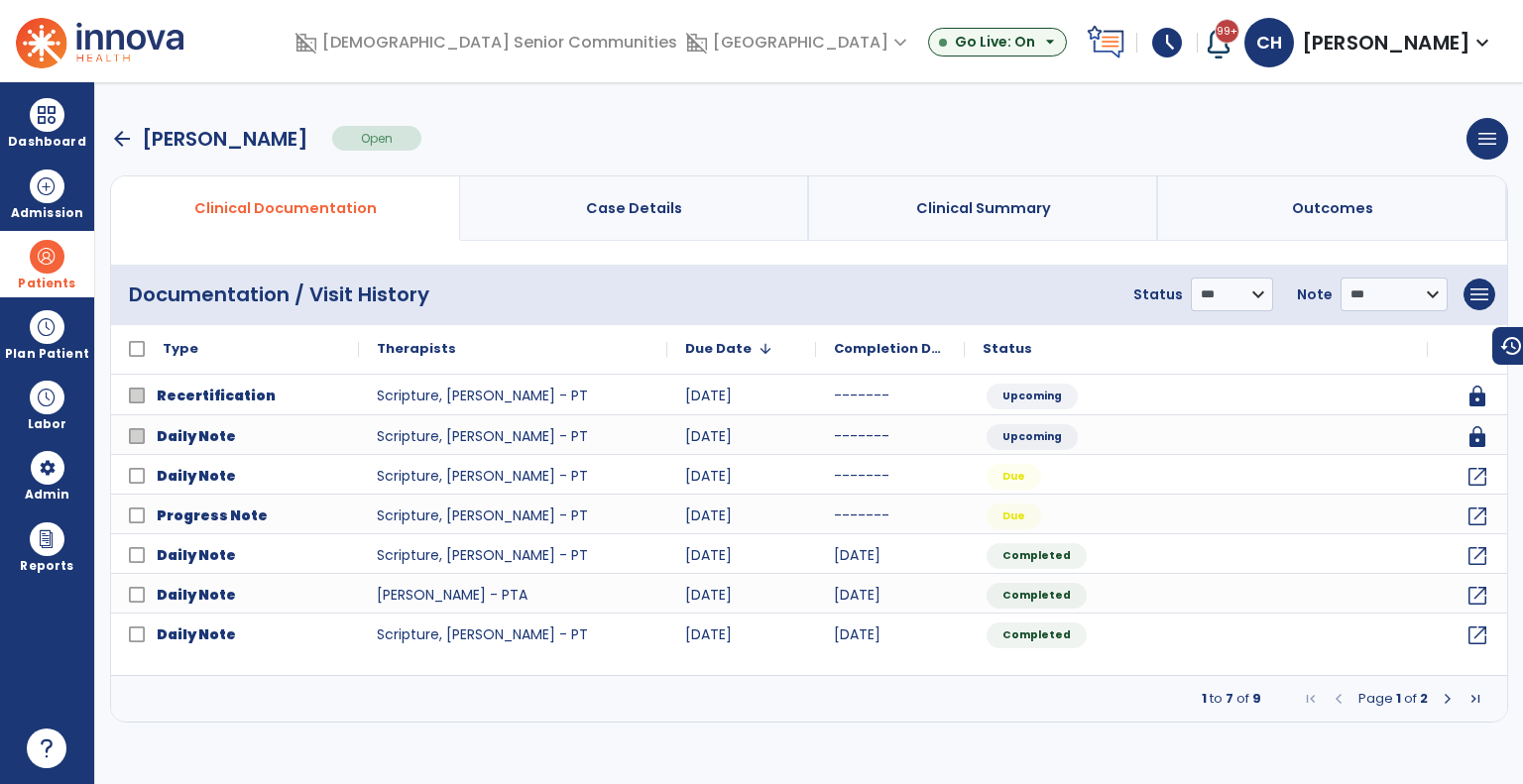 click on "arrow_back" at bounding box center (122, 139) 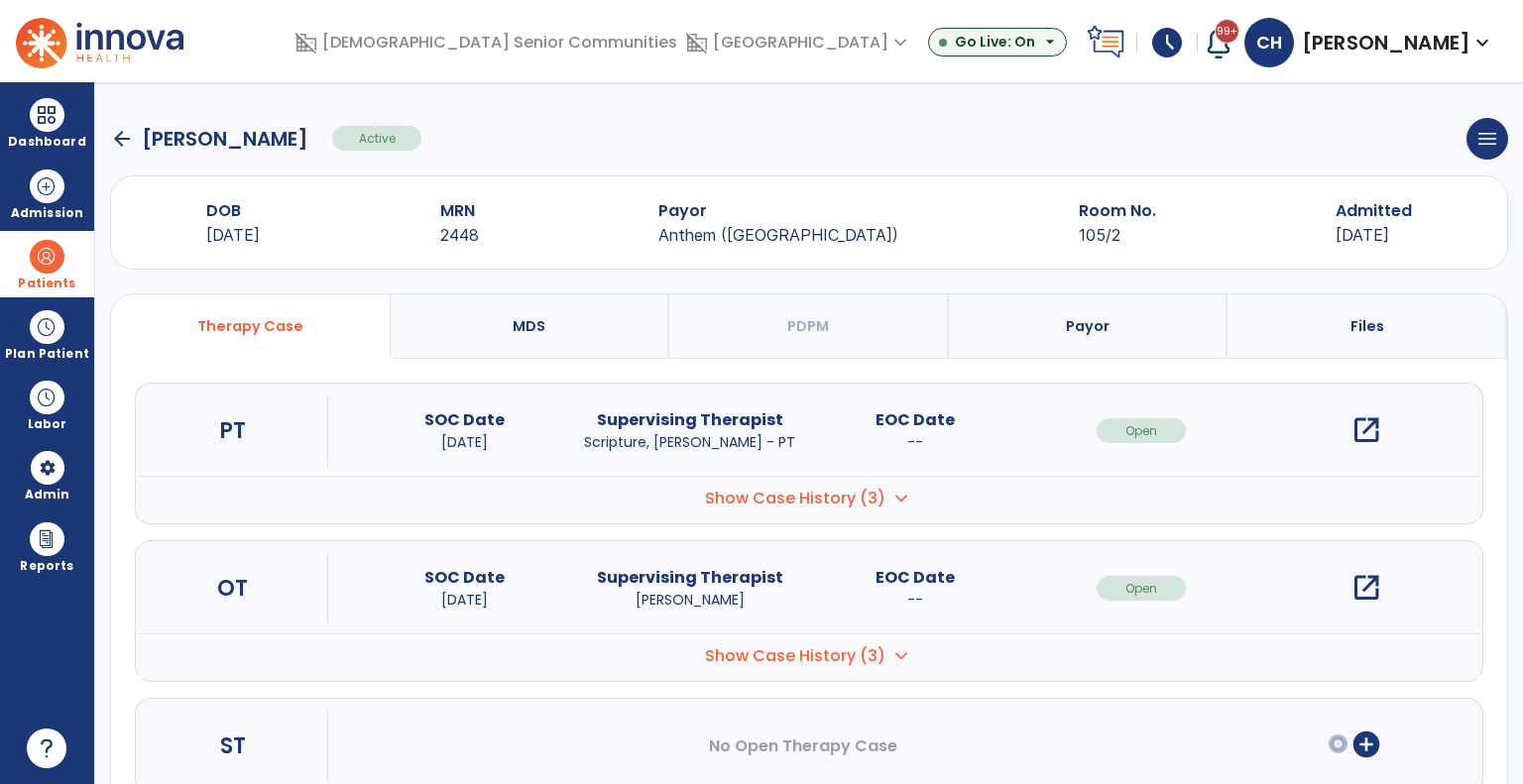 click on "open_in_new" at bounding box center [1366, 588] 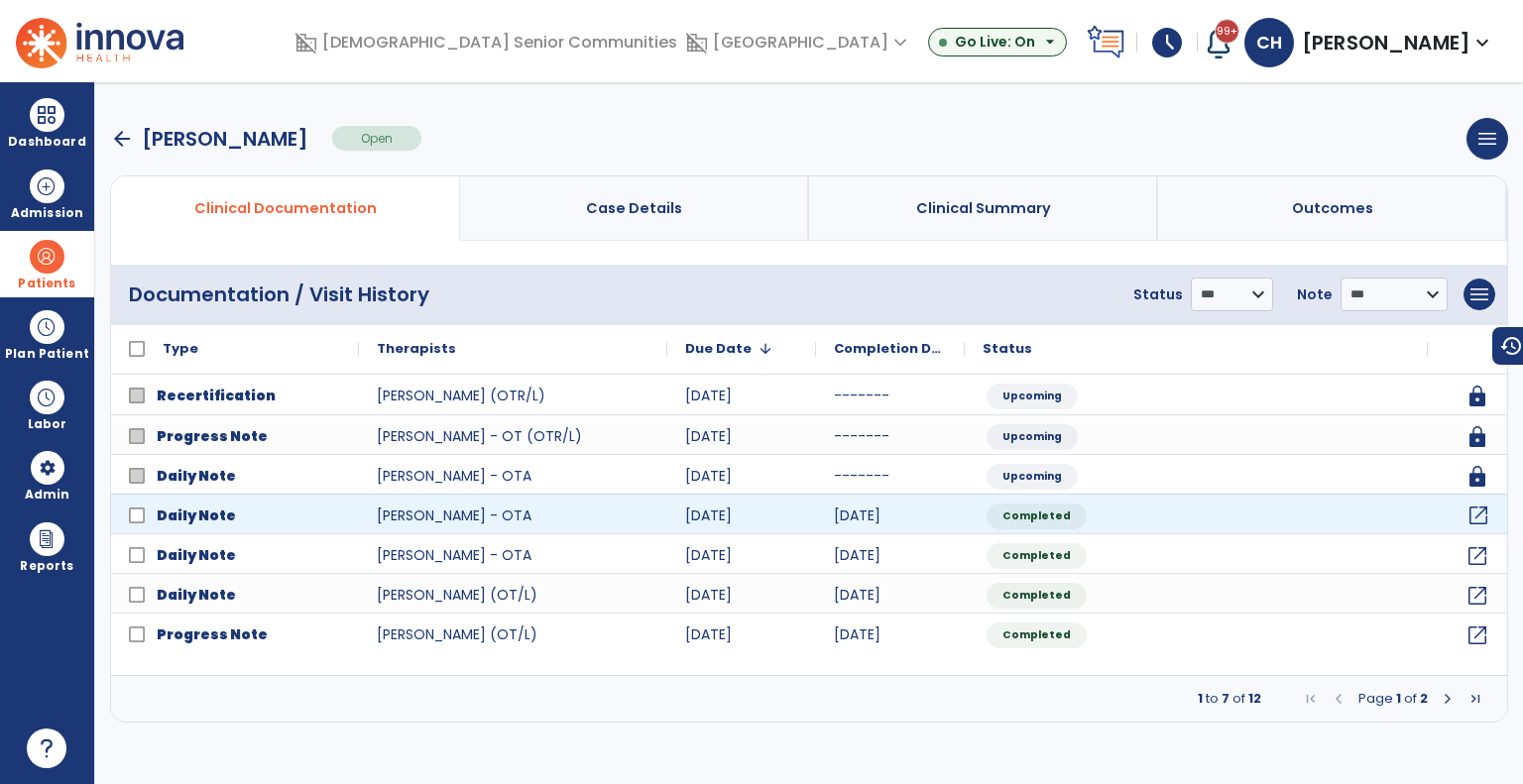 click on "open_in_new" 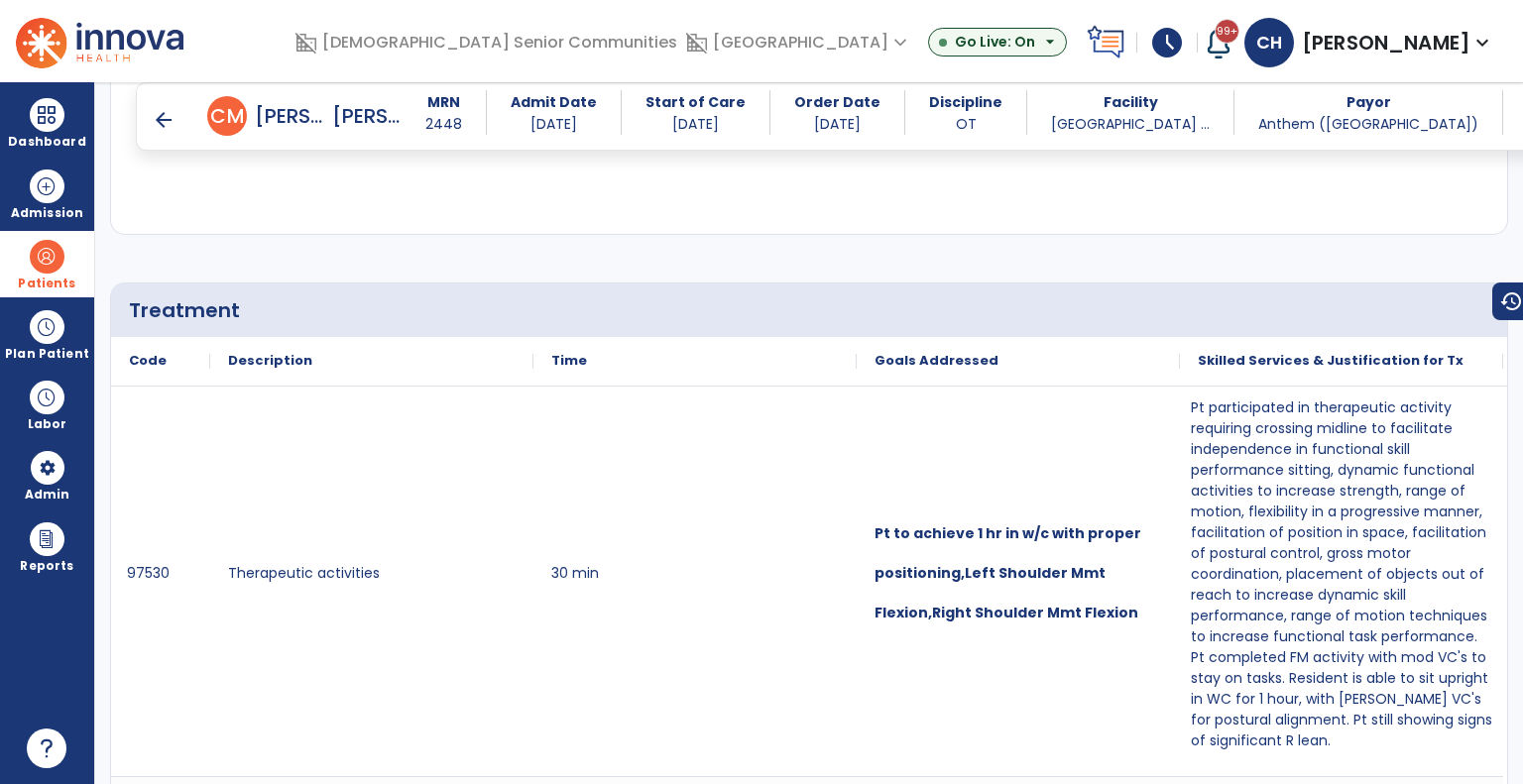 scroll, scrollTop: 1122, scrollLeft: 0, axis: vertical 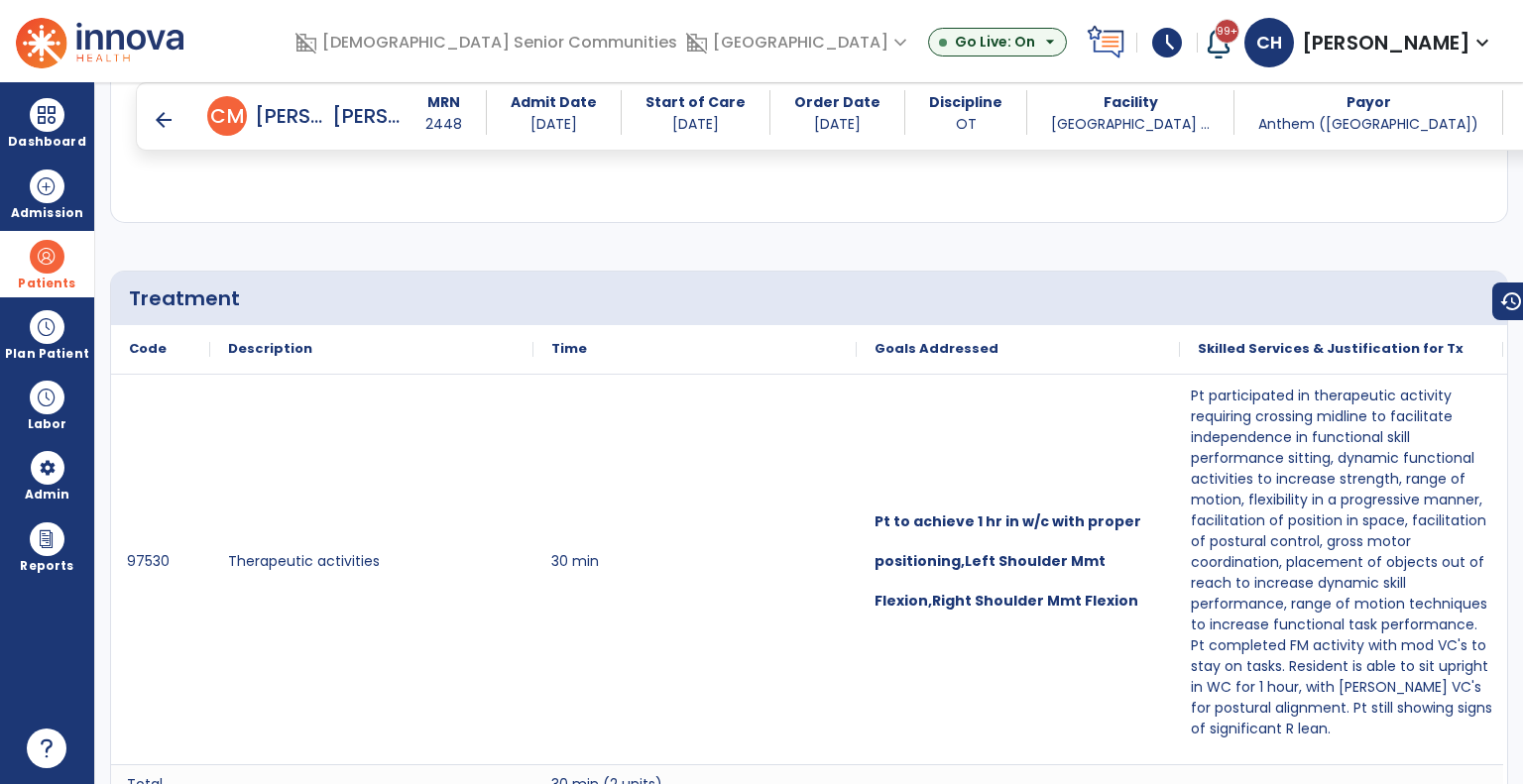 click on "arrow_back" at bounding box center [164, 120] 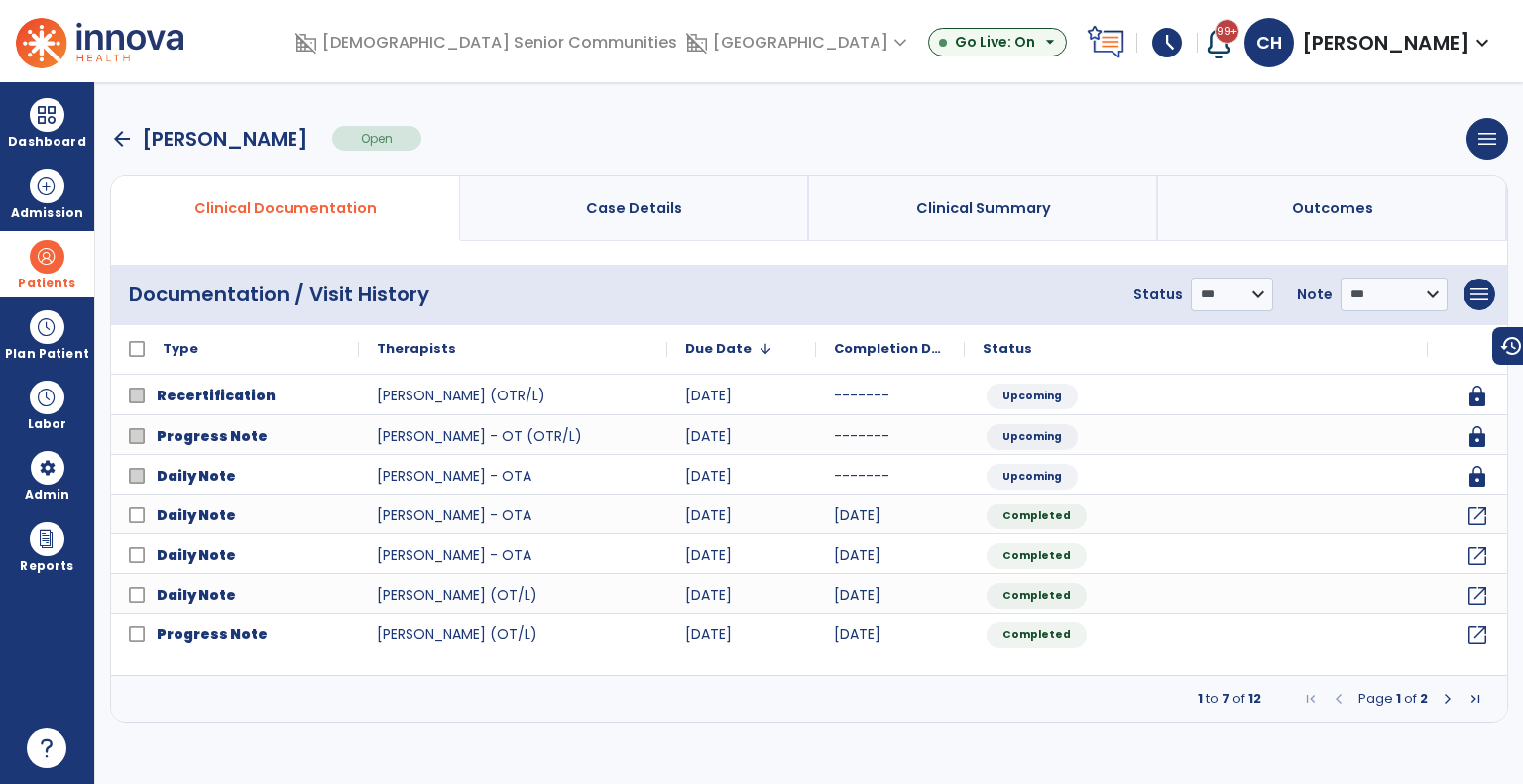 click on "arrow_back" at bounding box center [122, 139] 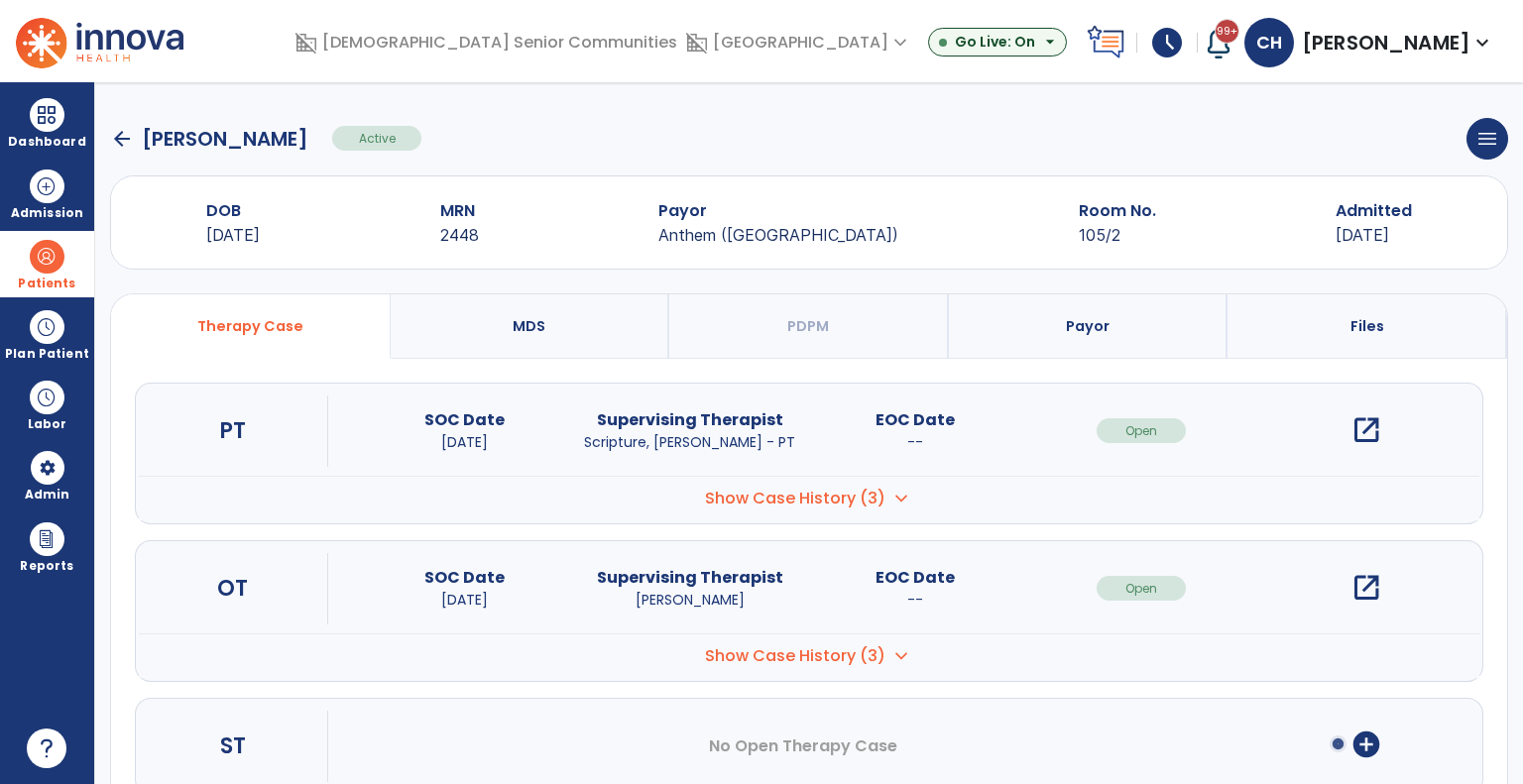 click on "arrow_back" 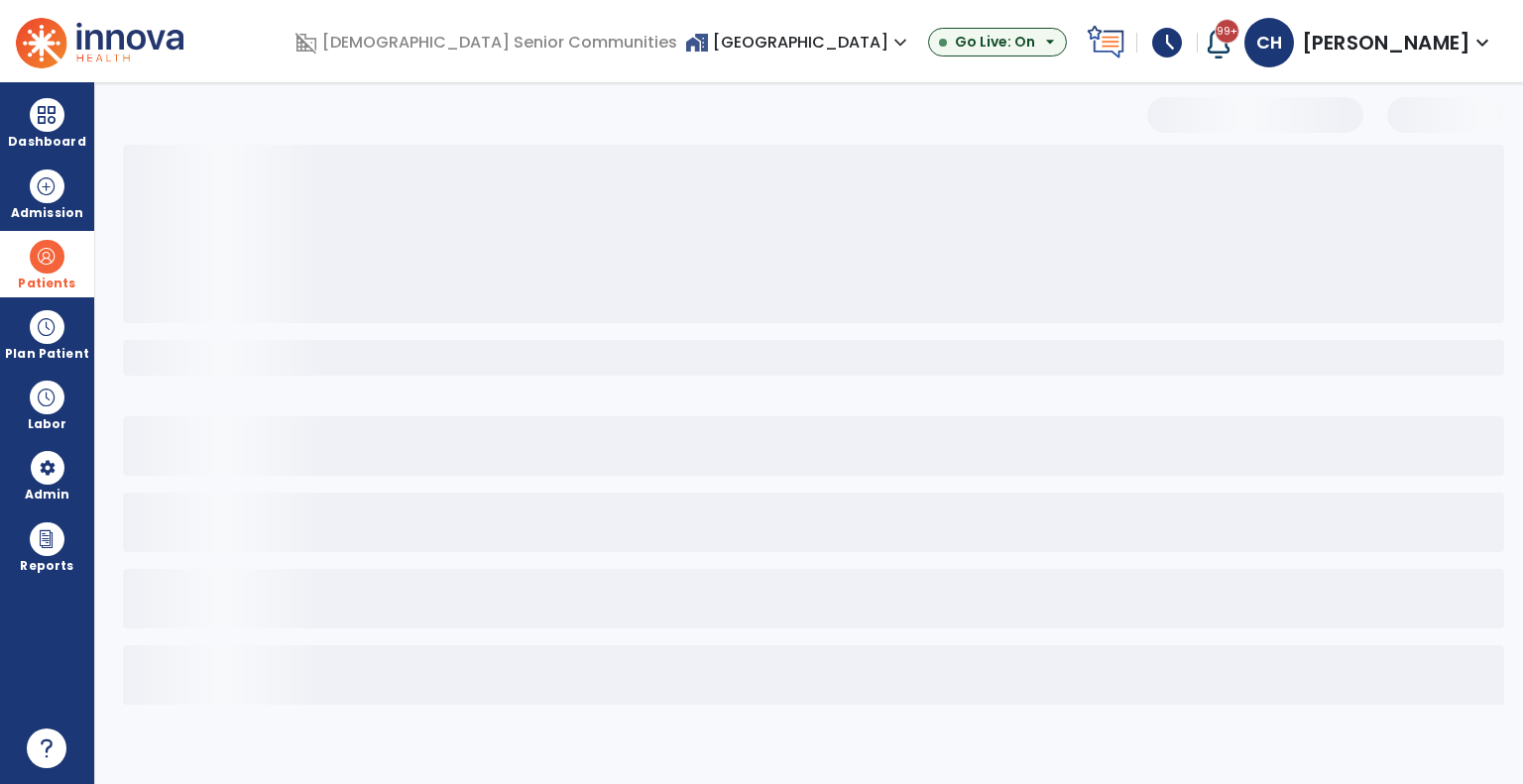 select on "***" 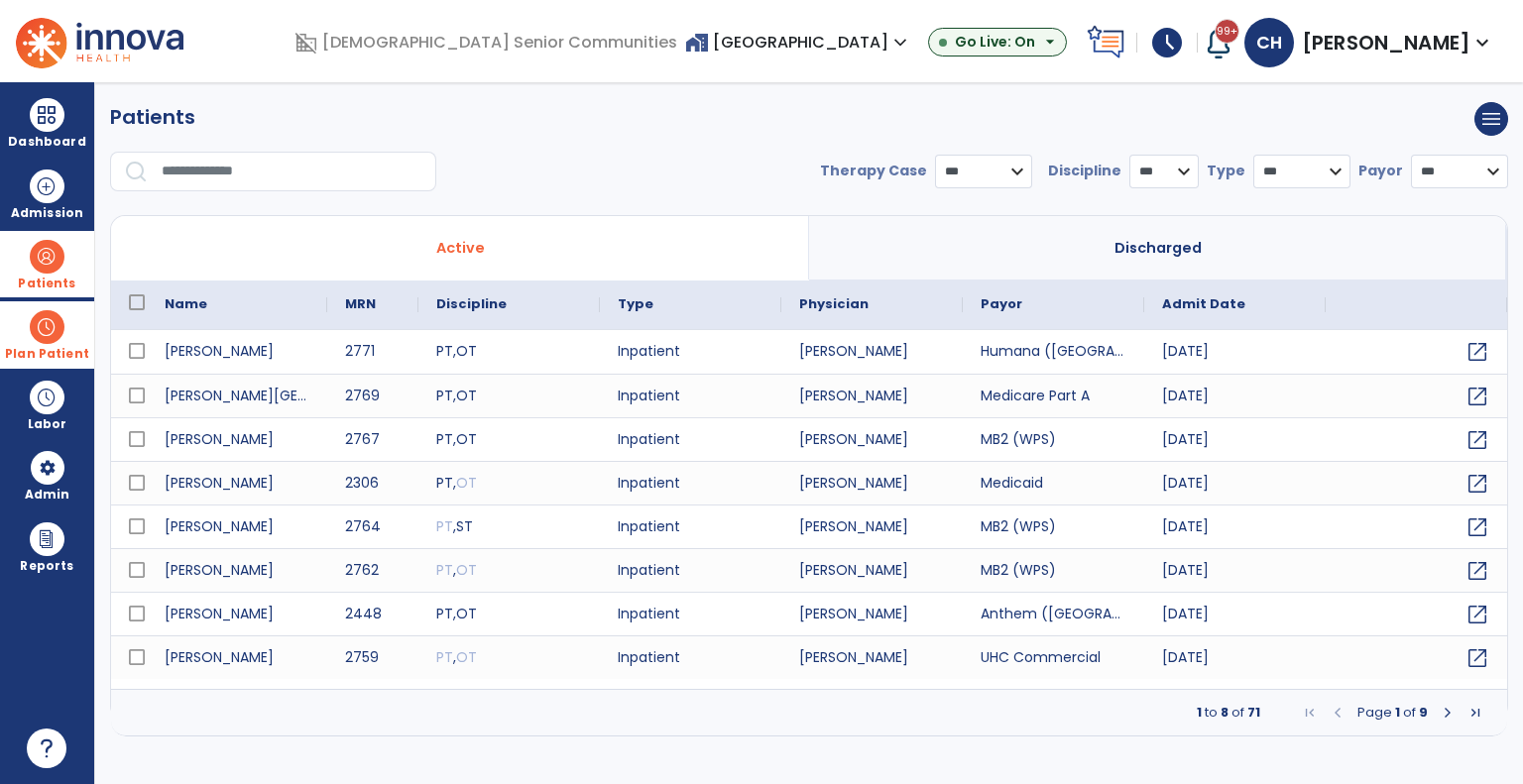 click at bounding box center [47, 327] 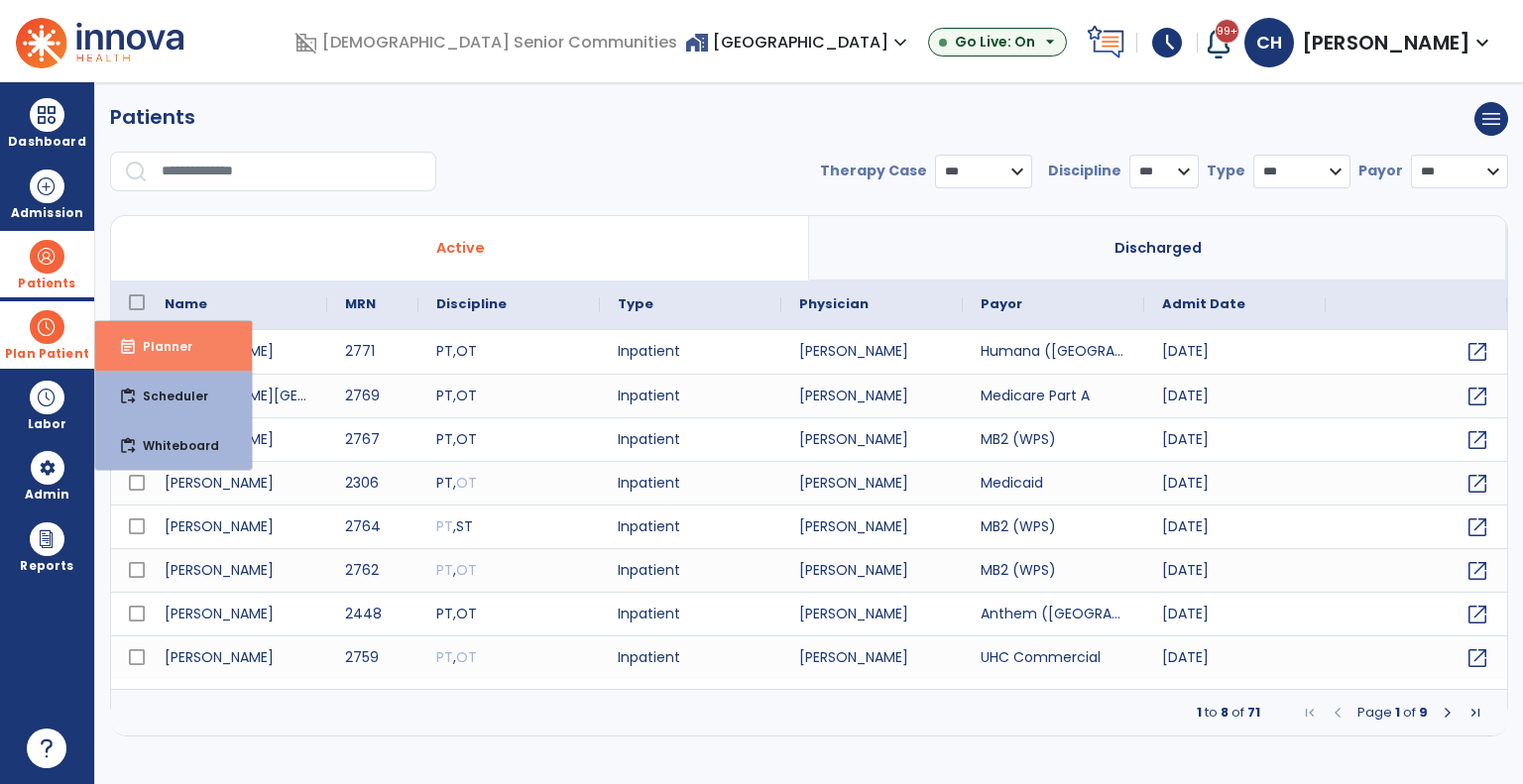 click on "event_note" at bounding box center (128, 347) 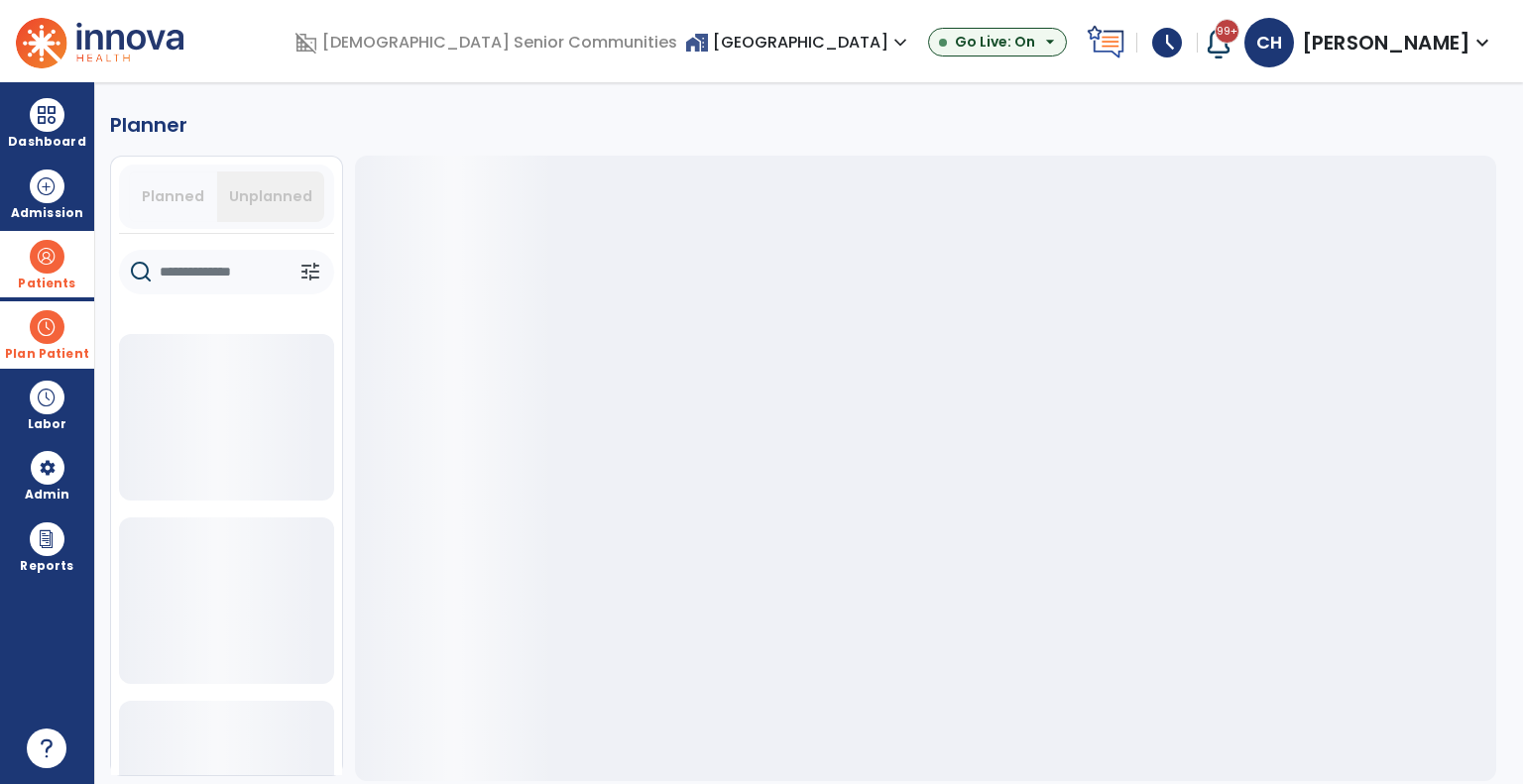 click on "Planned" at bounding box center [174, 196] 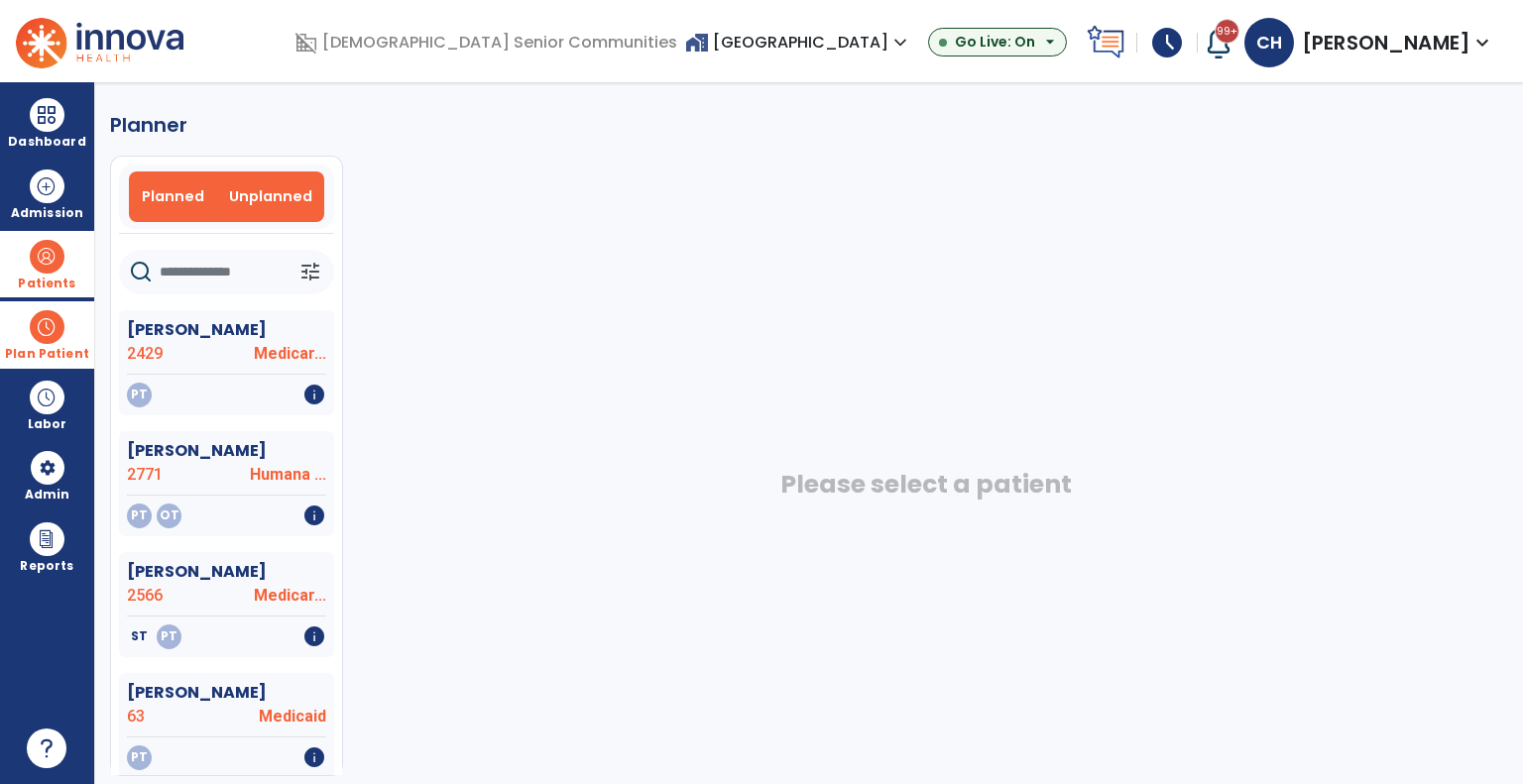 click on "Planned" at bounding box center (174, 196) 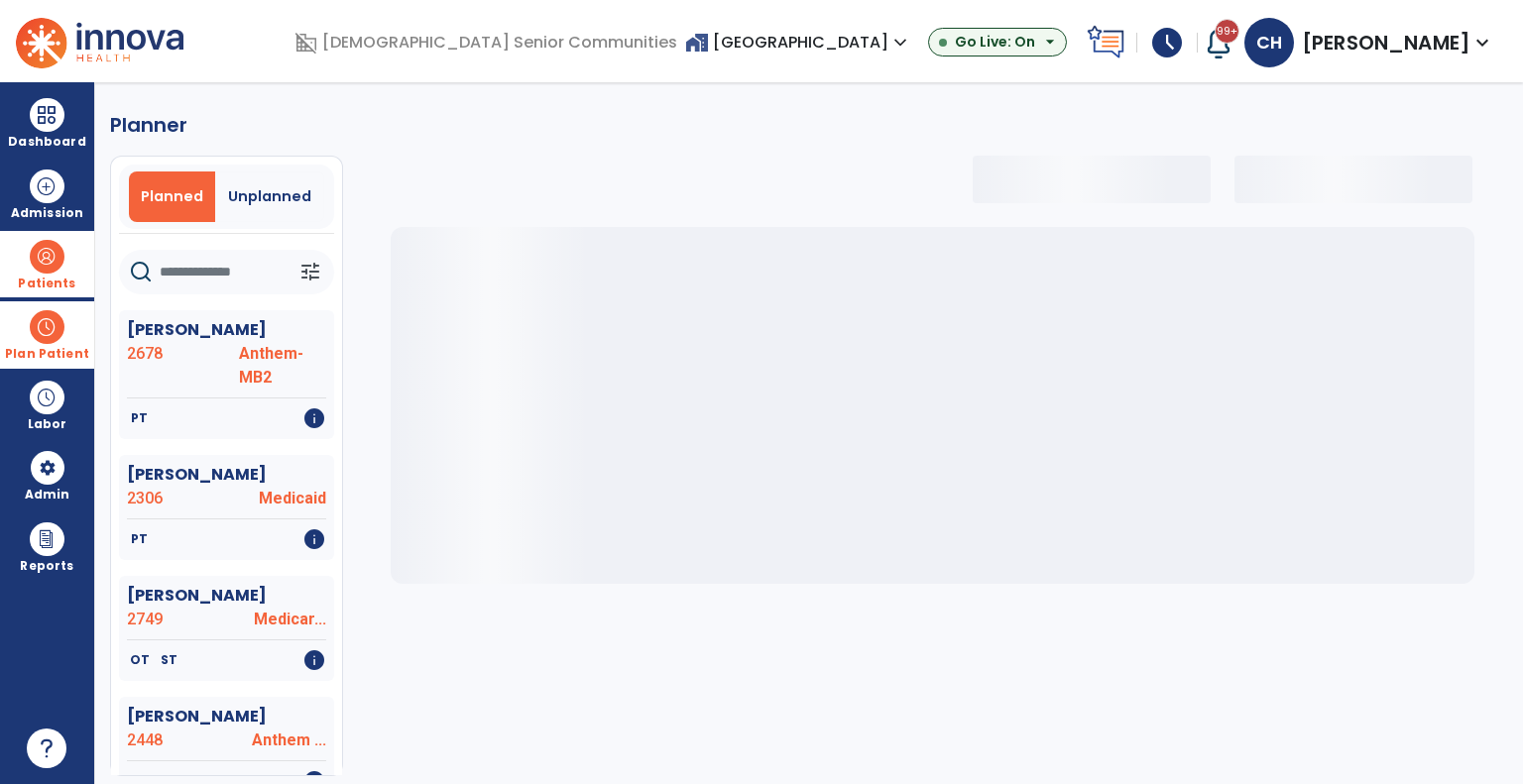 click 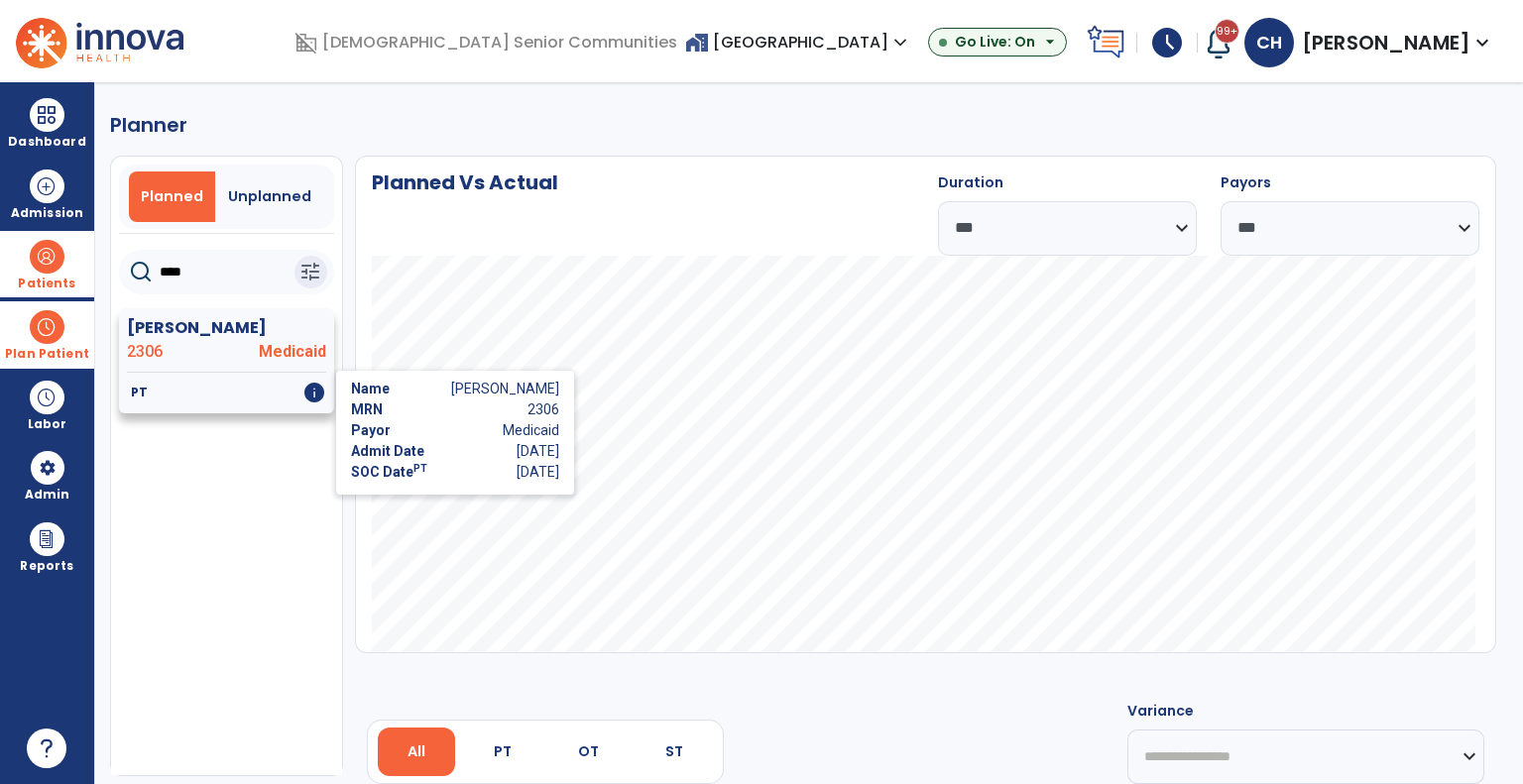 type on "****" 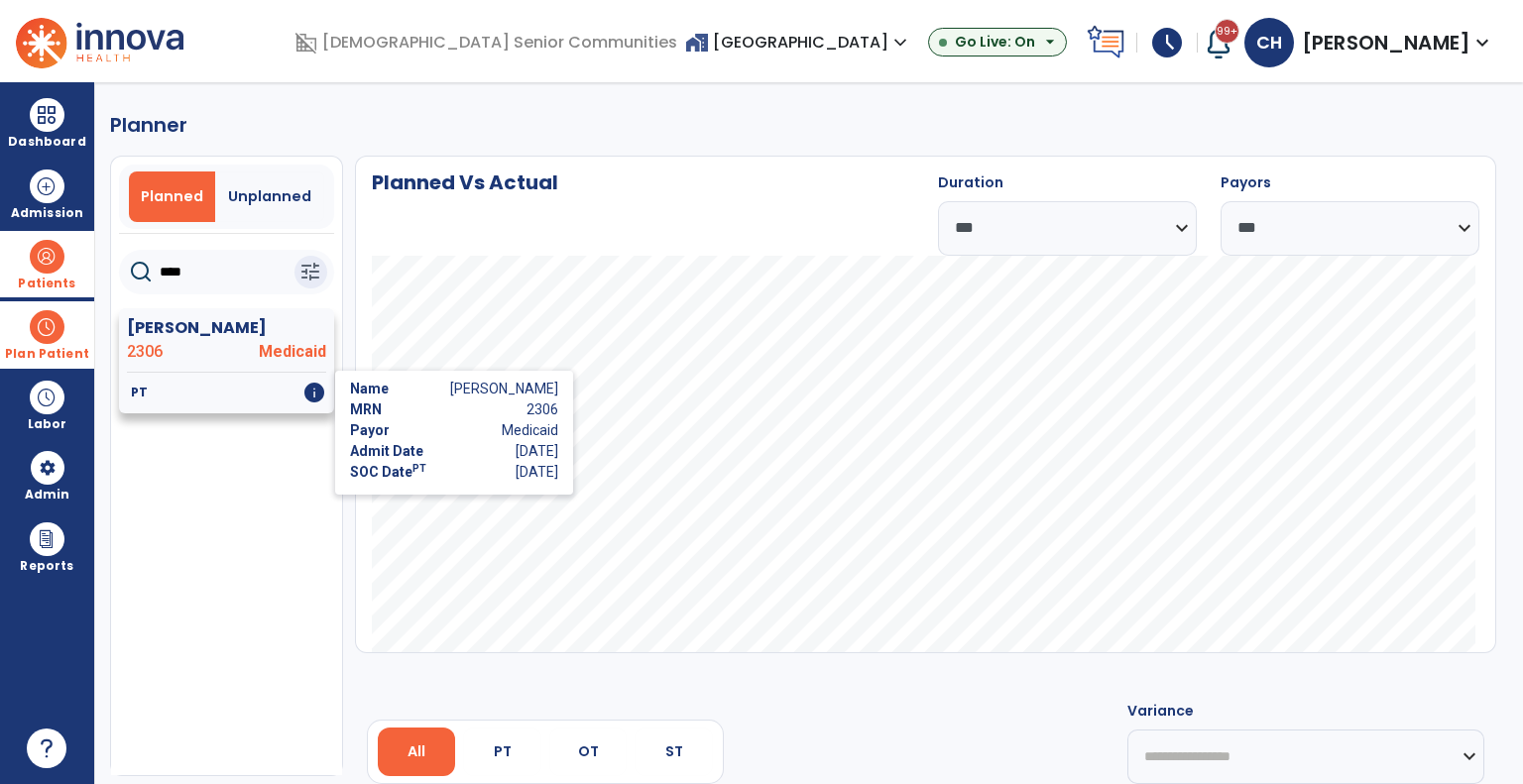 click on "info" 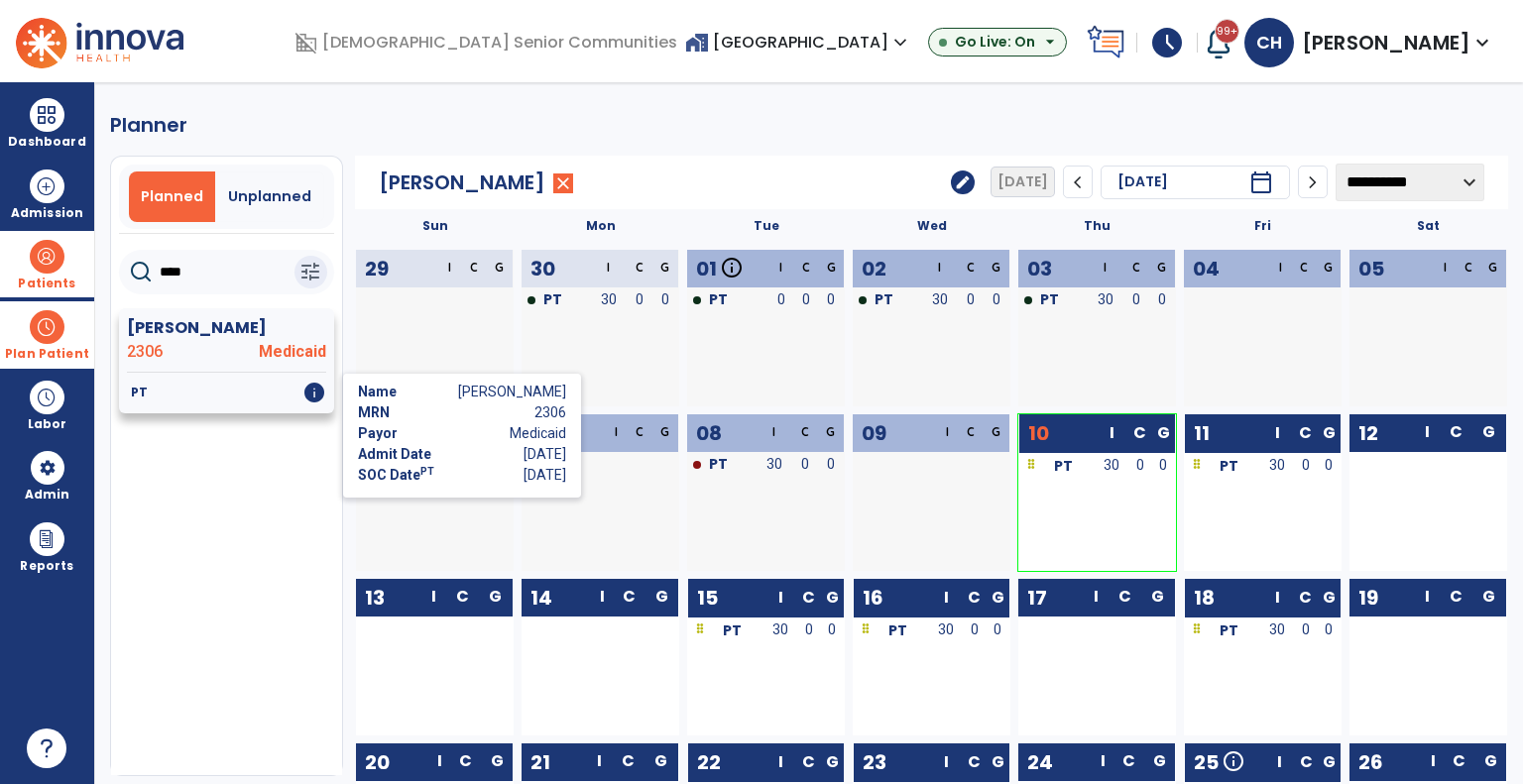 click on "info" 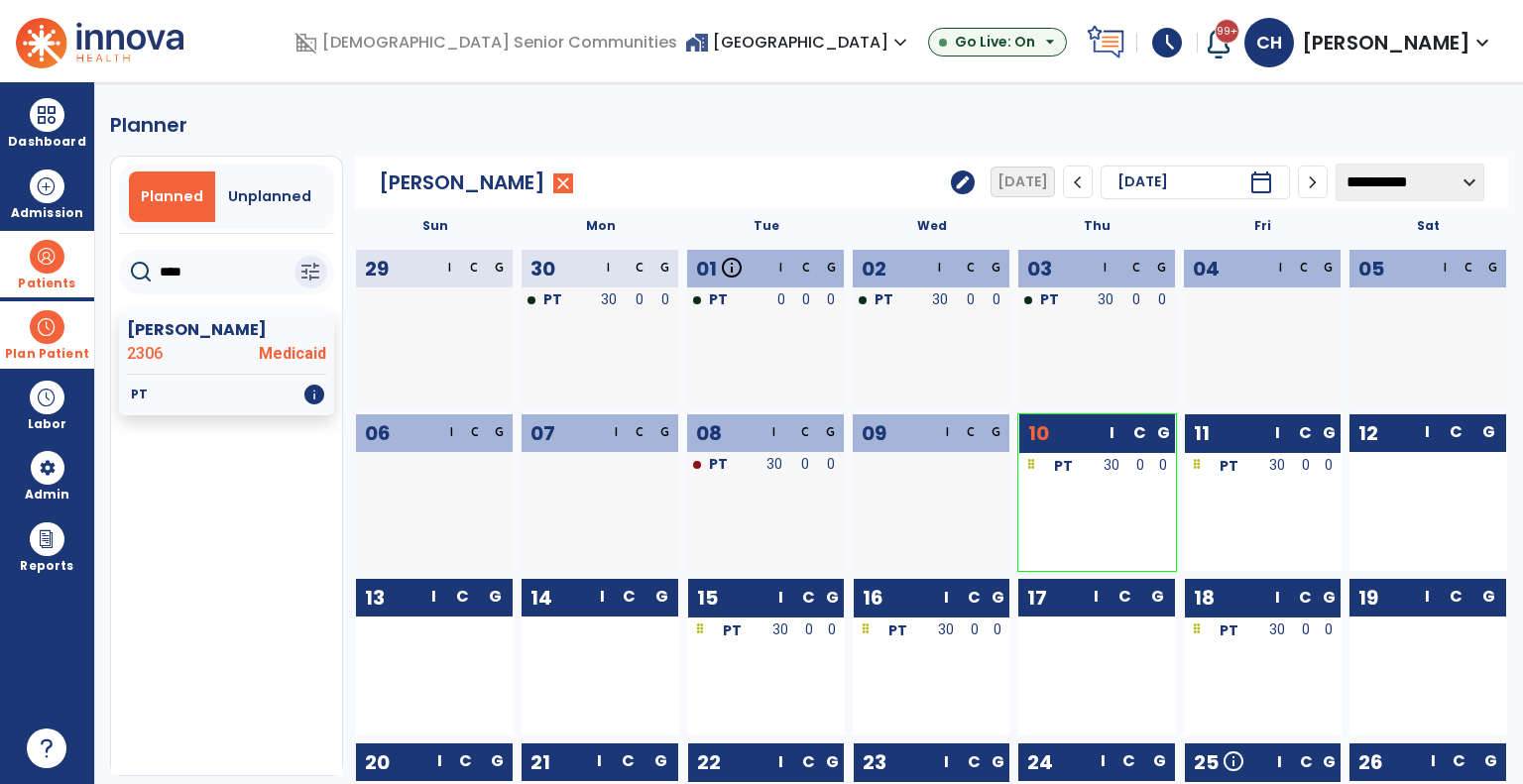 click on "Patients" at bounding box center (47, 264) 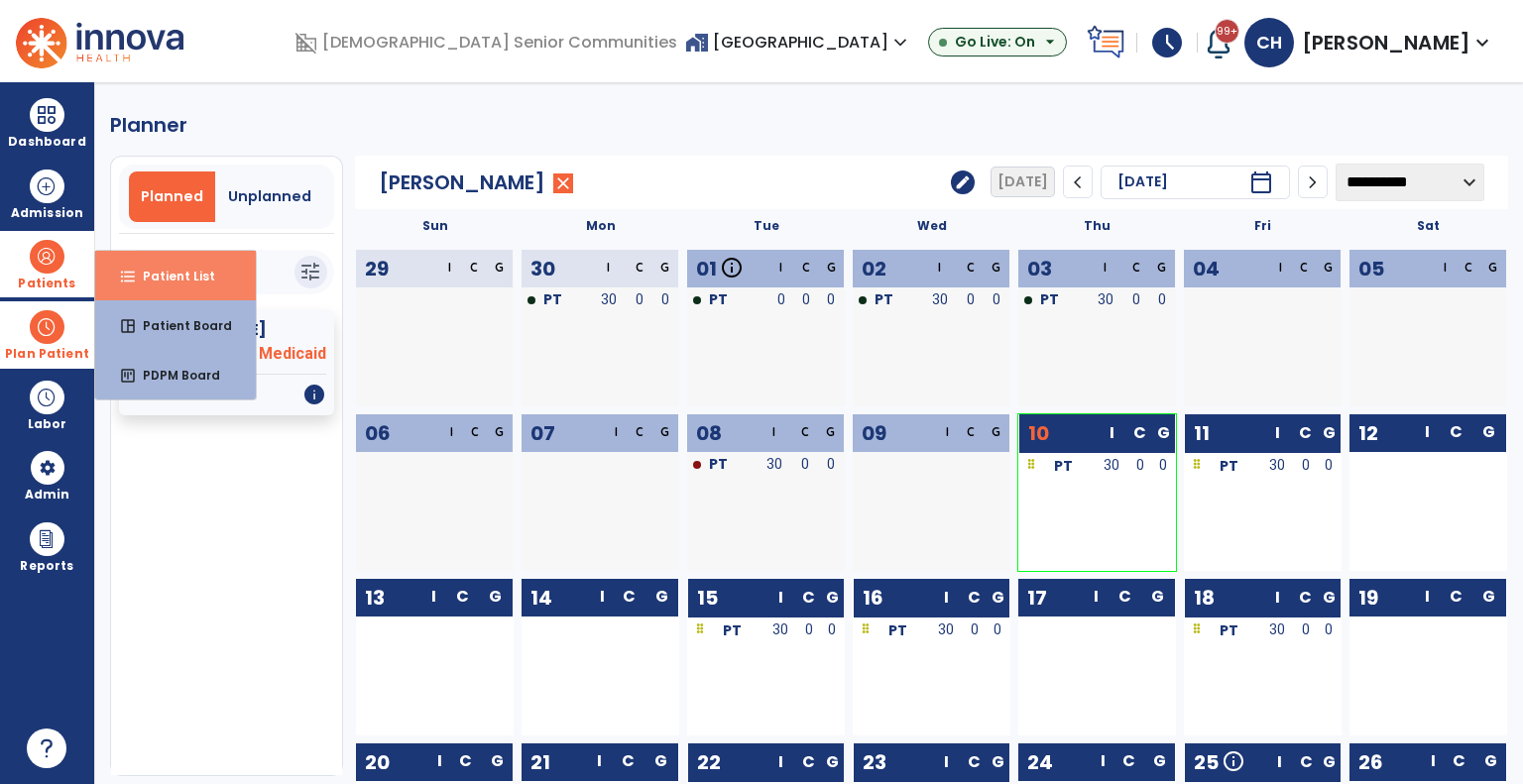 click on "Patient List" at bounding box center [171, 276] 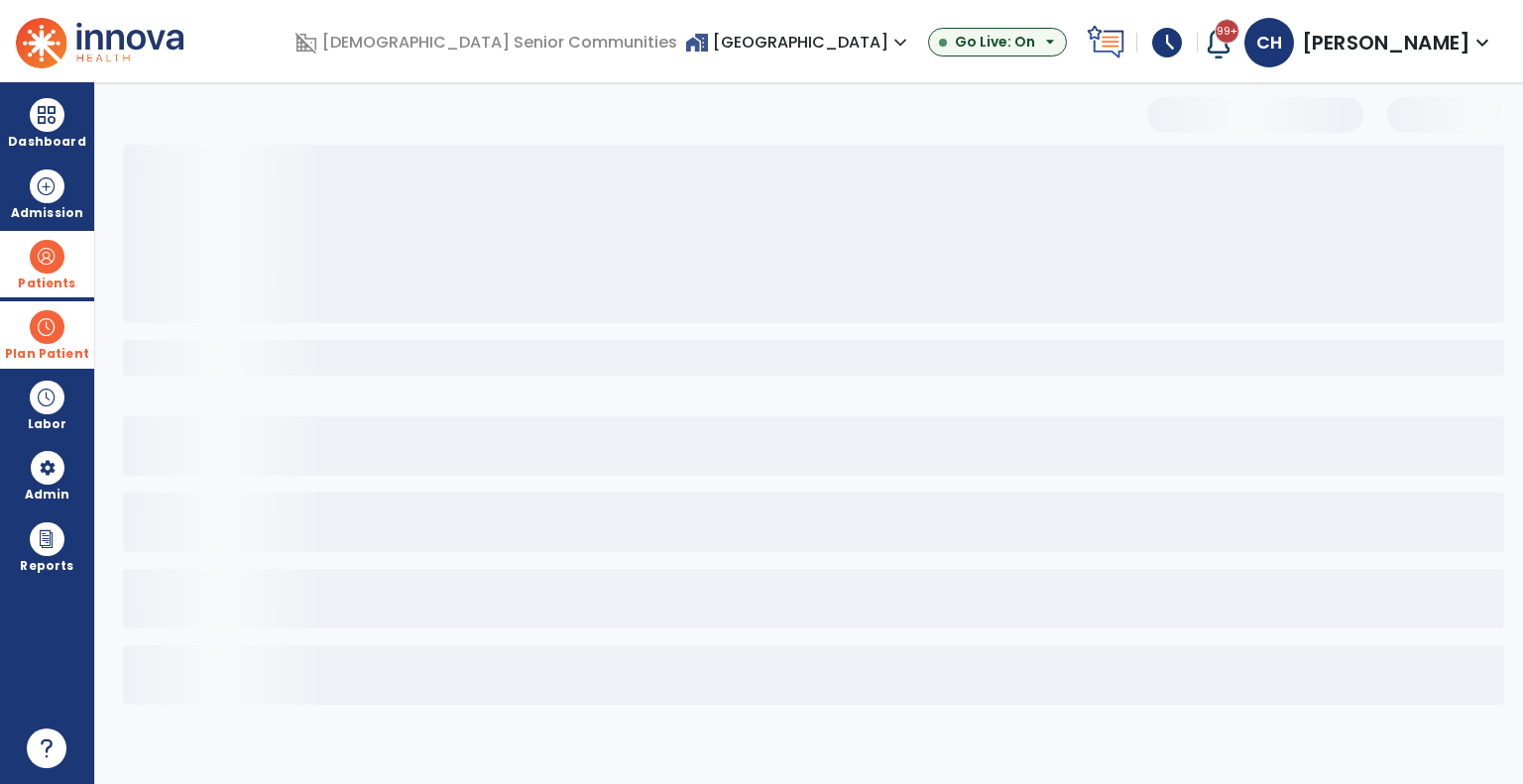 select on "***" 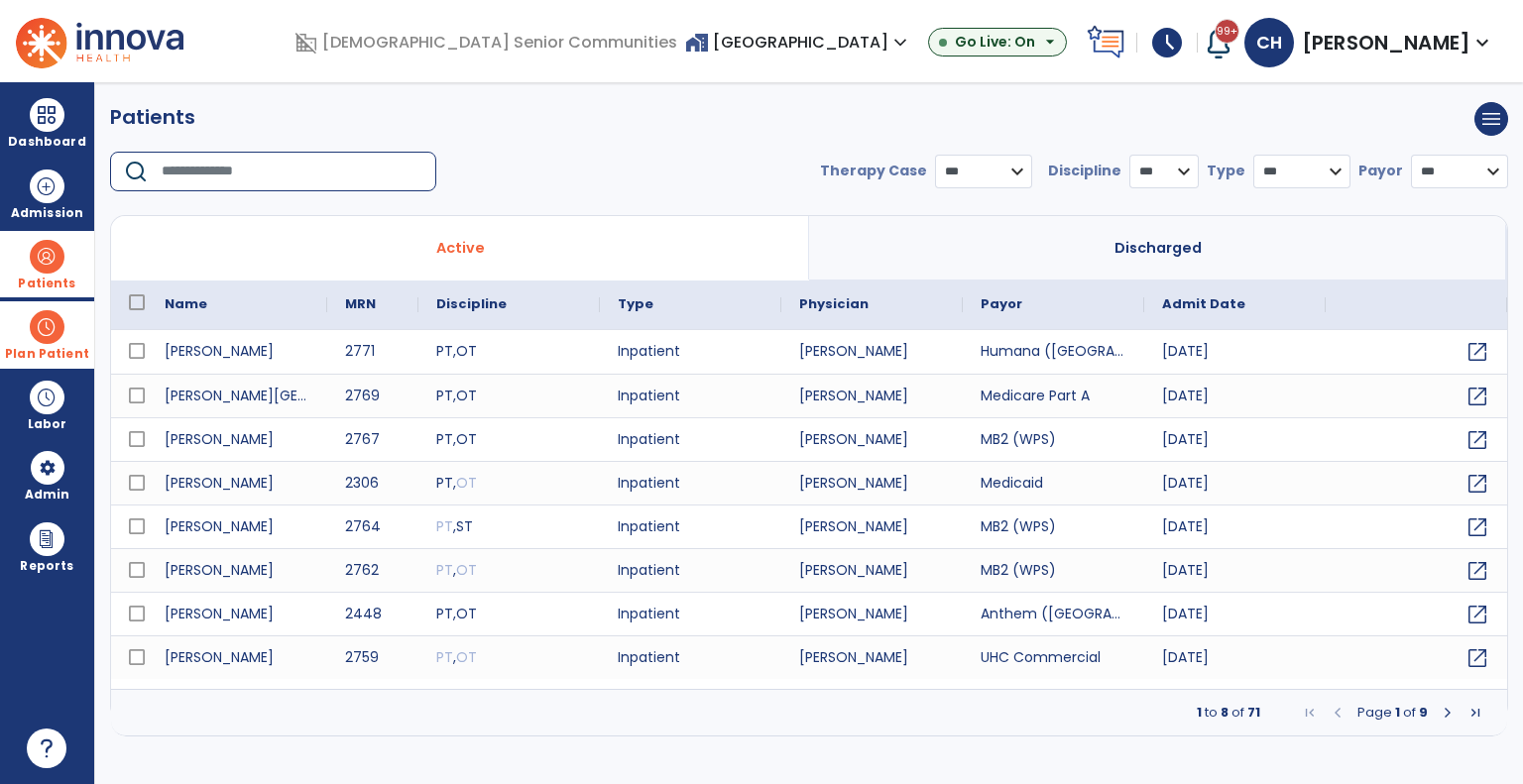 click at bounding box center [292, 171] 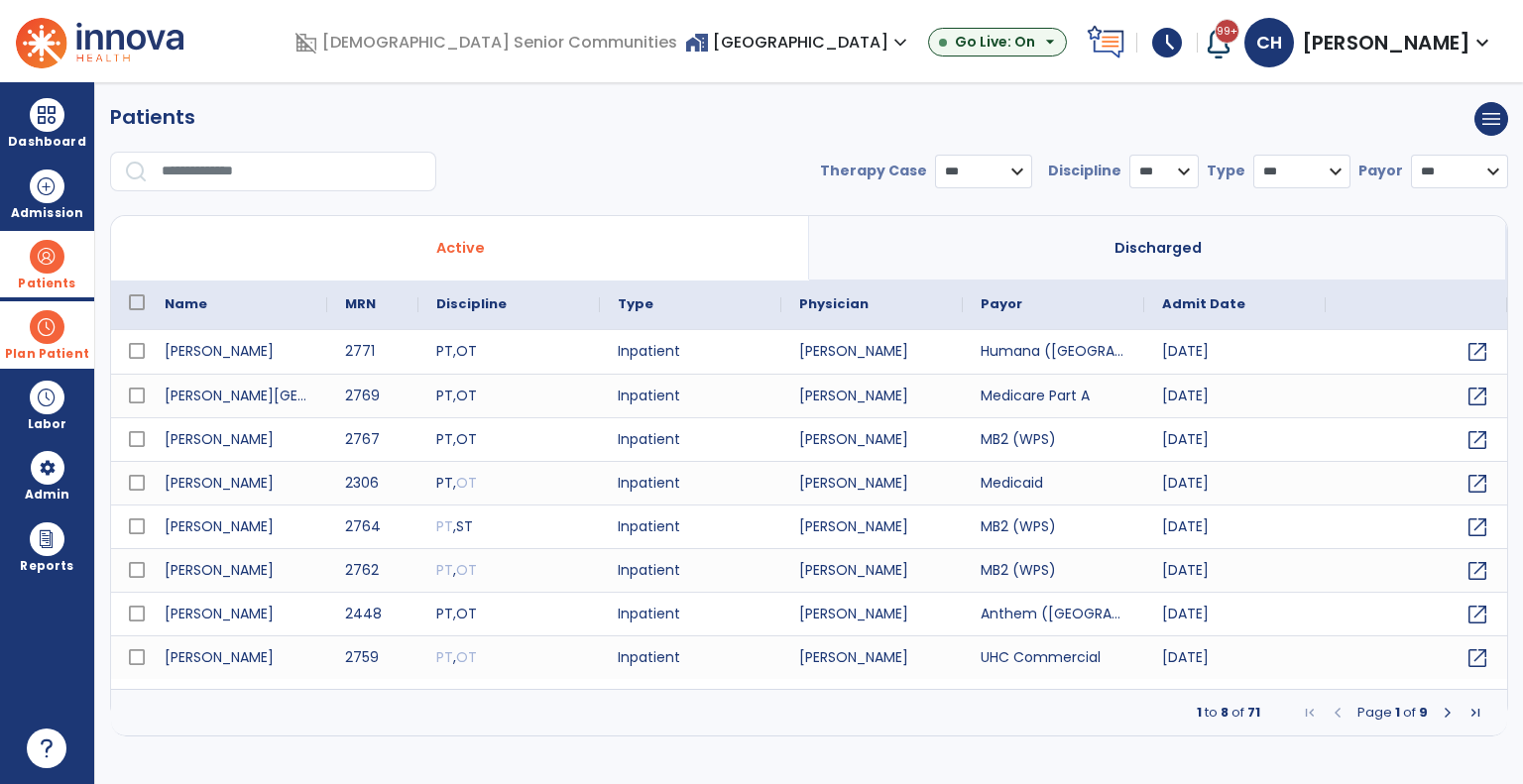 click on "Plan Patient" at bounding box center (47, 264) 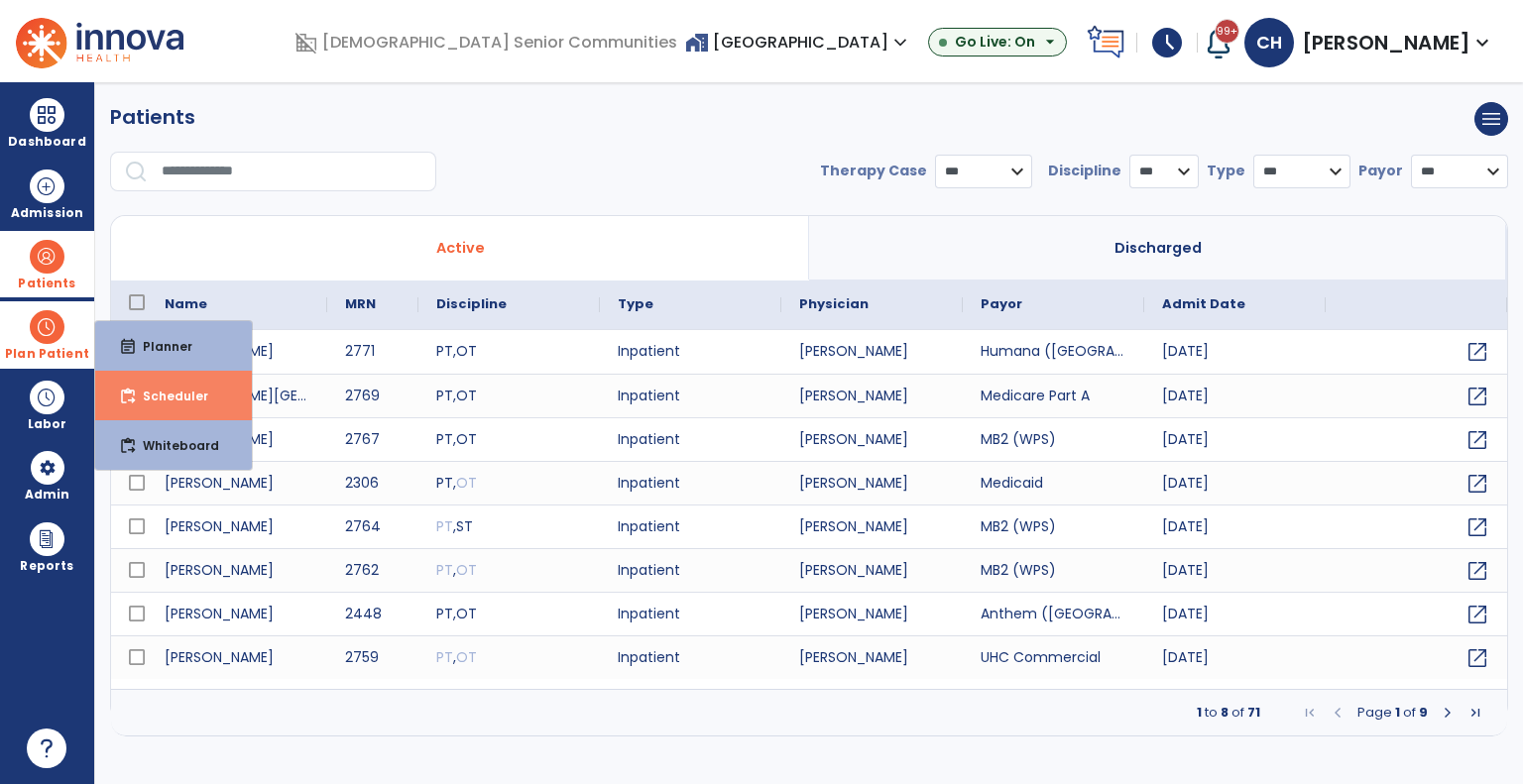 click on "content_paste_go  Scheduler" at bounding box center [174, 395] 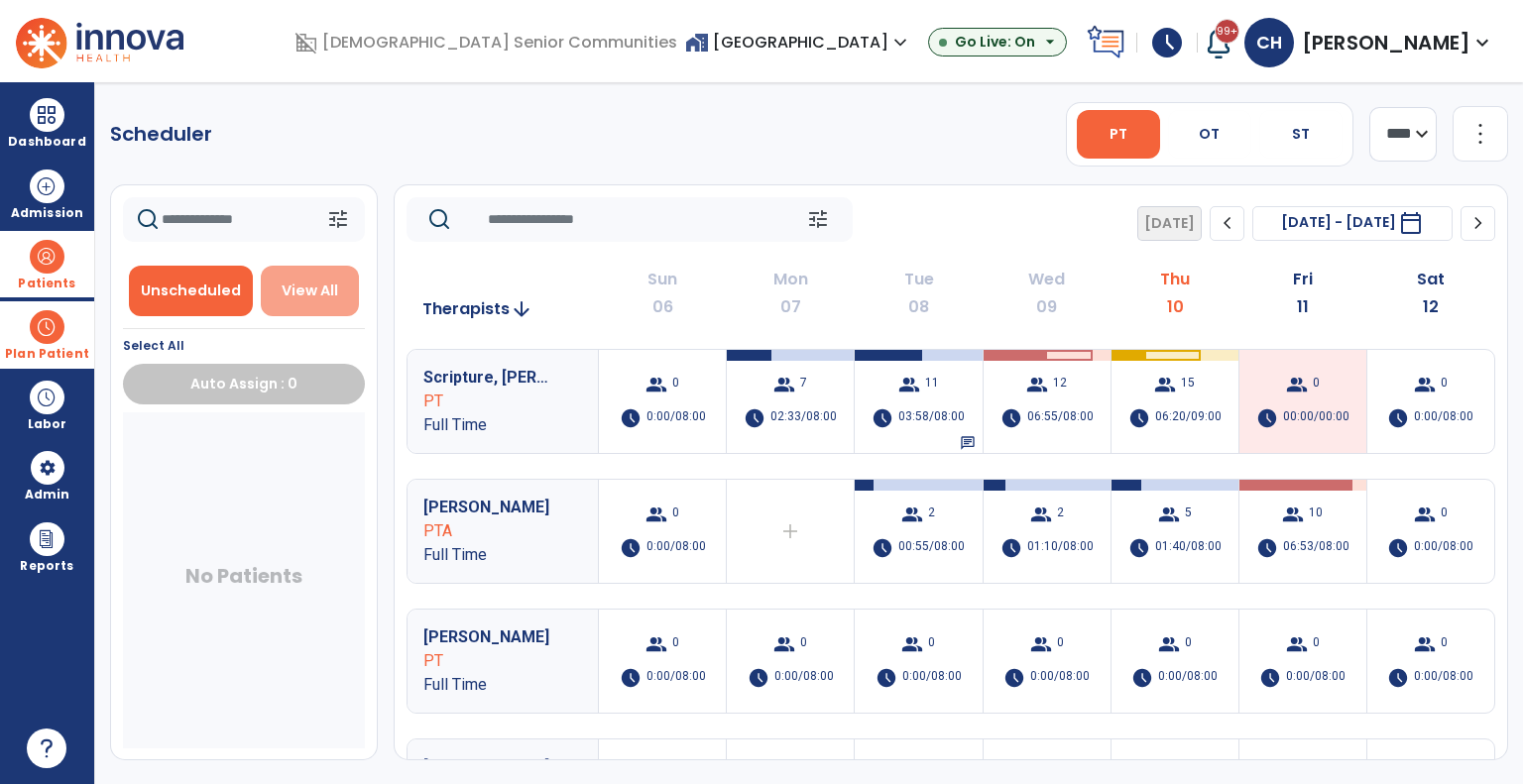 click on "View All" at bounding box center [310, 290] 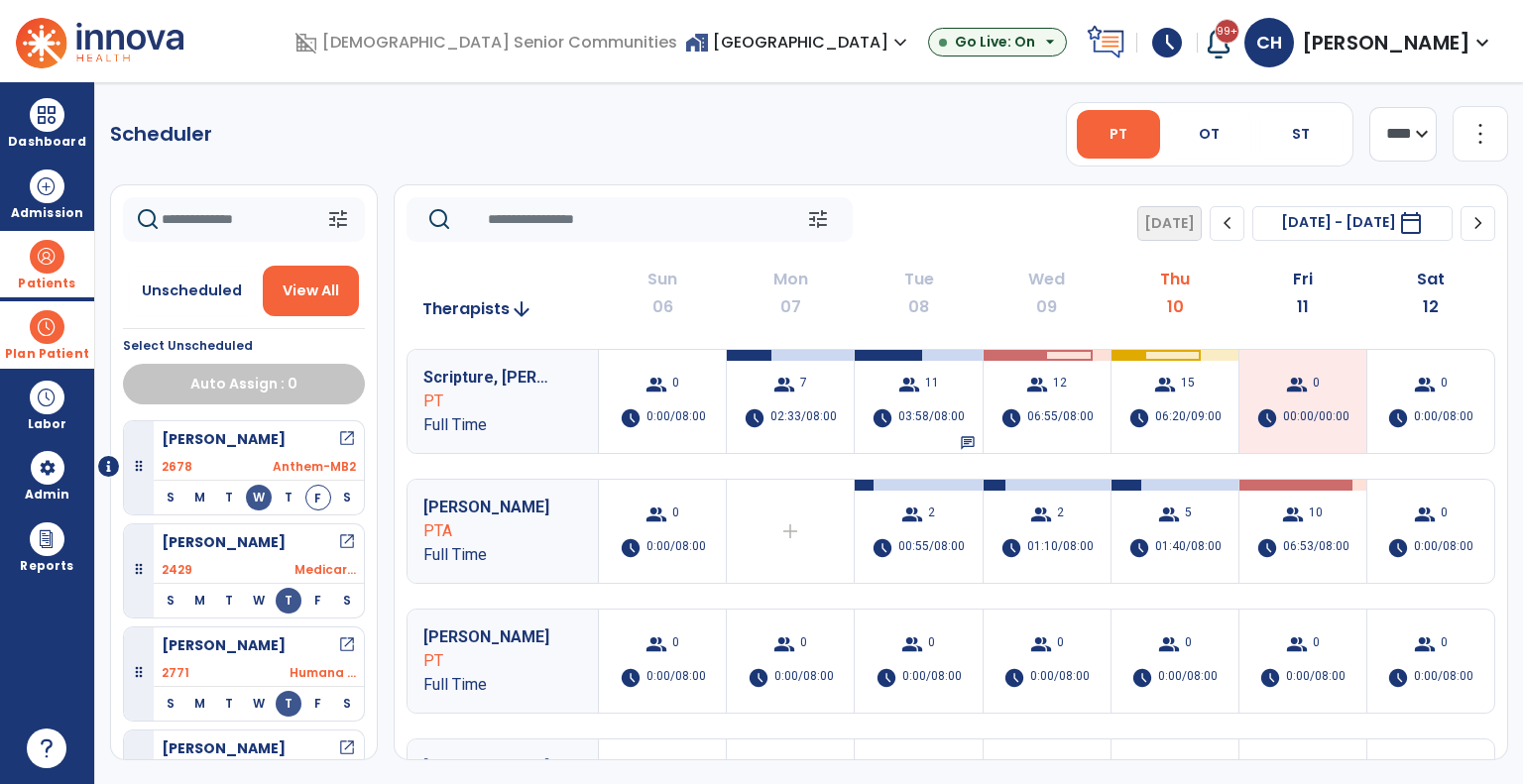 click 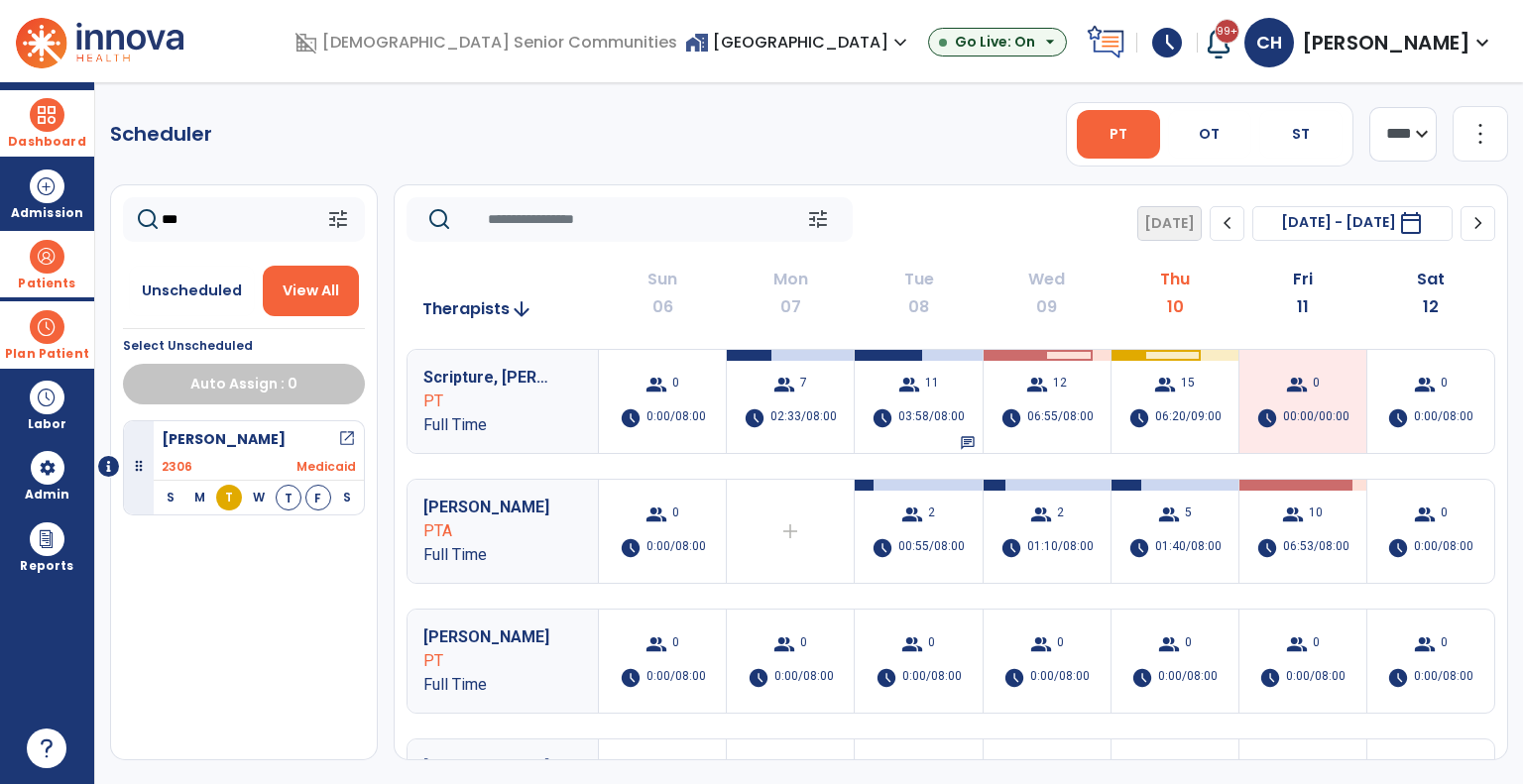 type on "***" 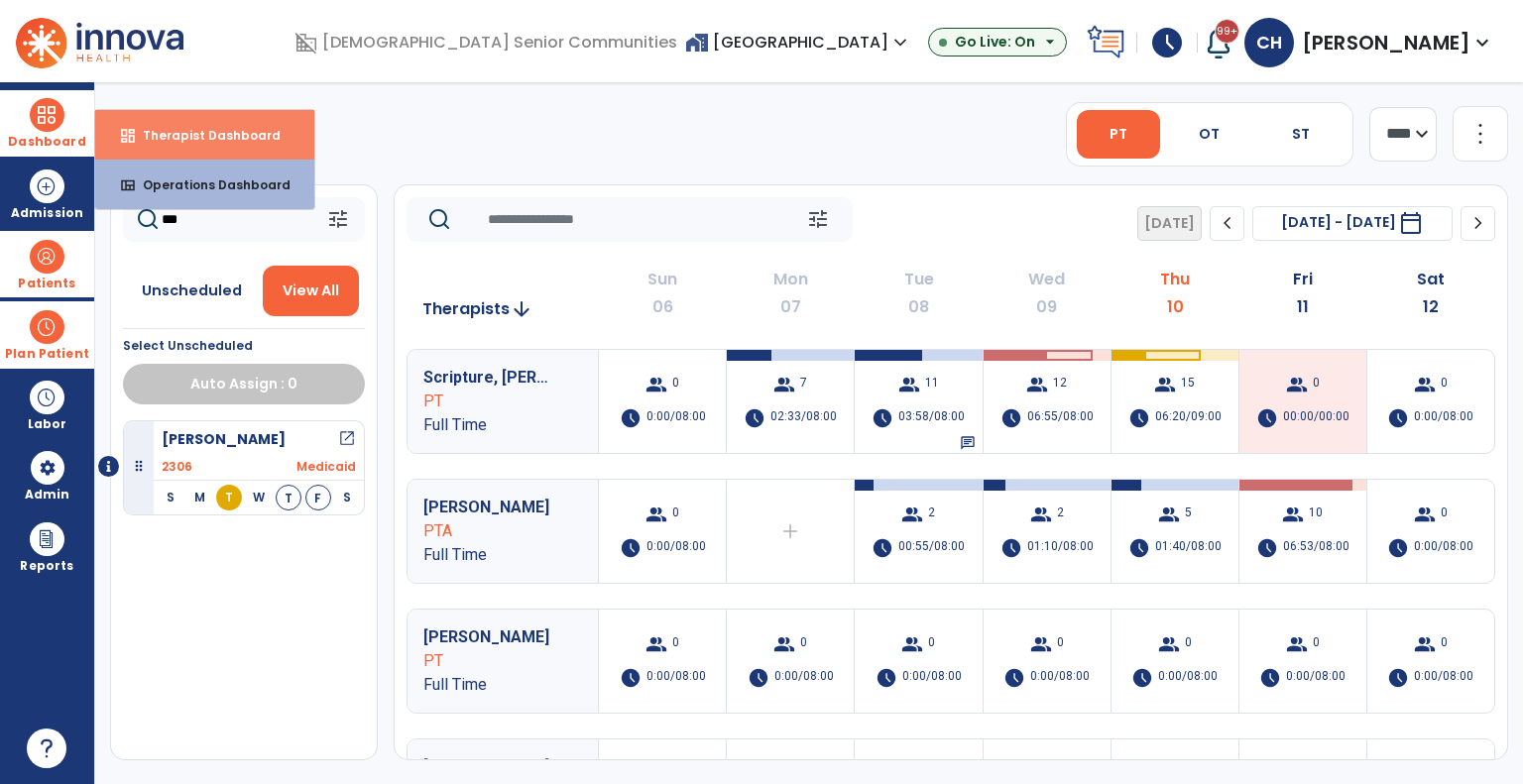 click on "Therapist Dashboard" at bounding box center (203, 135) 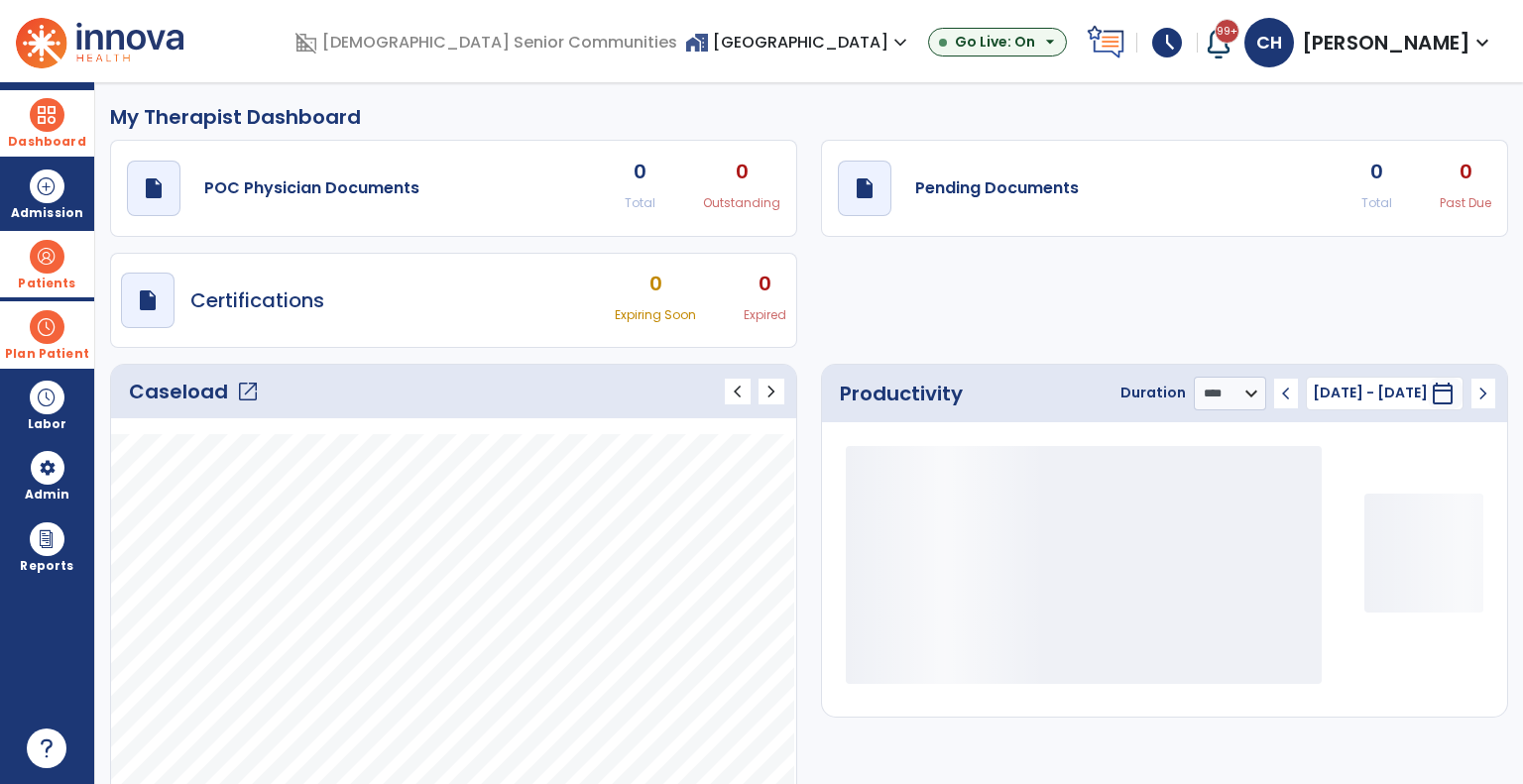 click on "open_in_new" 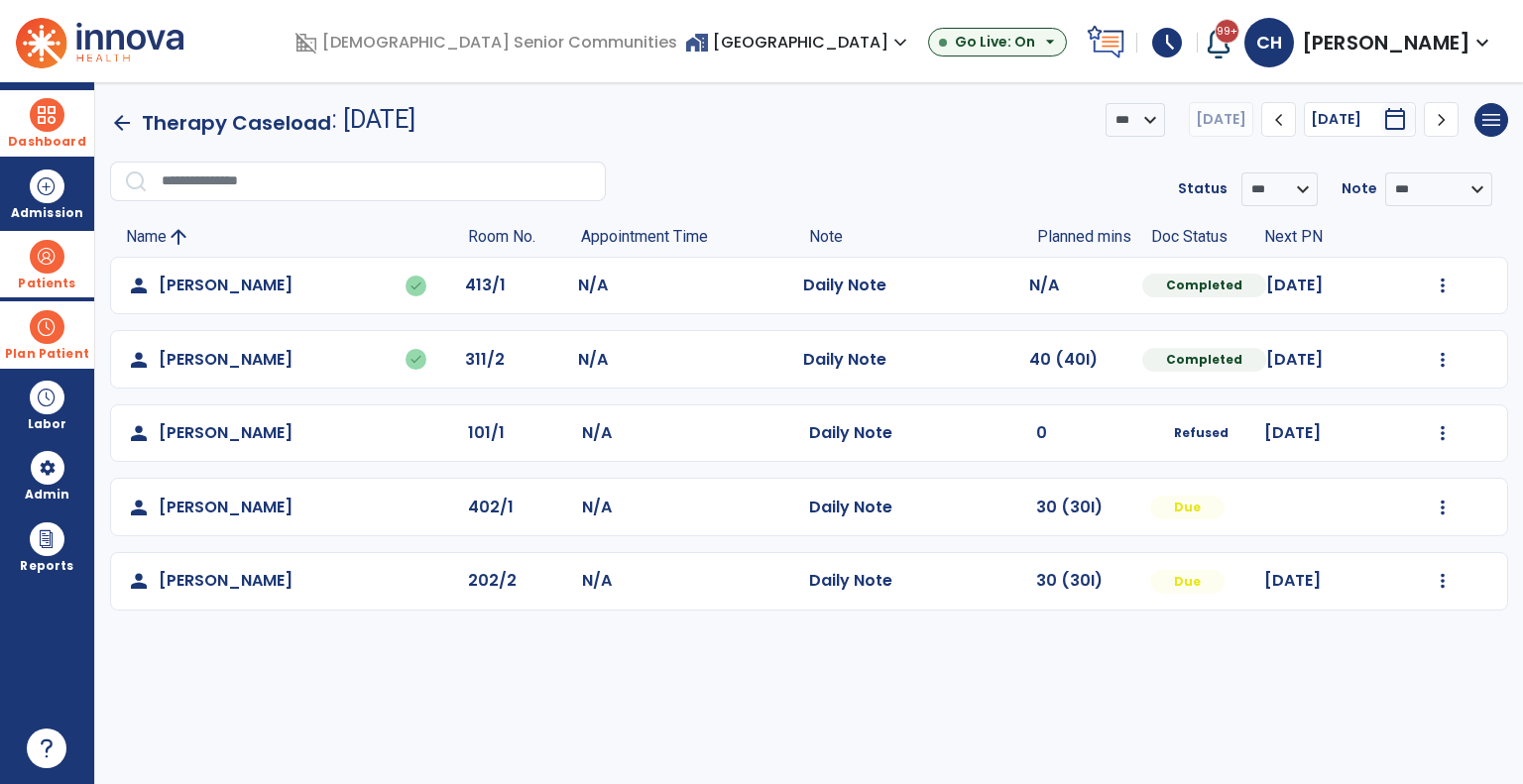 click on "Mark Visit As Complete   Reset Note   Open Document   G + C Mins" 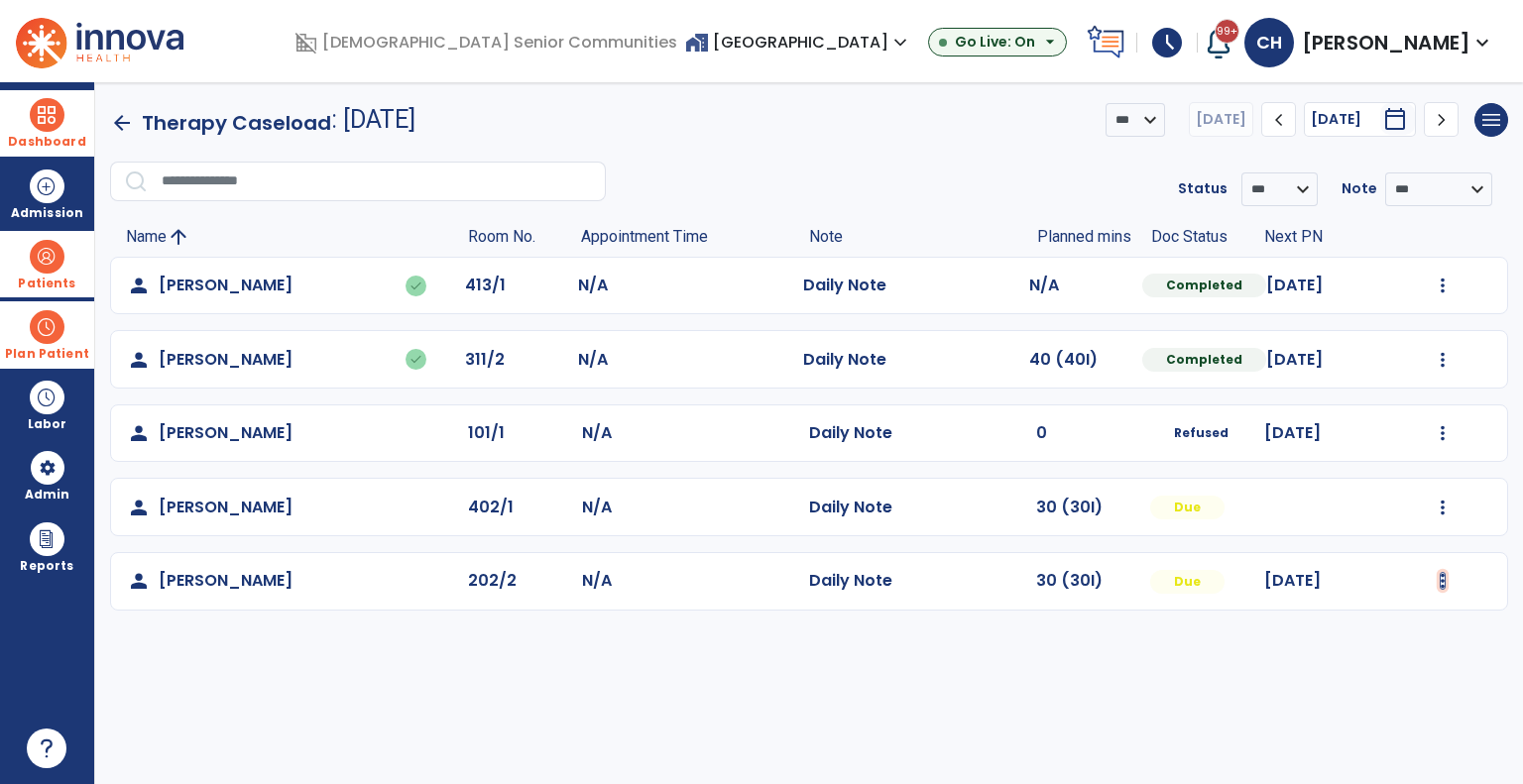 click at bounding box center [1443, 285] 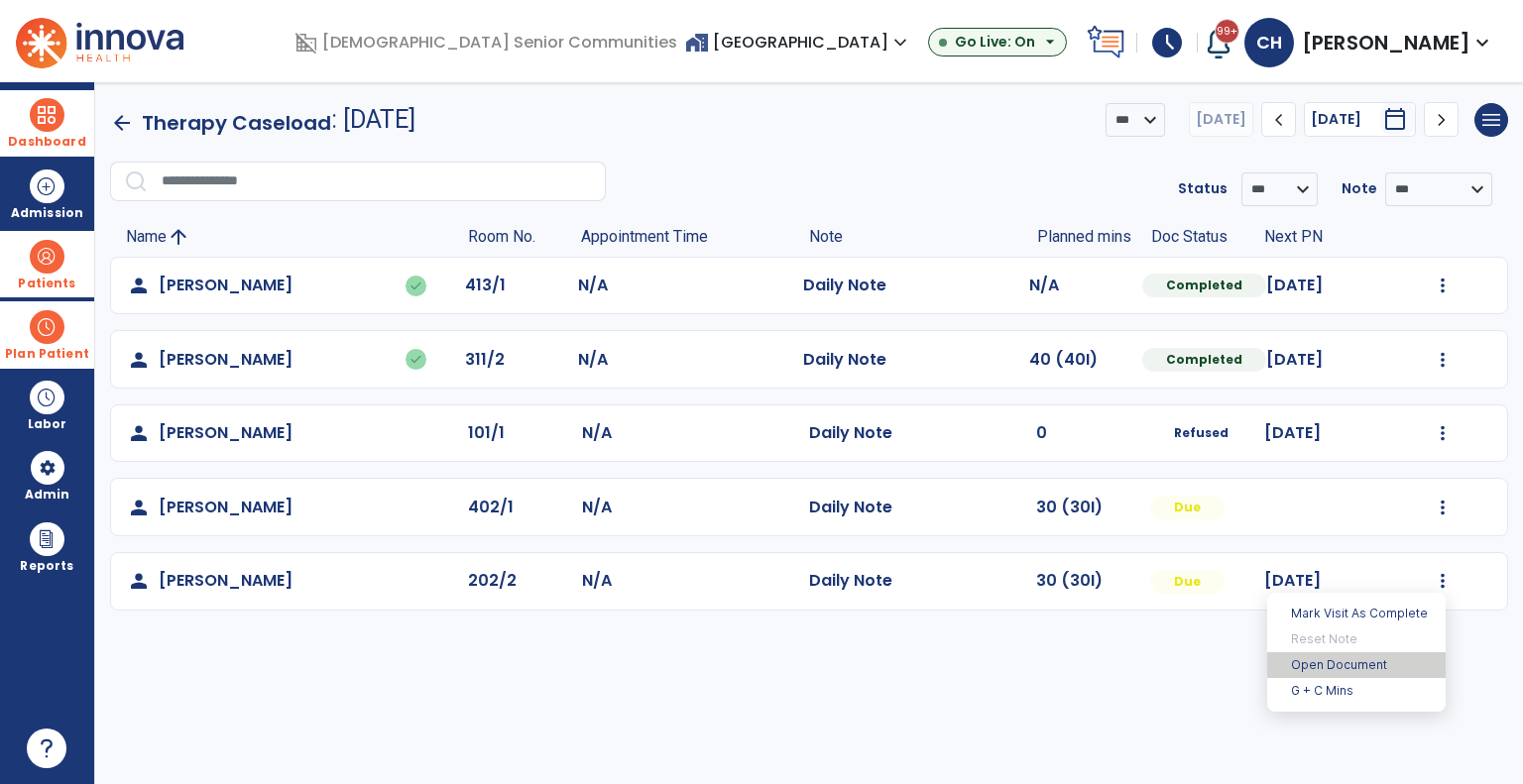 click on "Open Document" at bounding box center (1356, 665) 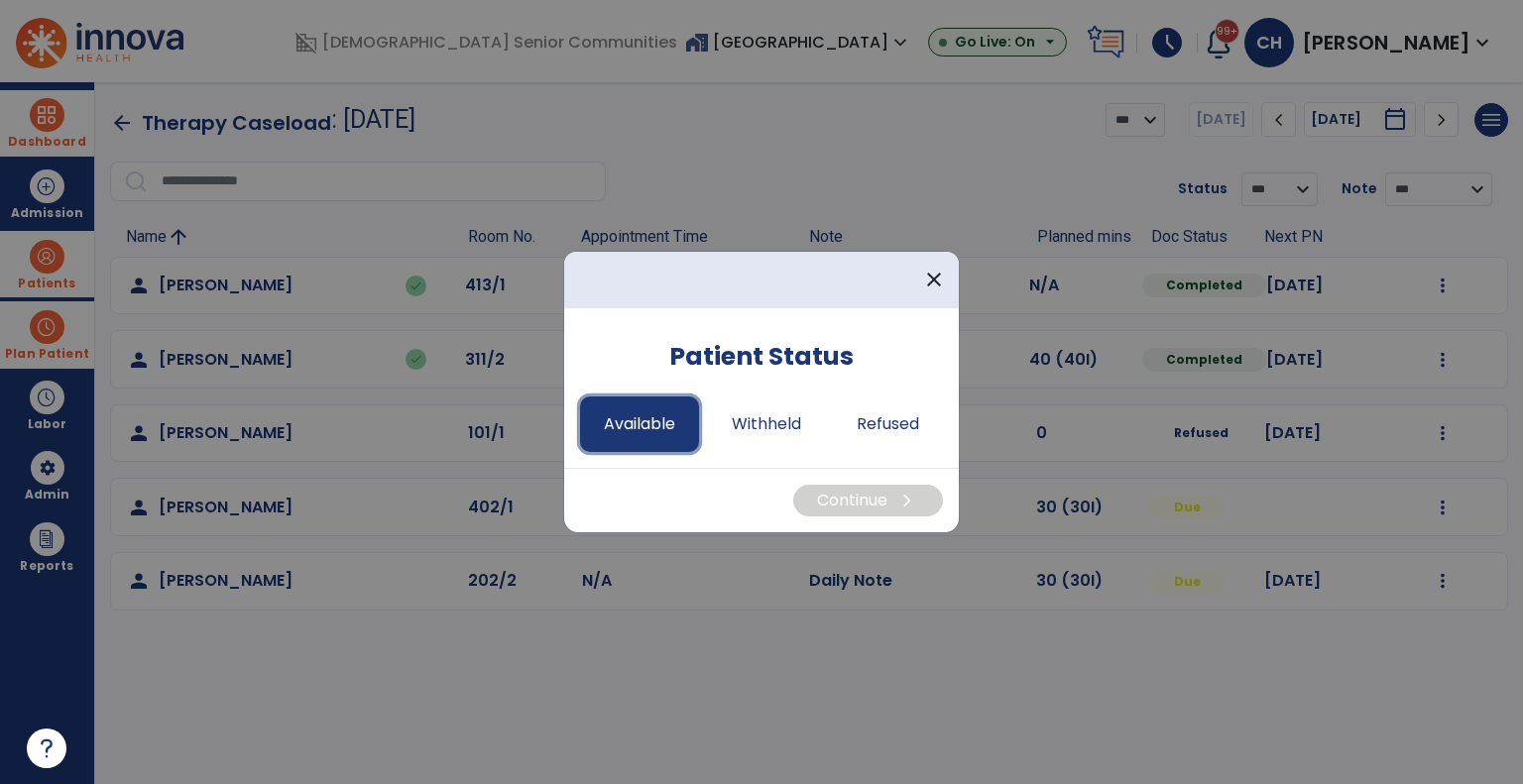 click on "Available" at bounding box center [640, 424] 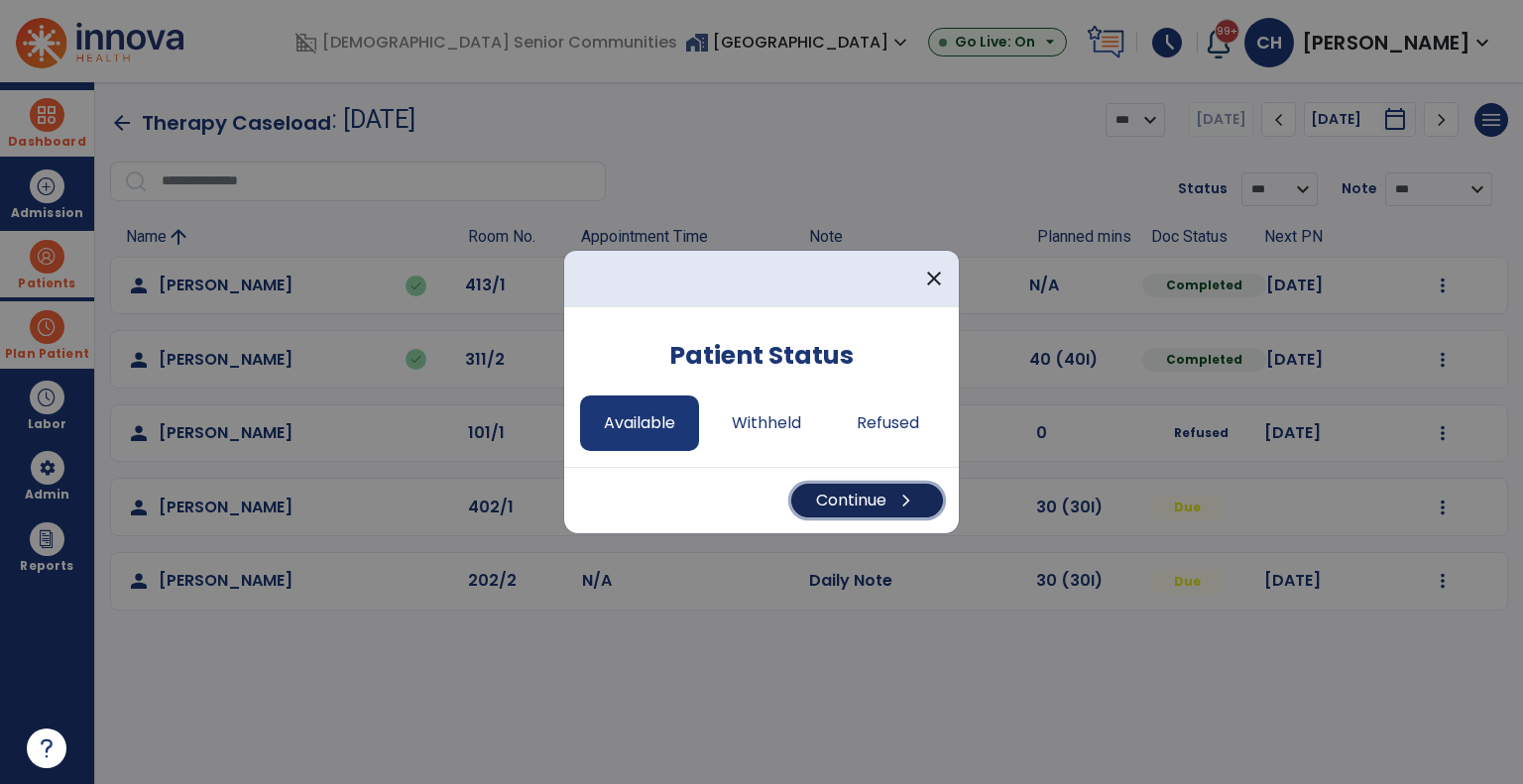 click on "Continue   chevron_right" at bounding box center [867, 501] 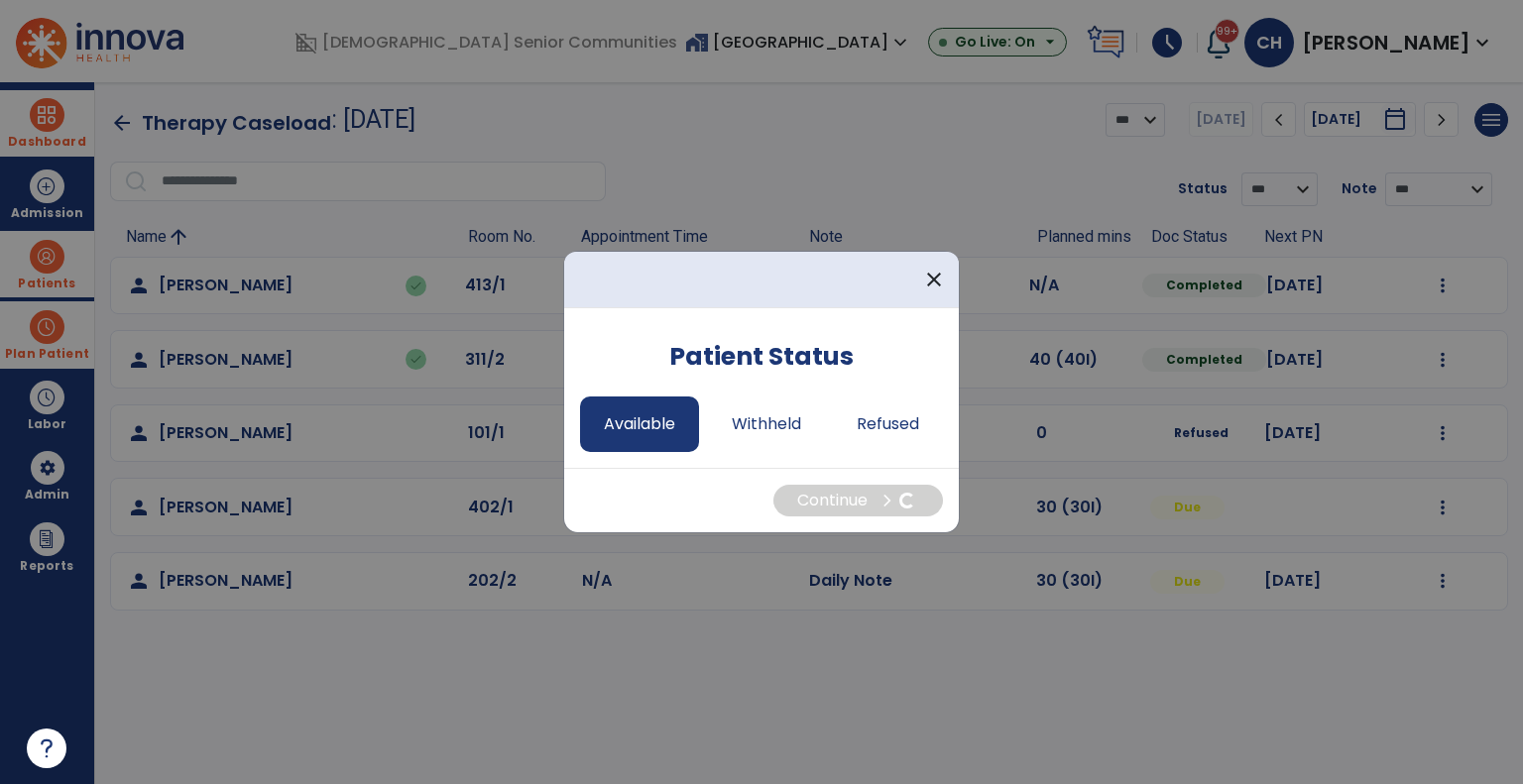 select on "*" 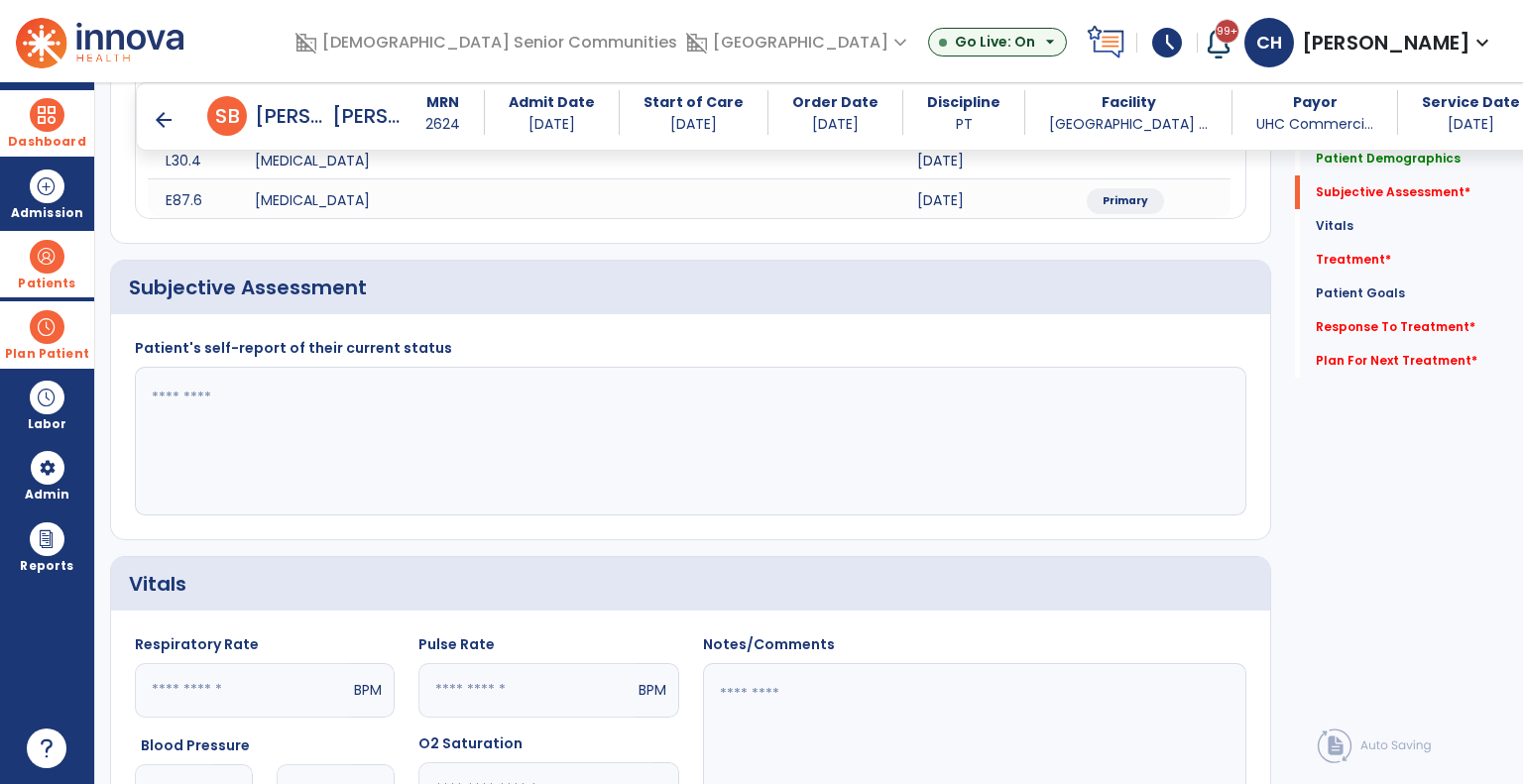 scroll, scrollTop: 396, scrollLeft: 0, axis: vertical 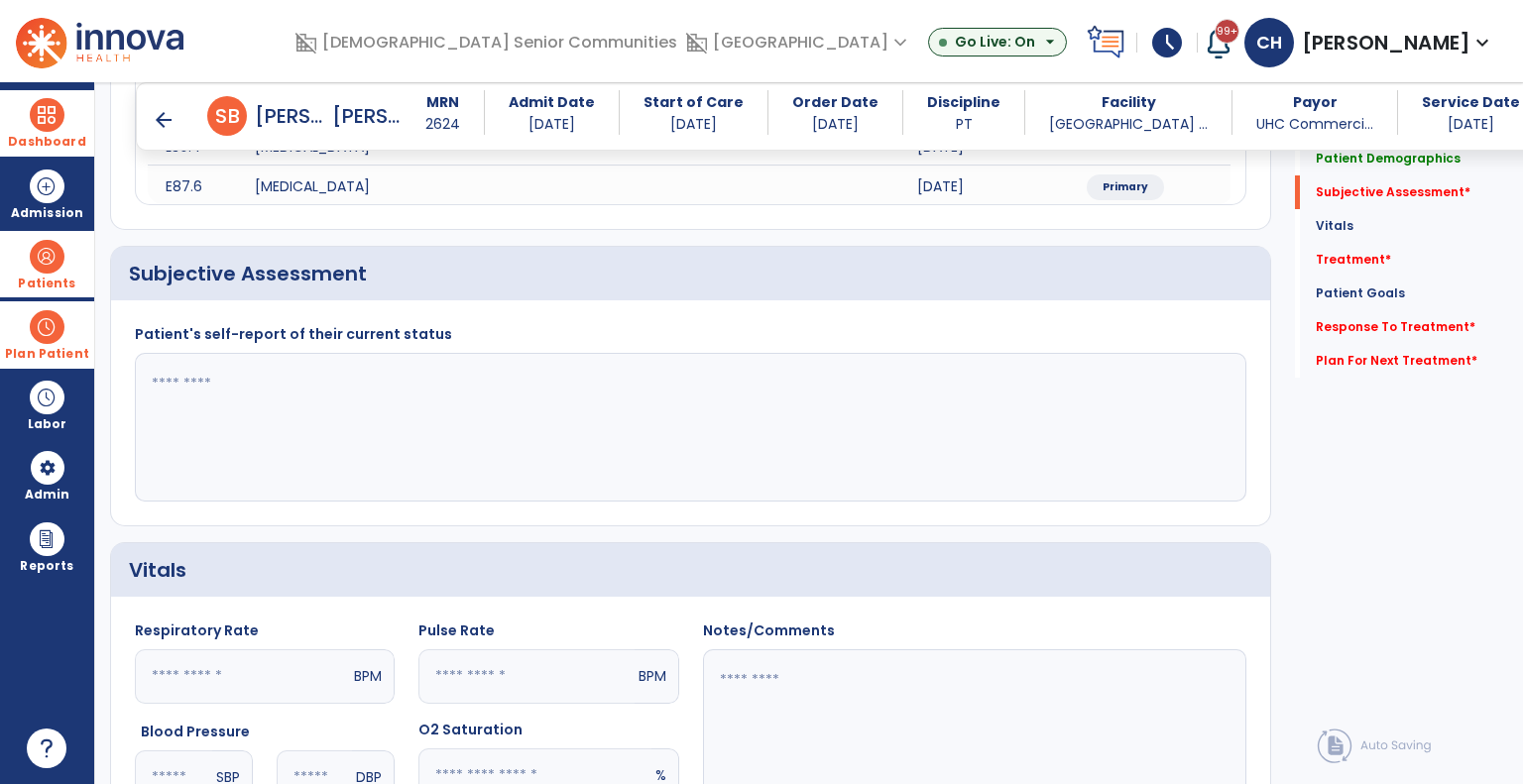 click 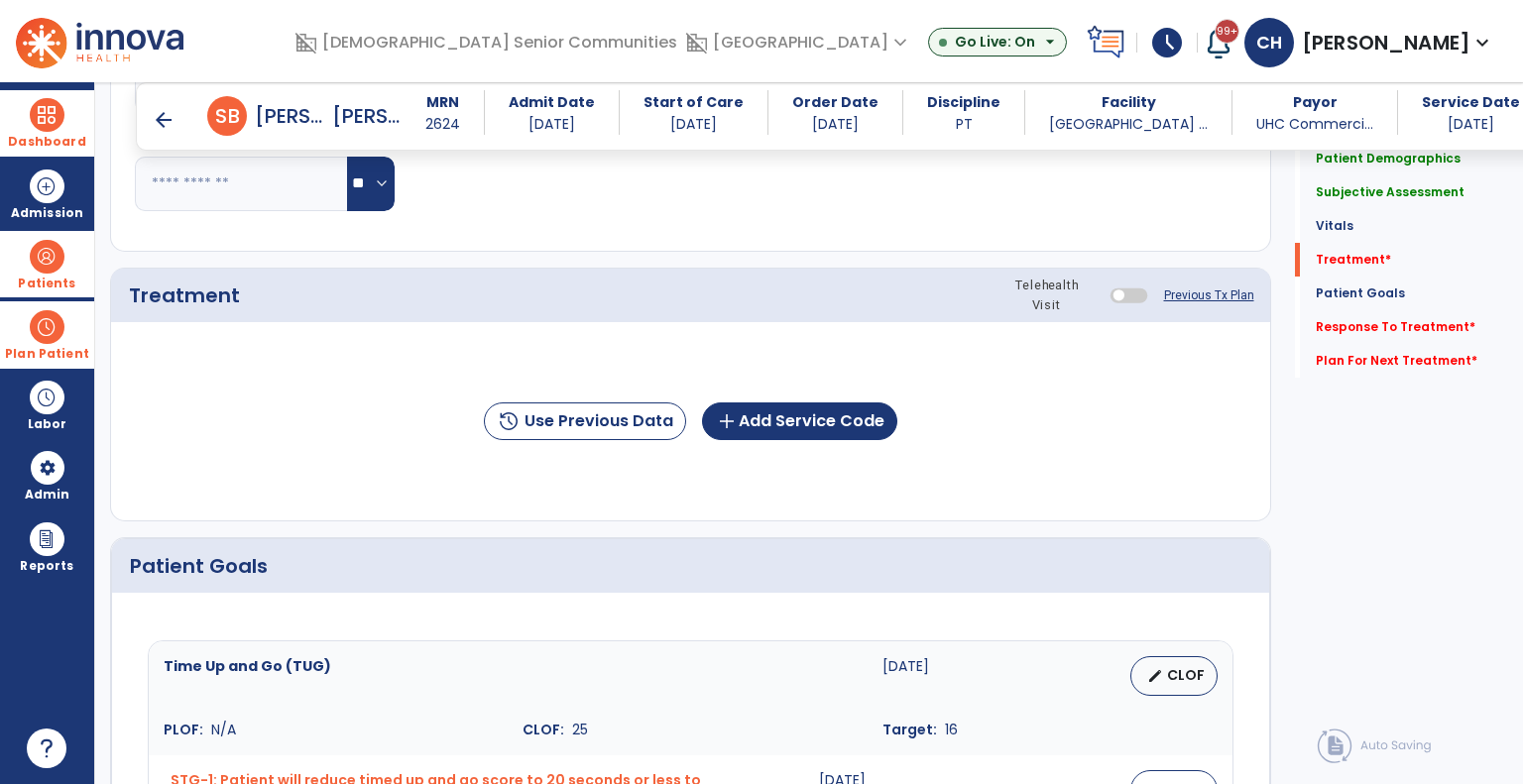 scroll, scrollTop: 1090, scrollLeft: 0, axis: vertical 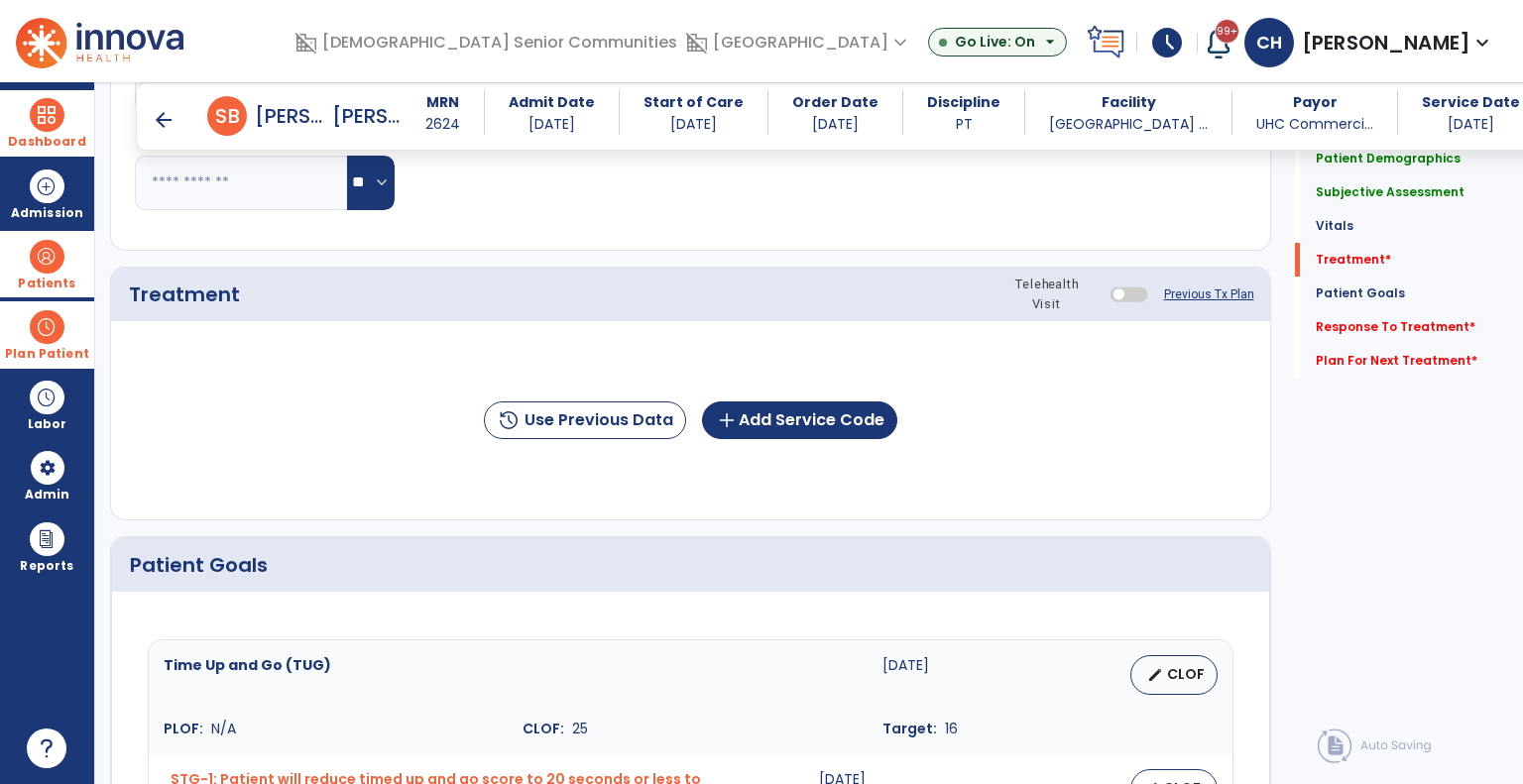 type on "**********" 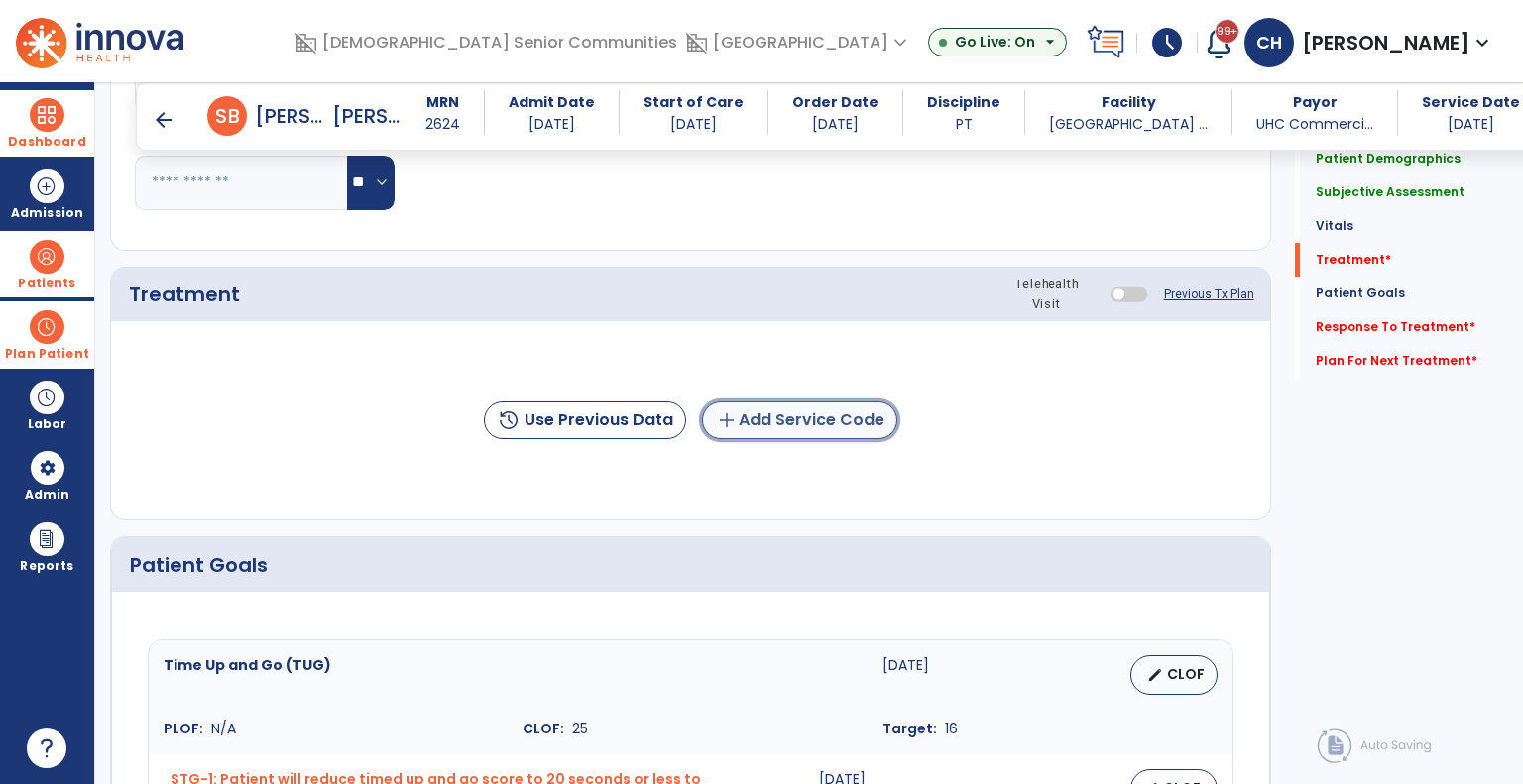 click on "add  Add Service Code" 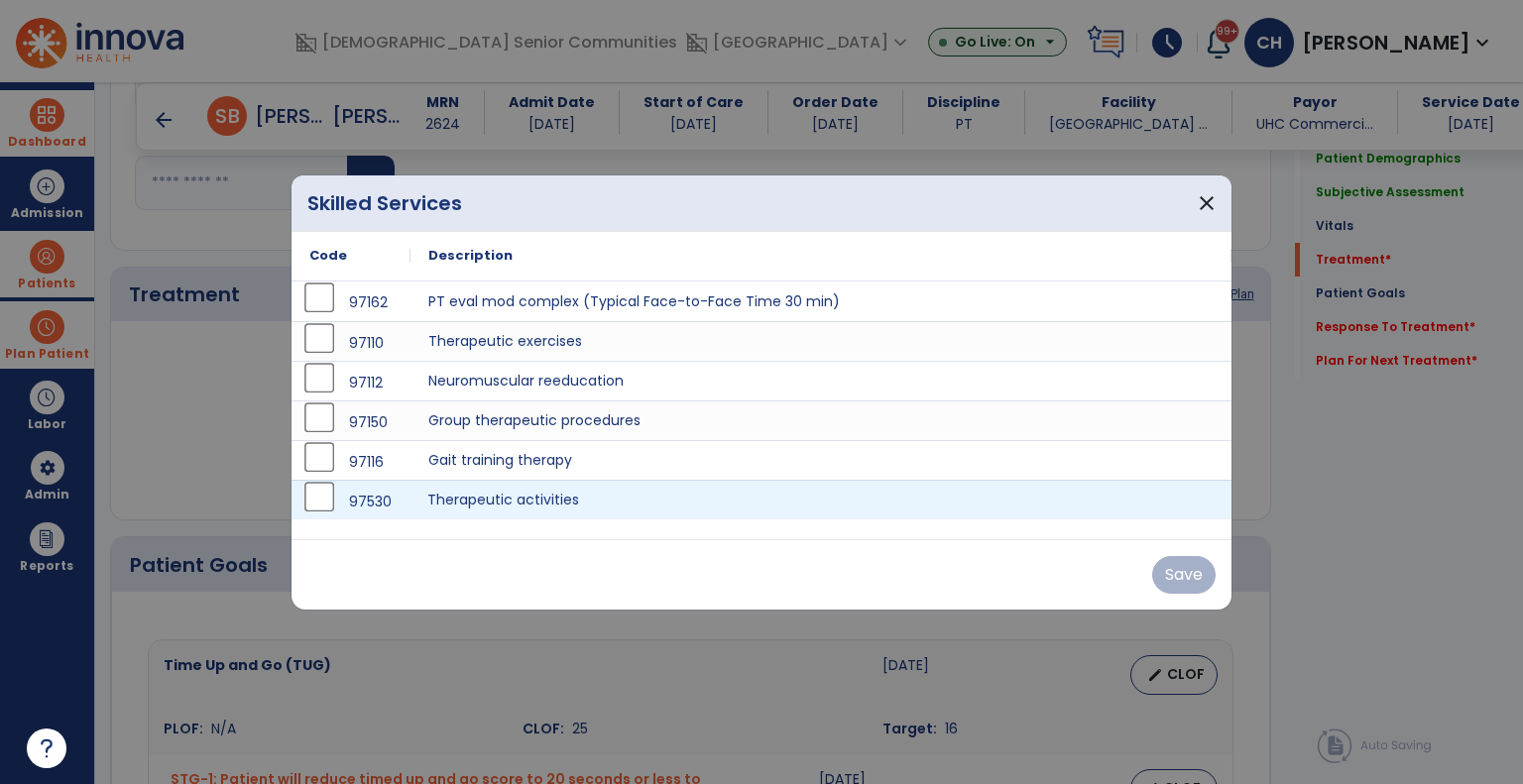 click on "Therapeutic activities" at bounding box center (821, 500) 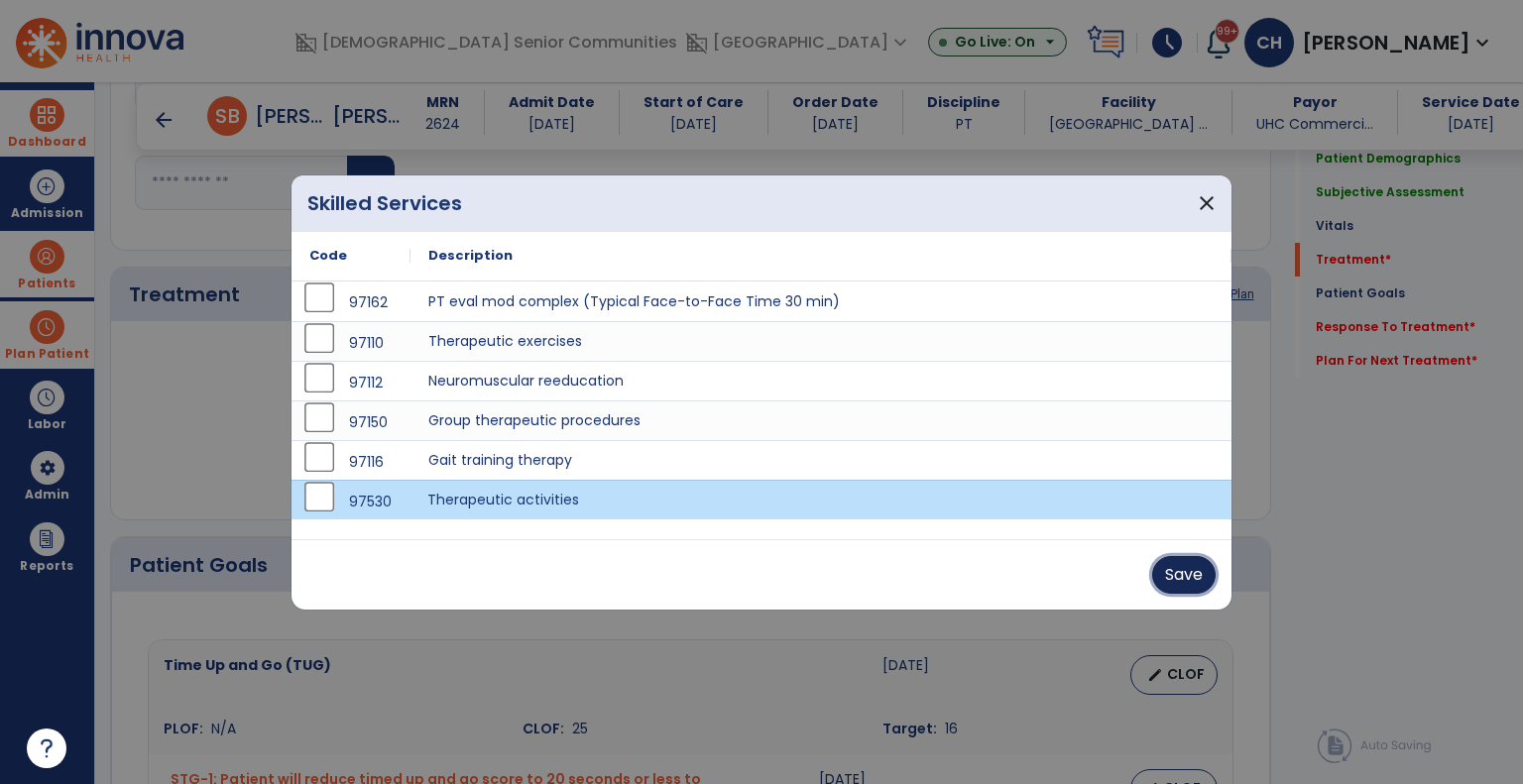 click on "Save" at bounding box center [1184, 575] 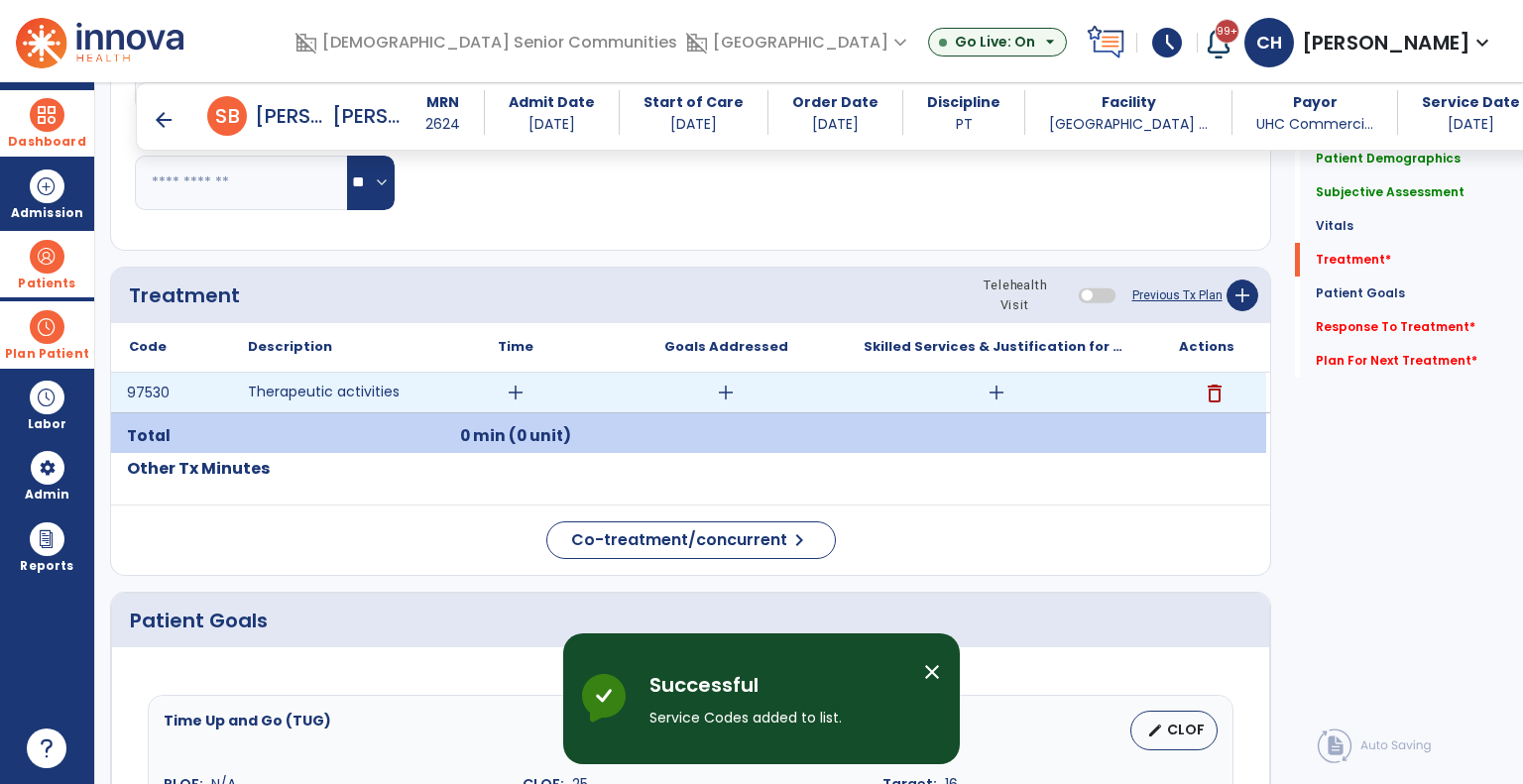 click on "add" at bounding box center [516, 392] 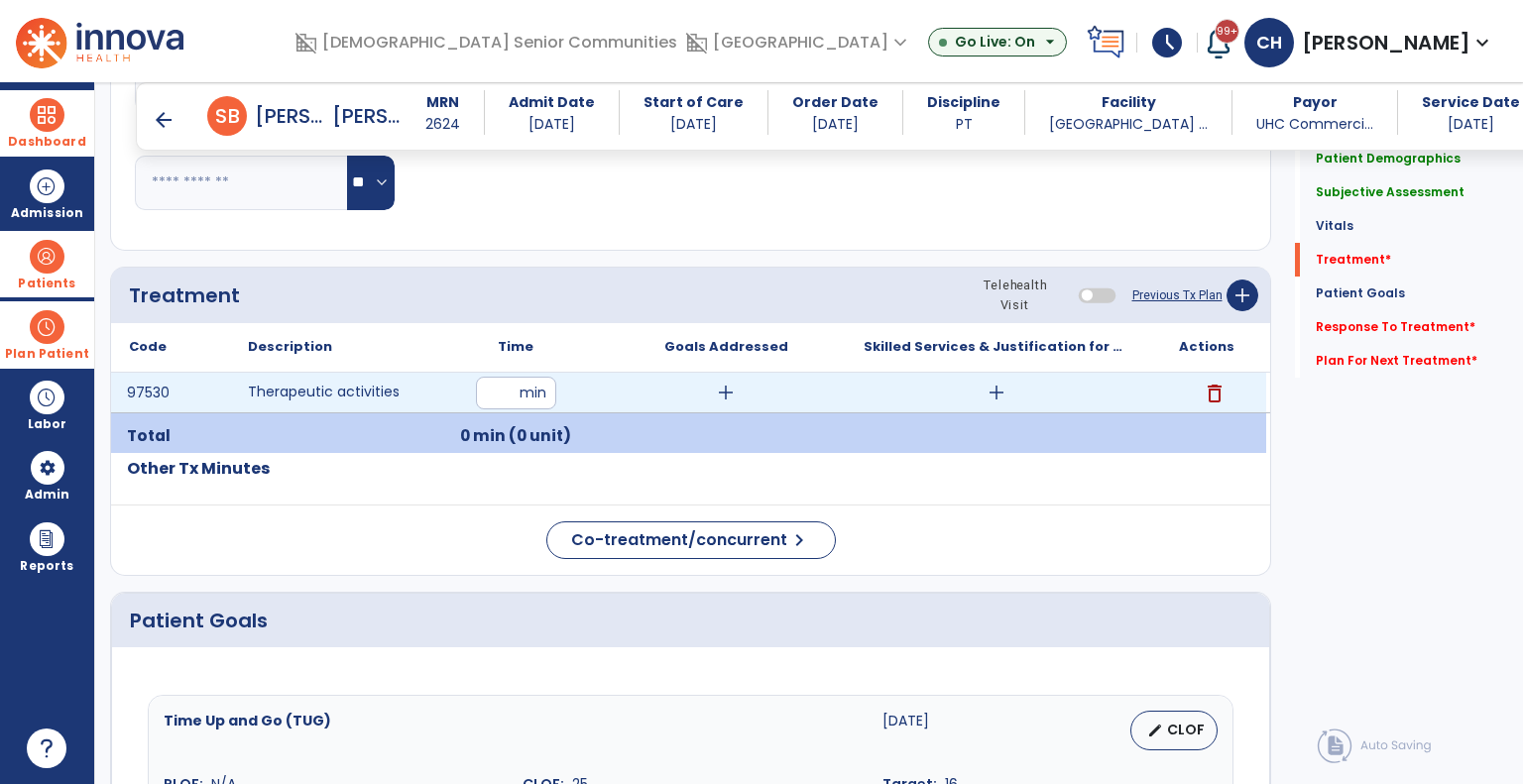 type on "**" 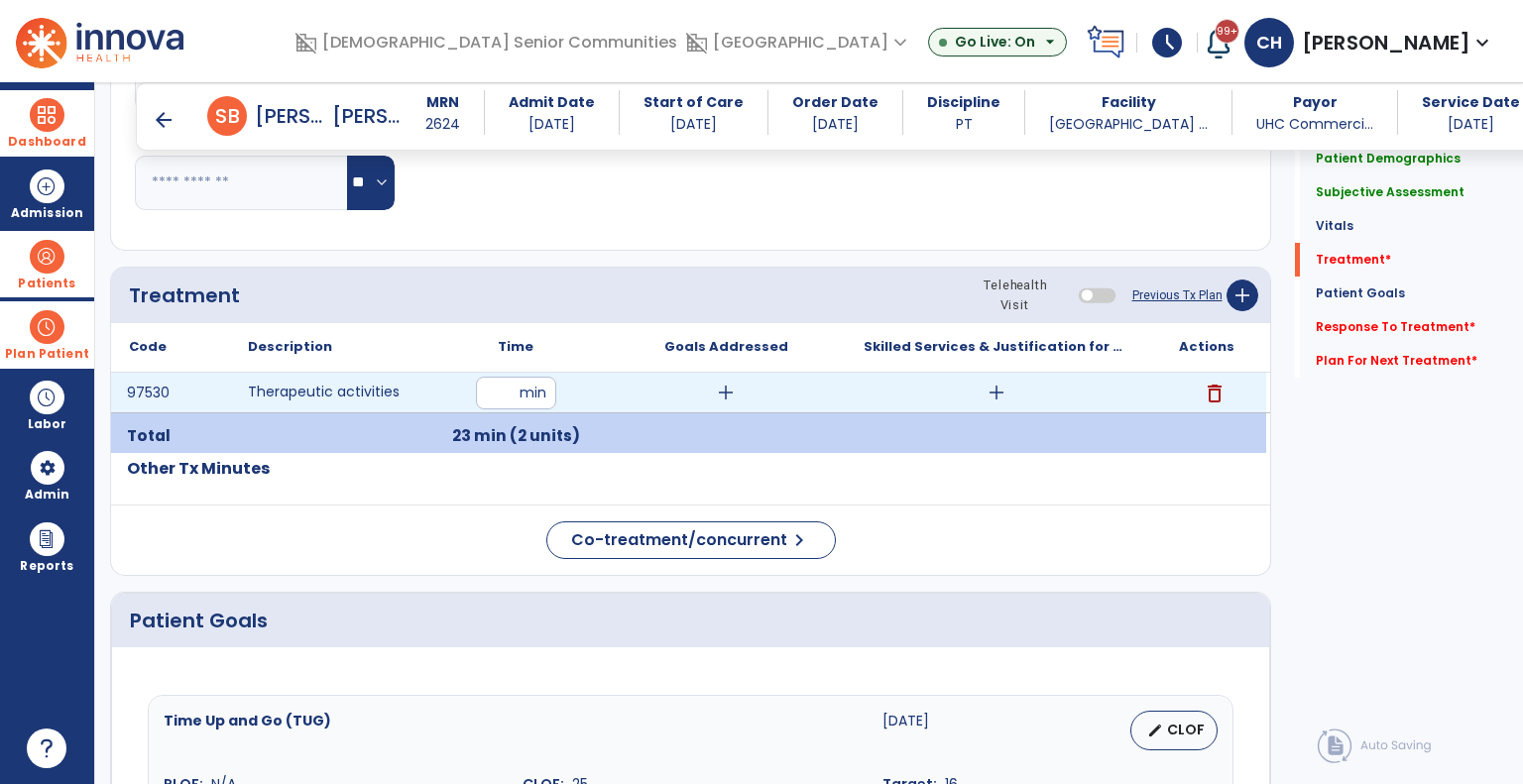 click on "add" at bounding box center (726, 392) 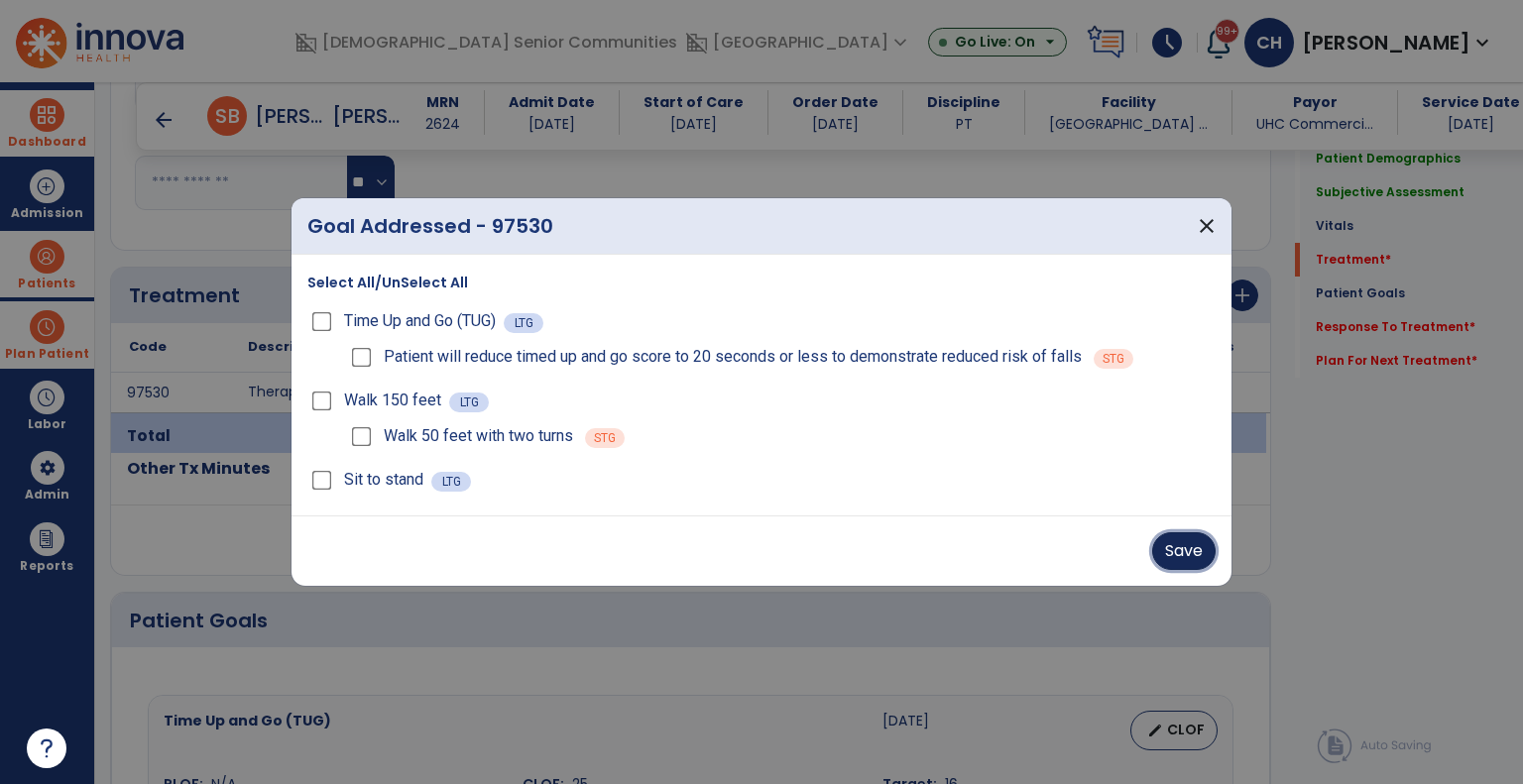 click on "Save" at bounding box center [1184, 551] 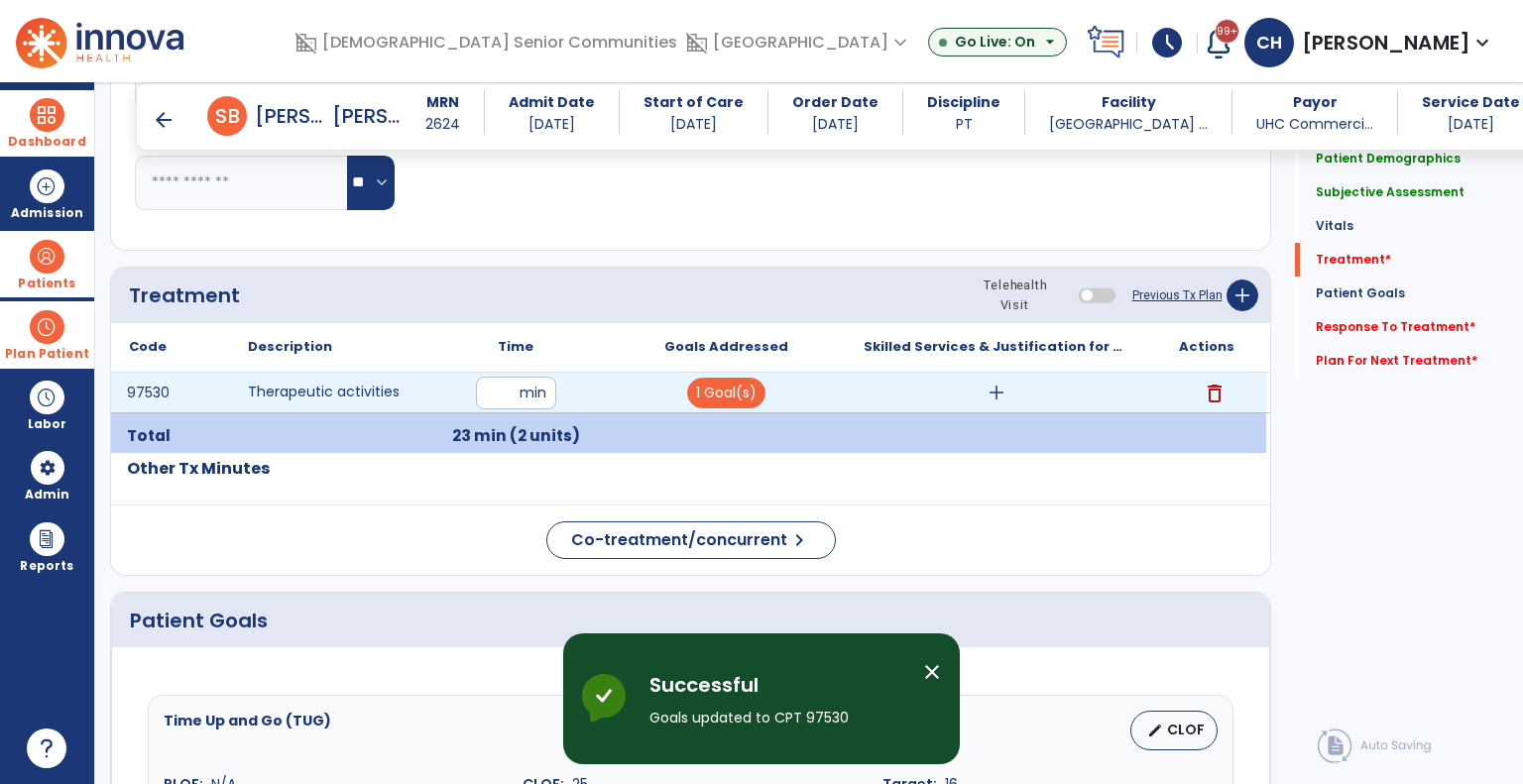click on "add" at bounding box center (996, 392) 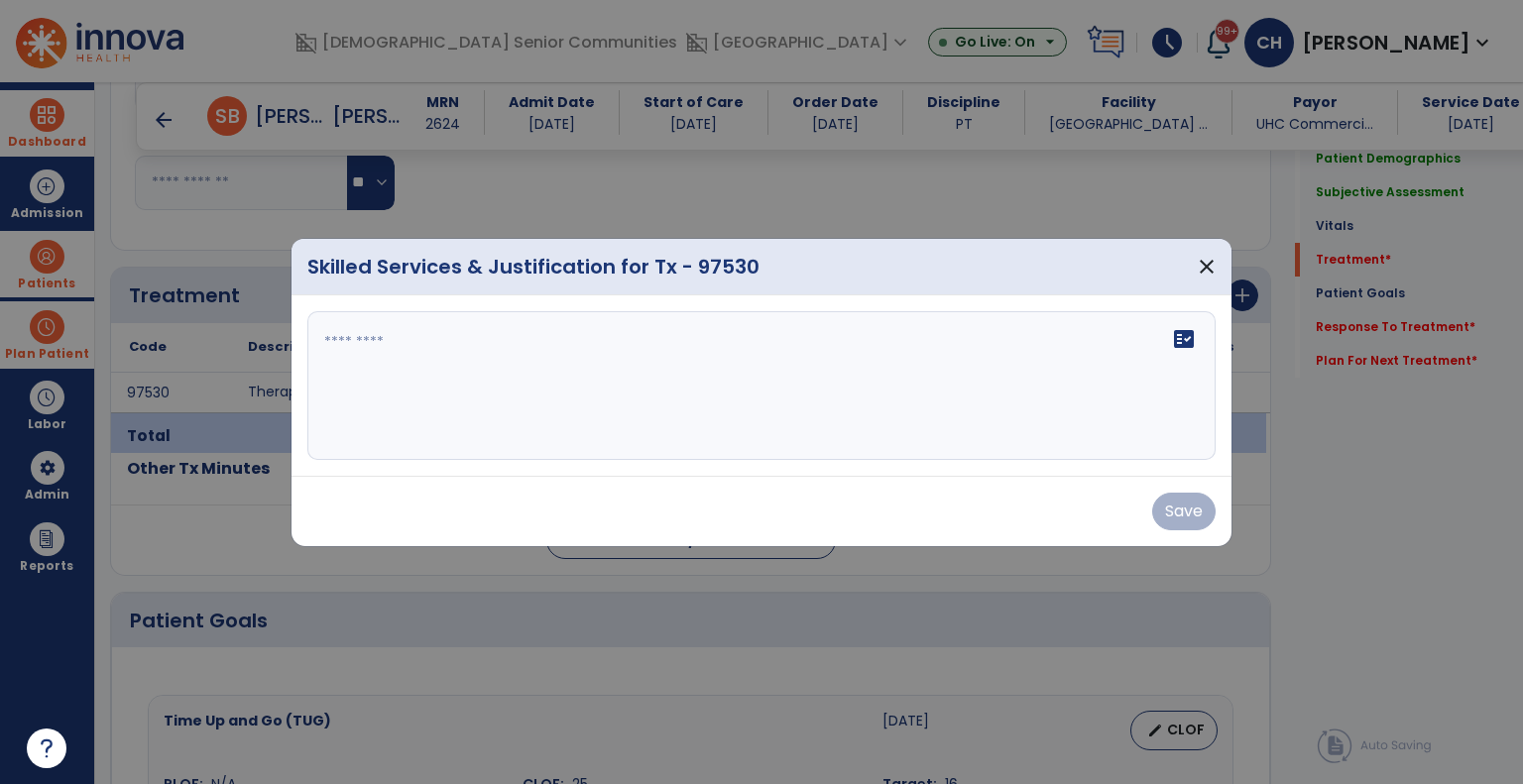 click on "fact_check" at bounding box center (762, 386) 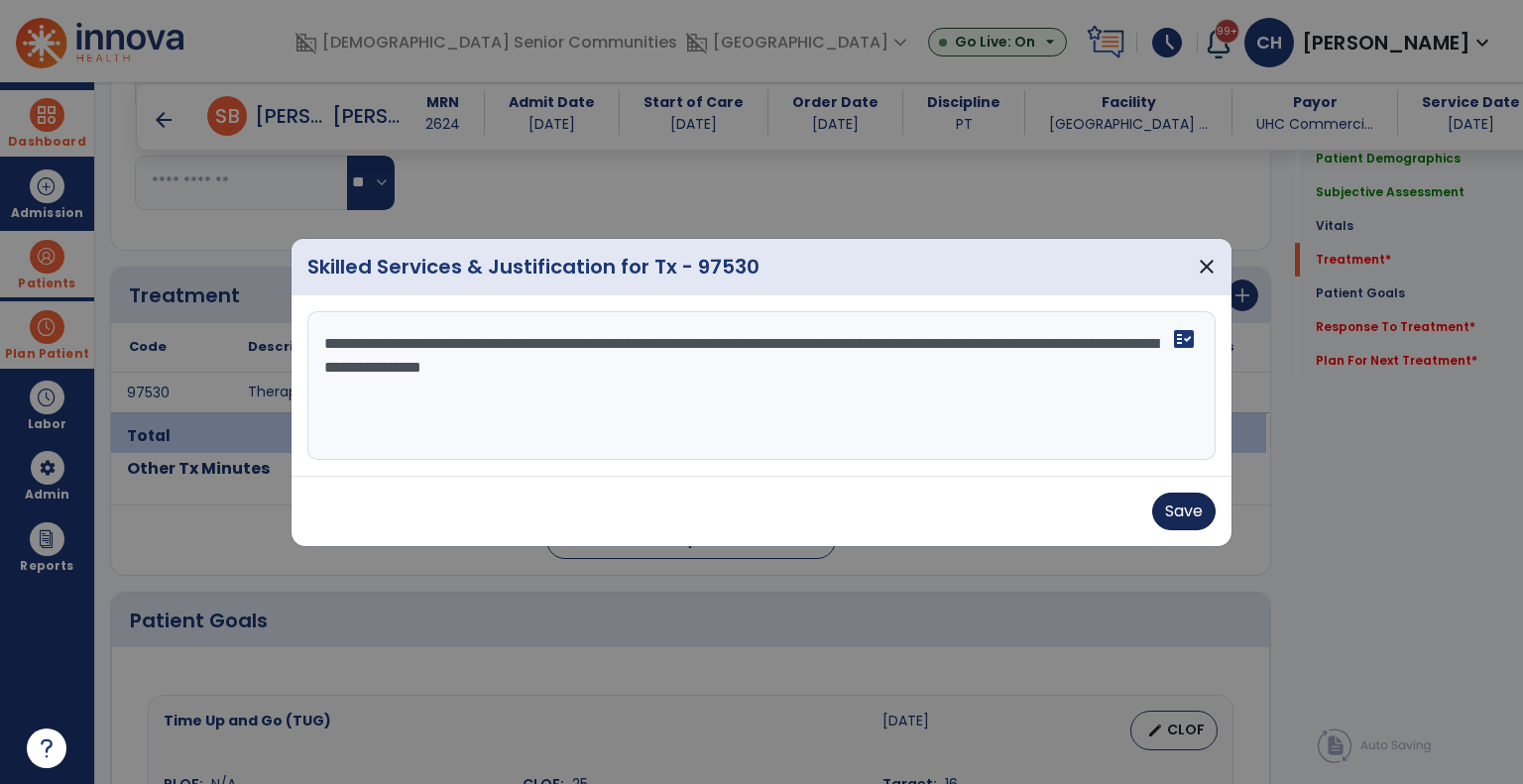 type on "**********" 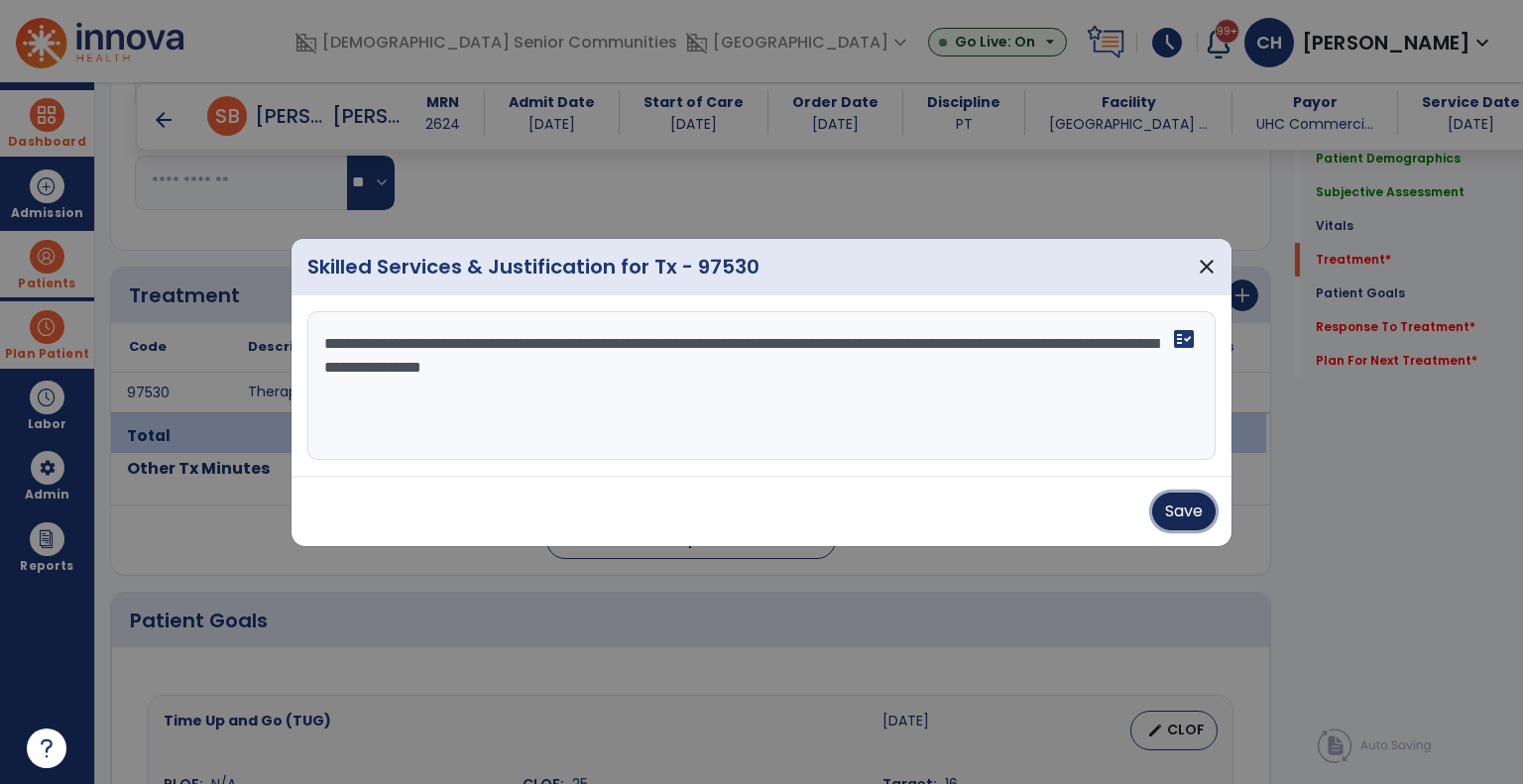 click on "Save" at bounding box center (1184, 511) 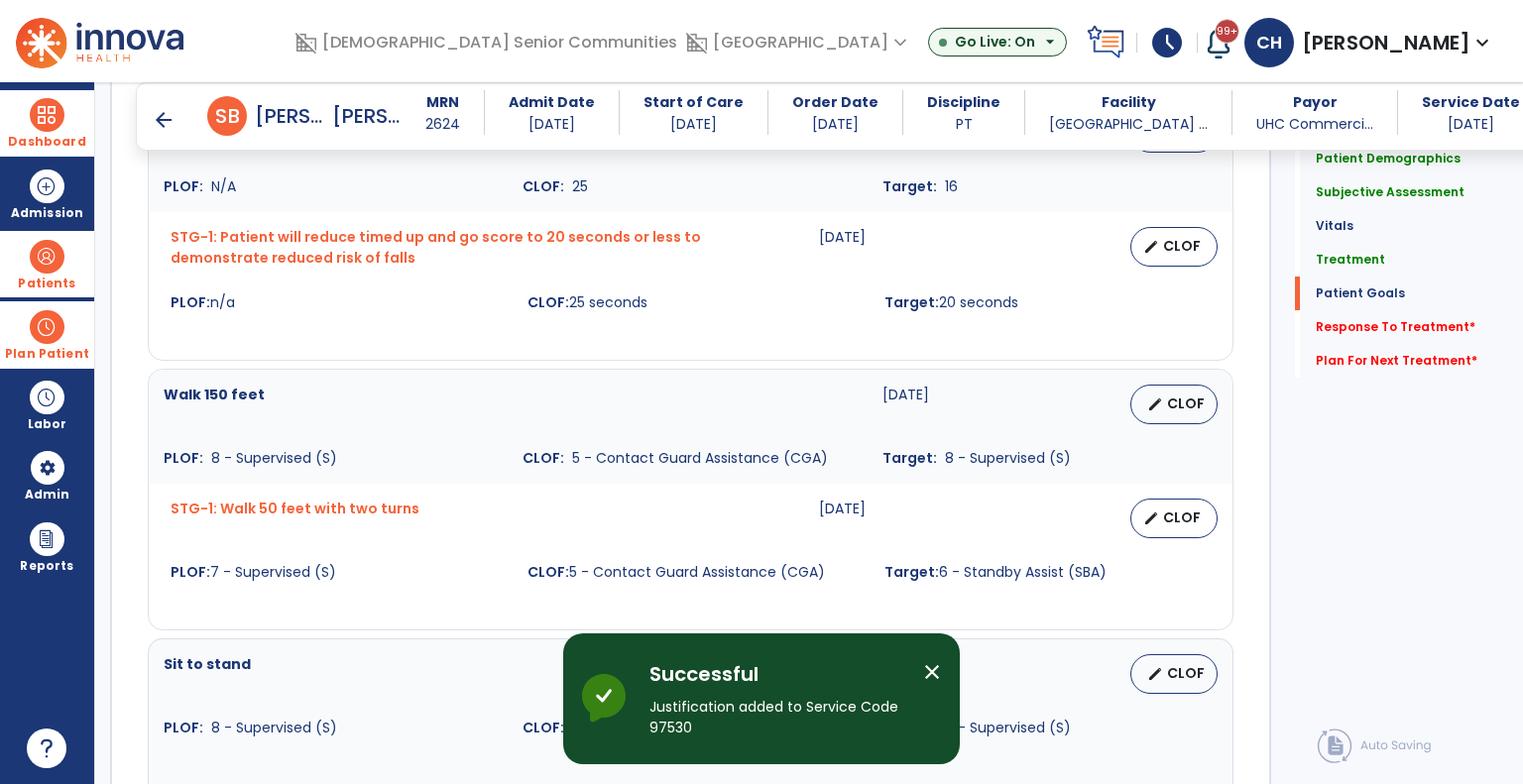 scroll, scrollTop: 2181, scrollLeft: 0, axis: vertical 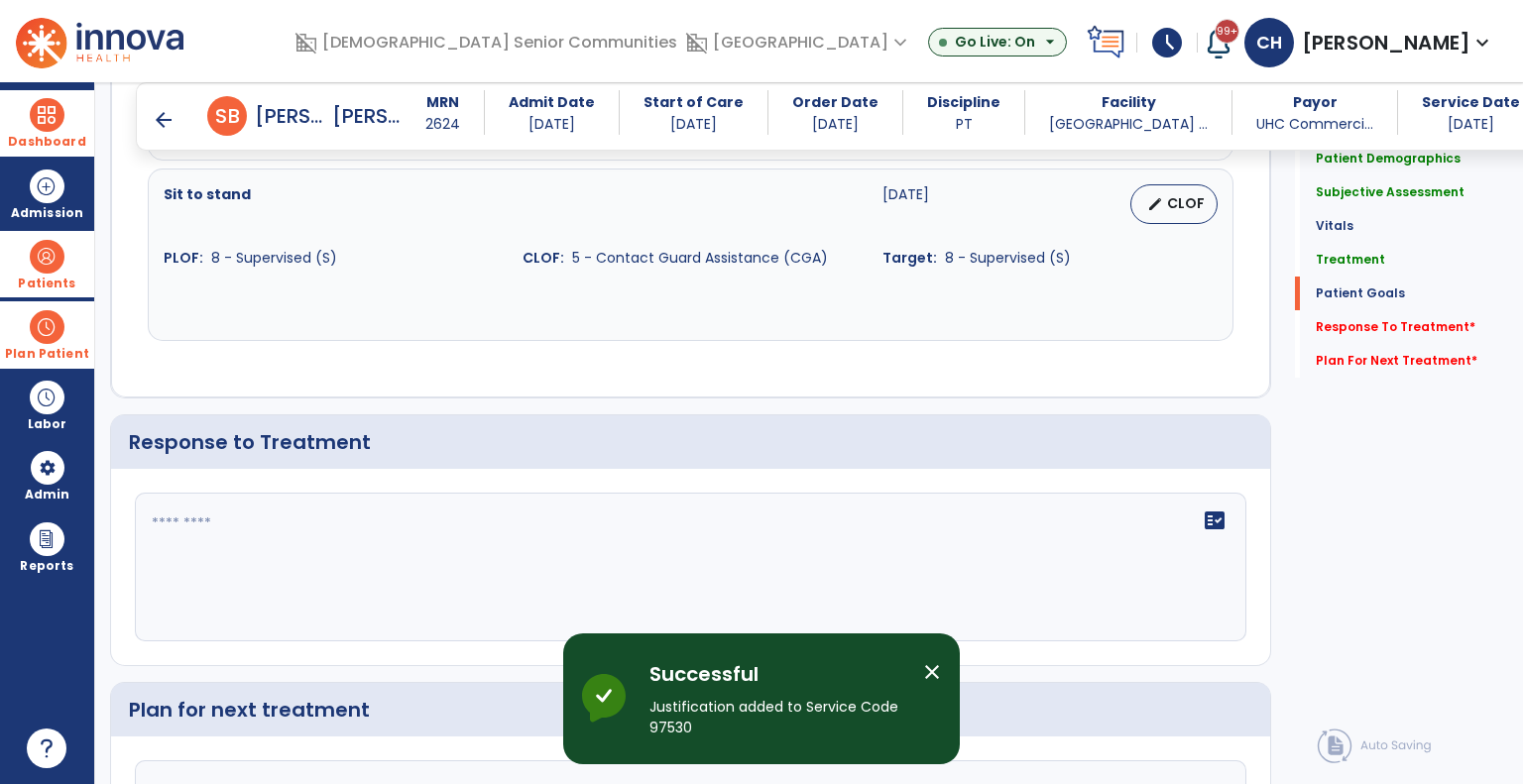 click on "fact_check" 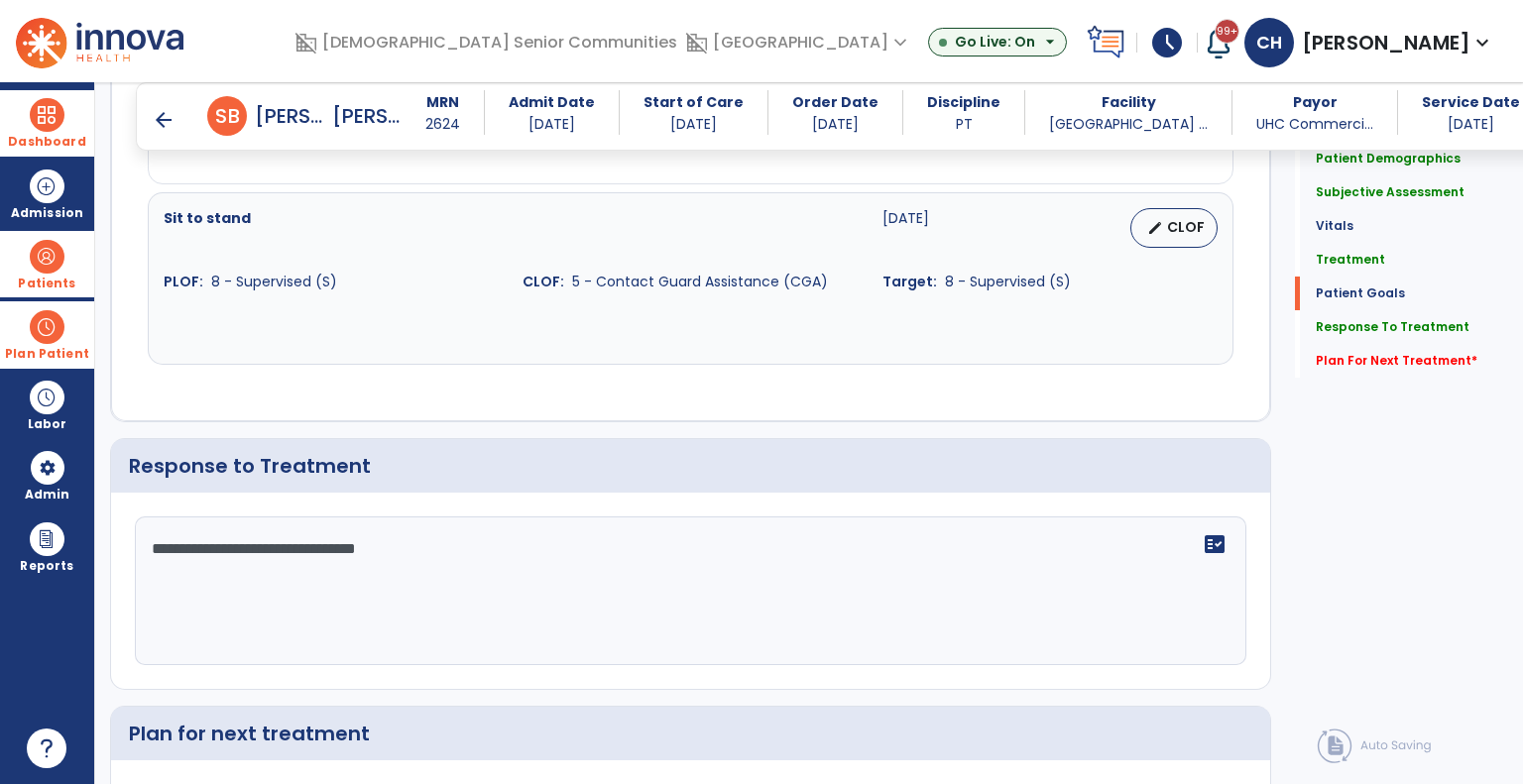 scroll, scrollTop: 2181, scrollLeft: 0, axis: vertical 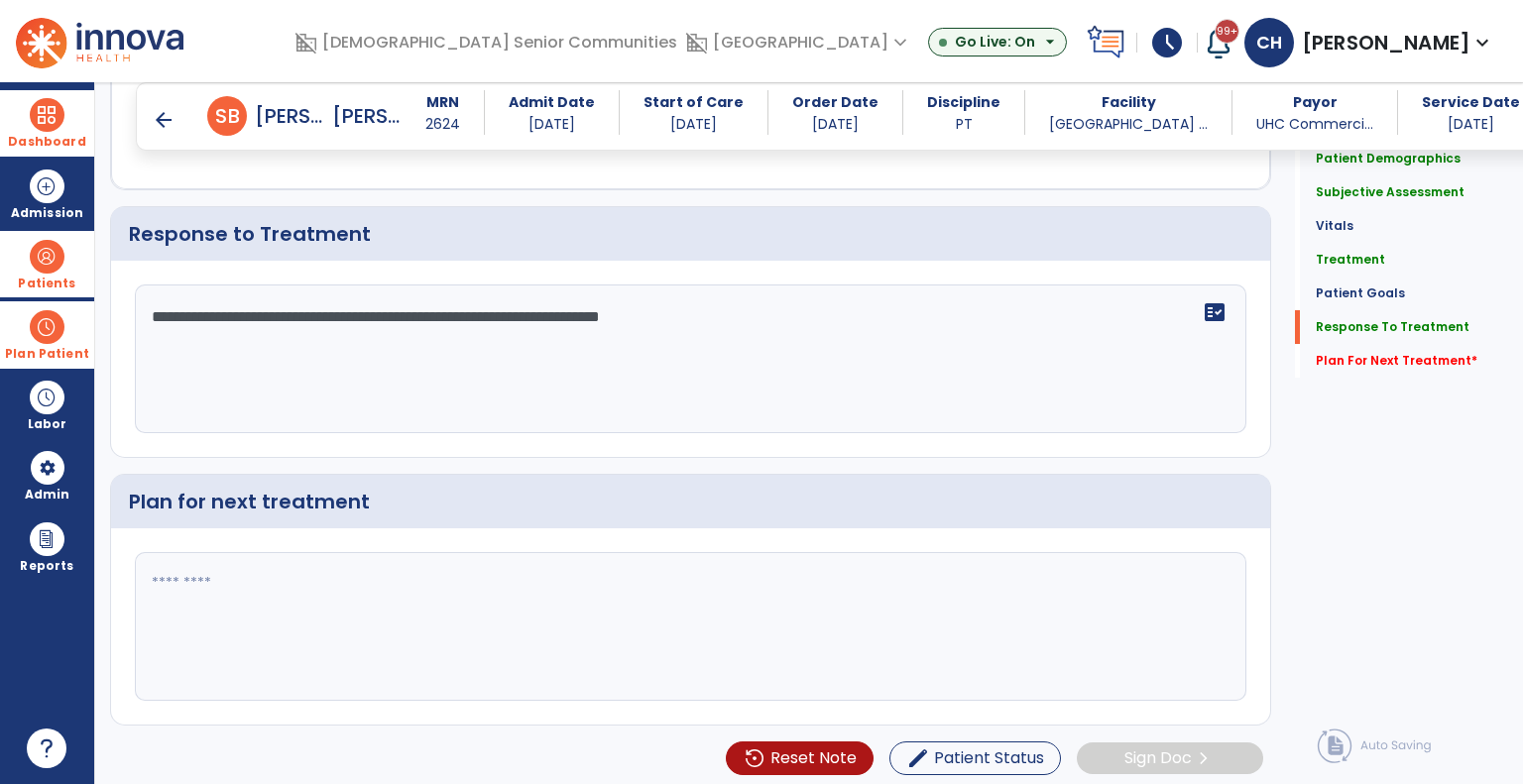 type on "**********" 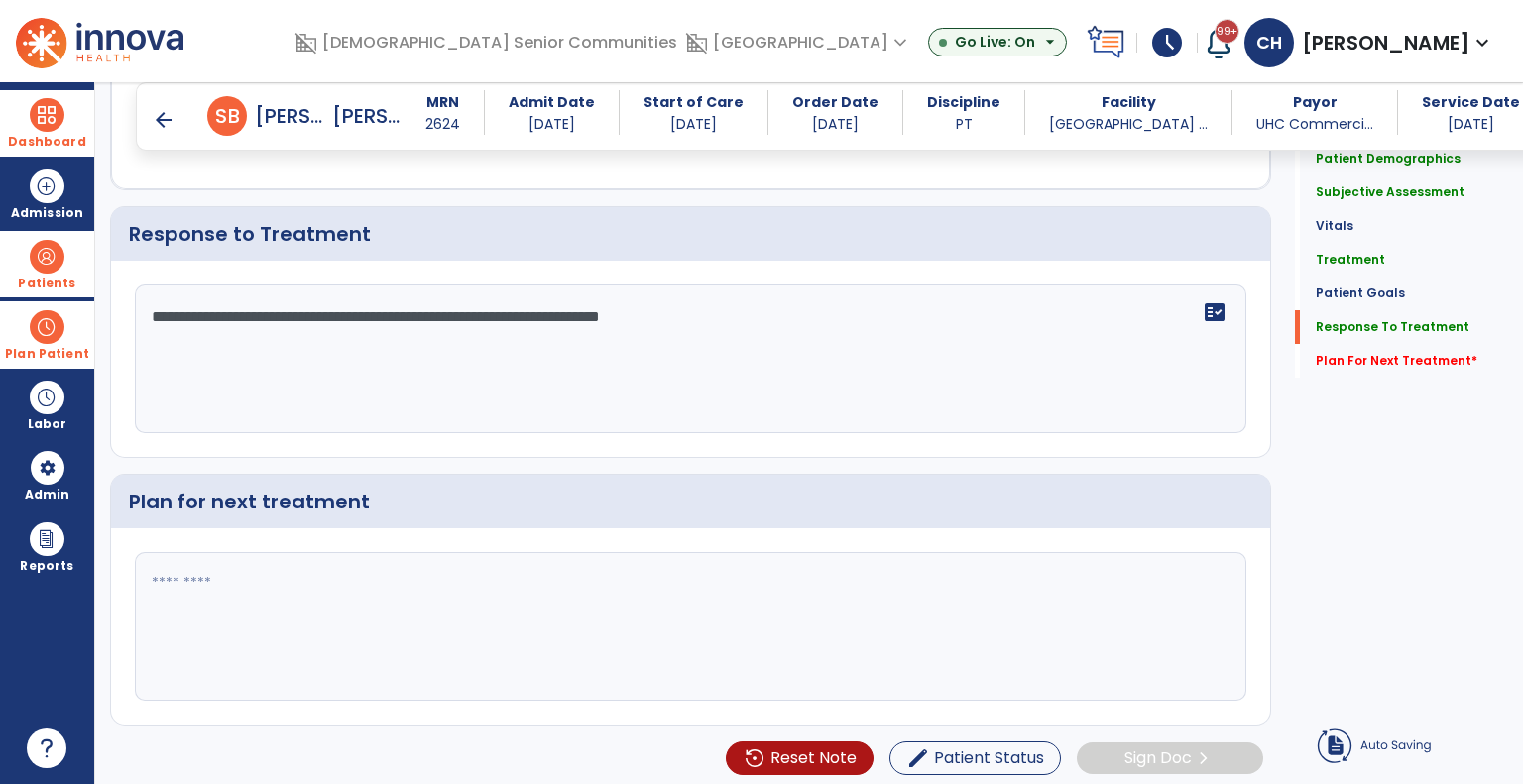 drag, startPoint x: 452, startPoint y: 522, endPoint x: 464, endPoint y: 522, distance: 12 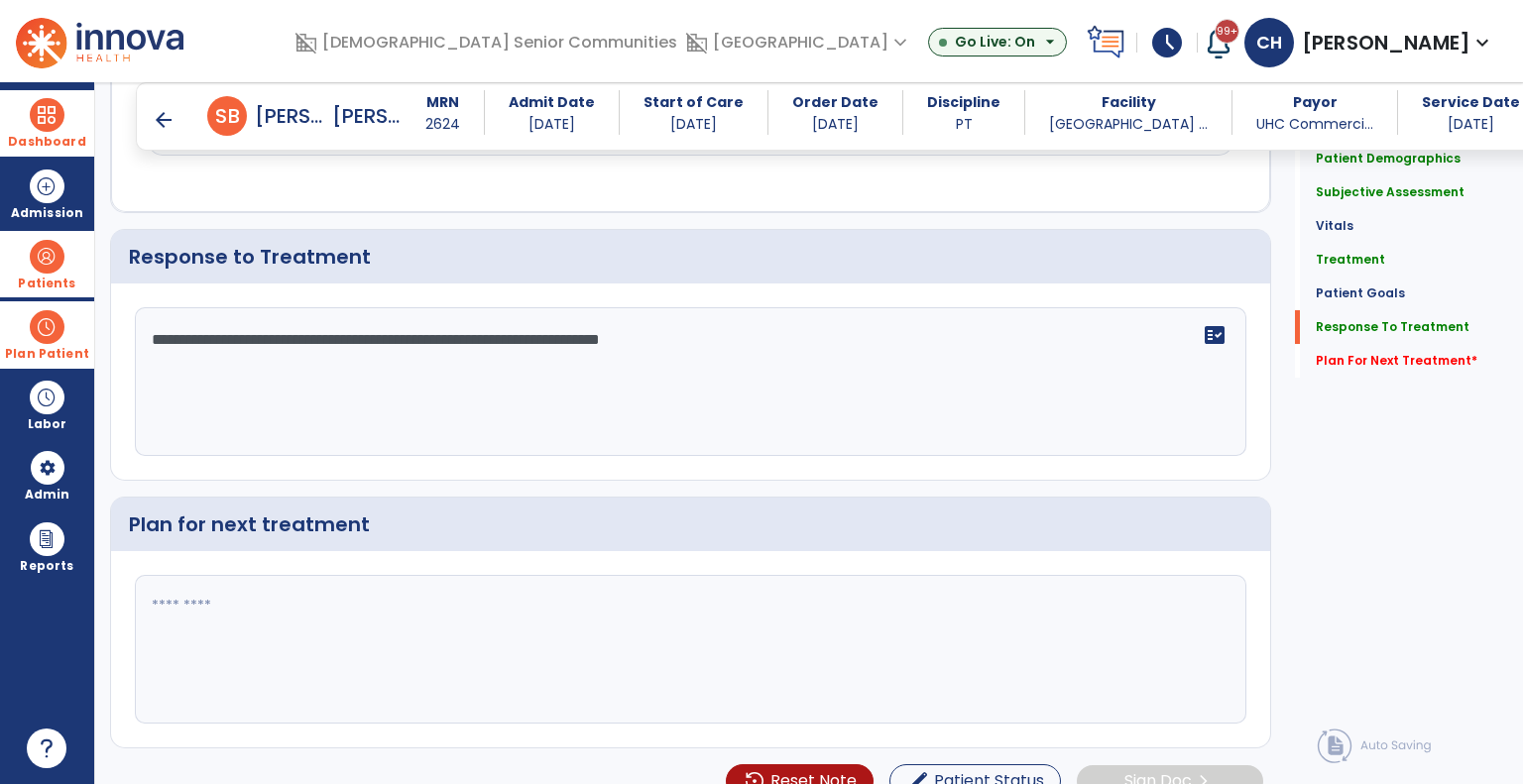 scroll, scrollTop: 2389, scrollLeft: 0, axis: vertical 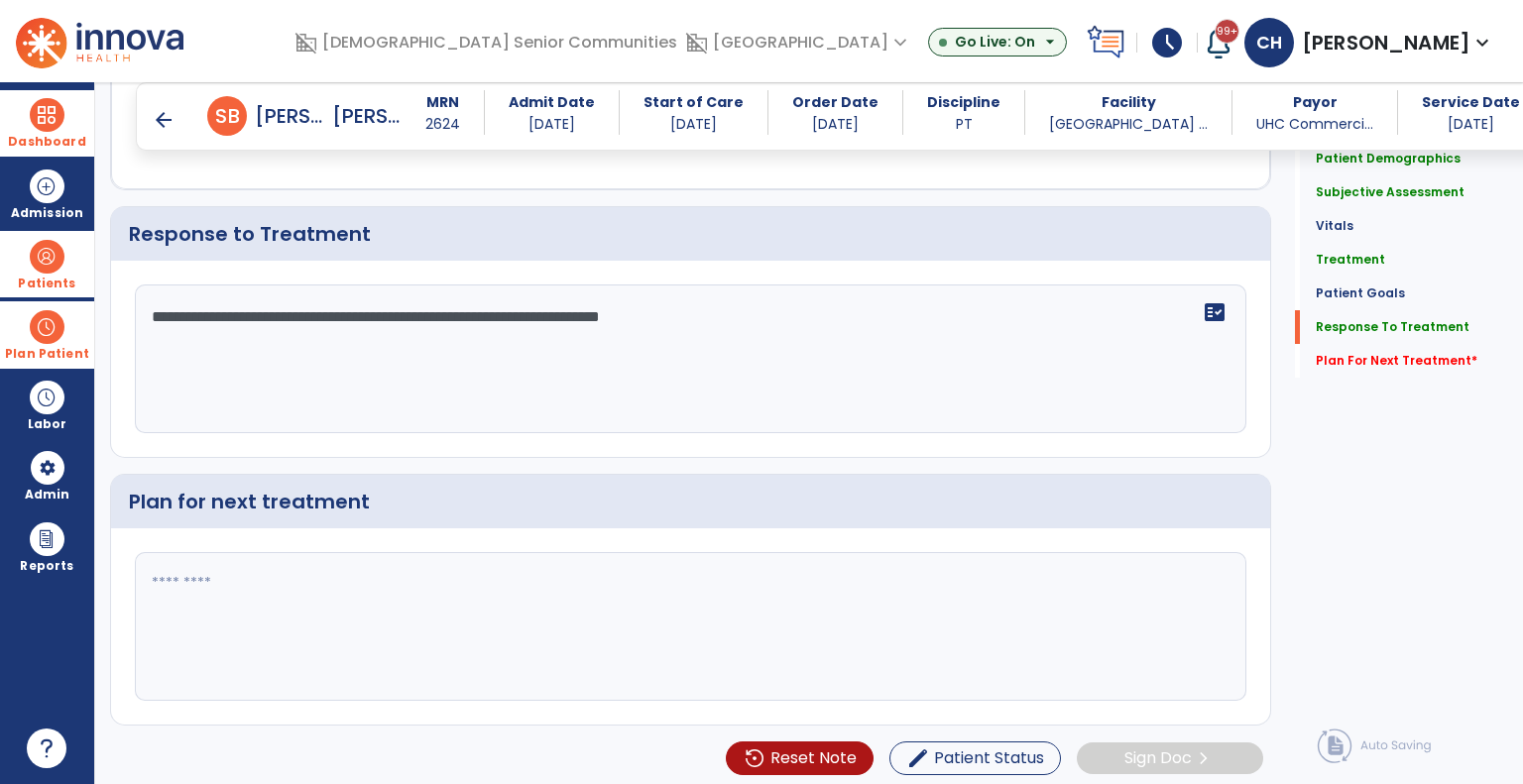 click 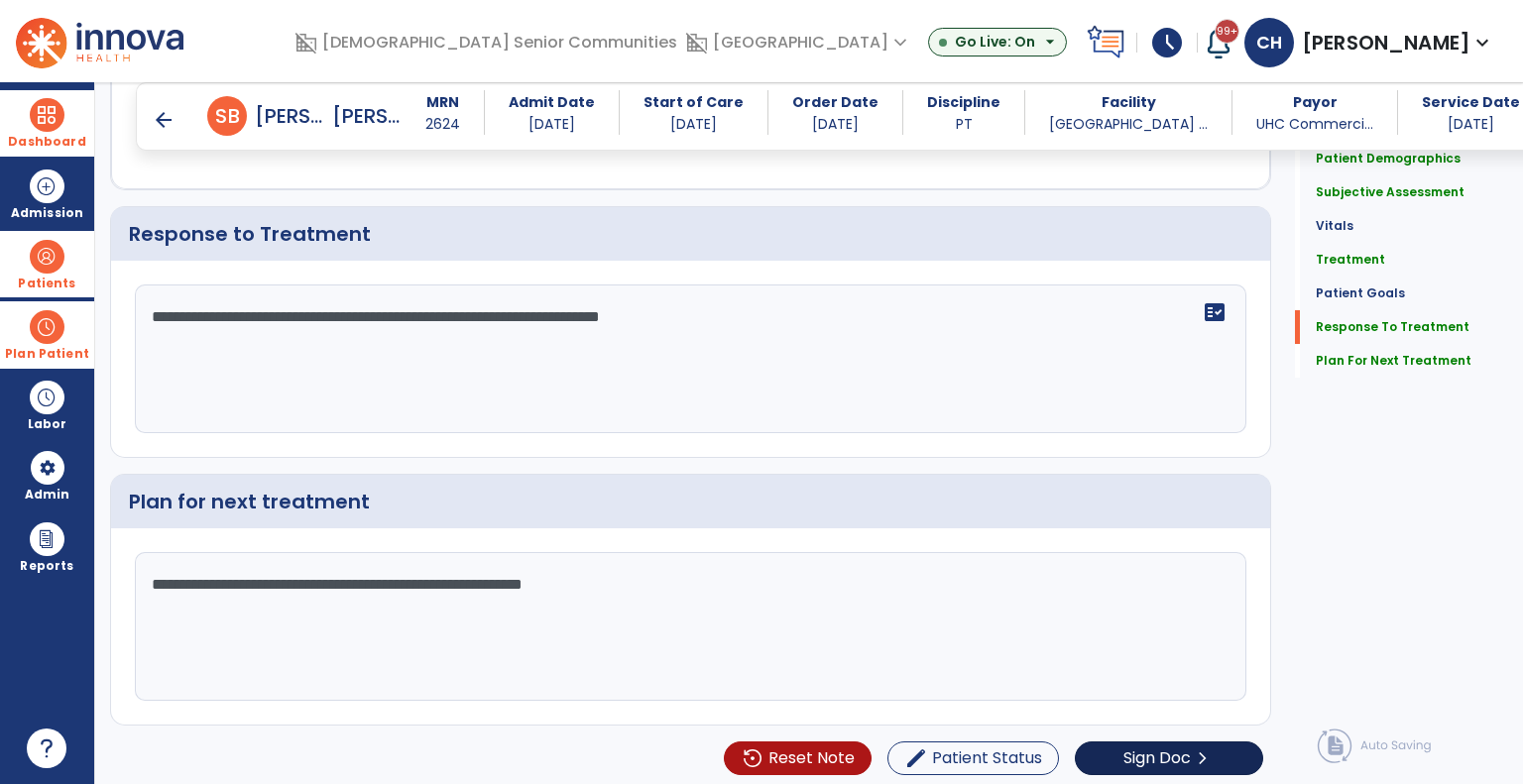 type on "**********" 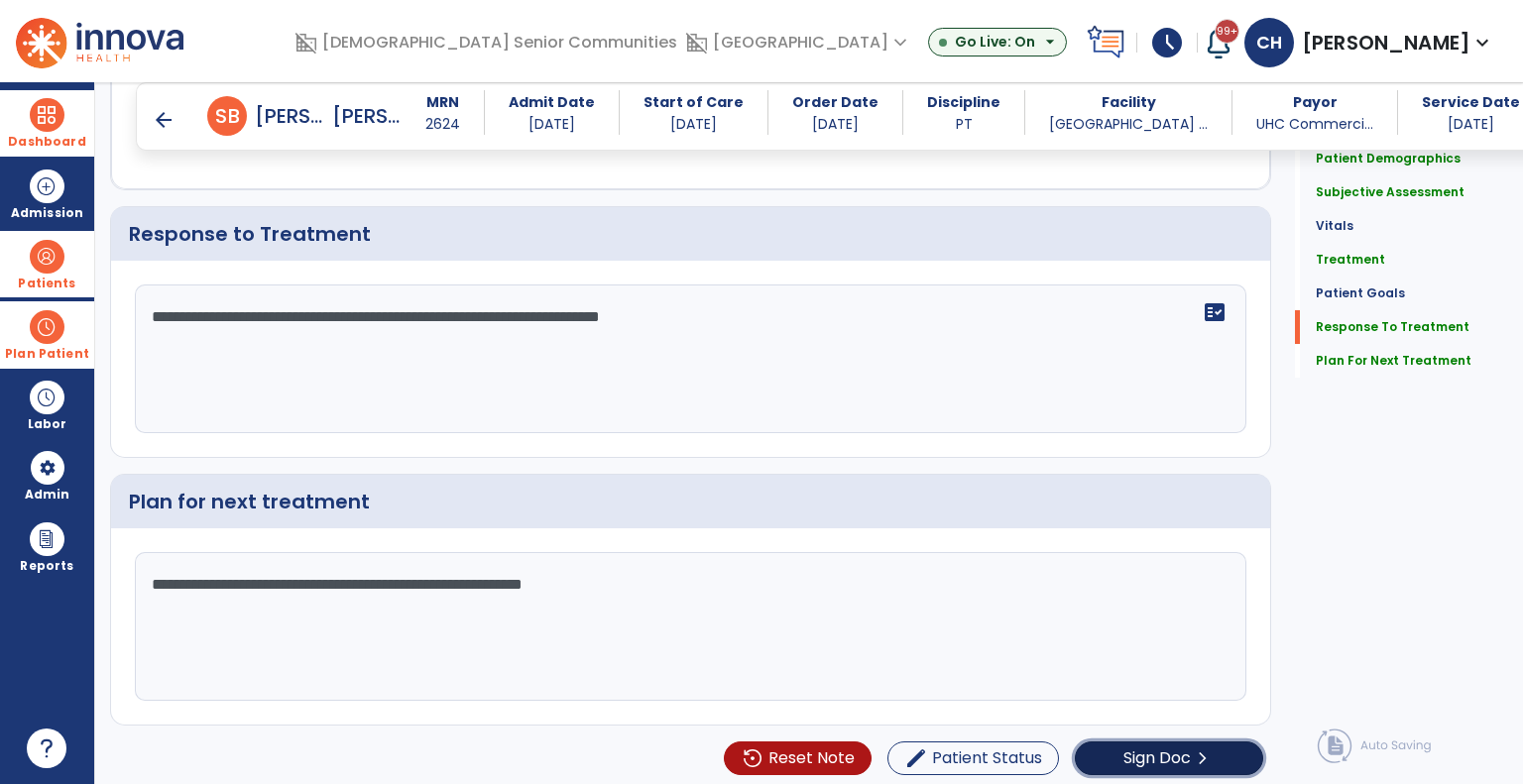 scroll, scrollTop: 2389, scrollLeft: 0, axis: vertical 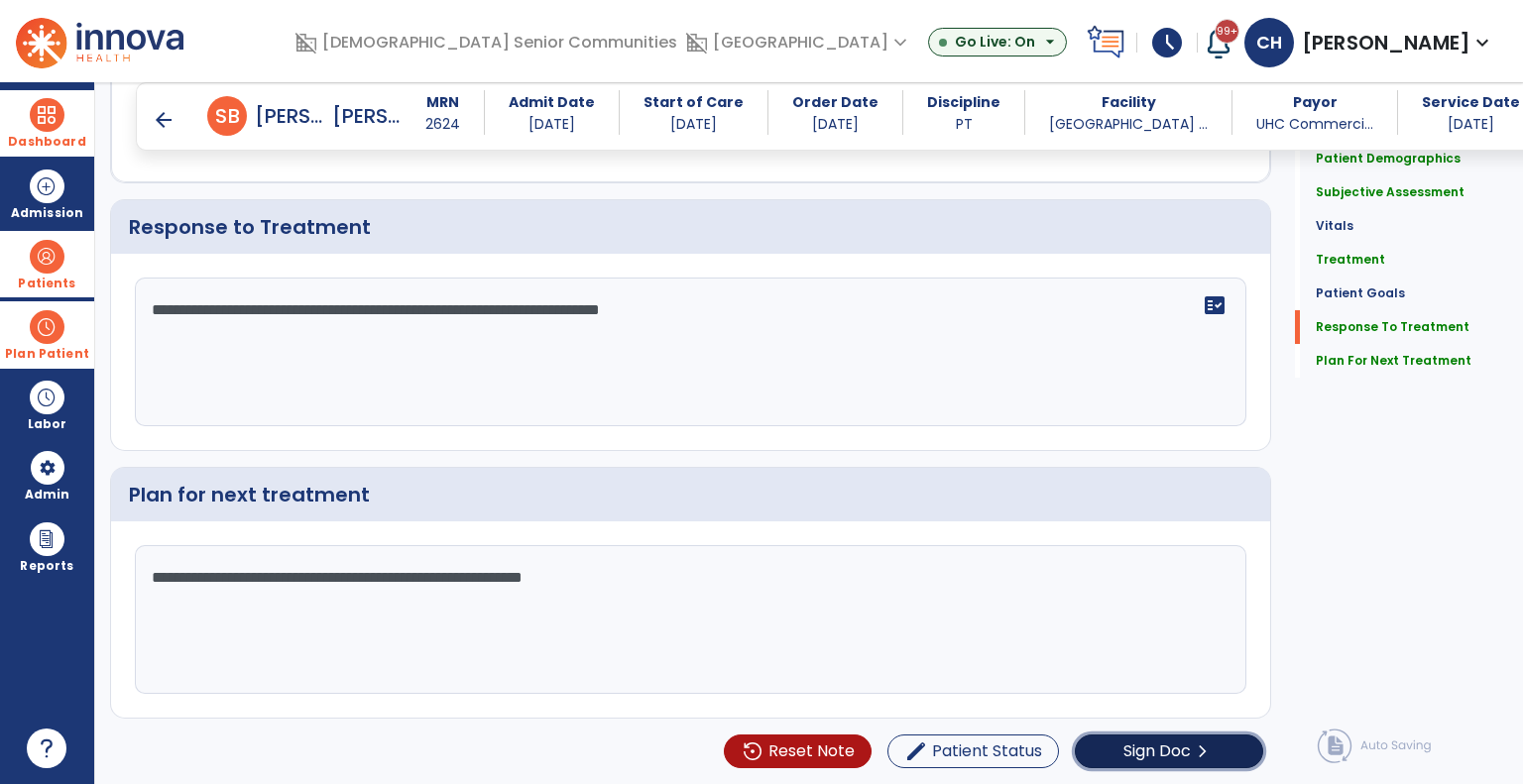 click on "Sign Doc" 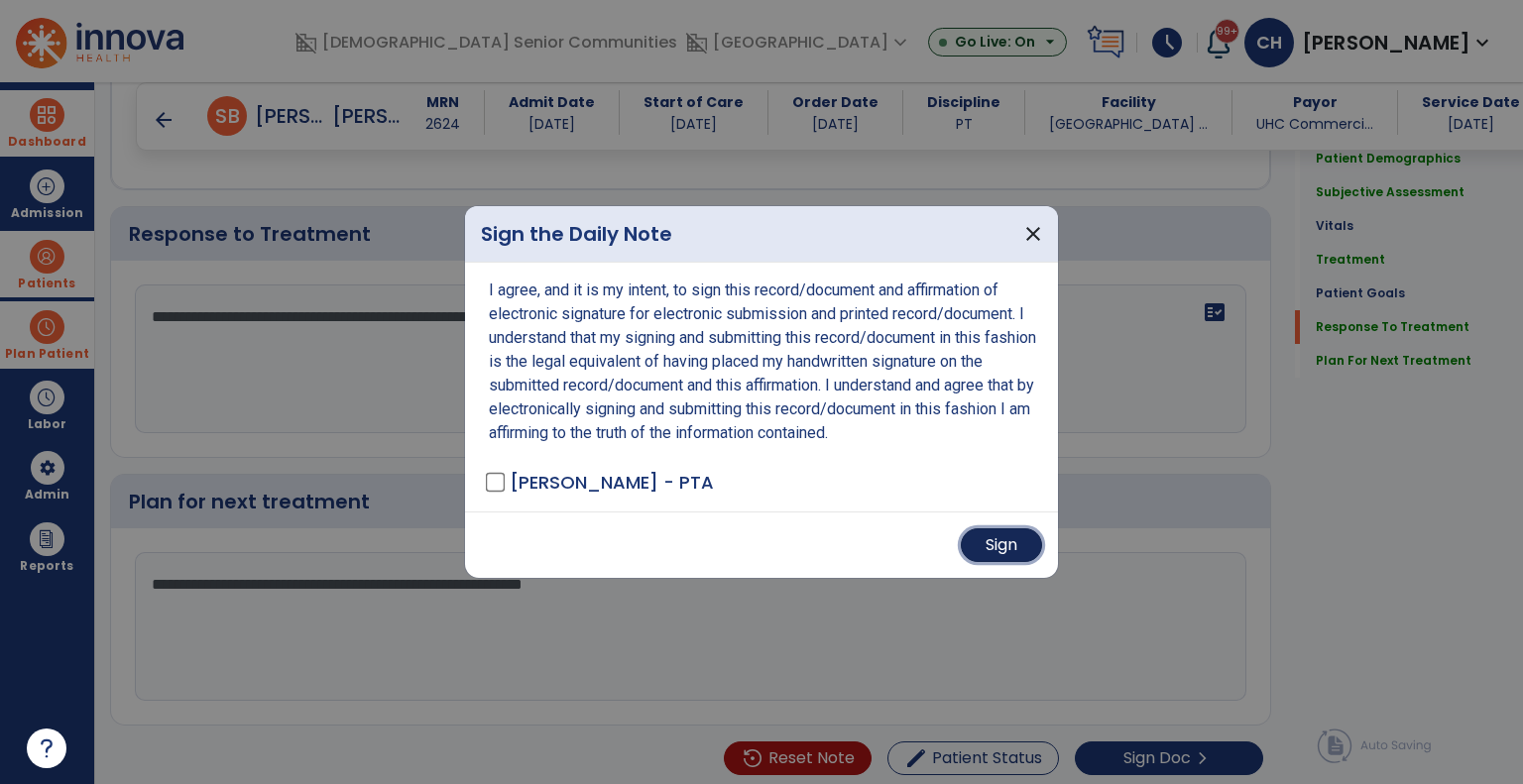 click on "Sign" at bounding box center [1001, 545] 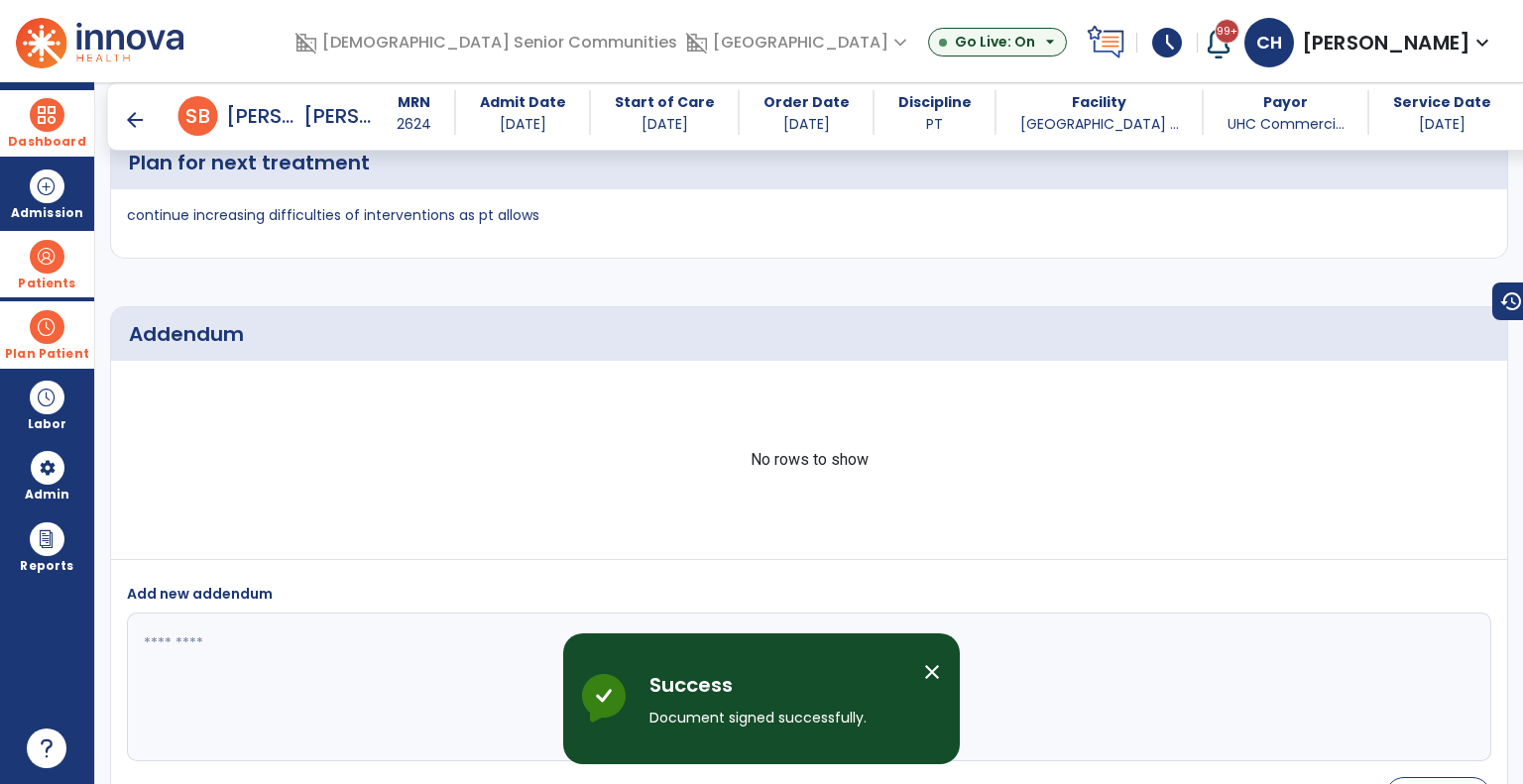 scroll, scrollTop: 3195, scrollLeft: 0, axis: vertical 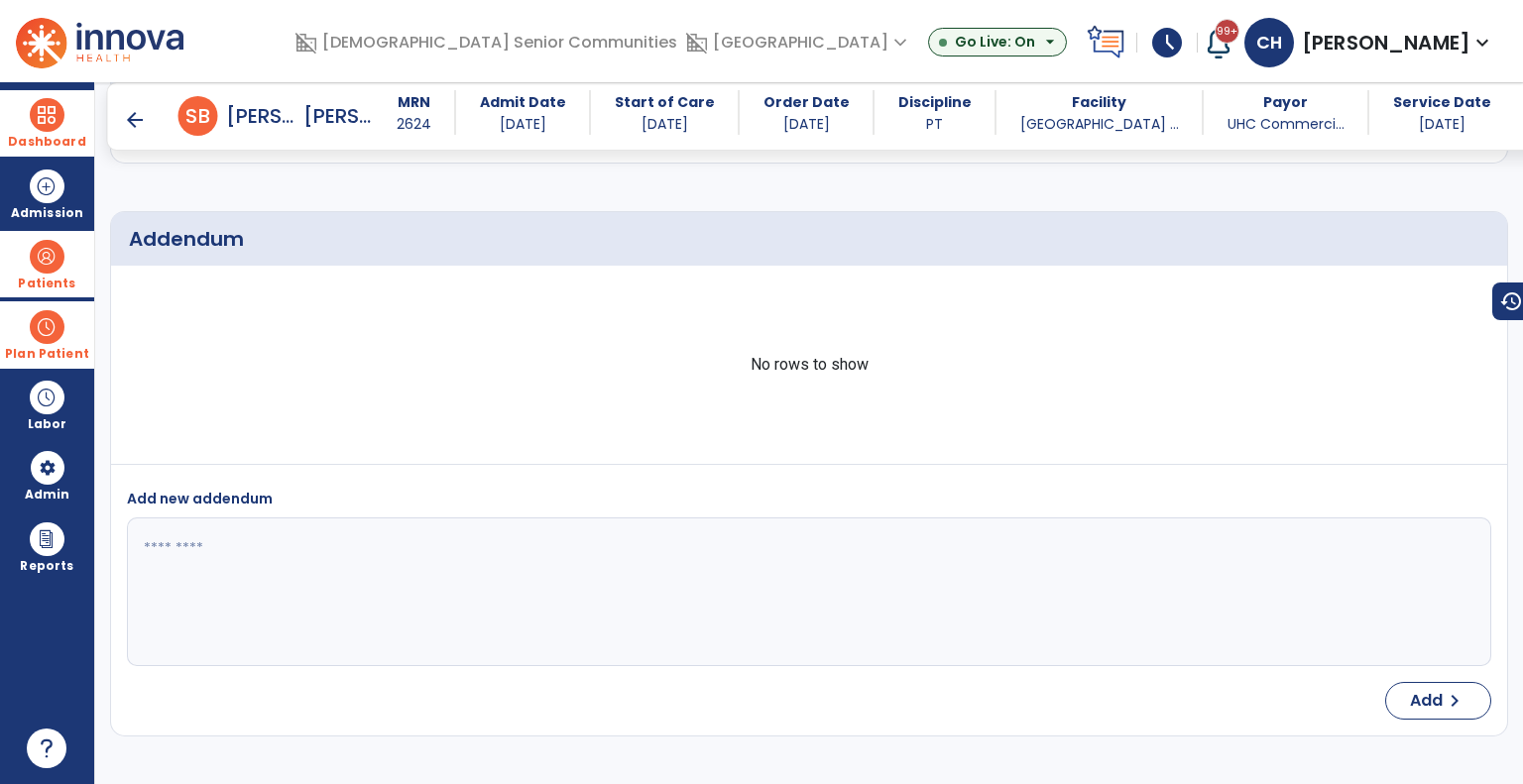 click on "arrow_back" at bounding box center [135, 120] 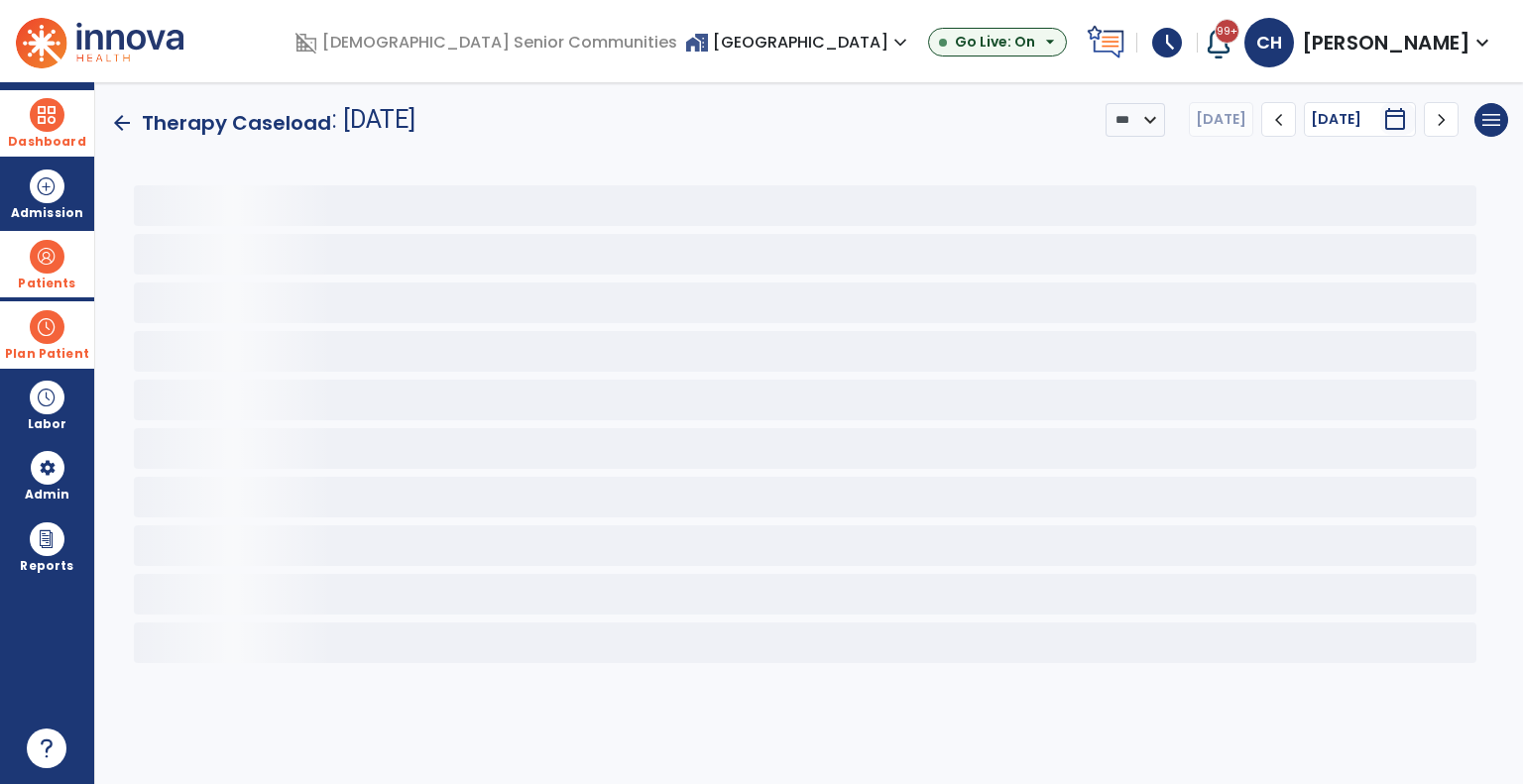 scroll, scrollTop: 0, scrollLeft: 0, axis: both 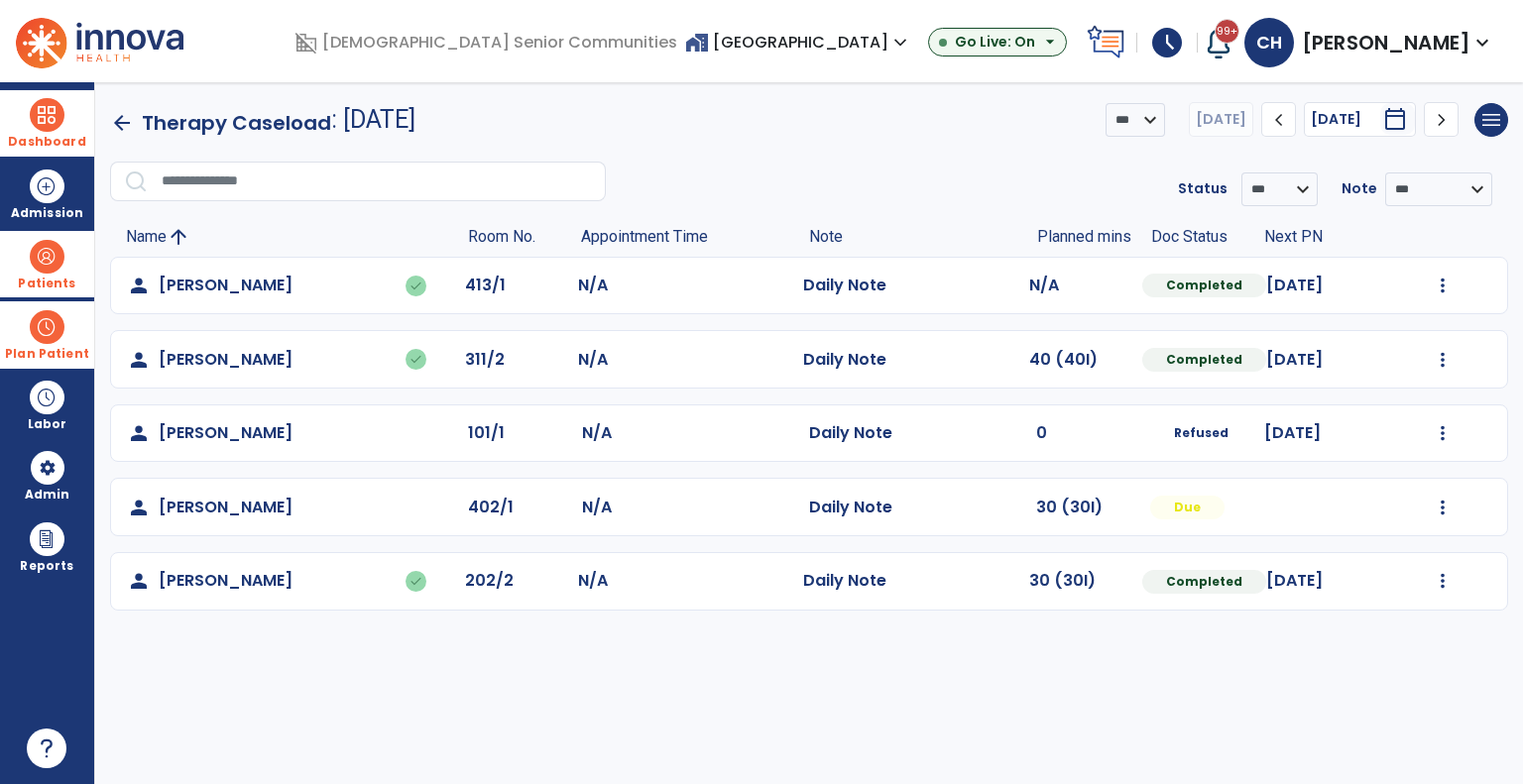 click on "Mark Visit As Complete   Reset Note   Open Document   G + C Mins" 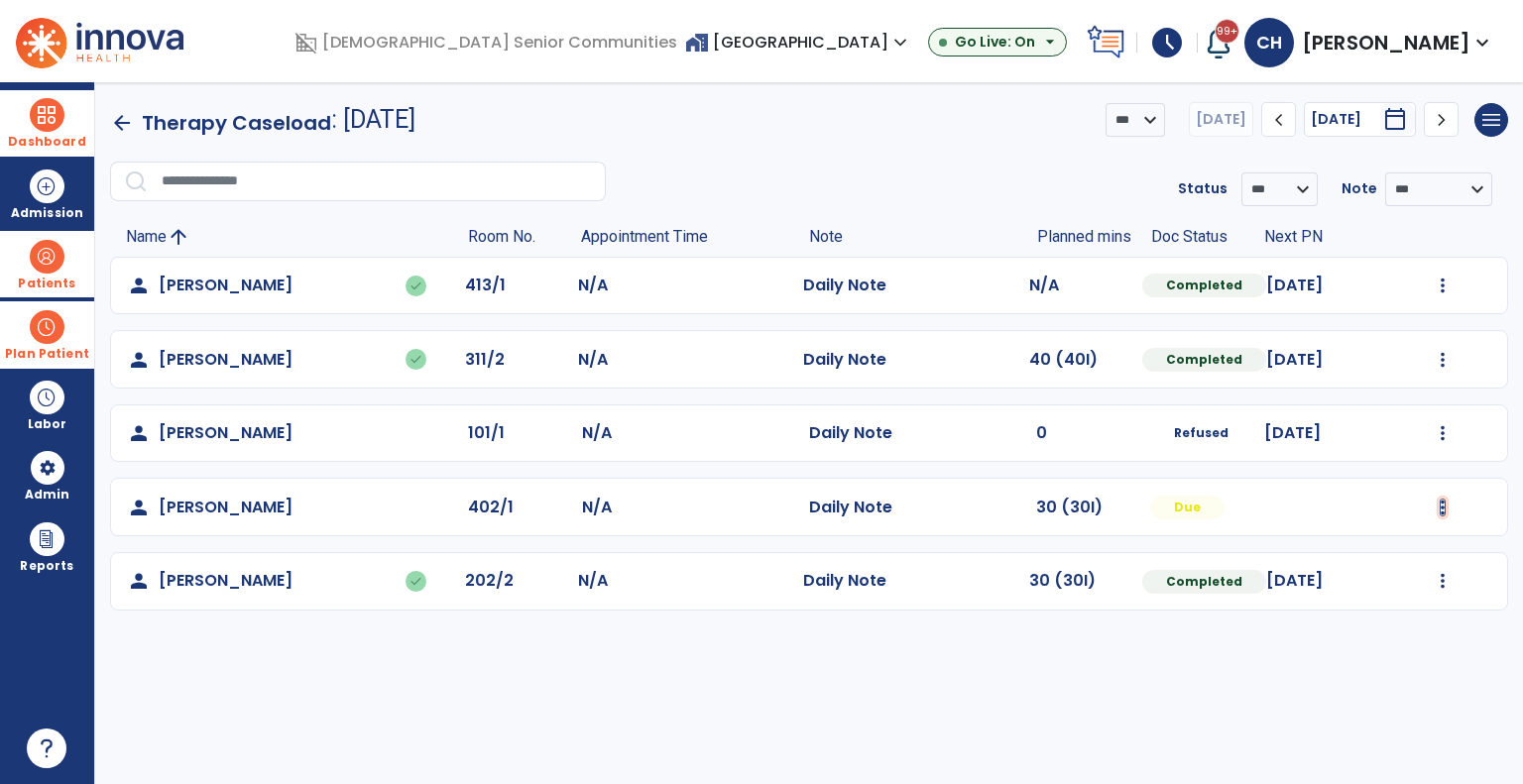 click at bounding box center [1443, 285] 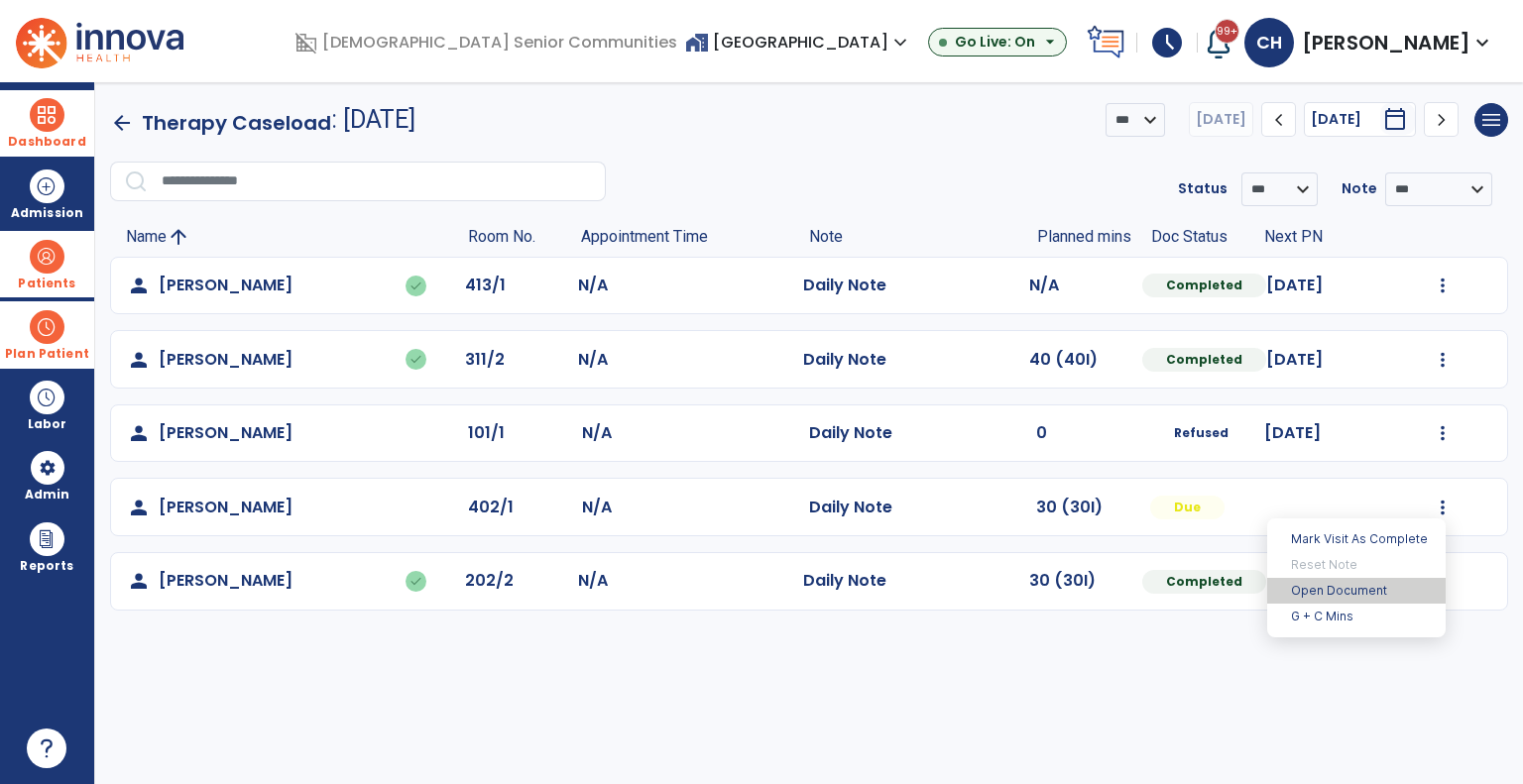 click on "Open Document" at bounding box center (1356, 591) 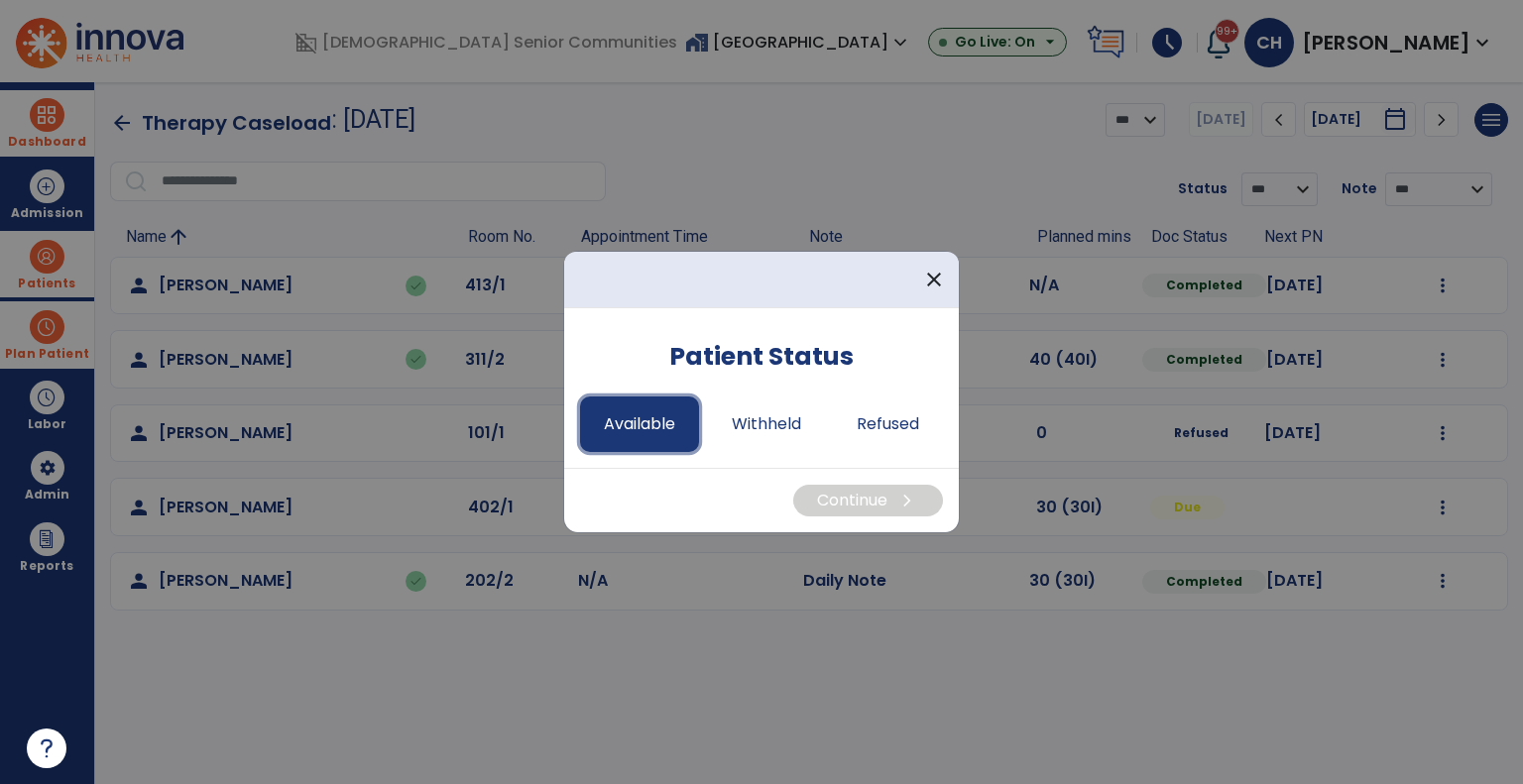 click on "Available" at bounding box center (640, 424) 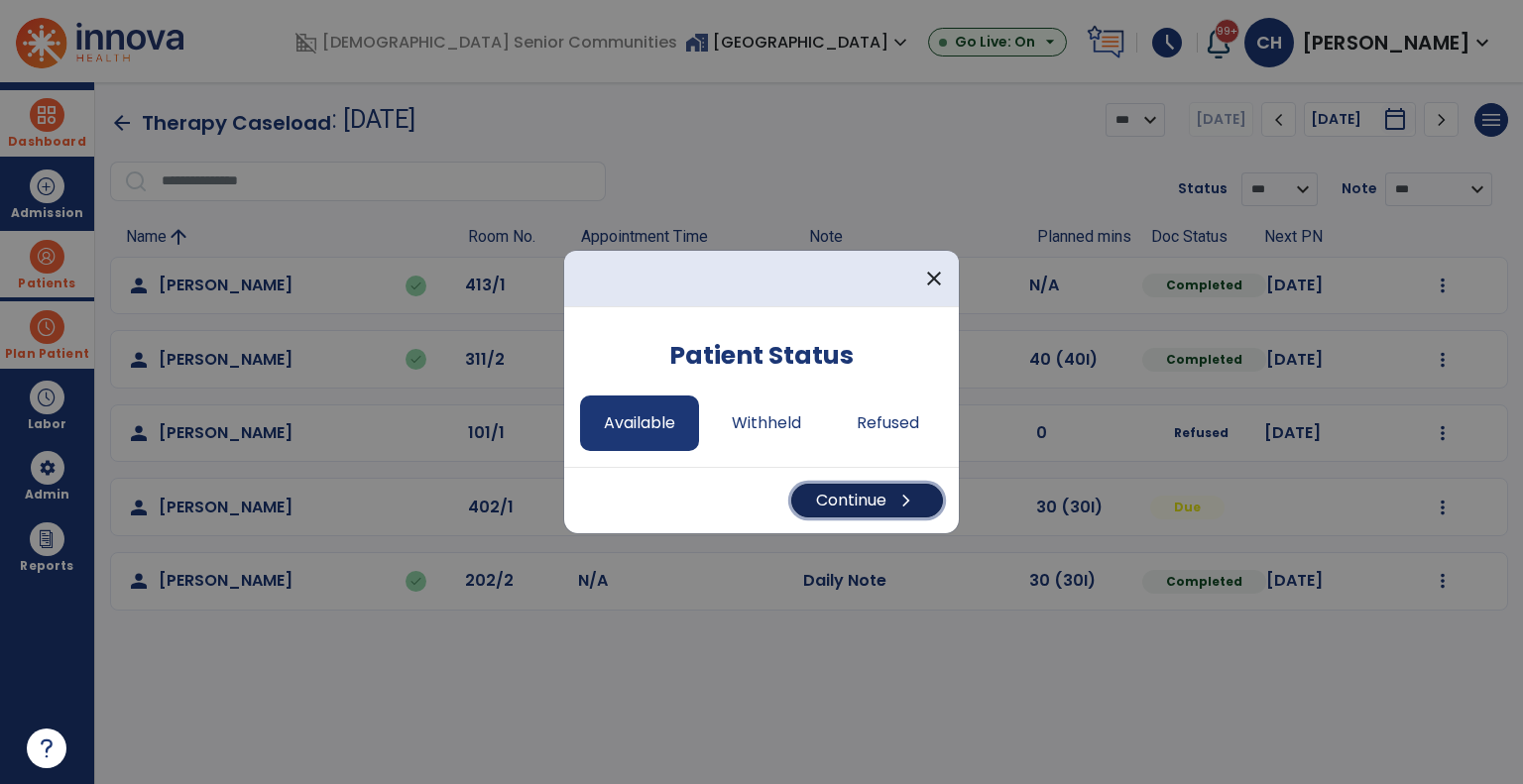 click on "Continue   chevron_right" at bounding box center (867, 501) 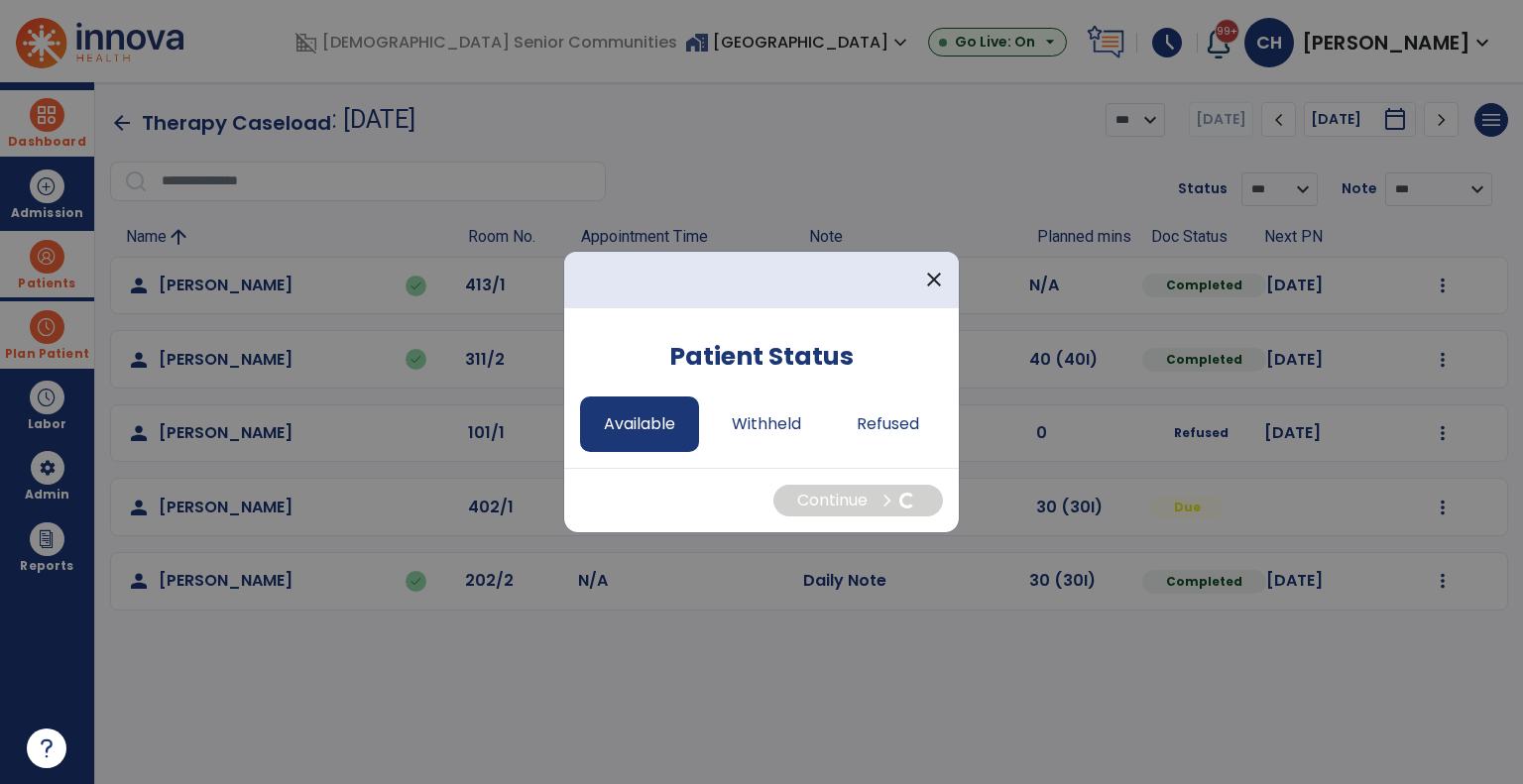 select on "*" 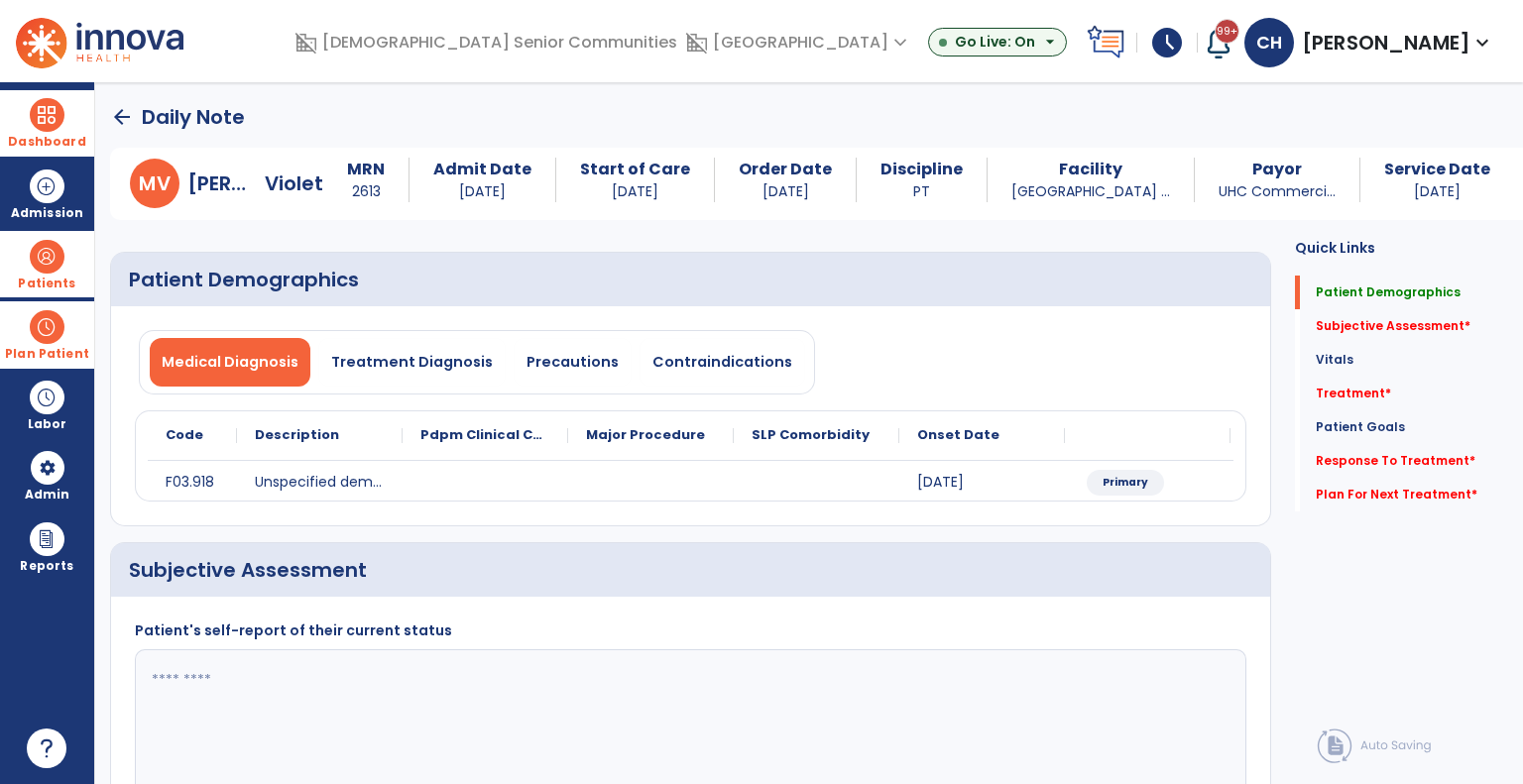 click 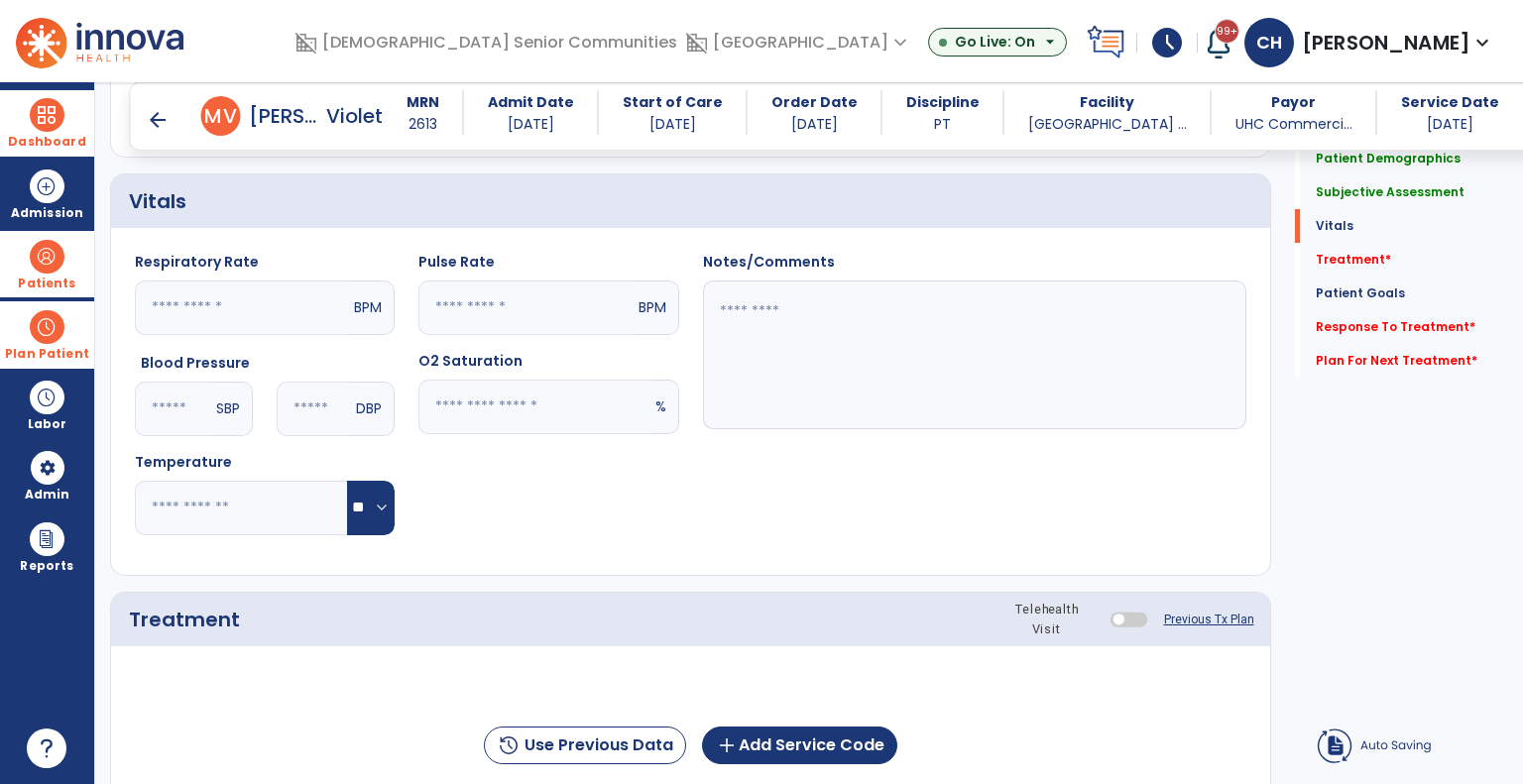 scroll, scrollTop: 694, scrollLeft: 0, axis: vertical 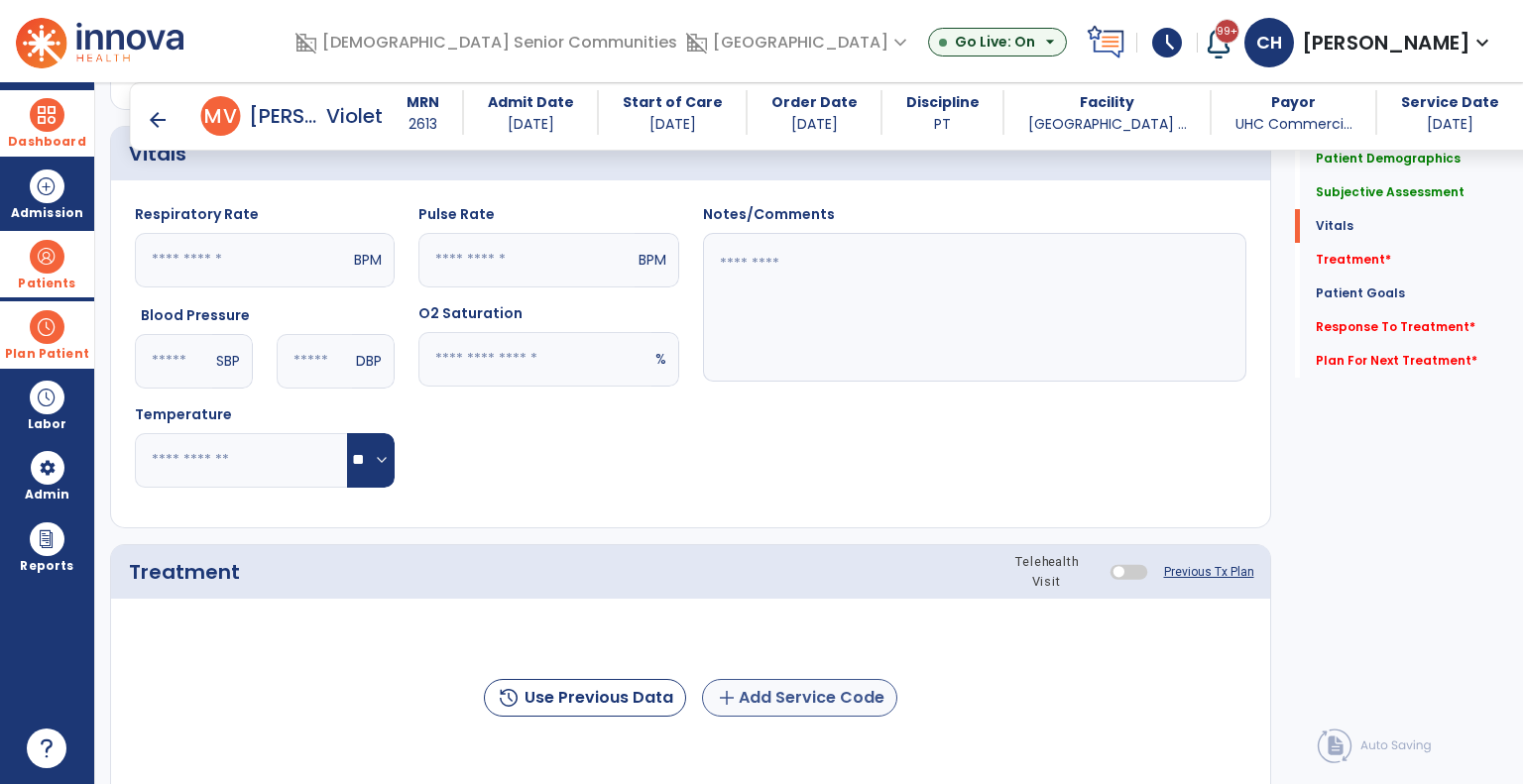 type on "**********" 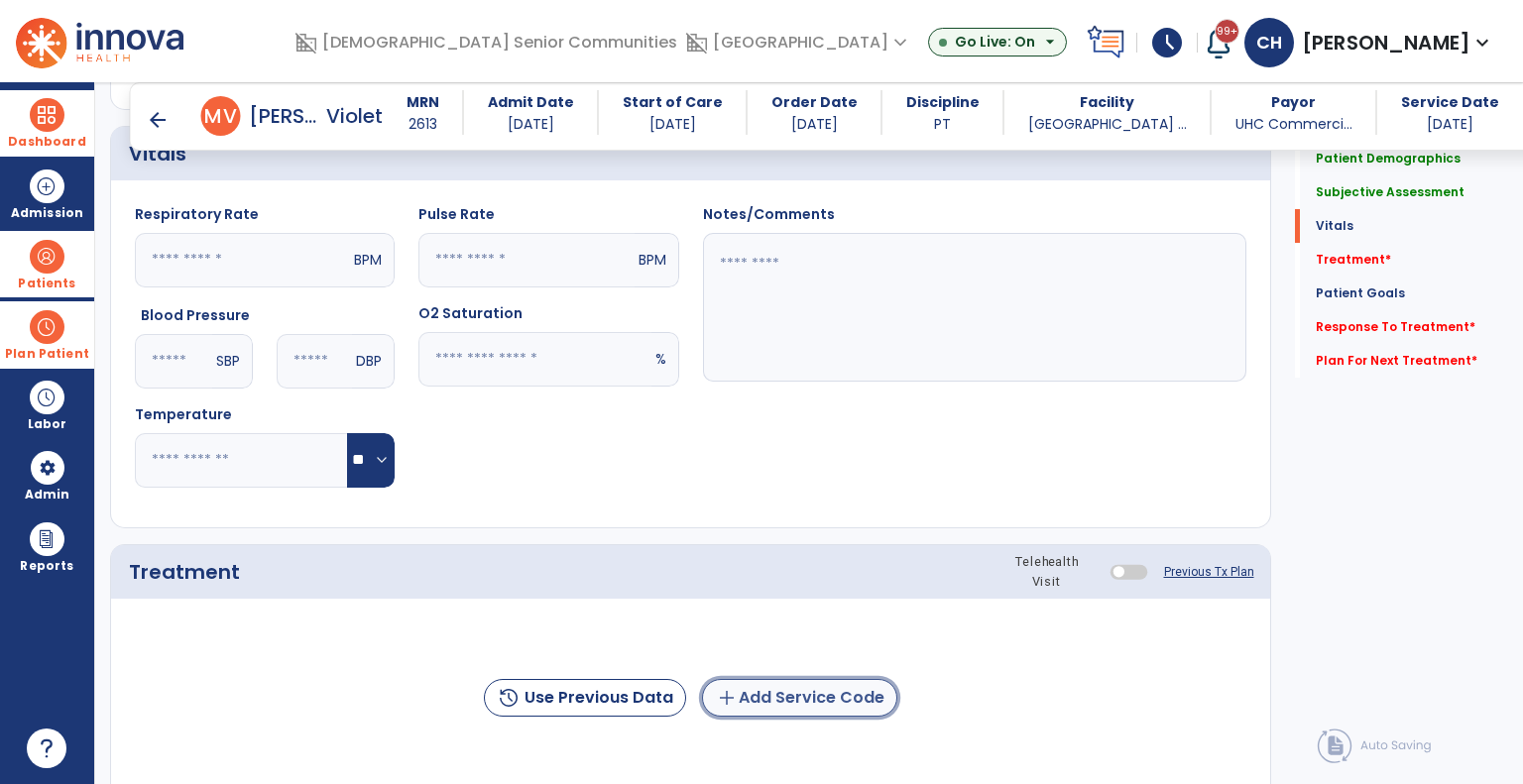 click on "add  Add Service Code" 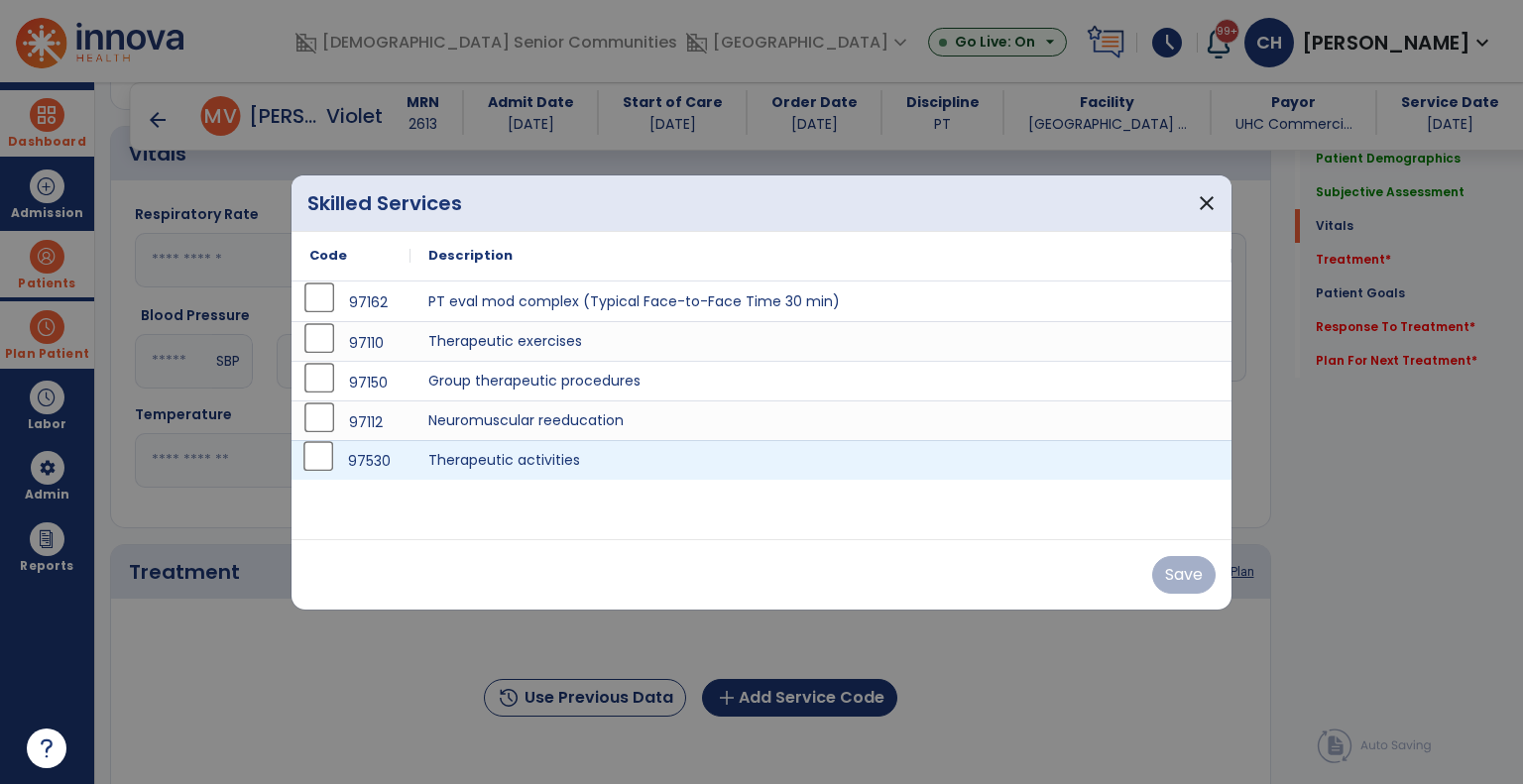 click on "97530" at bounding box center [351, 461] 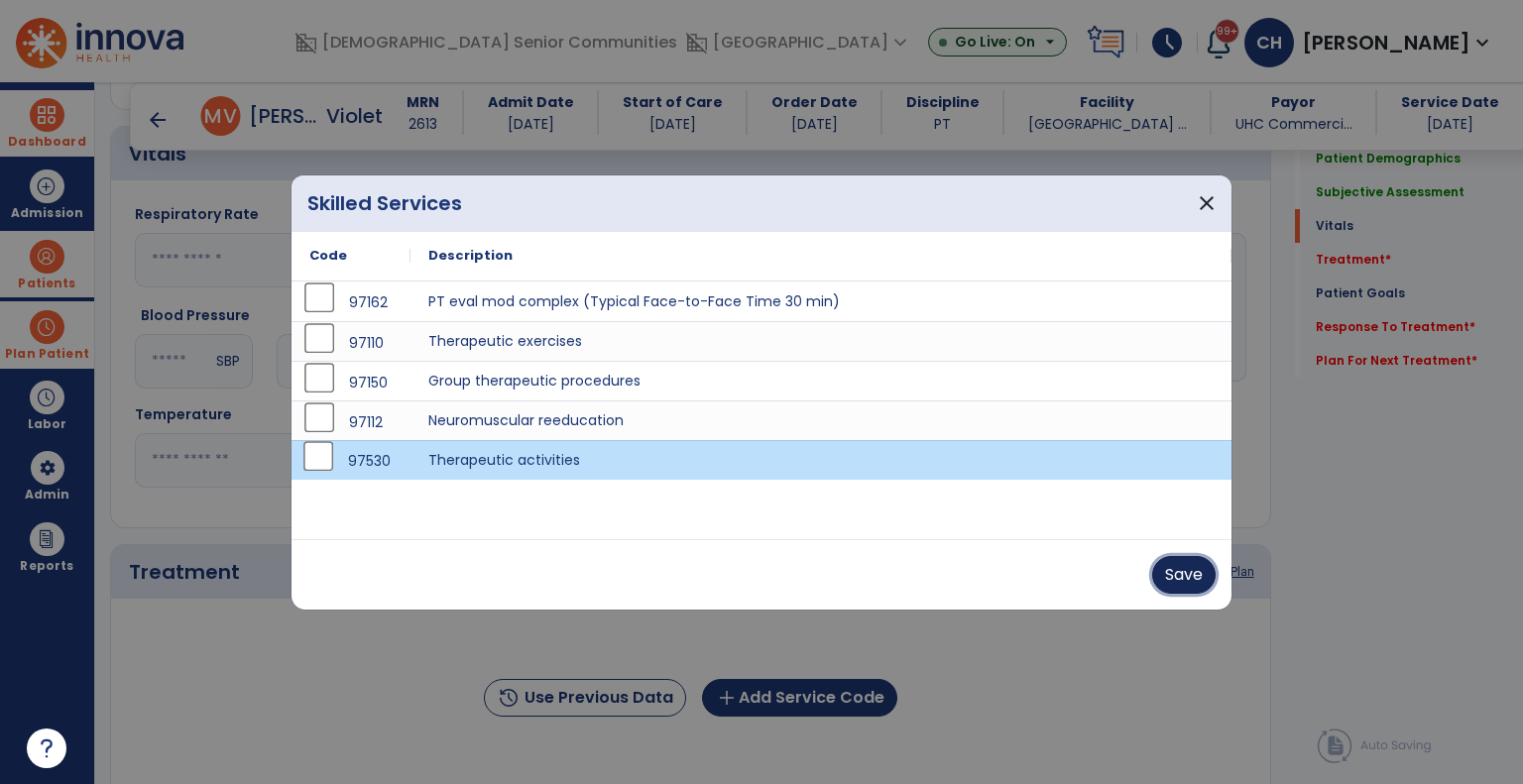 click on "Save" at bounding box center [1184, 575] 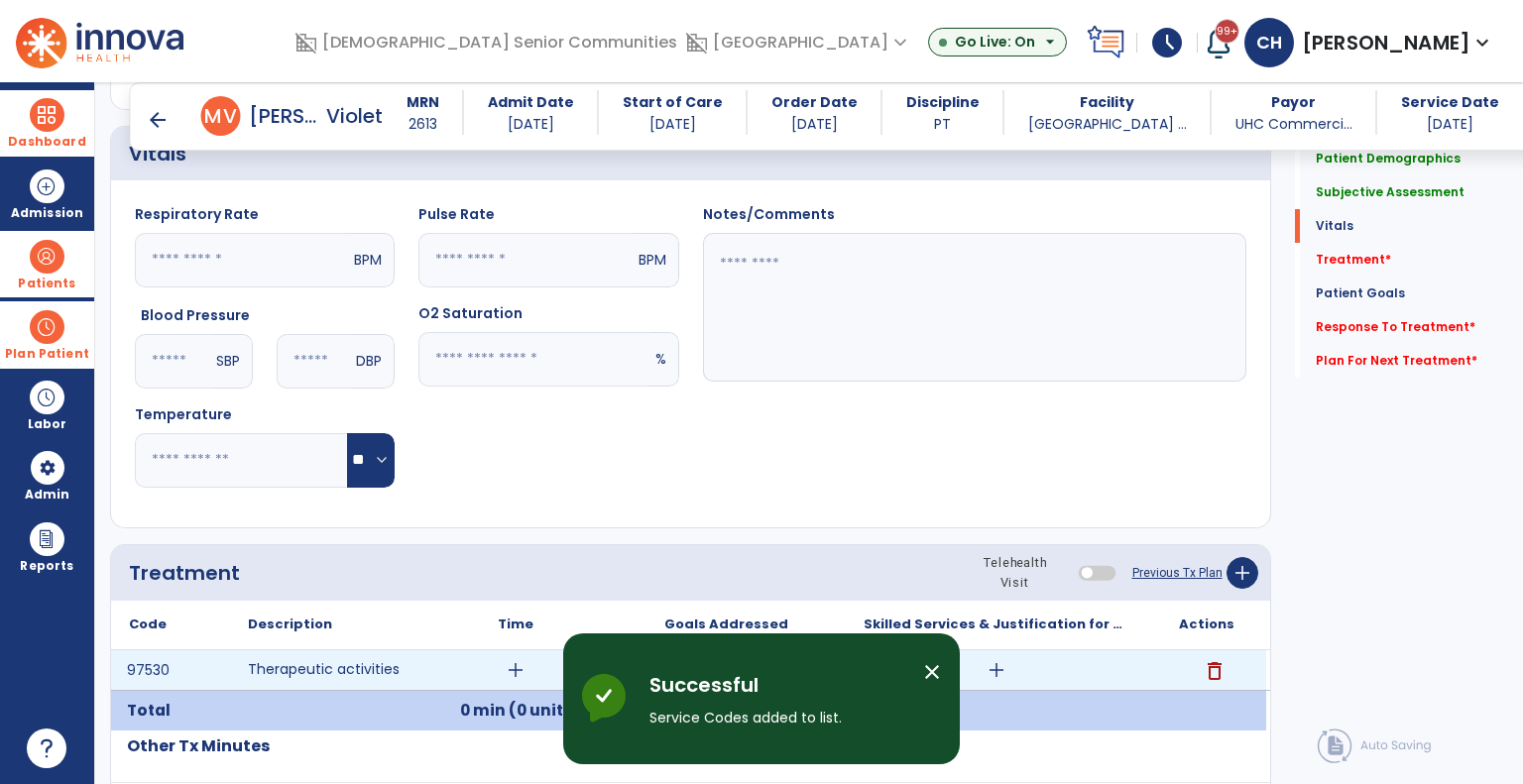 click on "delete" at bounding box center (1215, 671) 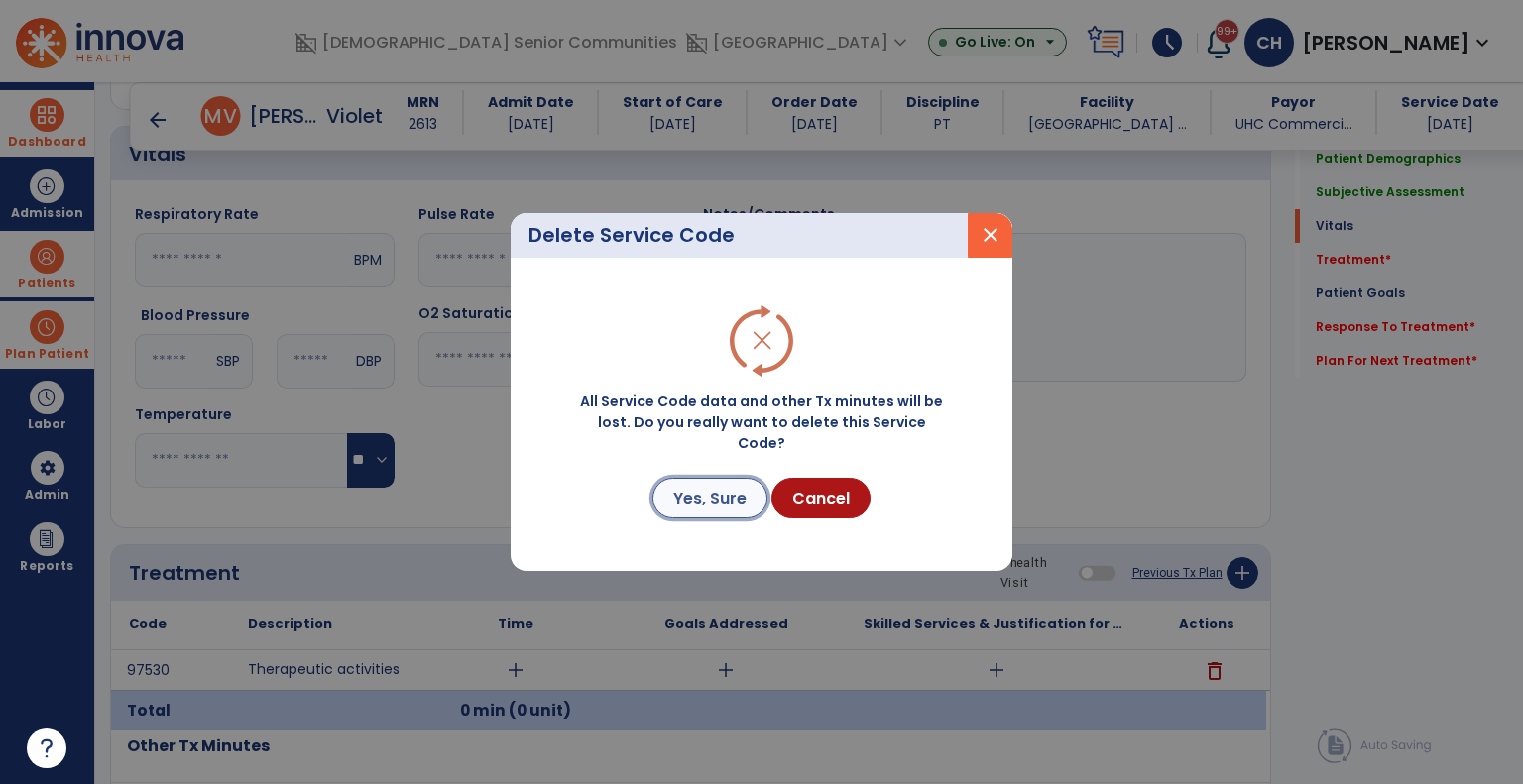 click on "Yes, Sure" at bounding box center [710, 498] 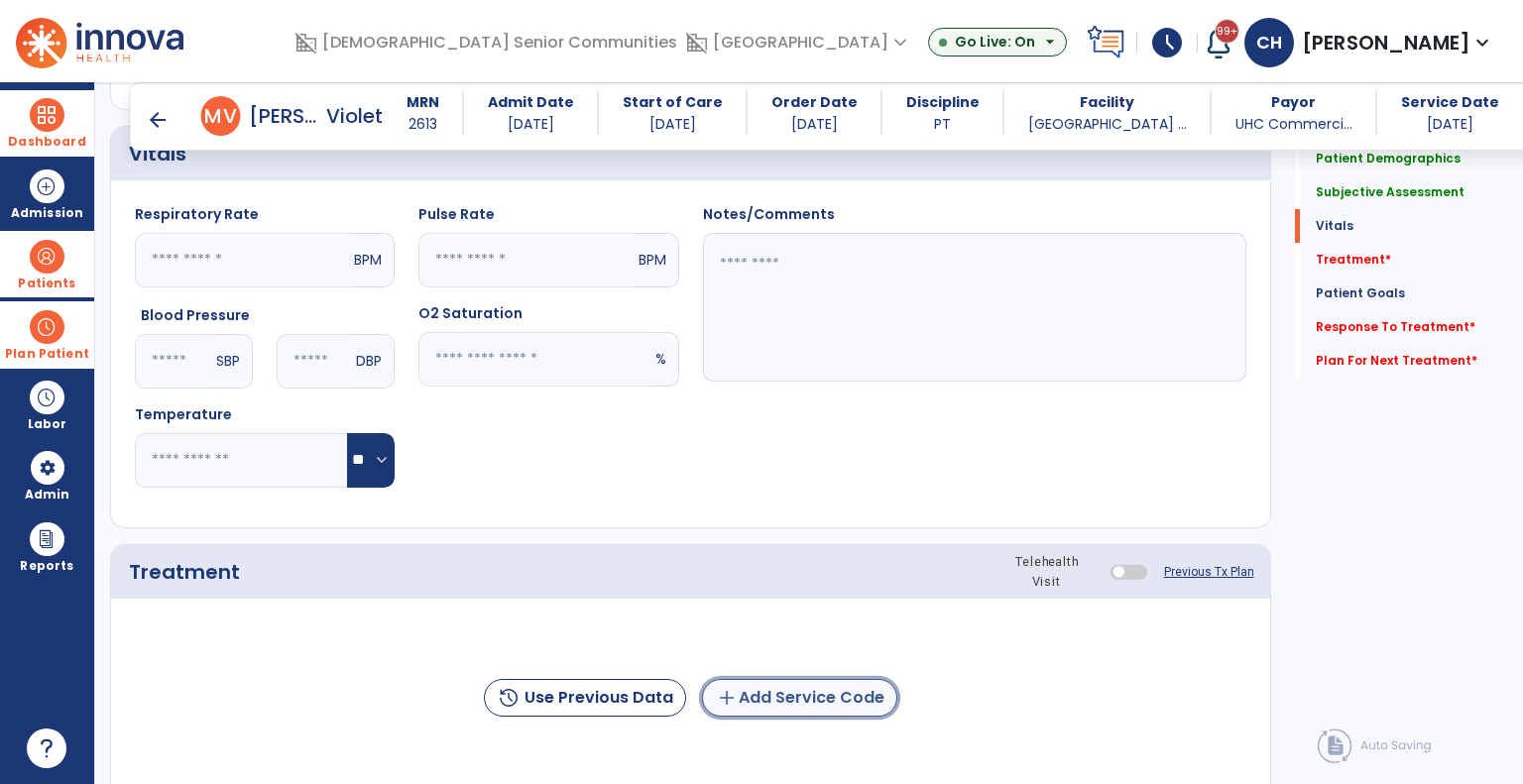 click on "add  Add Service Code" 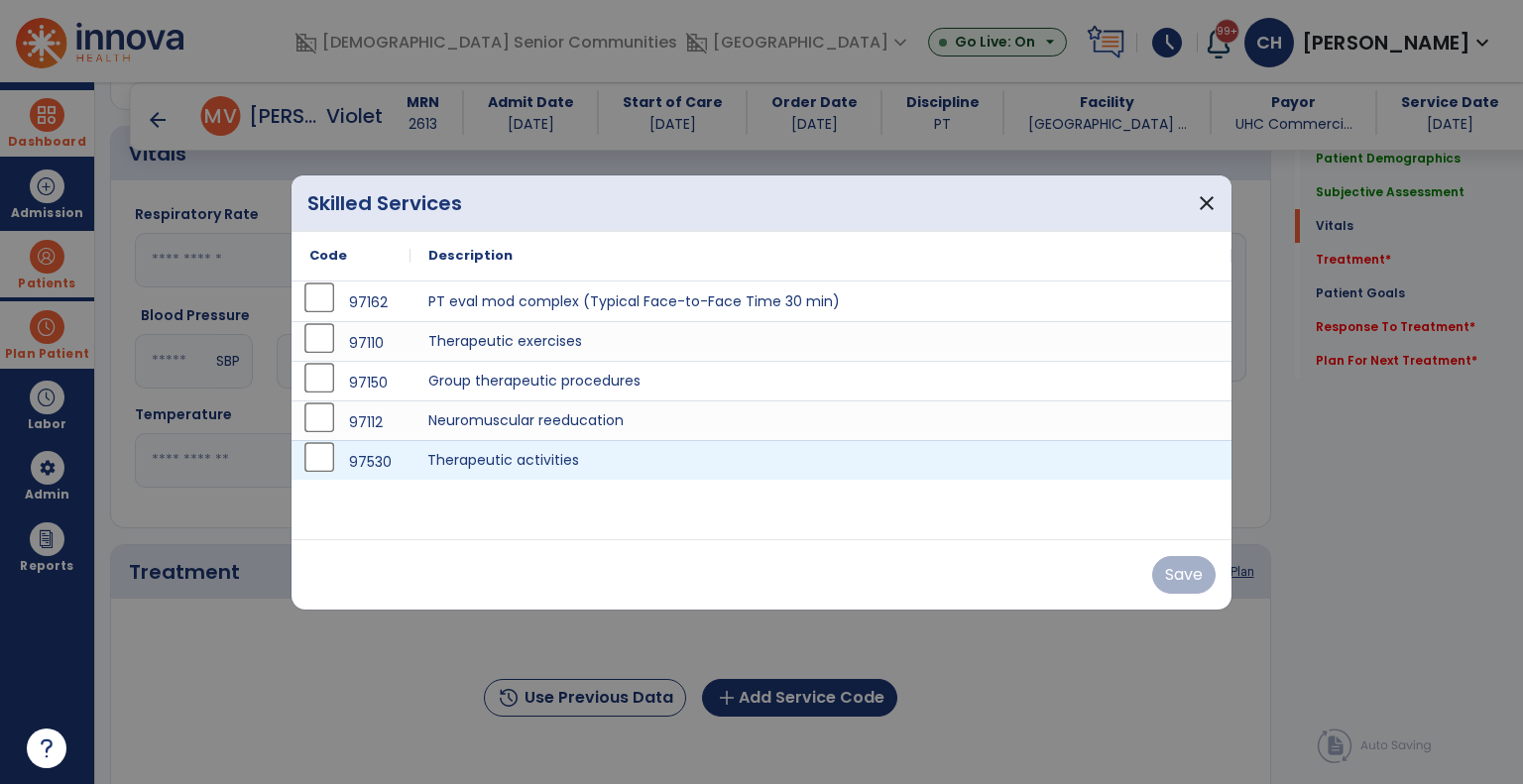 click on "Therapeutic activities" at bounding box center (821, 460) 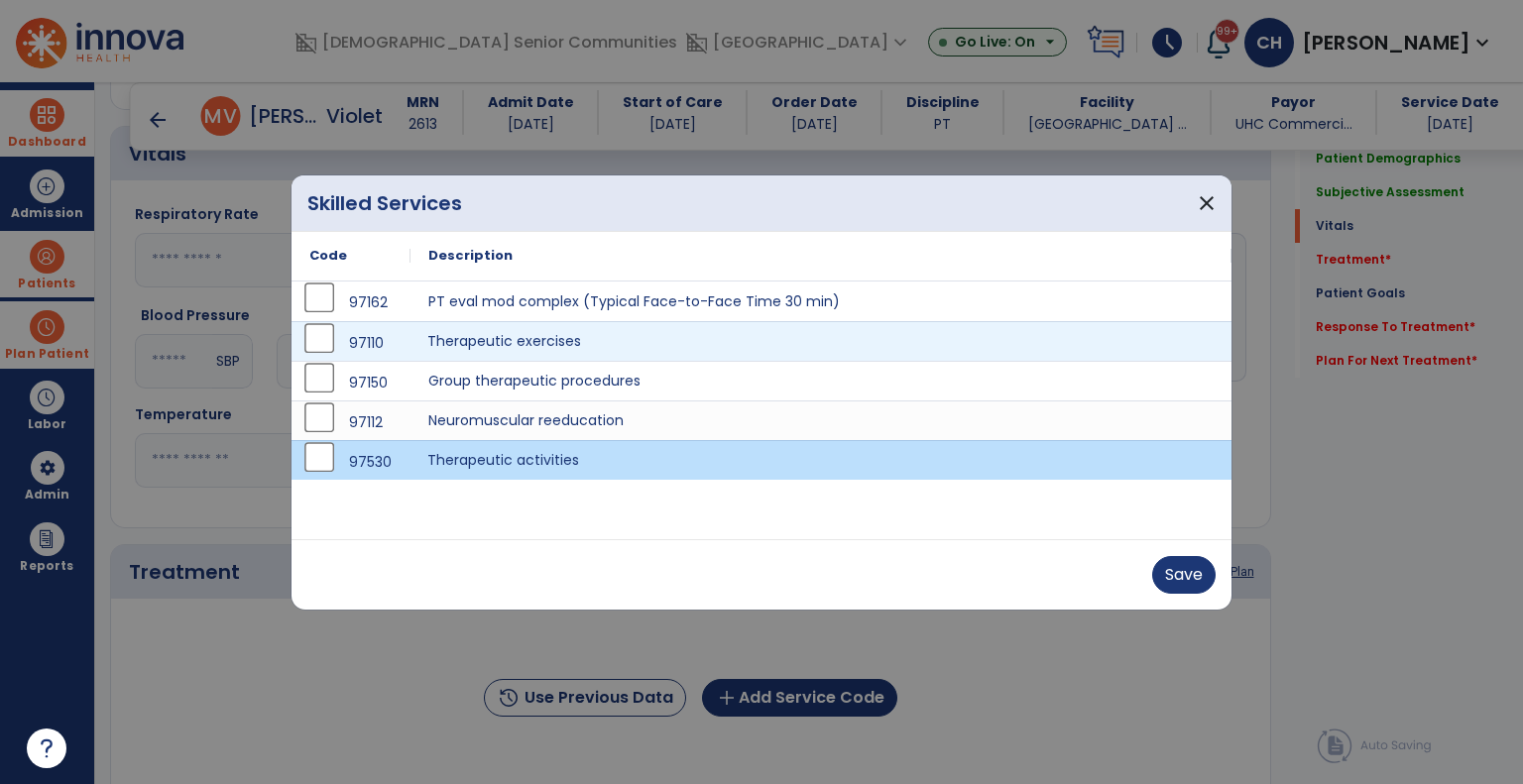 click on "Therapeutic exercises" at bounding box center (821, 341) 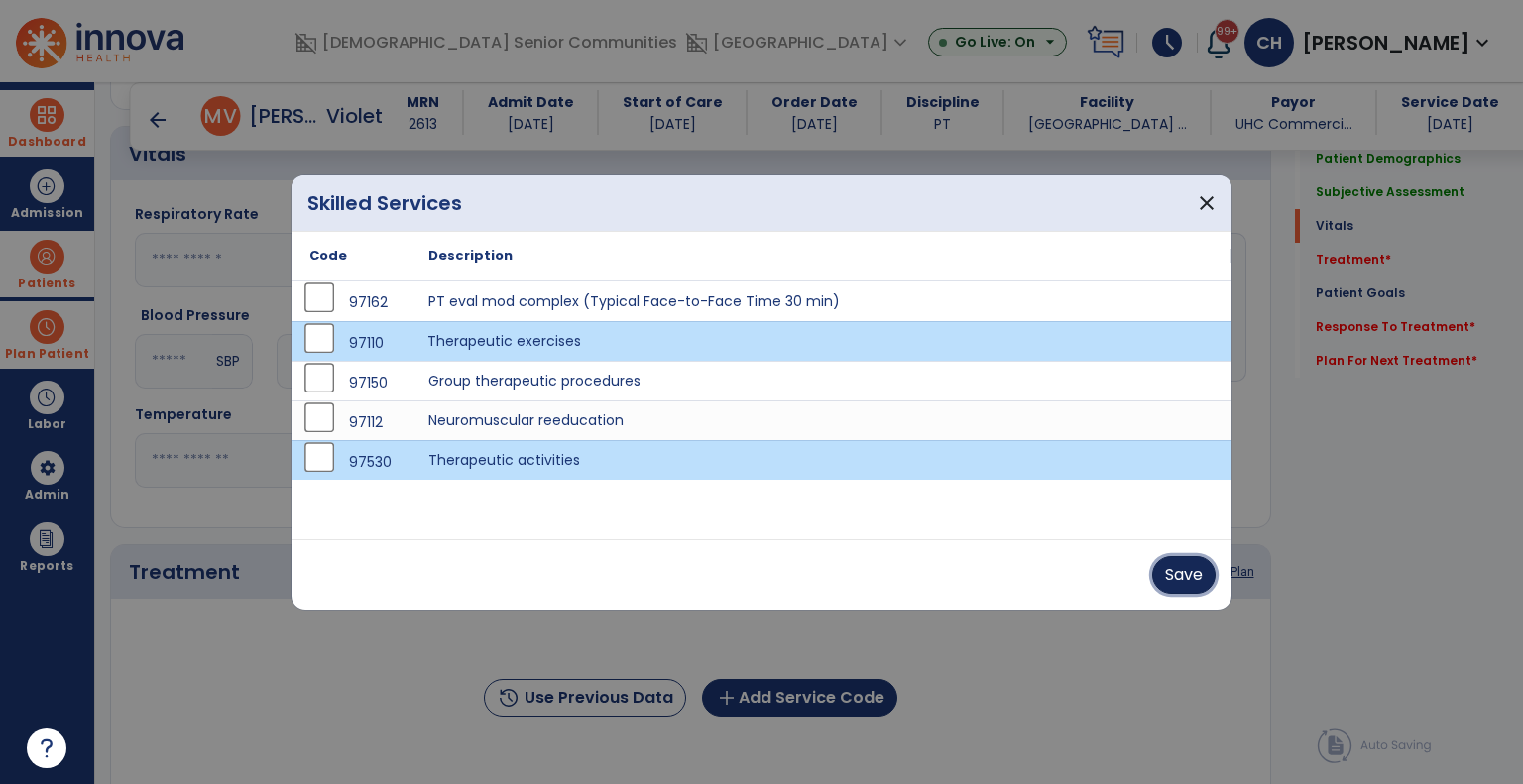 click on "Save" at bounding box center (1184, 575) 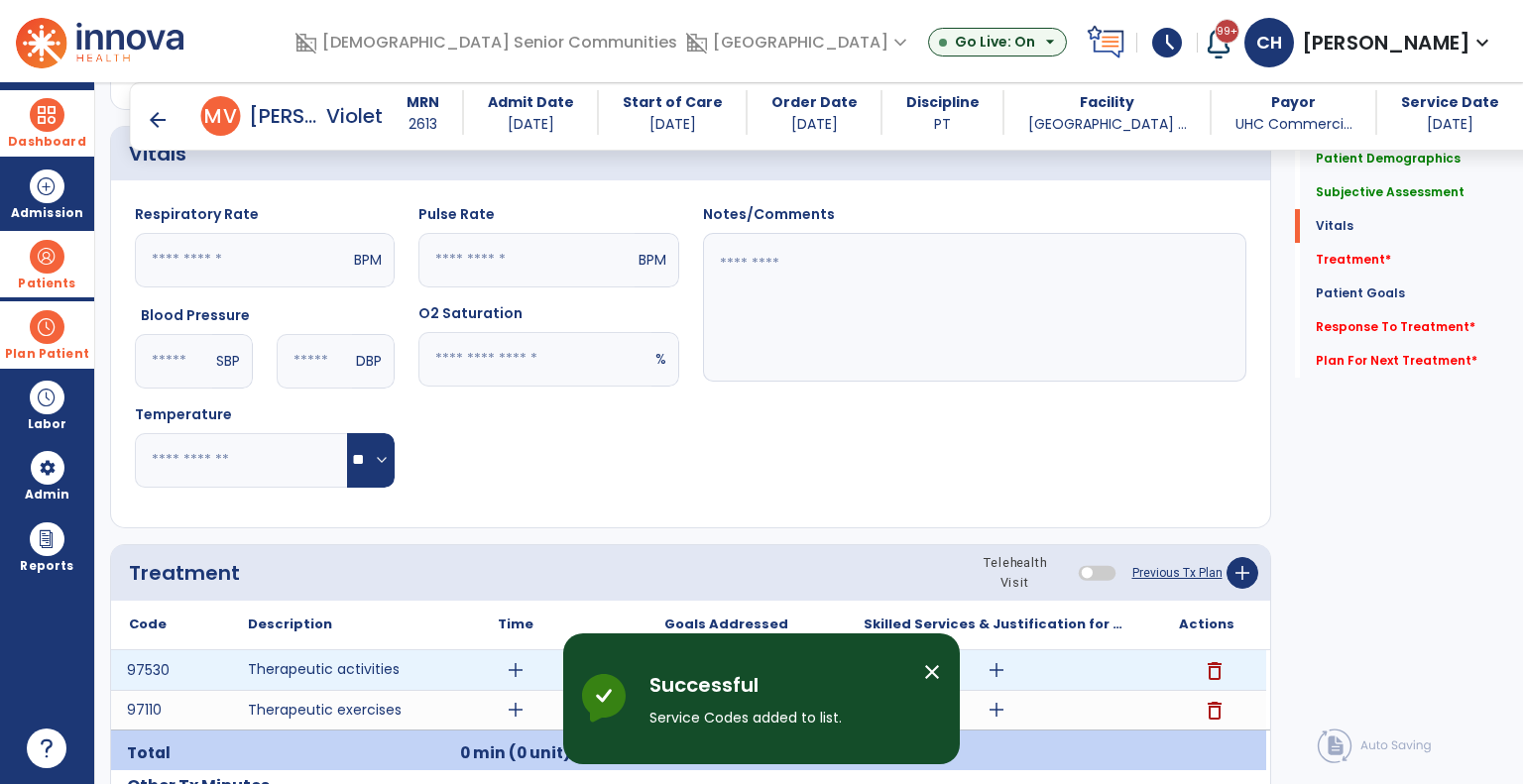 click on "add" at bounding box center (516, 670) 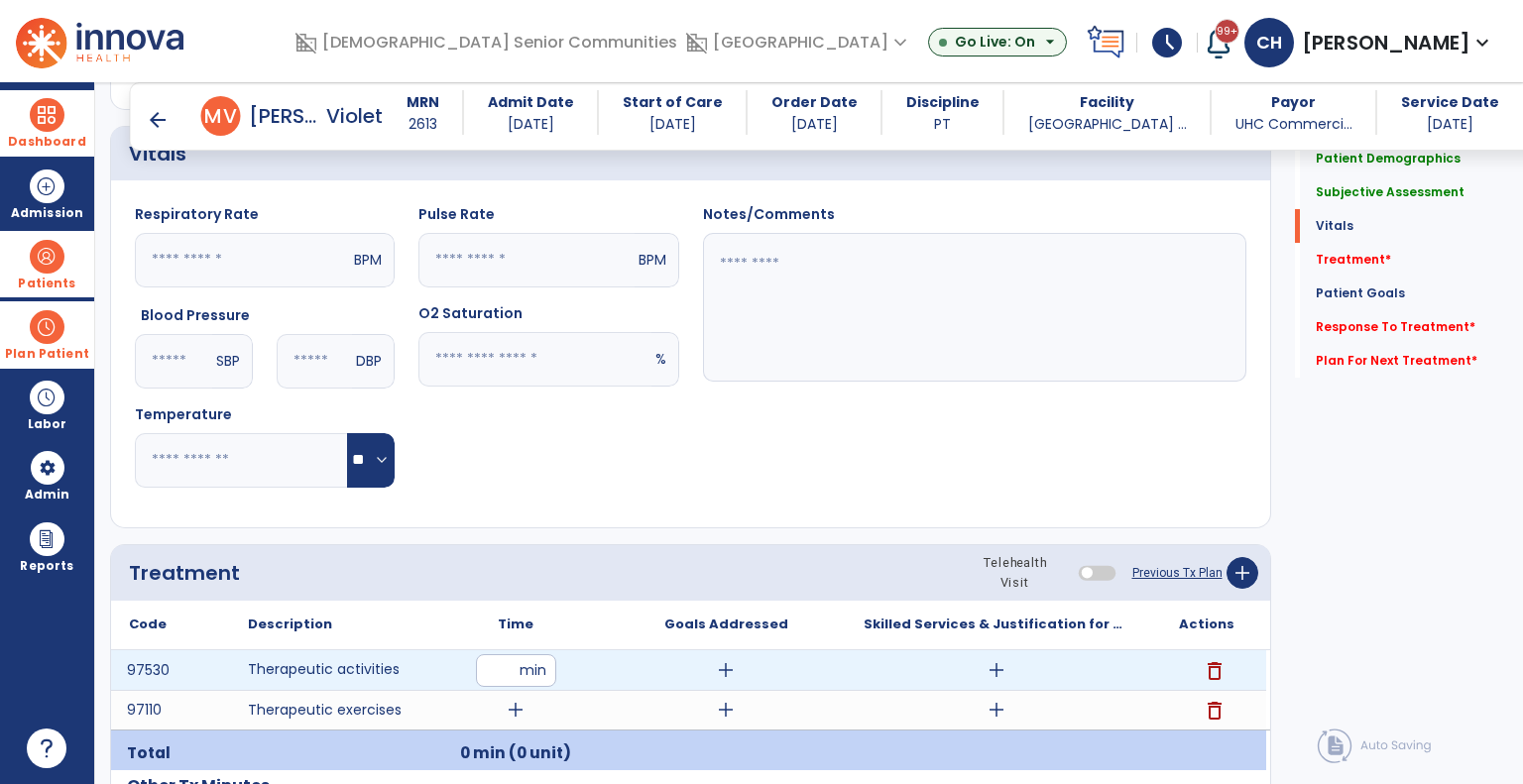 type on "**" 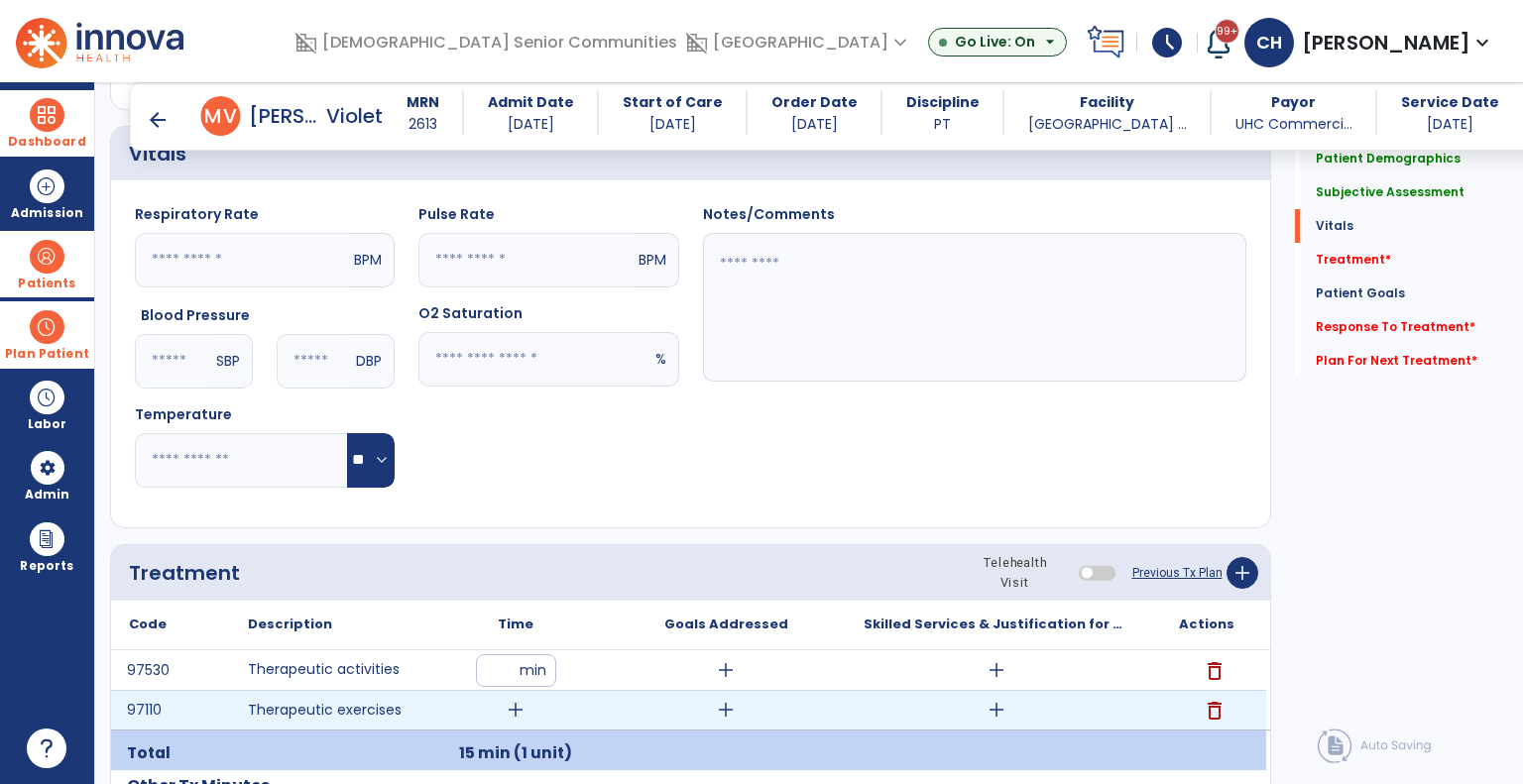 click on "add" at bounding box center (516, 710) 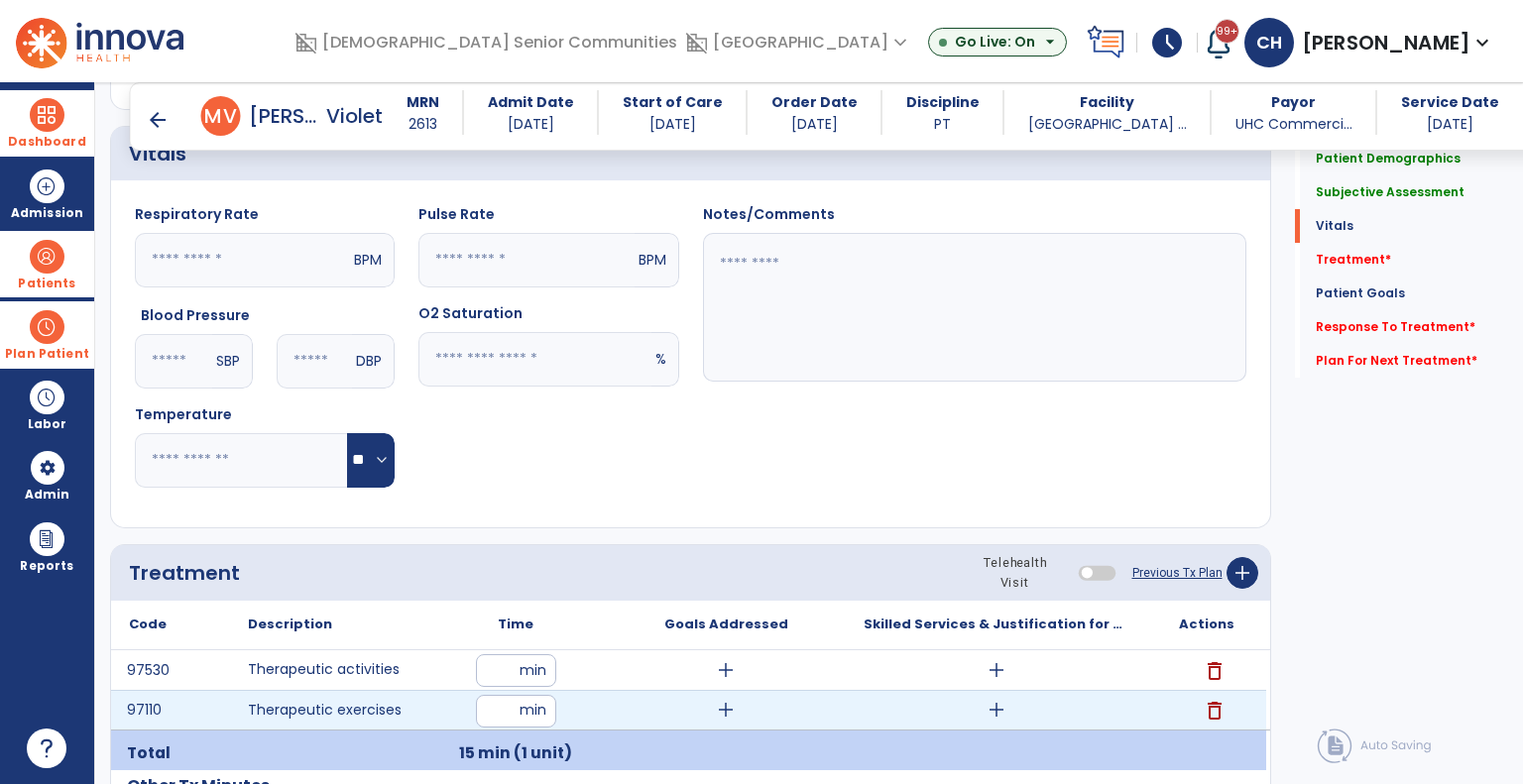 type on "**" 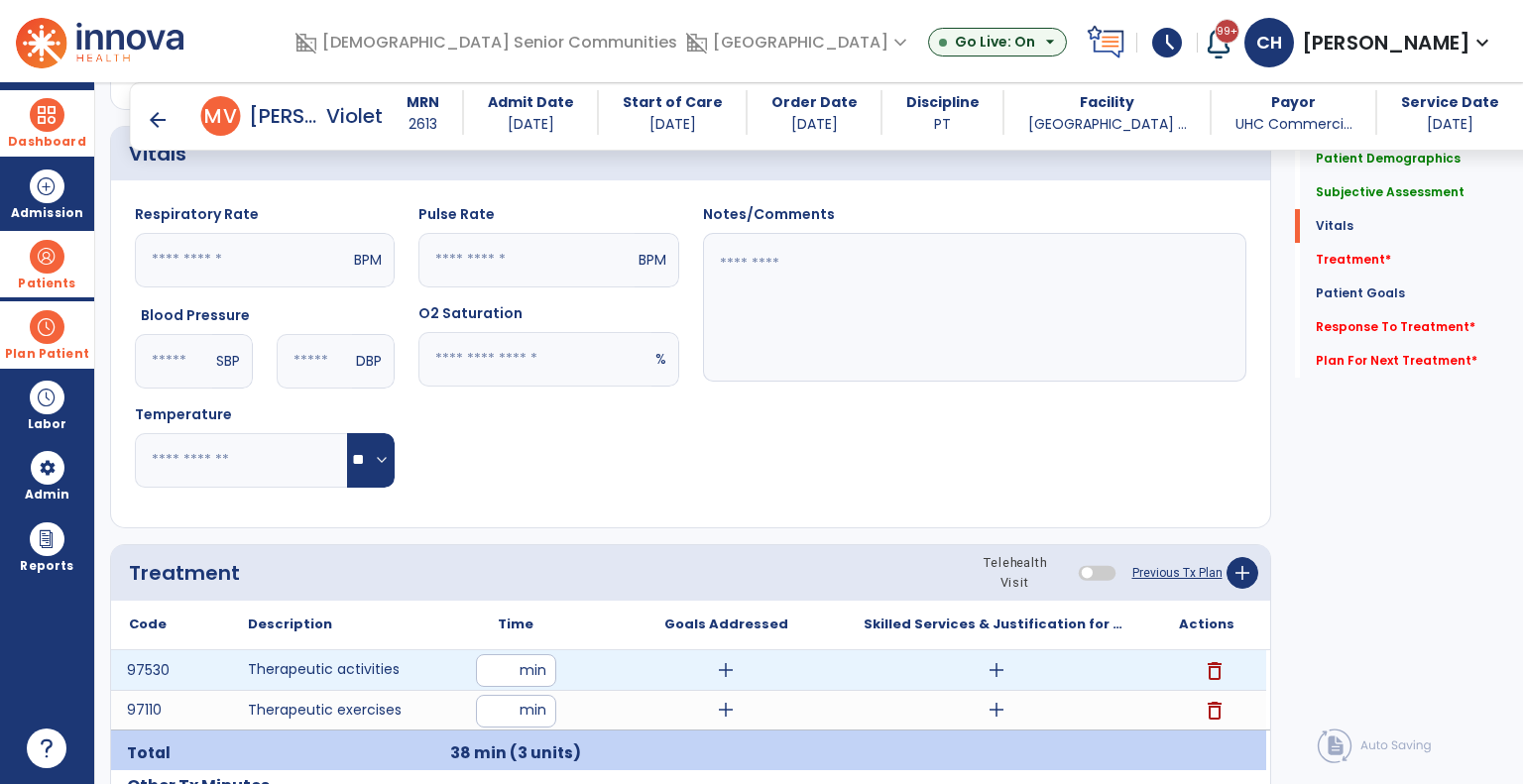 click on "add" at bounding box center [726, 670] 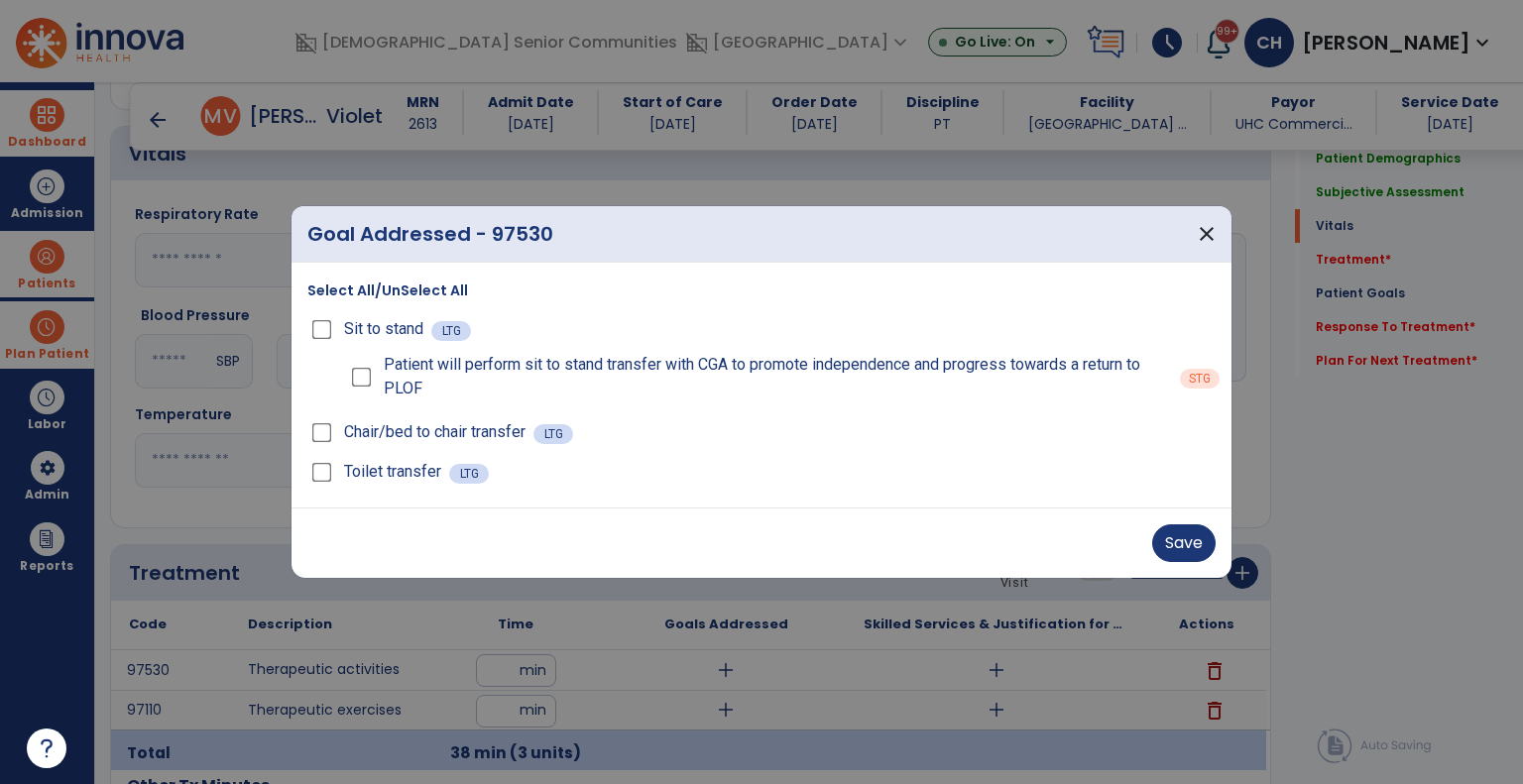 click on "Patient will perform sit to stand transfer with CGA to promote independence and progress towards a return to PLOF" at bounding box center (758, 377) 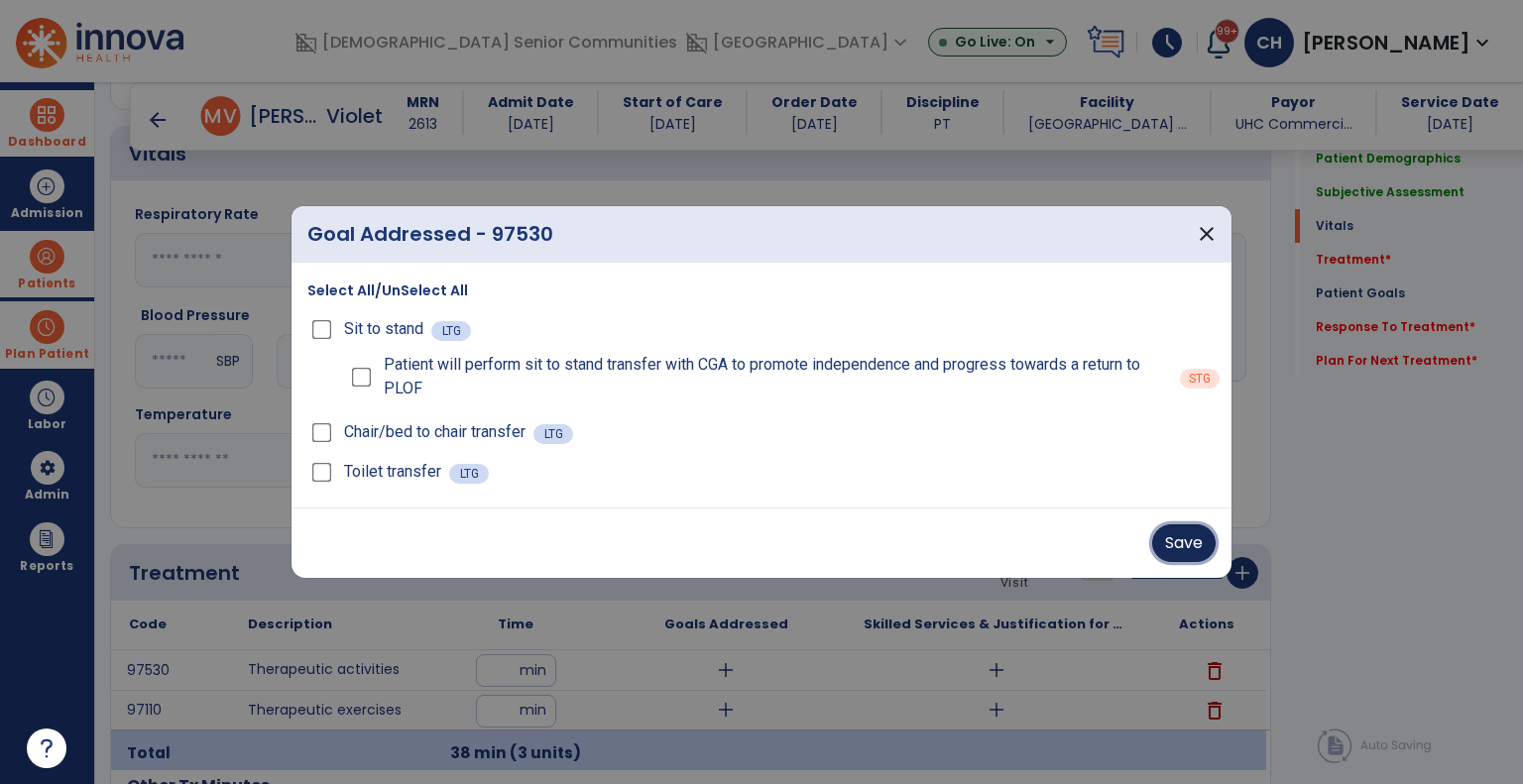 drag, startPoint x: 1209, startPoint y: 538, endPoint x: 989, endPoint y: 553, distance: 220.51077 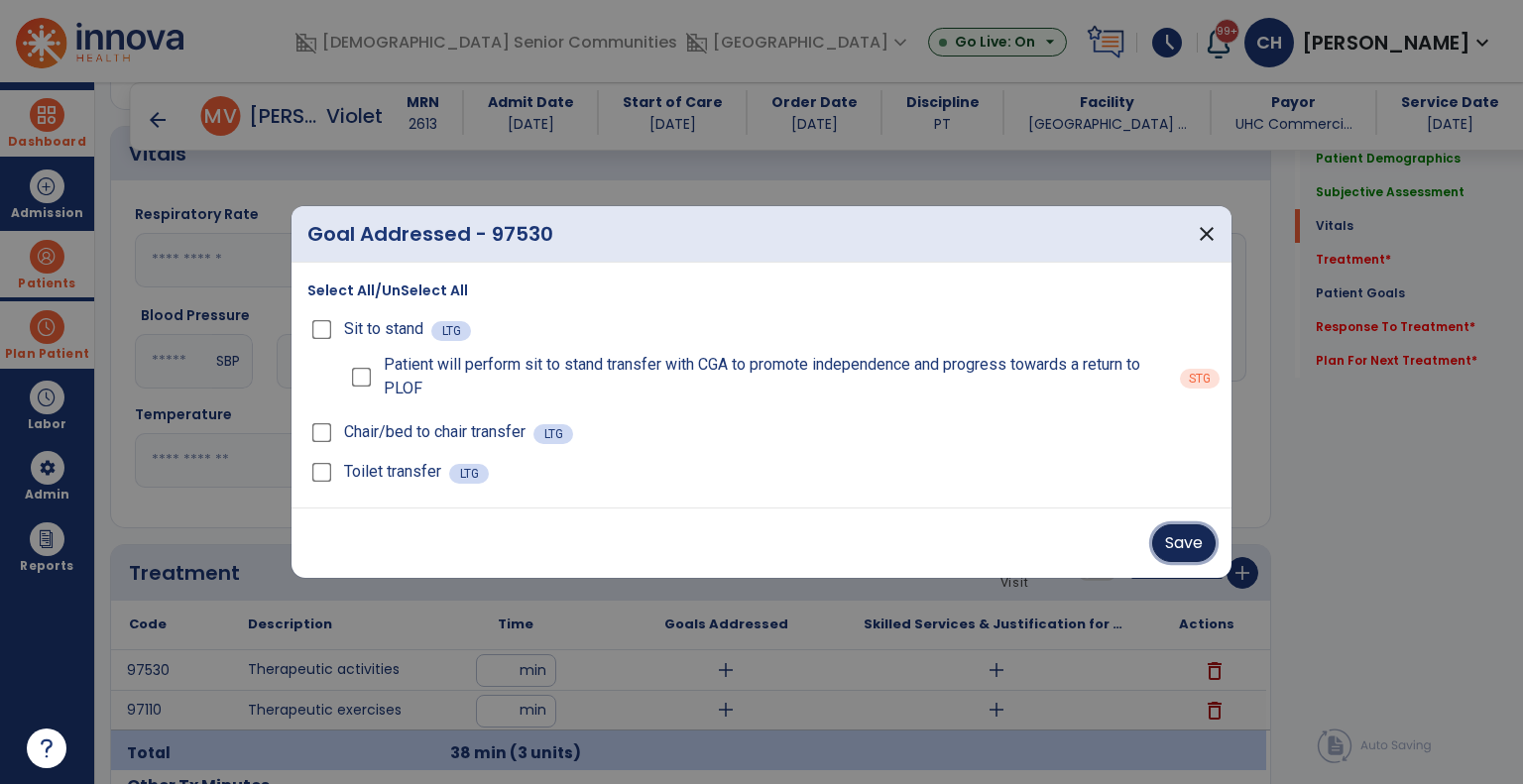 click on "Save" at bounding box center [1184, 543] 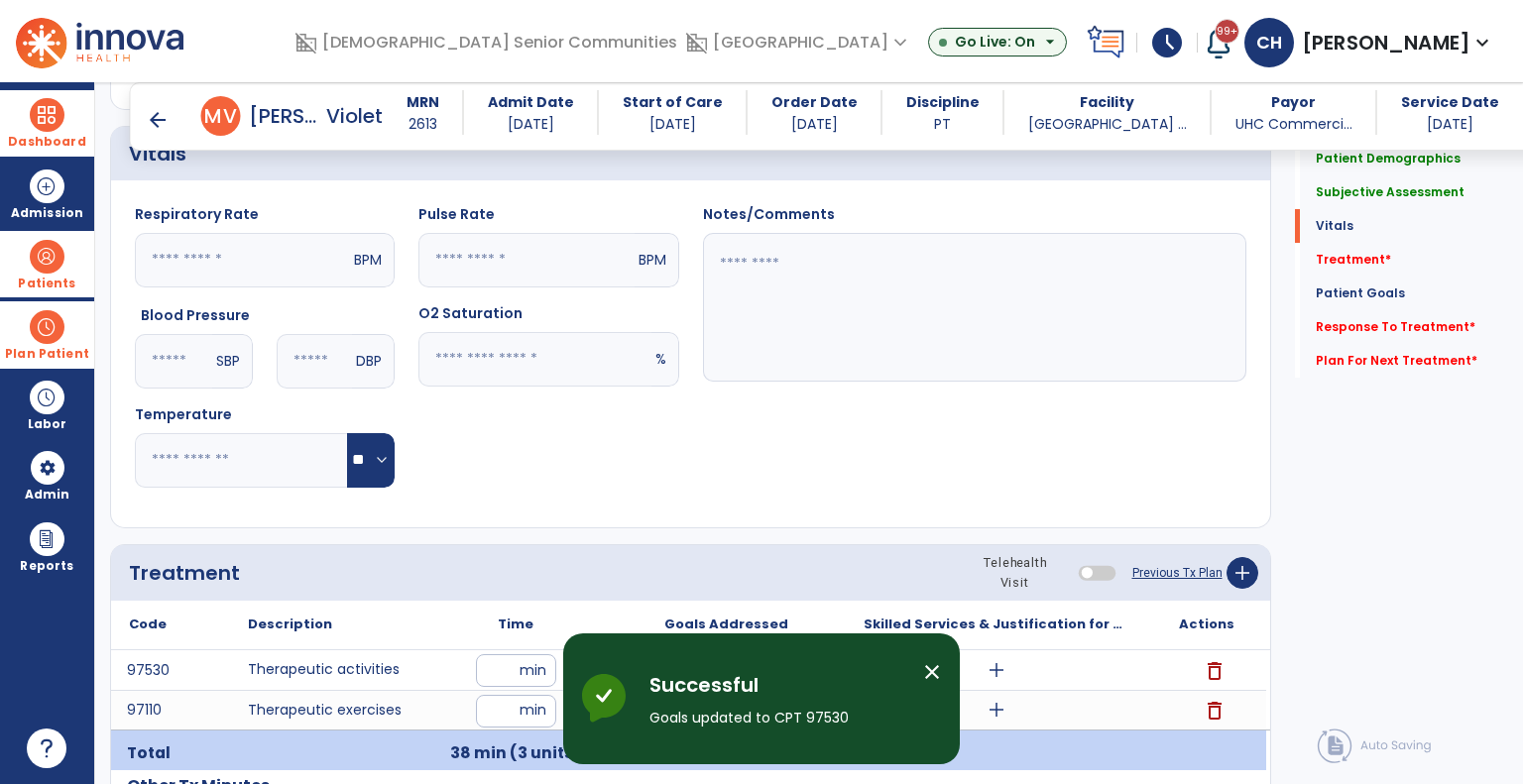click on "Patient Demographics  Medical Diagnosis   Treatment Diagnosis   Precautions   Contraindications
Code
Description
Pdpm Clinical Category
F03.918" 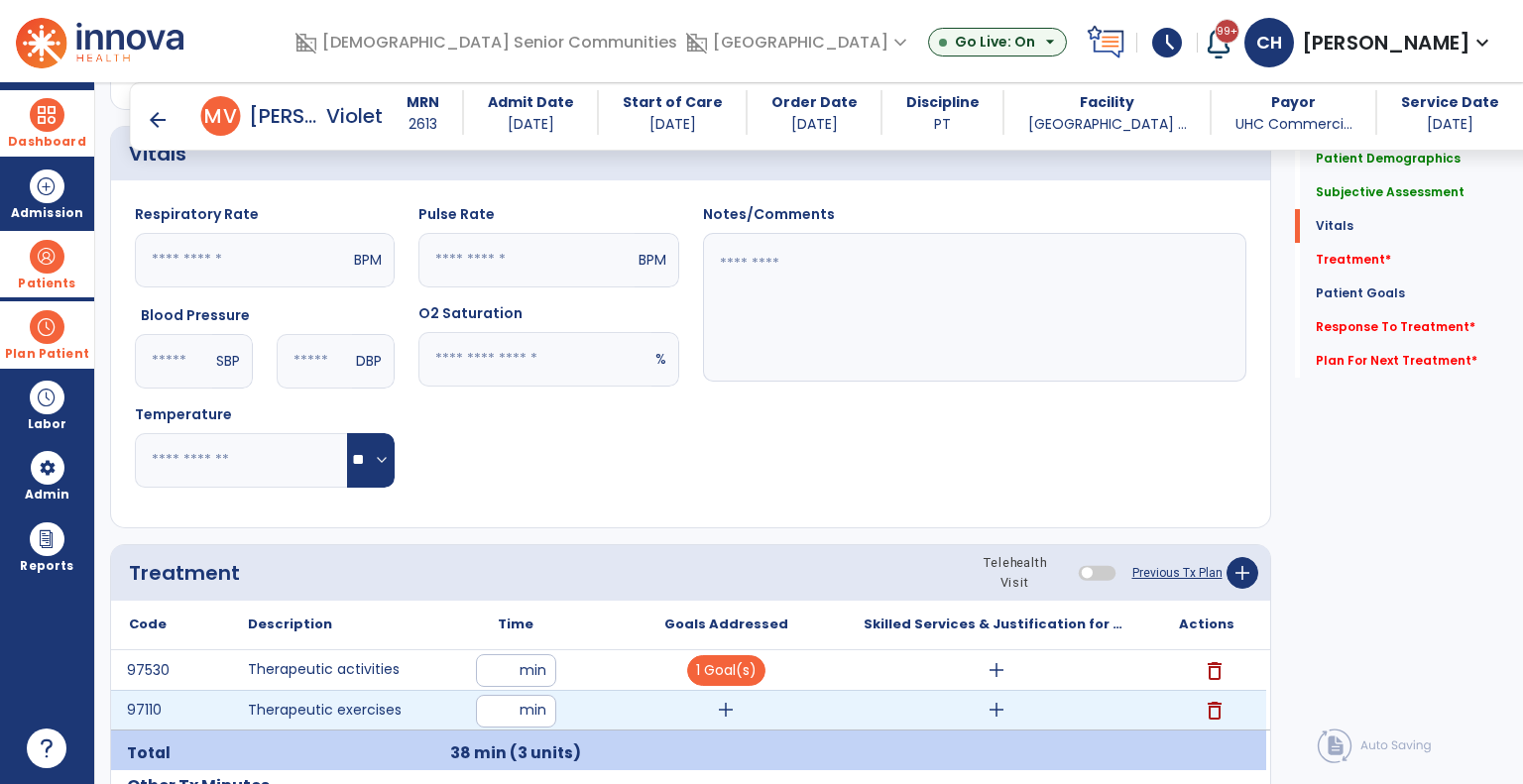click on "add" at bounding box center [726, 710] 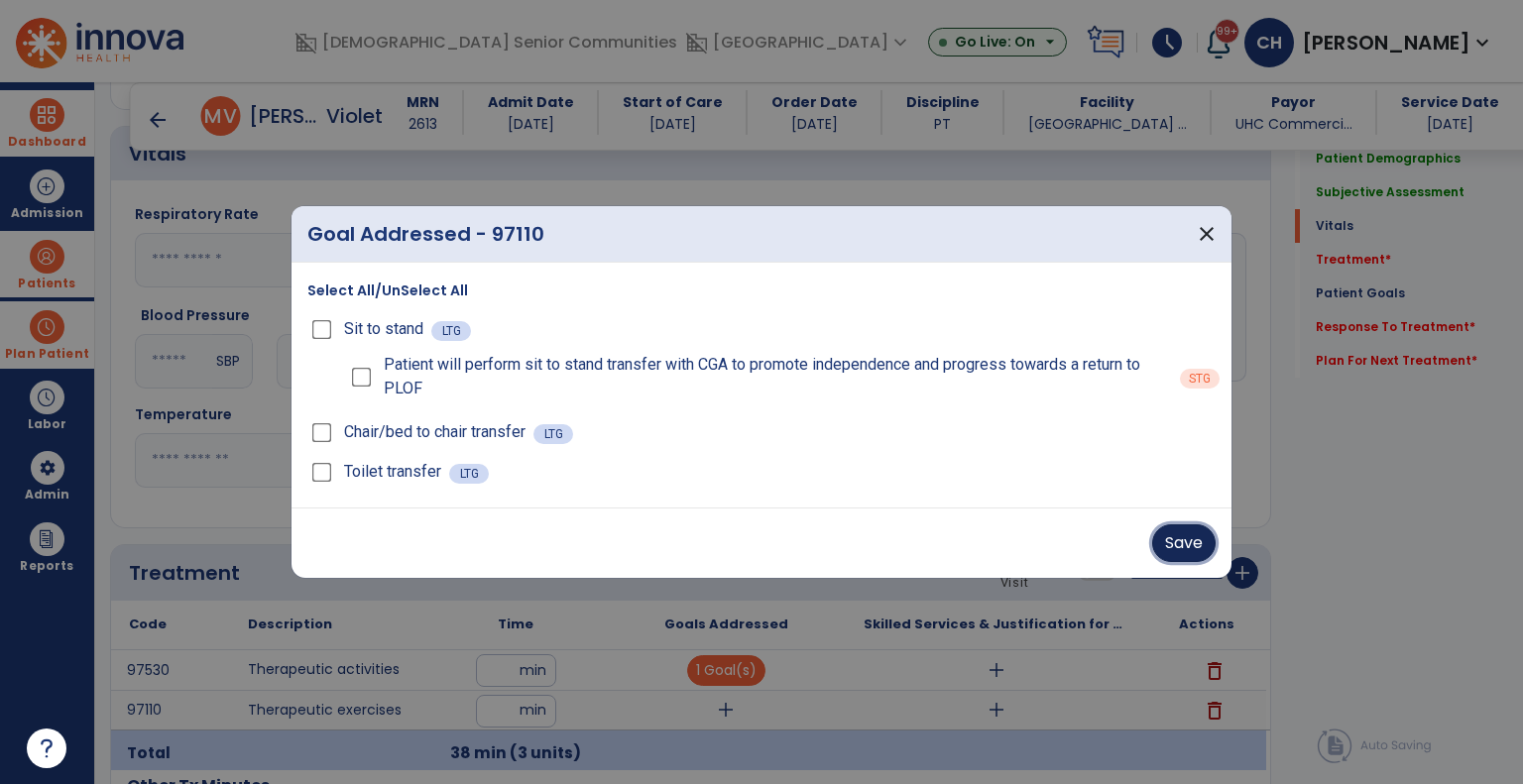 click on "Save" at bounding box center (1184, 543) 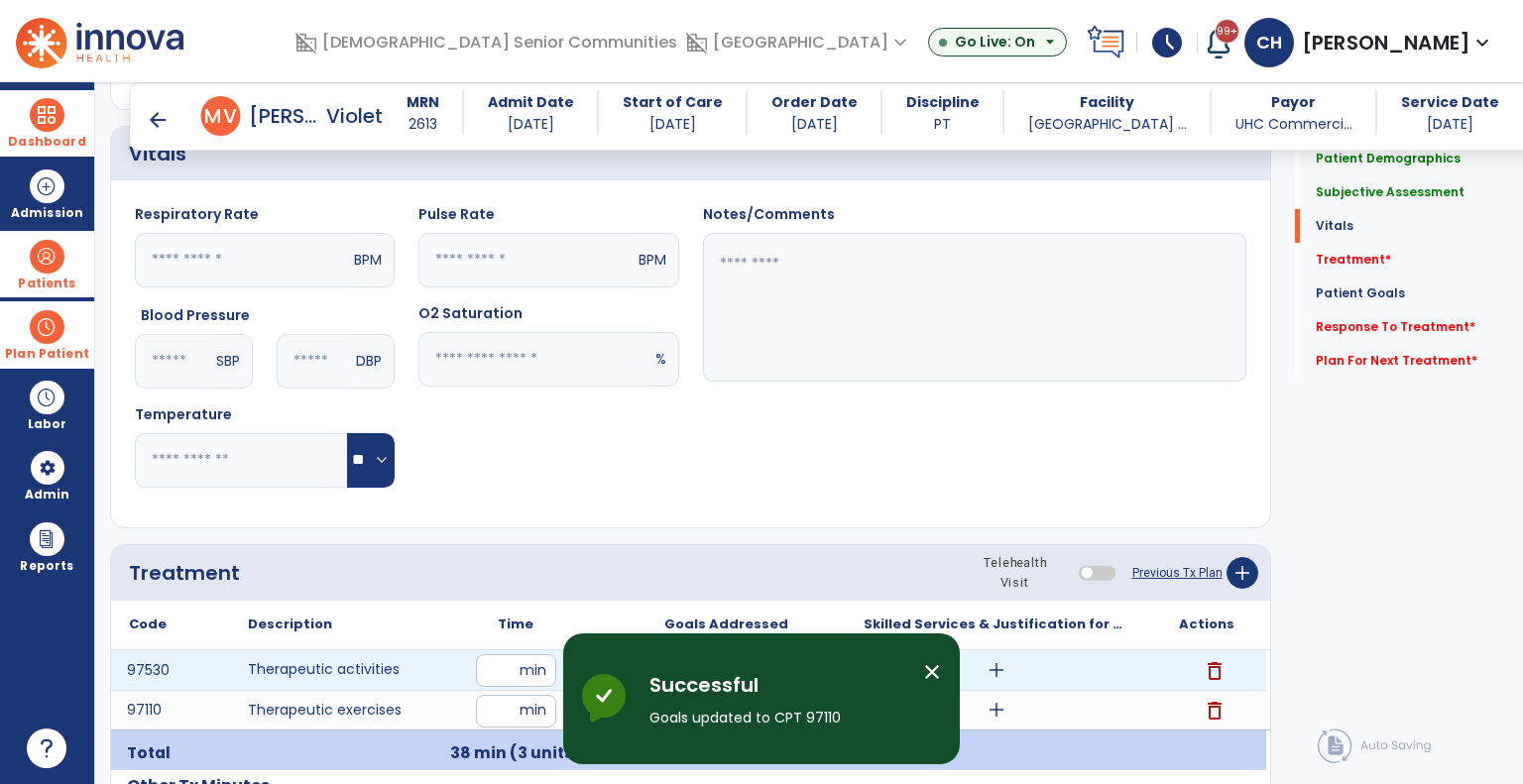 click on "add" at bounding box center [996, 670] 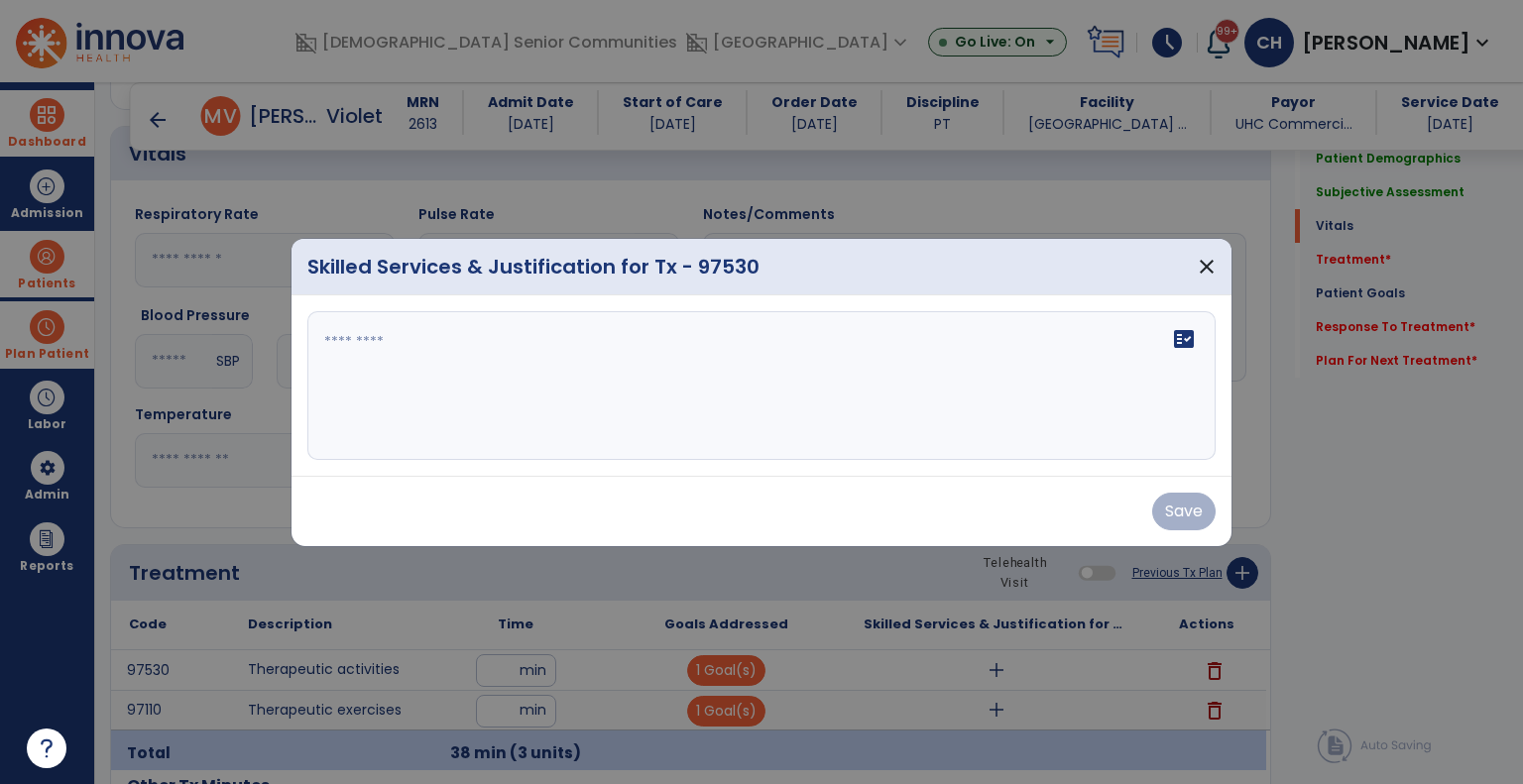click on "fact_check" at bounding box center [762, 386] 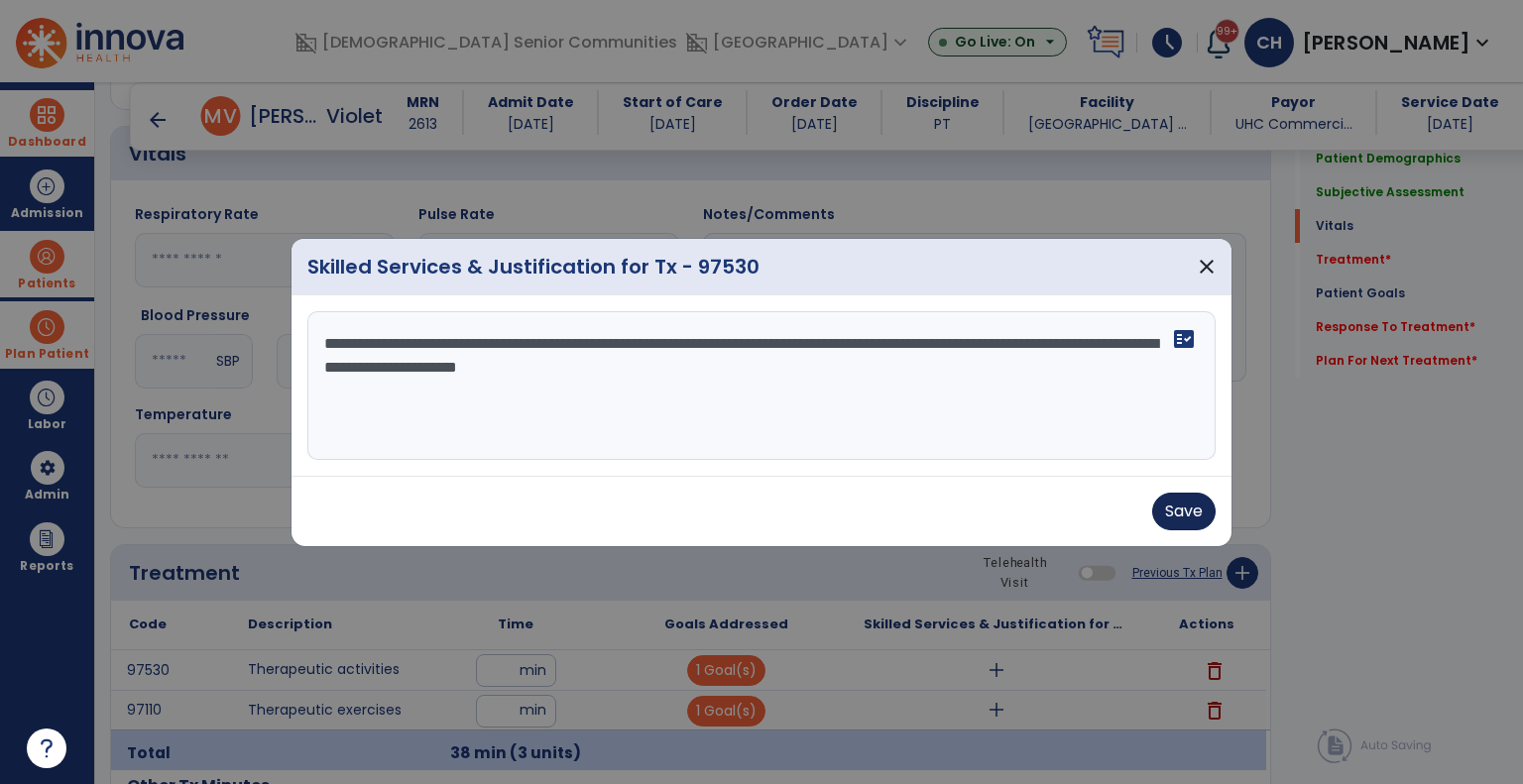 type on "**********" 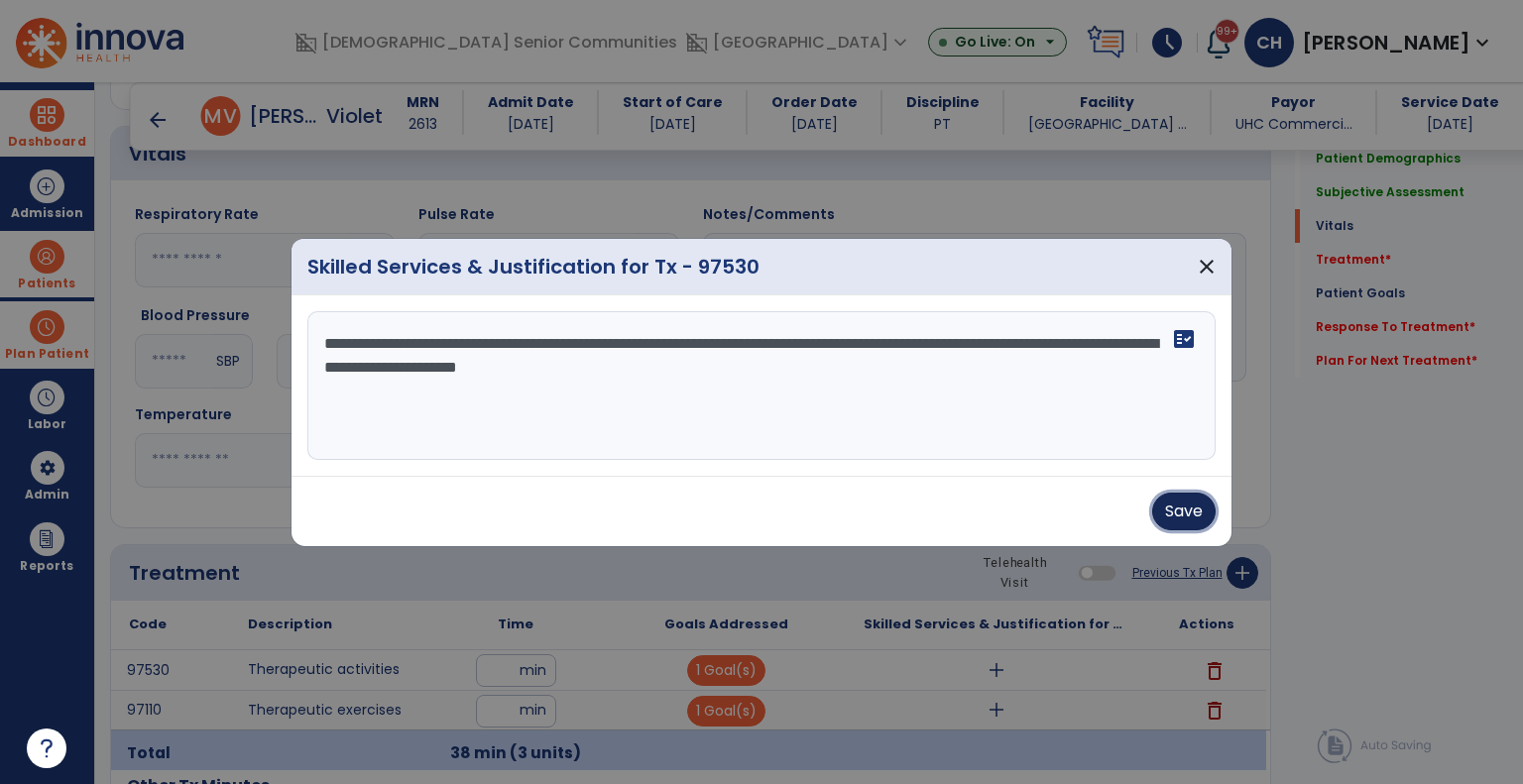 click on "Save" at bounding box center (1184, 511) 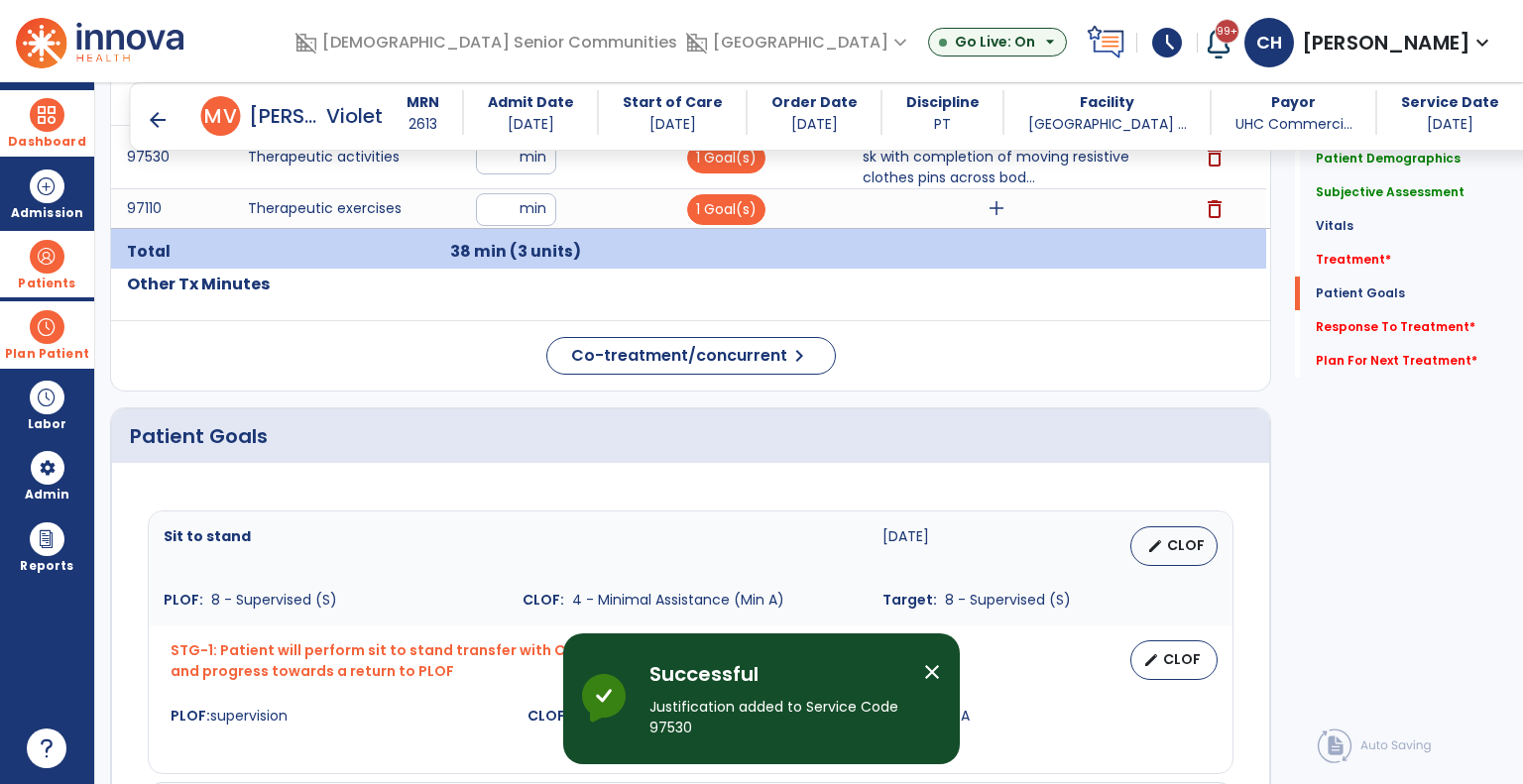 scroll, scrollTop: 1189, scrollLeft: 0, axis: vertical 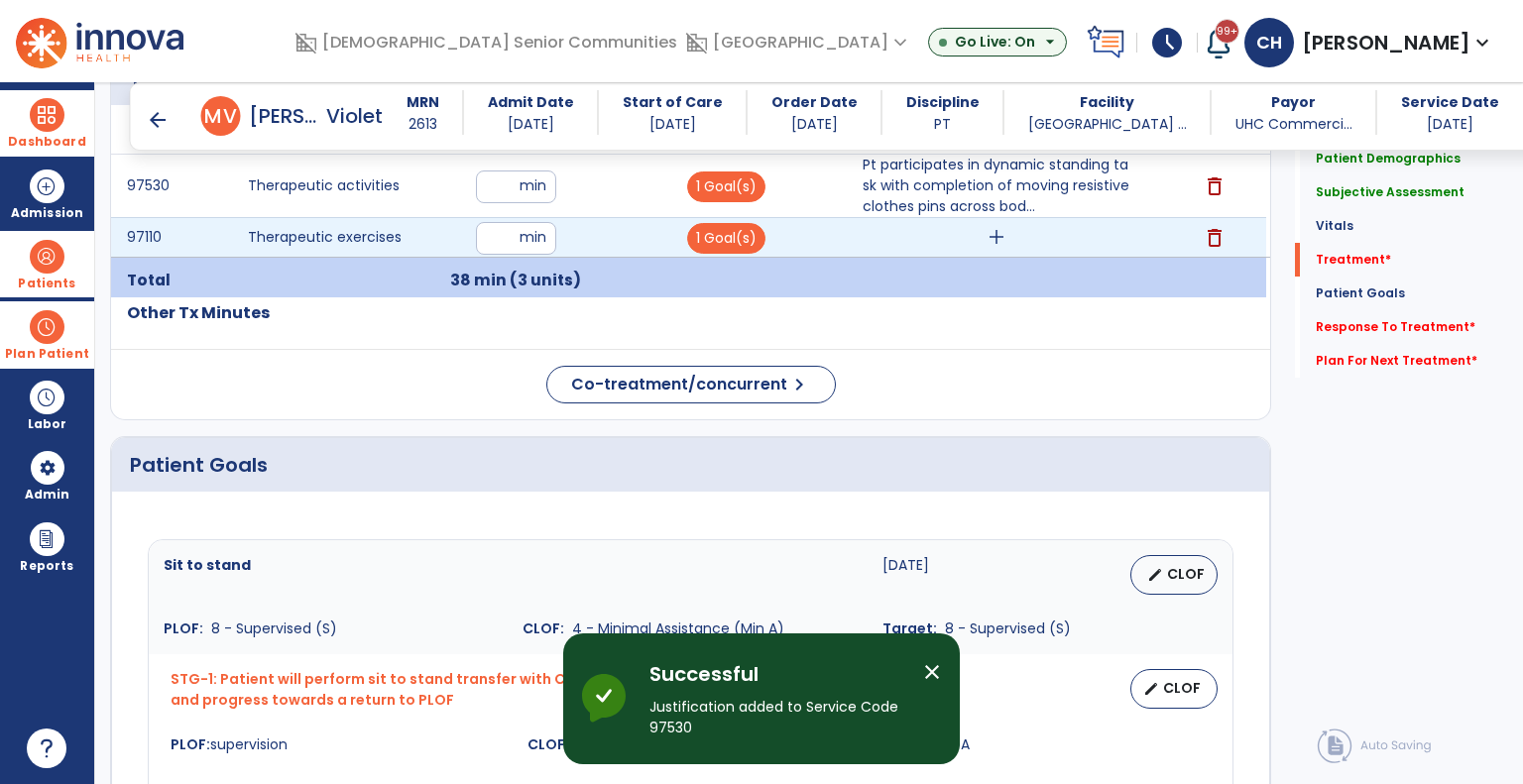 click on "add" at bounding box center (996, 237) 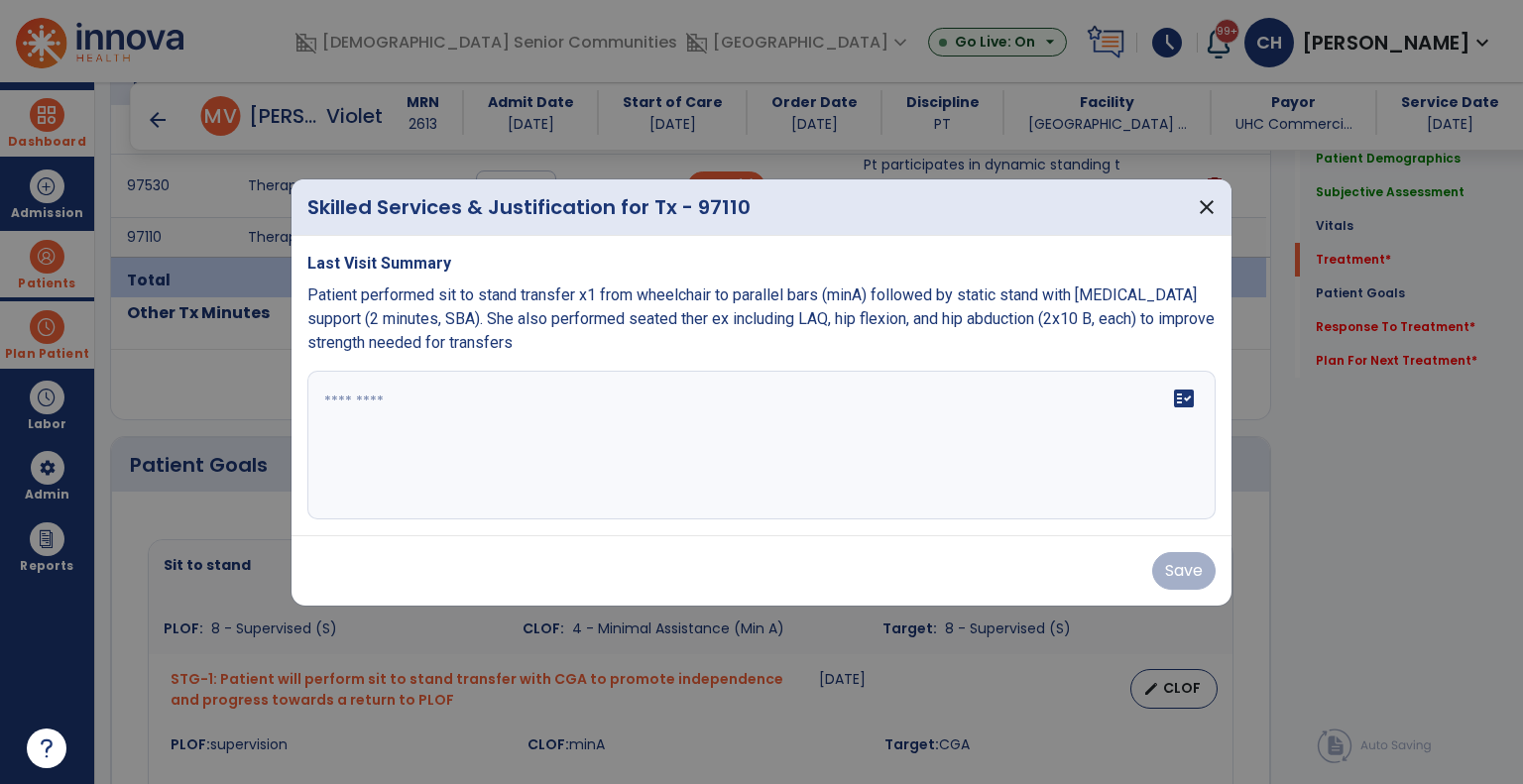 click on "fact_check" at bounding box center [762, 445] 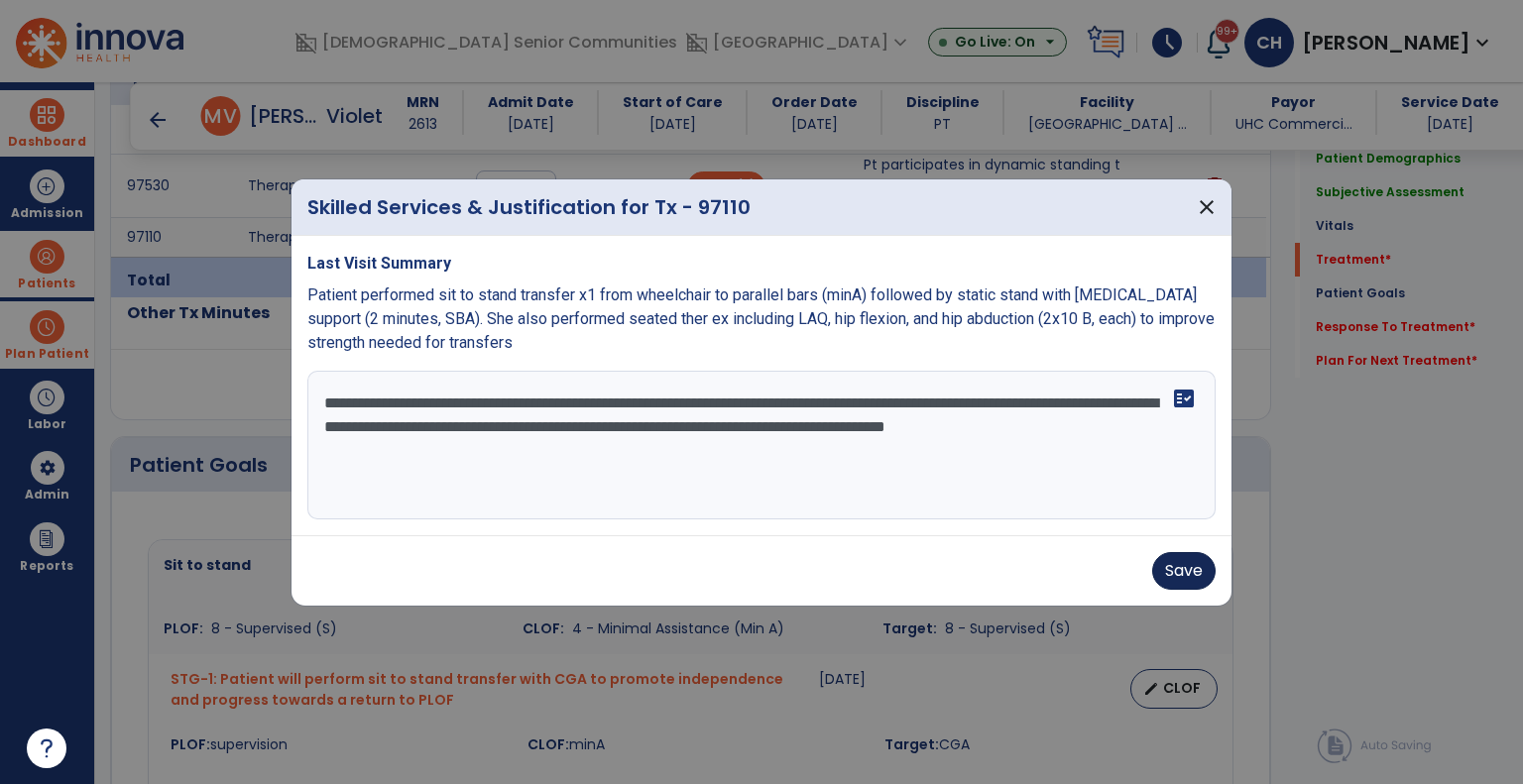 type on "**********" 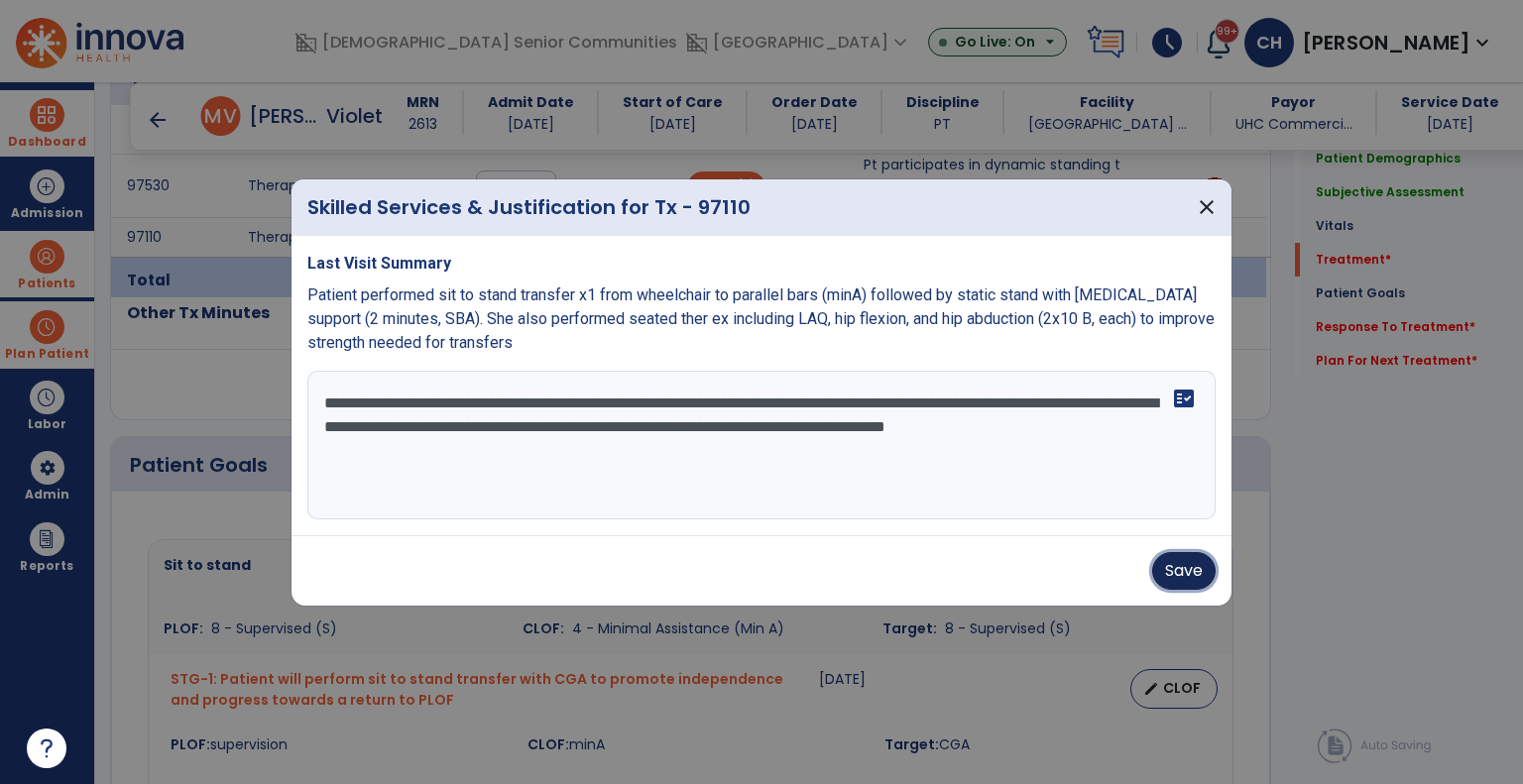 click on "Save" at bounding box center (1184, 571) 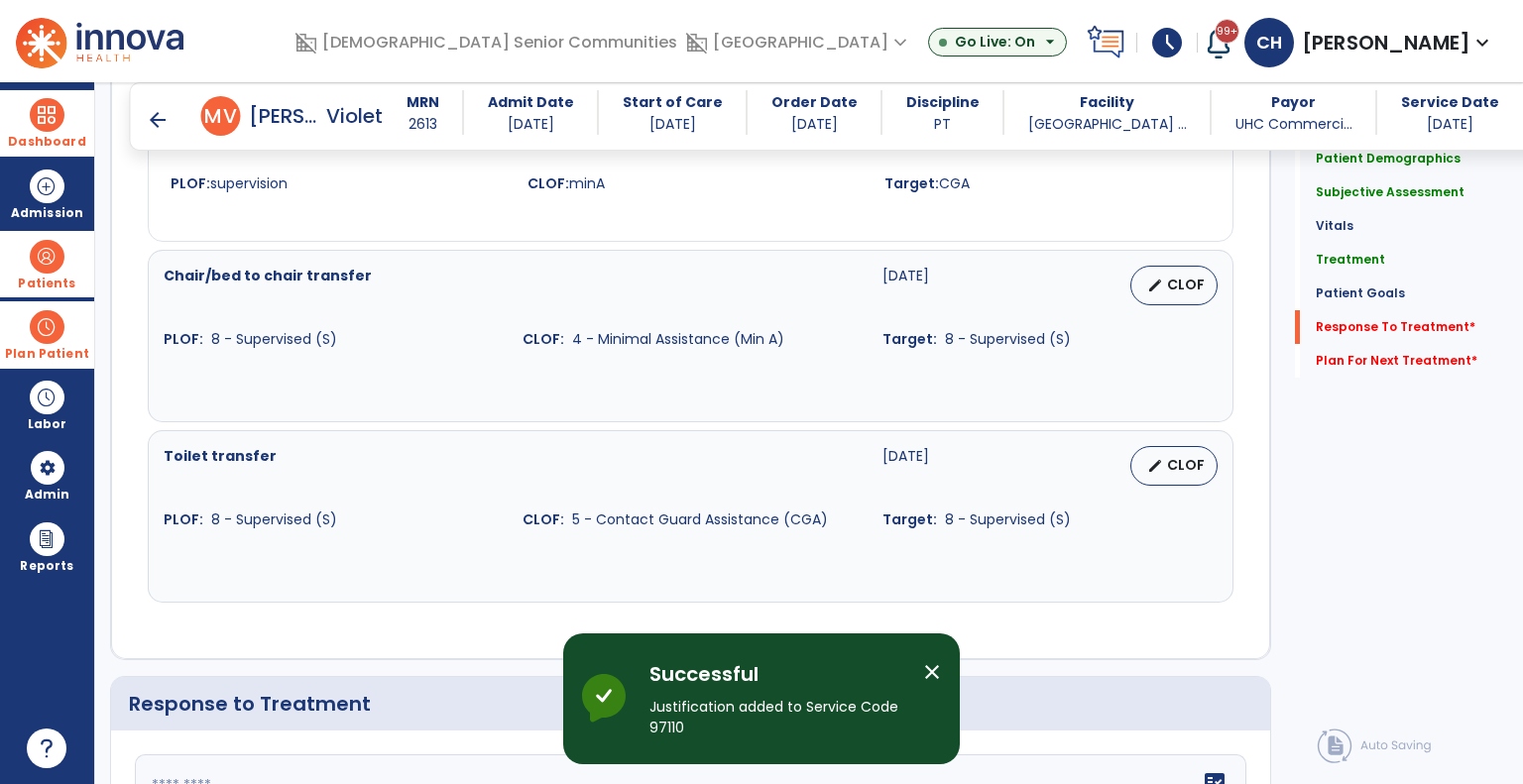 scroll, scrollTop: 2243, scrollLeft: 0, axis: vertical 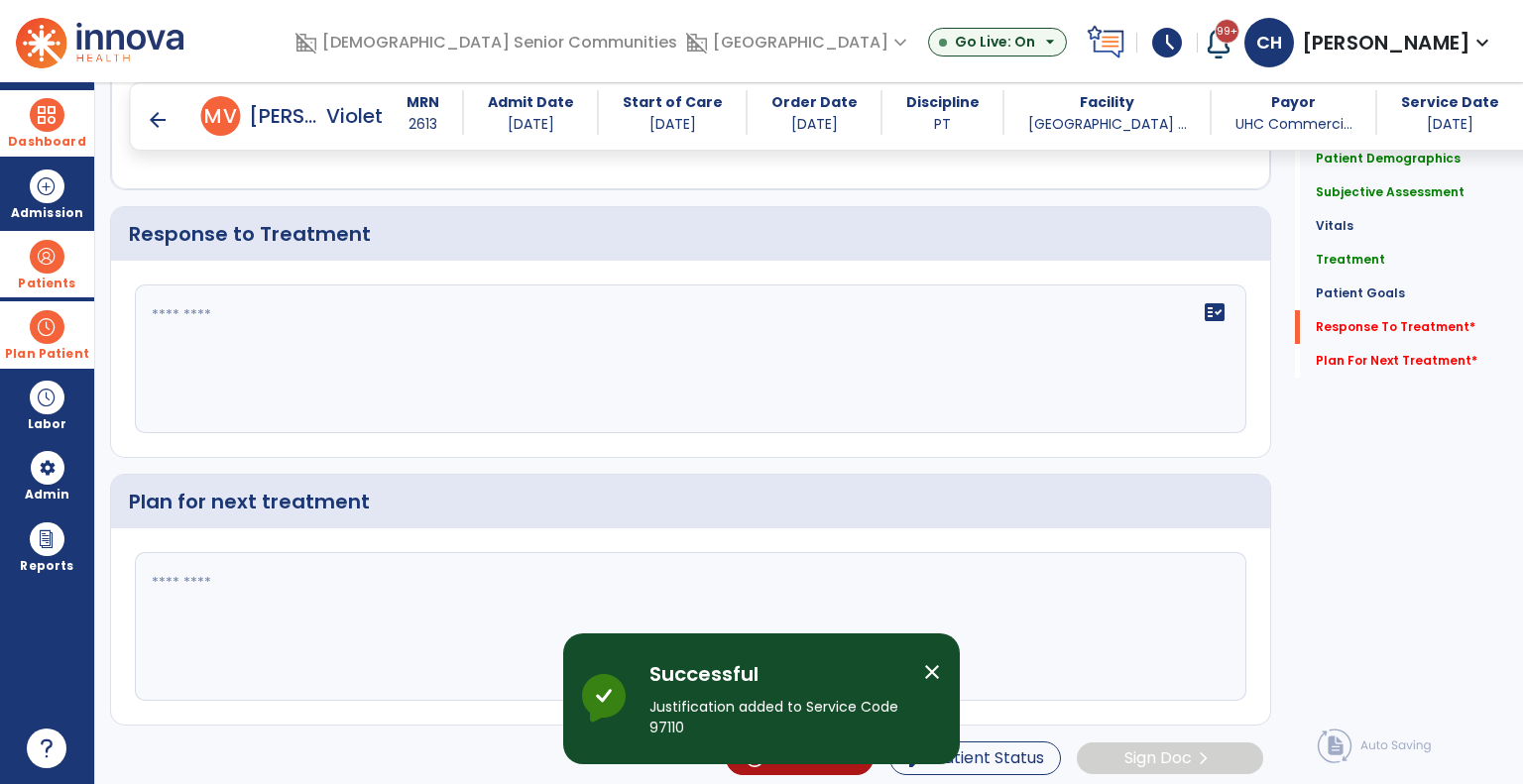 click on "fact_check" 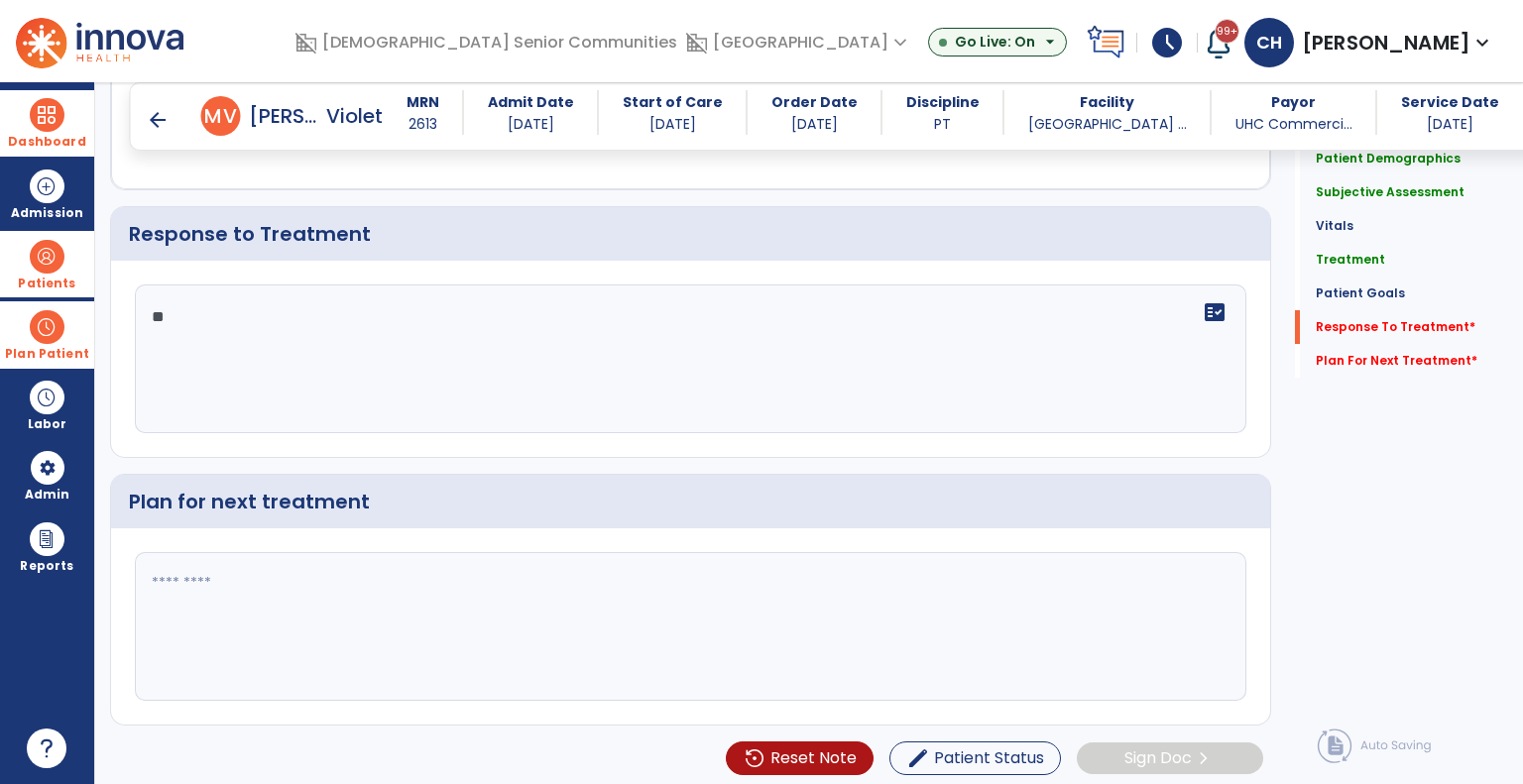 type on "*" 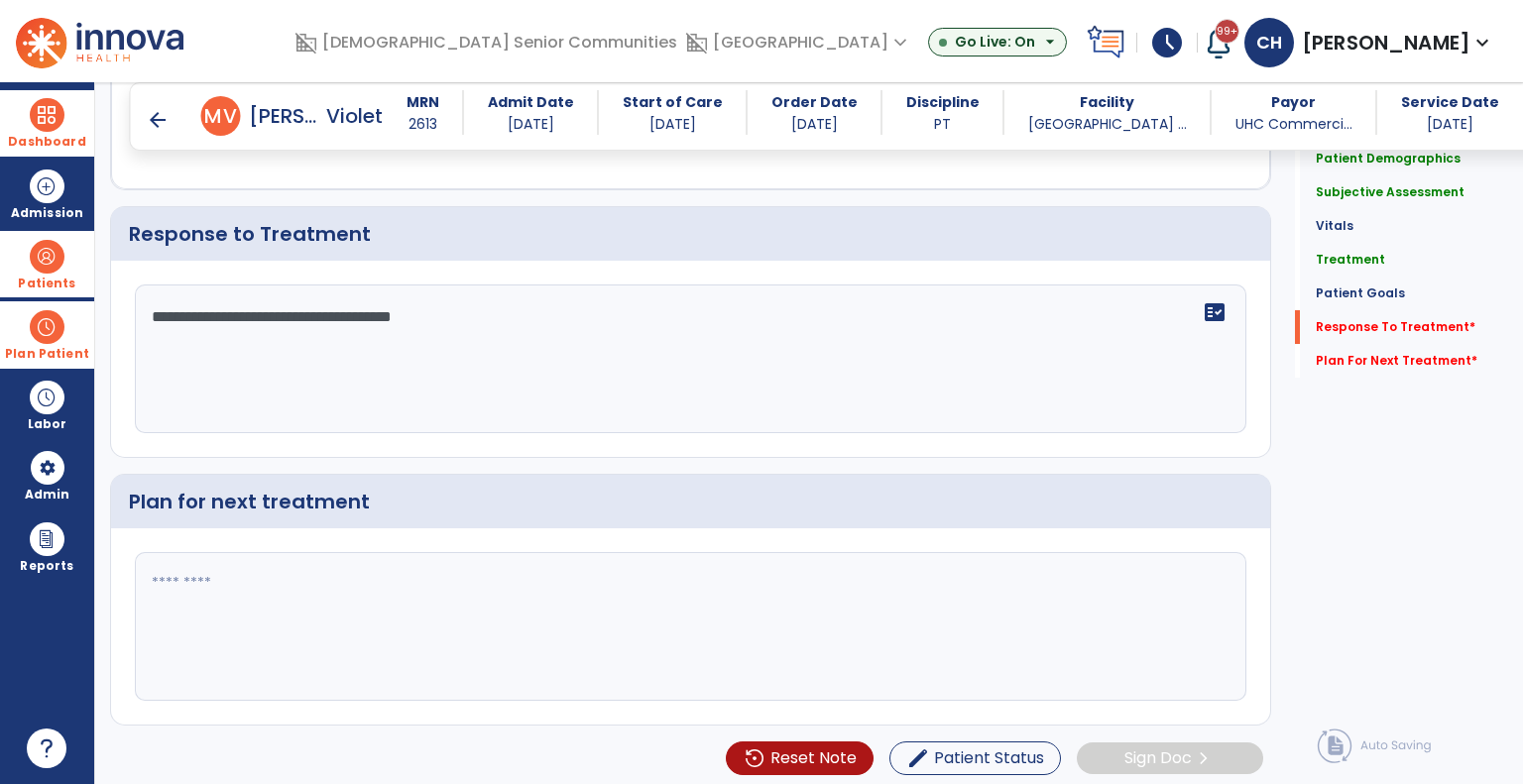 type on "**********" 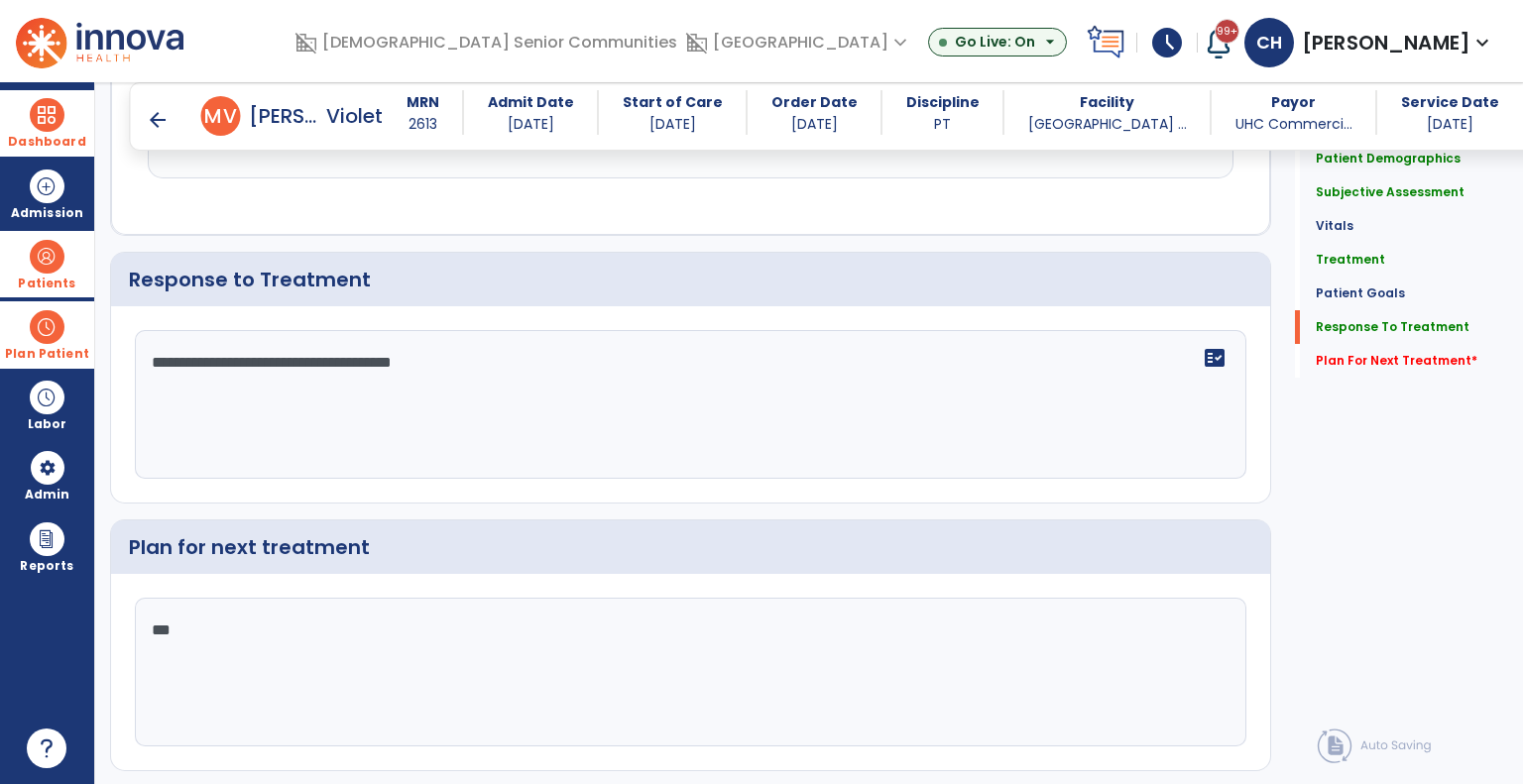 scroll, scrollTop: 2243, scrollLeft: 0, axis: vertical 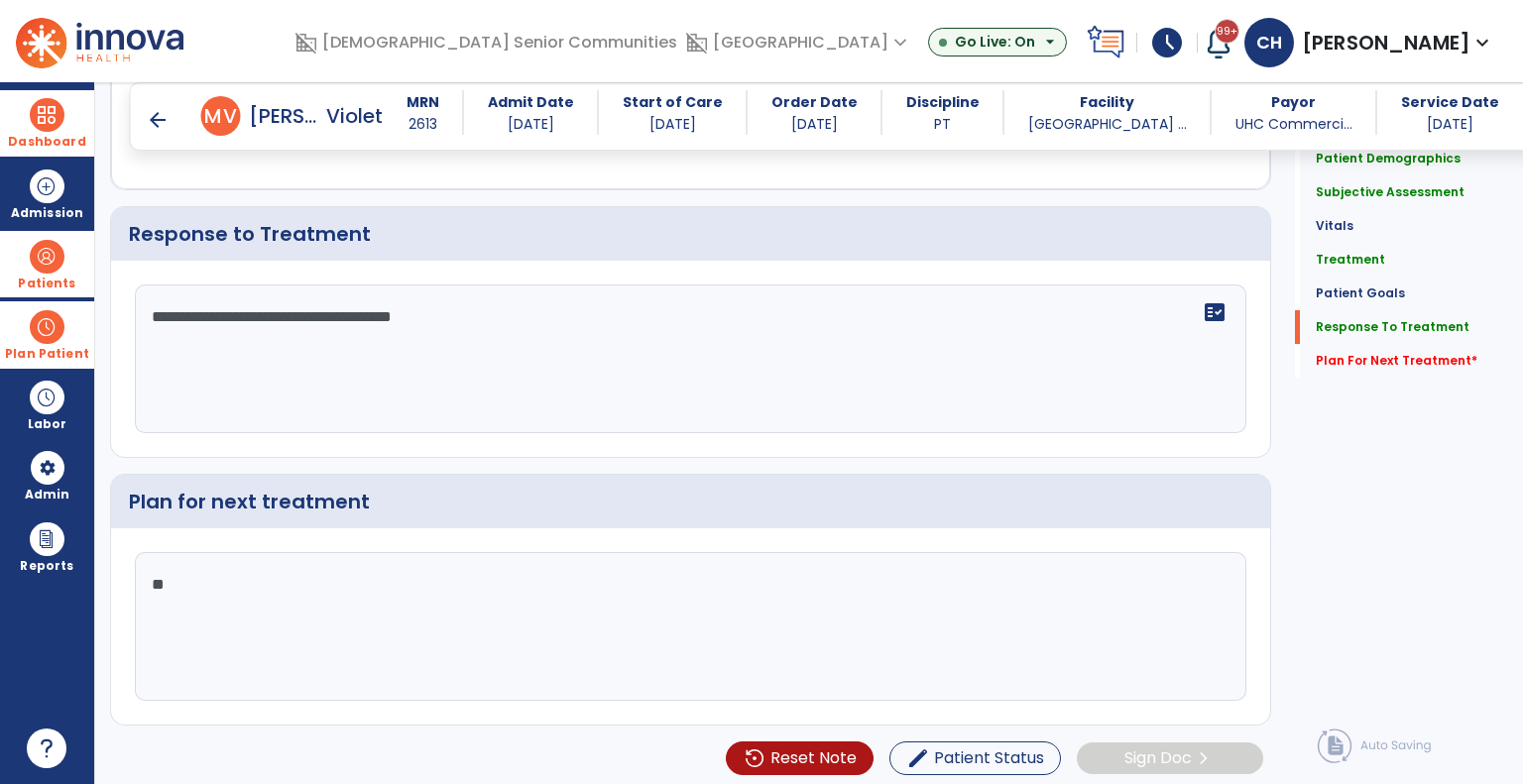 type on "*" 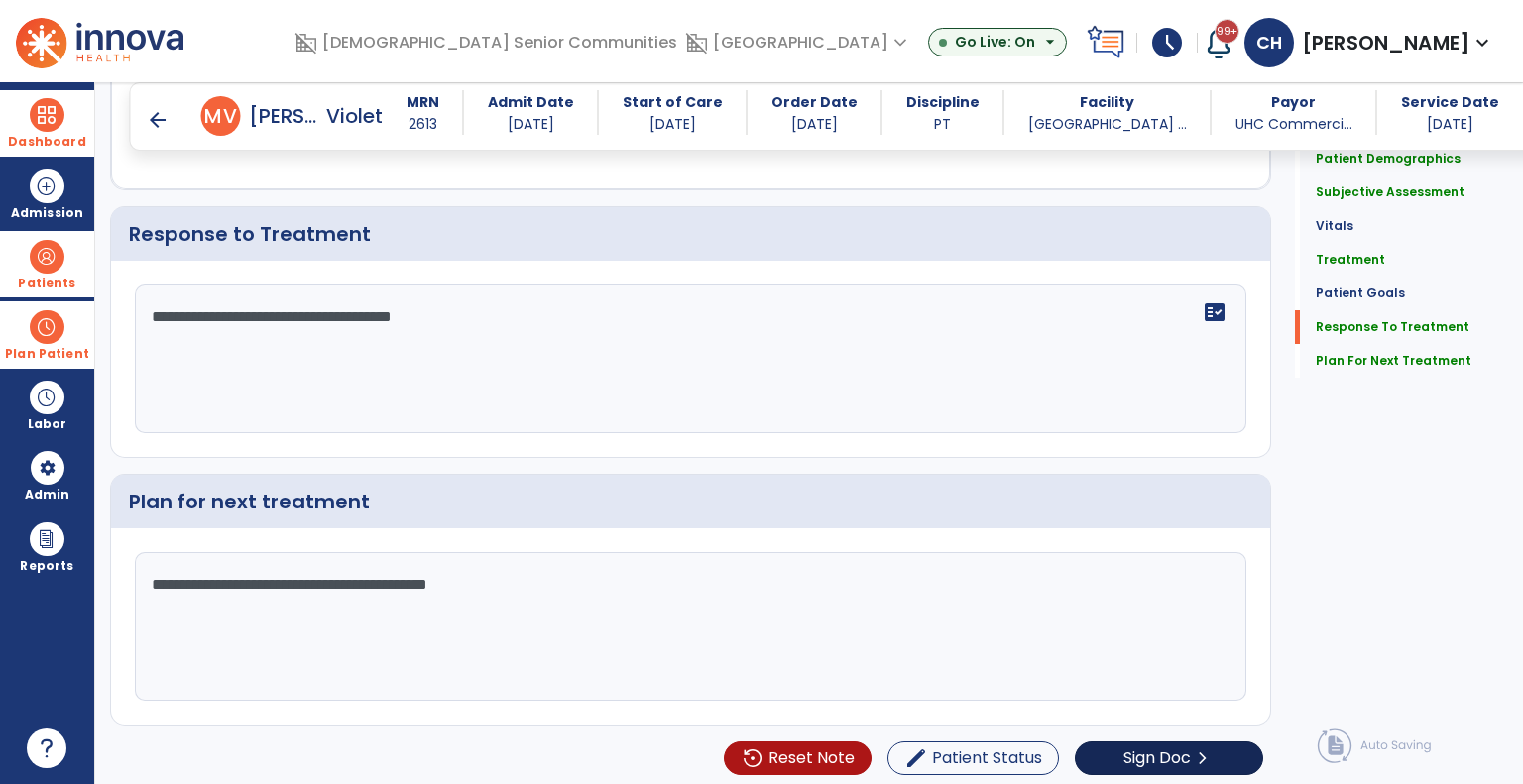 type on "**********" 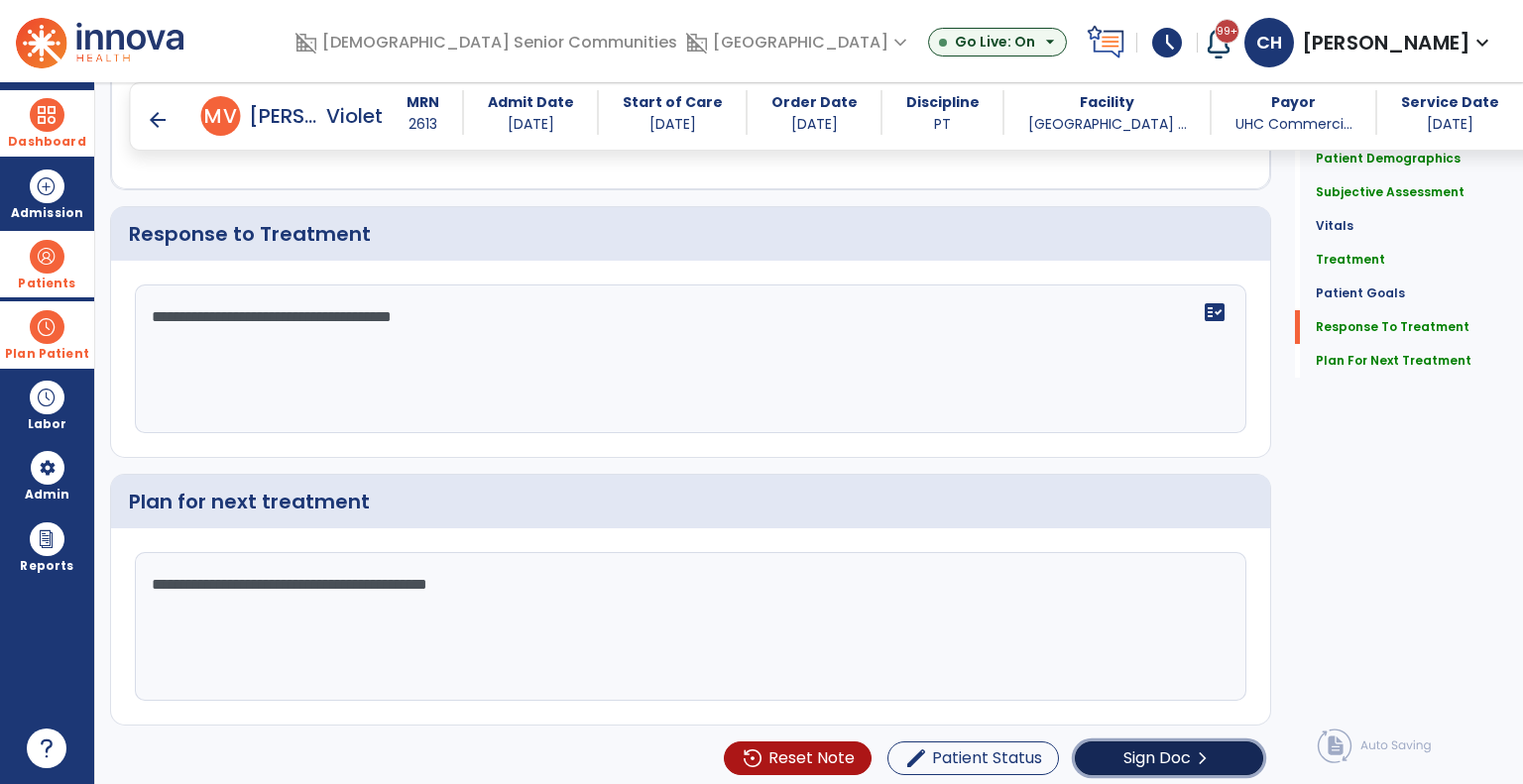 click on "Sign Doc" 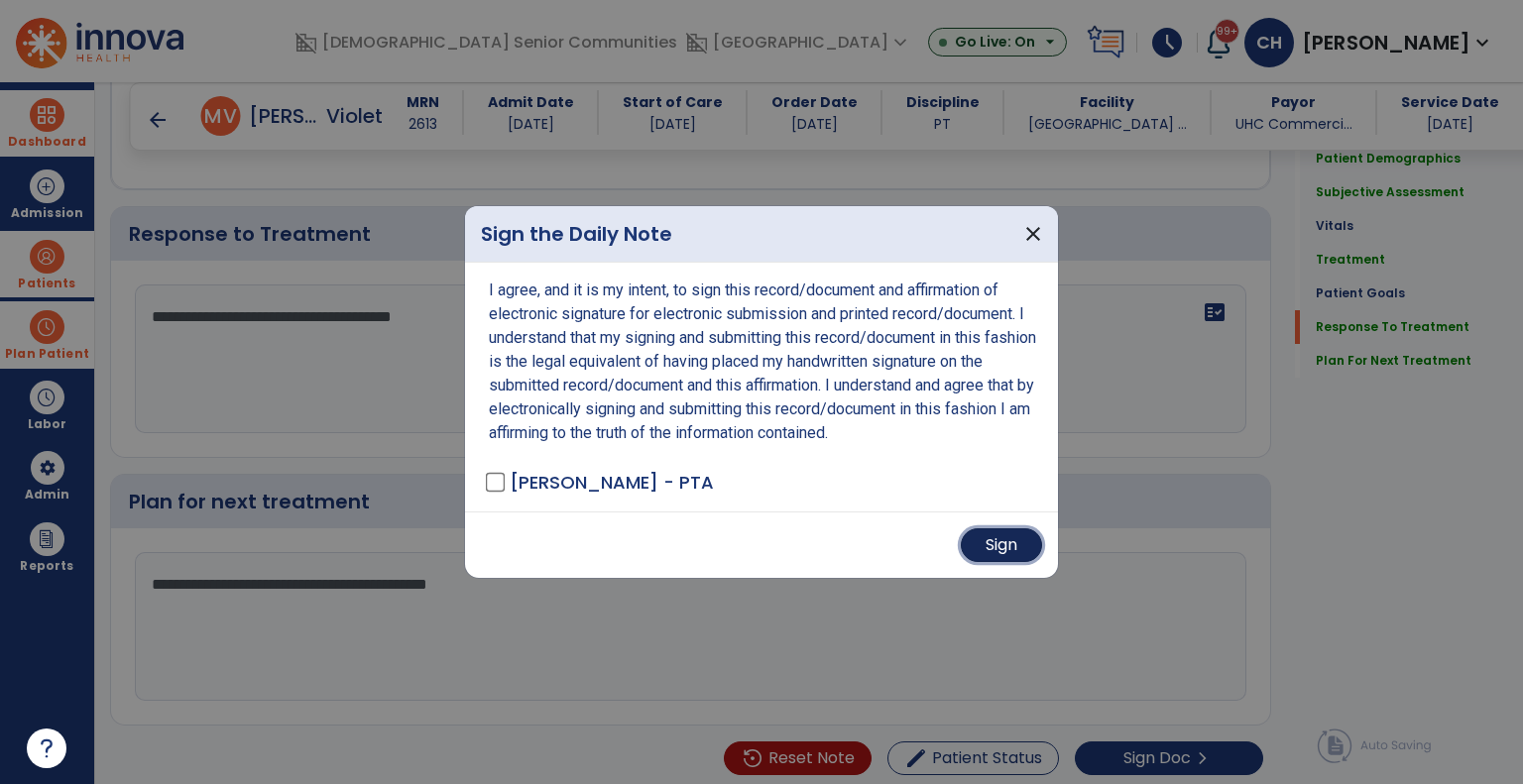 click on "Sign" at bounding box center (1001, 545) 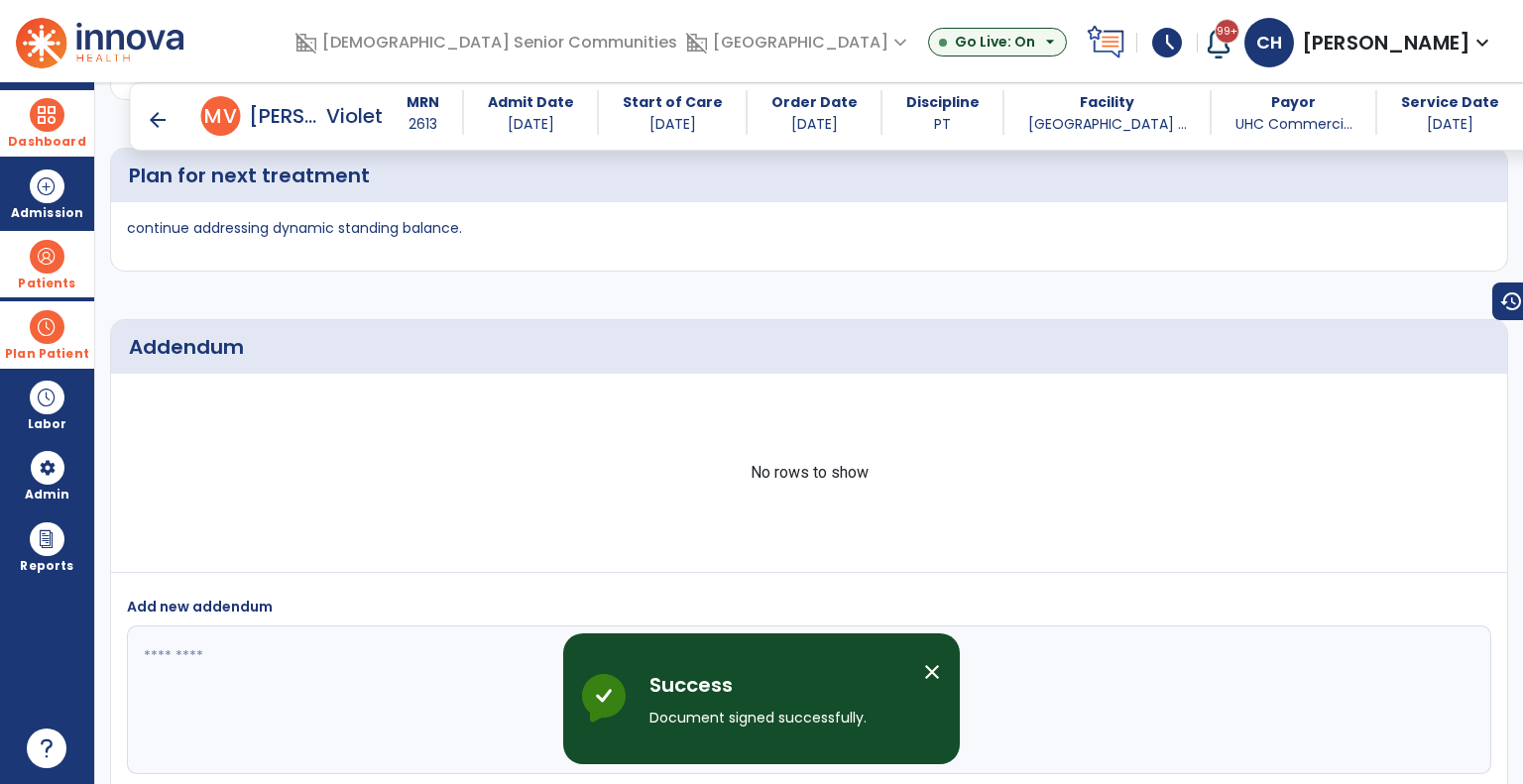 scroll, scrollTop: 2993, scrollLeft: 0, axis: vertical 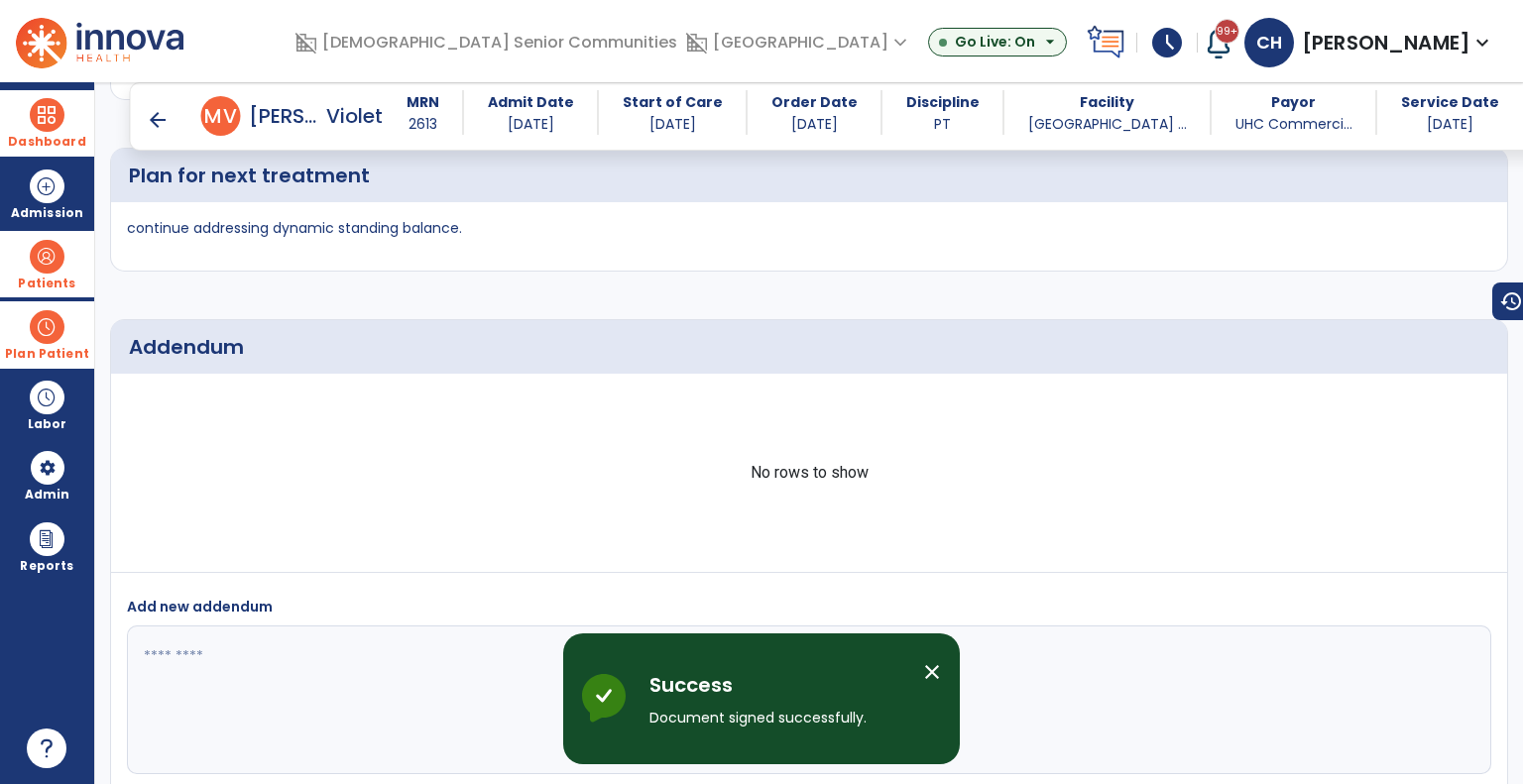 click on "arrow_back" at bounding box center [158, 120] 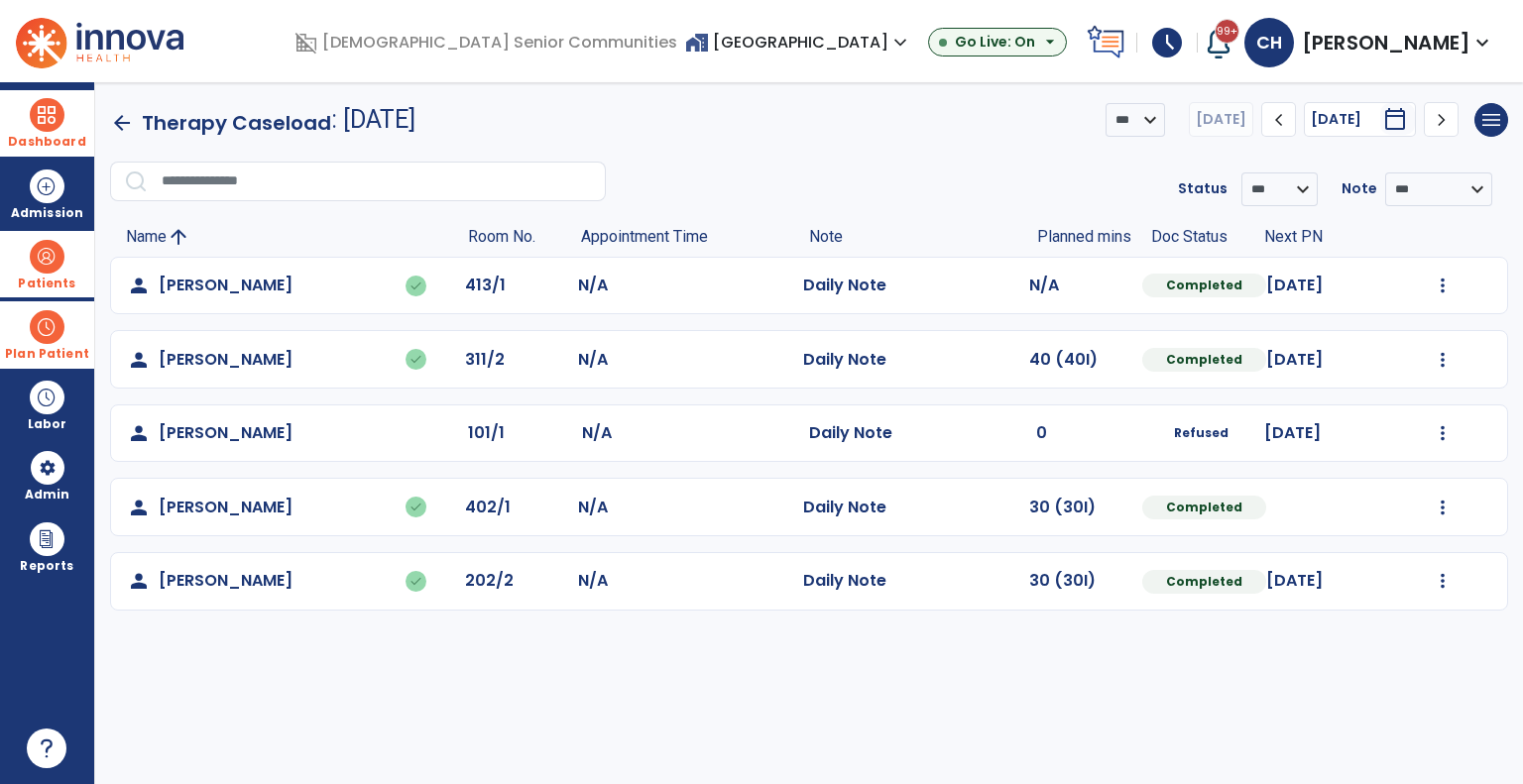 click at bounding box center (47, 115) 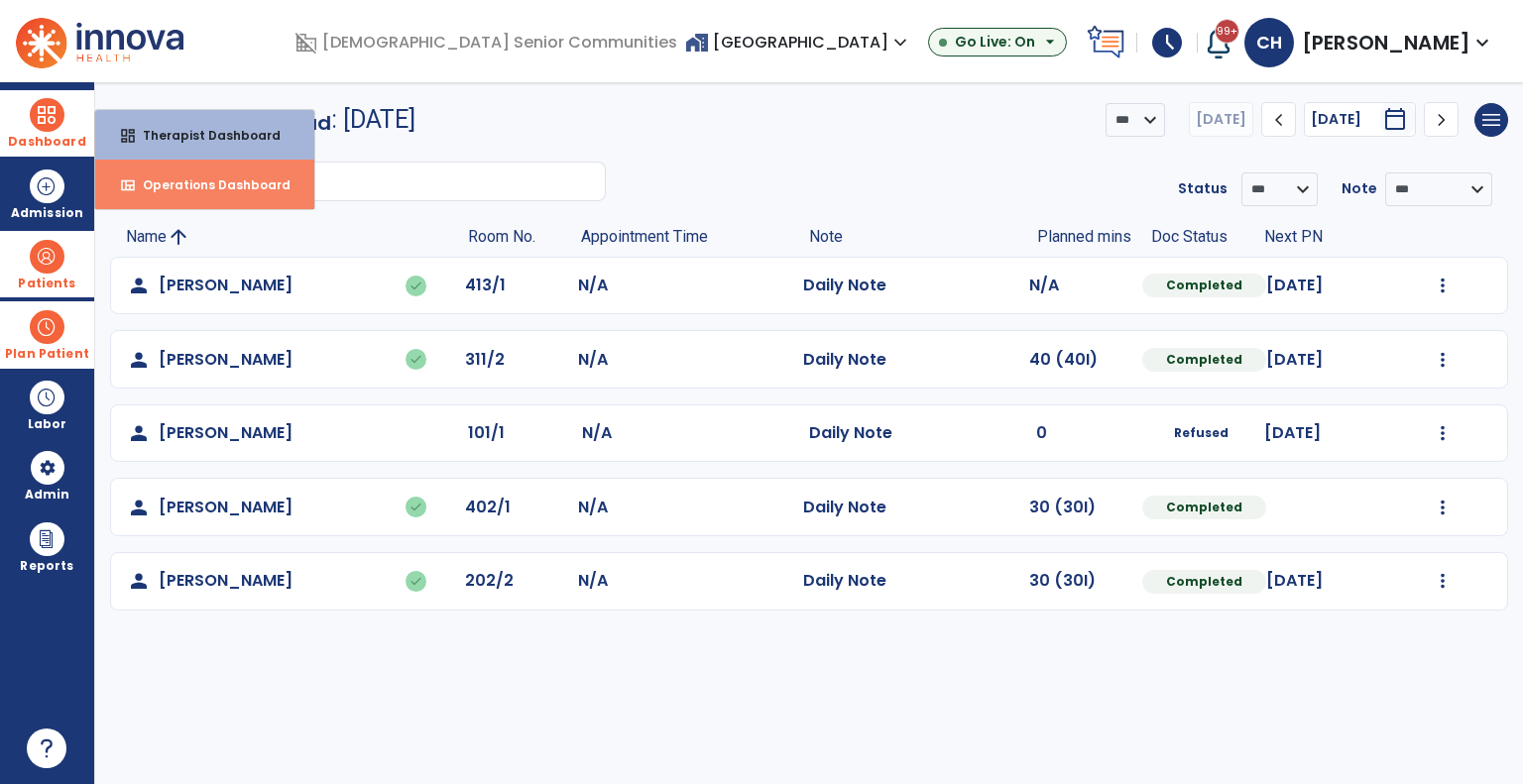 click on "view_quilt" at bounding box center (128, 185) 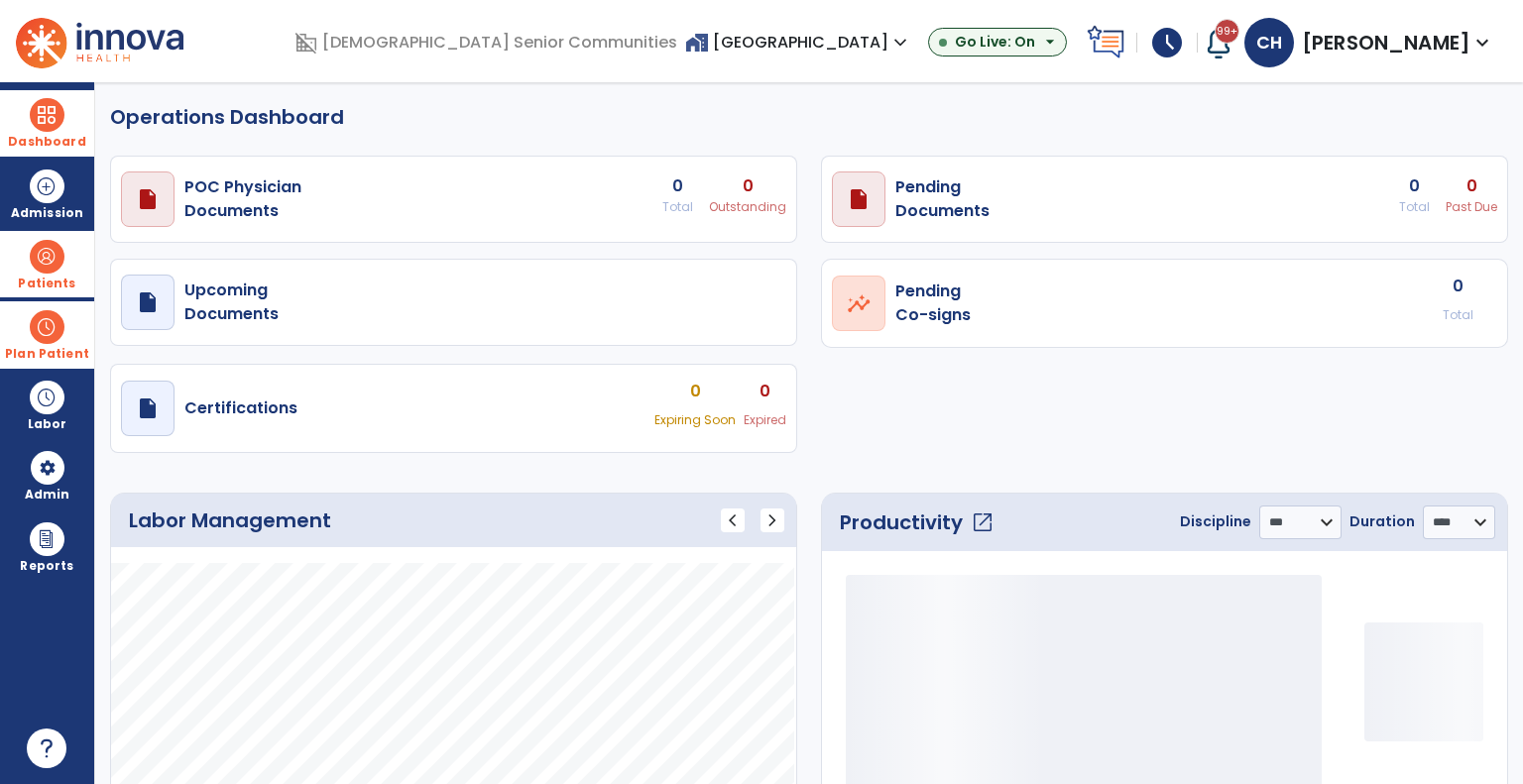 select on "***" 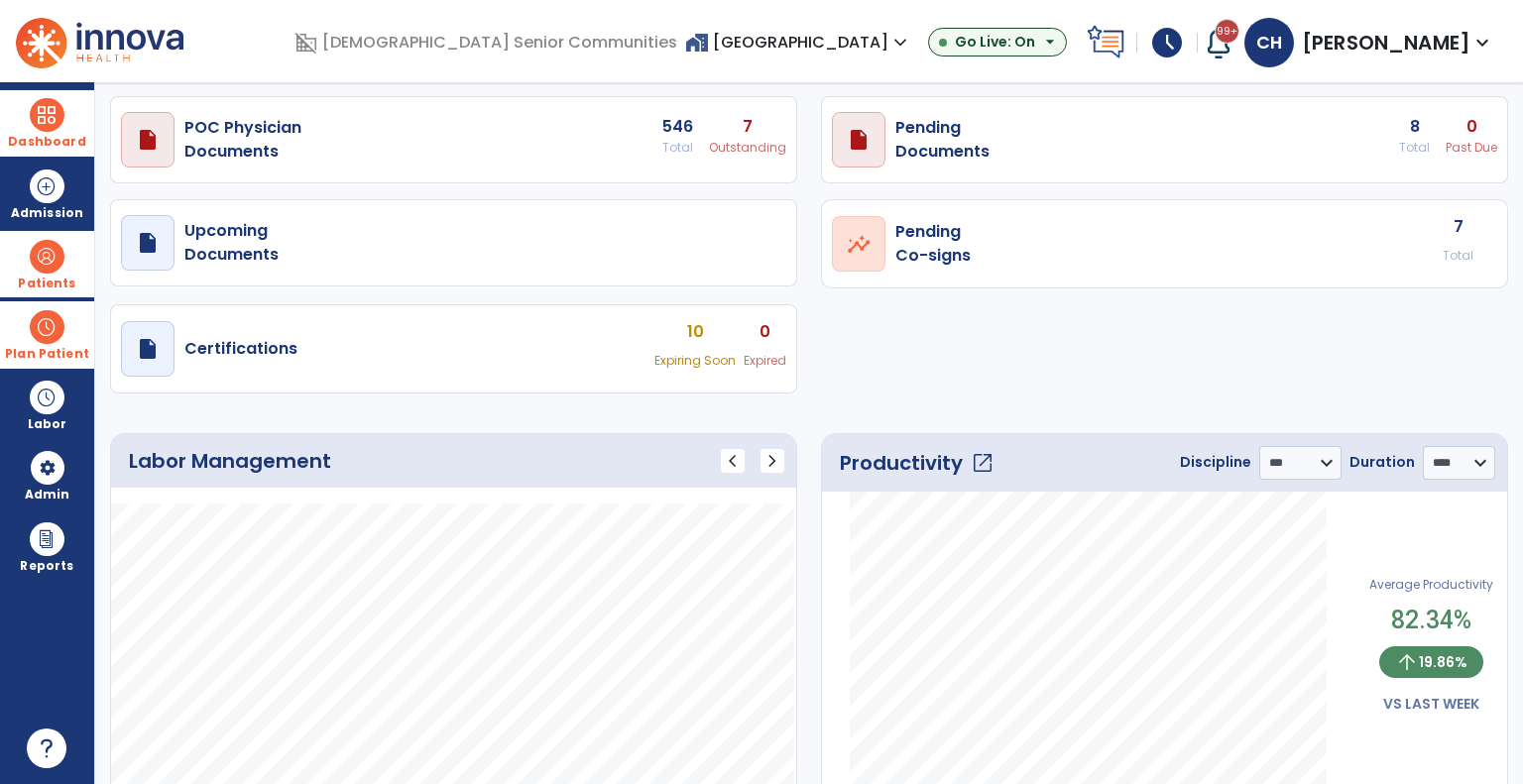 scroll, scrollTop: 0, scrollLeft: 0, axis: both 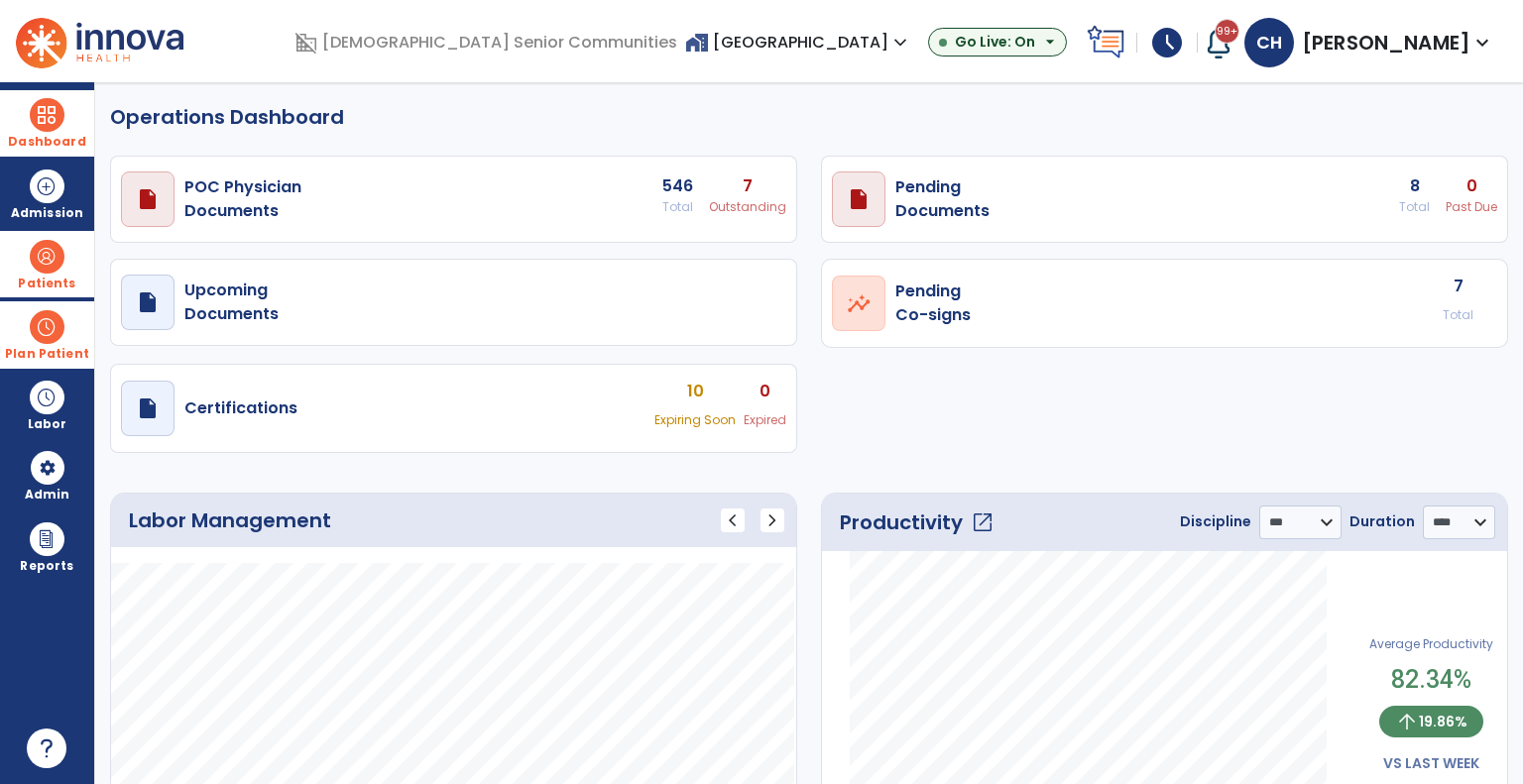 click at bounding box center [47, 257] 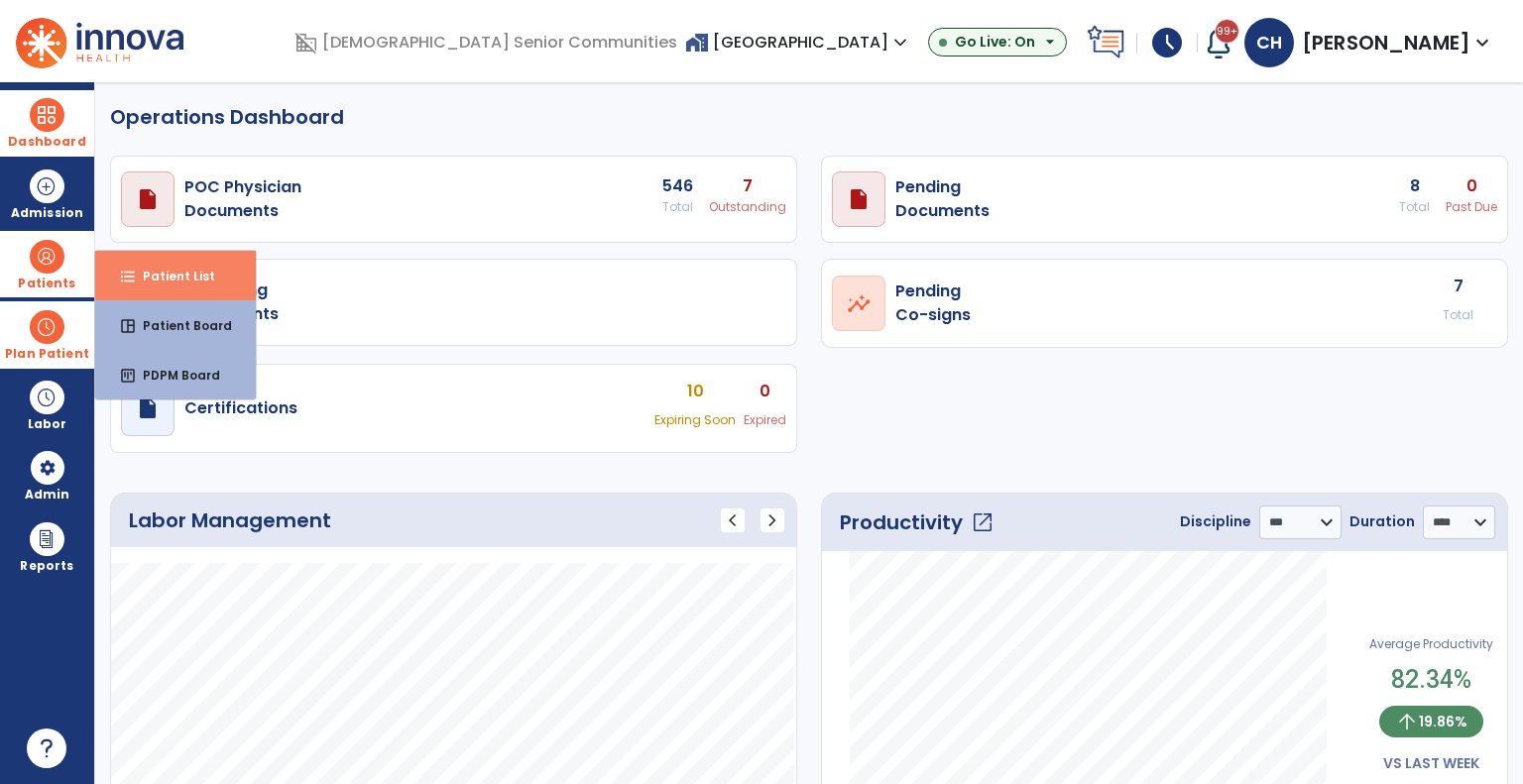 click on "Patient List" at bounding box center [171, 276] 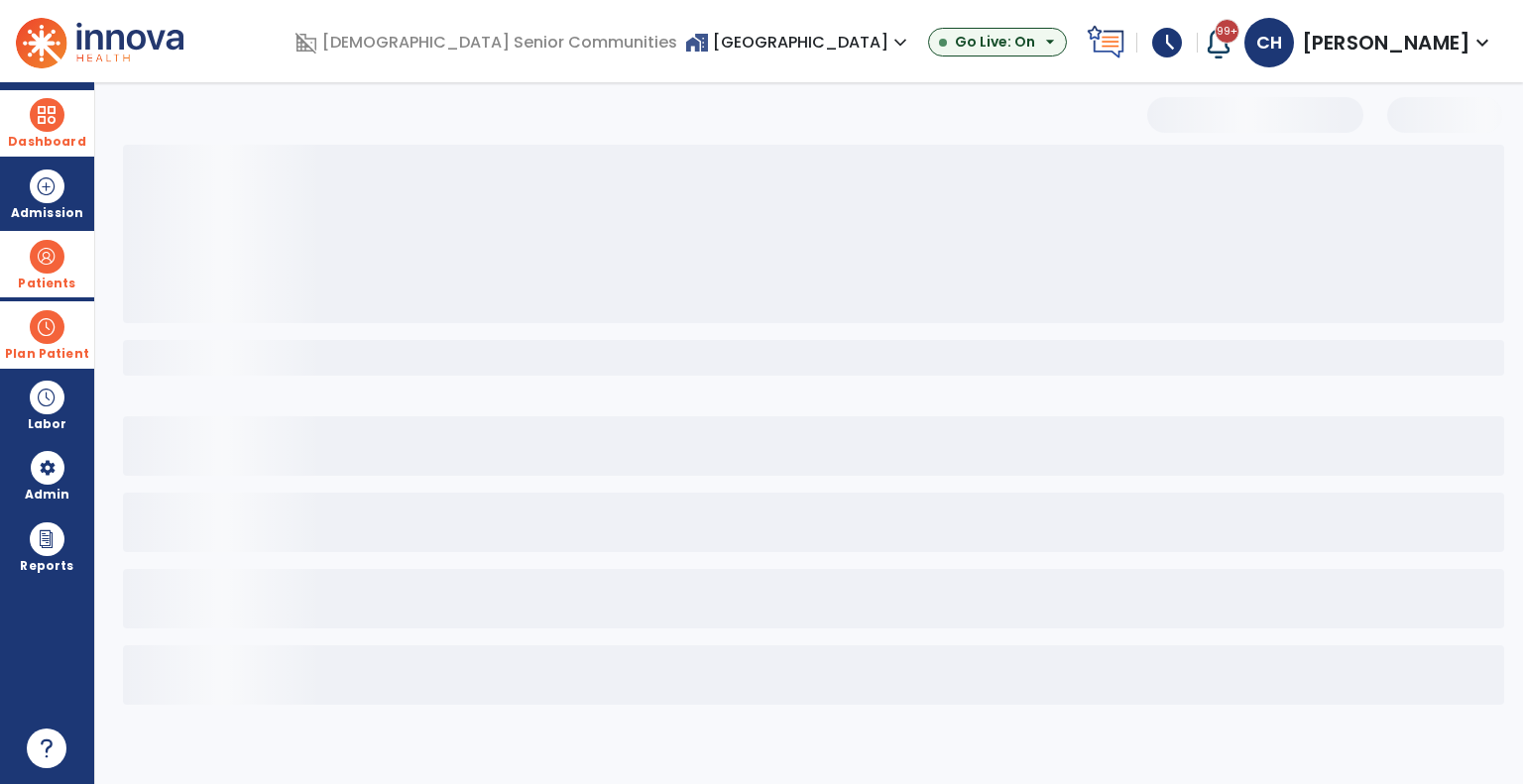 select on "***" 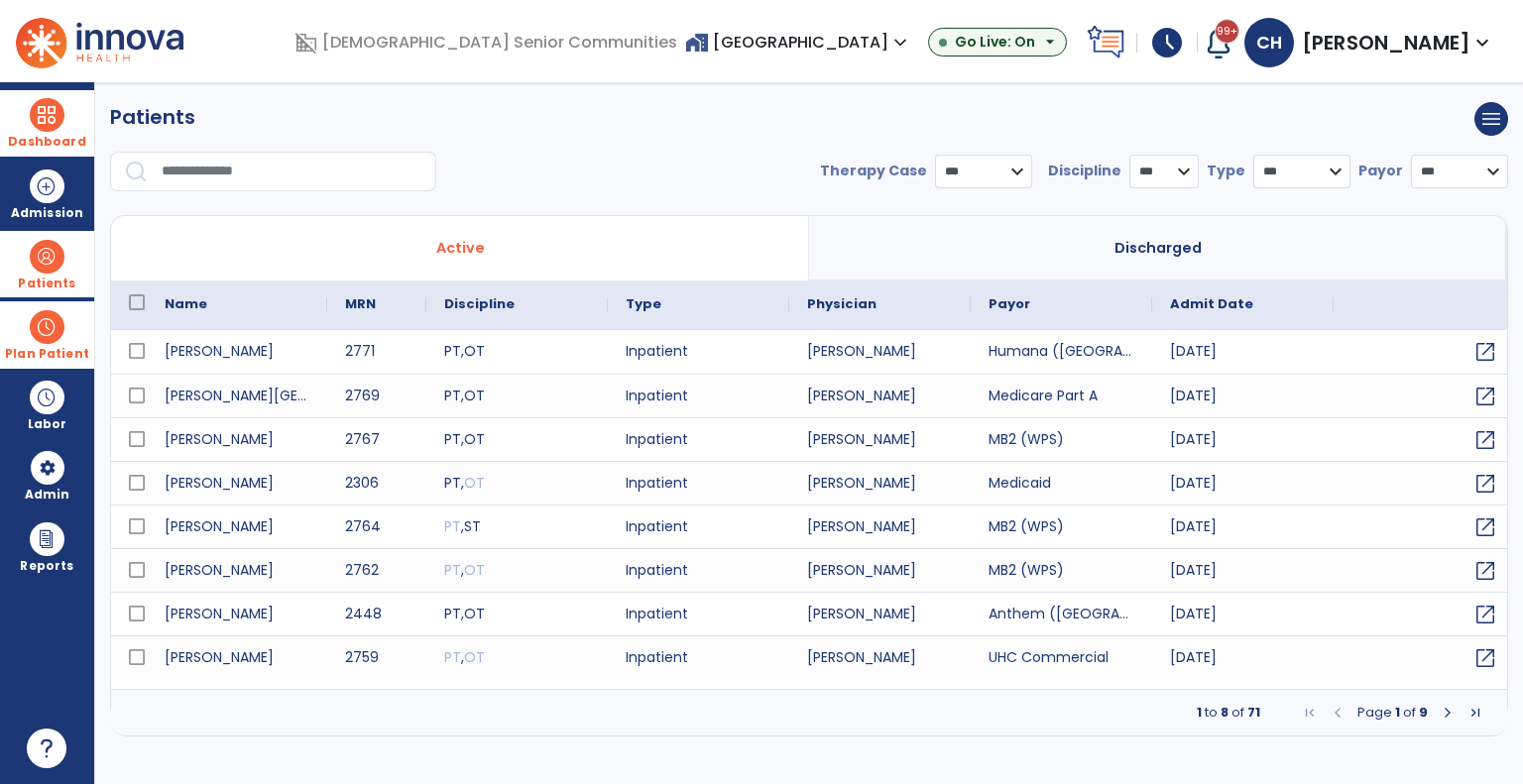 click at bounding box center (292, 171) 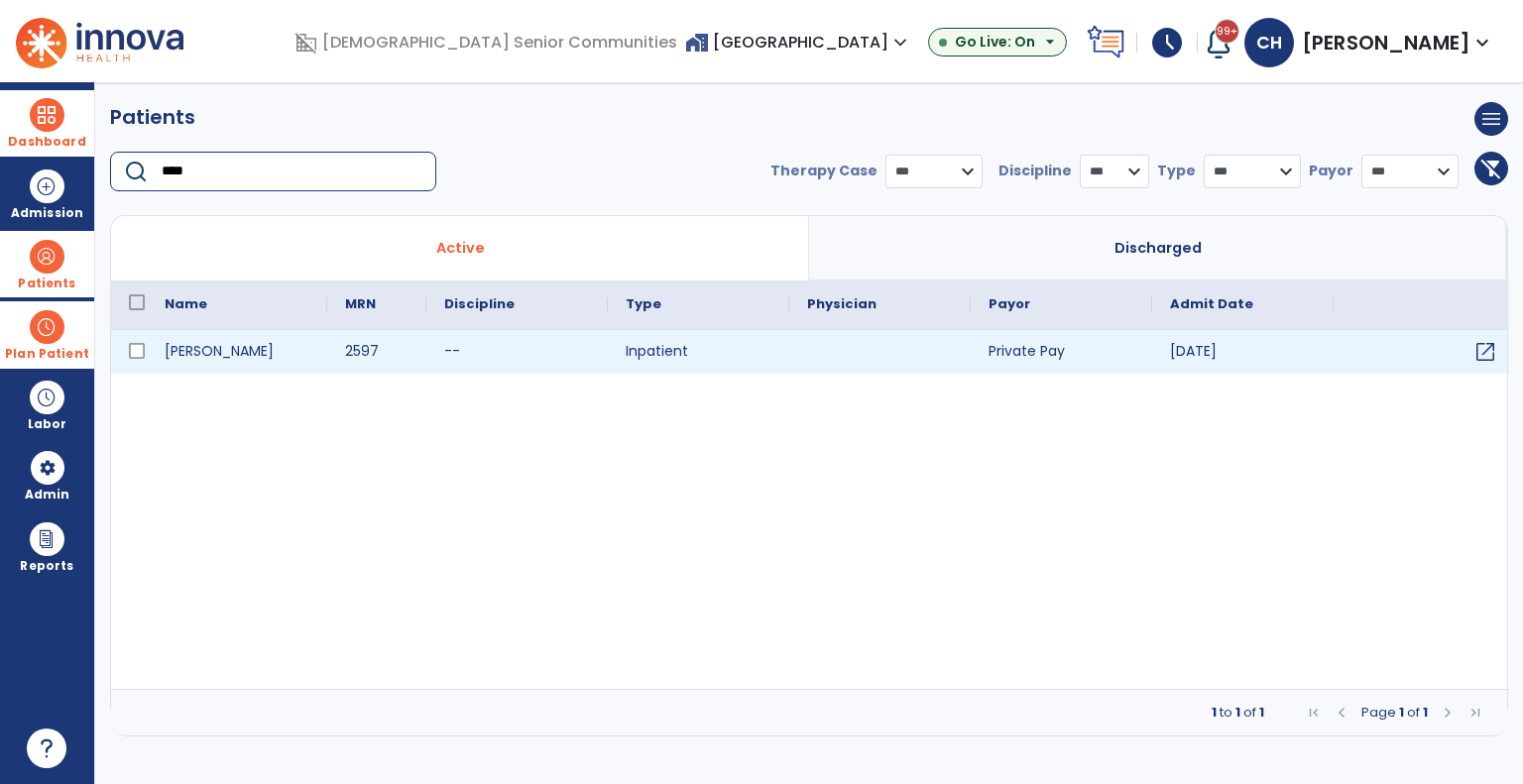 type on "****" 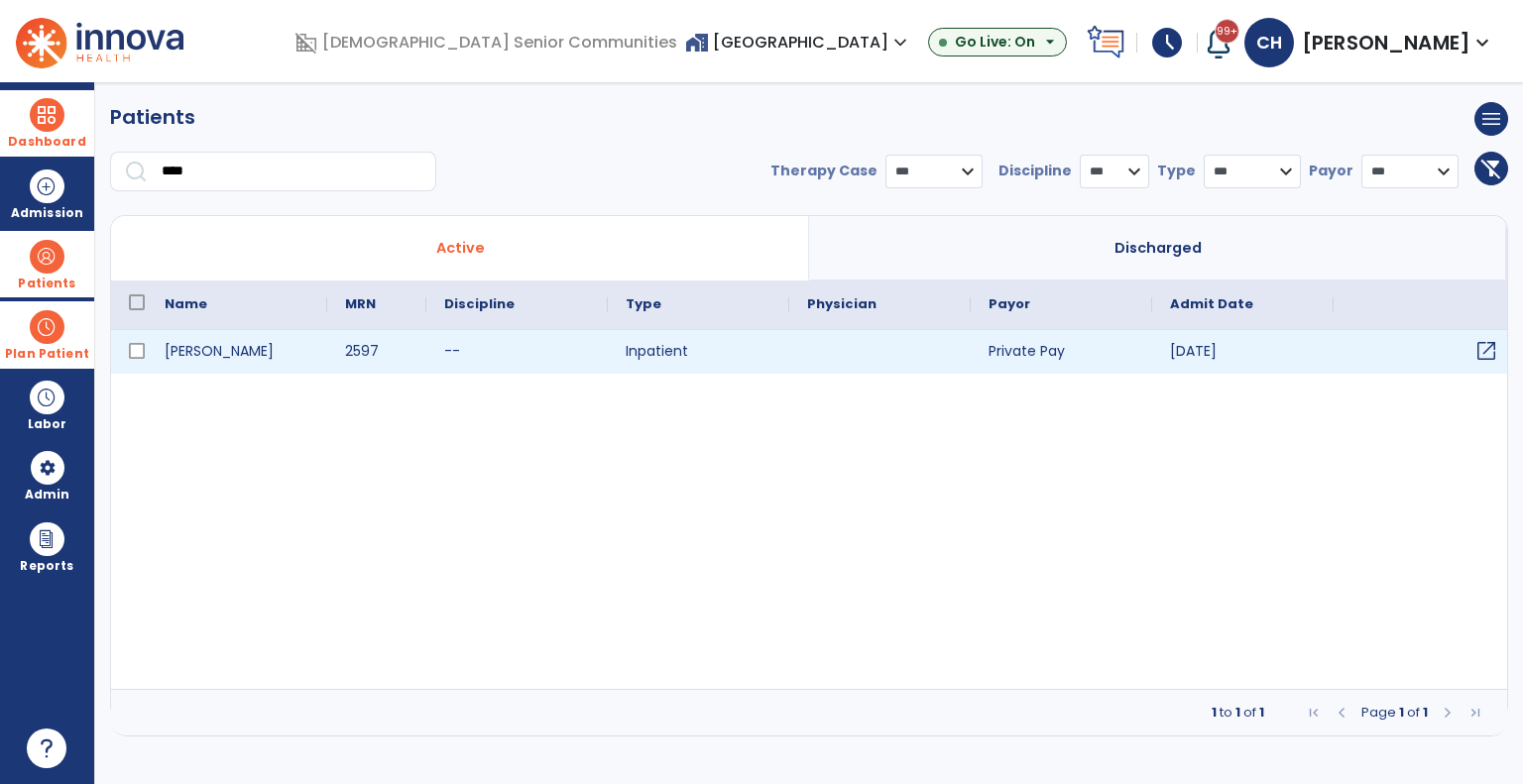 click on "open_in_new" at bounding box center [1486, 351] 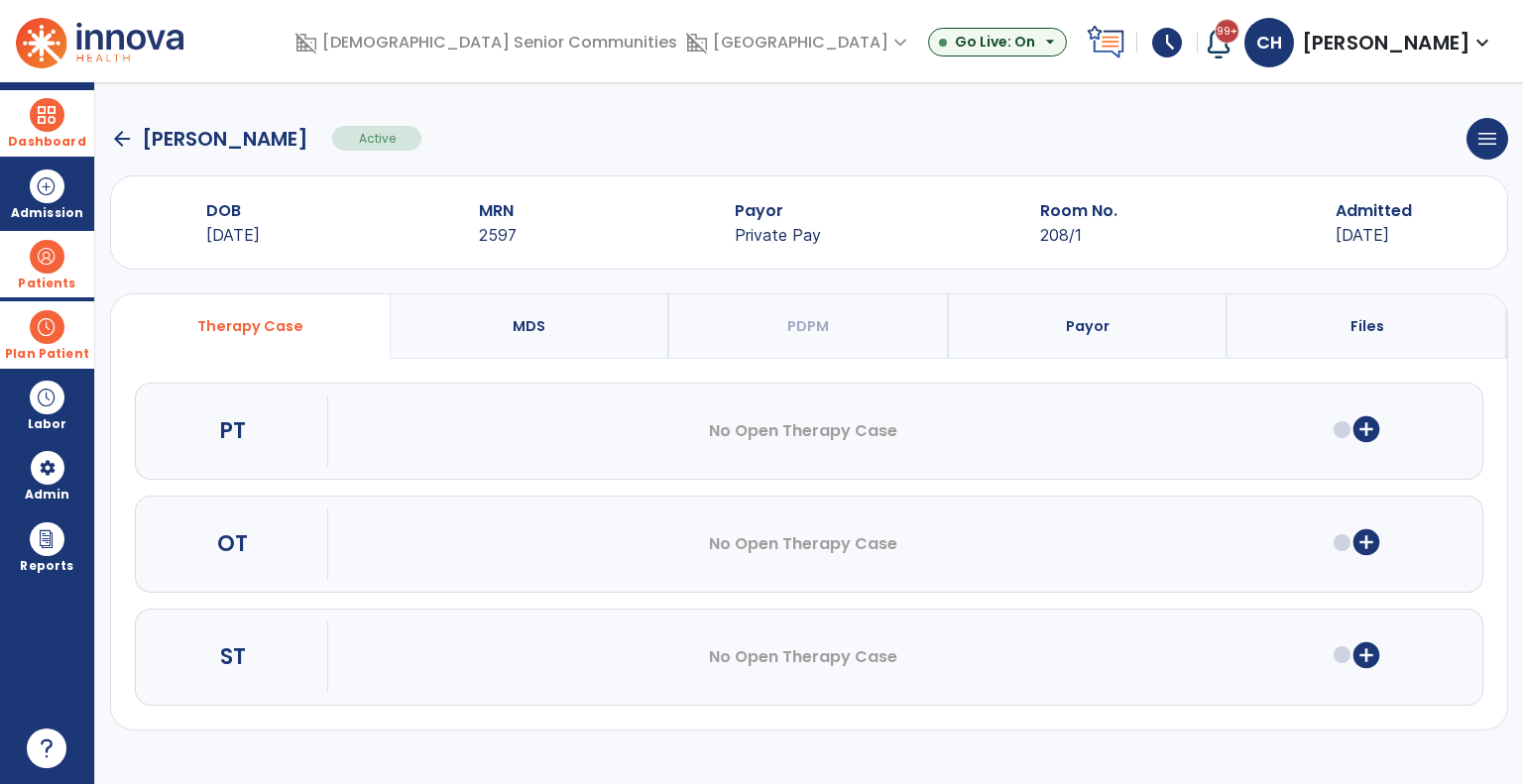 click 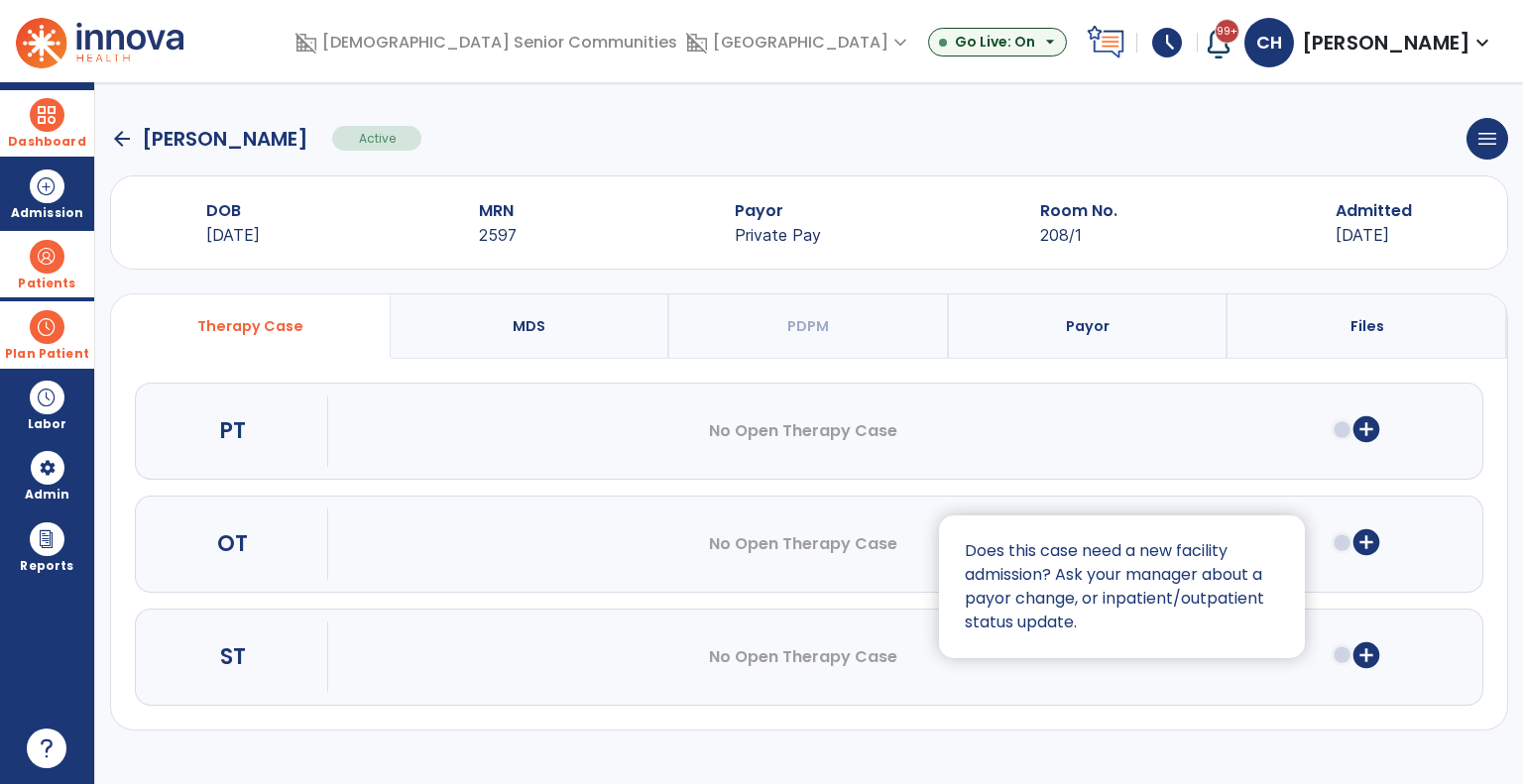 click at bounding box center (762, 392) 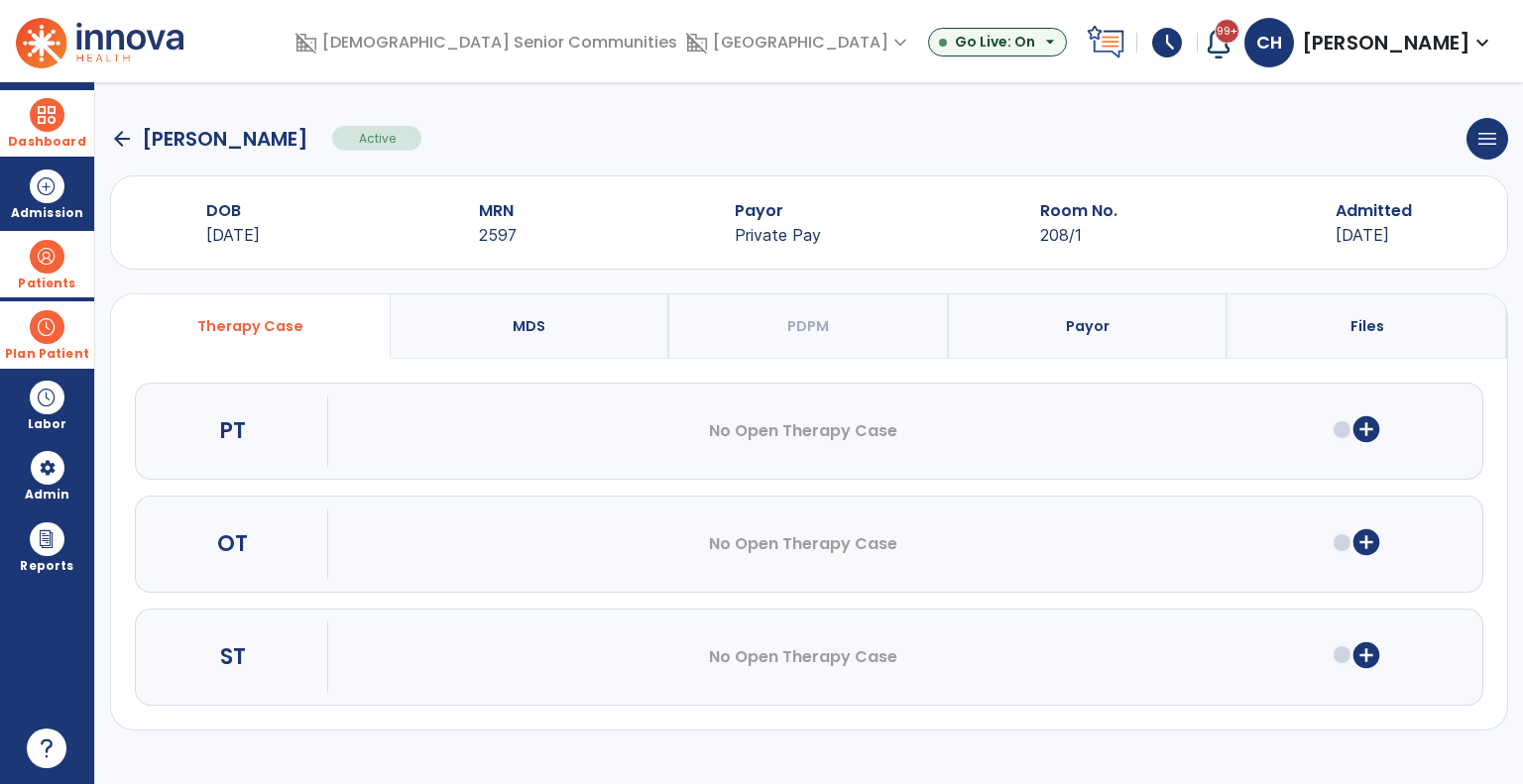 click on "add_circle" at bounding box center (1366, 542) 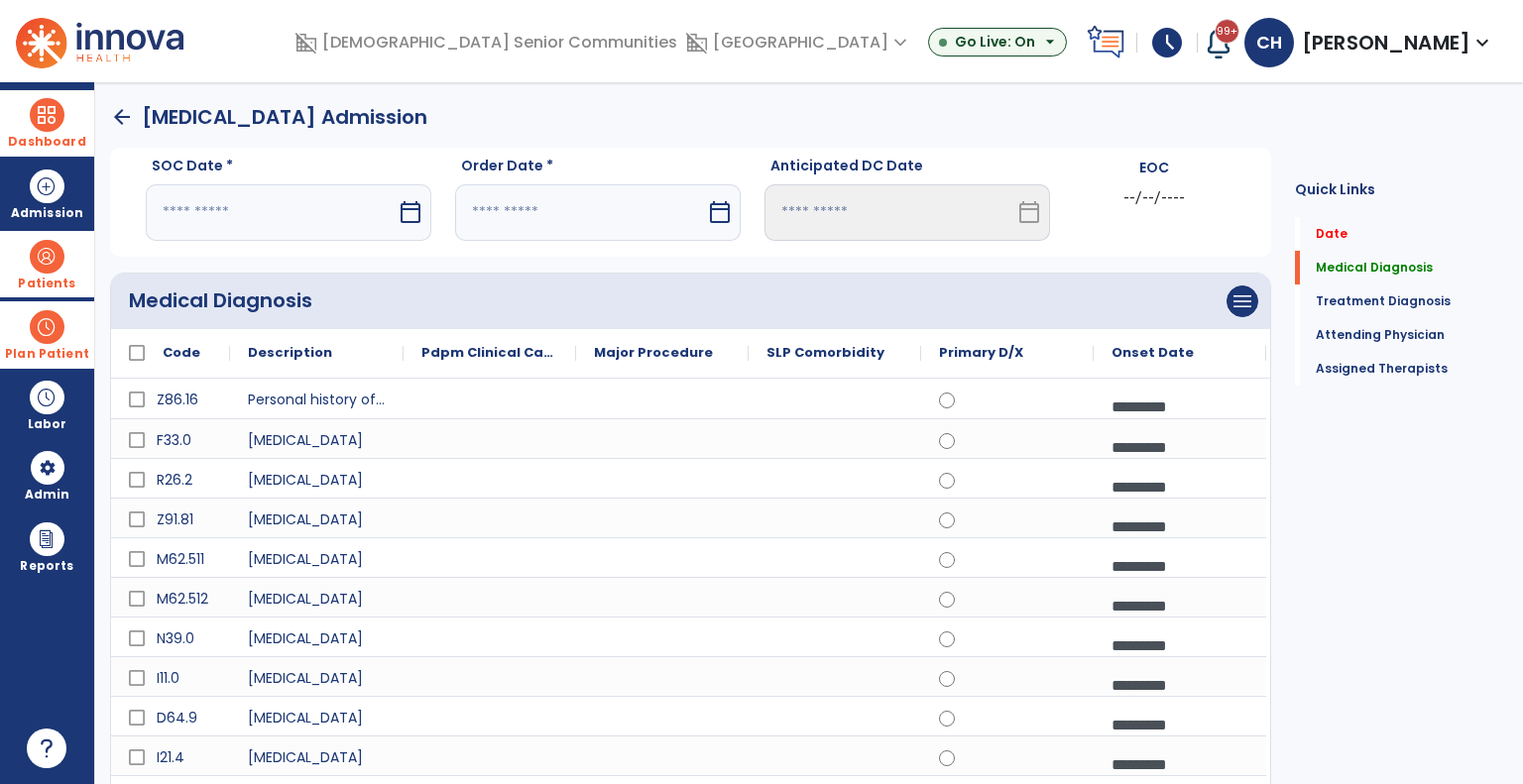 click on "calendar_today" at bounding box center [289, 212] 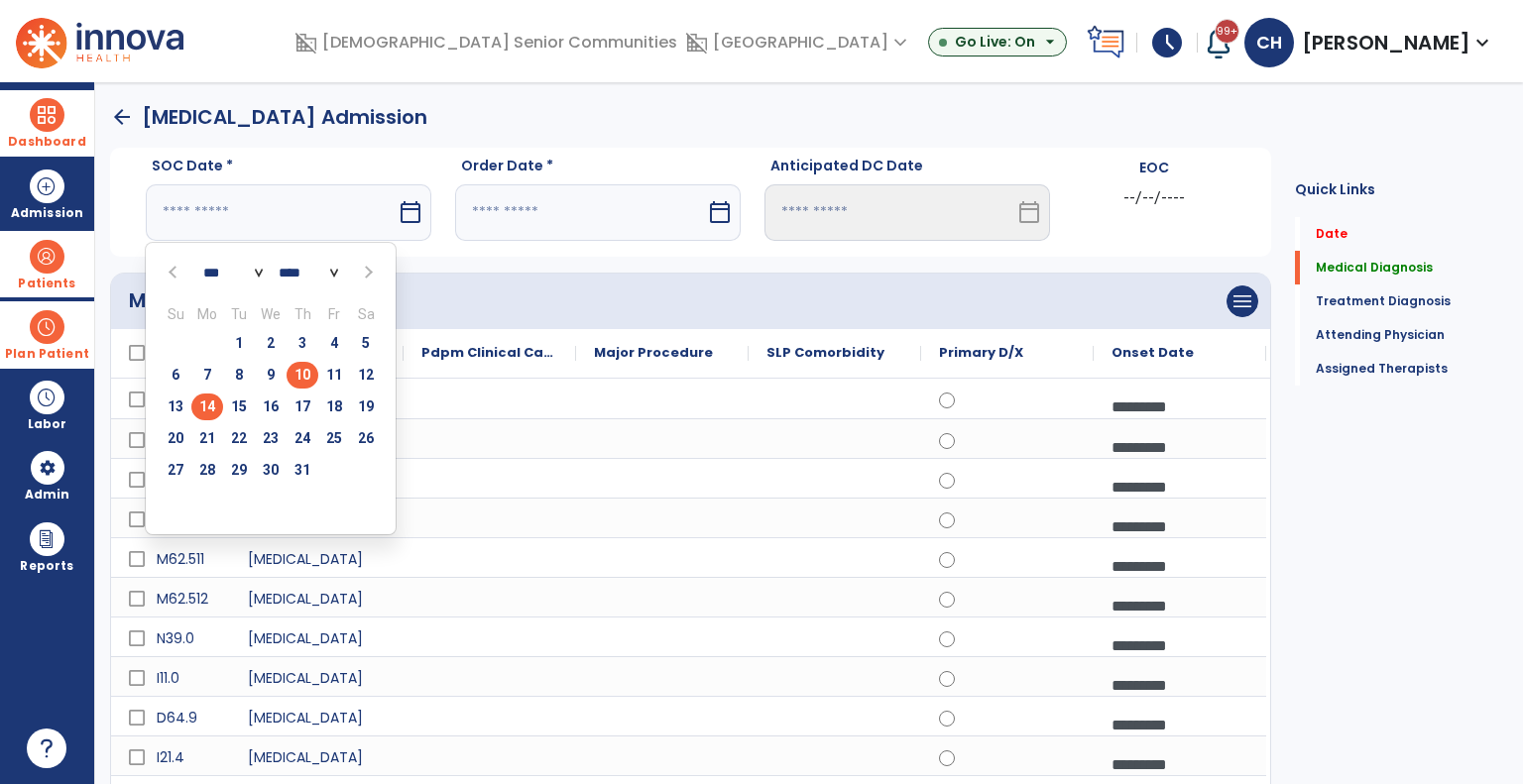 click on "14" at bounding box center (207, 406) 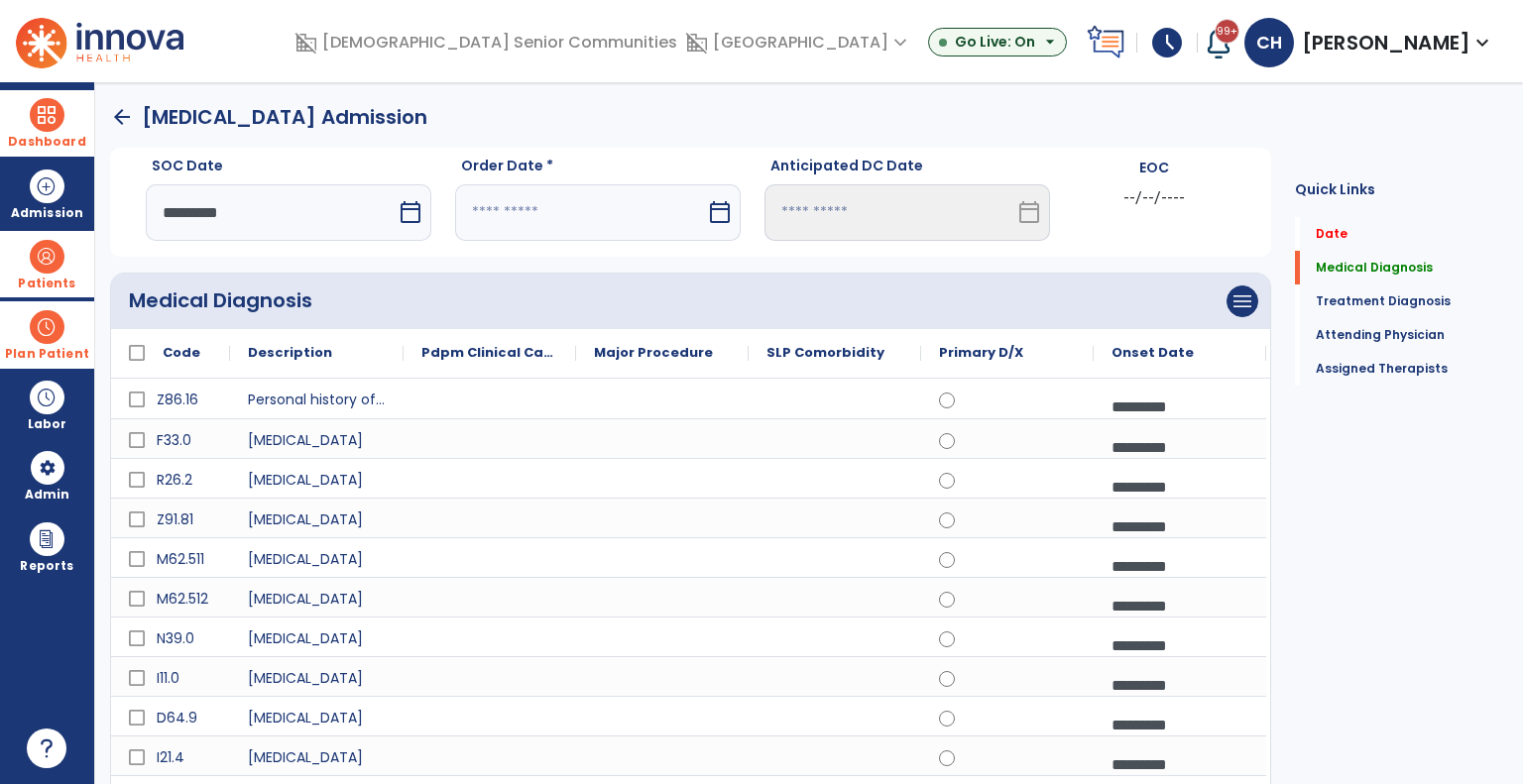 click at bounding box center (580, 212) 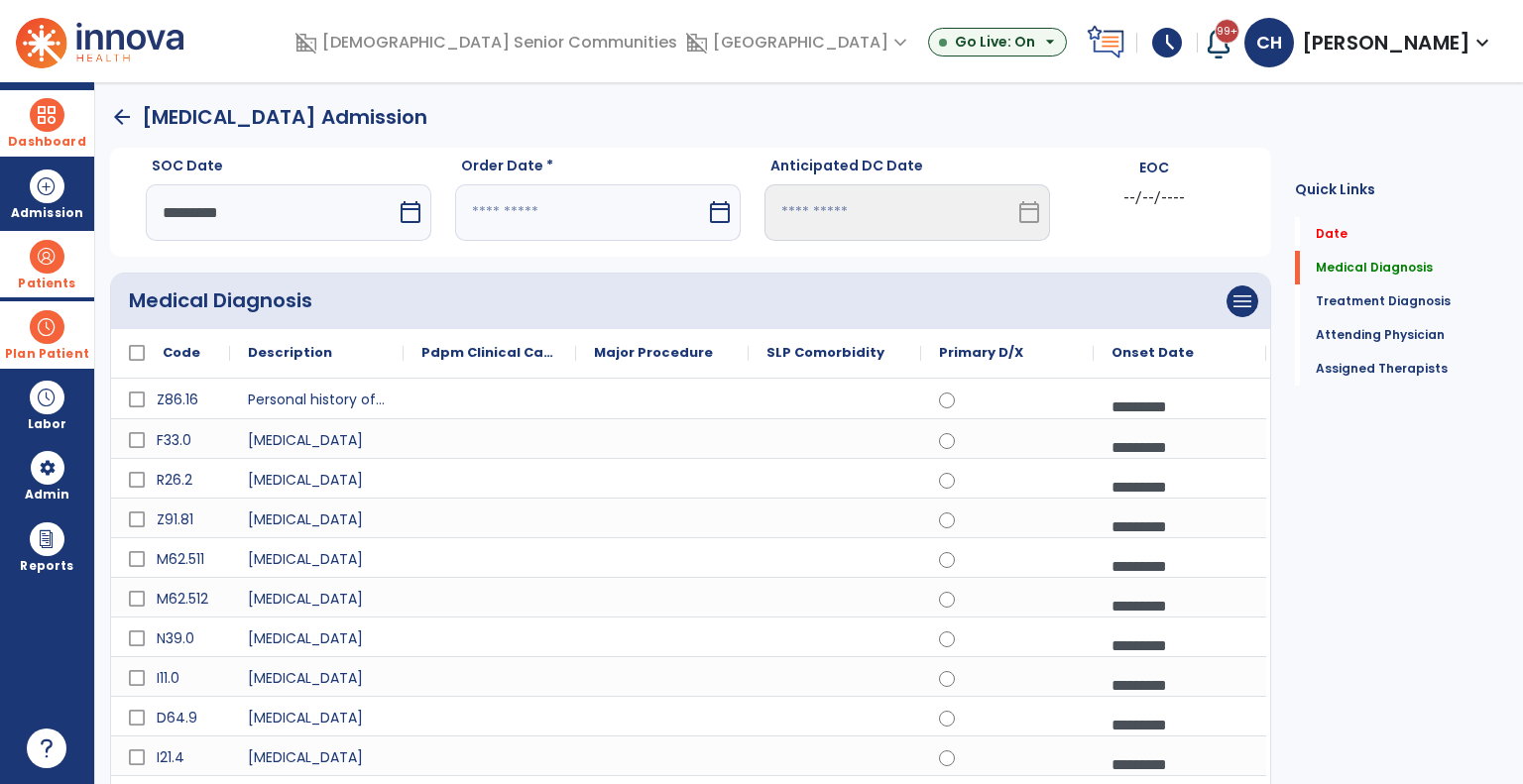 select on "*" 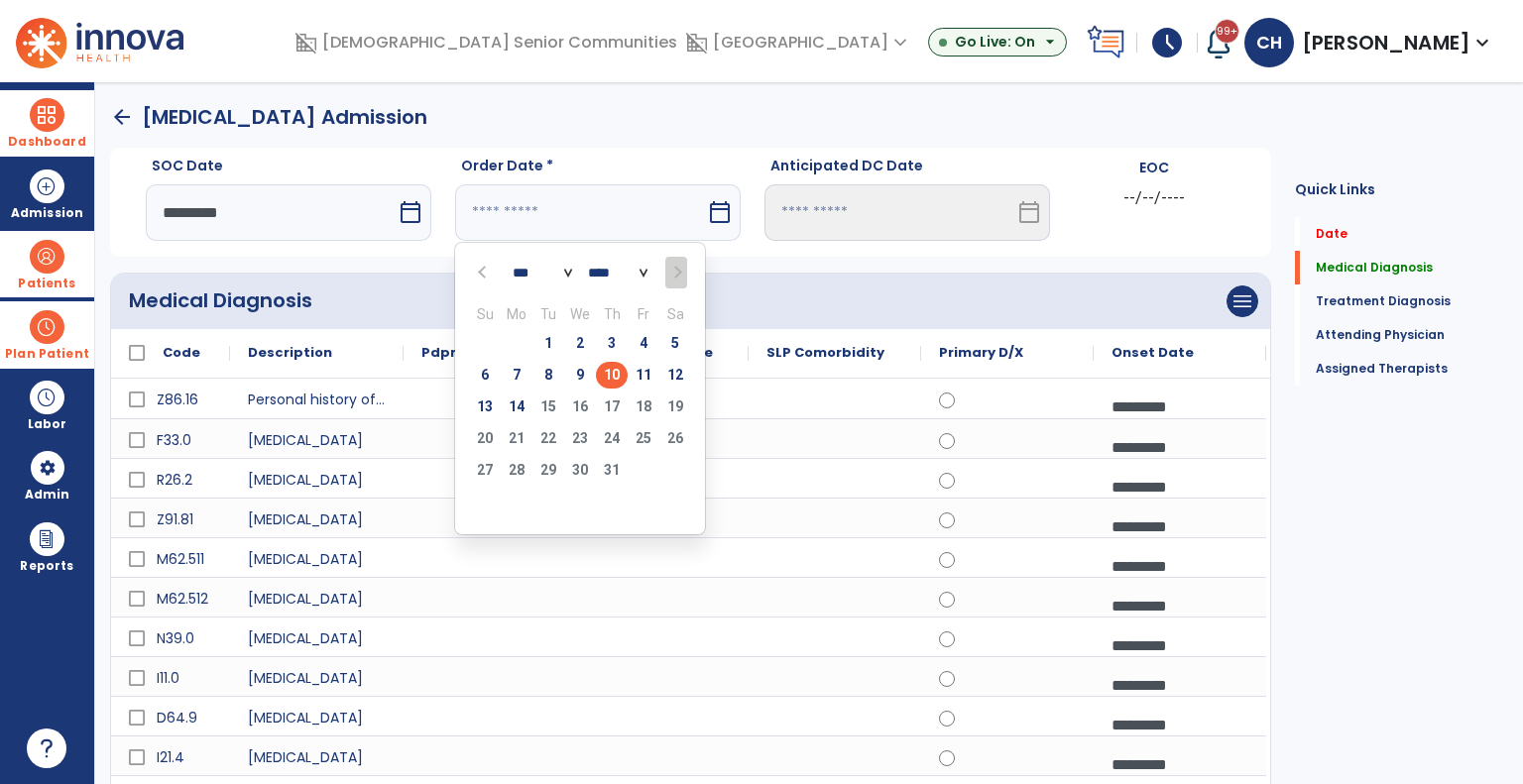click on "10" at bounding box center [612, 375] 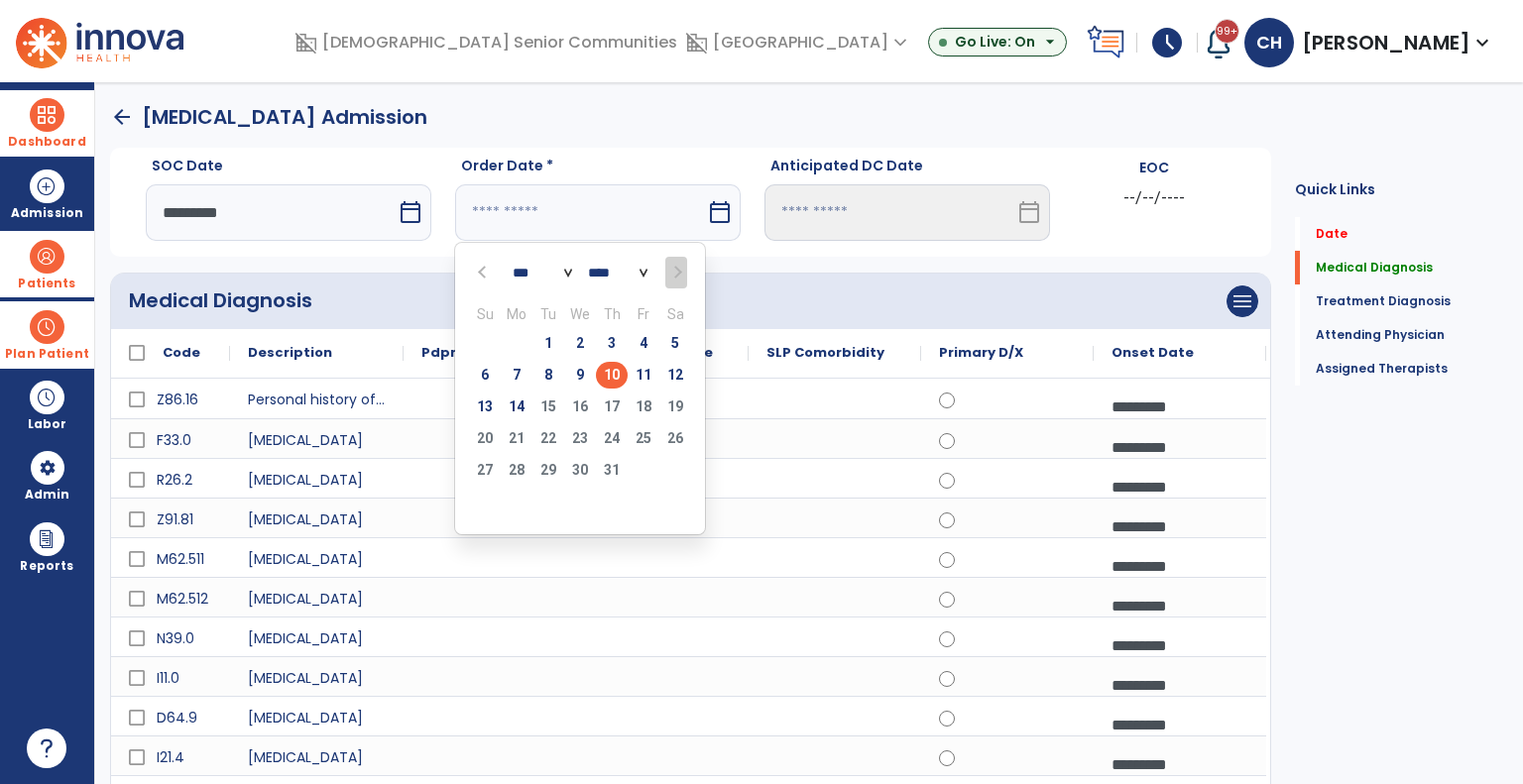 type on "*********" 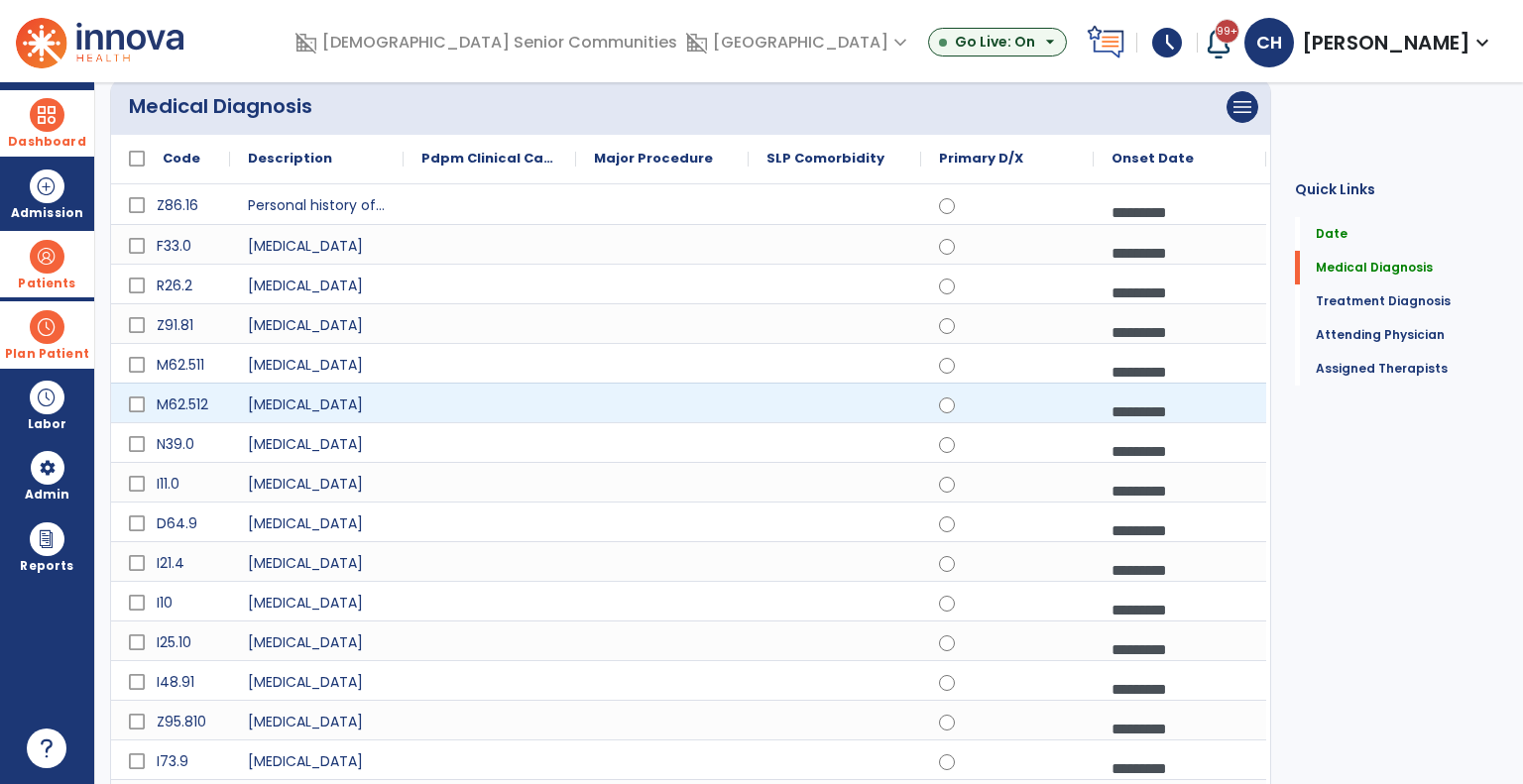 scroll, scrollTop: 198, scrollLeft: 0, axis: vertical 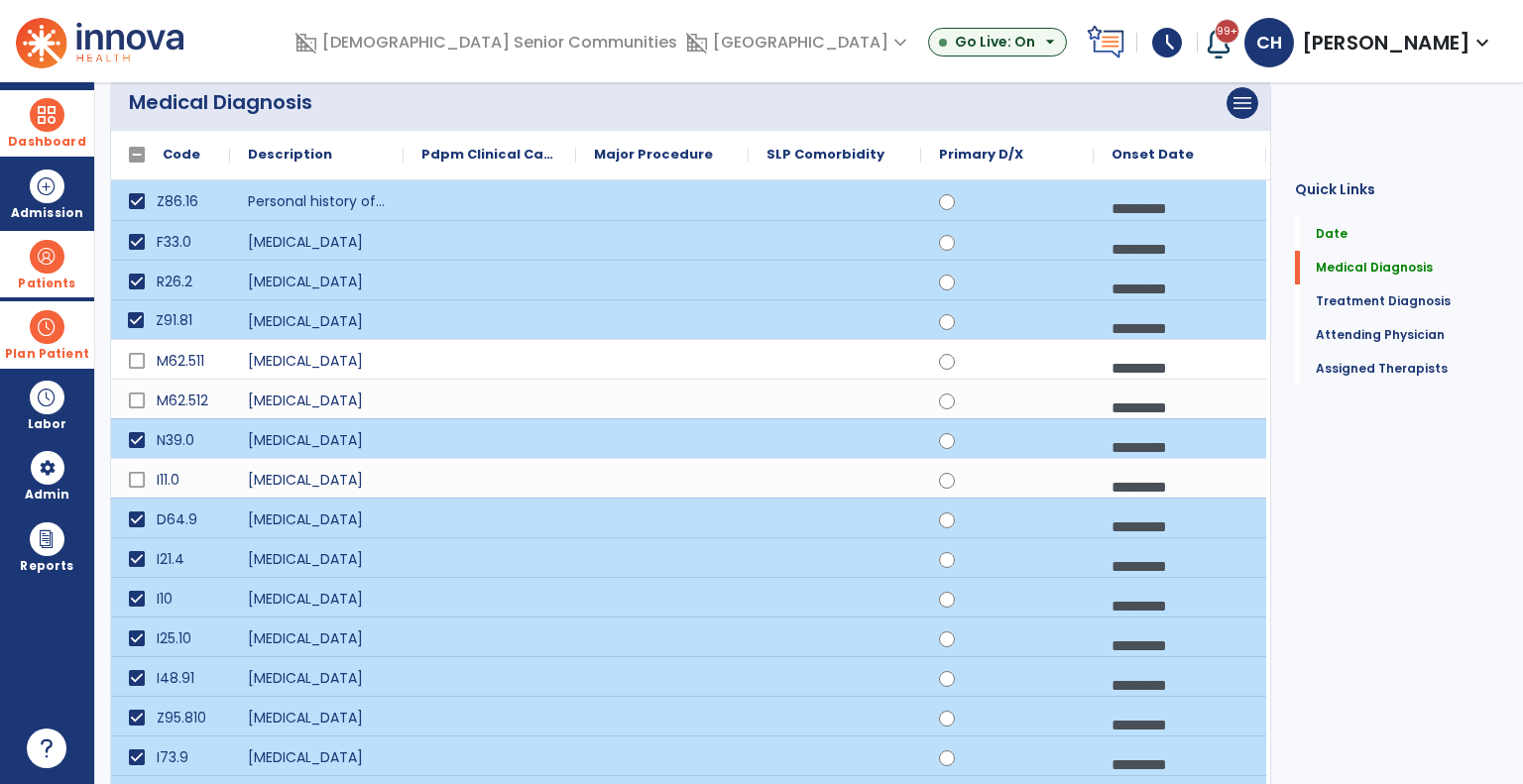 click 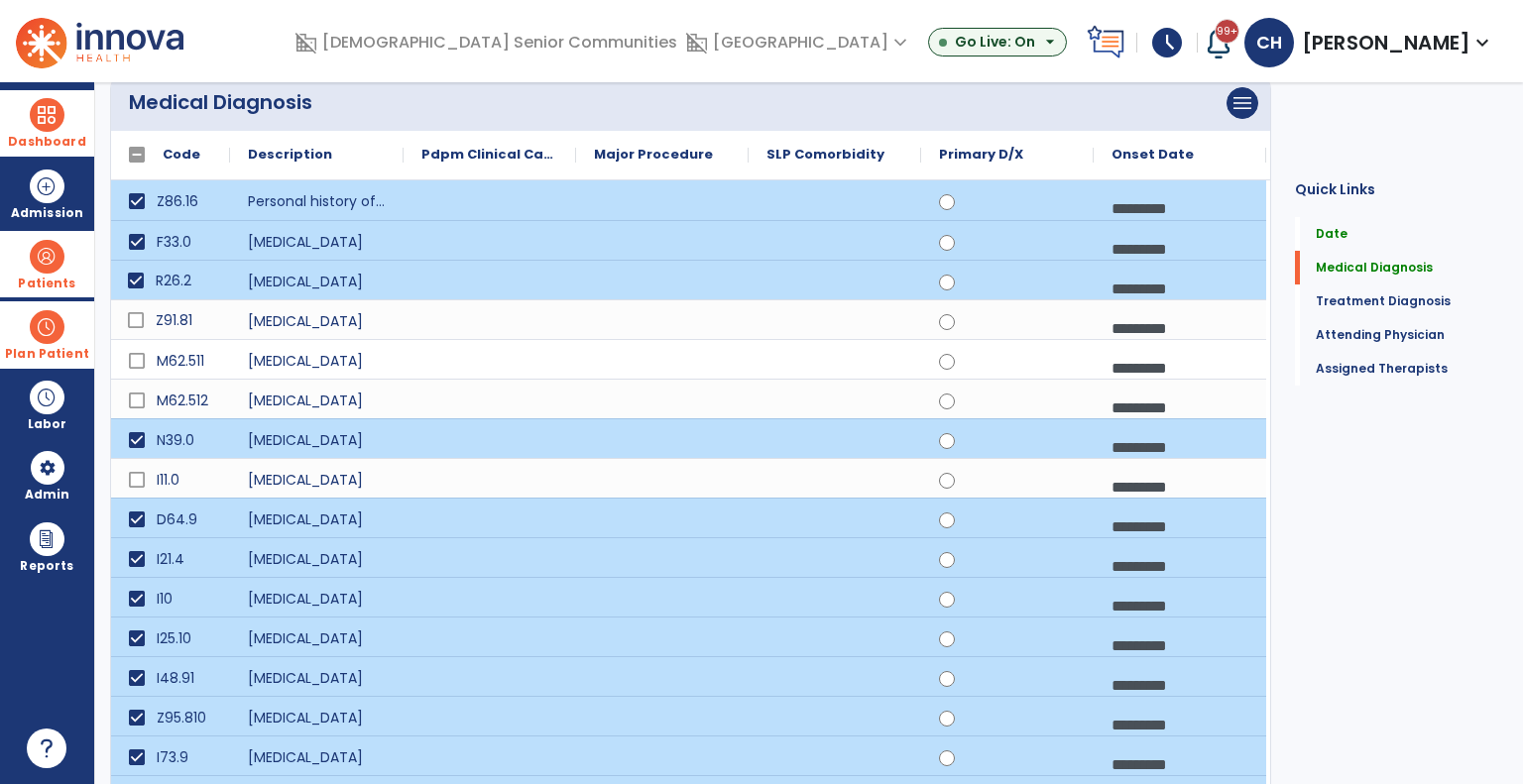 click 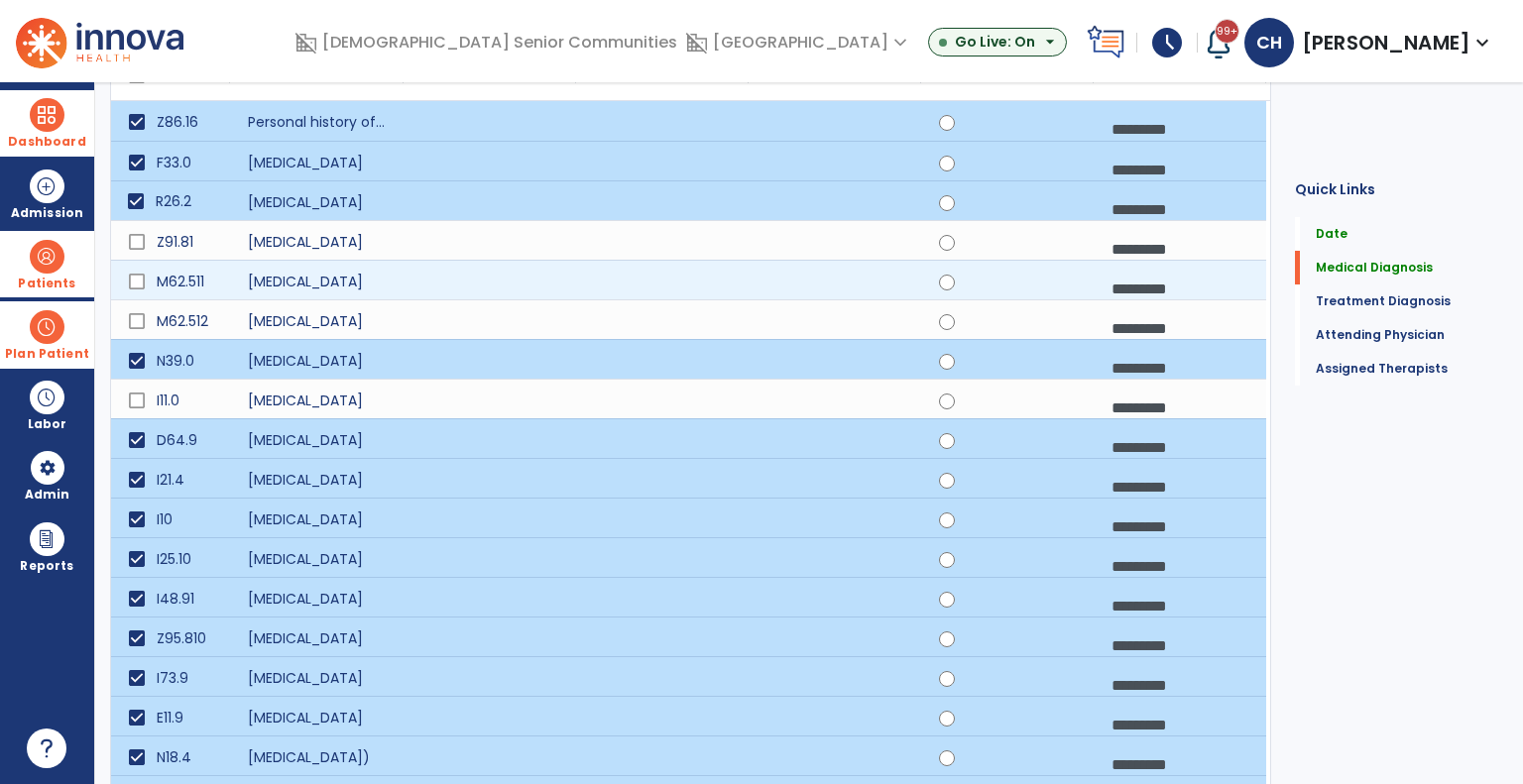 scroll, scrollTop: 297, scrollLeft: 0, axis: vertical 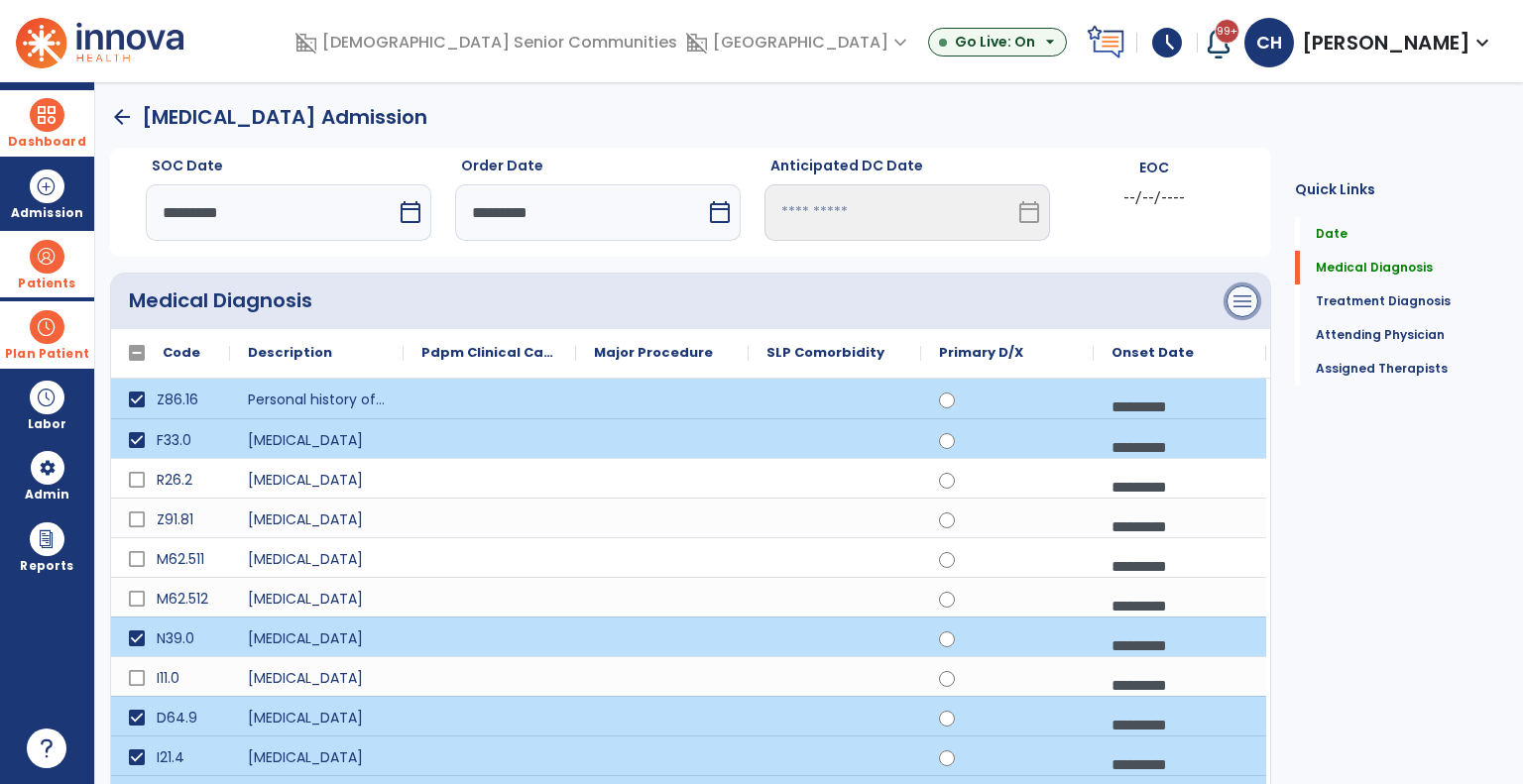 click on "menu" at bounding box center [1242, 301] 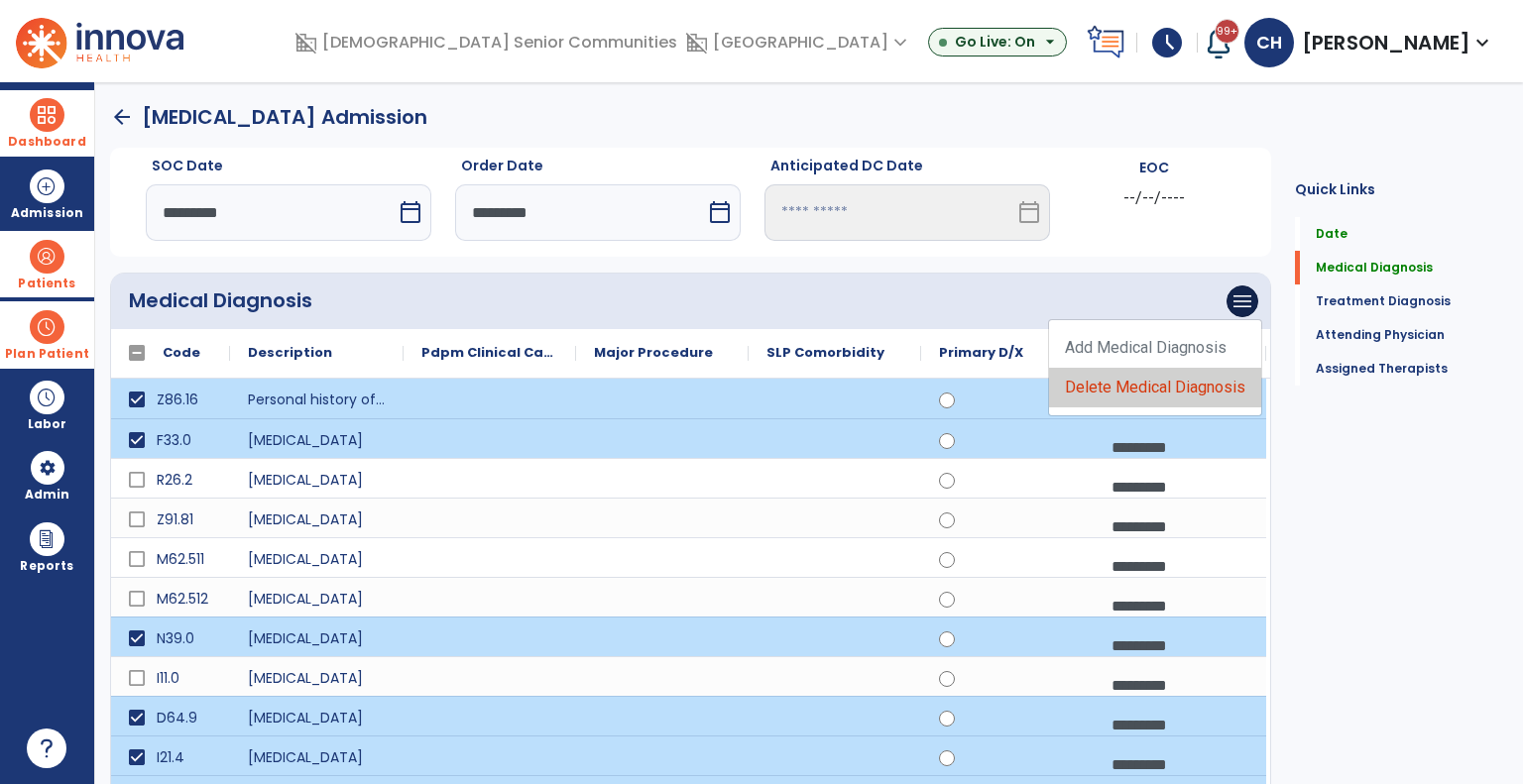 click on "Delete Medical Diagnosis" 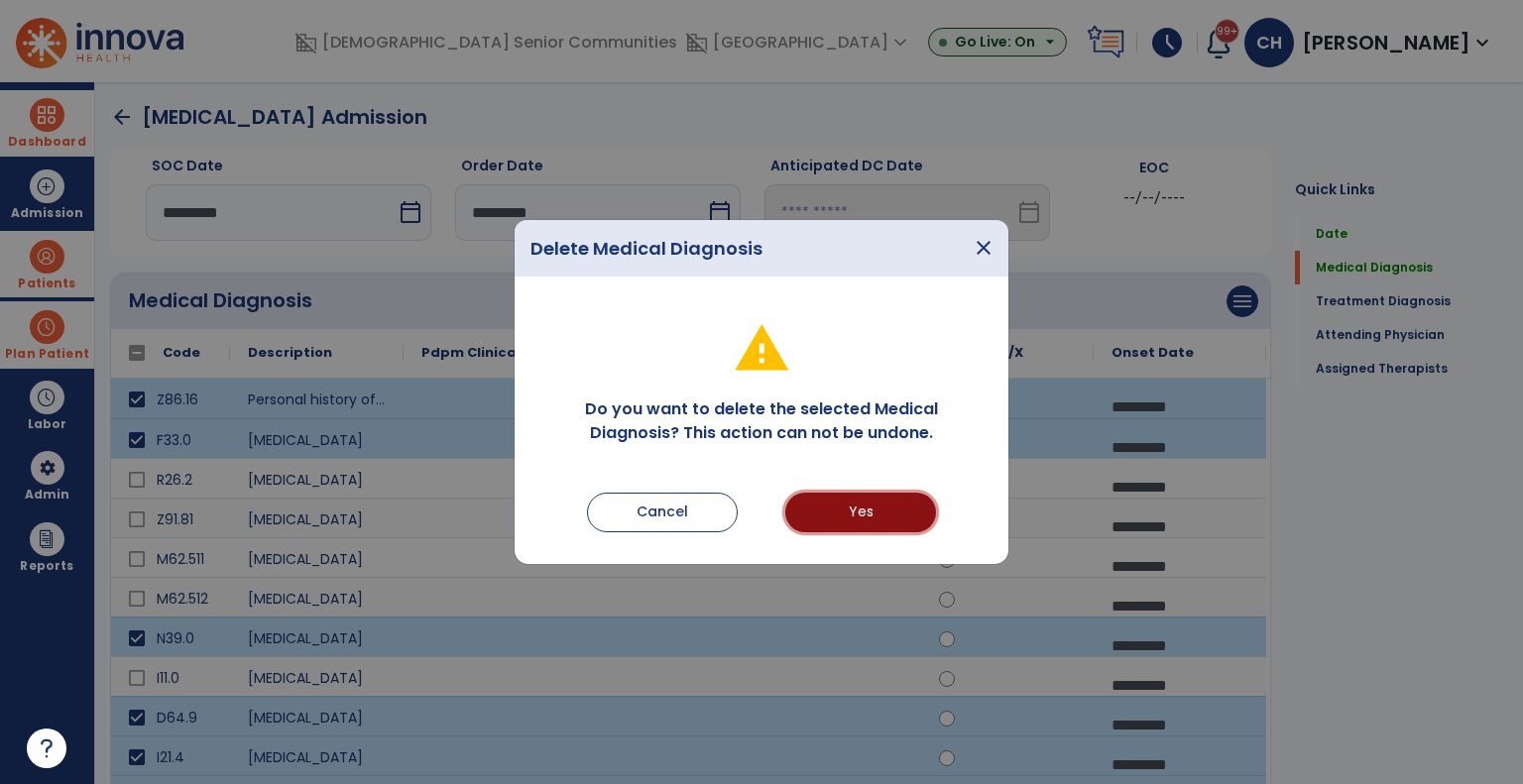 click on "Yes" at bounding box center [861, 512] 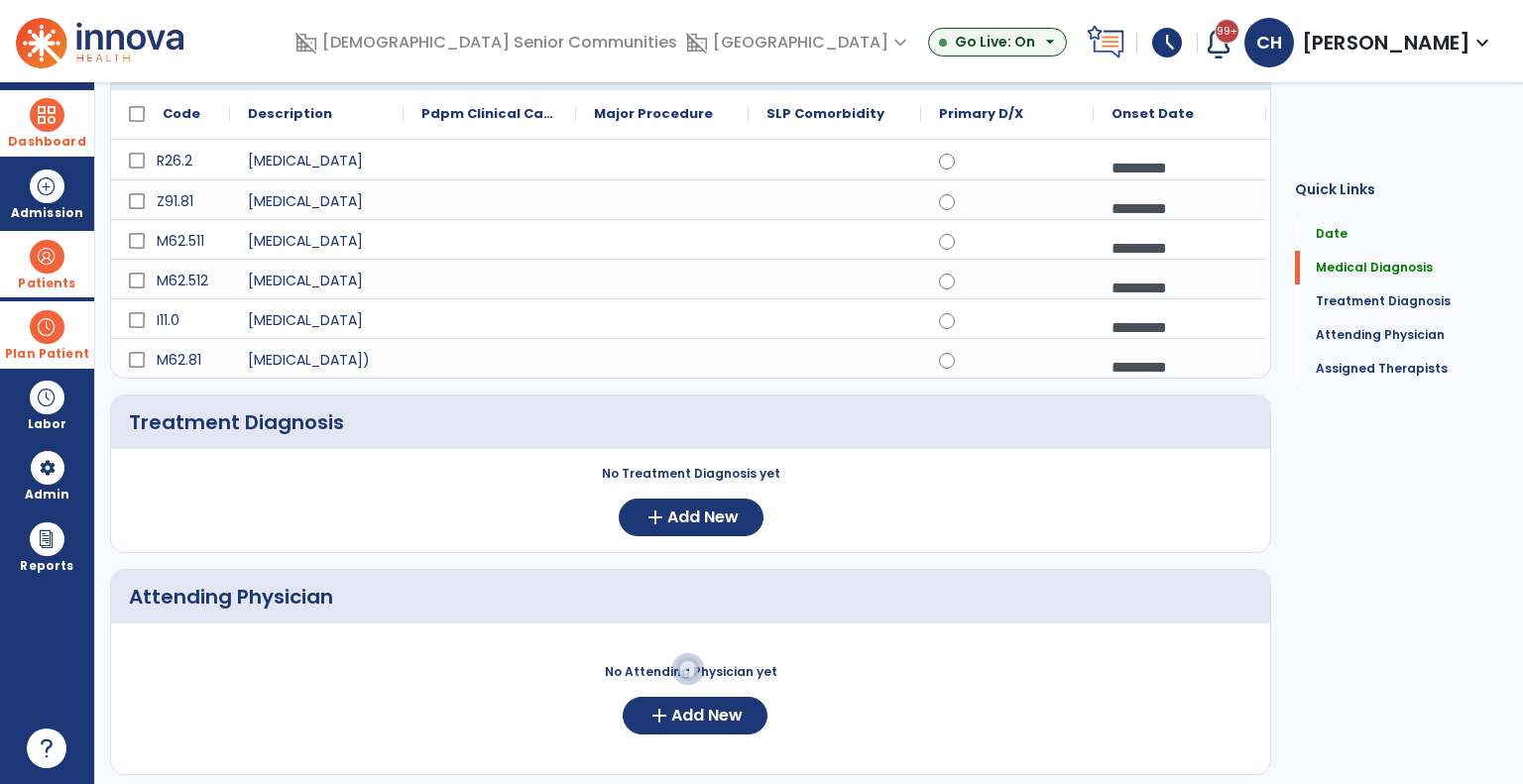 scroll, scrollTop: 297, scrollLeft: 0, axis: vertical 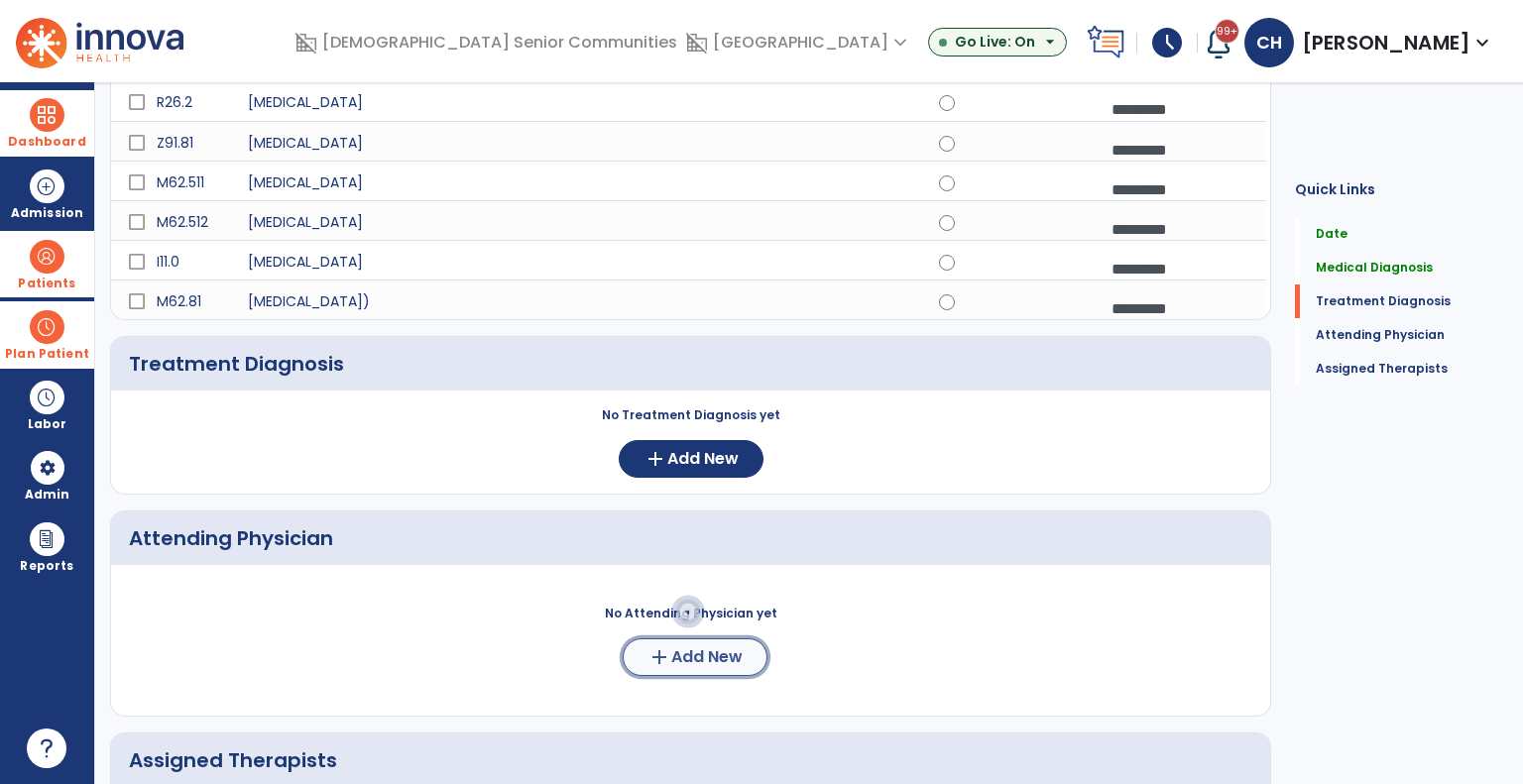 click on "add" 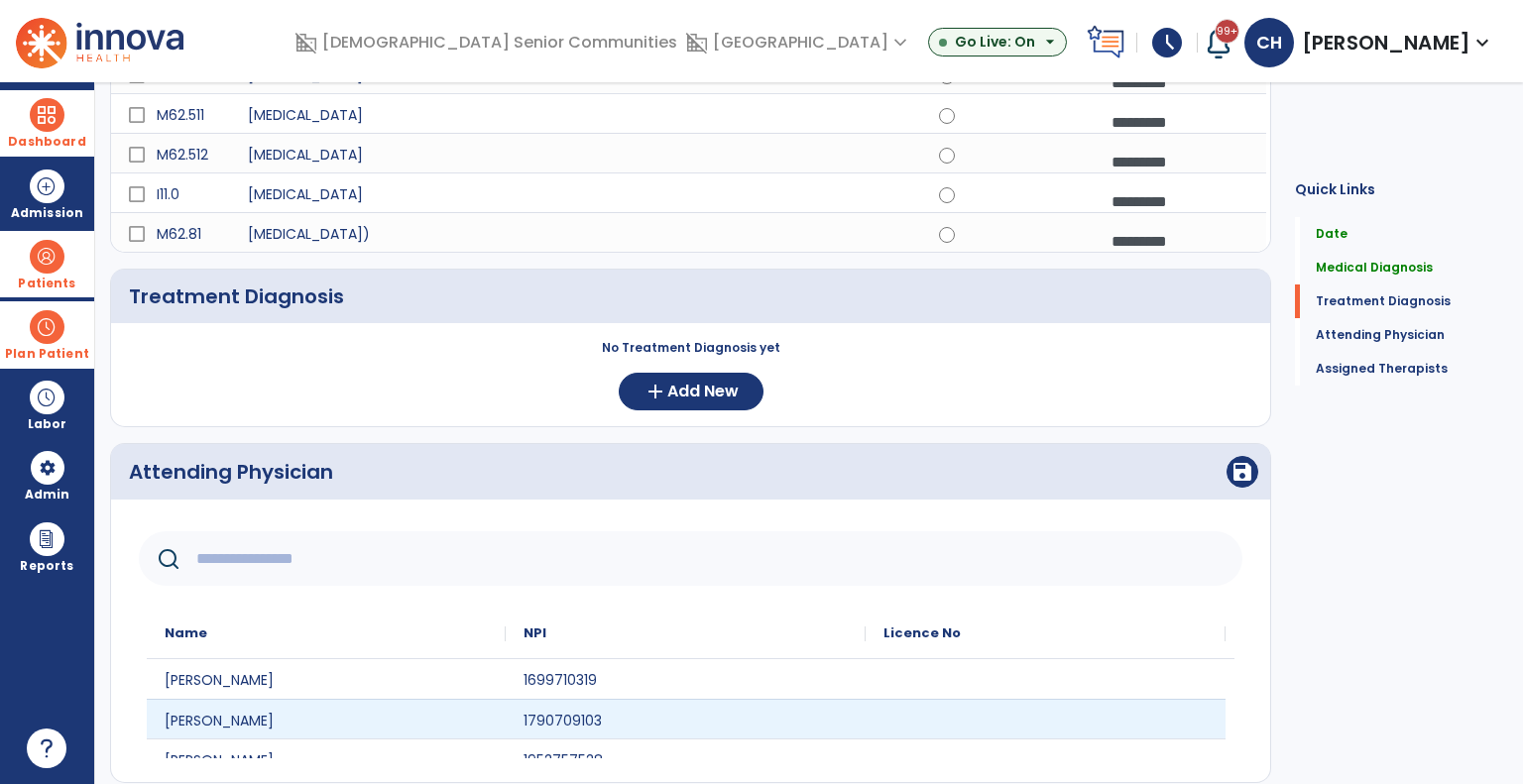 scroll, scrollTop: 396, scrollLeft: 0, axis: vertical 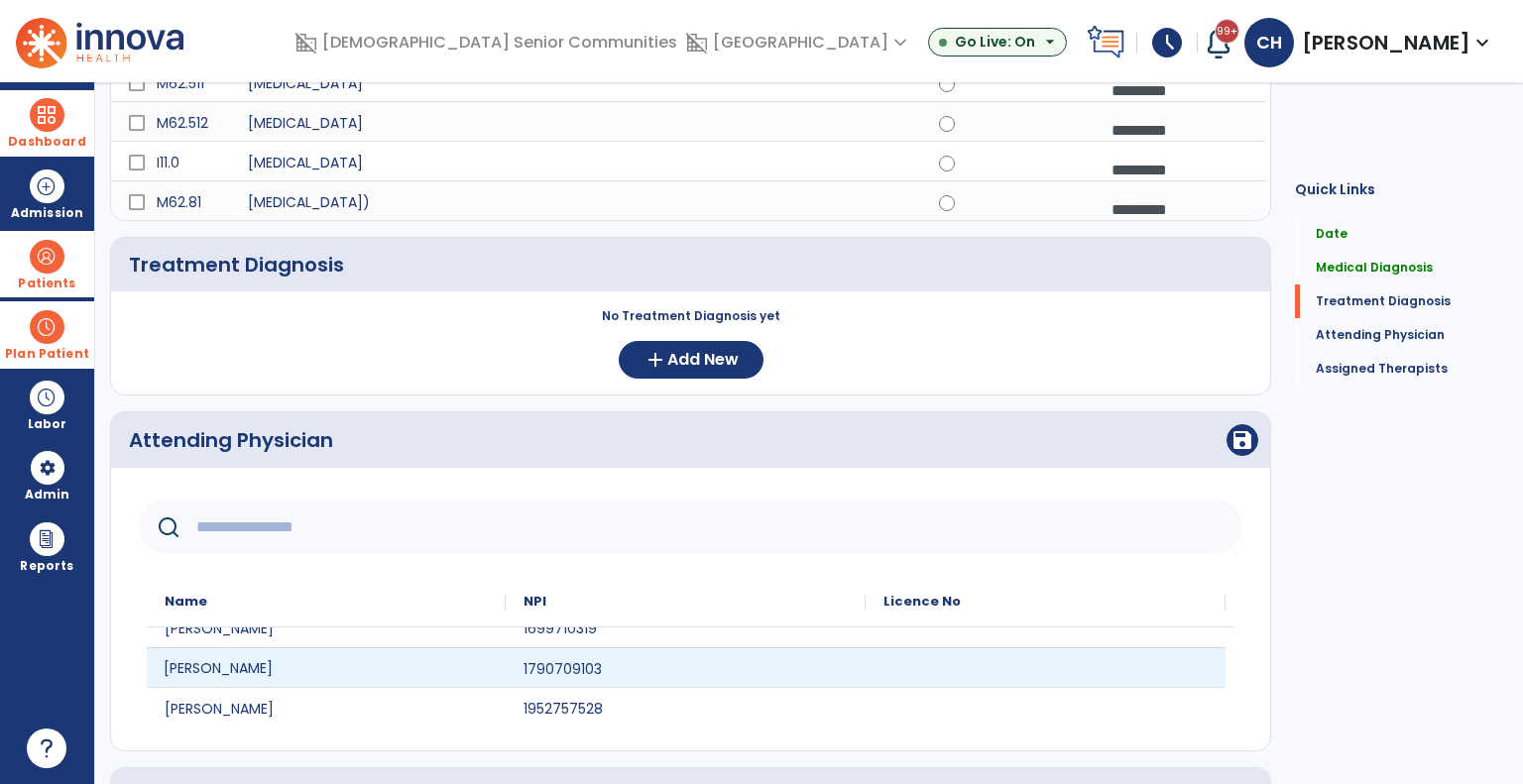 click on "[PERSON_NAME]" 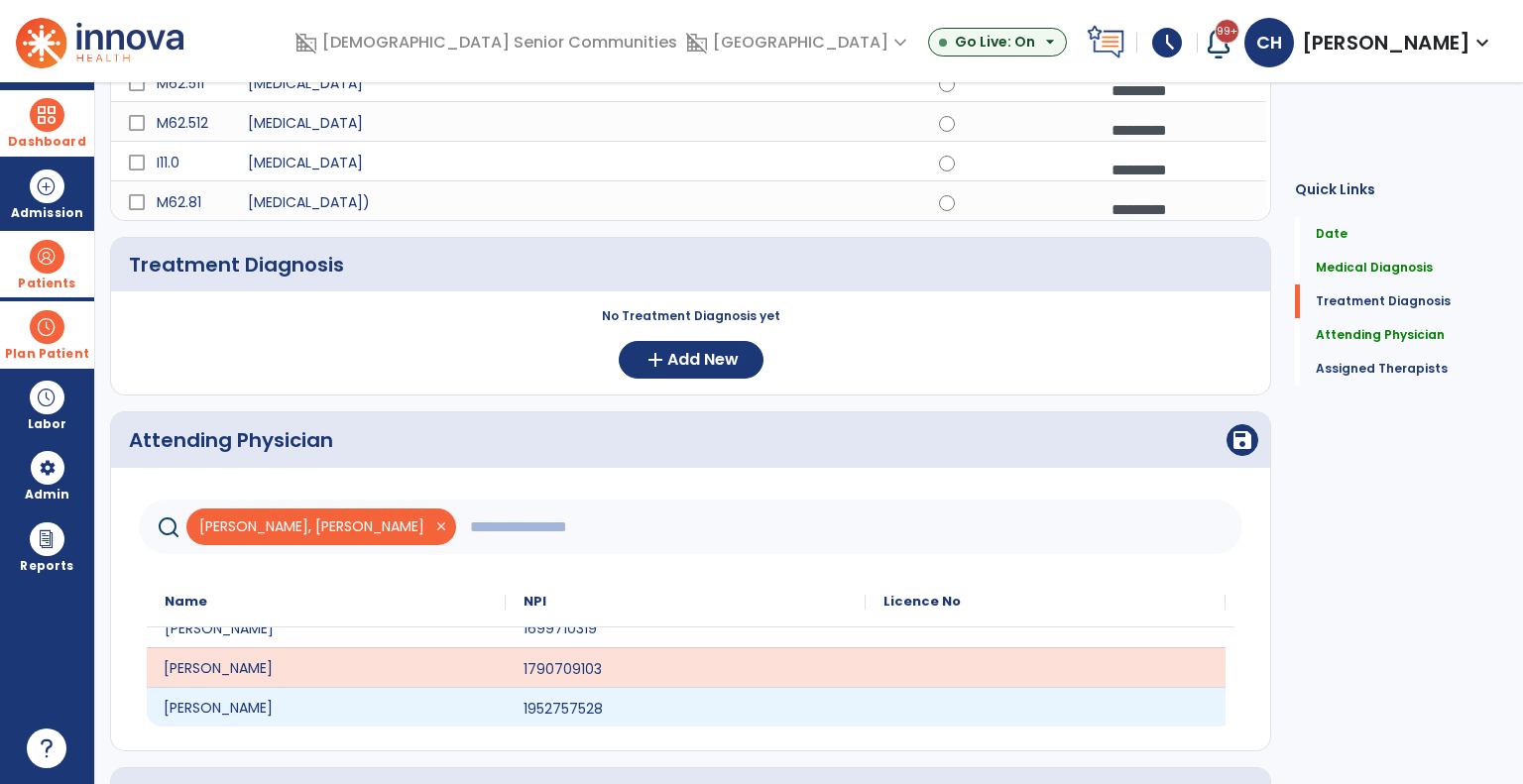 click on "[PERSON_NAME]" 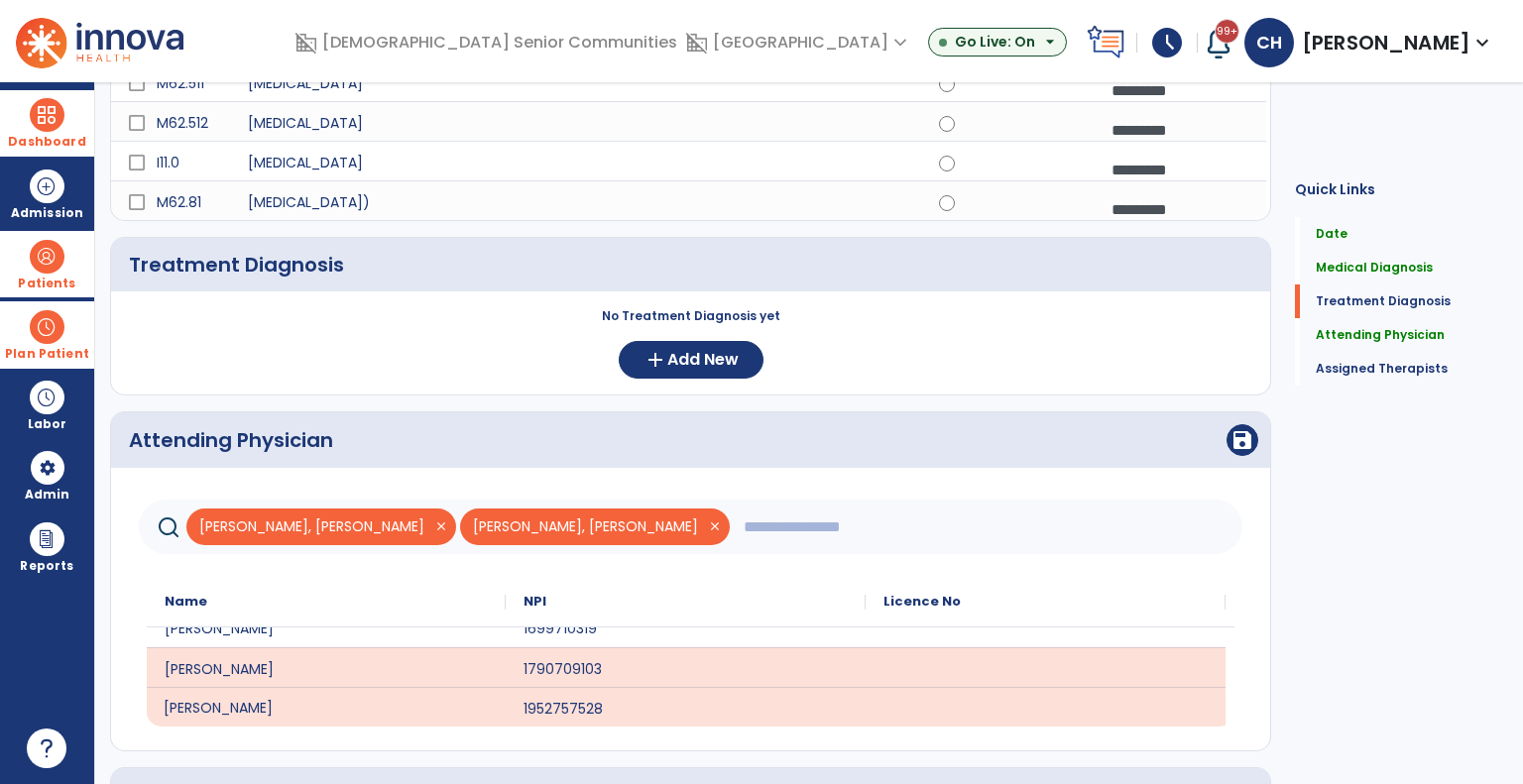 click on "close" 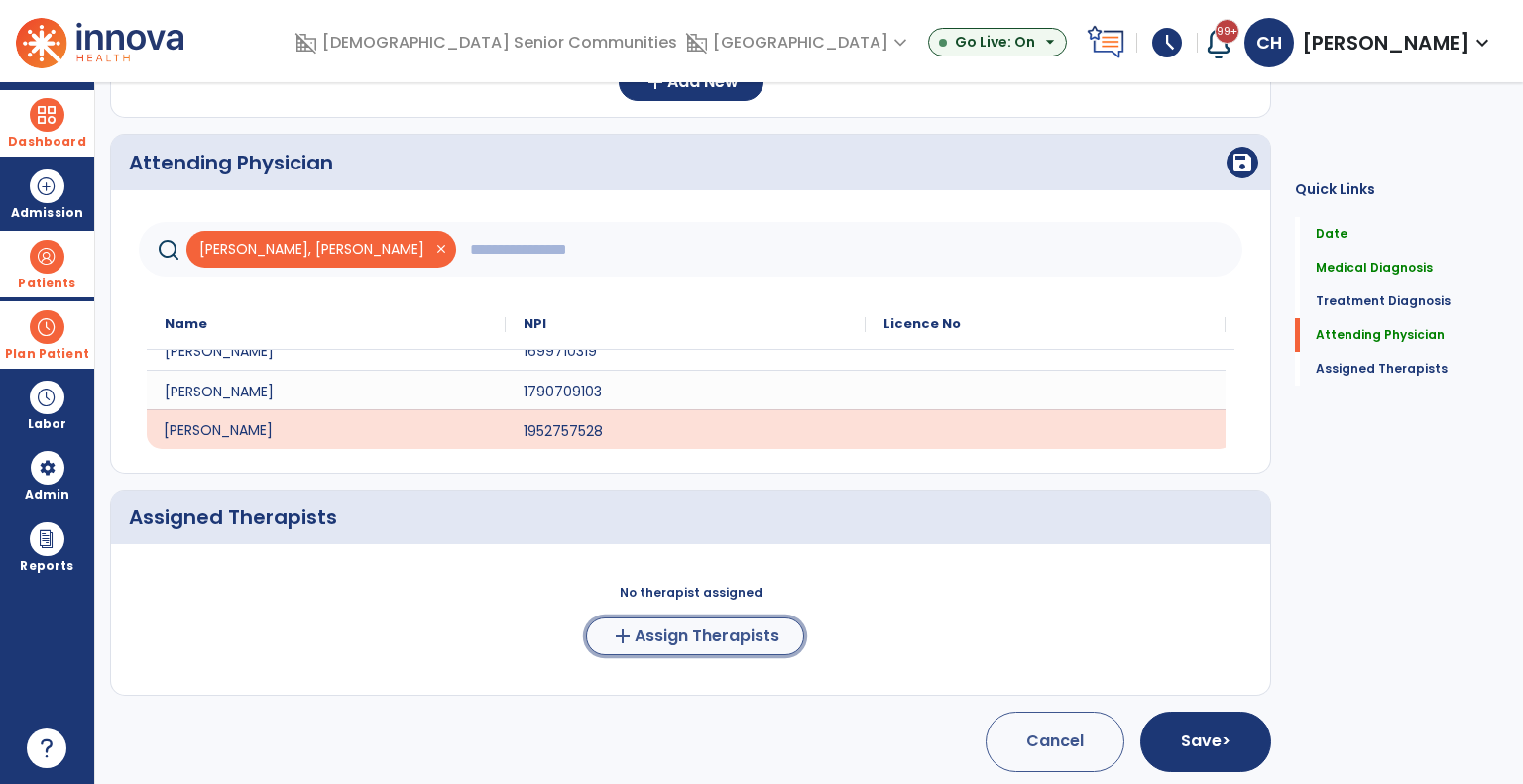 click on "Assign Therapists" 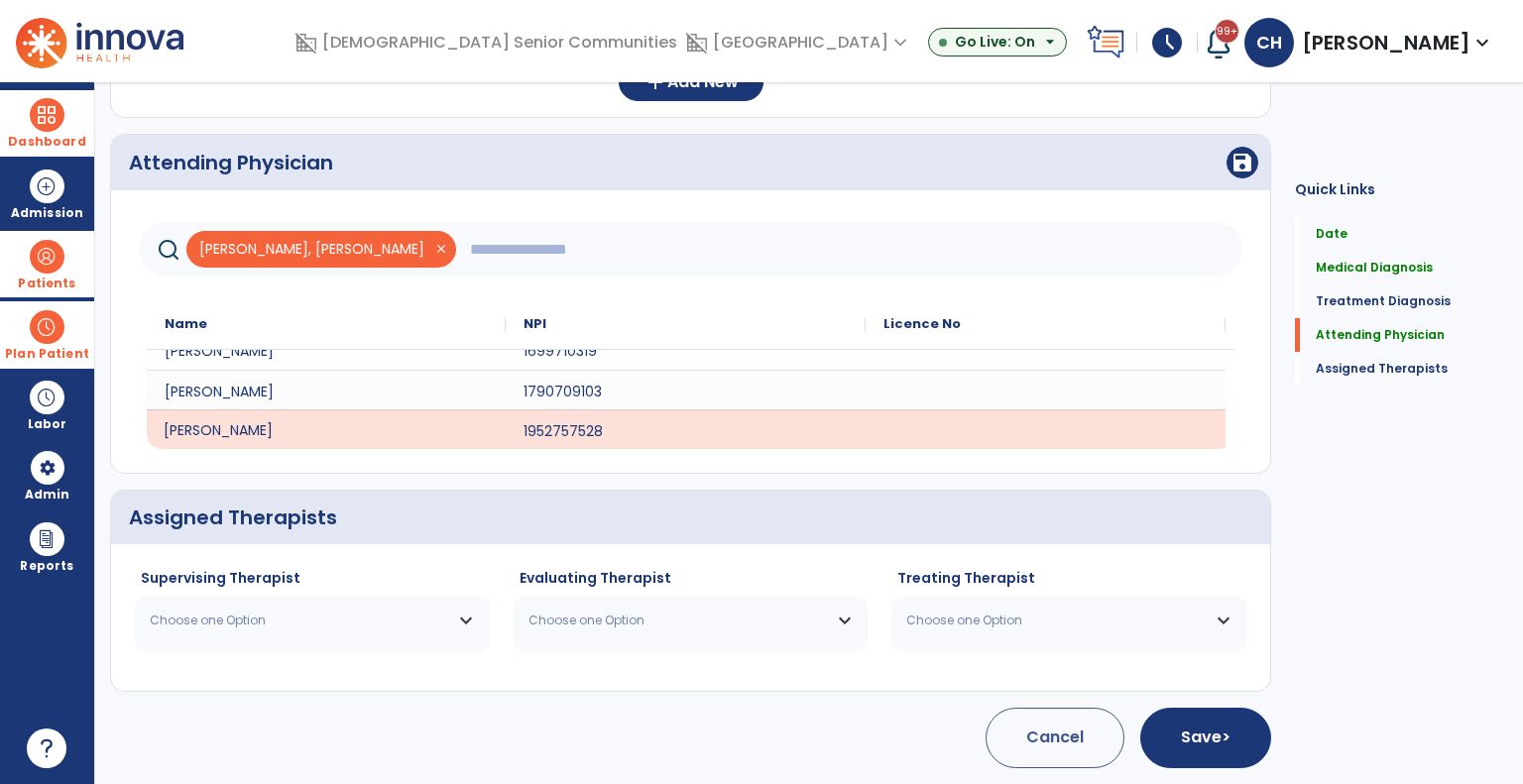 scroll, scrollTop: 670, scrollLeft: 0, axis: vertical 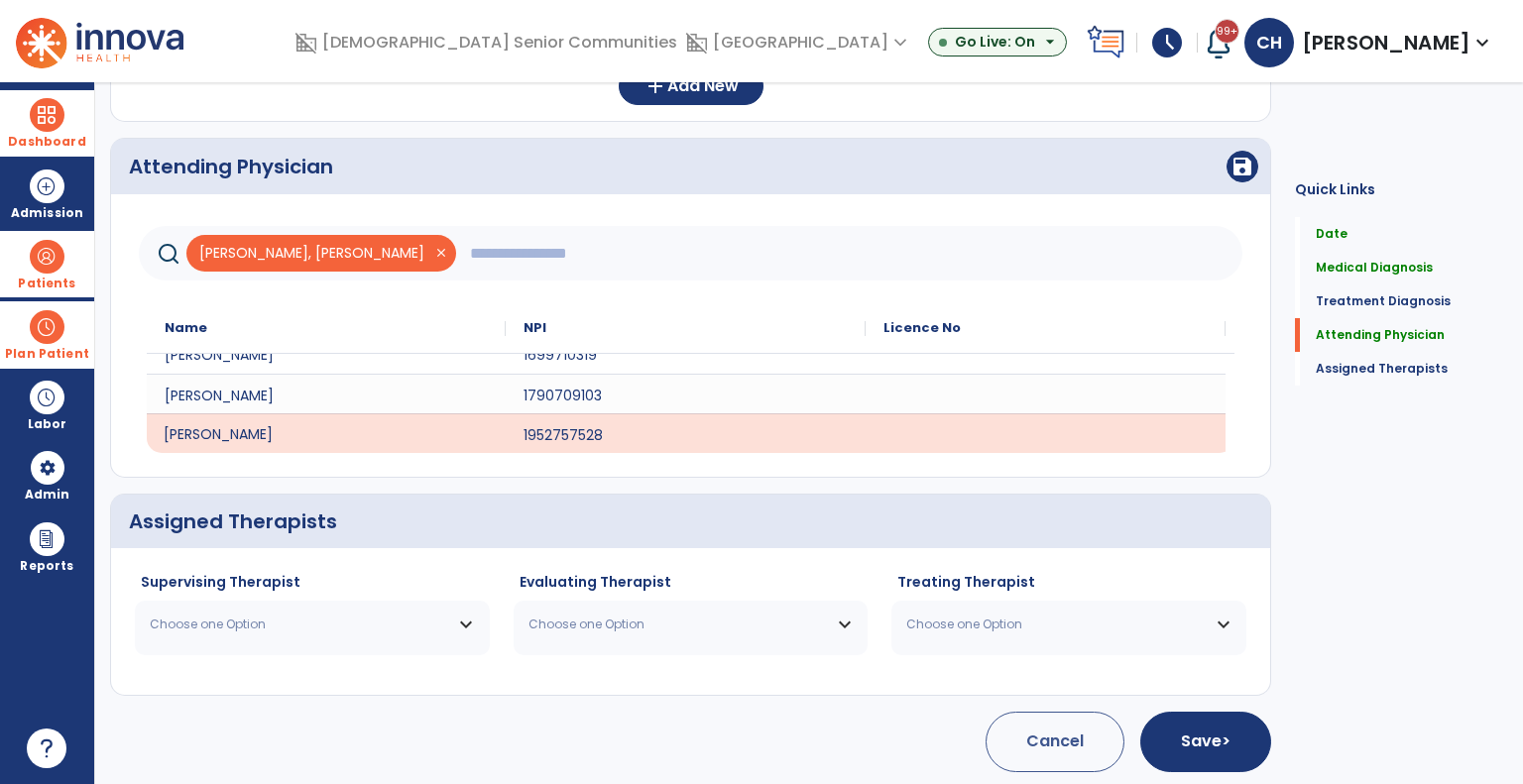 click on "Choose one Option" at bounding box center [312, 624] 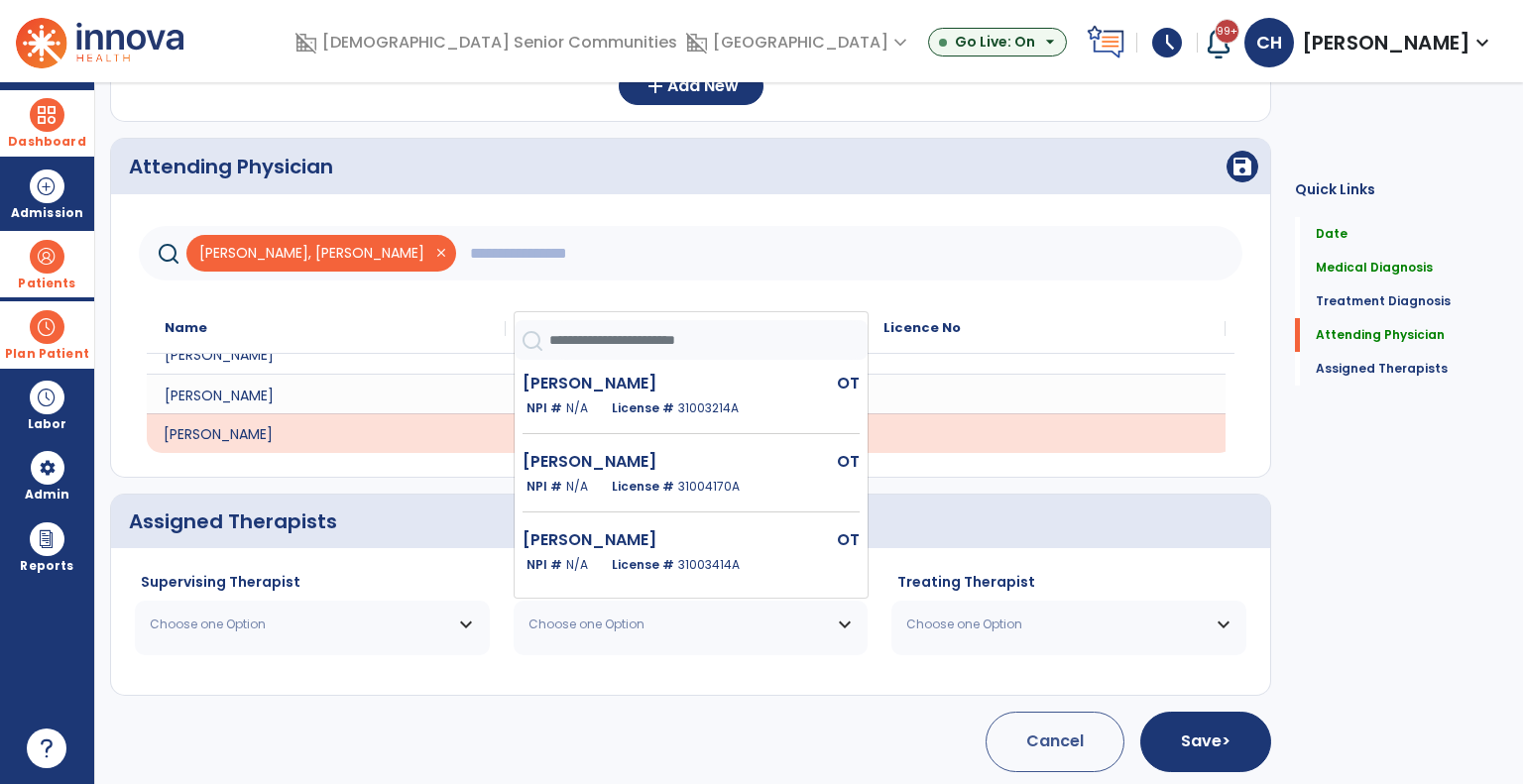 click on "Choose one Option" at bounding box center (299, 624) 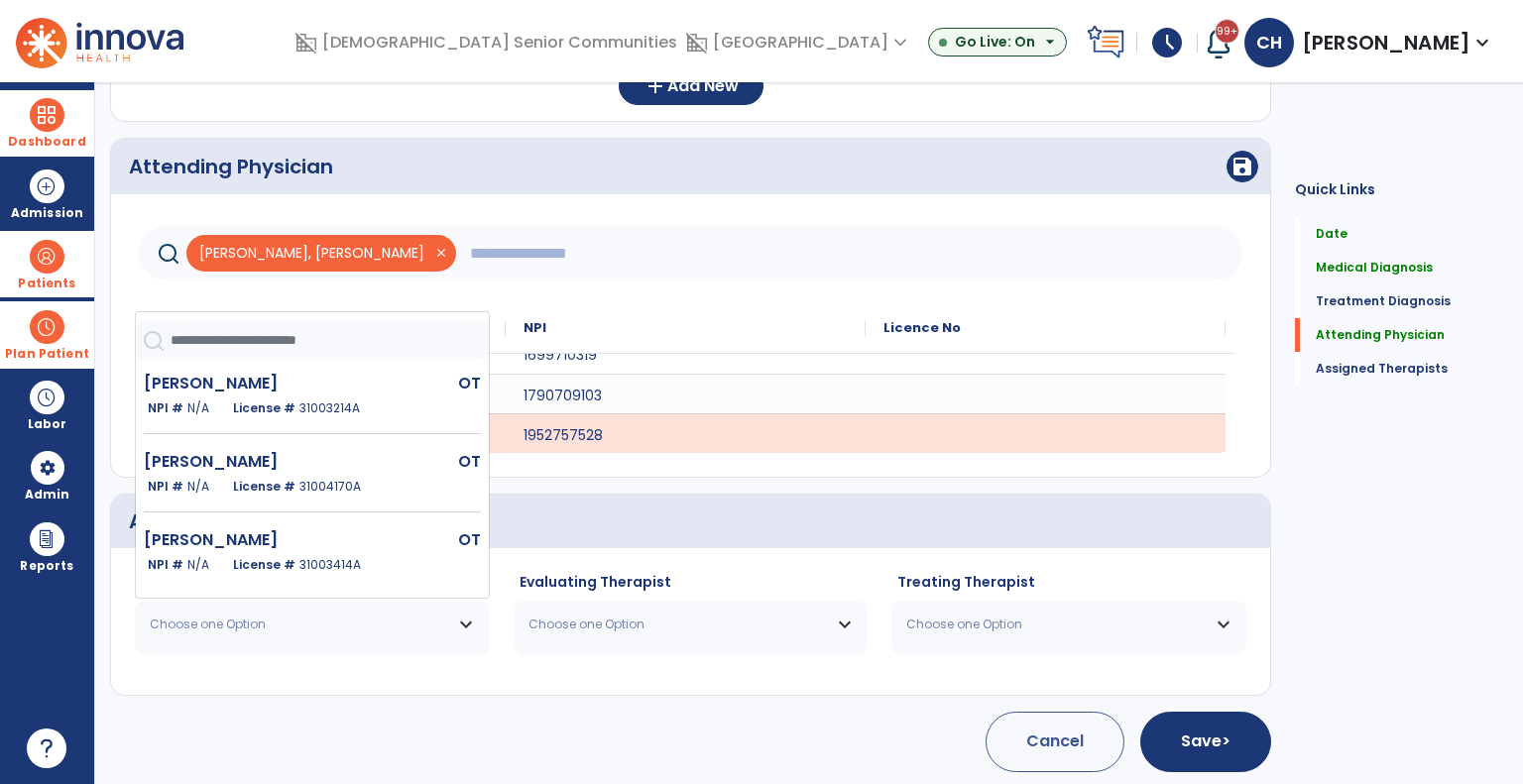 click on "Supervising Therapist Choose one Option [PERSON_NAME]  OT   NPI #  N/A   License #  31003214A [PERSON_NAME]  OT   NPI #  N/A   License #  31004170A [PERSON_NAME]  OT   NPI #  N/A   License #  31003414A [PERSON_NAME]  OT   NPI #  N/A   License #  31008372A [PERSON_NAME]  OT   NPI #  N/A   License #  31004180A Evaluating Therapist Choose one Option [PERSON_NAME]  OT   NPI #  N/A   License #  31003214A [PERSON_NAME]  OT   NPI #  N/A   License #  31004170A [PERSON_NAME]  OT   NPI #  N/A   License #  31003414A [PERSON_NAME]  OT   NPI #  N/A   License #  31008372A [PERSON_NAME]  OT   NPI #  N/A   License #  31004180A Treating Therapist Choose one Option [PERSON_NAME]  OT   NPI #  N/A   License #  31003214A [PERSON_NAME]  OT   NPI #  N/A   License #  31004170A [PERSON_NAME]  OT   NPI #  N/A   License #  31003414A [PERSON_NAME]  OT   NPI #  N/A   License #  31008372A [PERSON_NAME]  OTA   NPI #  N/A   License #  32003800A Huntington [PERSON_NAME]   NPI #  N/A   License #  32003428A [PERSON_NAME]  OT   NPI #  N/A  31004180A" 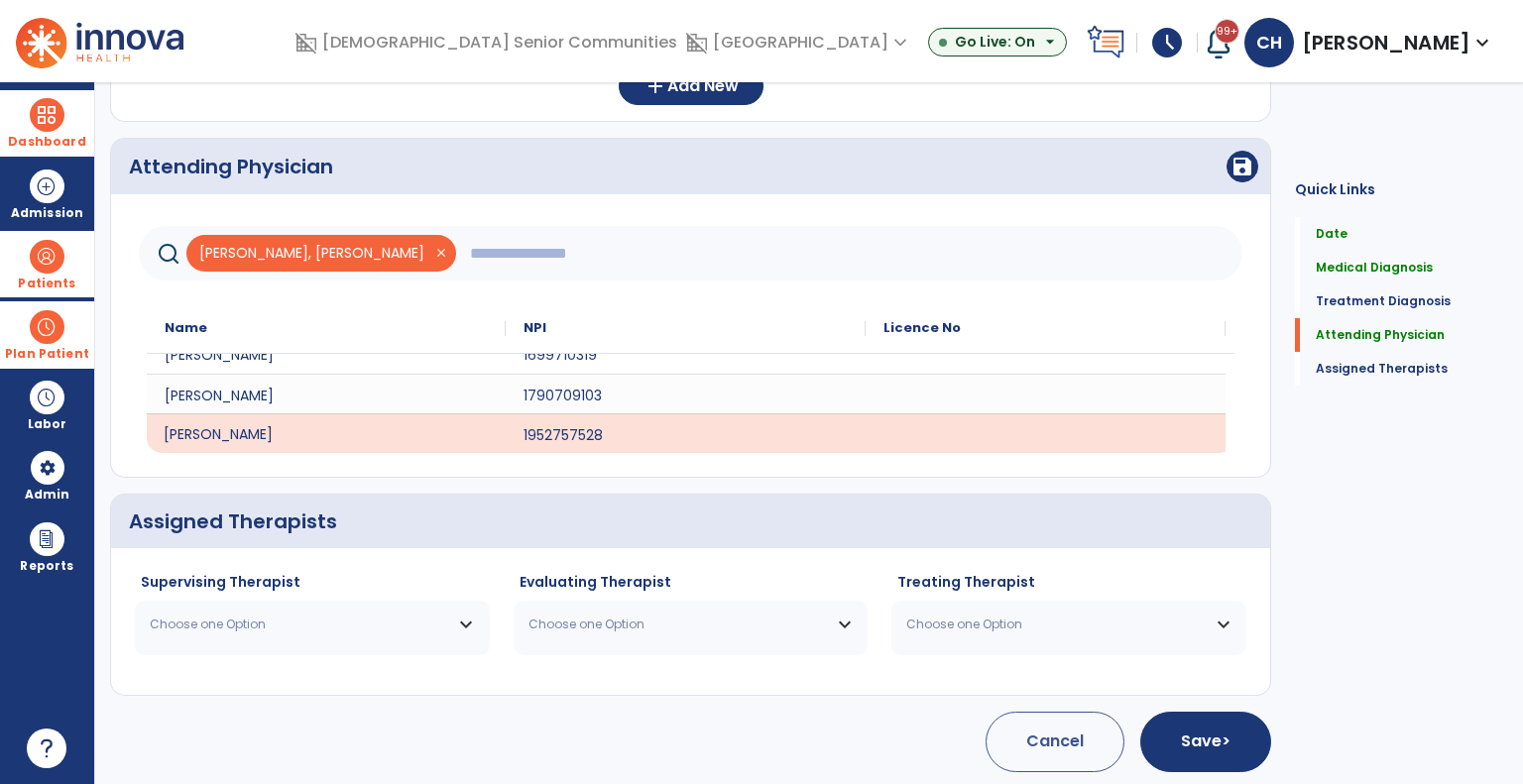 click on "Choose one Option" at bounding box center (299, 624) 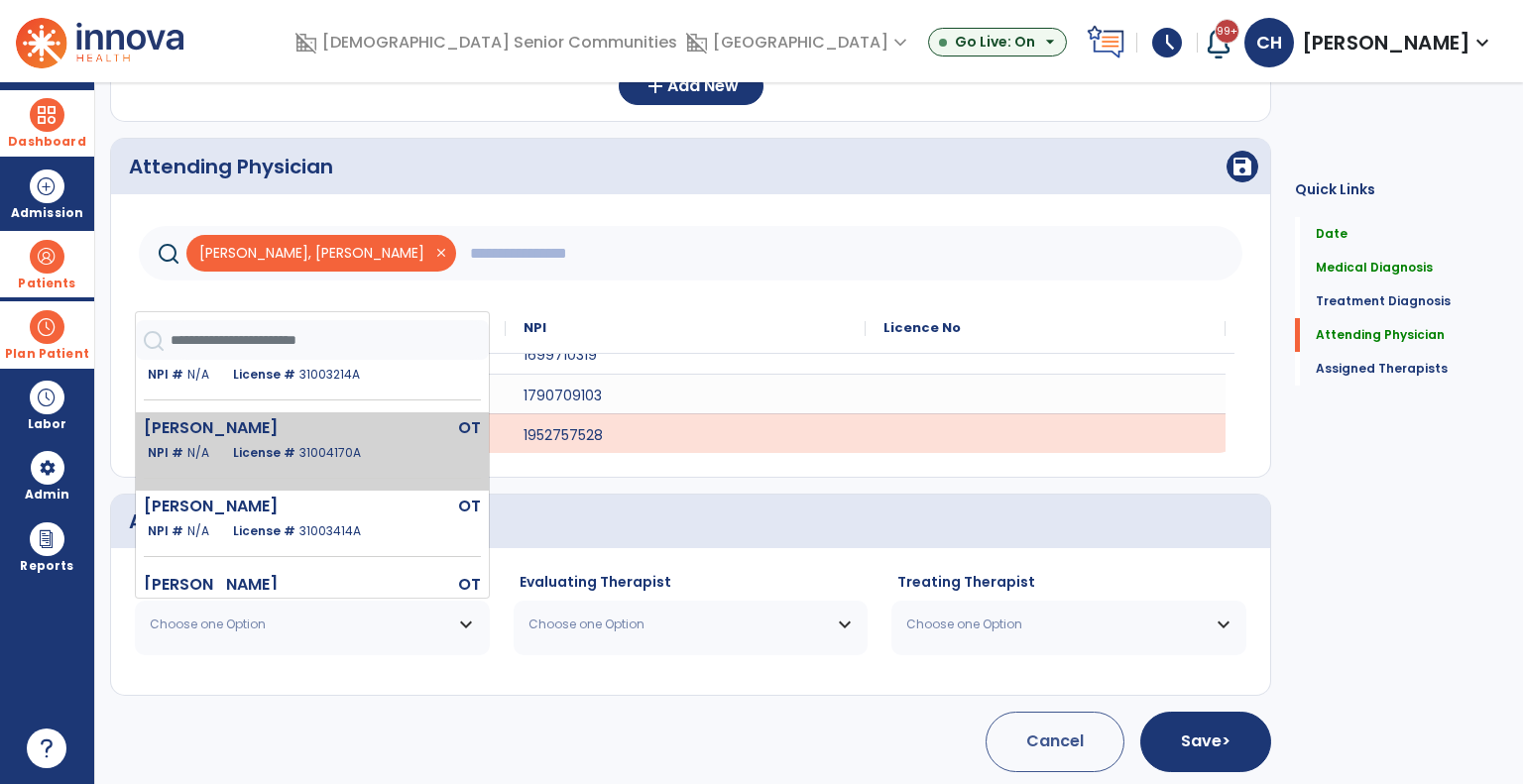 scroll, scrollTop: 0, scrollLeft: 0, axis: both 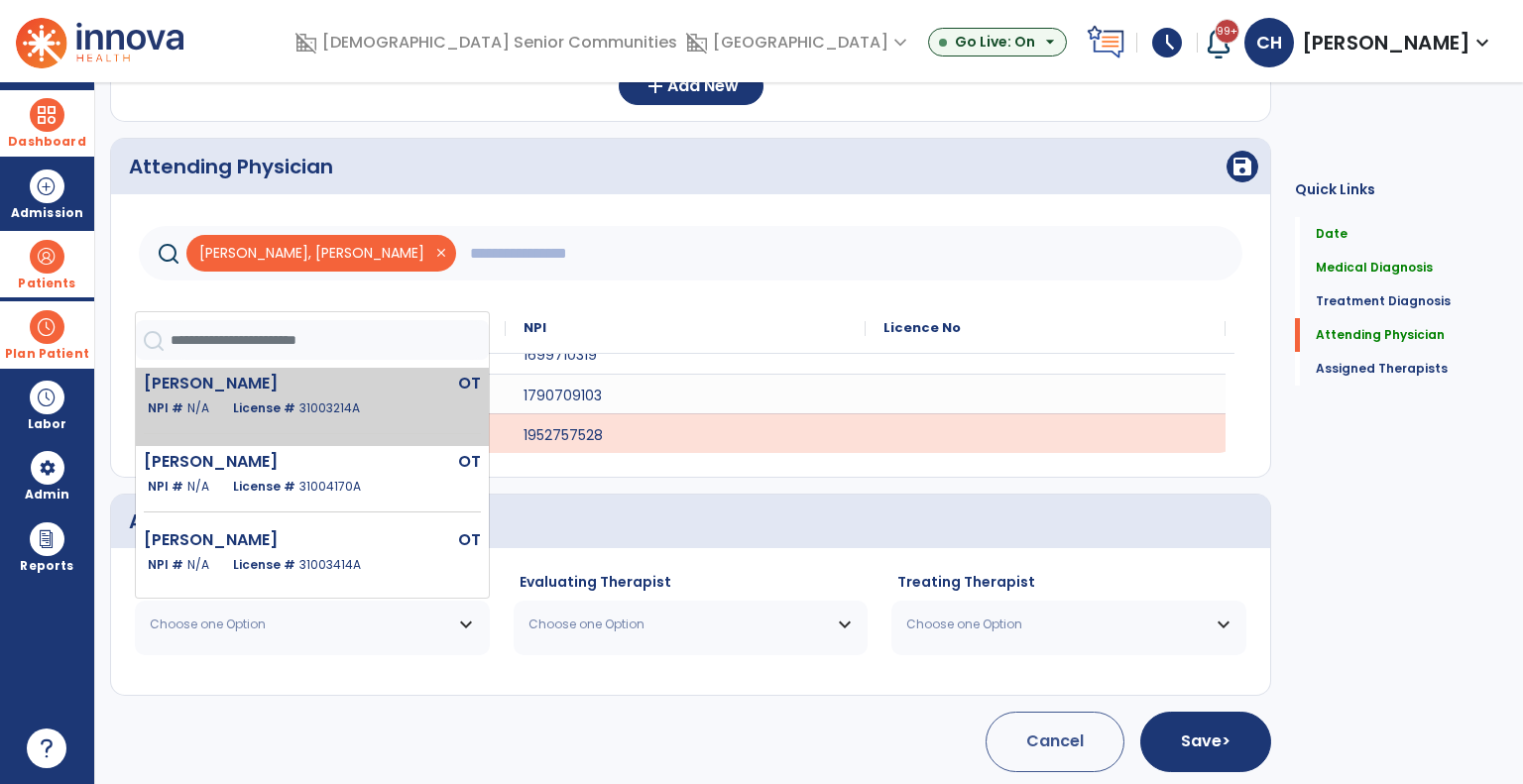 click on "License #  31003214A" 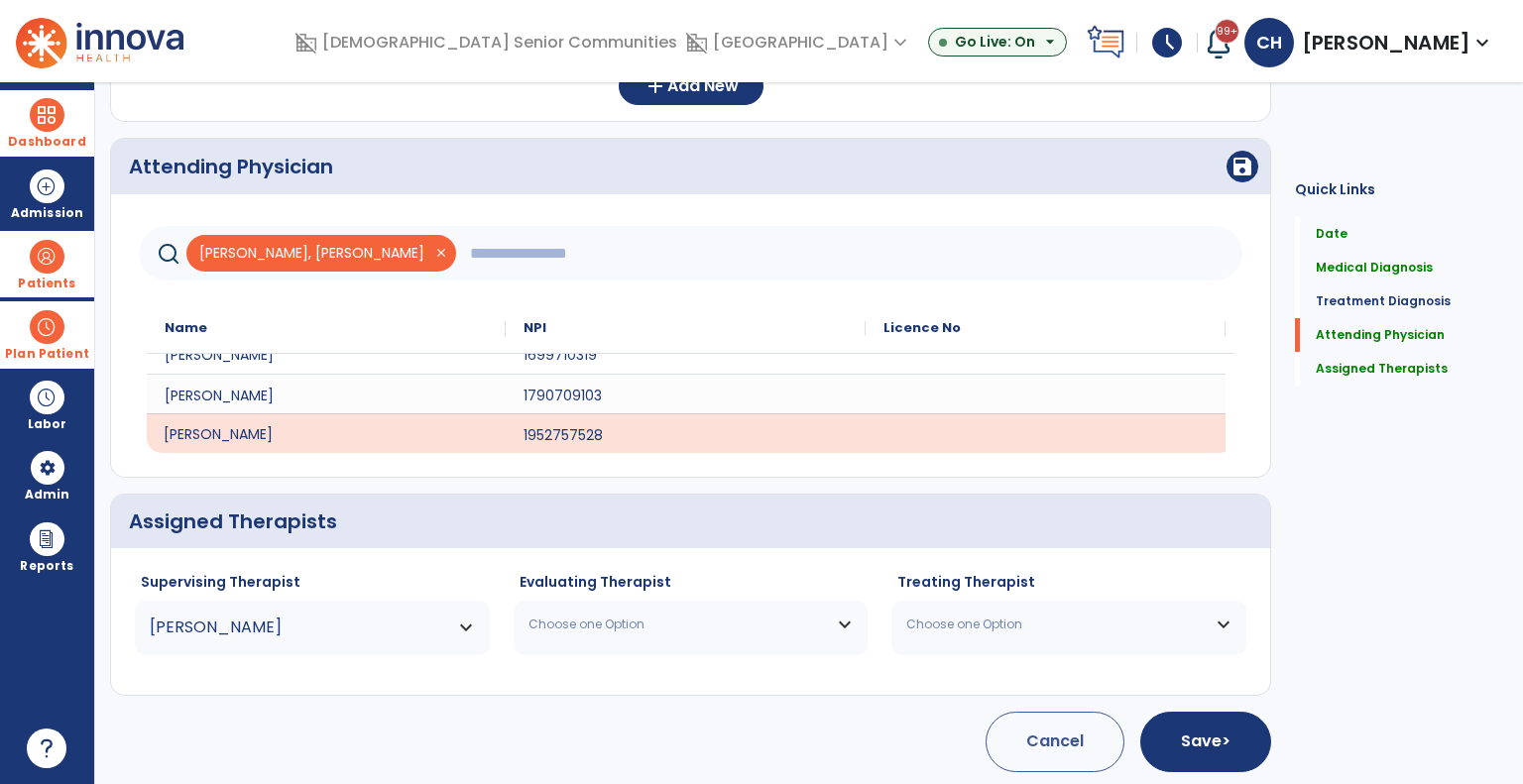 click on "[PERSON_NAME]" at bounding box center [312, 627] 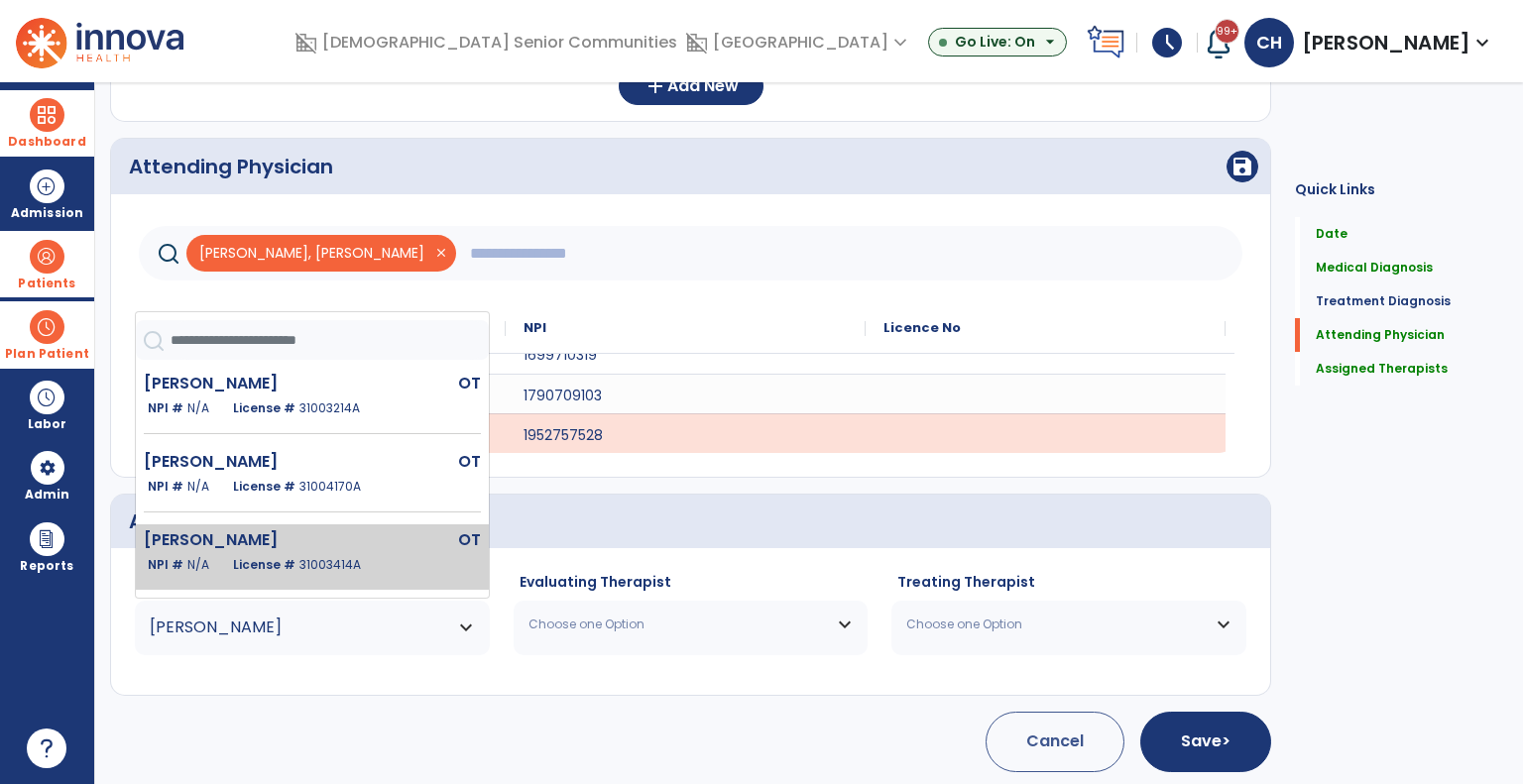click on "[PERSON_NAME]" 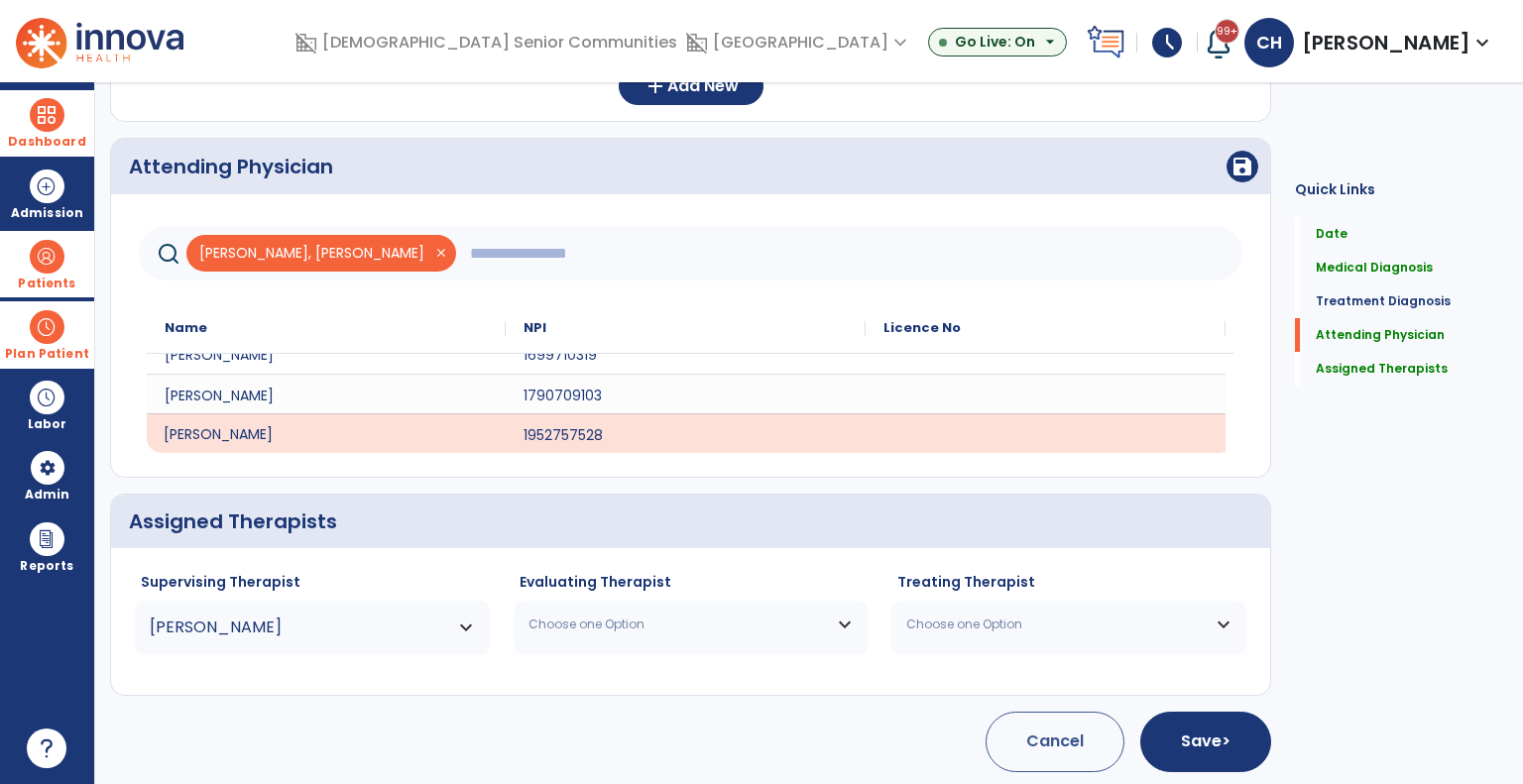 click on "Choose one Option" at bounding box center [691, 624] 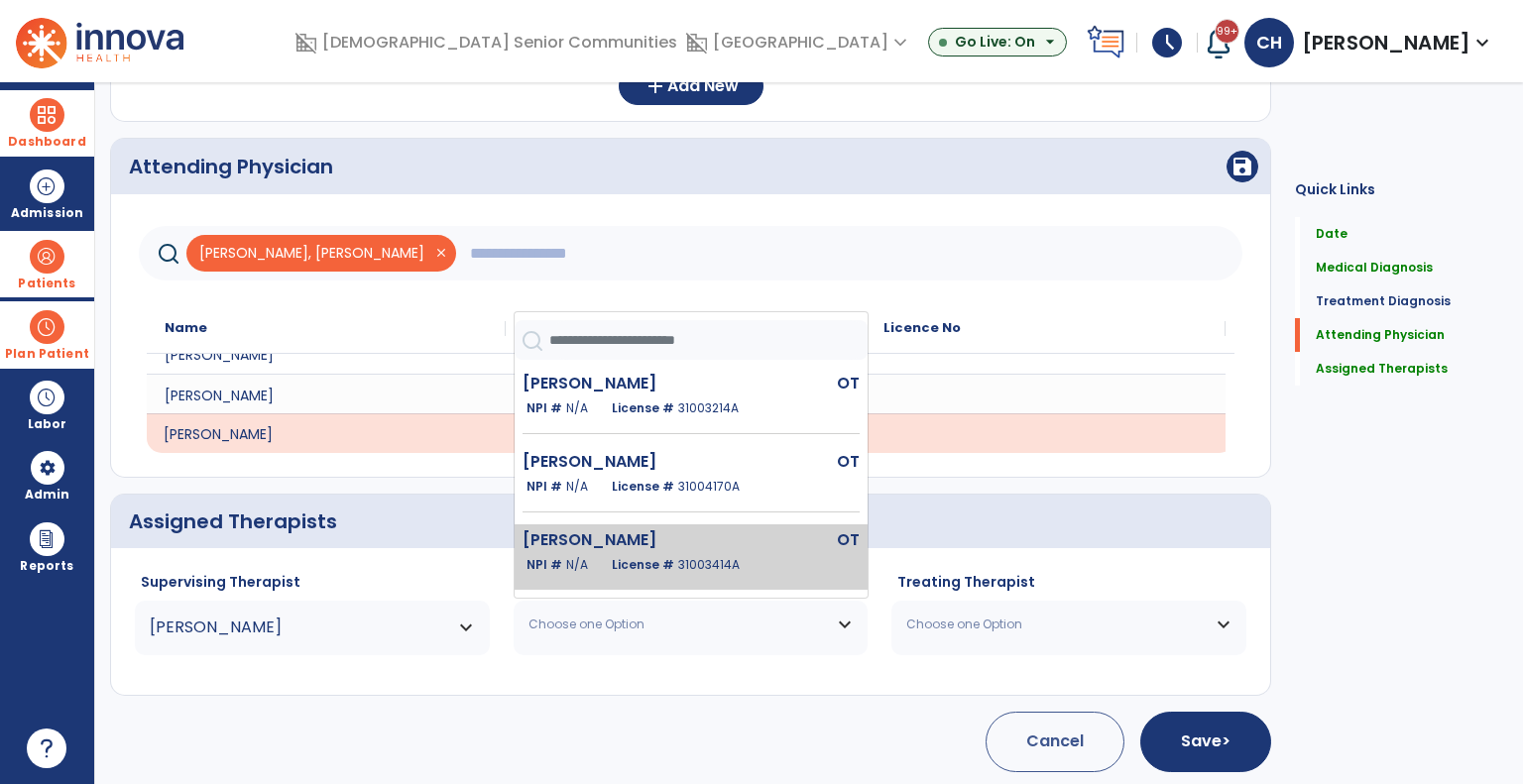 click on "[PERSON_NAME]" 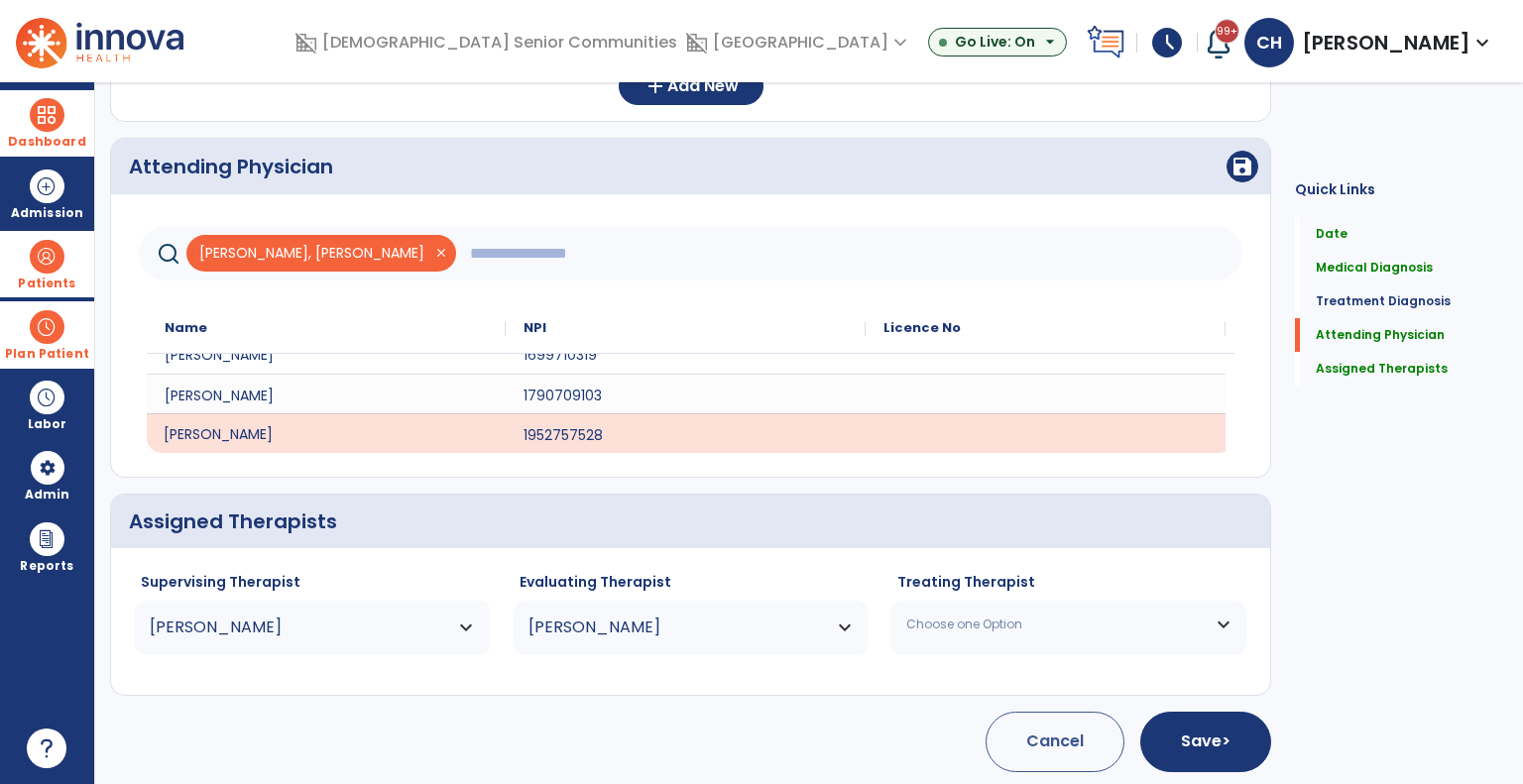 click on "Choose one Option" at bounding box center (1069, 624) 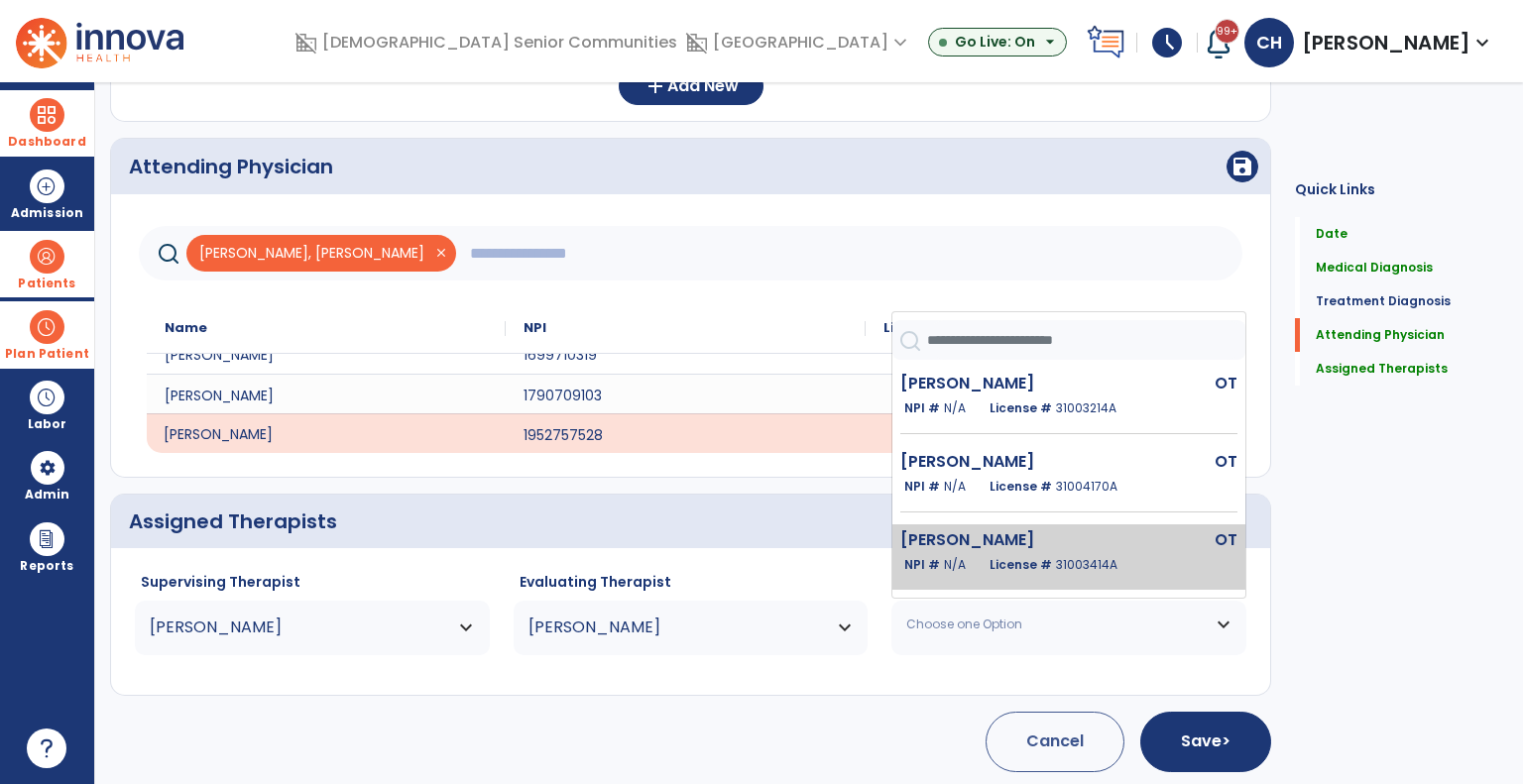click on "License #  31003414A" 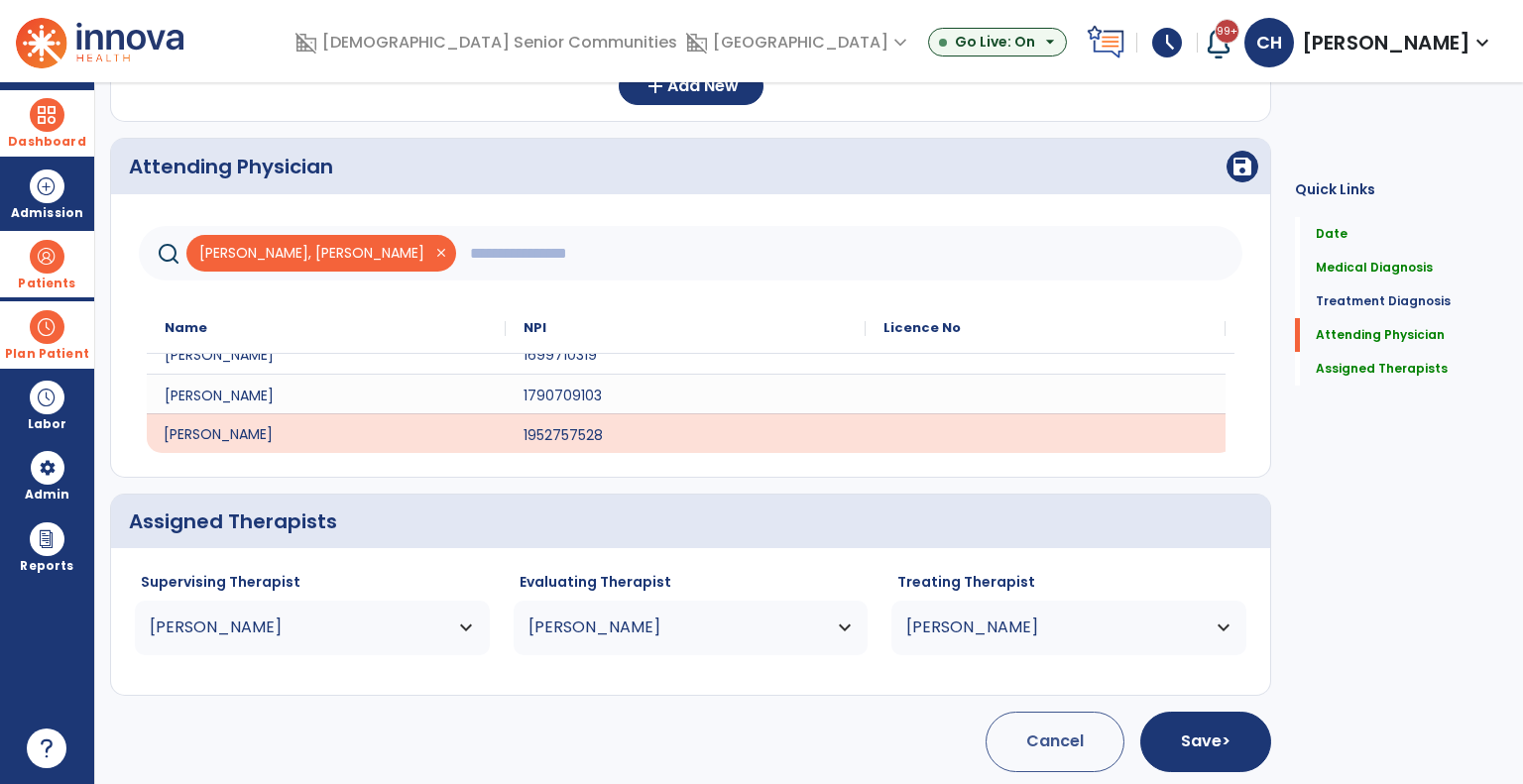 click on "[PERSON_NAME]" at bounding box center [312, 627] 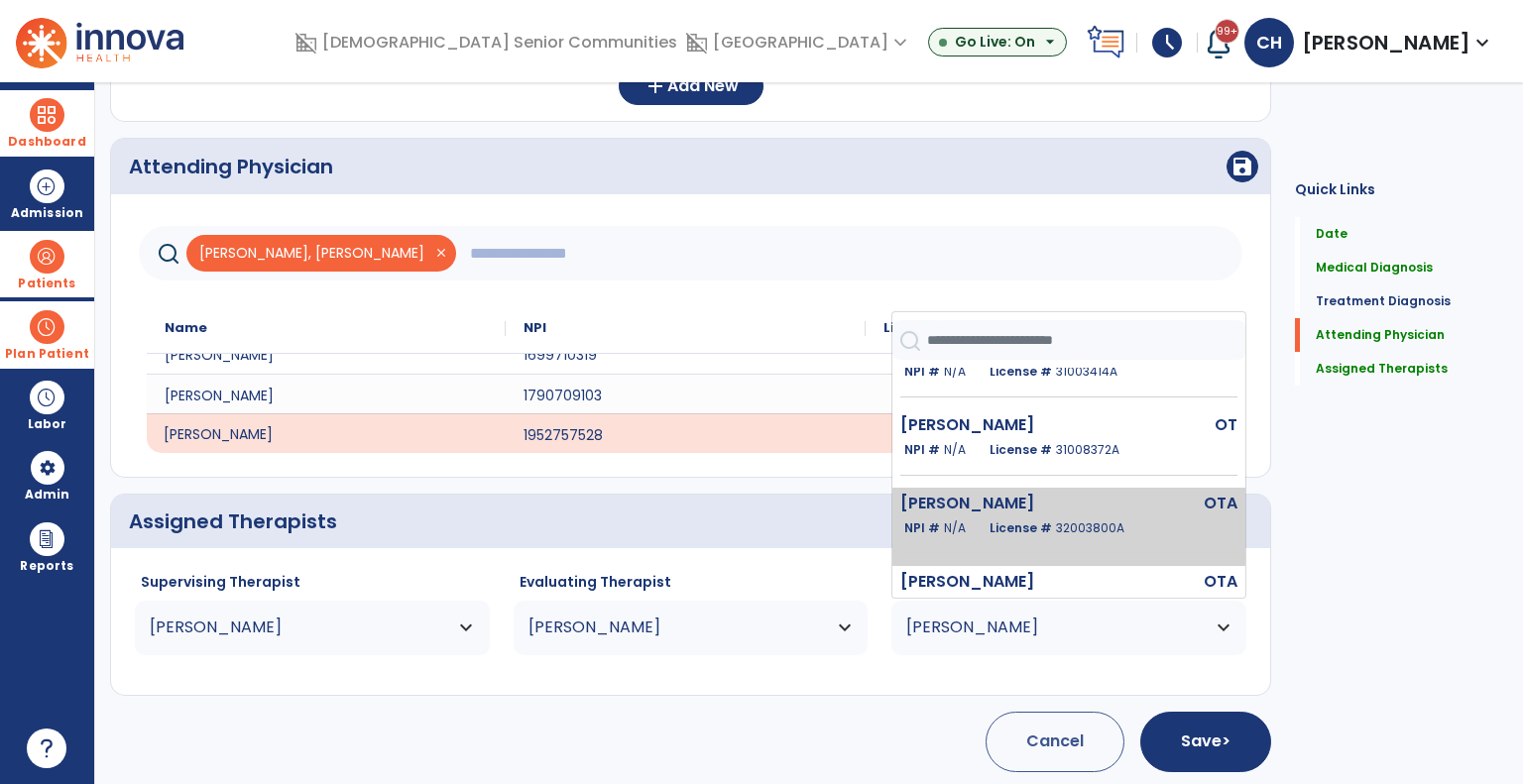 scroll, scrollTop: 198, scrollLeft: 0, axis: vertical 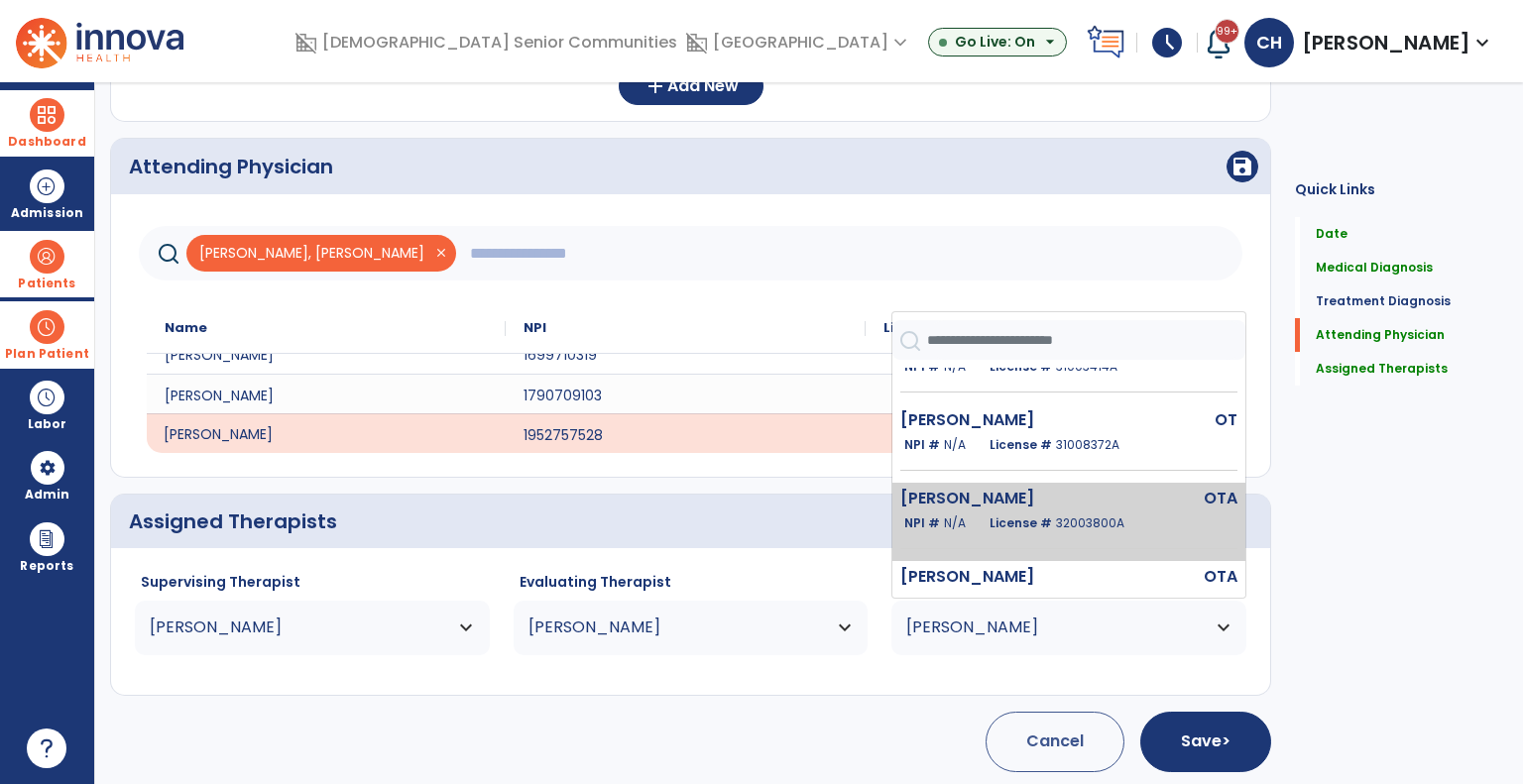 click on "License #  32003800A" 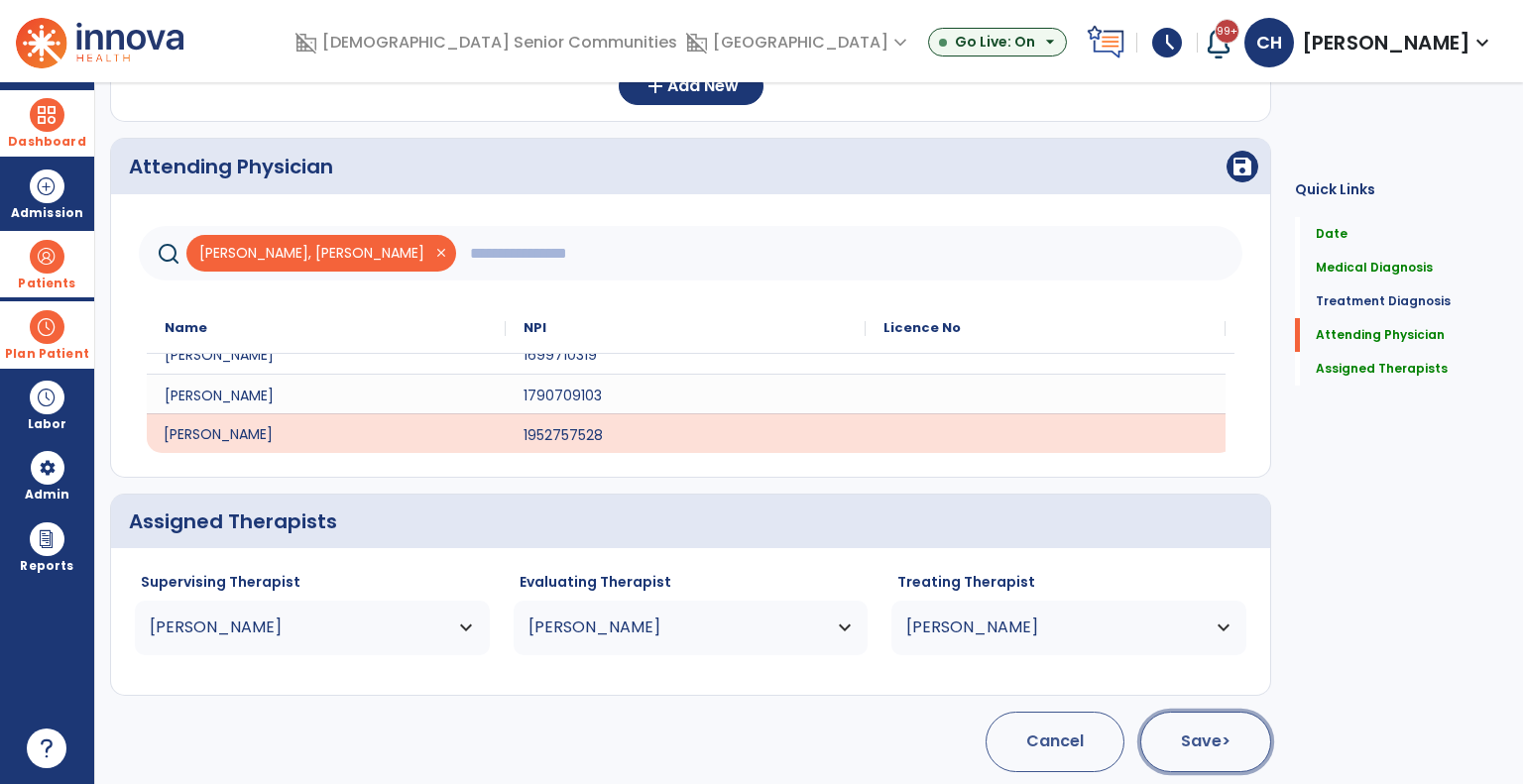 click on "Save  >" 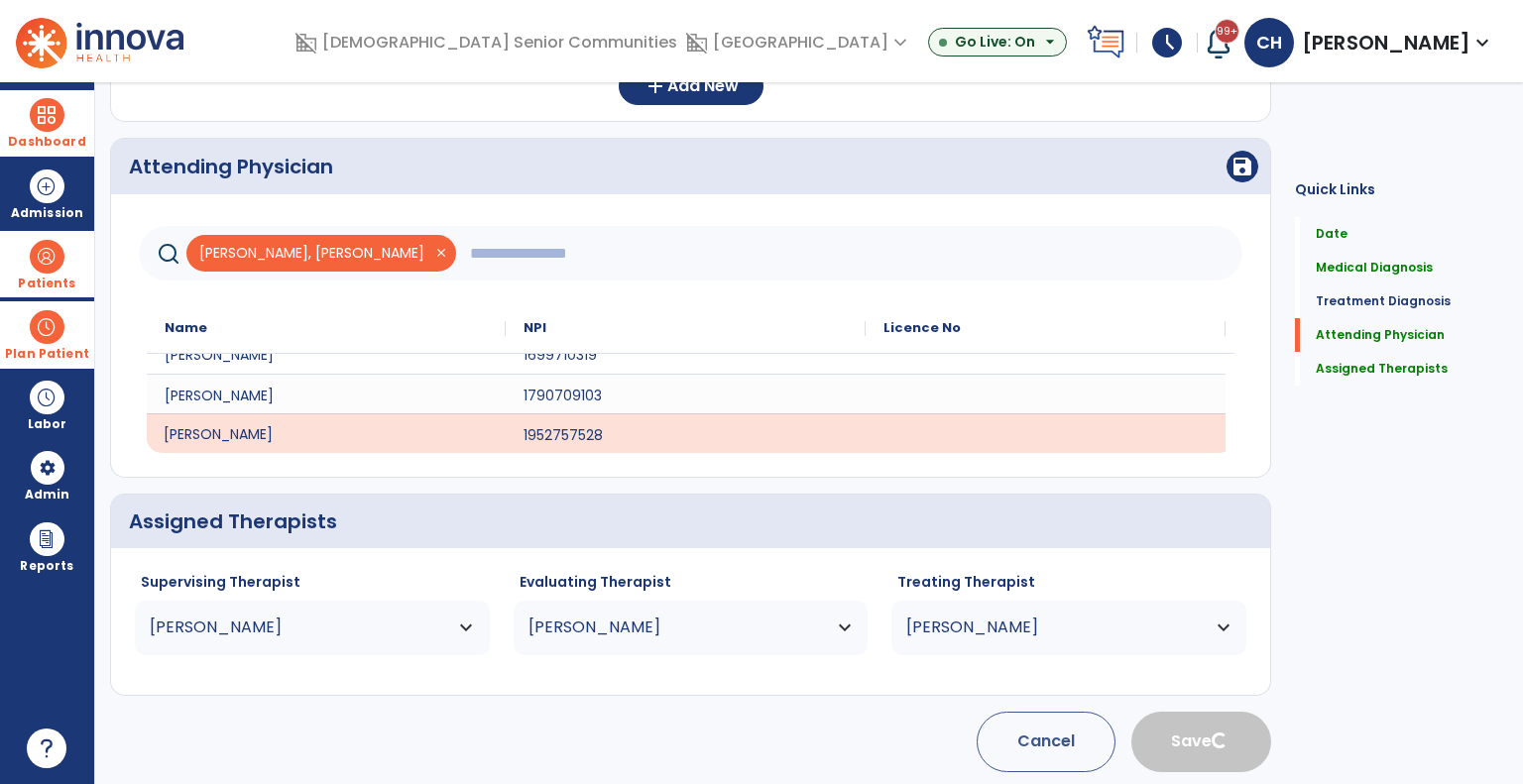 type 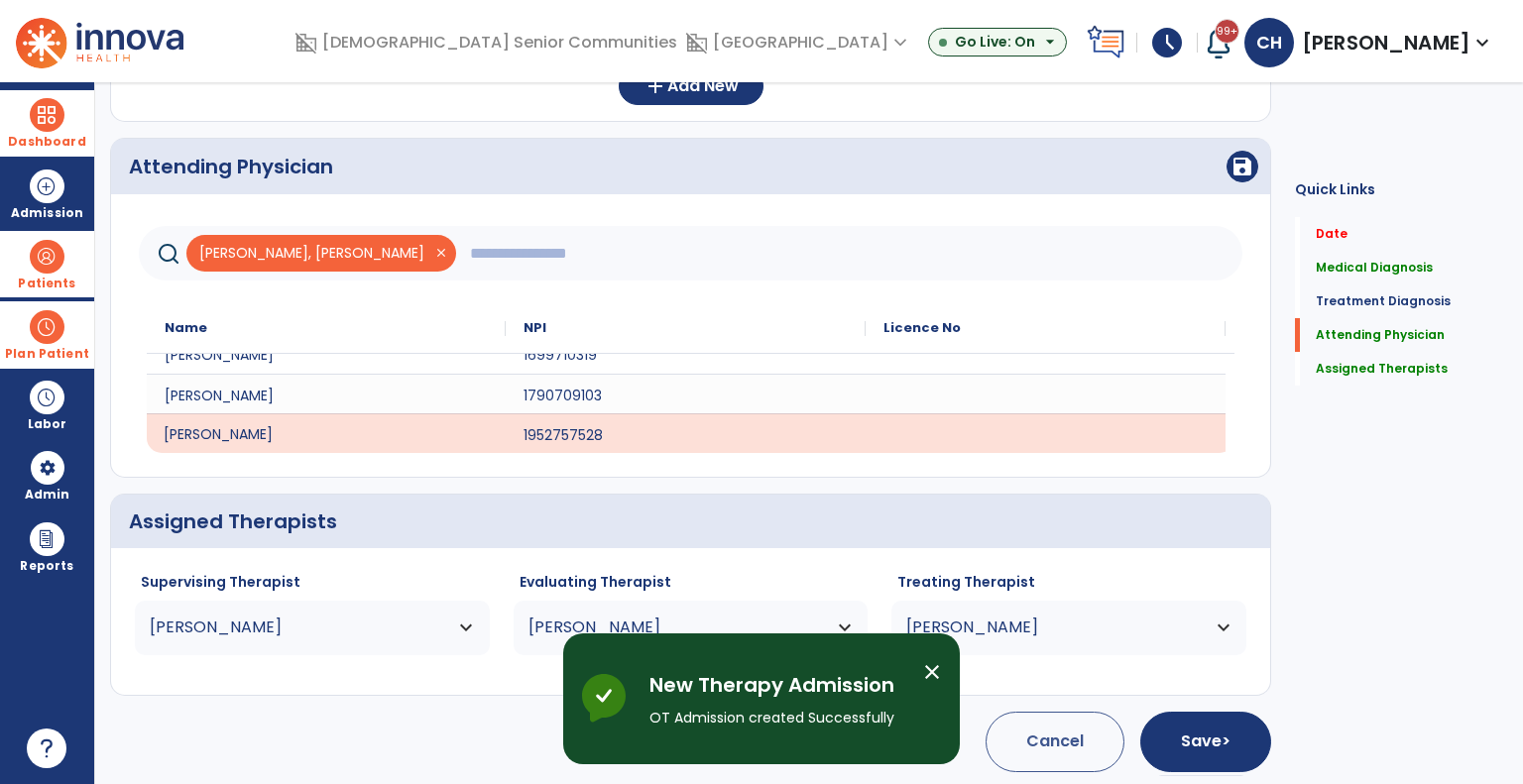 scroll, scrollTop: 0, scrollLeft: 0, axis: both 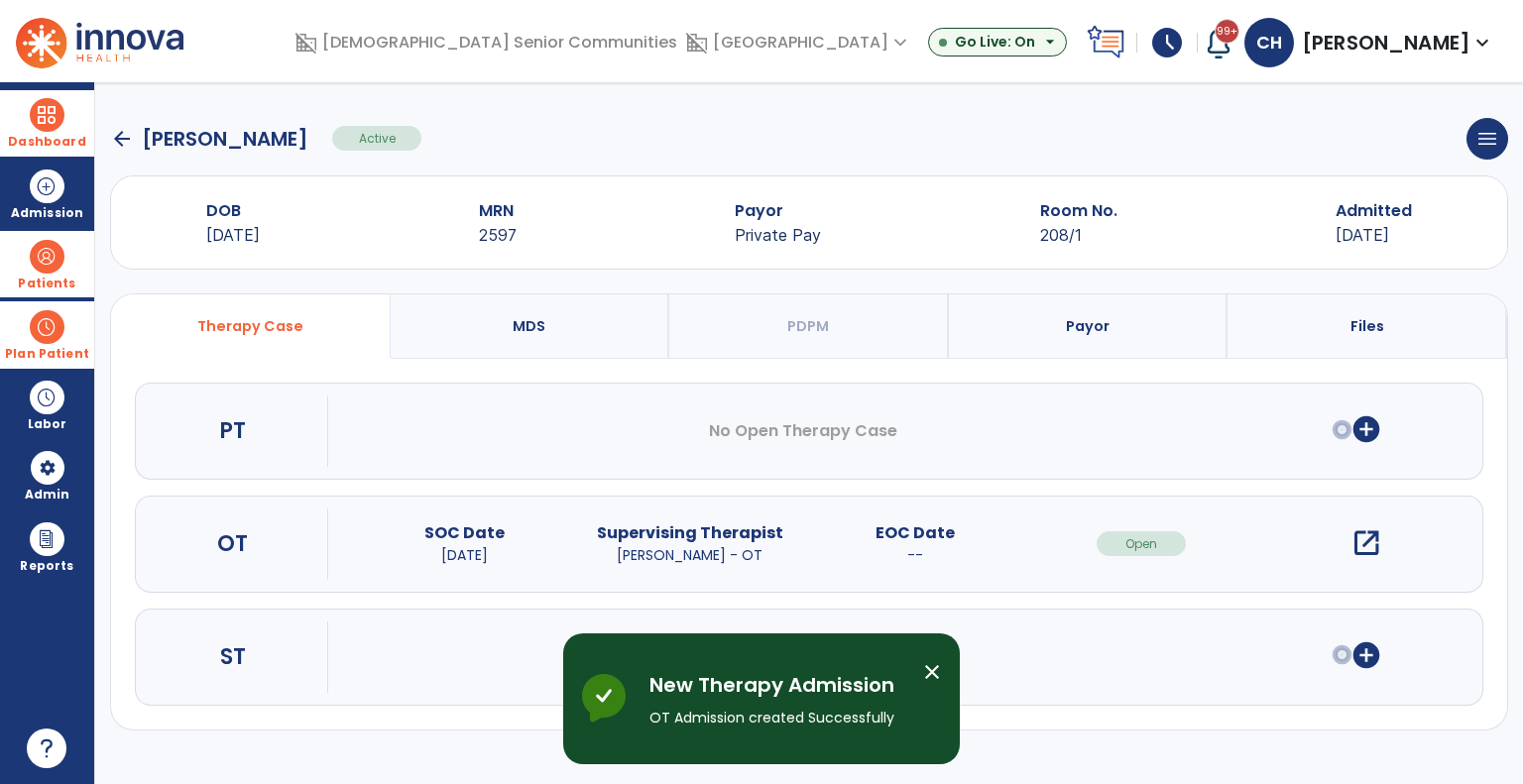 click on "arrow_back" 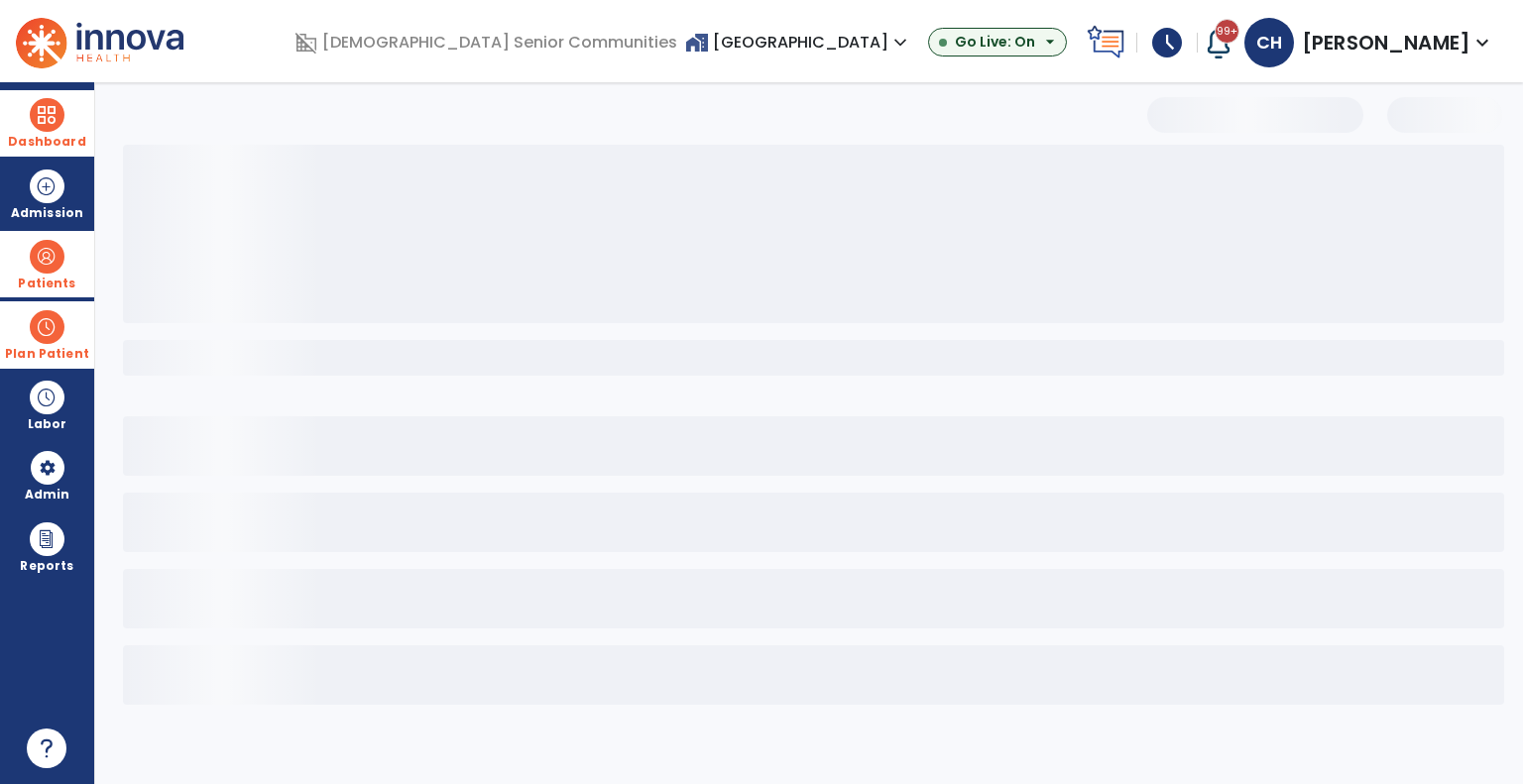 select on "***" 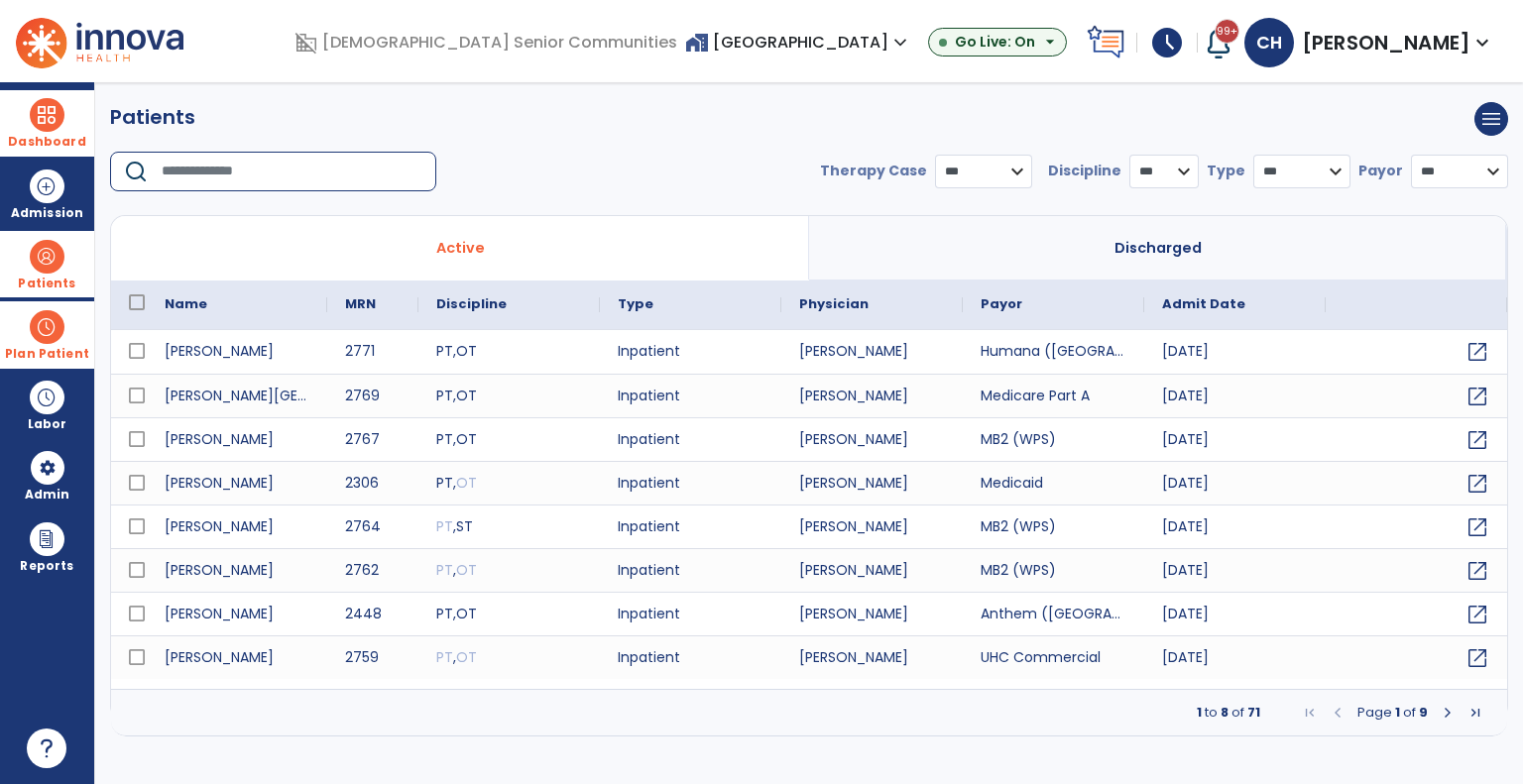 click at bounding box center [292, 171] 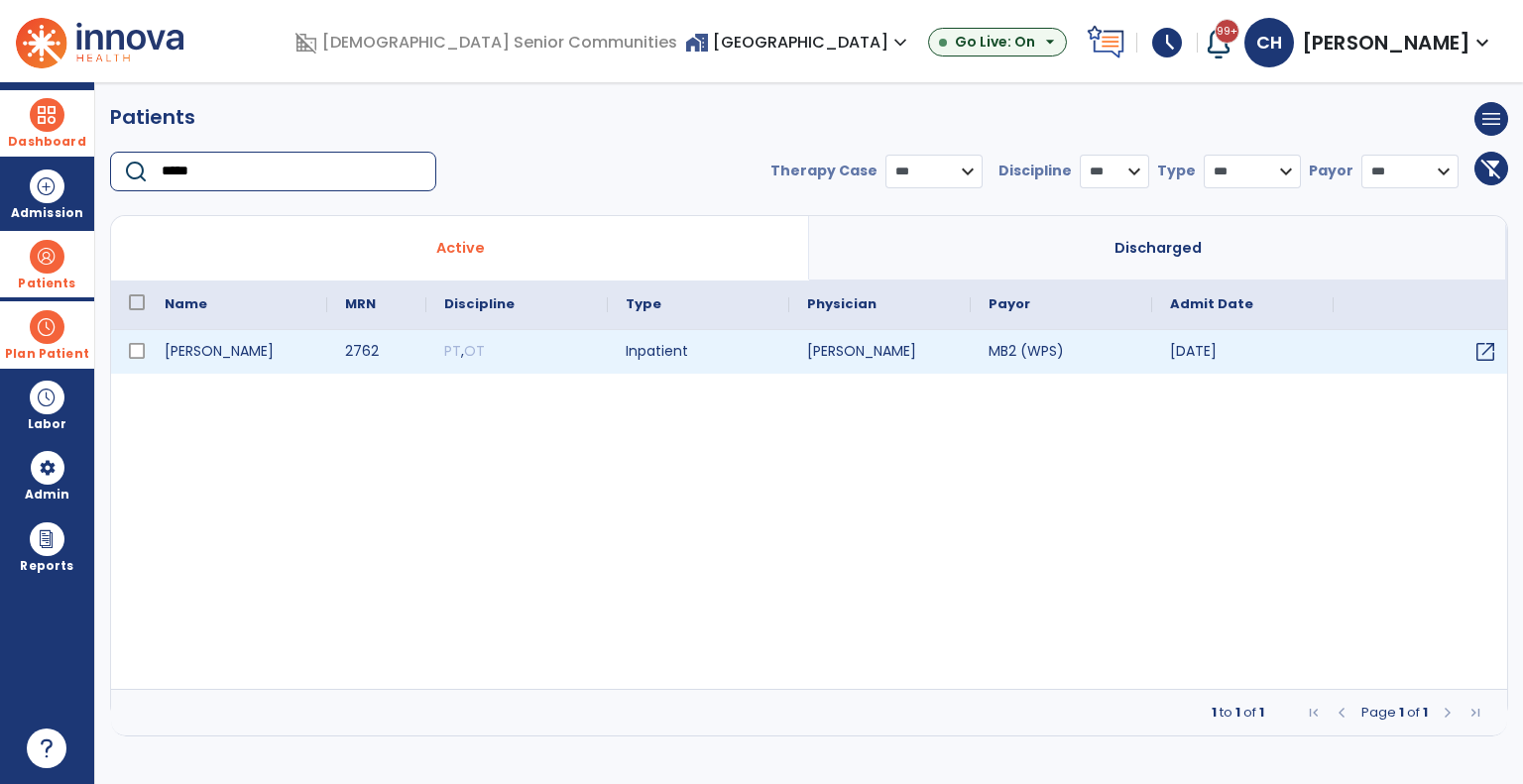 type on "*****" 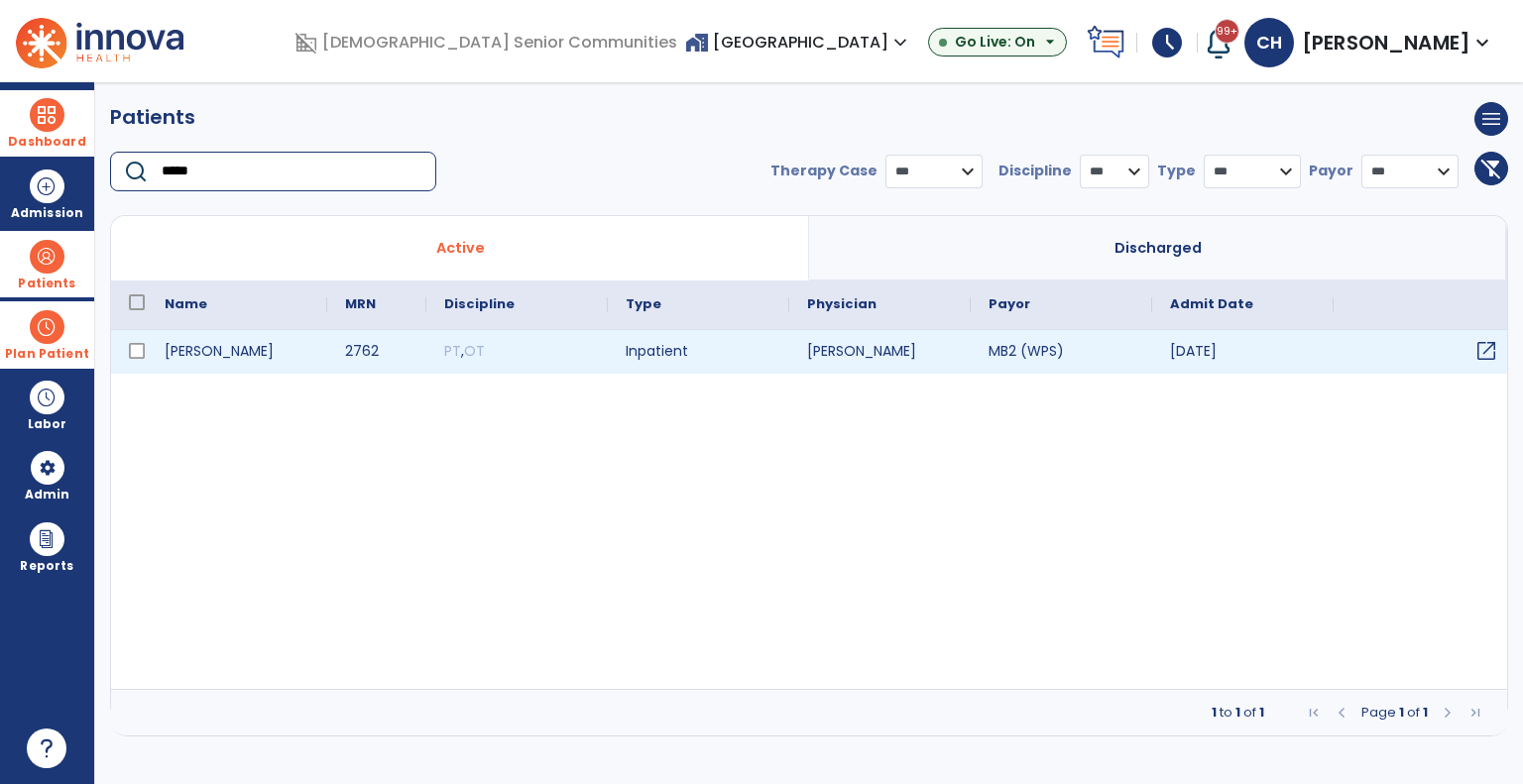 click on "open_in_new" at bounding box center [1486, 351] 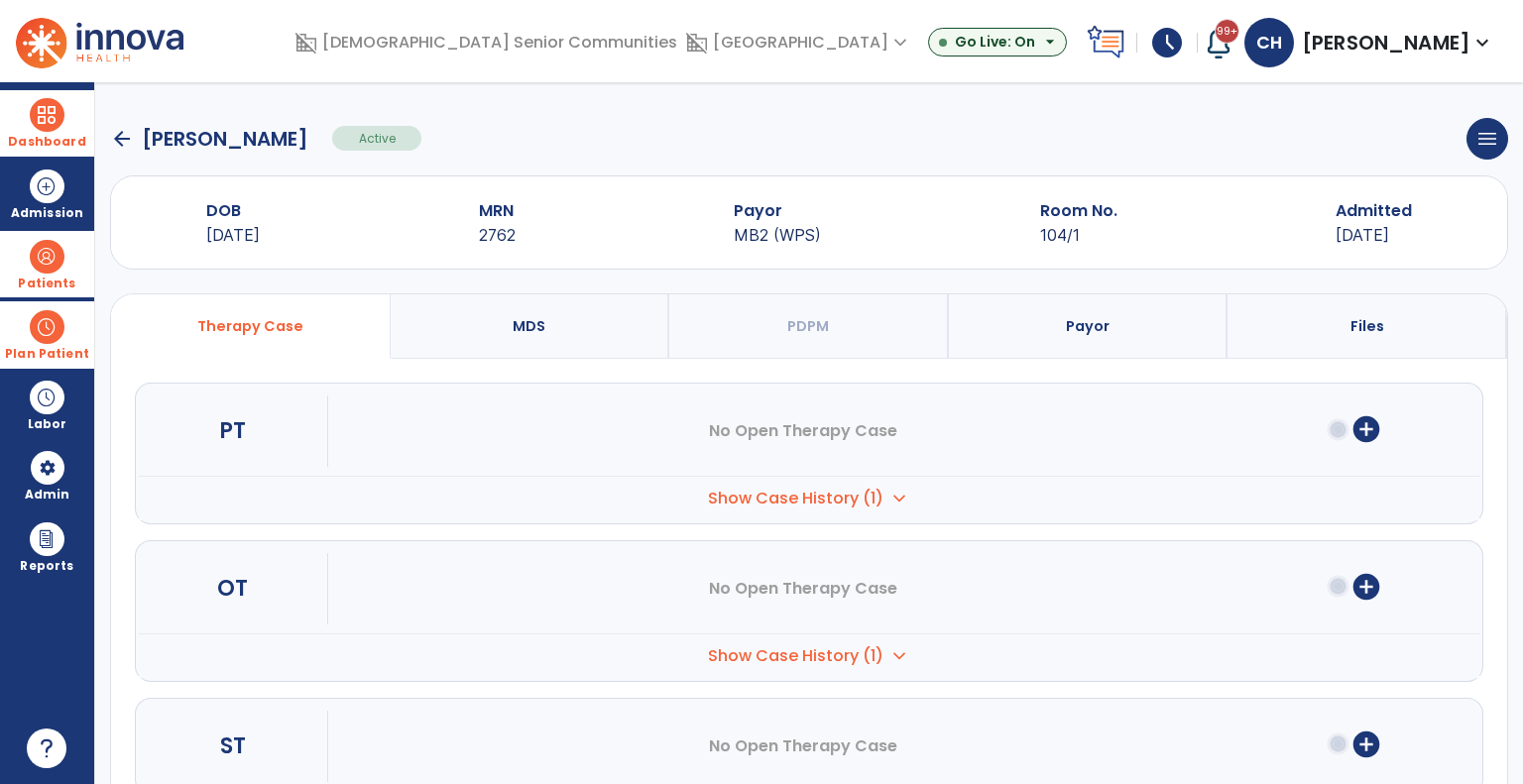 click on "add_circle" at bounding box center [1366, 587] 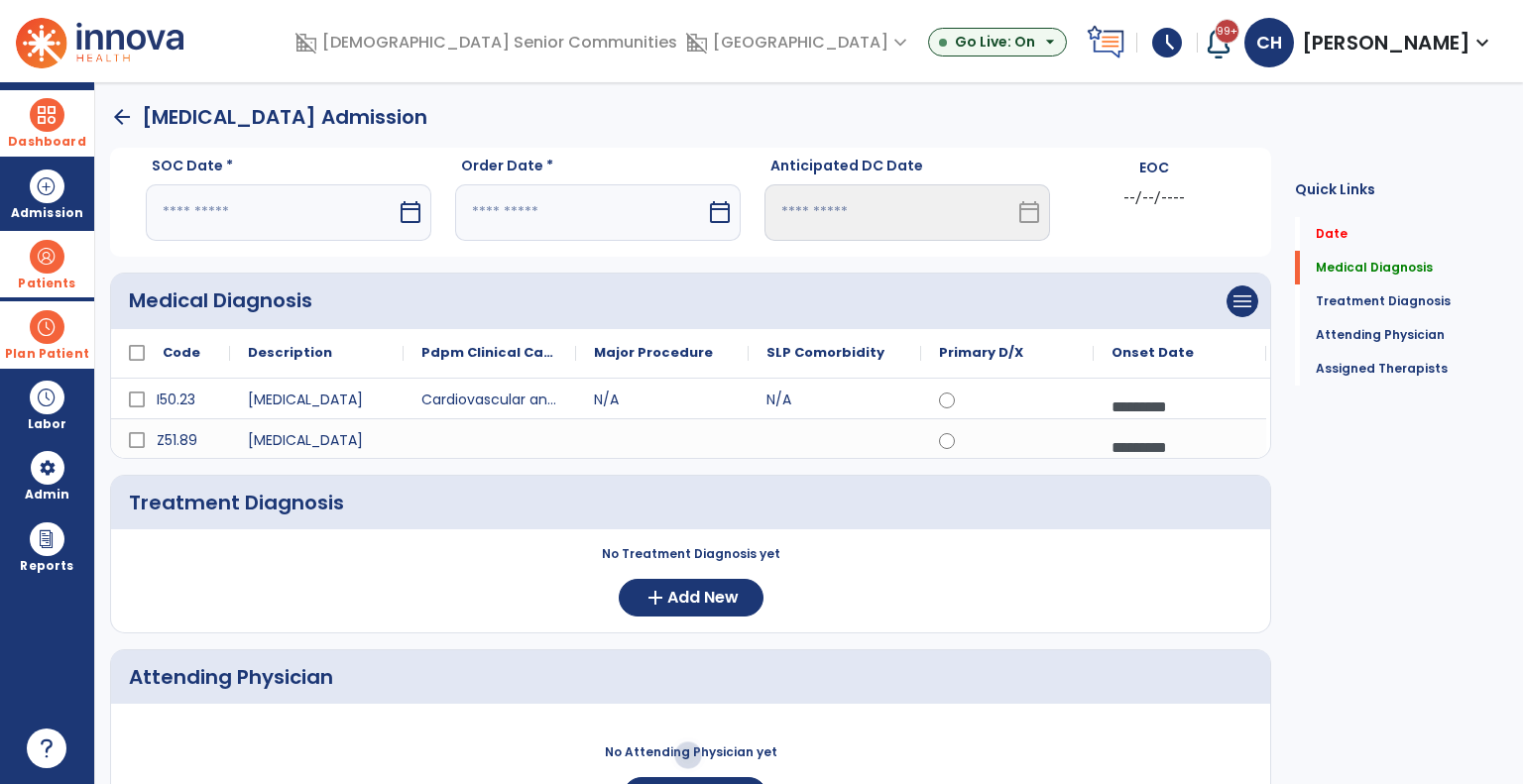 click on "calendar_today" at bounding box center (410, 212) 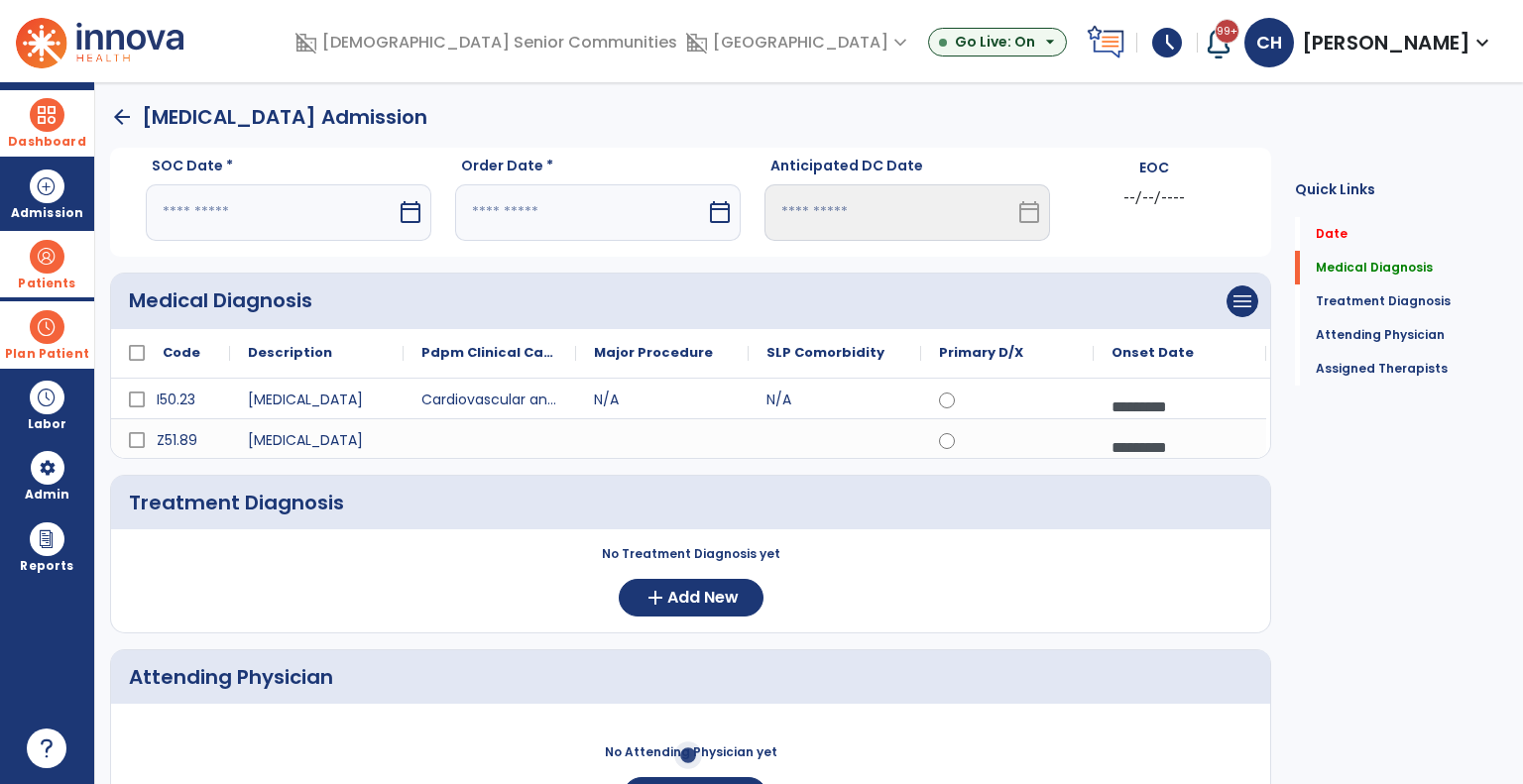 select on "*" 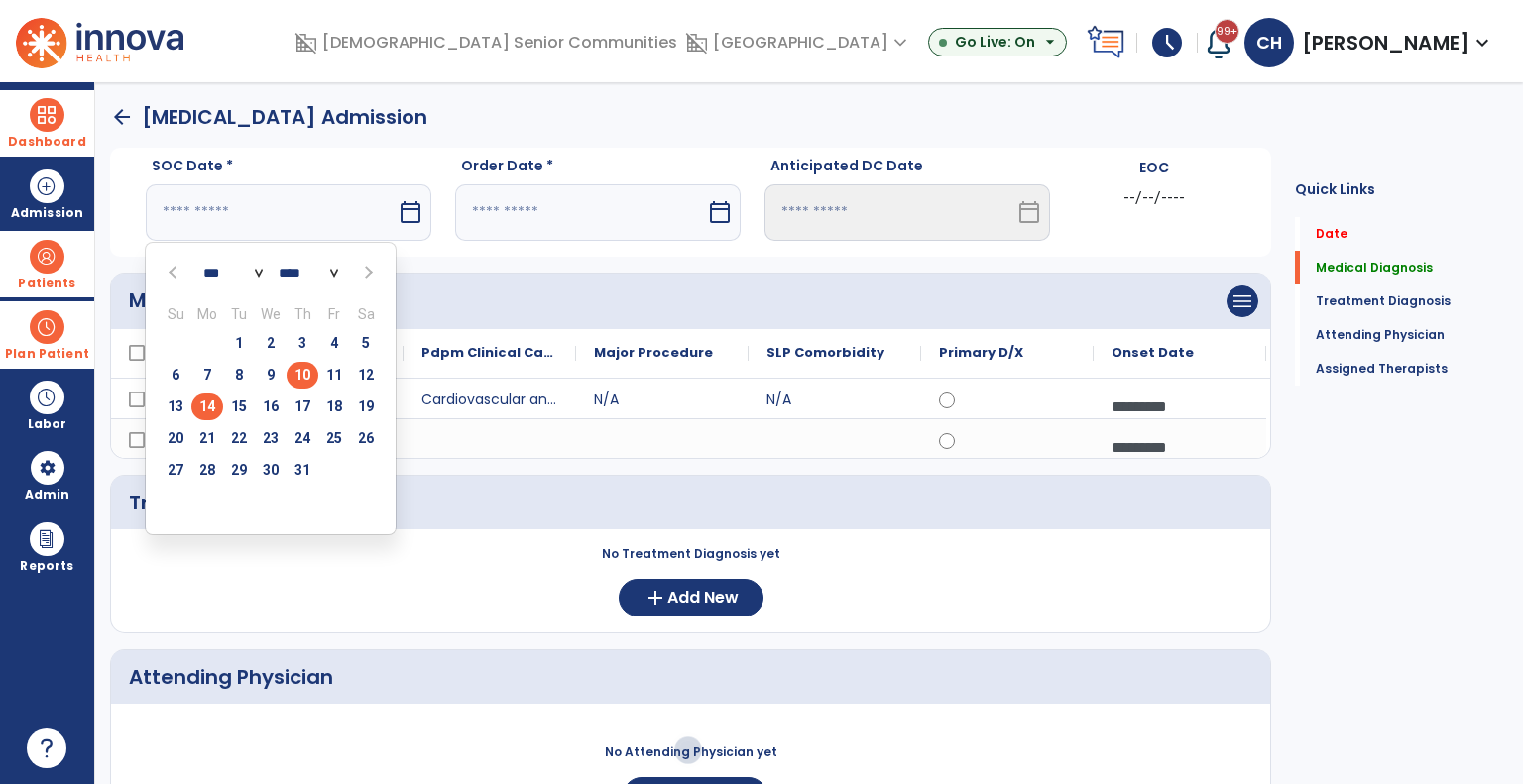 click on "14" at bounding box center [207, 406] 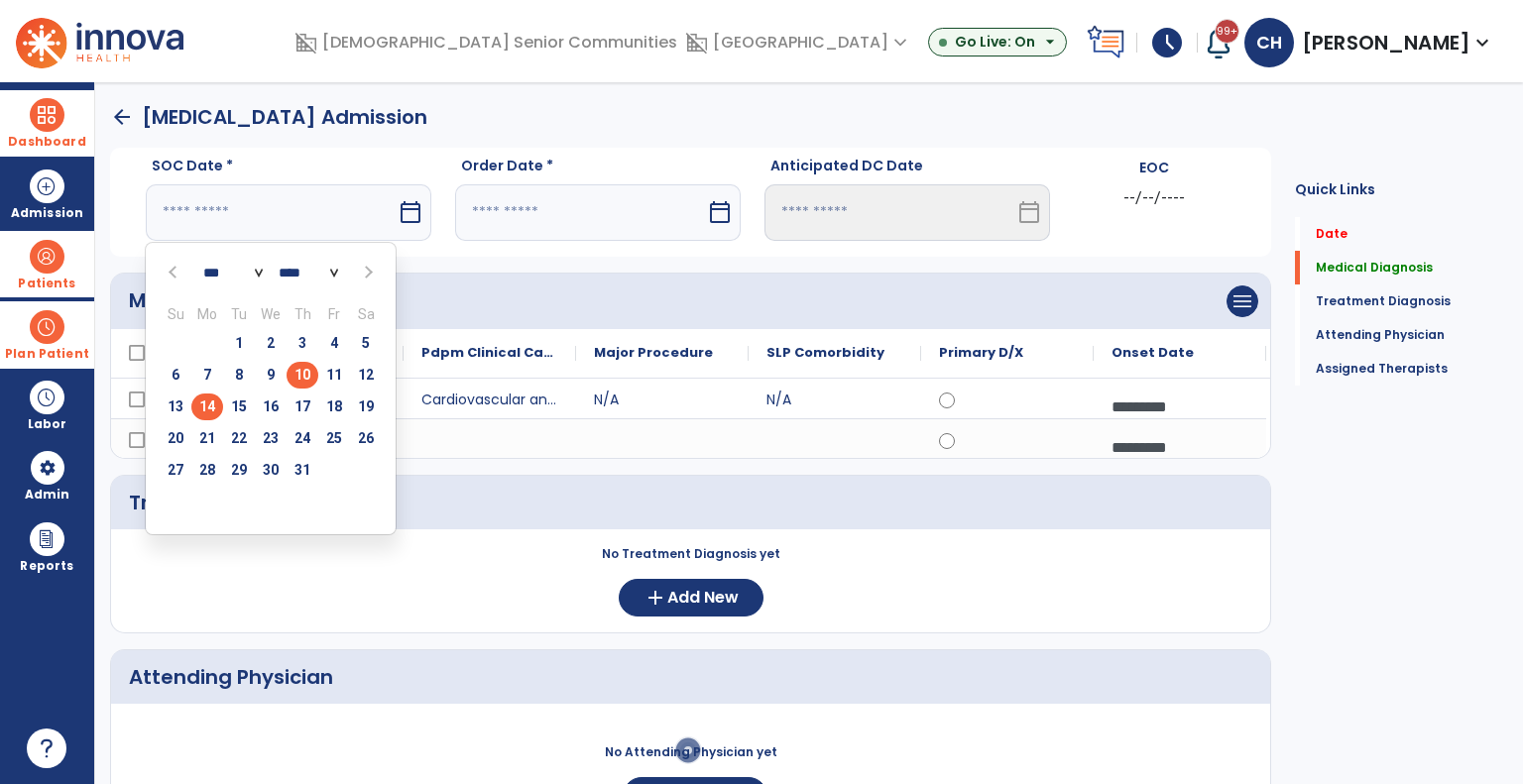 type on "*********" 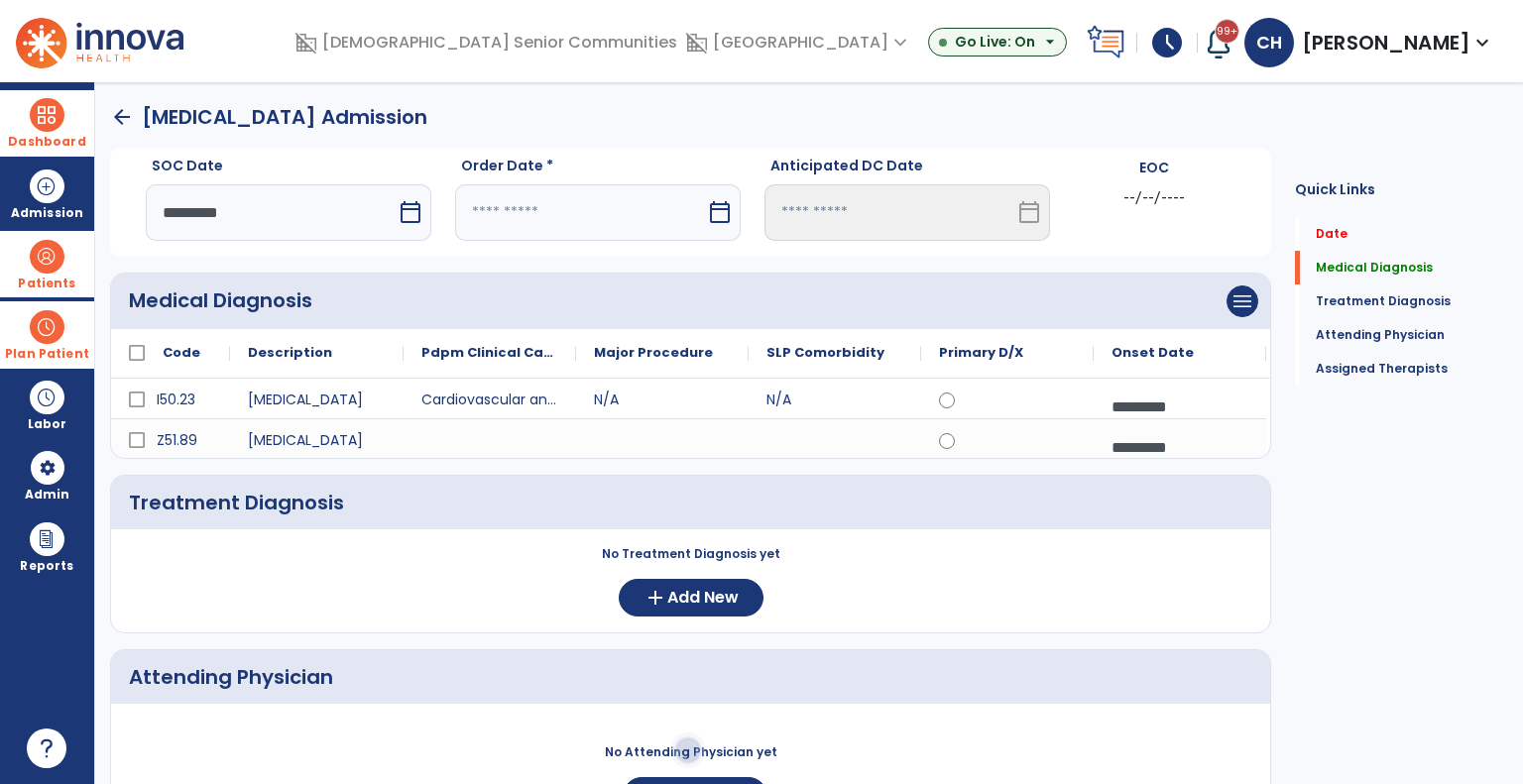 click on "calendar_today" at bounding box center (720, 212) 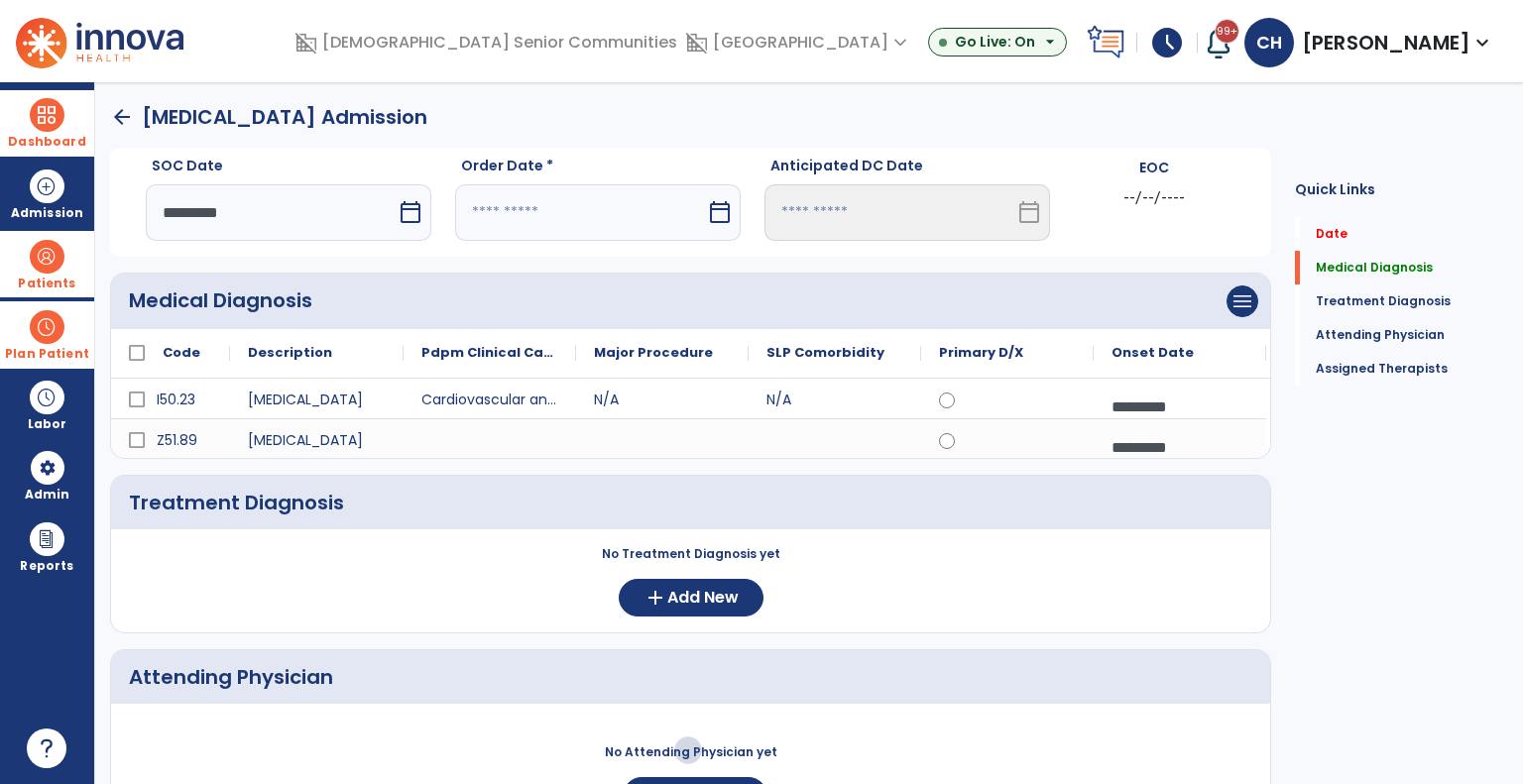 select on "*" 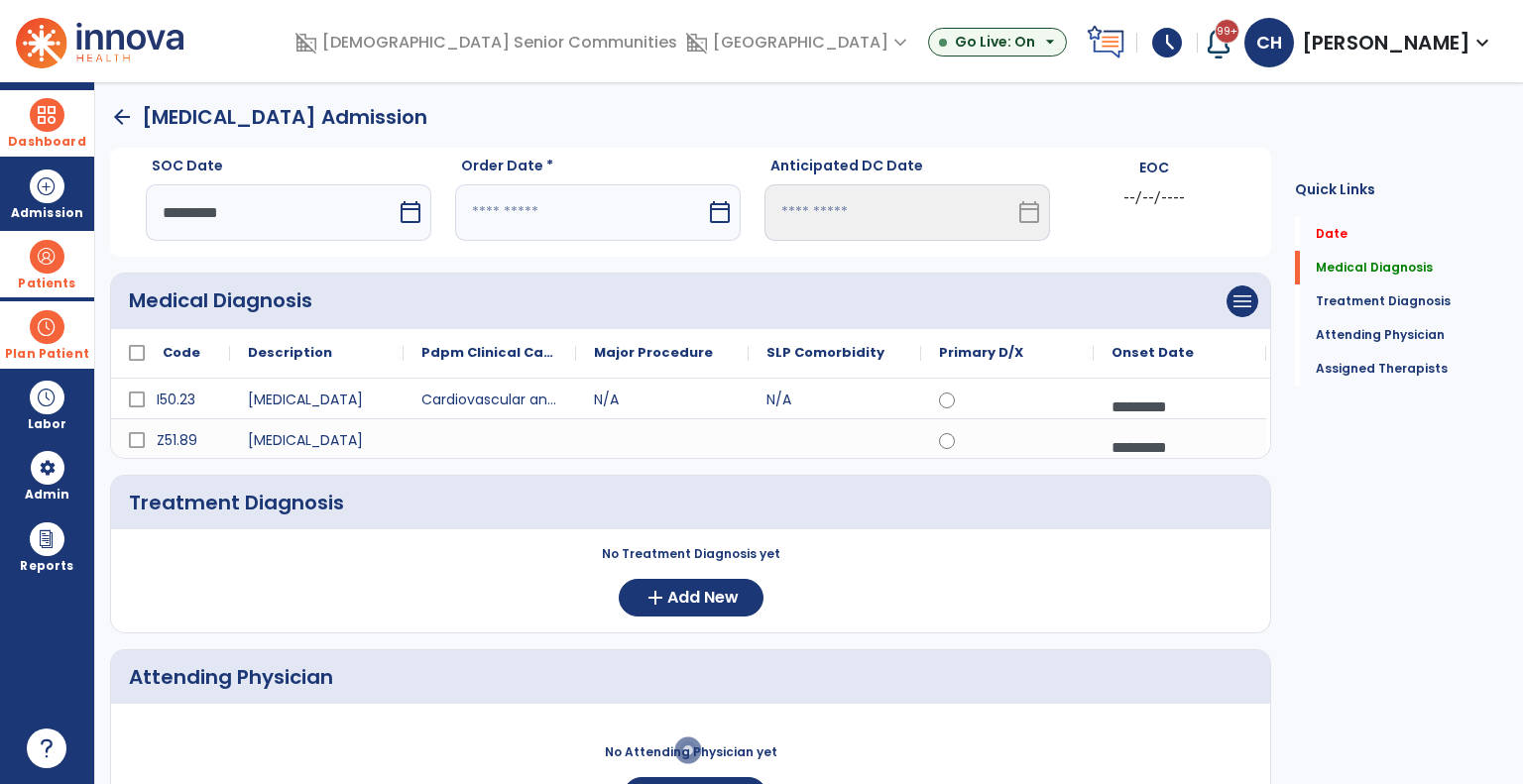 select on "****" 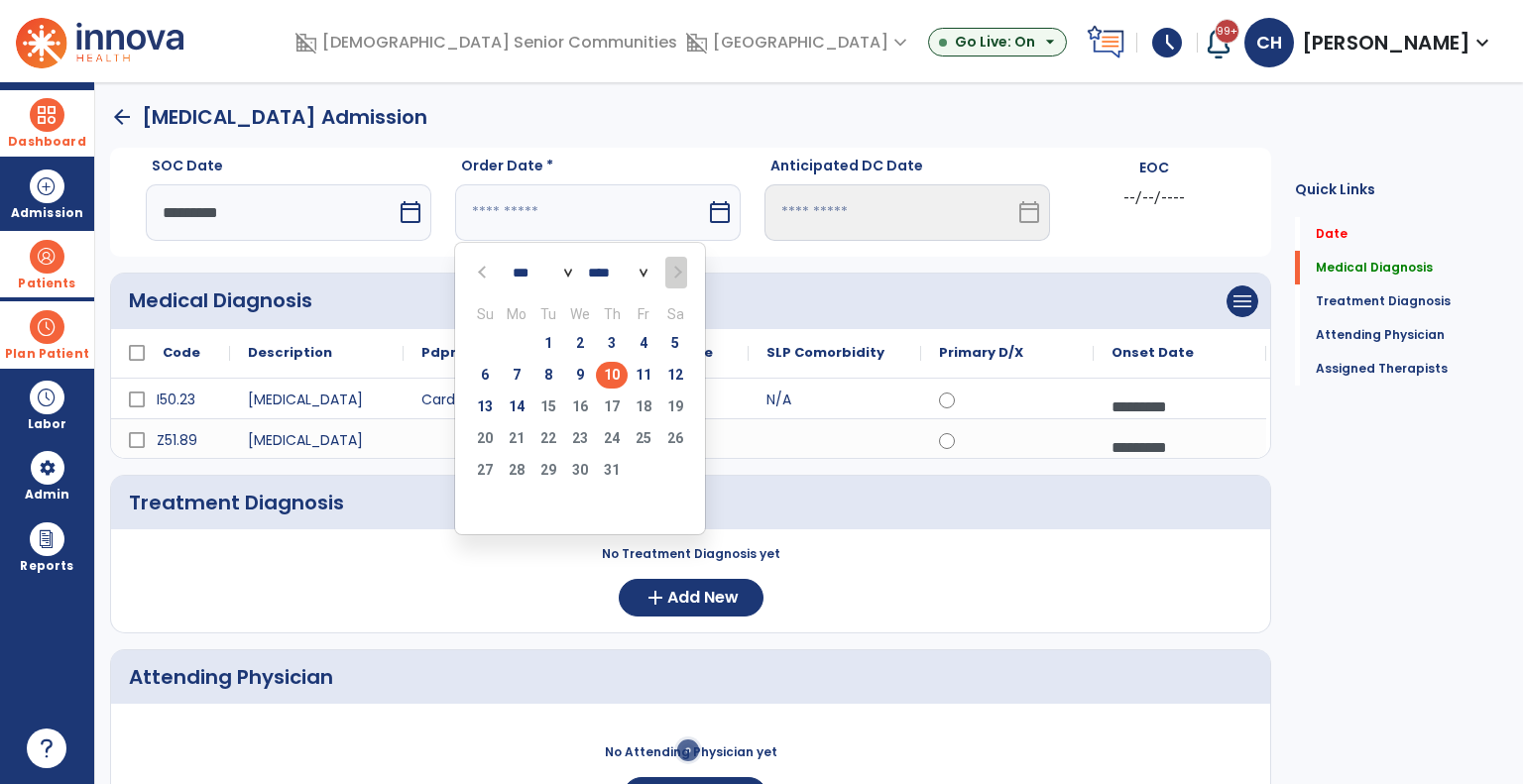 click on "10" at bounding box center (612, 375) 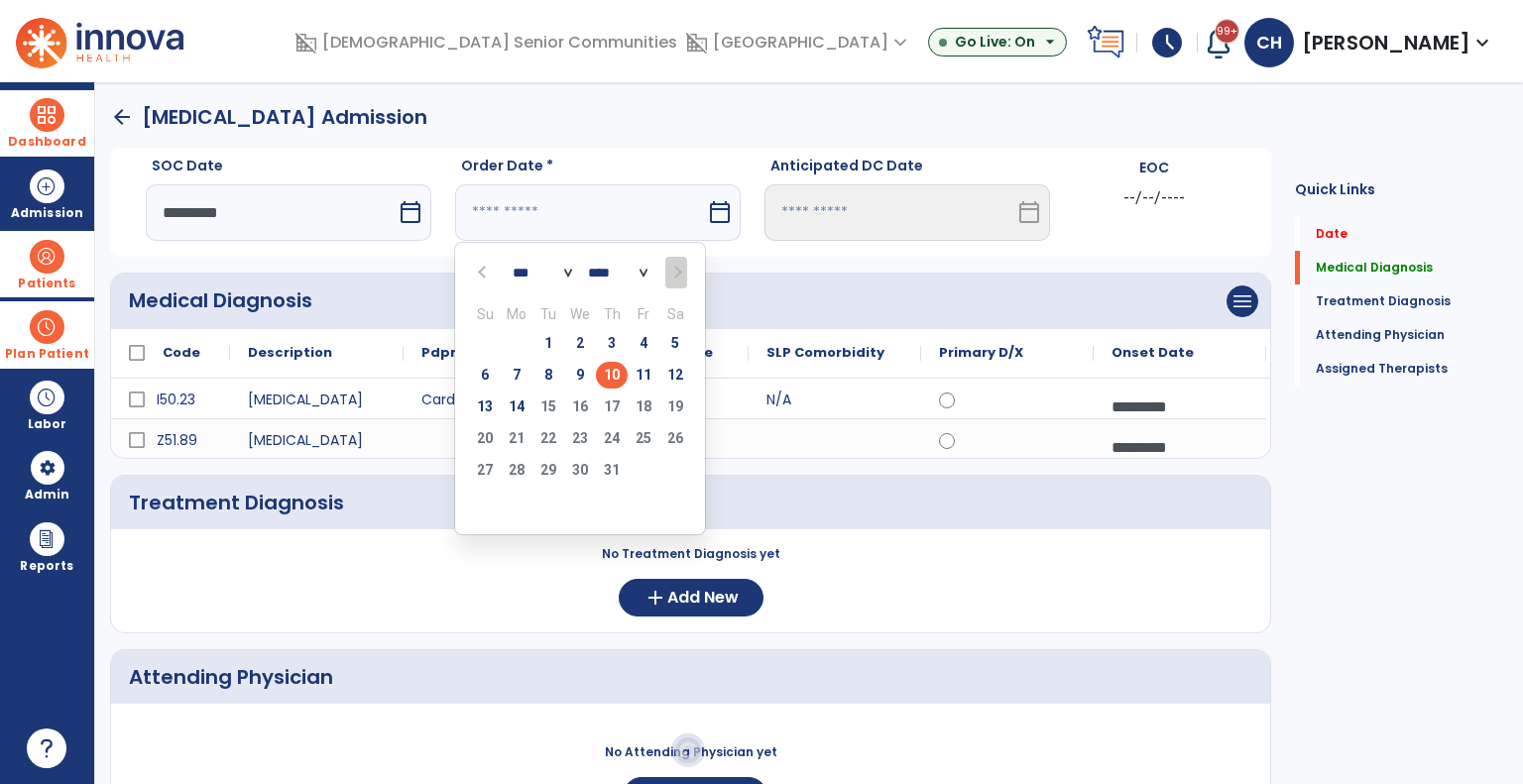 type on "*********" 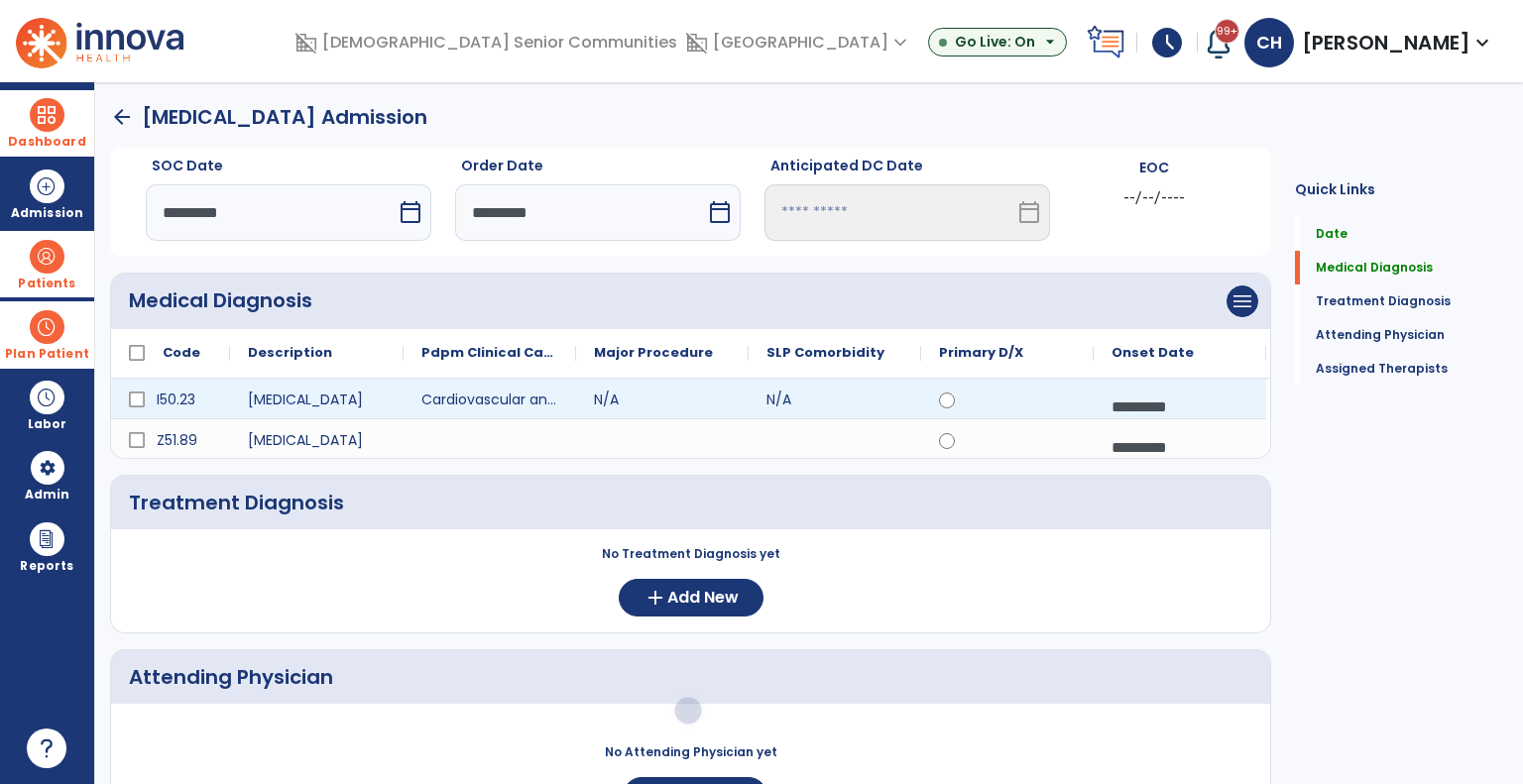 scroll, scrollTop: 99, scrollLeft: 0, axis: vertical 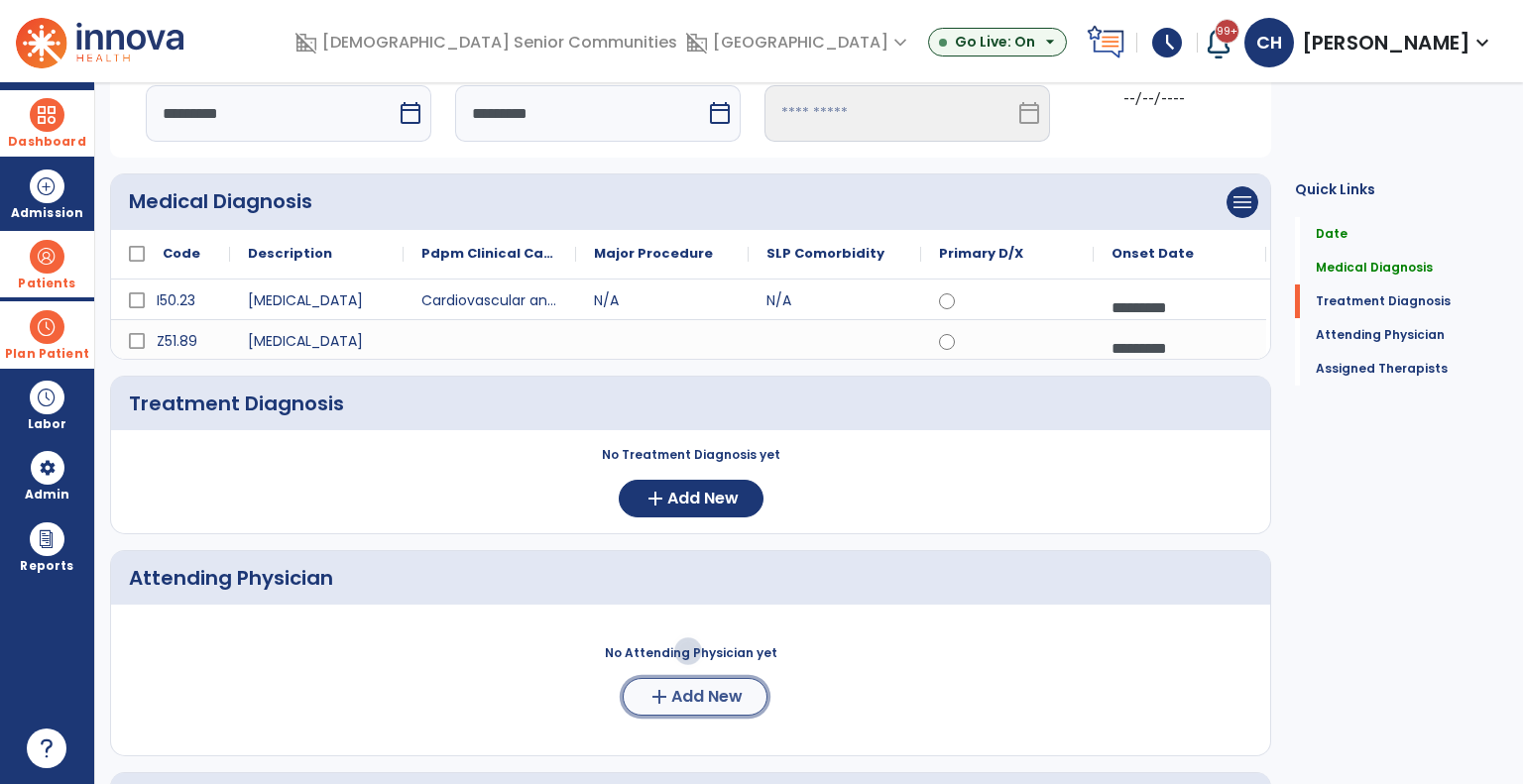 click on "Add New" 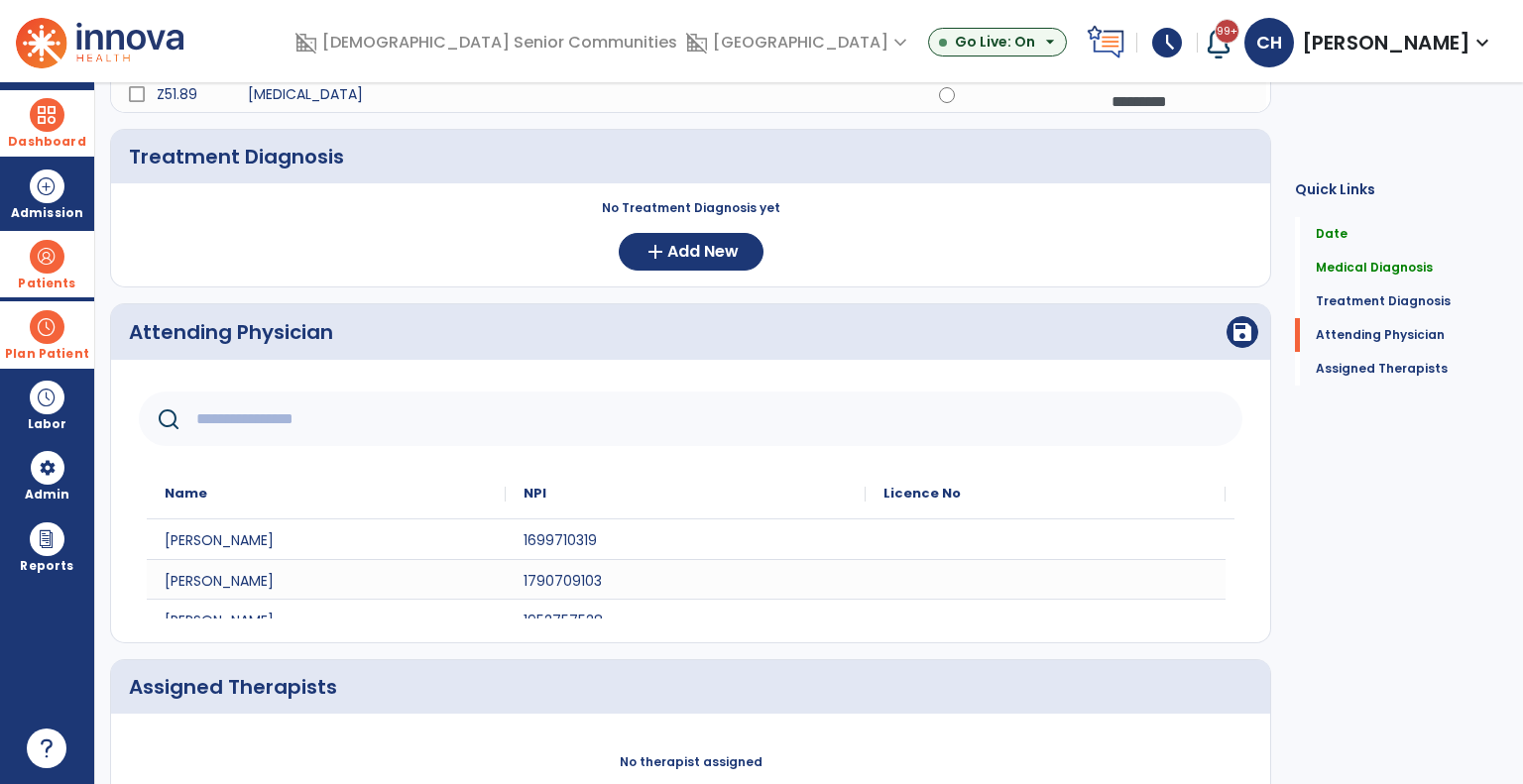 scroll, scrollTop: 396, scrollLeft: 0, axis: vertical 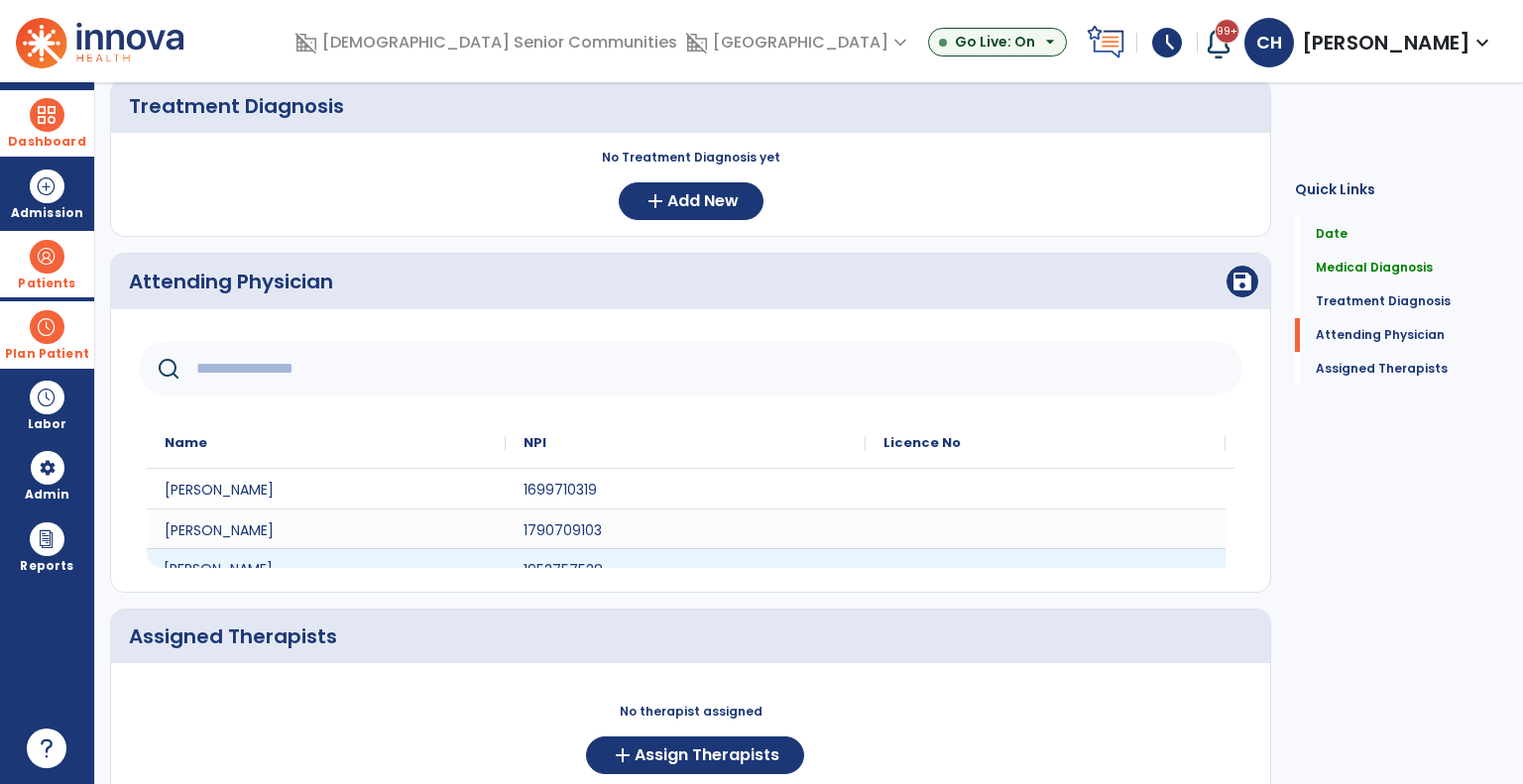 click on "[PERSON_NAME]" 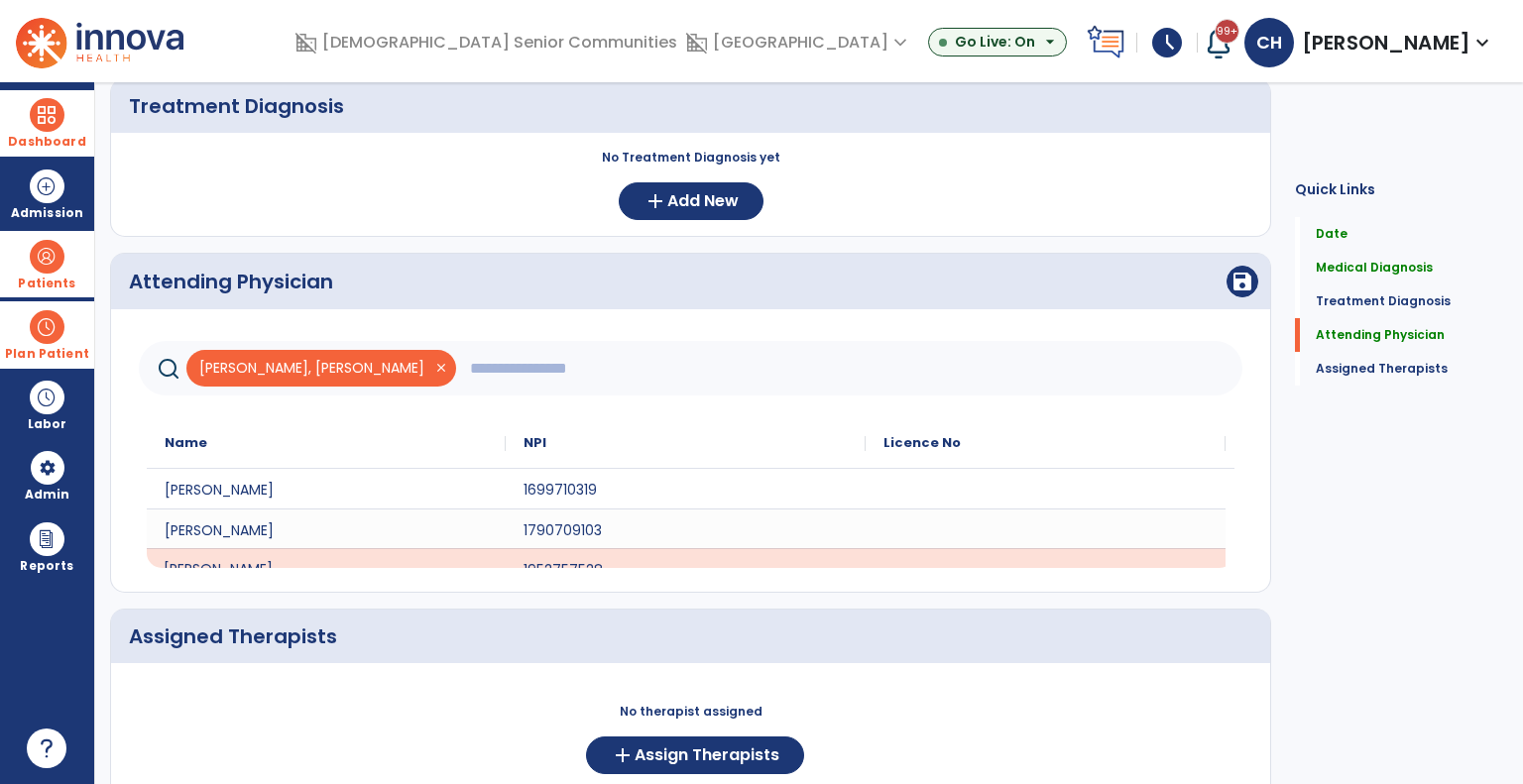 scroll, scrollTop: 20, scrollLeft: 0, axis: vertical 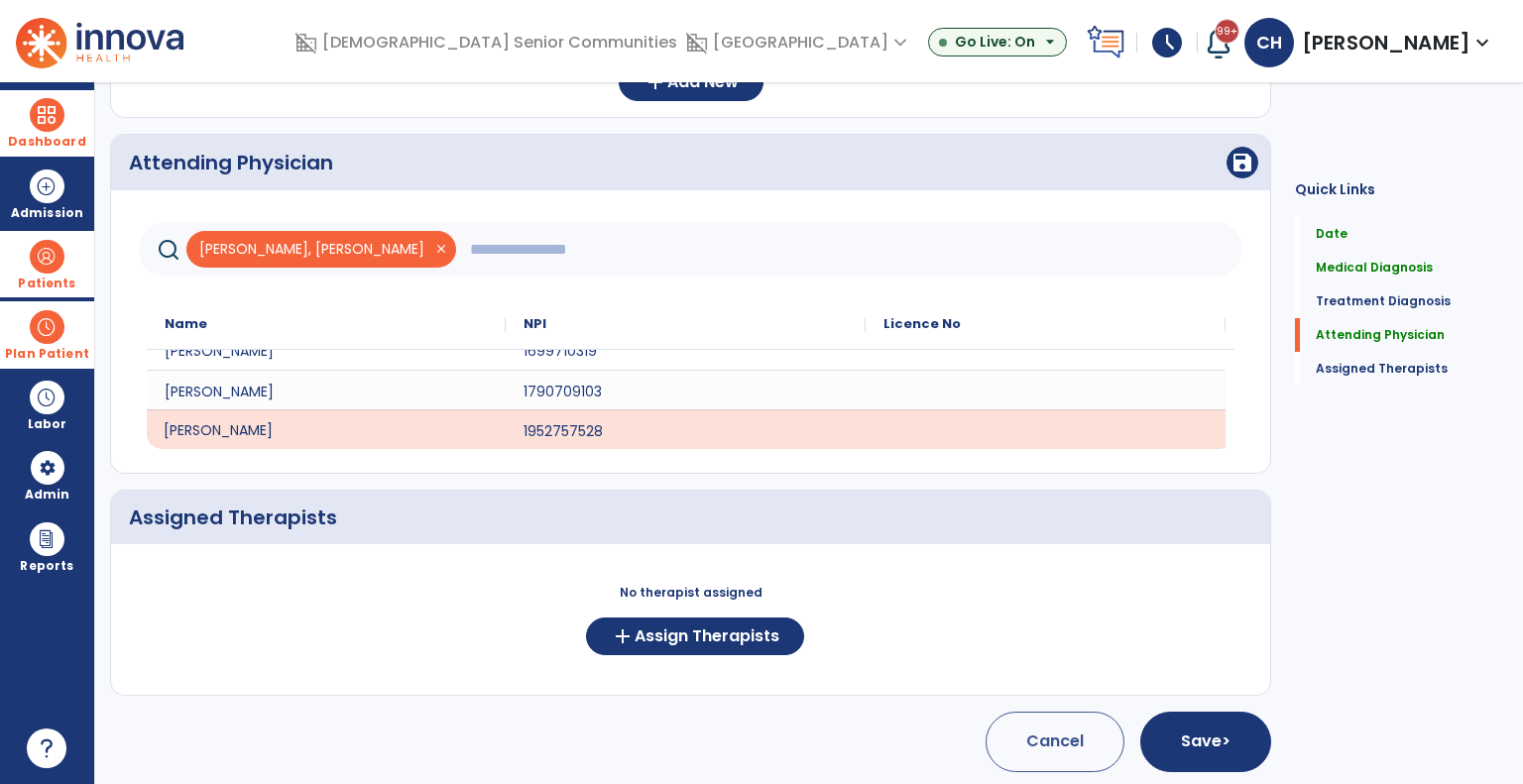 click on "No therapist assigned  add  Assign Therapists" 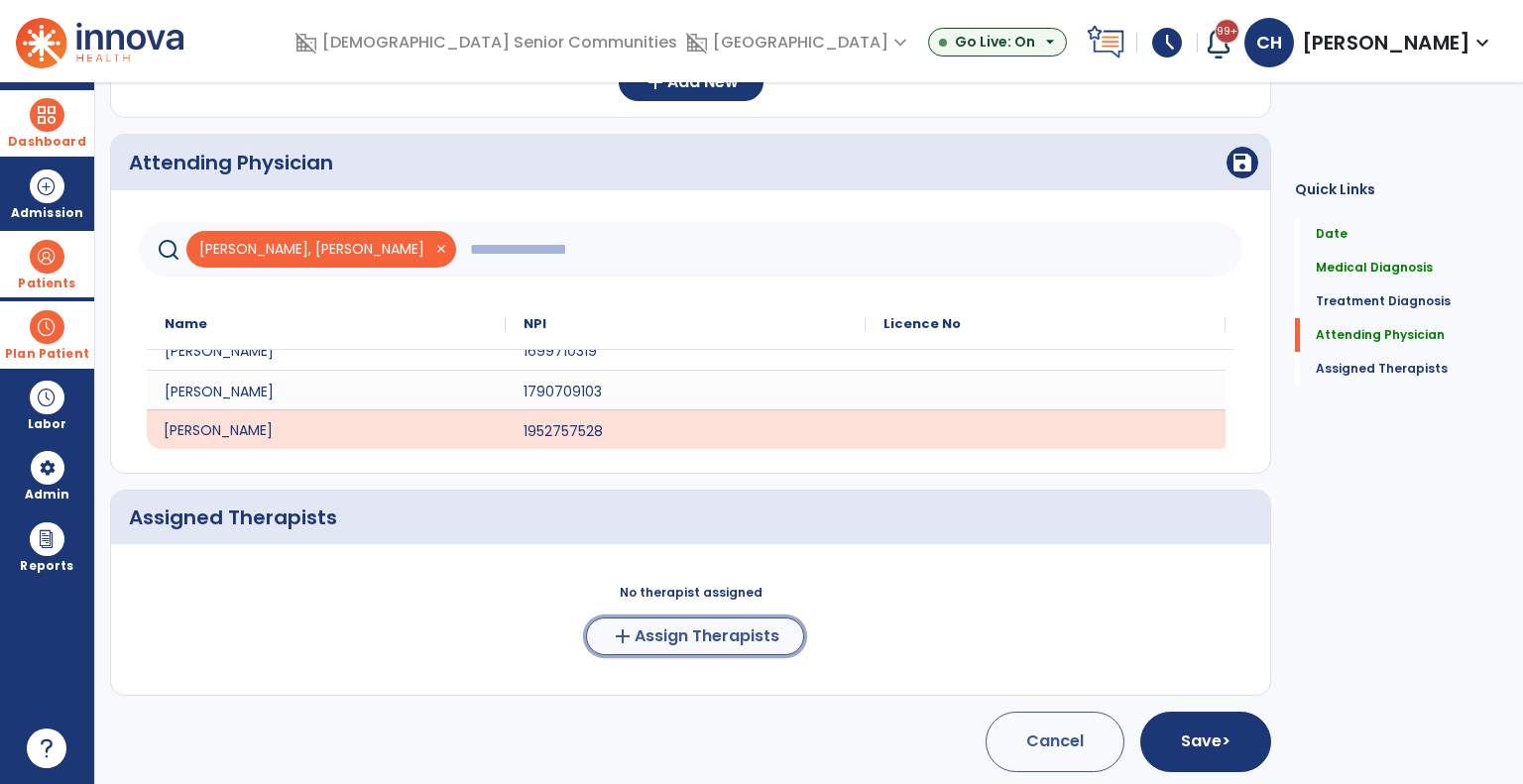click on "Assign Therapists" 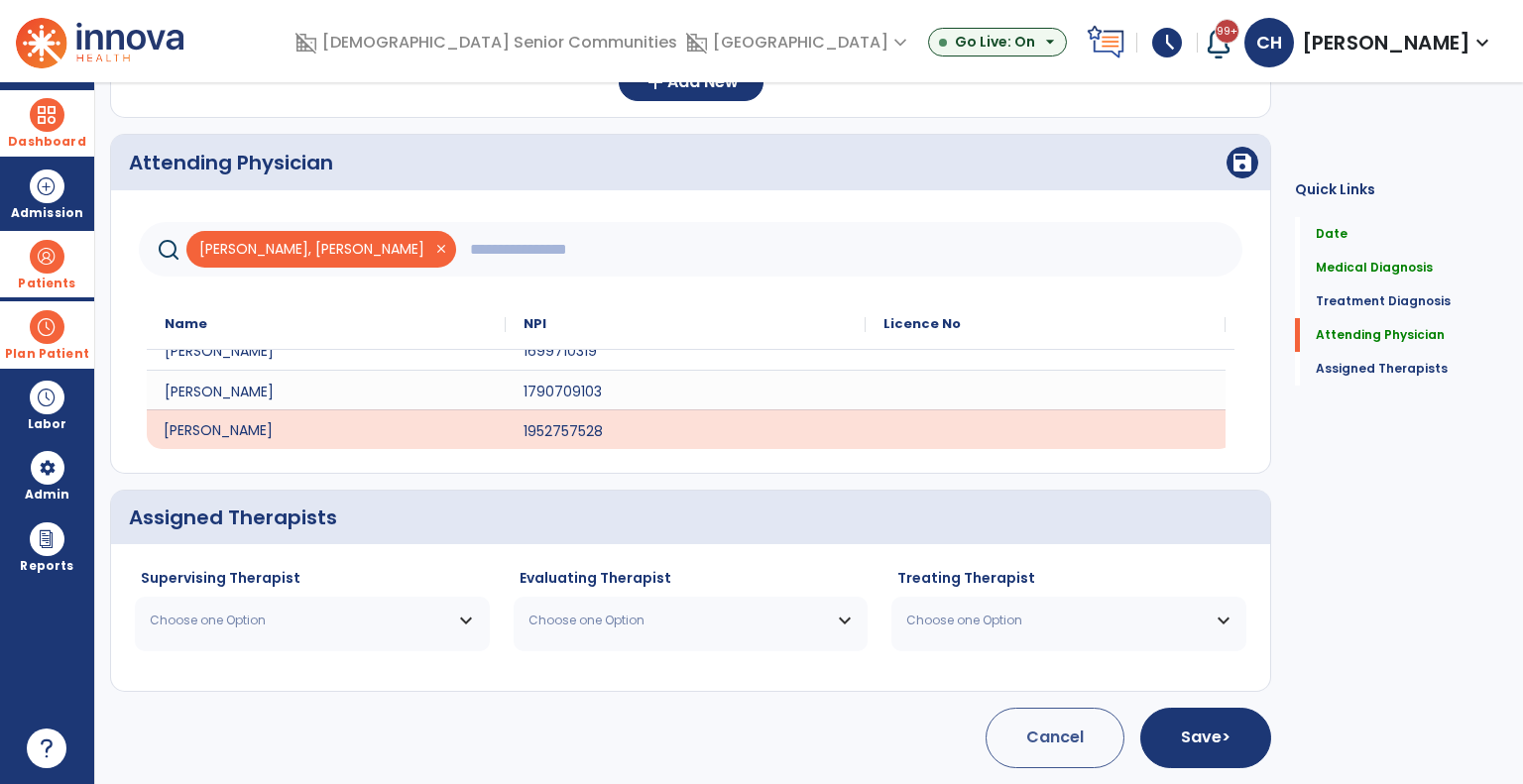 scroll, scrollTop: 511, scrollLeft: 0, axis: vertical 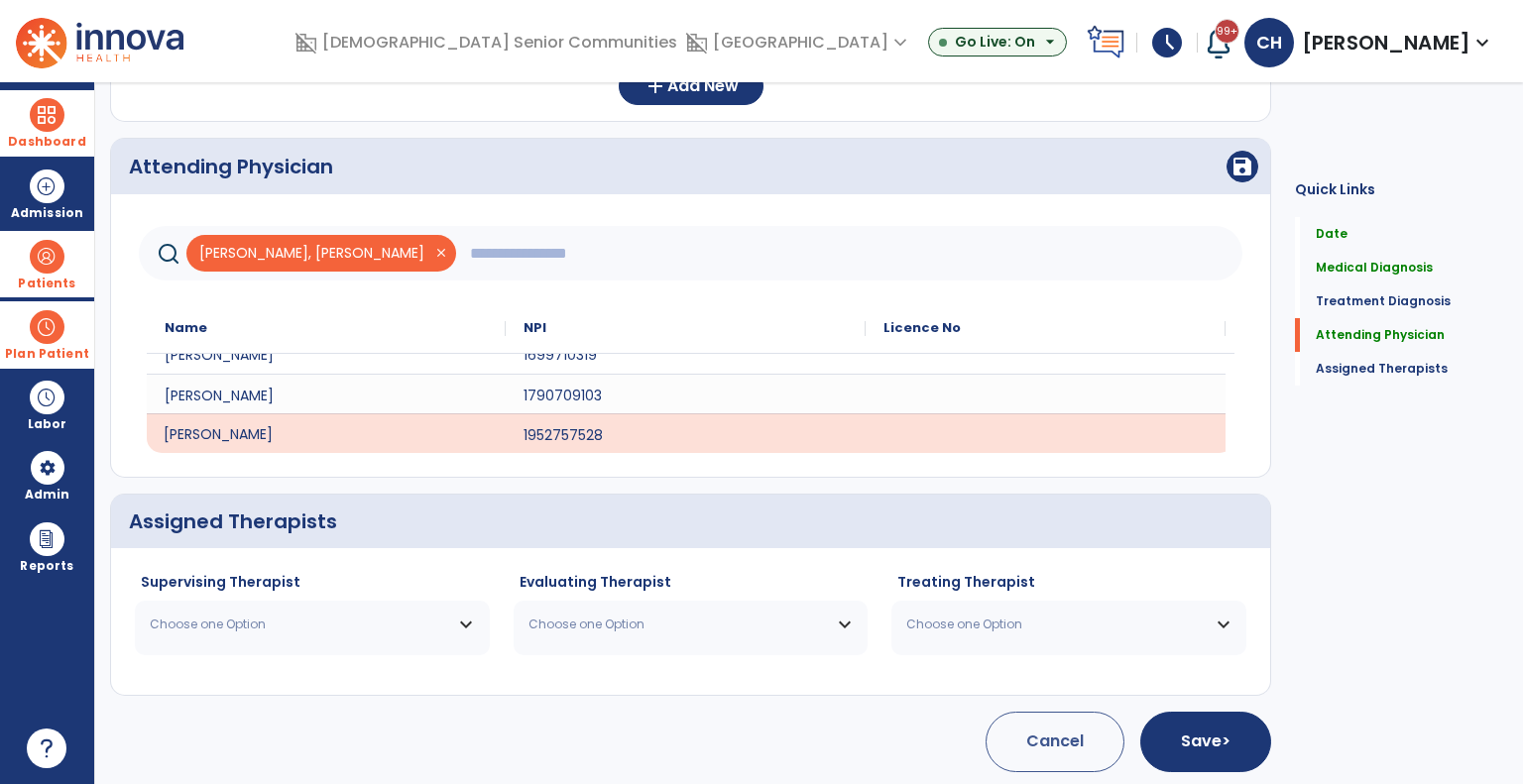 click on "Supervising Therapist Choose one Option [PERSON_NAME]  OT   NPI #  N/A   License #  31003214A [PERSON_NAME]  OT   NPI #  N/A   License #  31004170A [PERSON_NAME]  OT   NPI #  N/A   License #  31003414A [PERSON_NAME]  OT   NPI #  N/A   License #  31008372A [PERSON_NAME]  OT   NPI #  N/A   License #  31004180A" 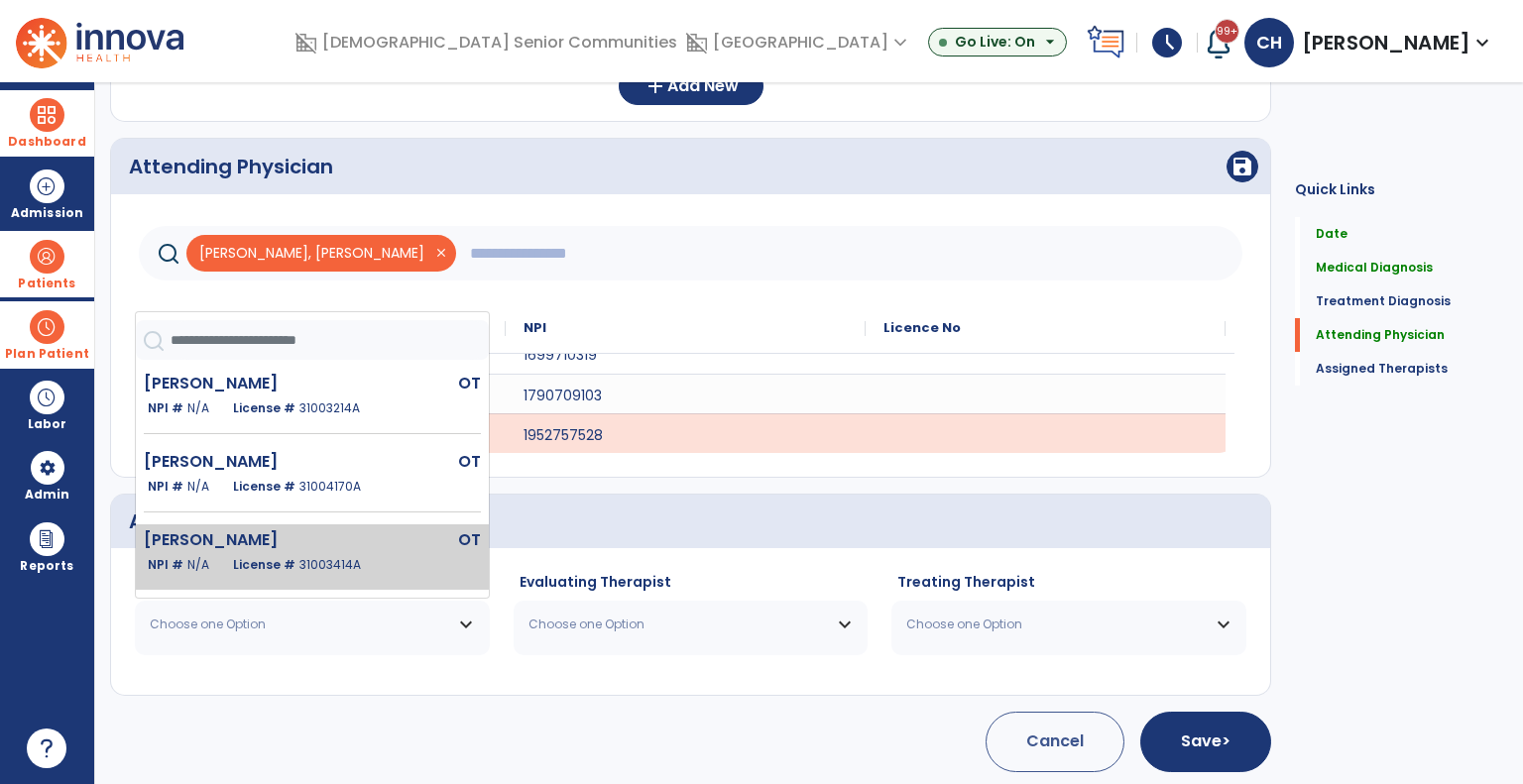 click on "License #  31003414A" 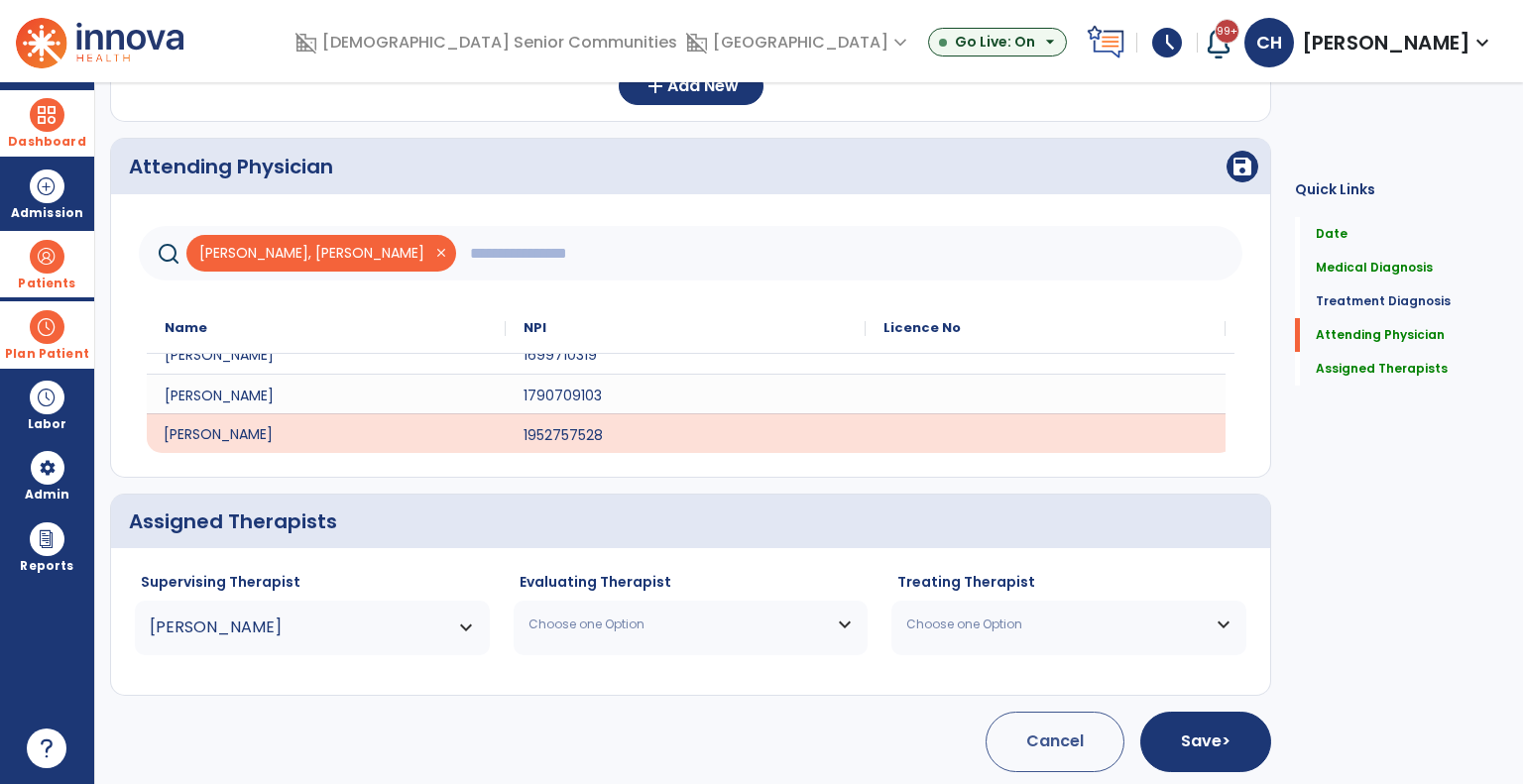 click on "Choose one Option" at bounding box center [678, 624] 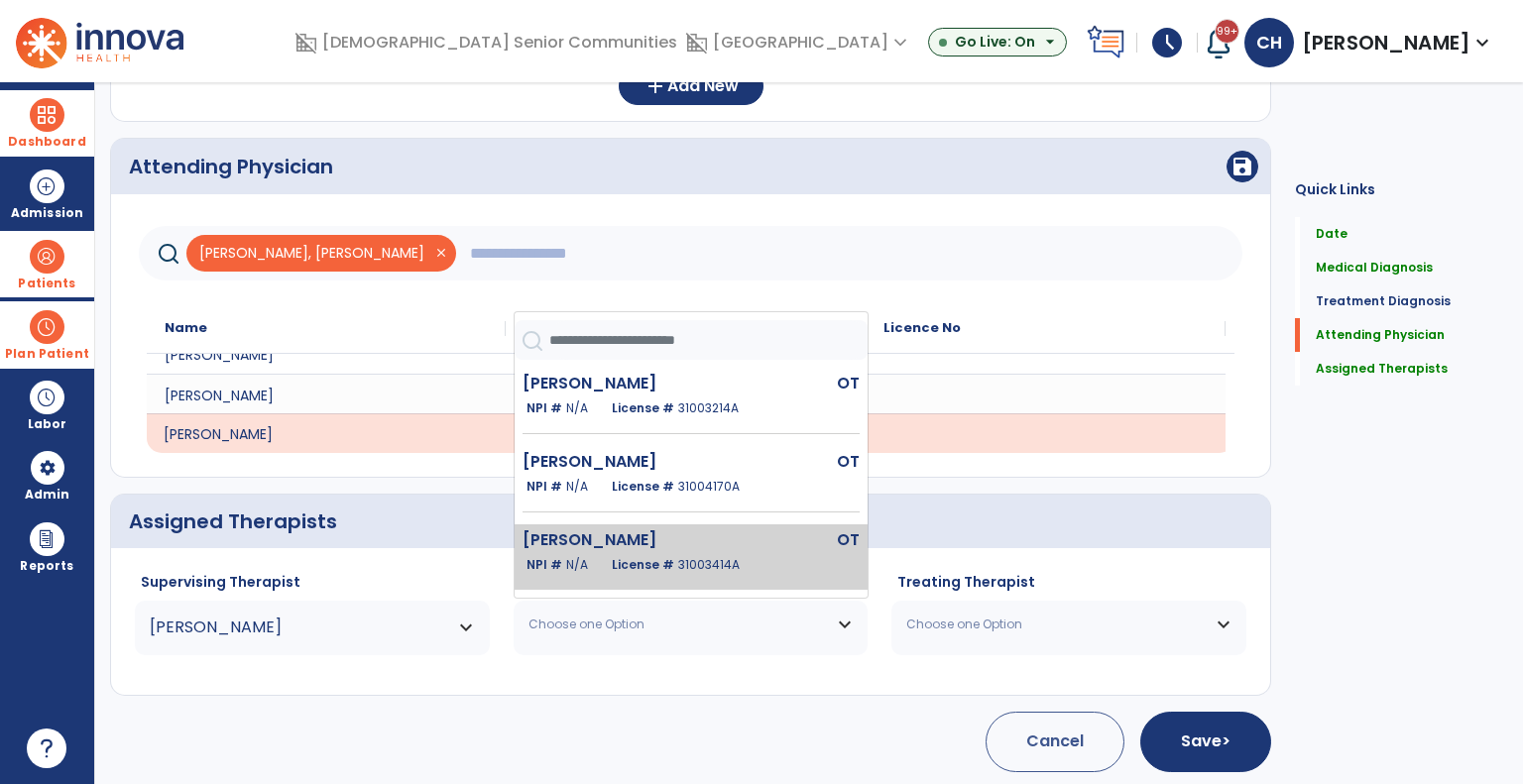 click on "License #  31003414A" 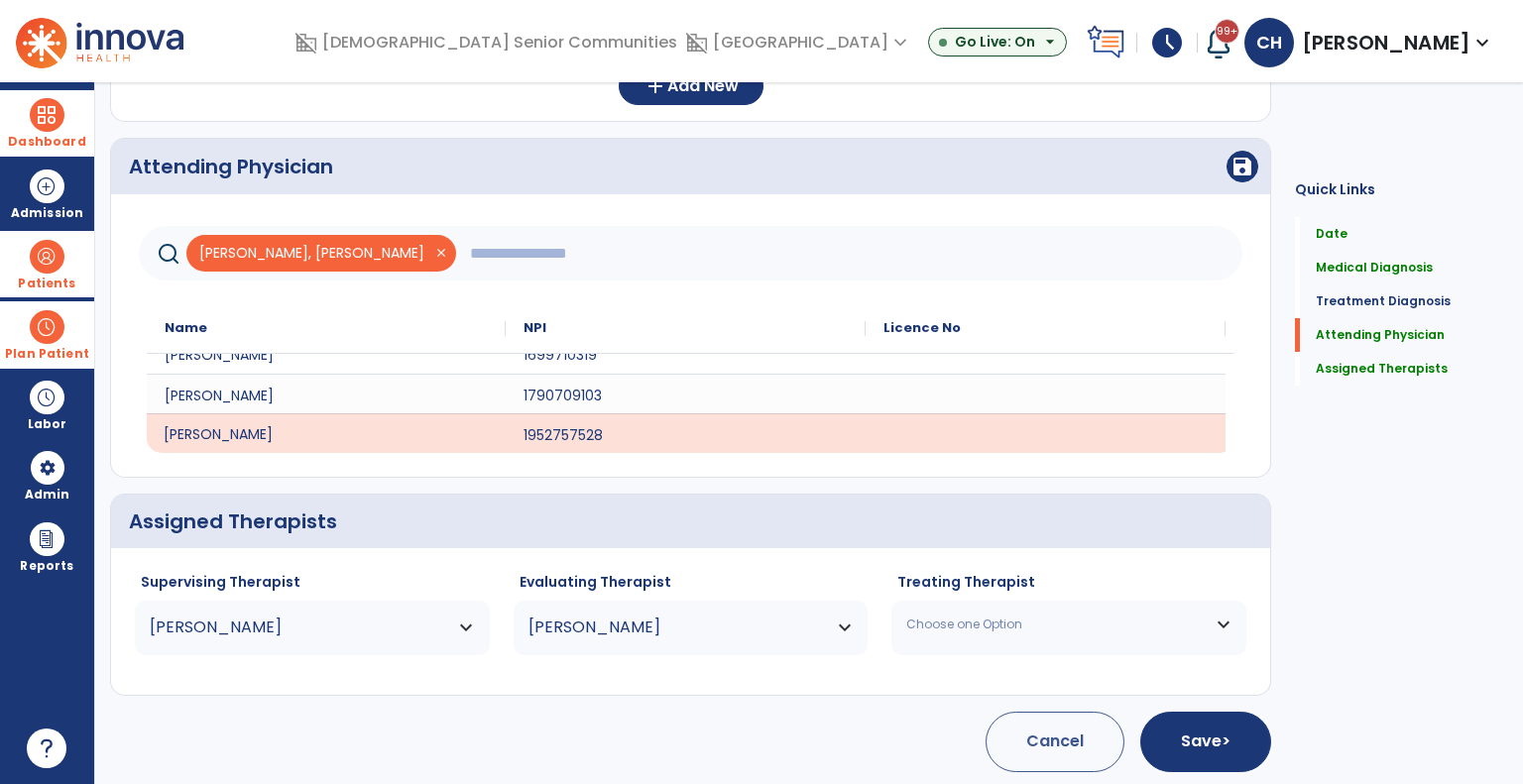 click on "Choose one Option" at bounding box center [1056, 624] 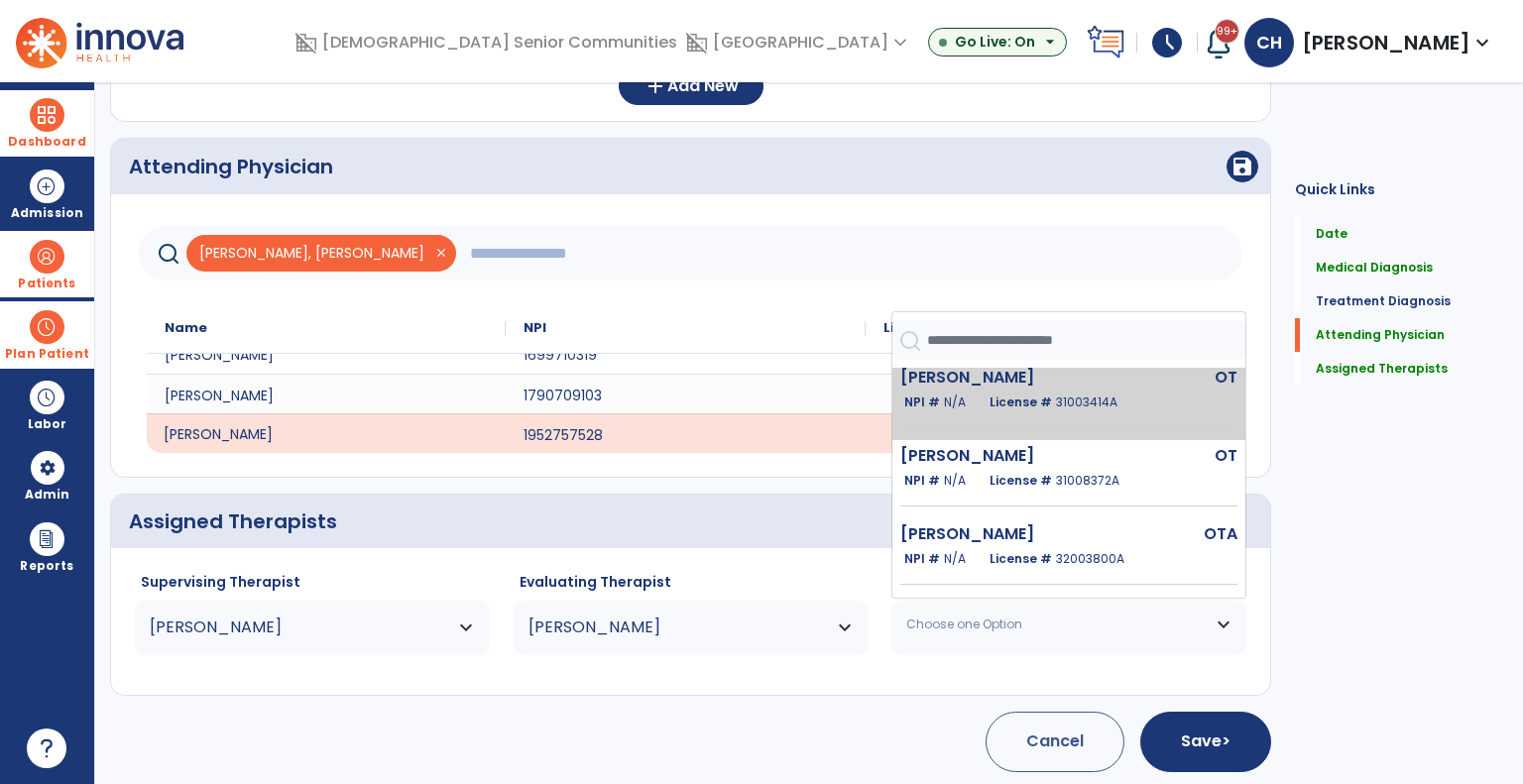 scroll, scrollTop: 198, scrollLeft: 0, axis: vertical 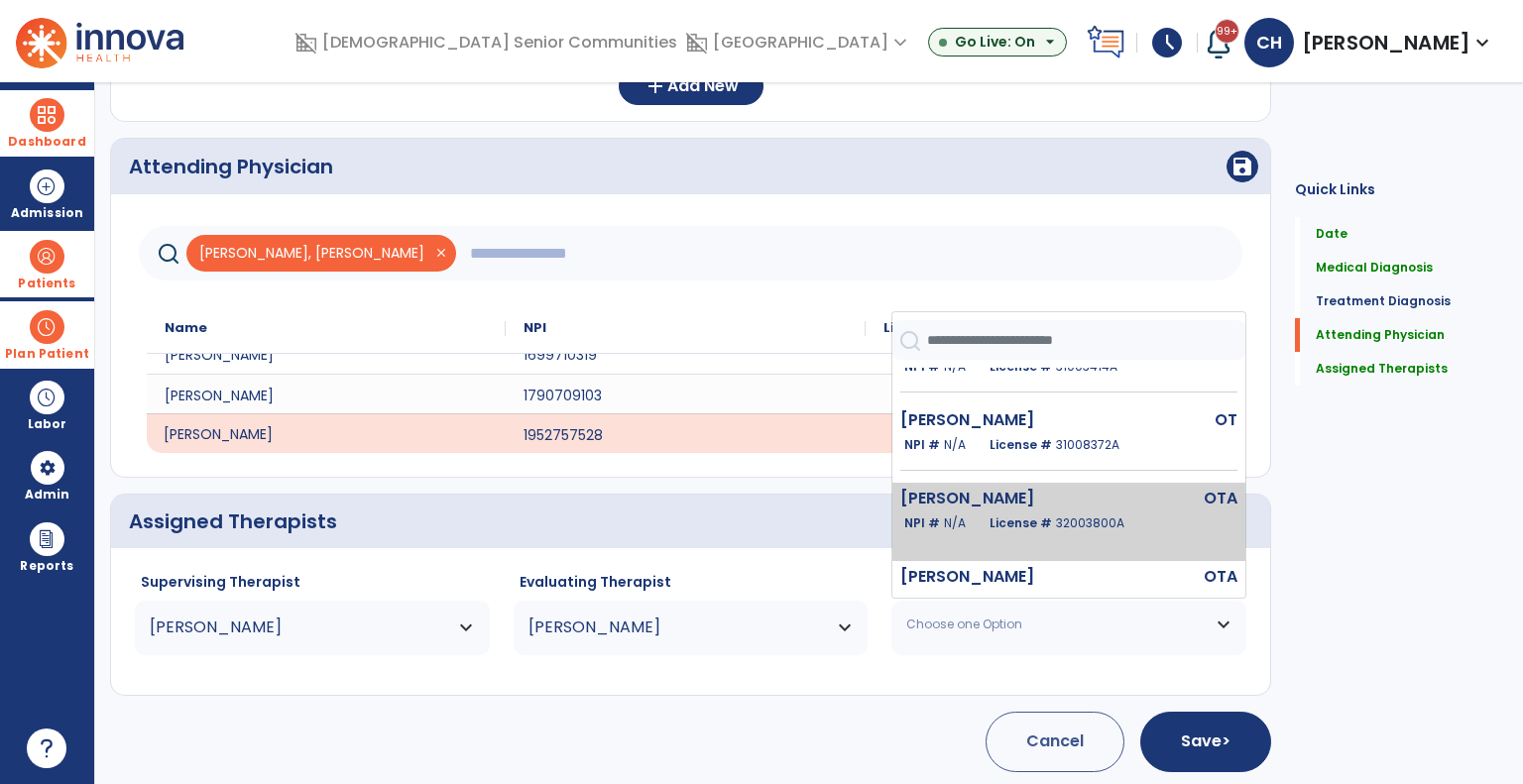 click on "[PERSON_NAME]  OTA   NPI #  N/A   License #  32003800A" 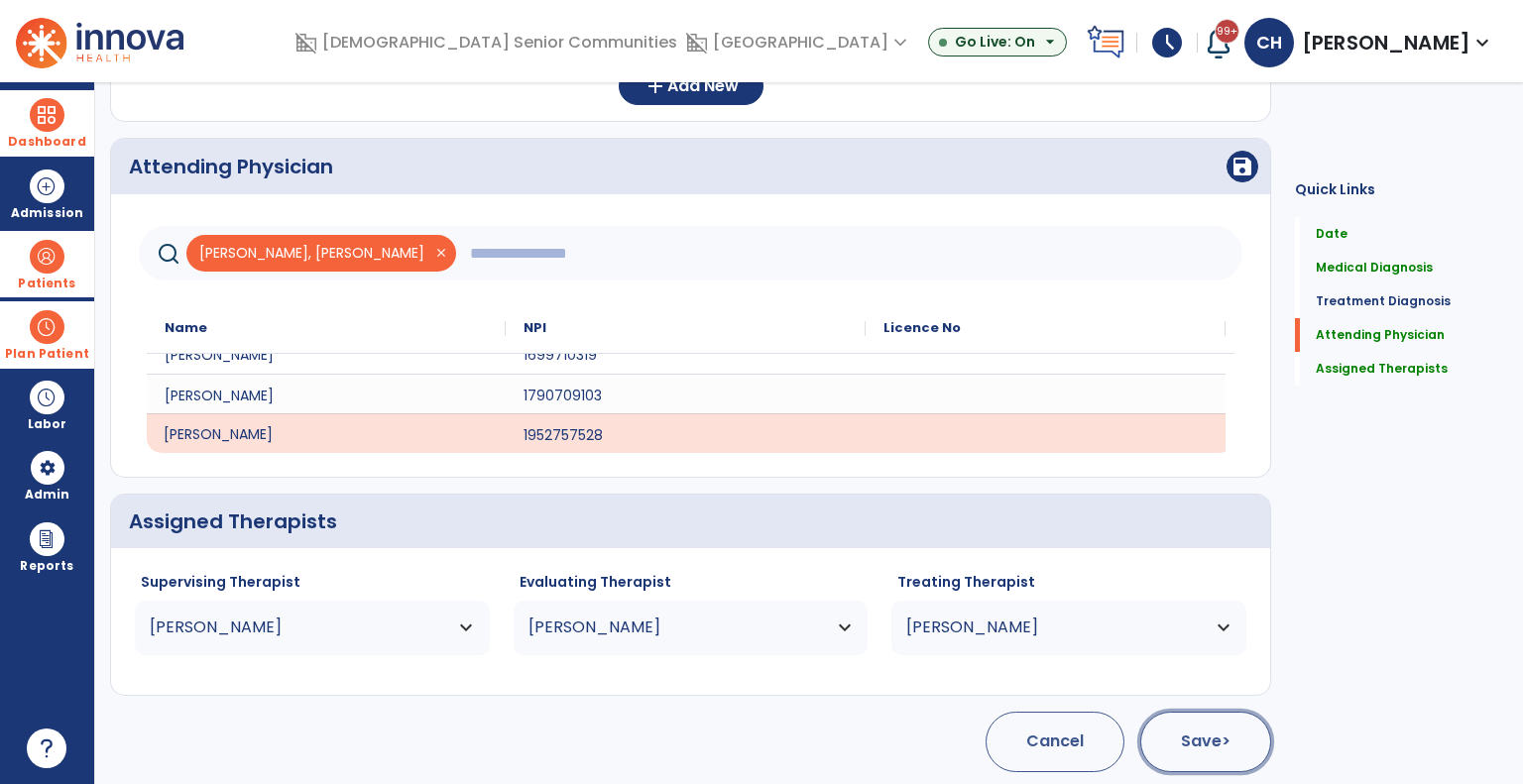 click on "Save  >" 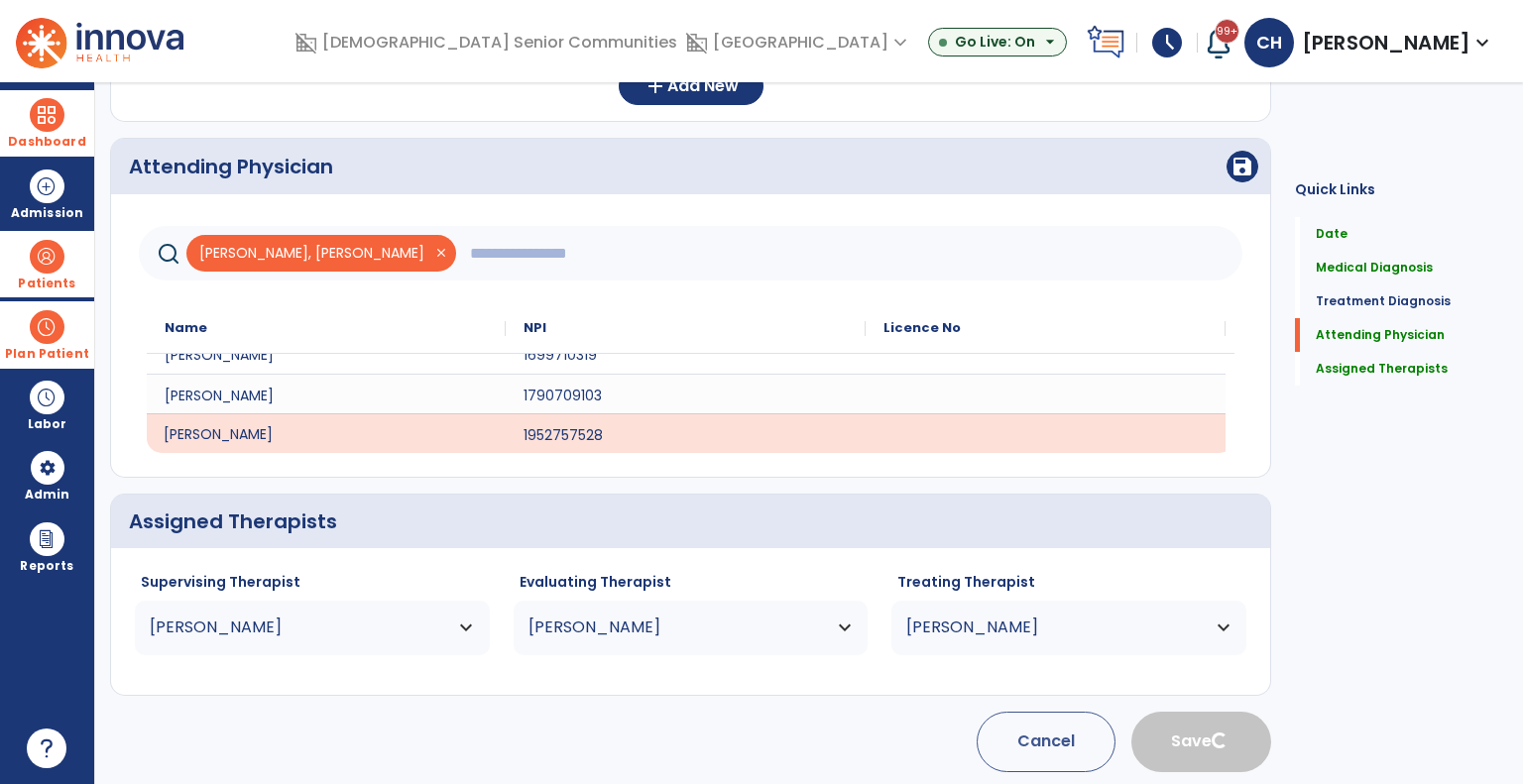 type 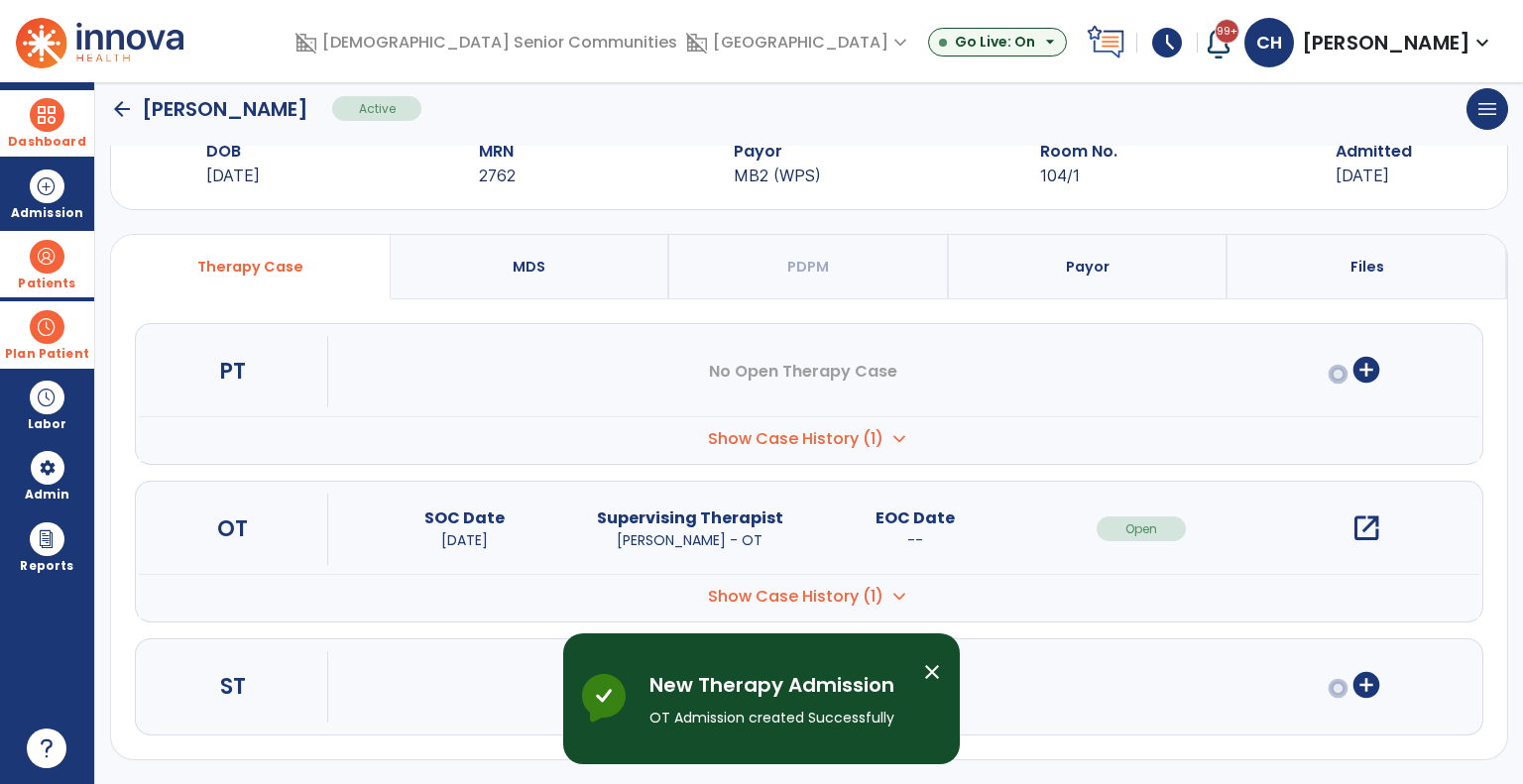 scroll, scrollTop: 56, scrollLeft: 0, axis: vertical 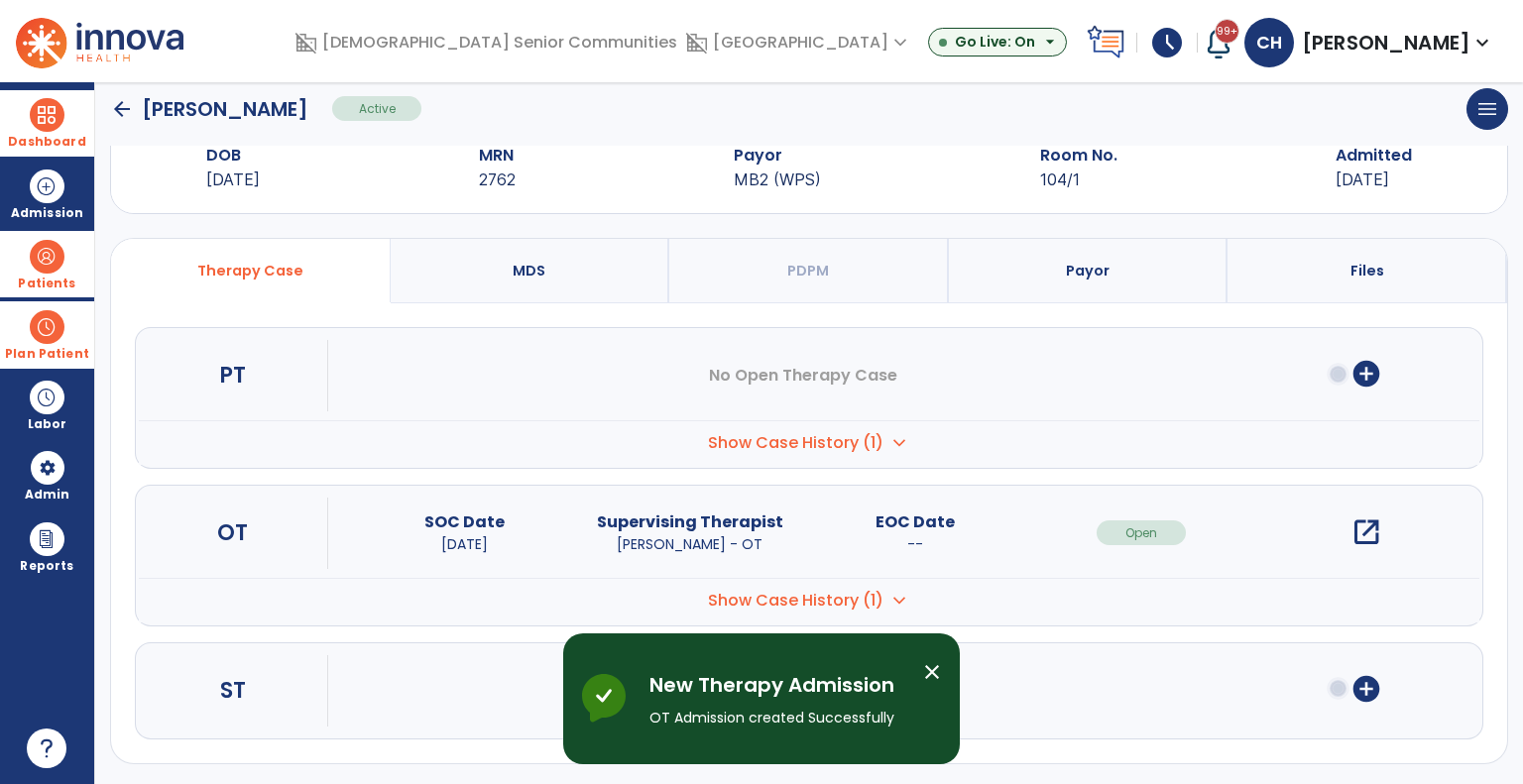 click on "arrow_back" 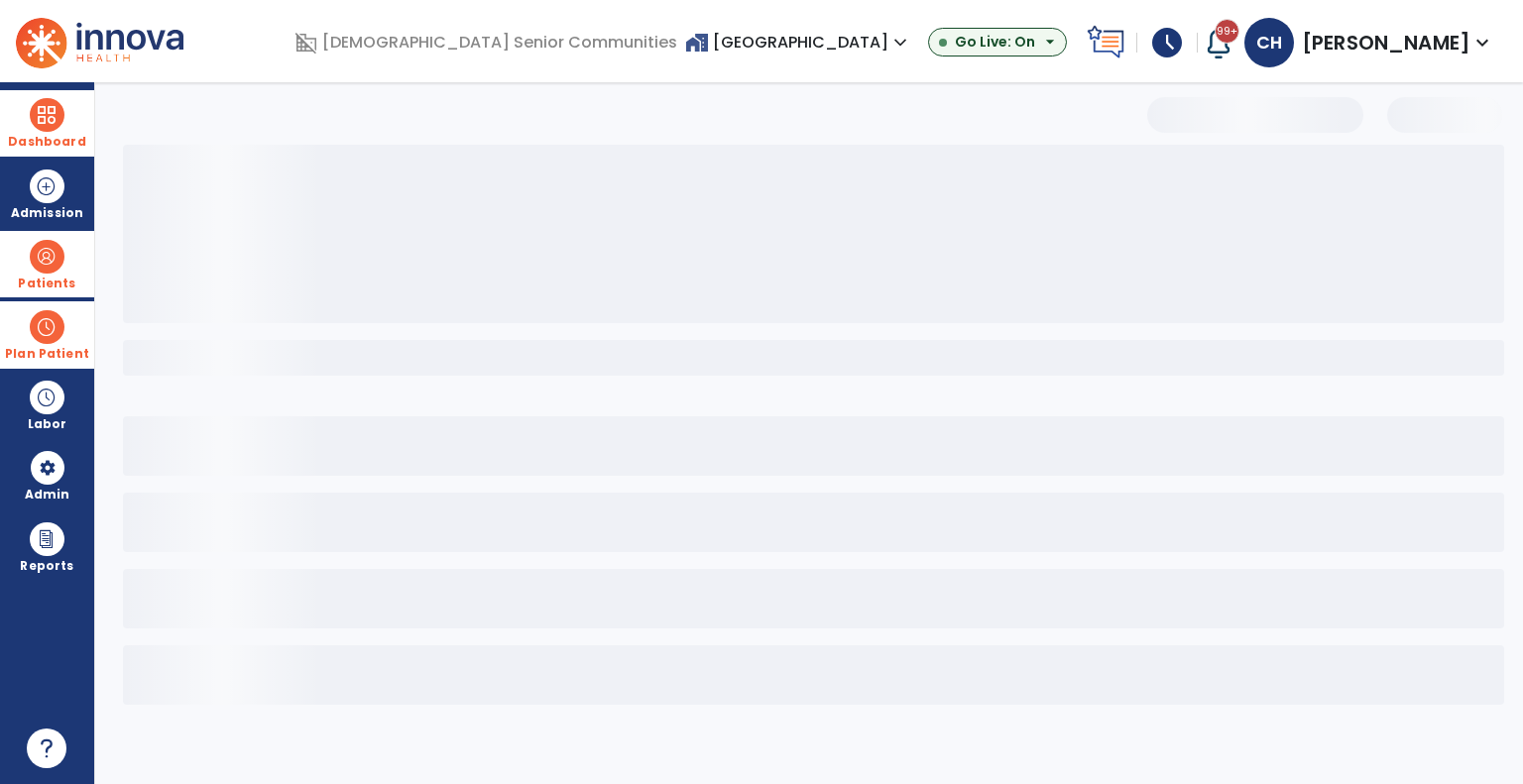 scroll, scrollTop: 0, scrollLeft: 0, axis: both 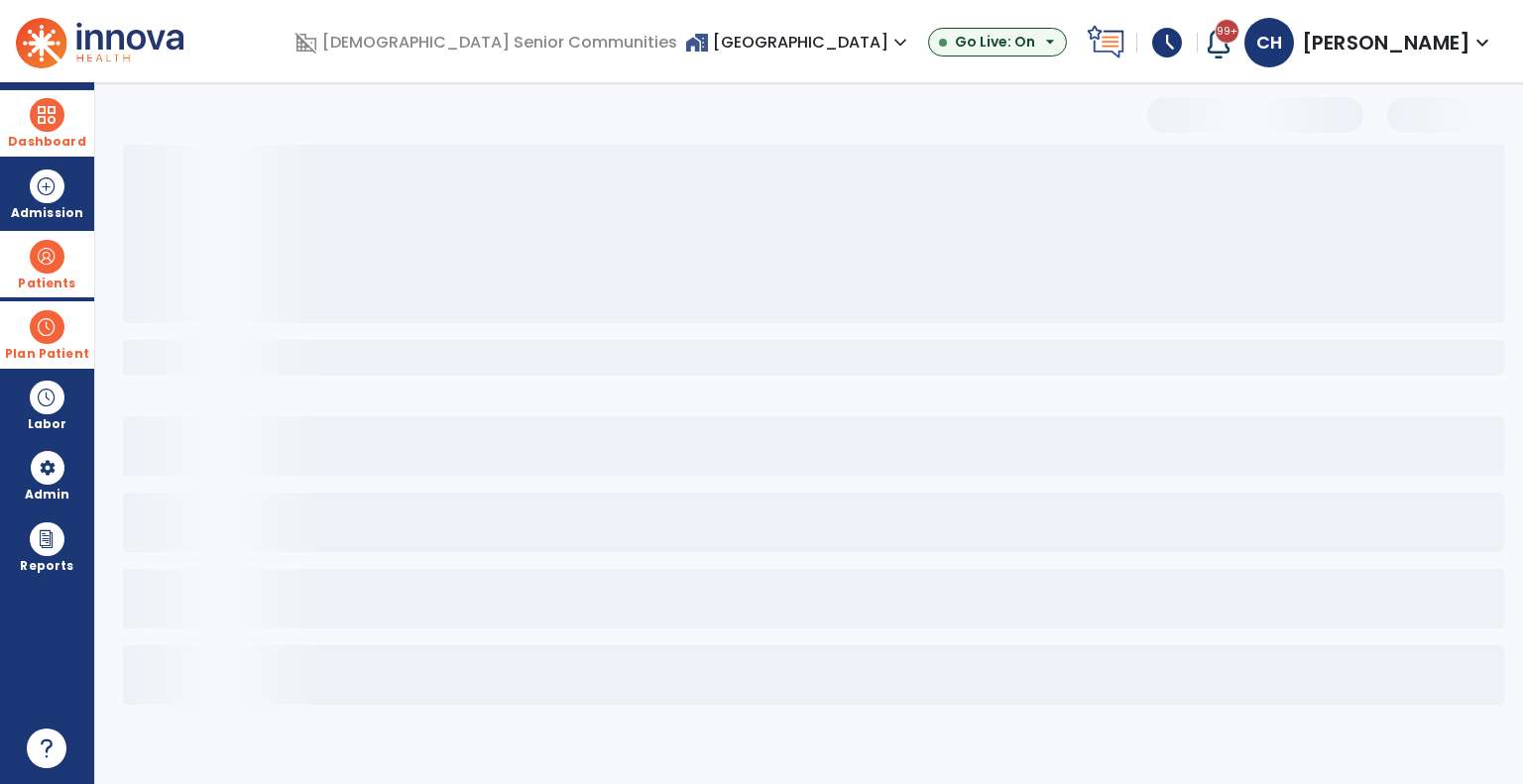 select on "***" 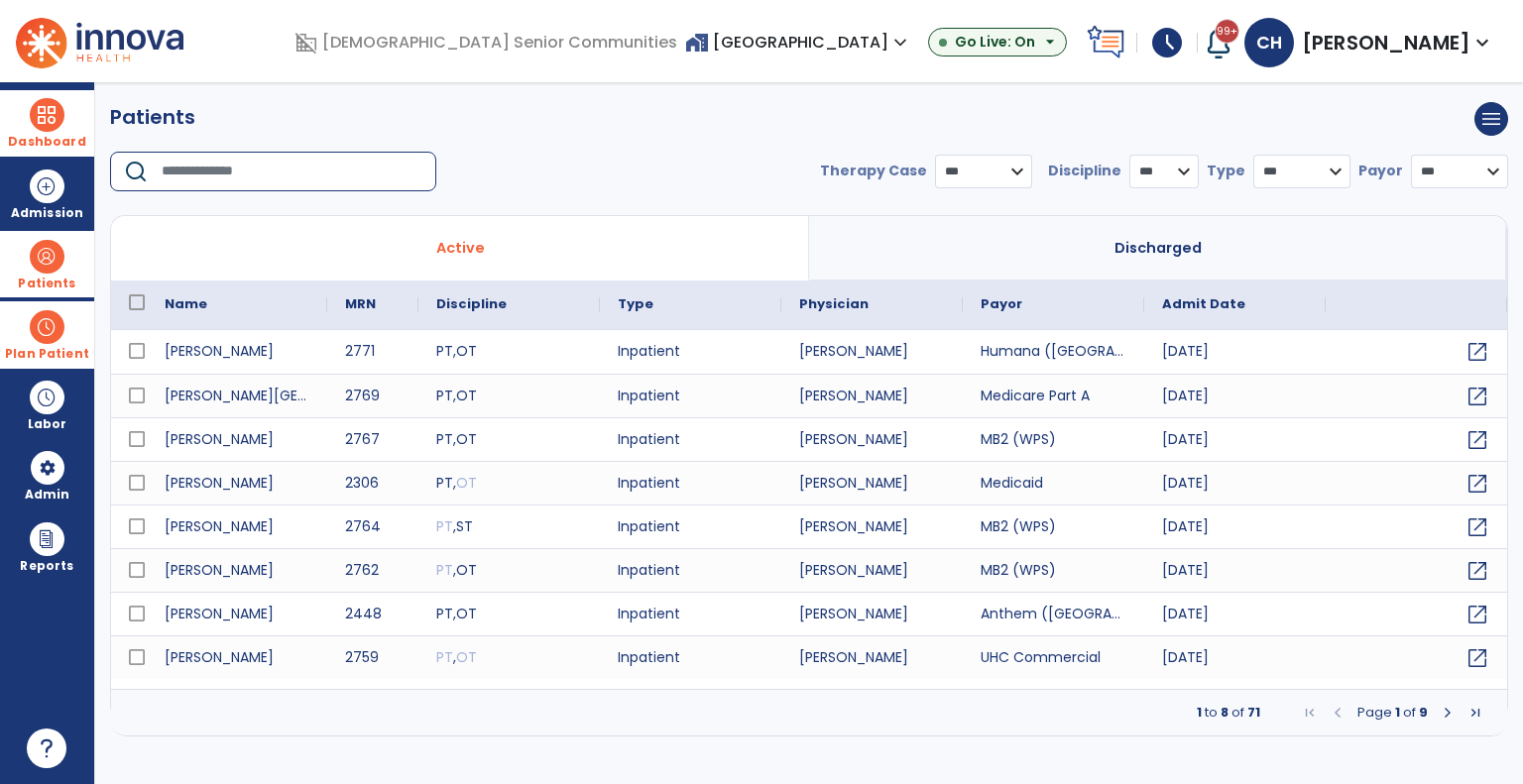 click at bounding box center (292, 171) 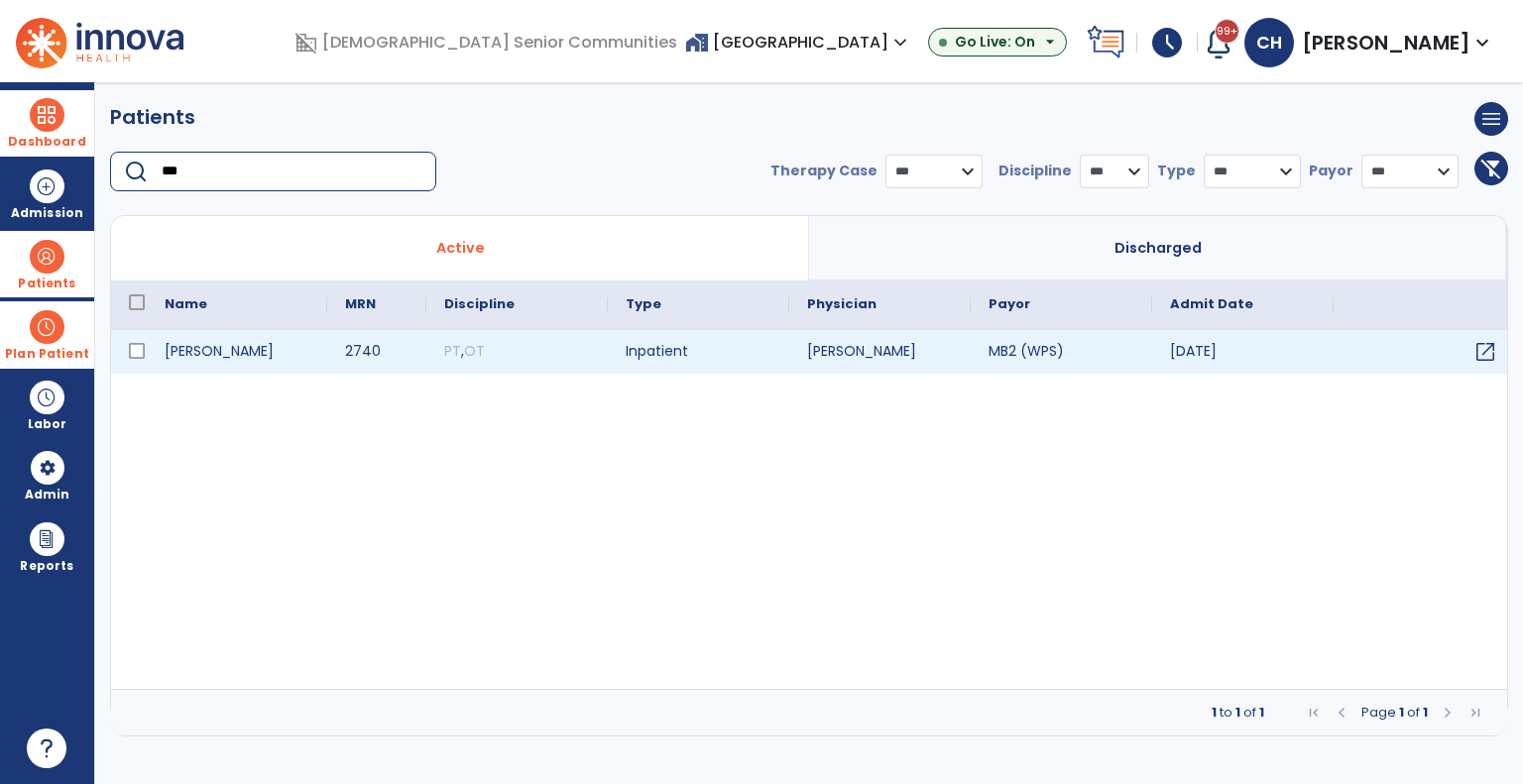 type on "***" 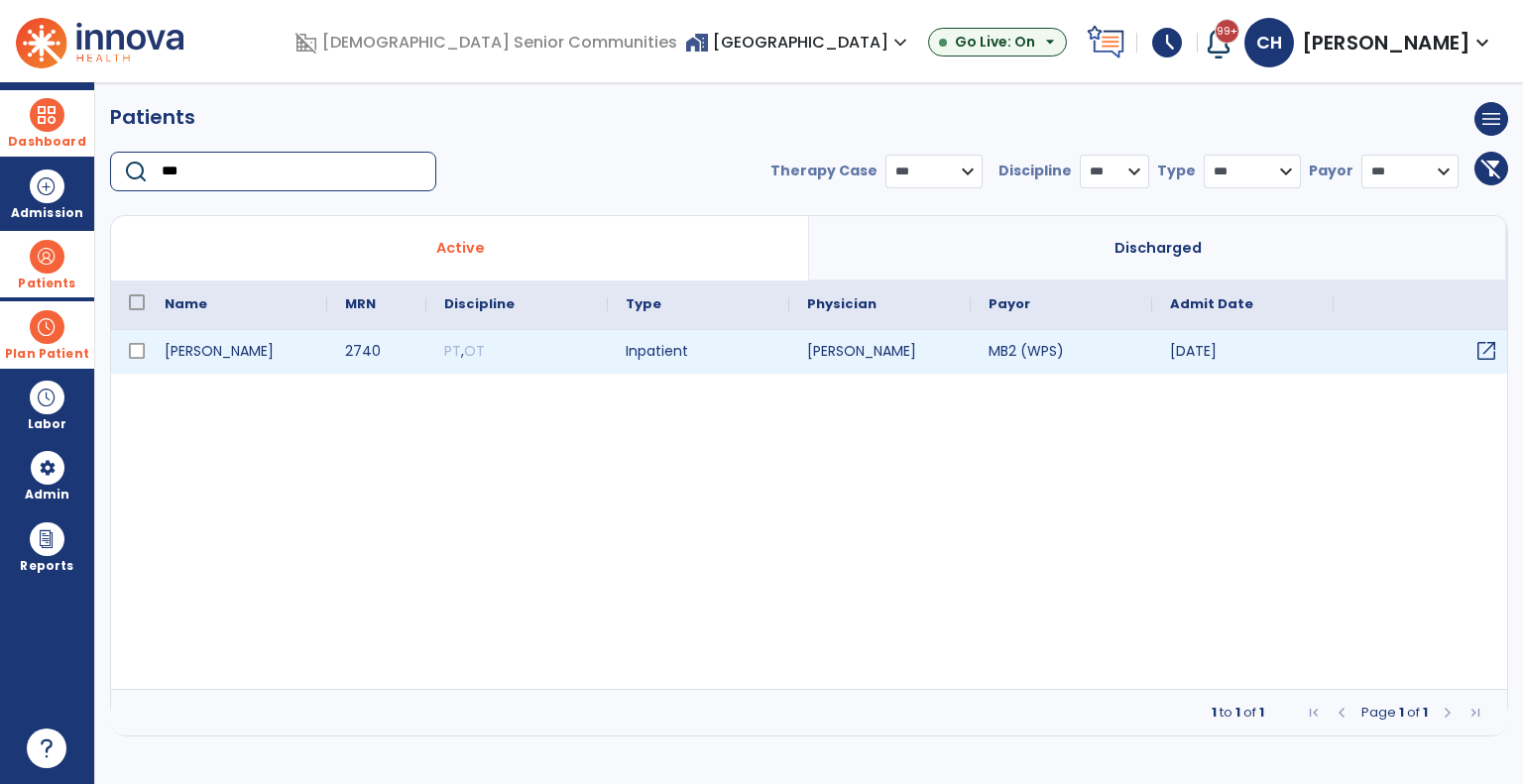 click on "open_in_new" at bounding box center (1486, 351) 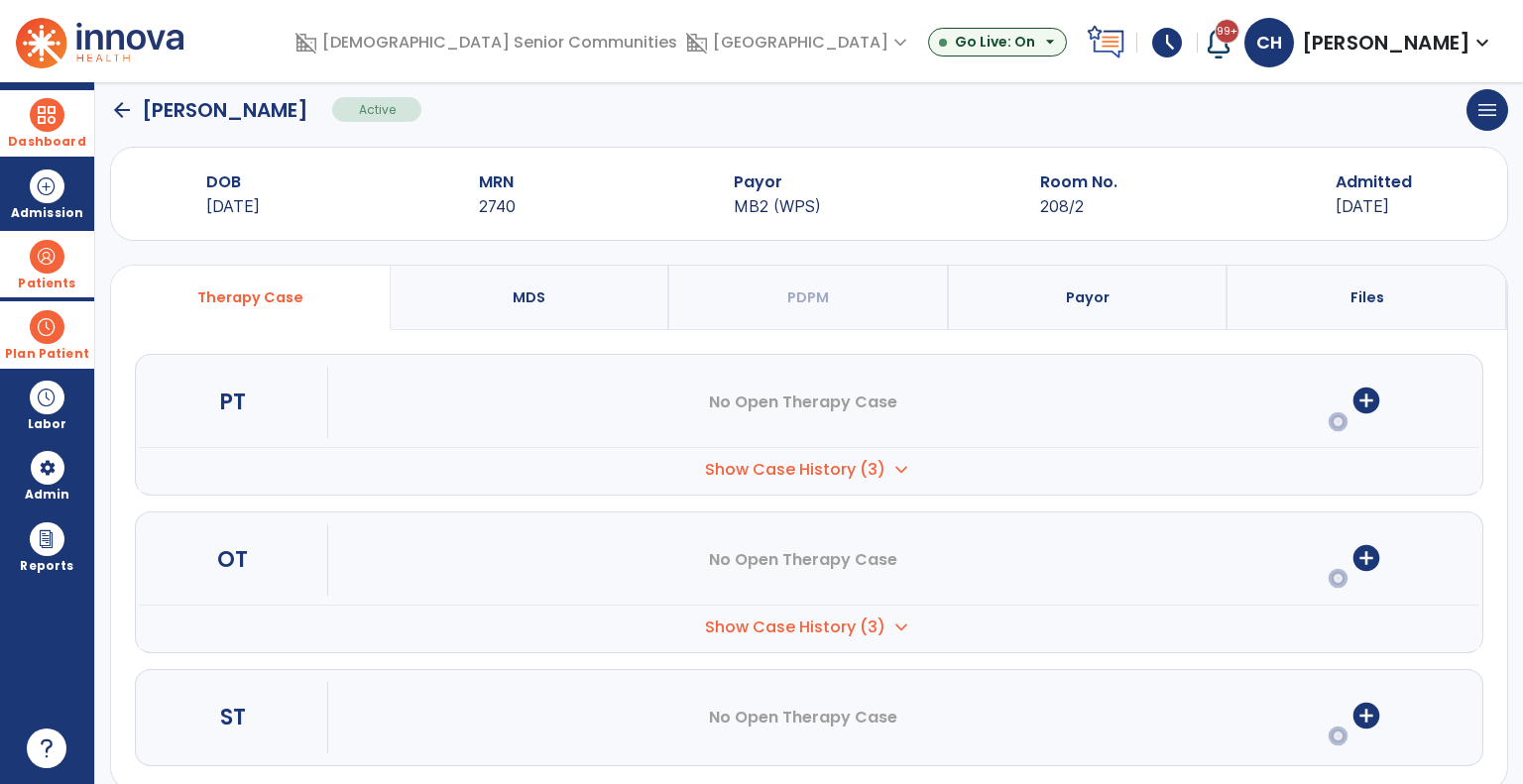 scroll, scrollTop: 56, scrollLeft: 0, axis: vertical 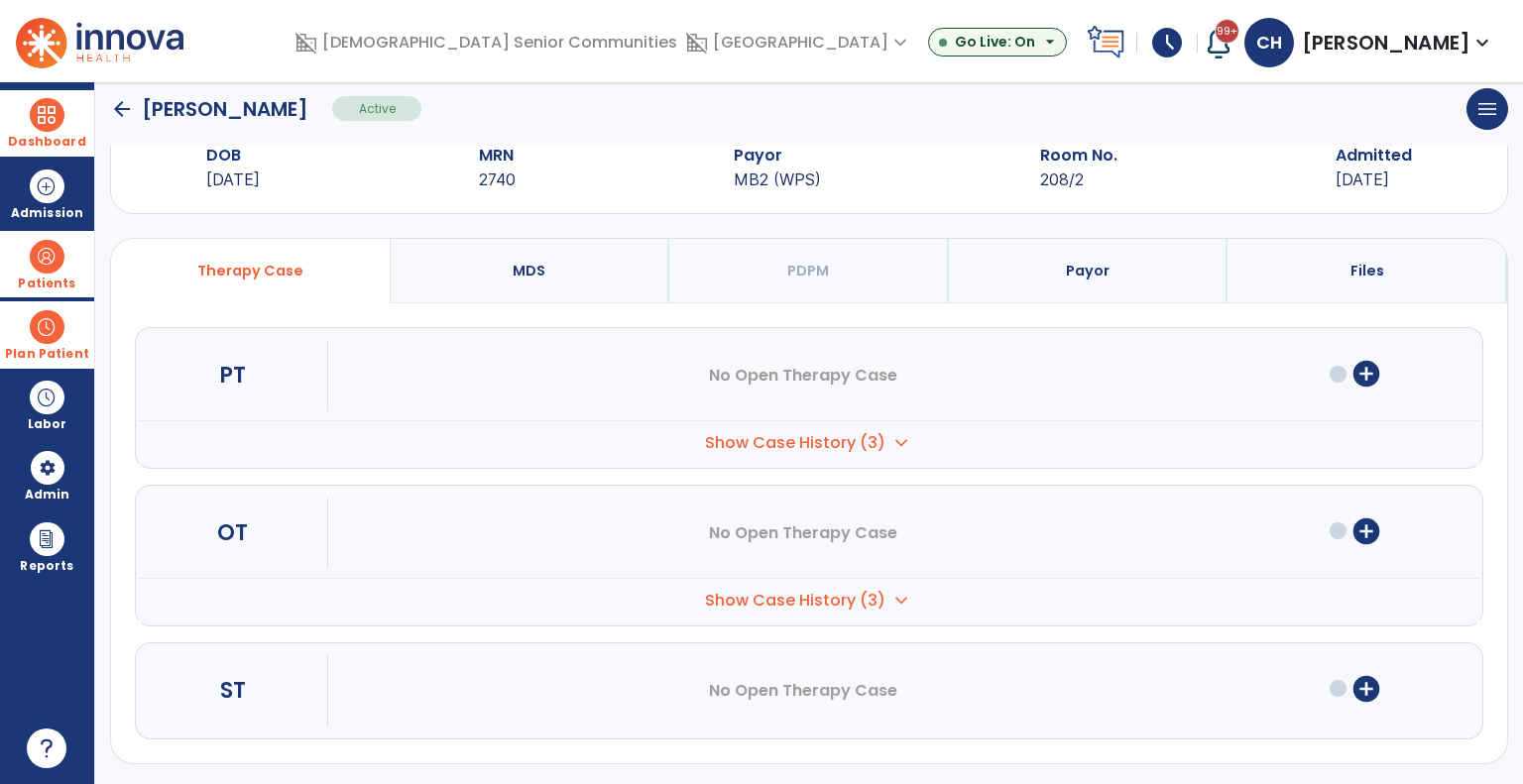 click on "add_circle" at bounding box center [1366, 531] 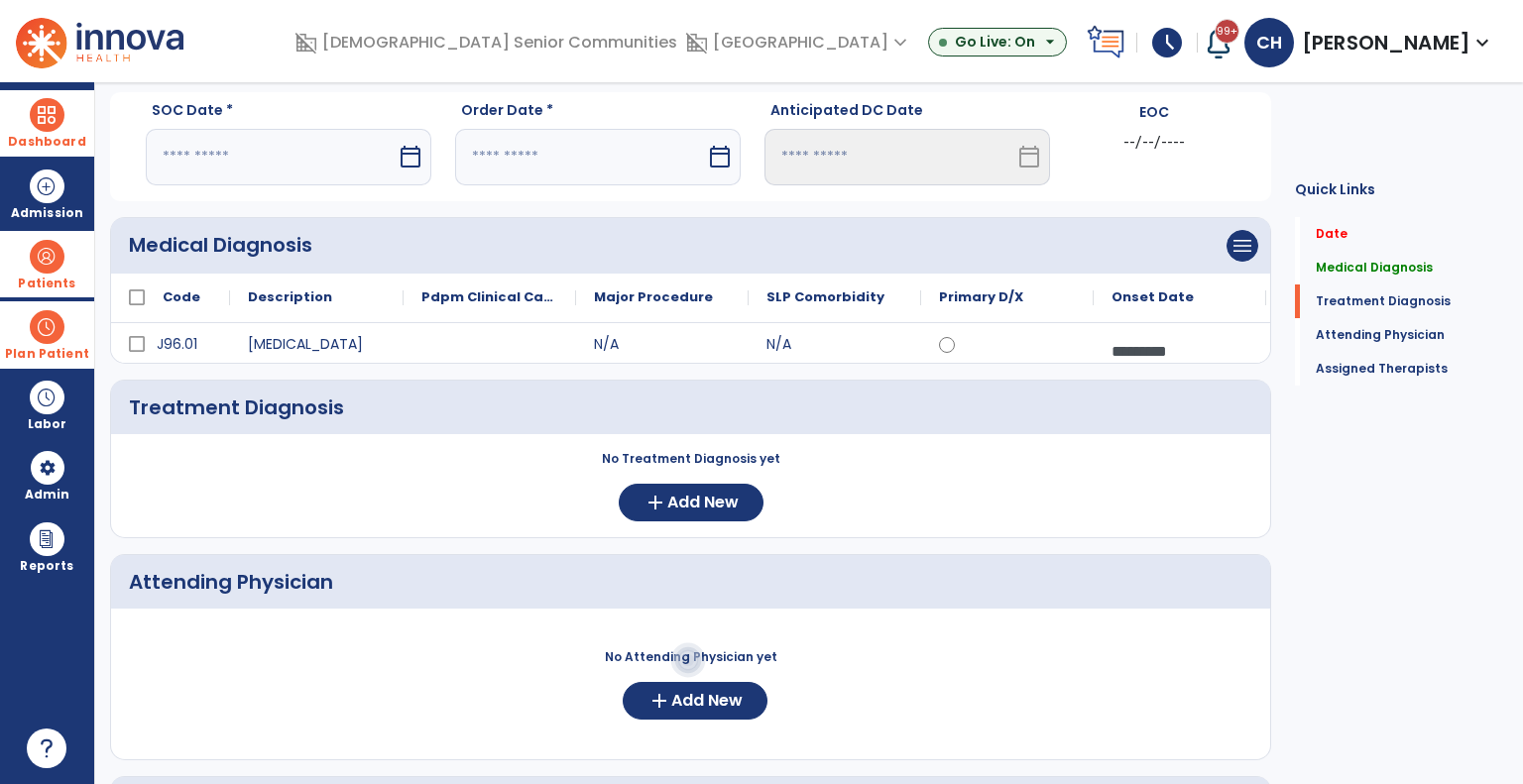click at bounding box center (271, 157) 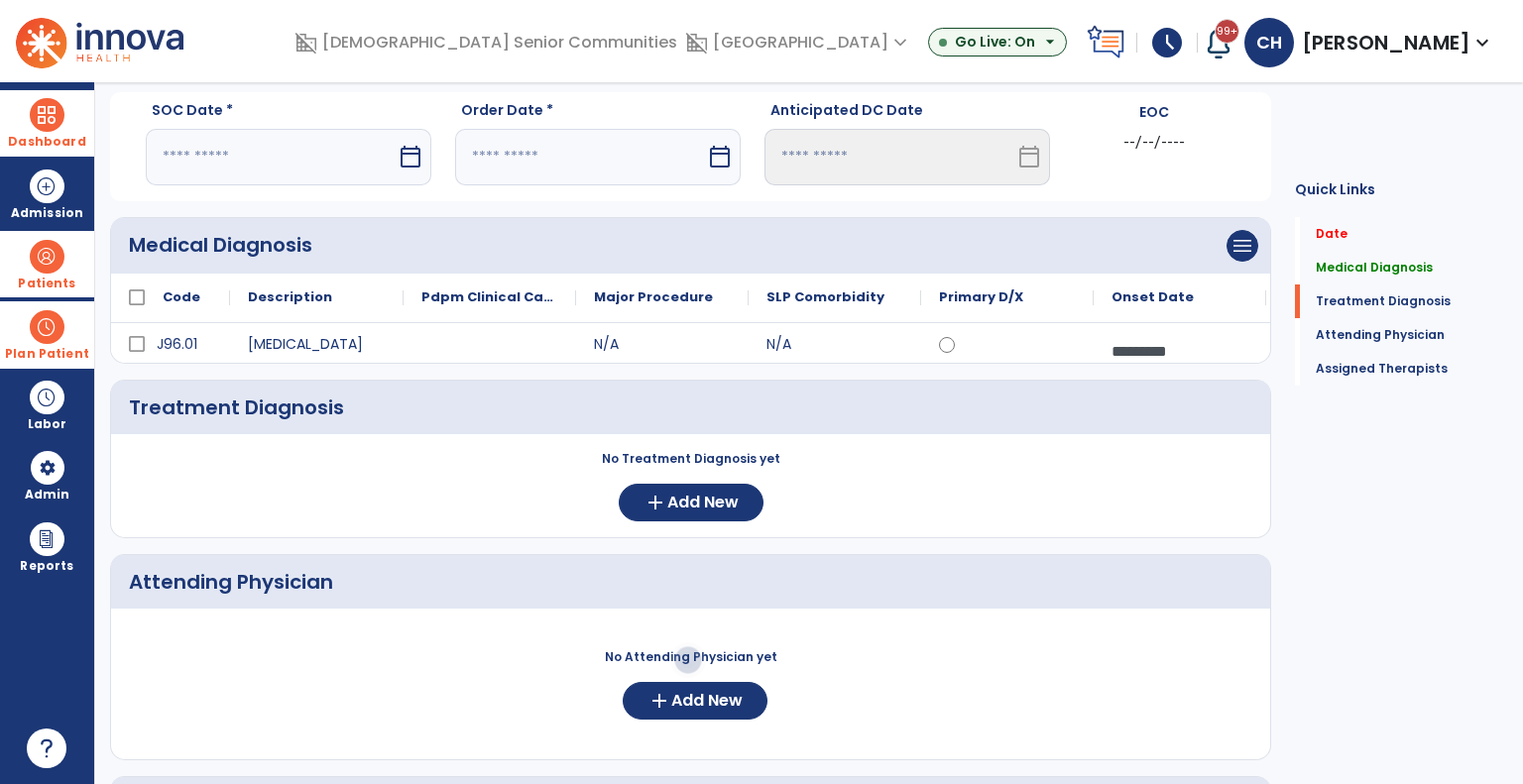 select on "*" 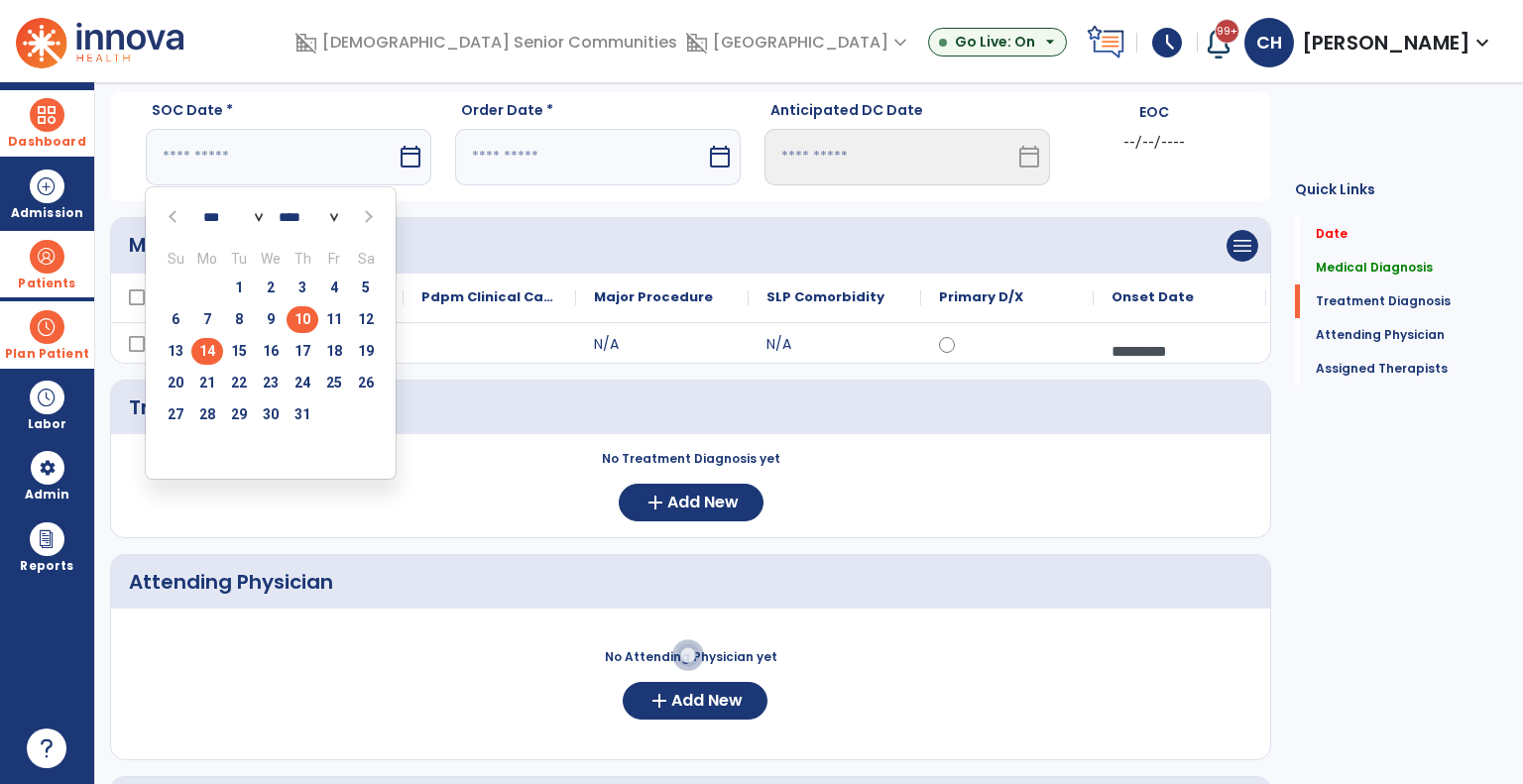 click on "14" at bounding box center [207, 351] 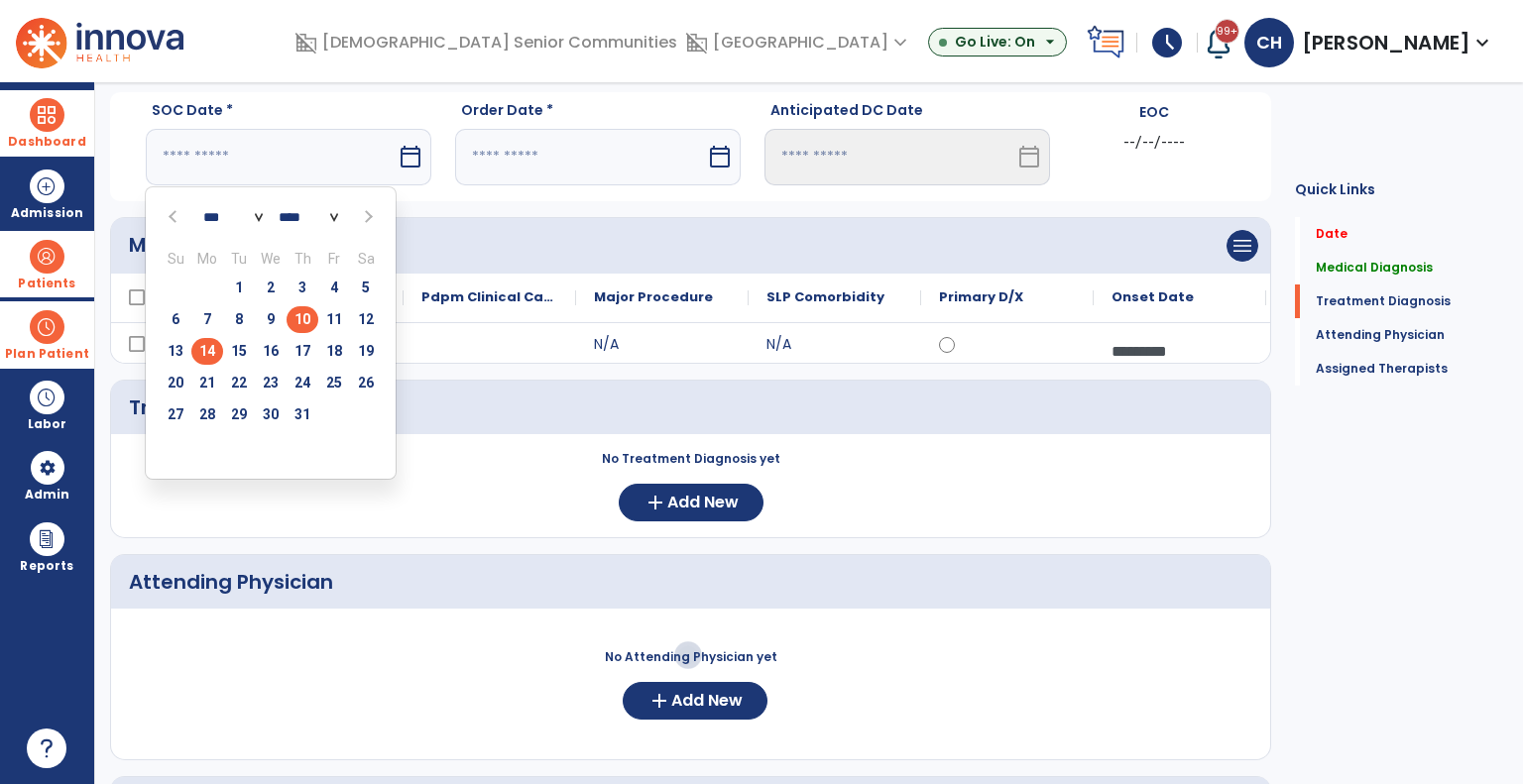 type on "*********" 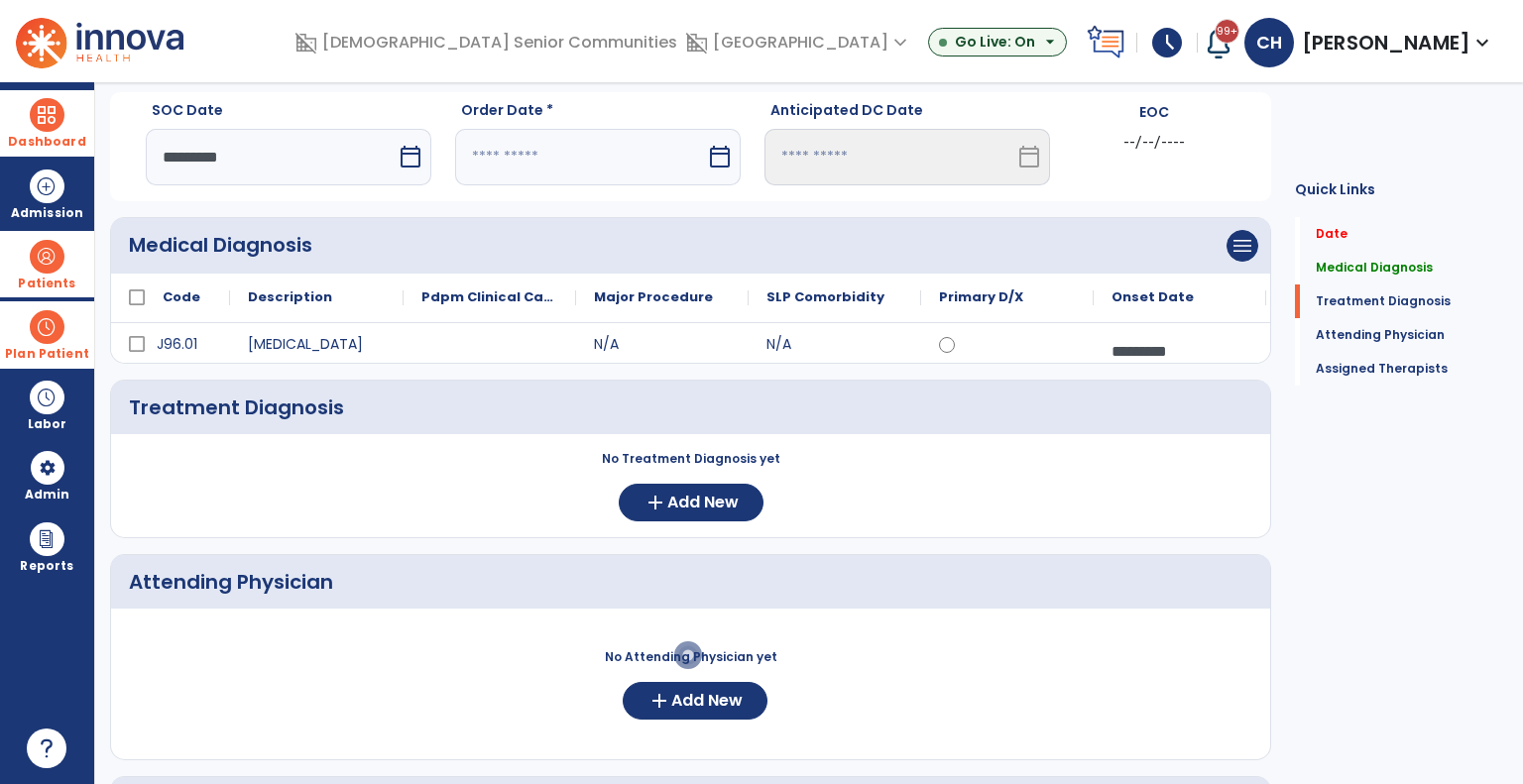 click on "calendar_today" at bounding box center (720, 157) 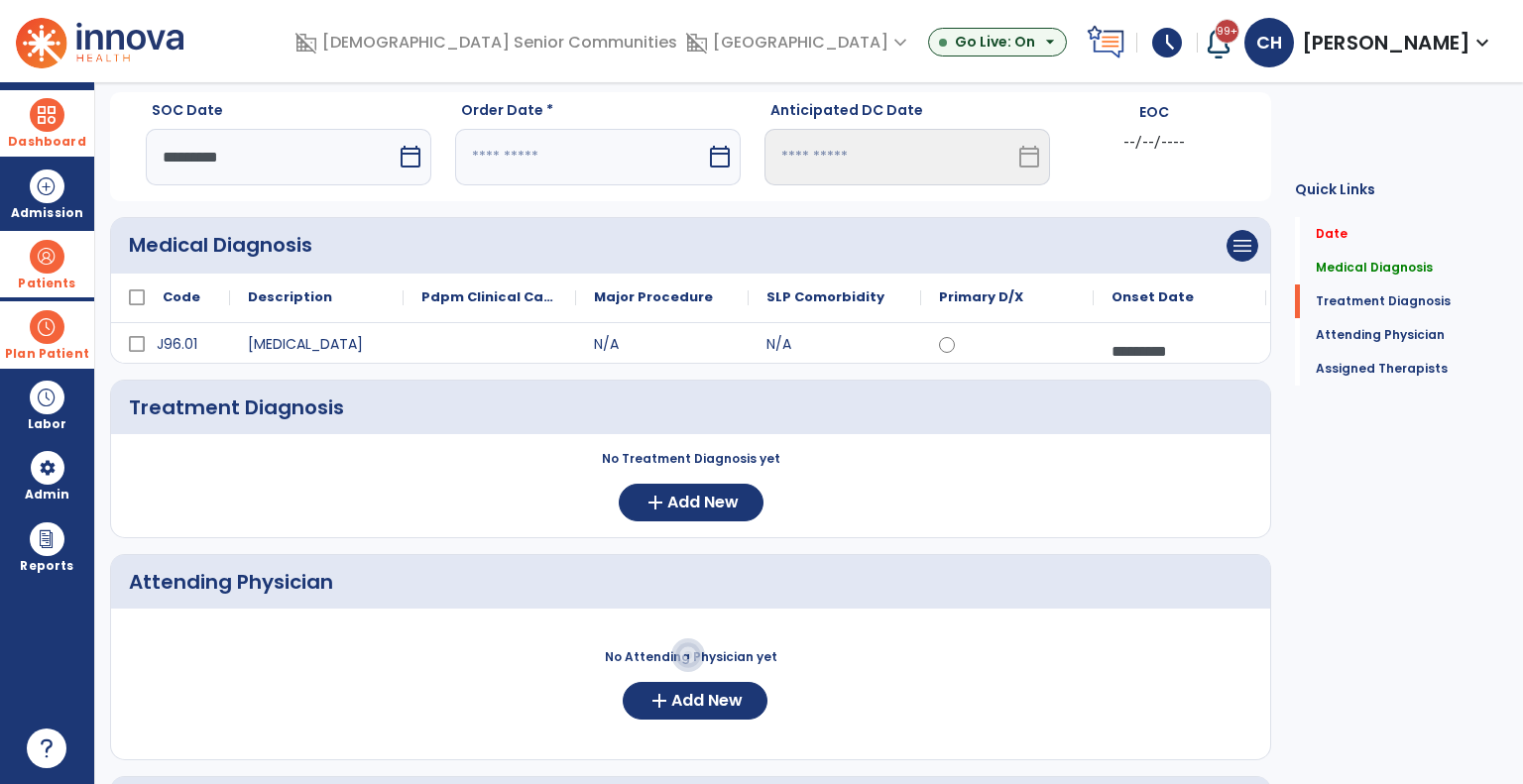 select on "*" 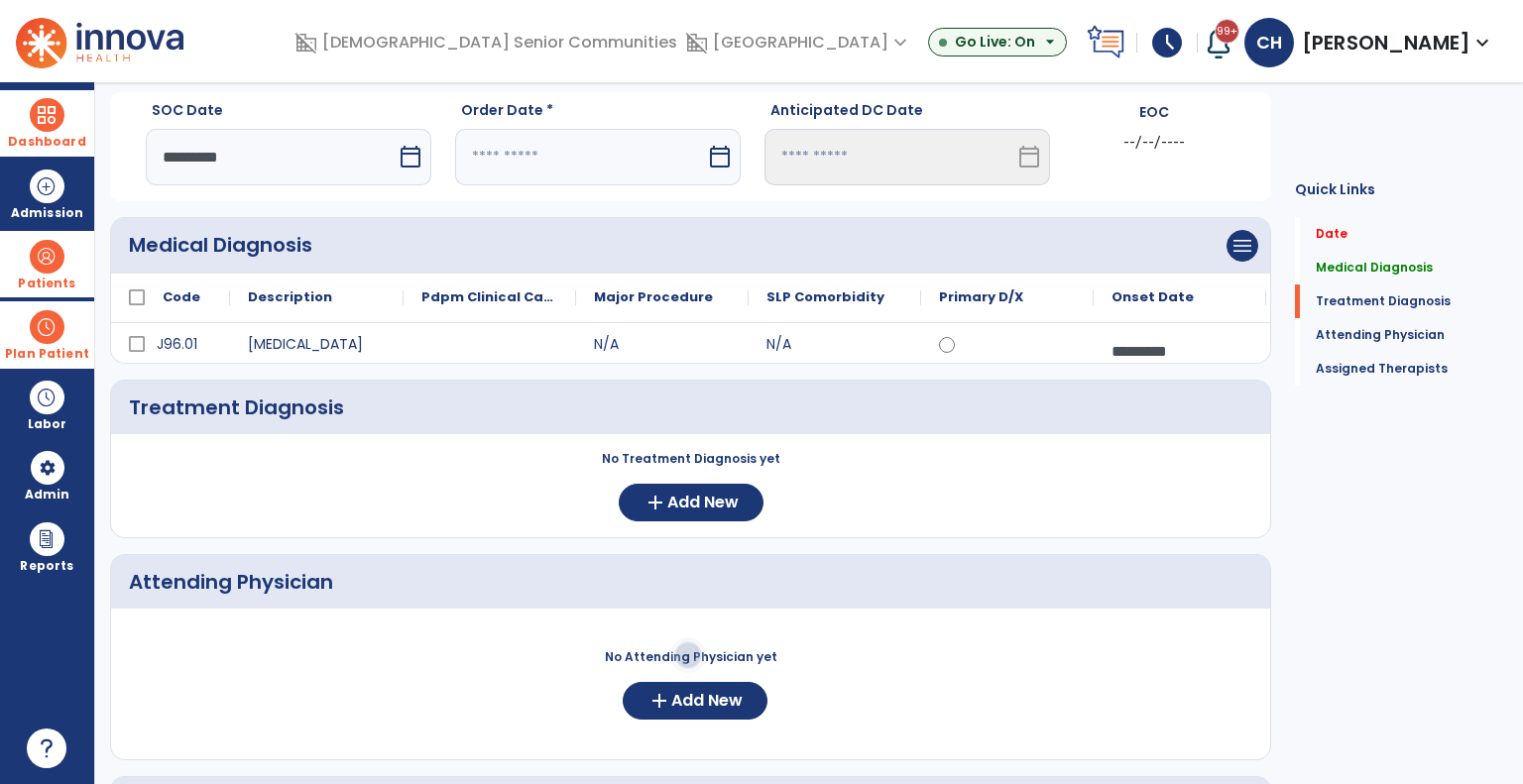 select on "****" 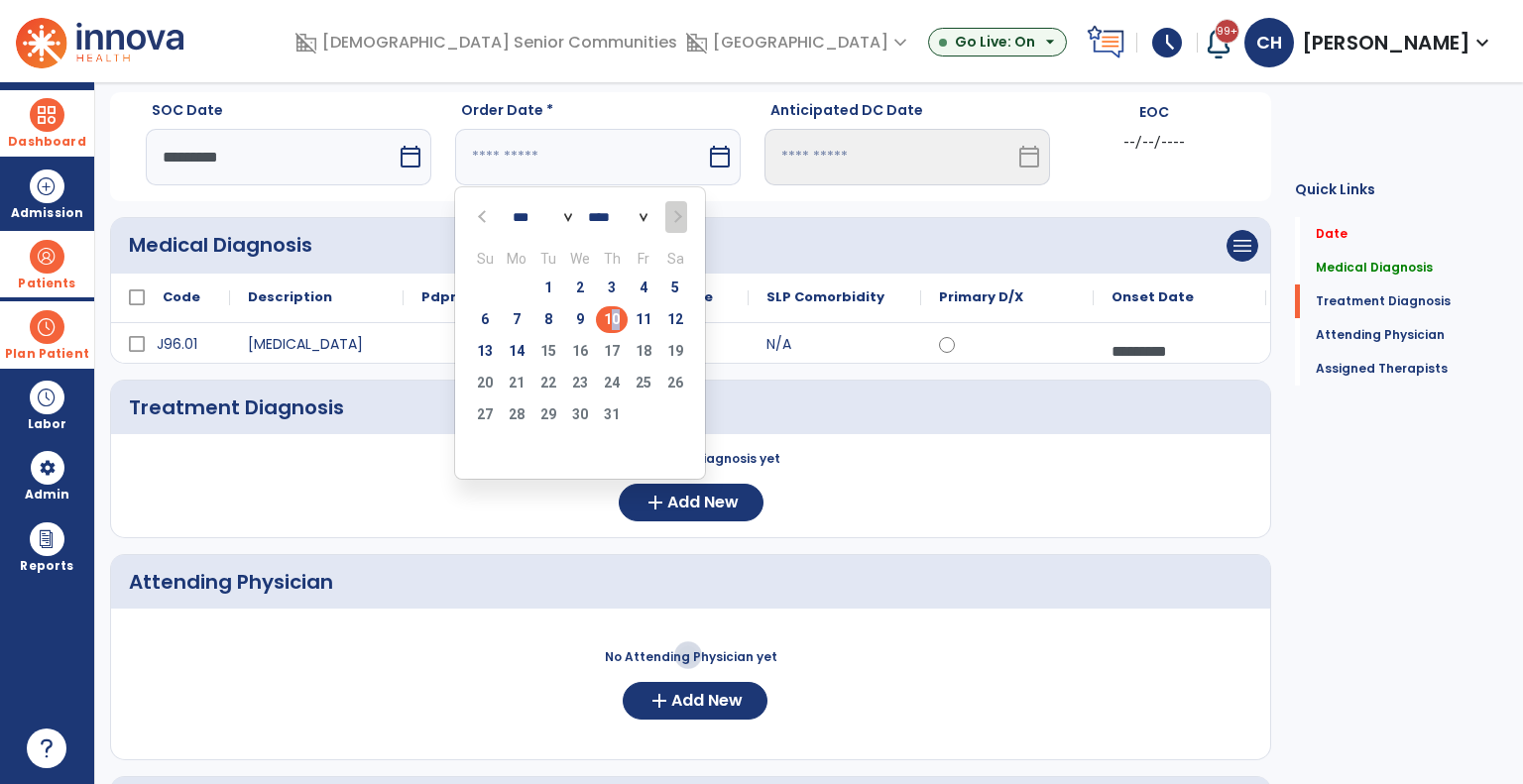 click on "10" at bounding box center [612, 319] 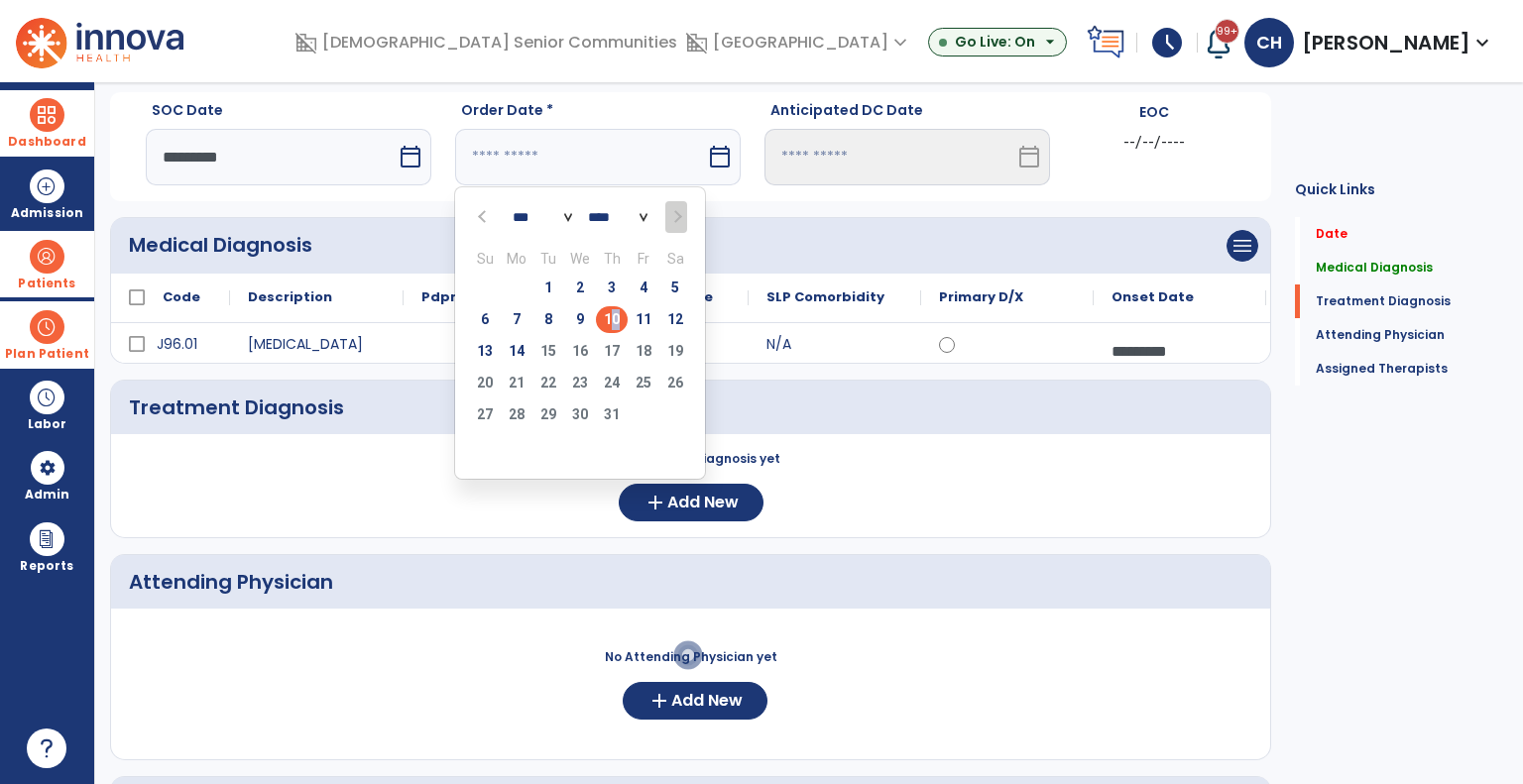 type on "*********" 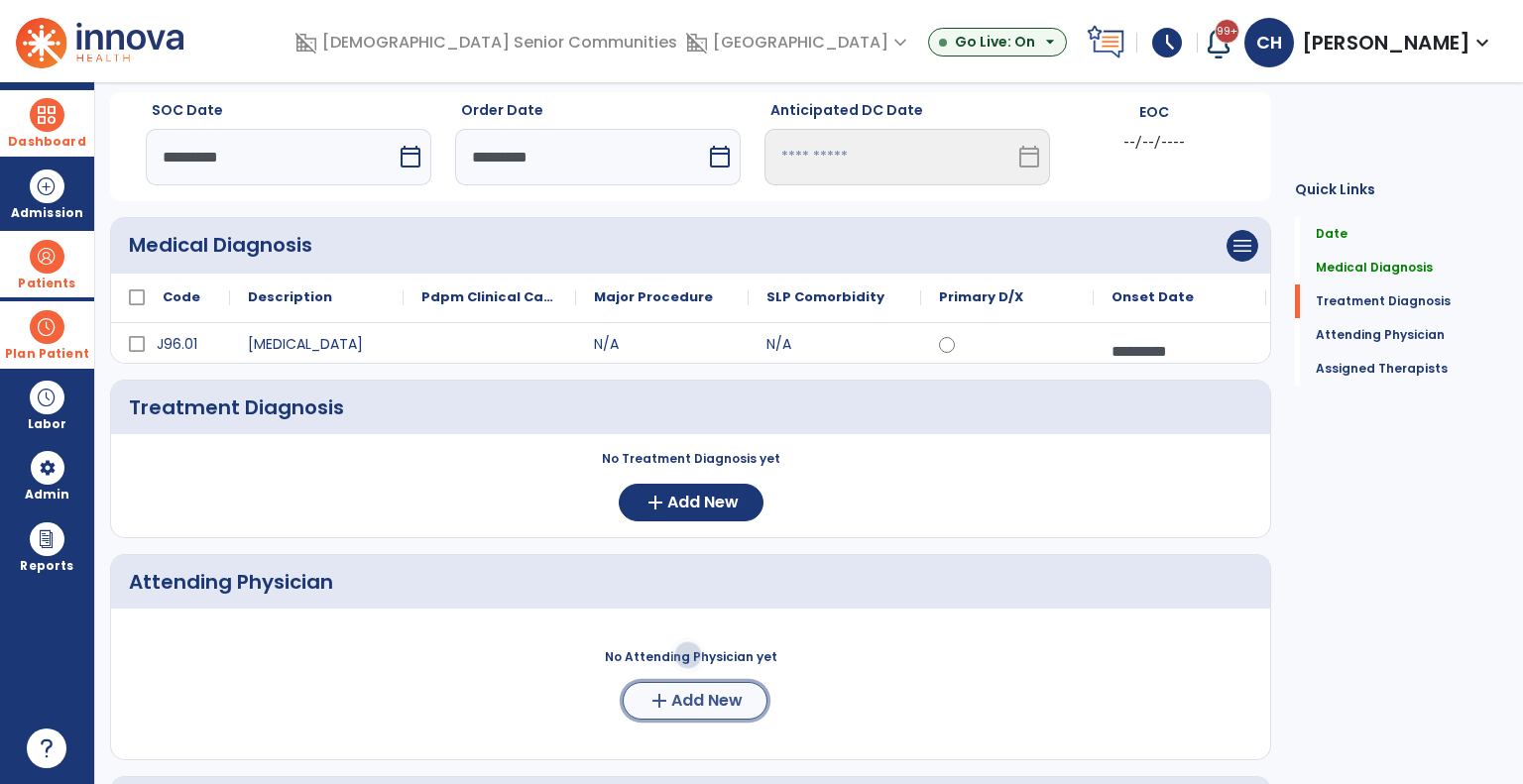 click on "add  Add New" 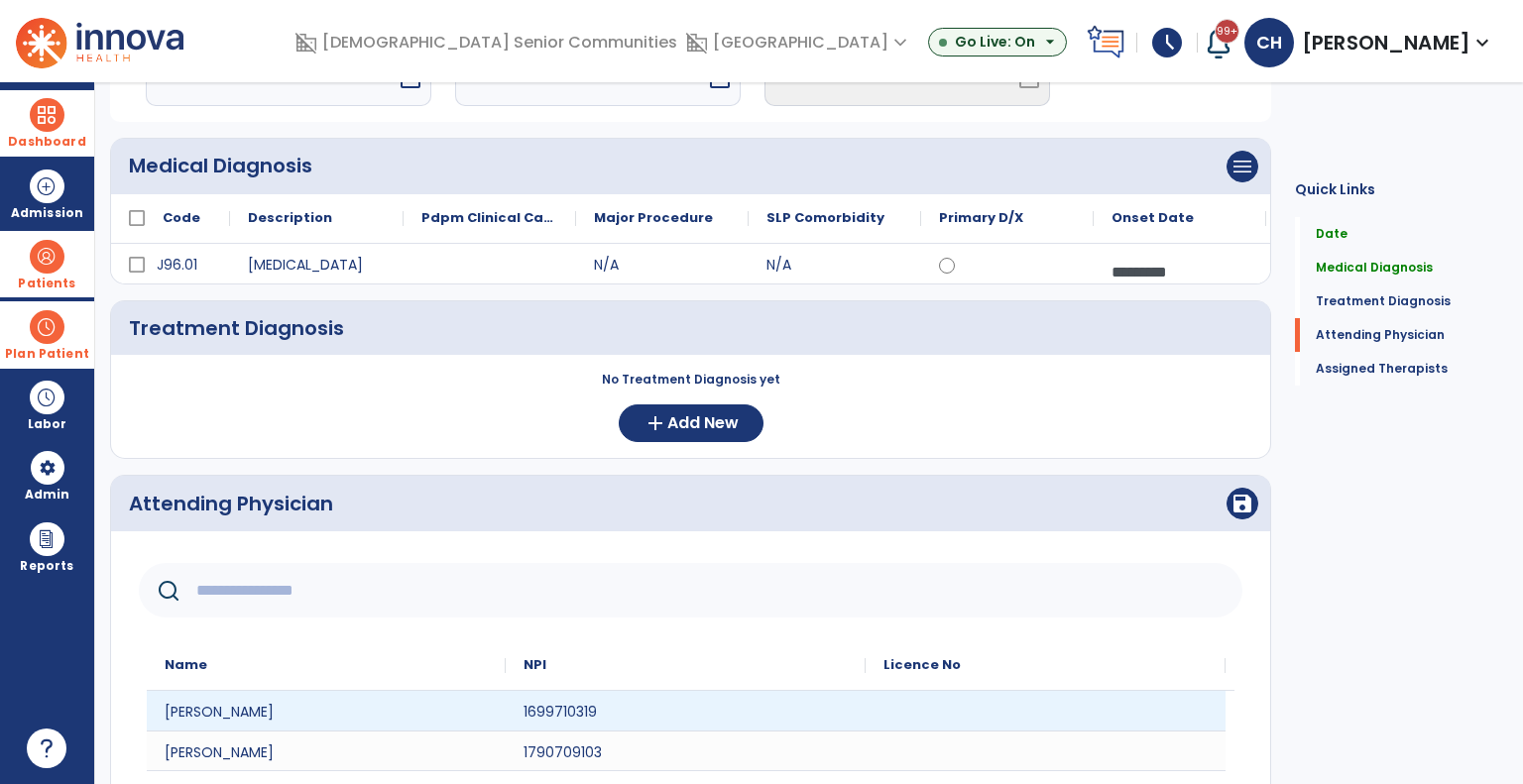 scroll, scrollTop: 254, scrollLeft: 0, axis: vertical 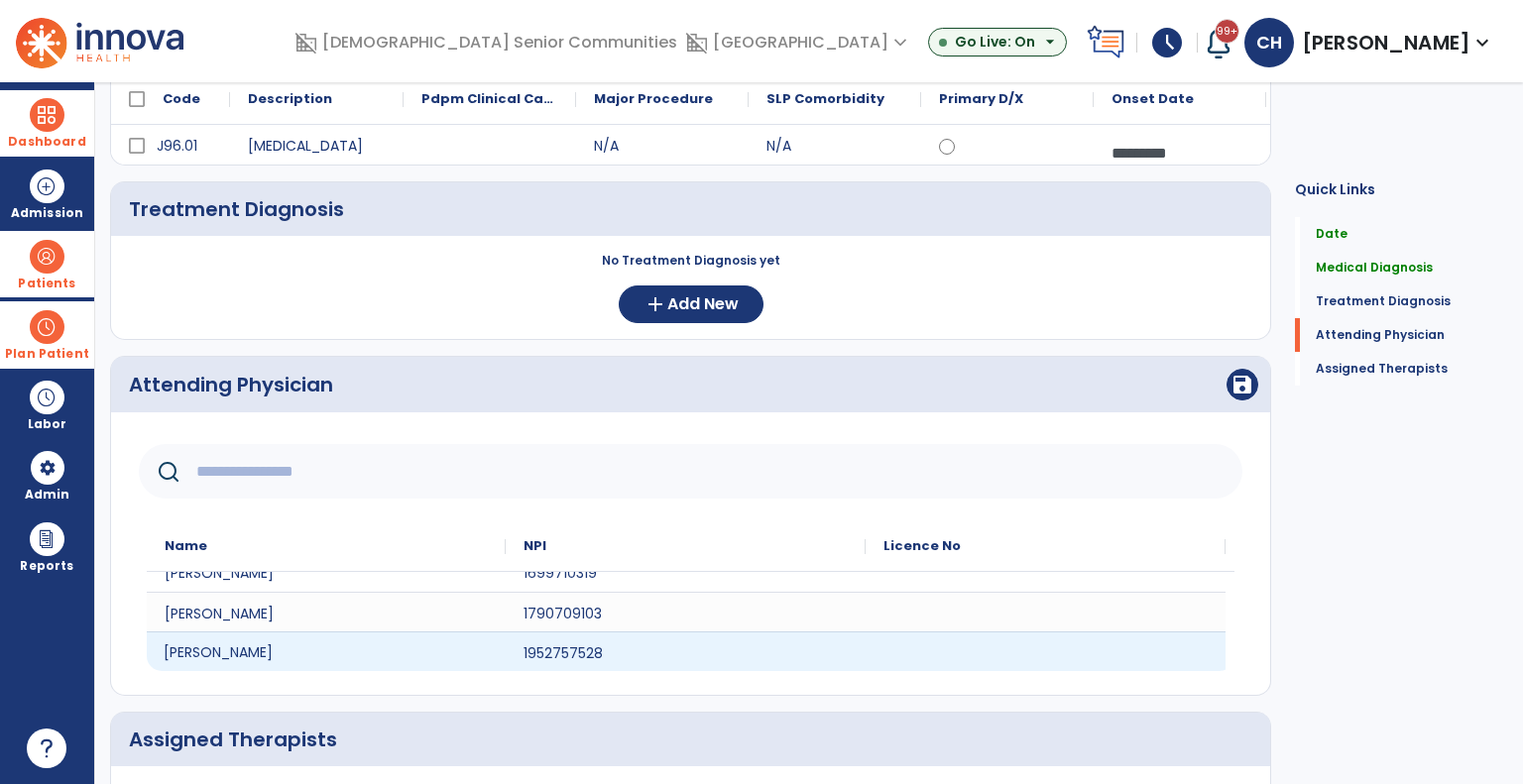 click on "[PERSON_NAME]" 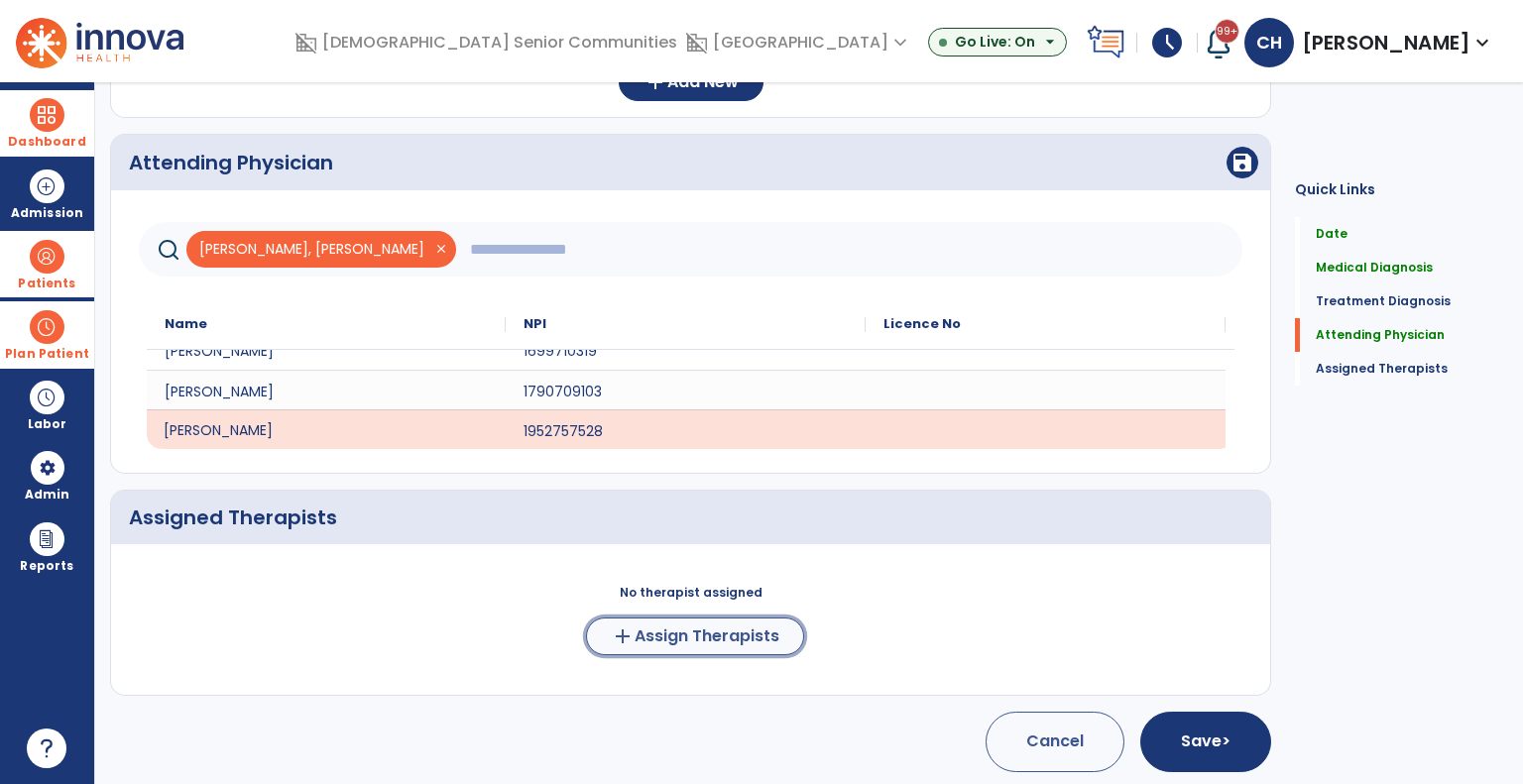 click on "Assign Therapists" 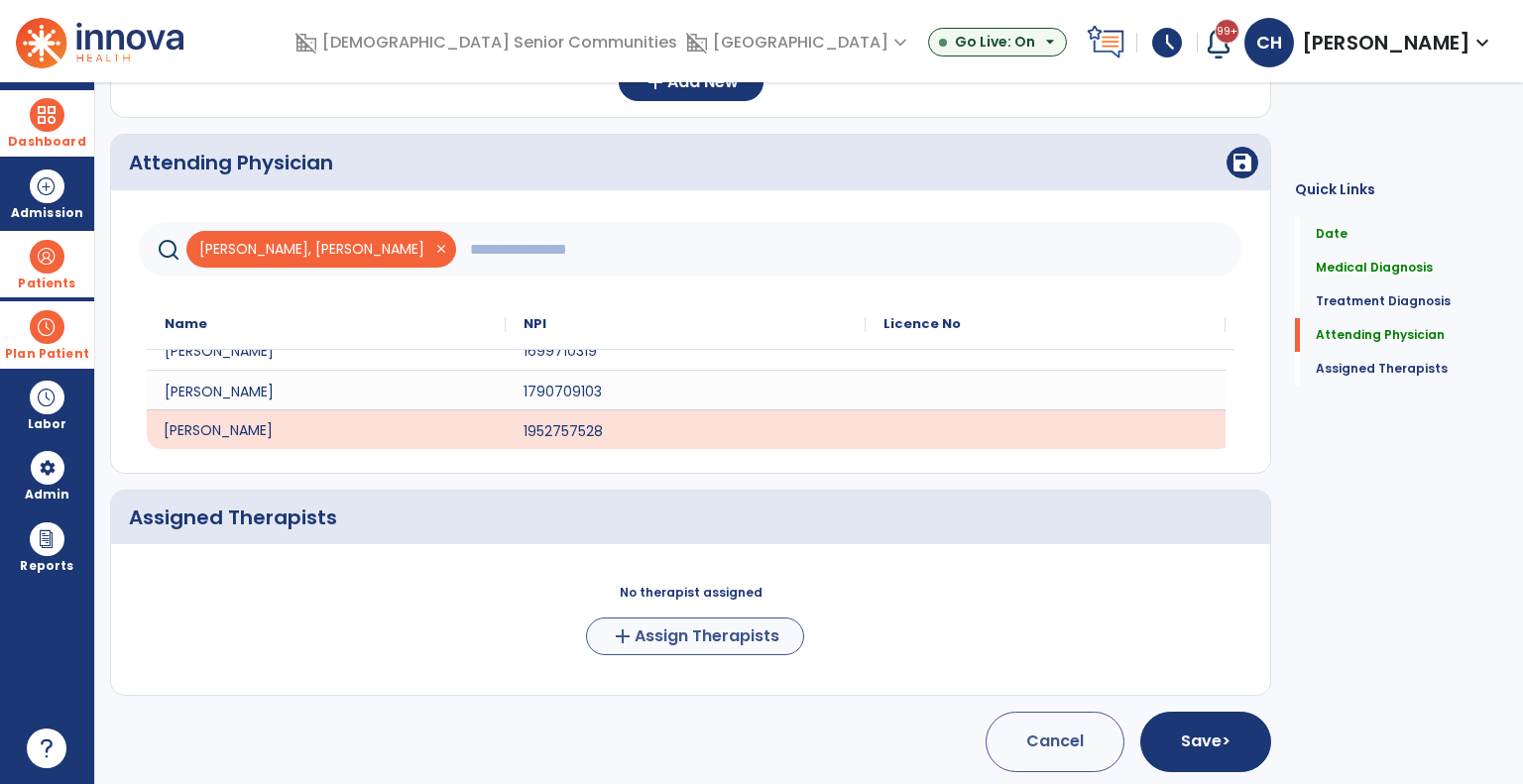 scroll, scrollTop: 472, scrollLeft: 0, axis: vertical 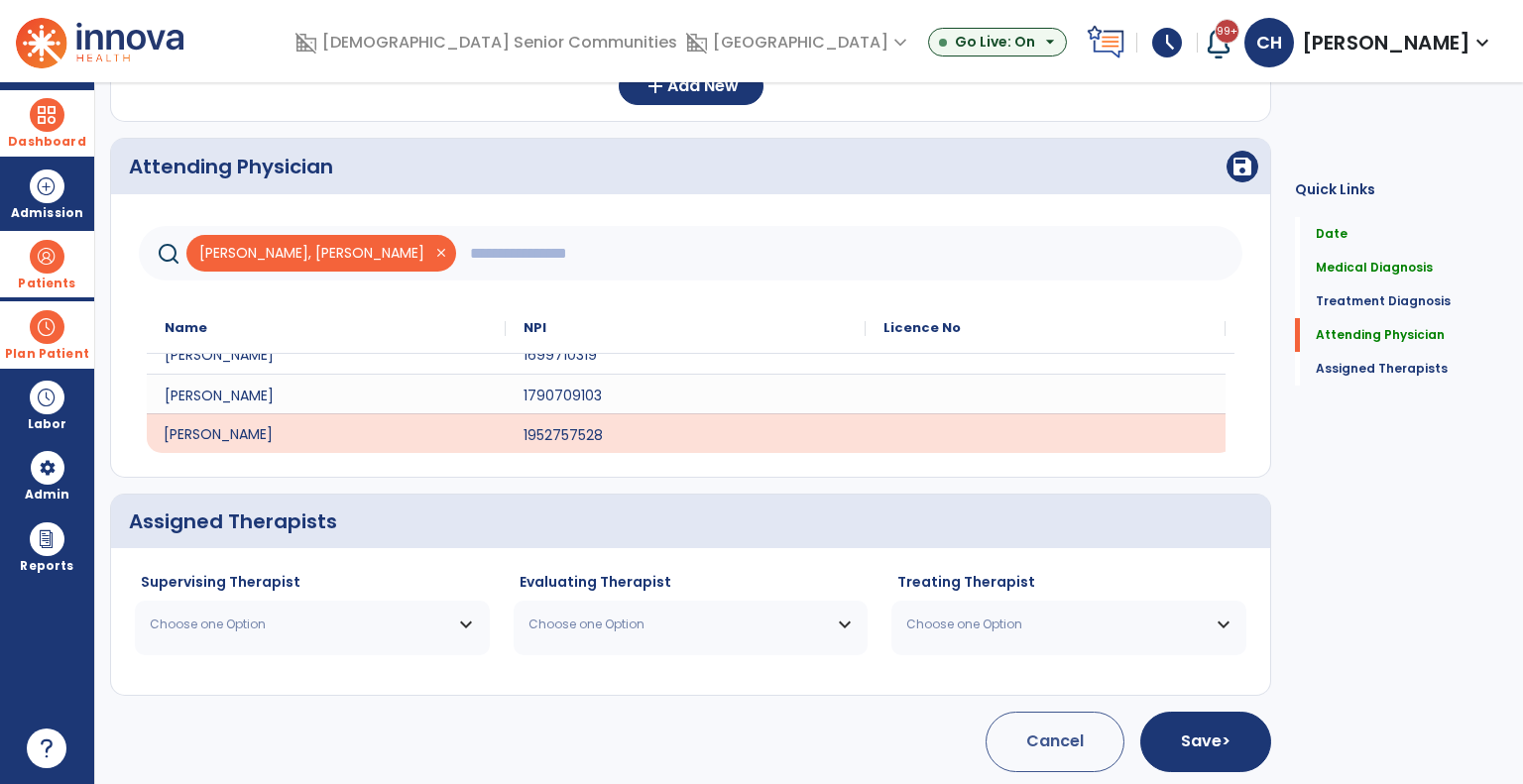 click on "Choose one Option [PERSON_NAME]  OT   NPI #  N/A   License #  31003214A [PERSON_NAME]  OT   NPI #  N/A   License #  31004170A [PERSON_NAME]  OT   NPI #  N/A   License #  31003414A [PERSON_NAME]  OT   NPI #  N/A   License #  31008372A [PERSON_NAME]  OT   NPI #  N/A   License #  31004180A" 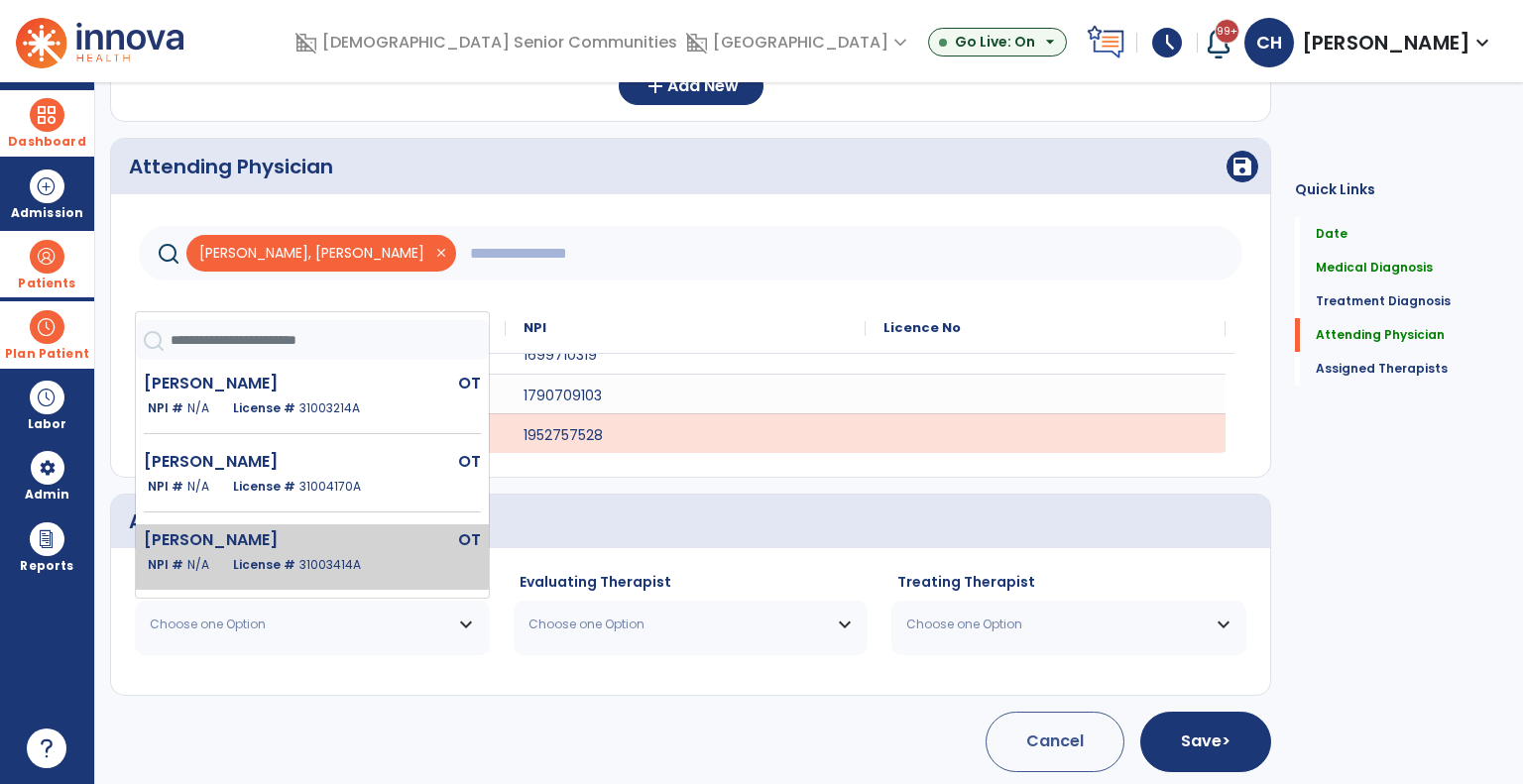 click on "[PERSON_NAME]" 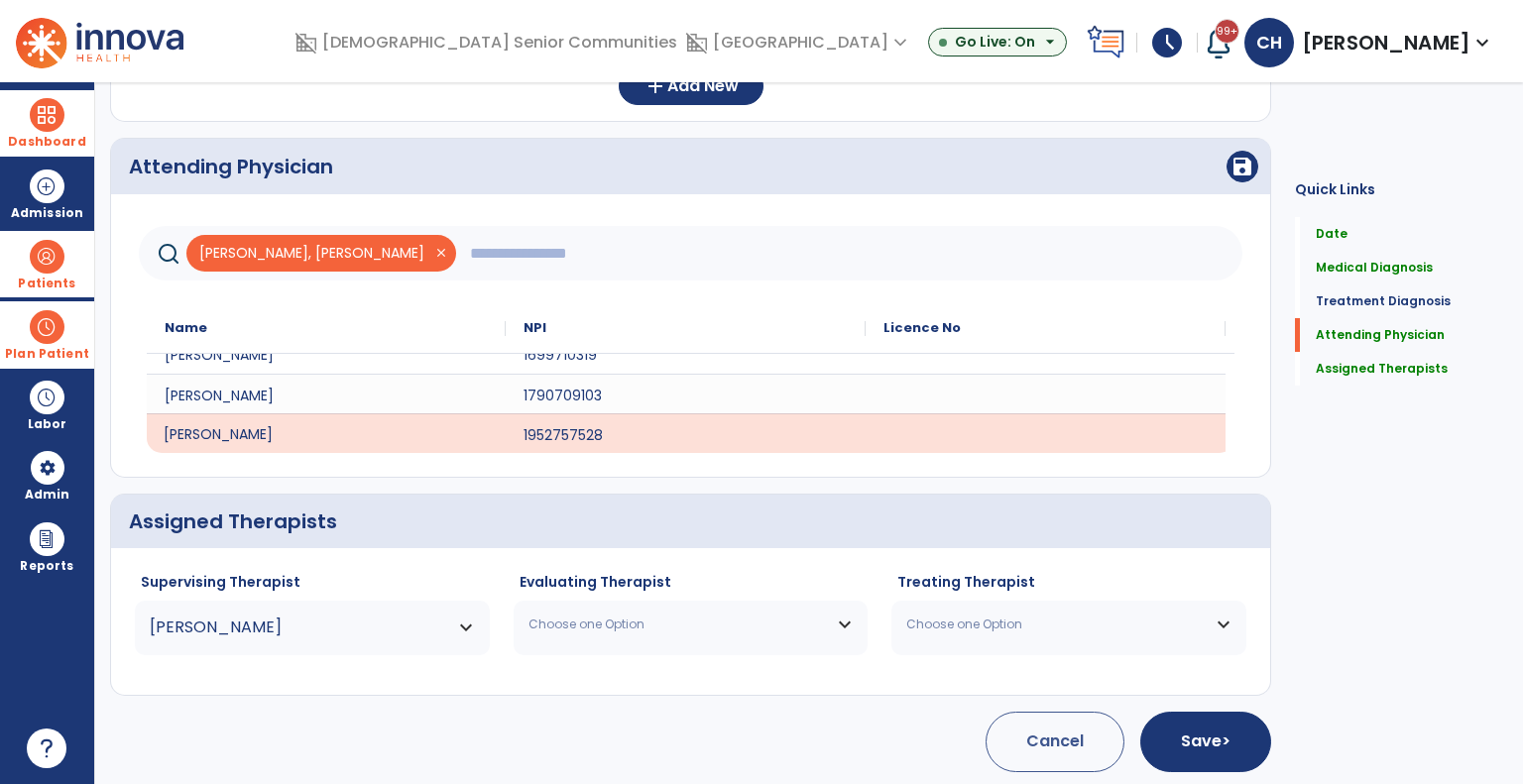 drag, startPoint x: 735, startPoint y: 618, endPoint x: 722, endPoint y: 615, distance: 13.341664 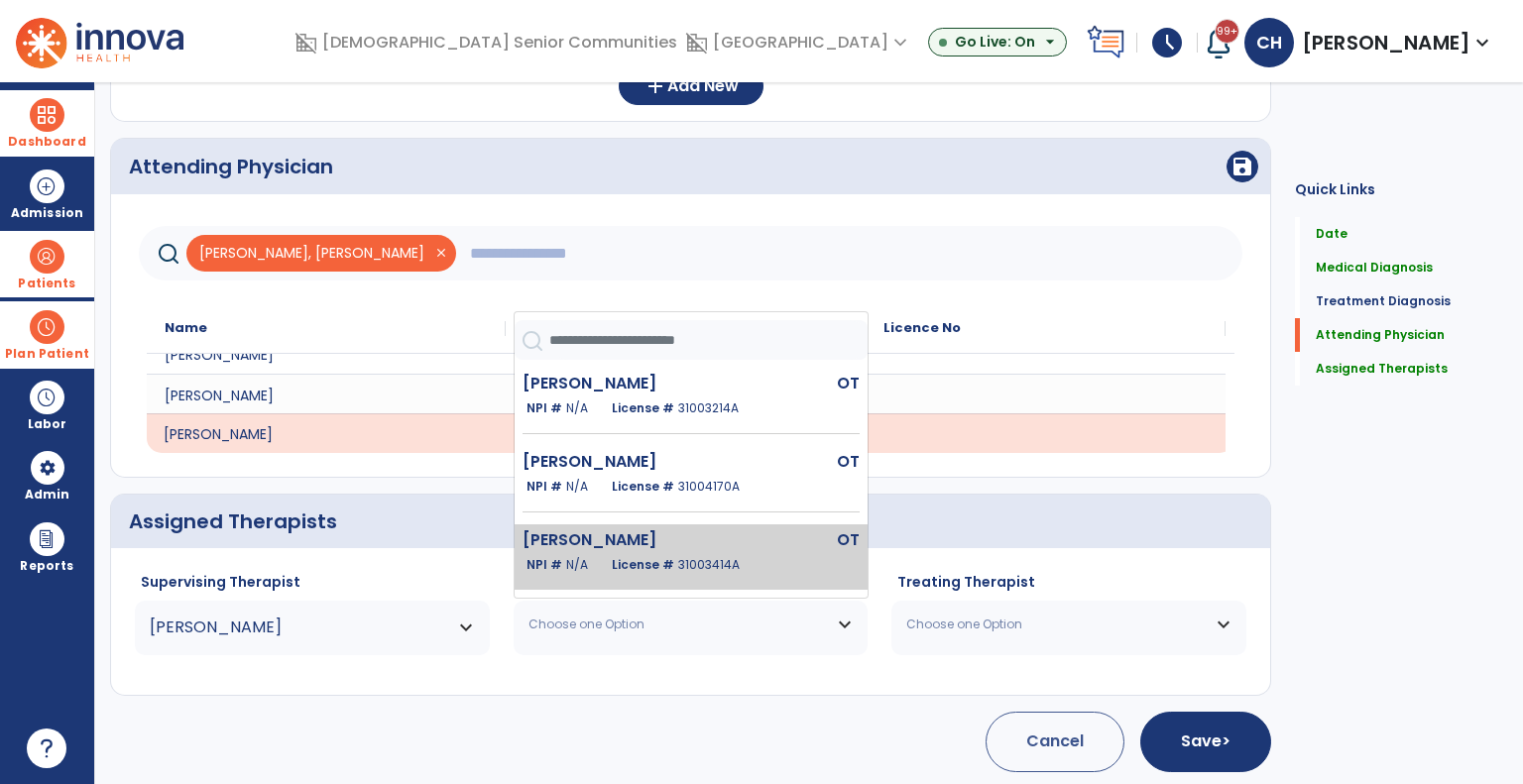 click on "[PERSON_NAME]" 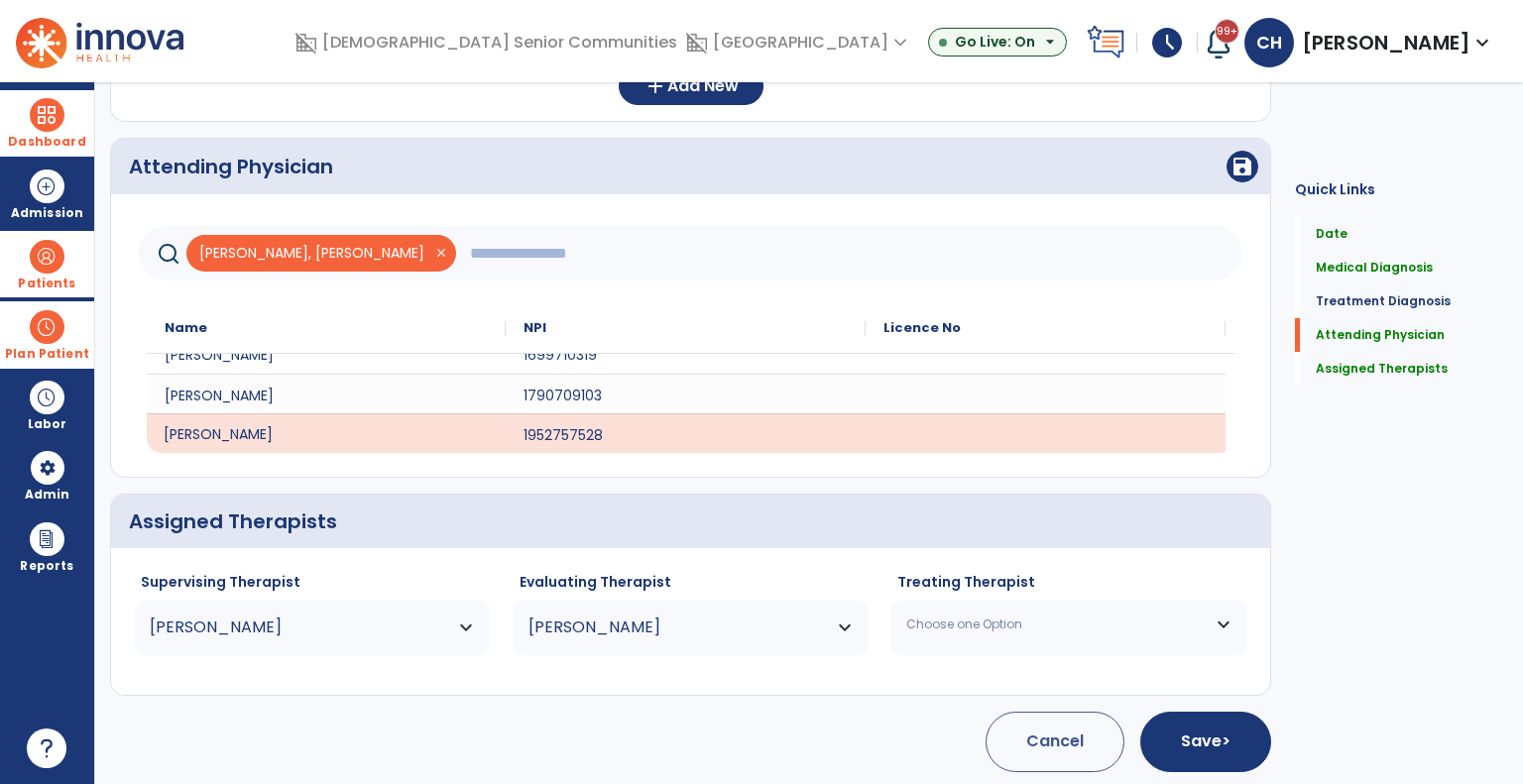 click on "Choose one Option" at bounding box center (1056, 624) 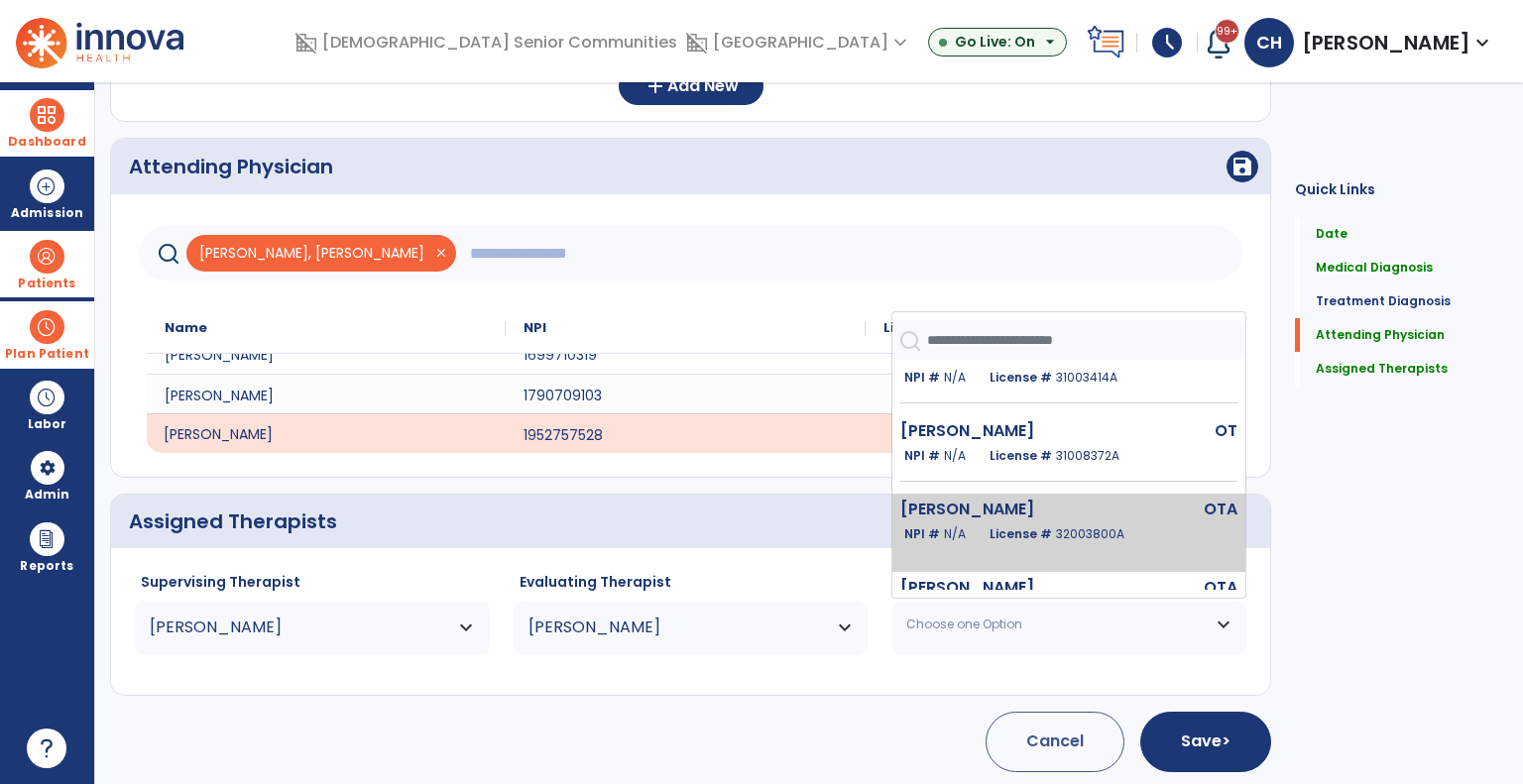 scroll, scrollTop: 198, scrollLeft: 0, axis: vertical 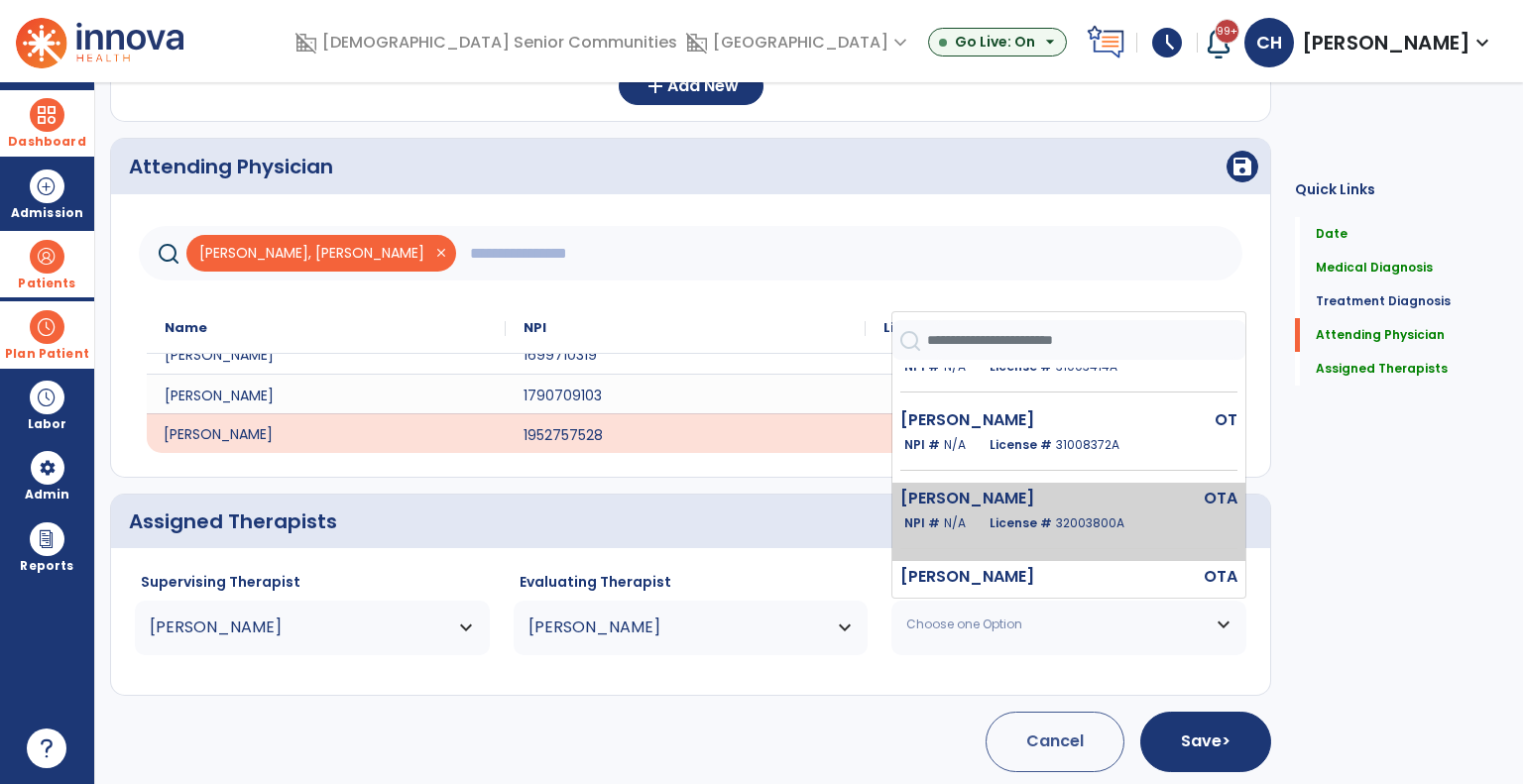 click on "License #  32003800A" 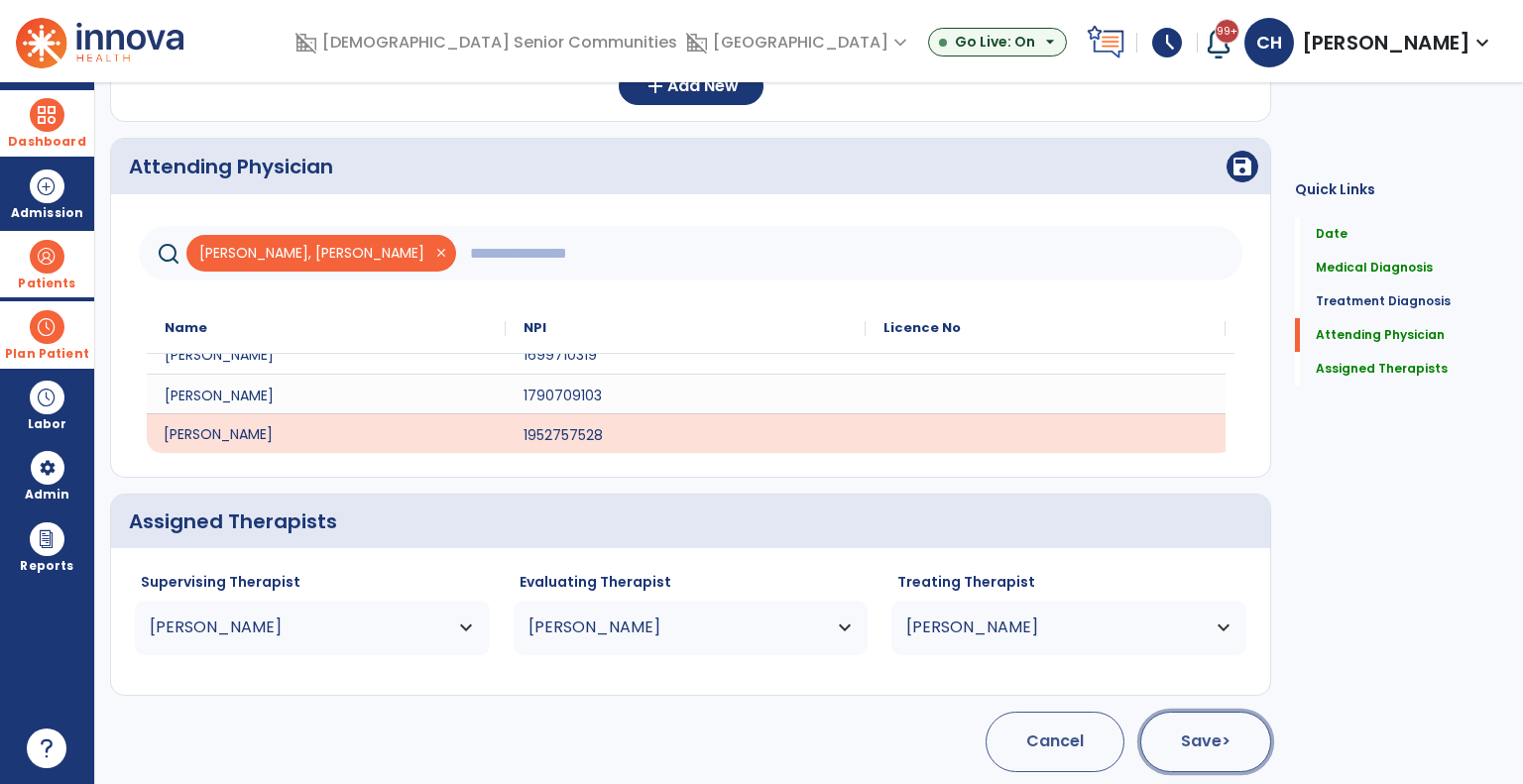 click on "Save  >" 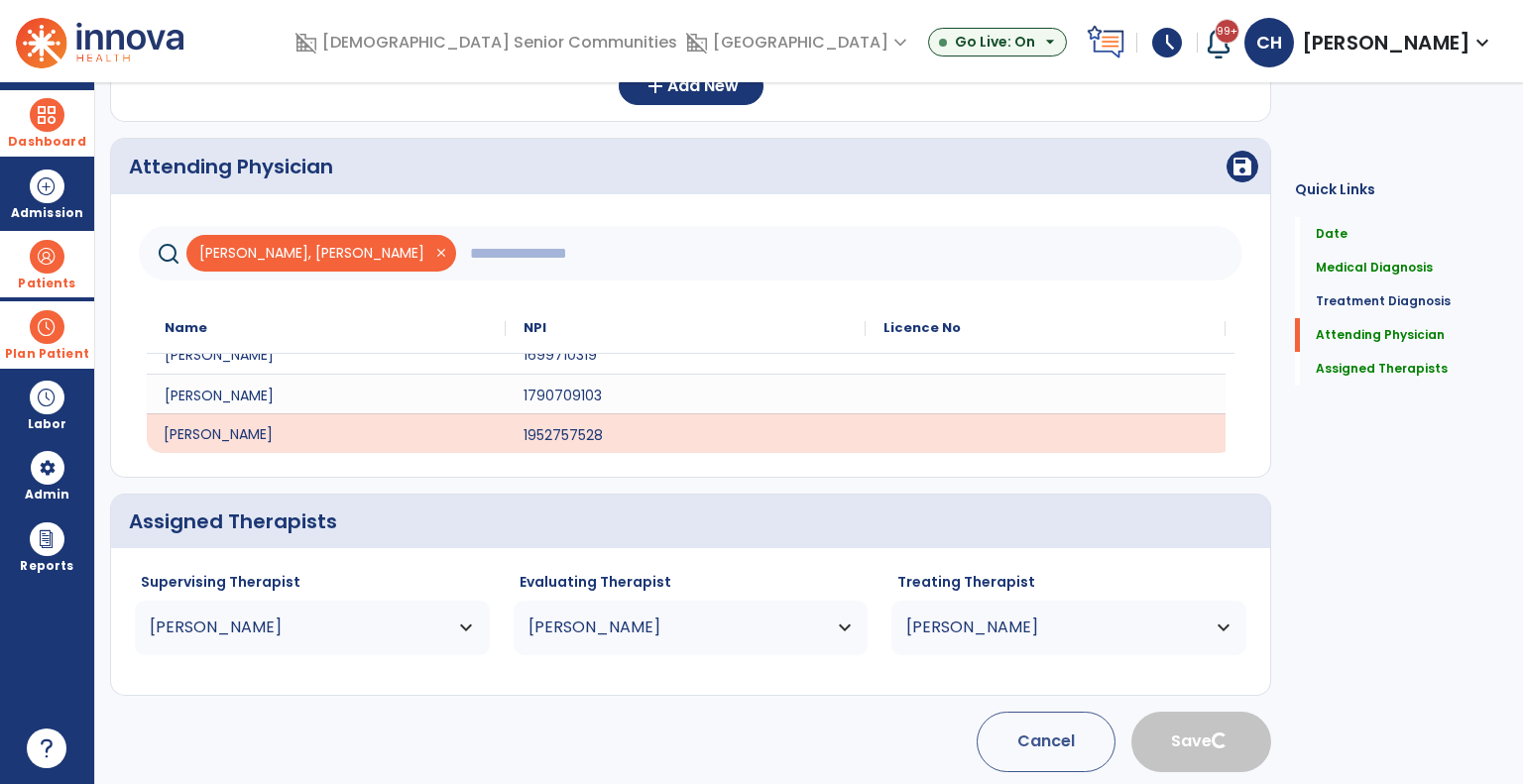 type 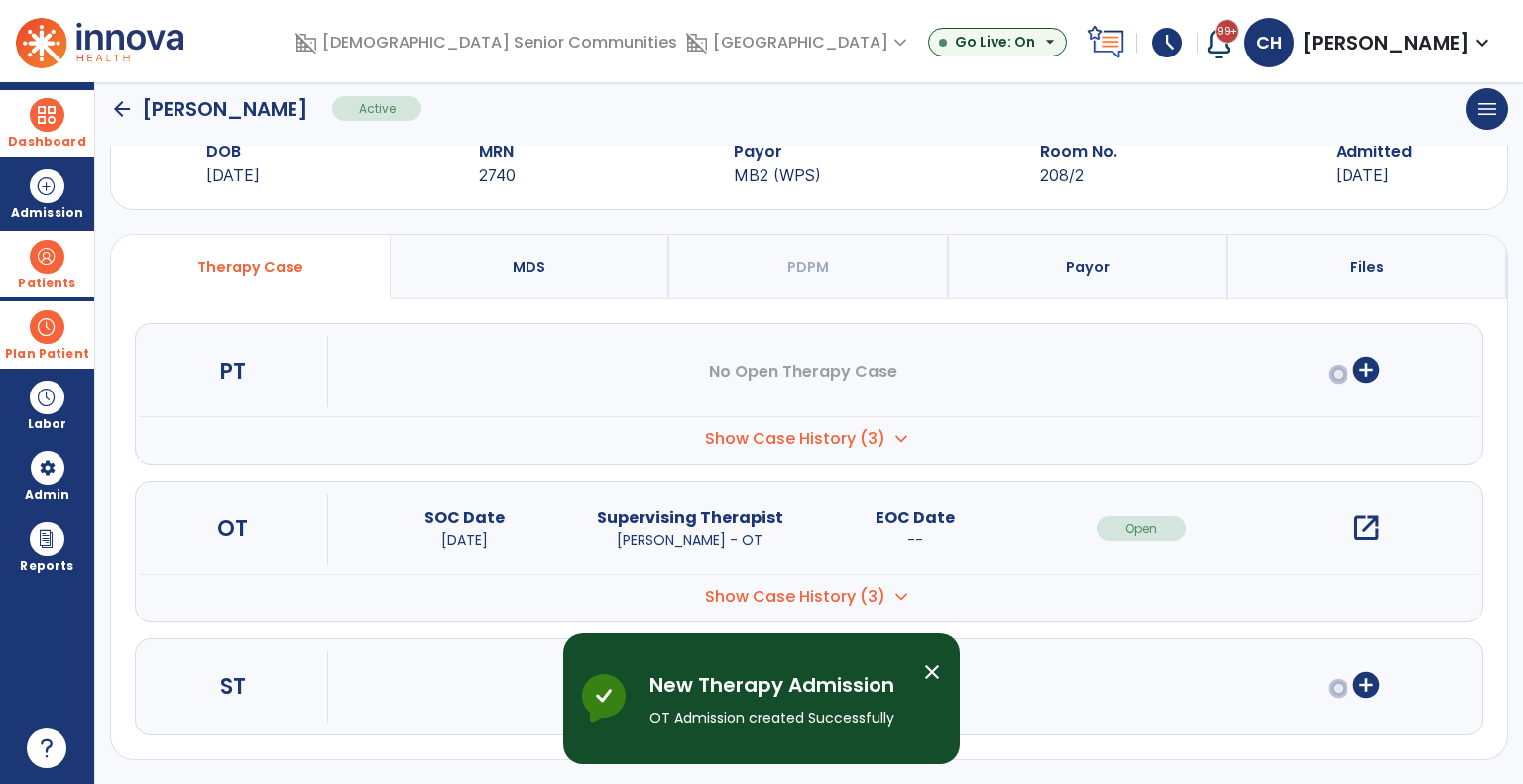 scroll, scrollTop: 56, scrollLeft: 0, axis: vertical 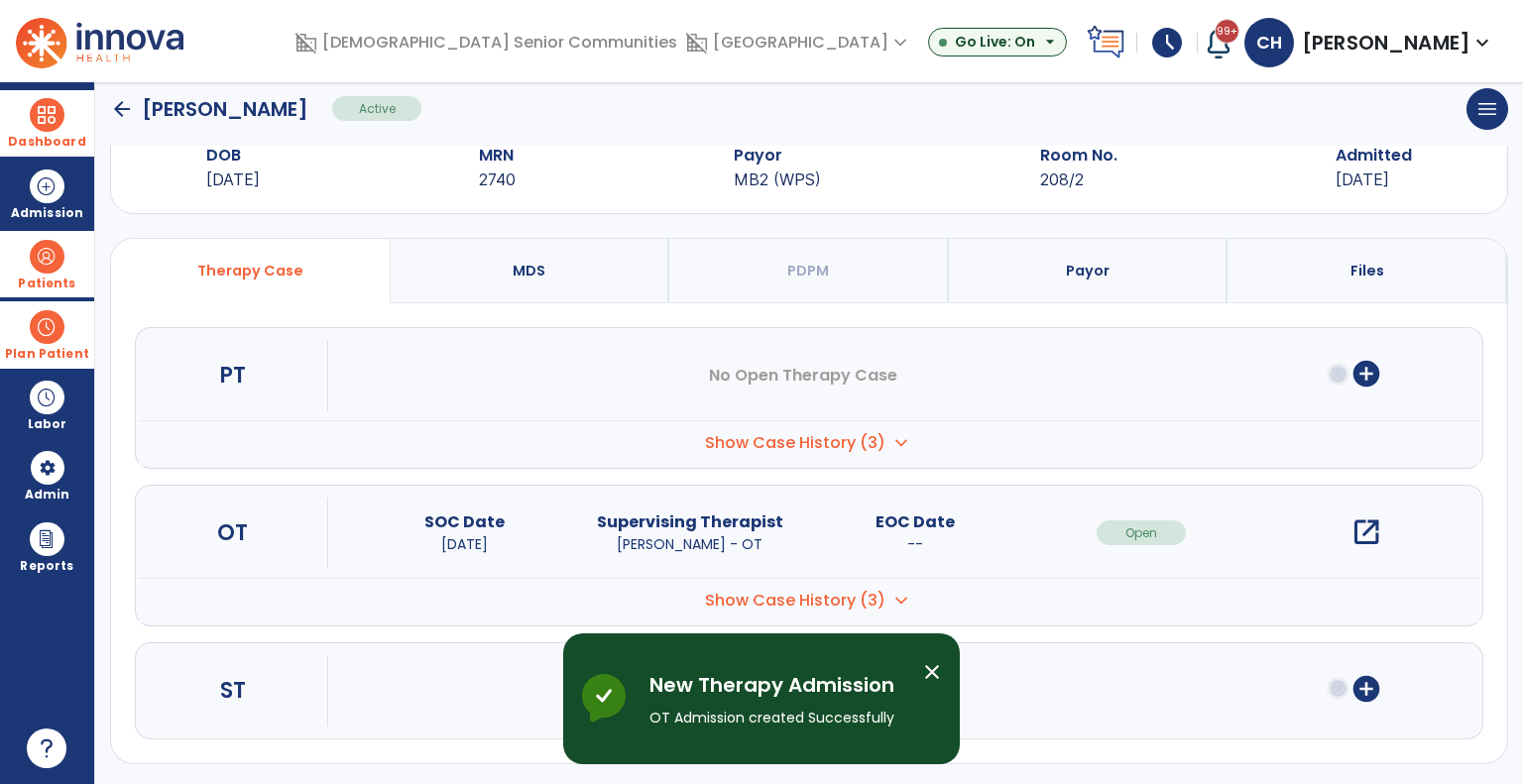 click on "Plan Patient" at bounding box center [47, 264] 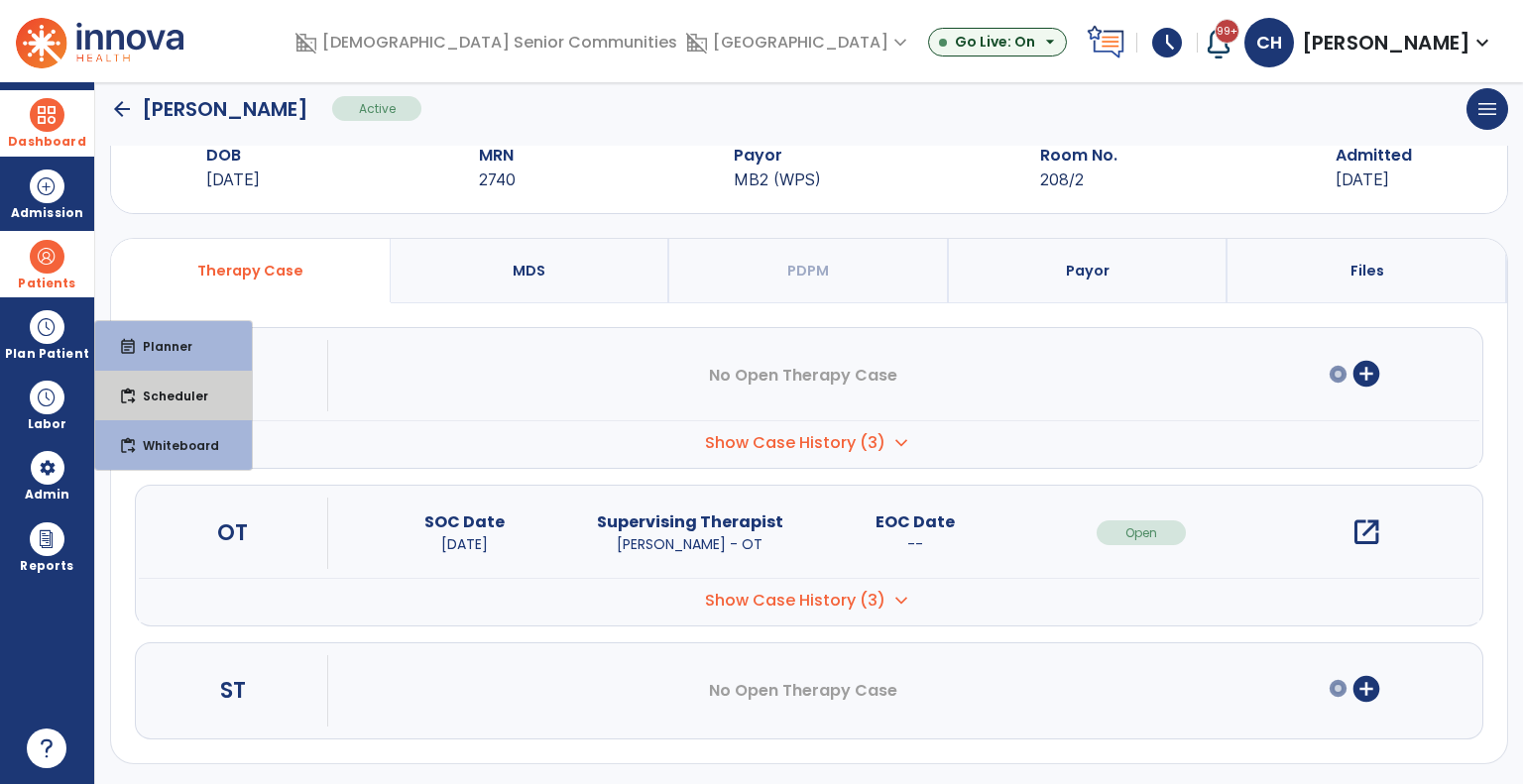 click on "content_paste_go  Scheduler" at bounding box center (174, 395) 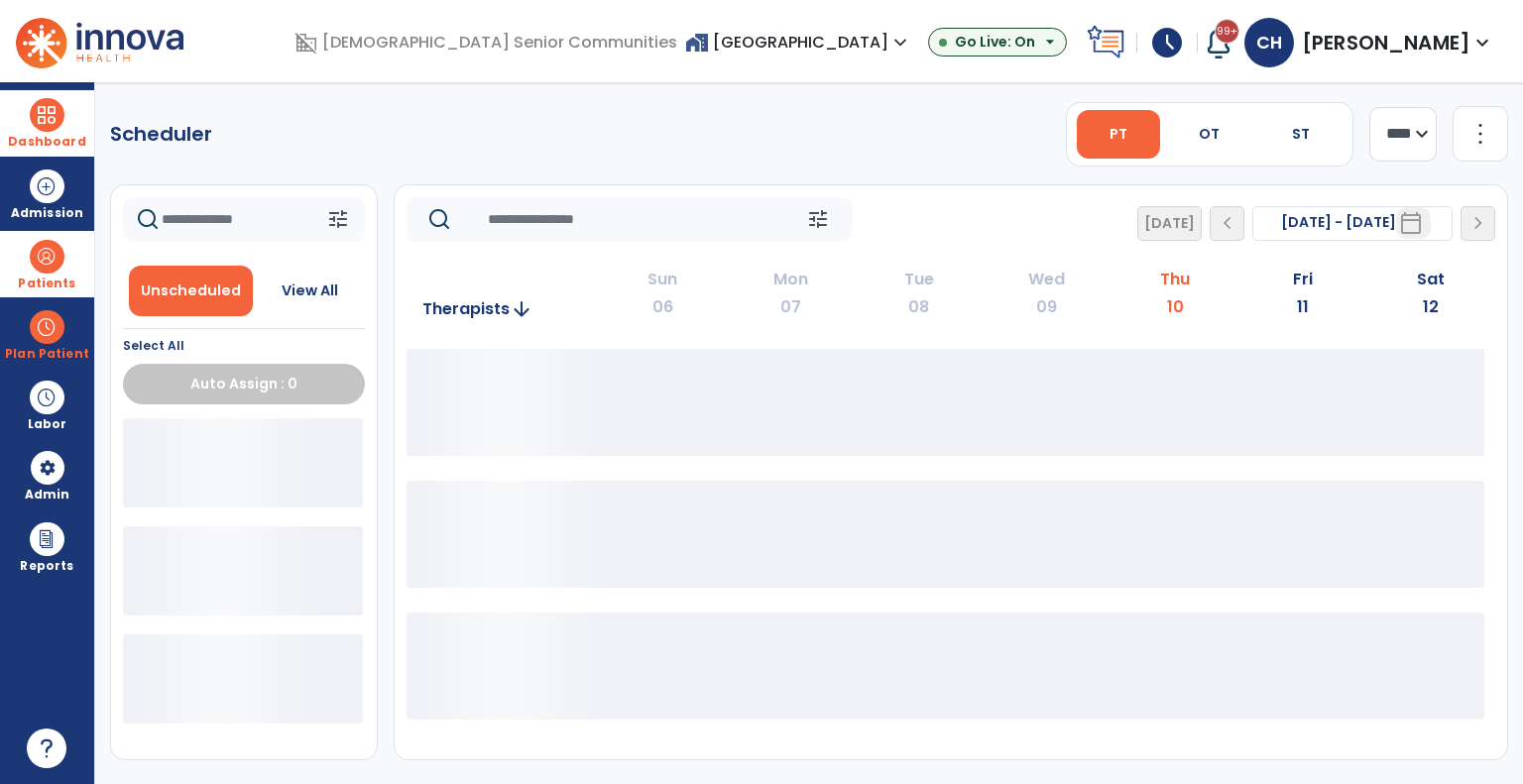 scroll, scrollTop: 0, scrollLeft: 0, axis: both 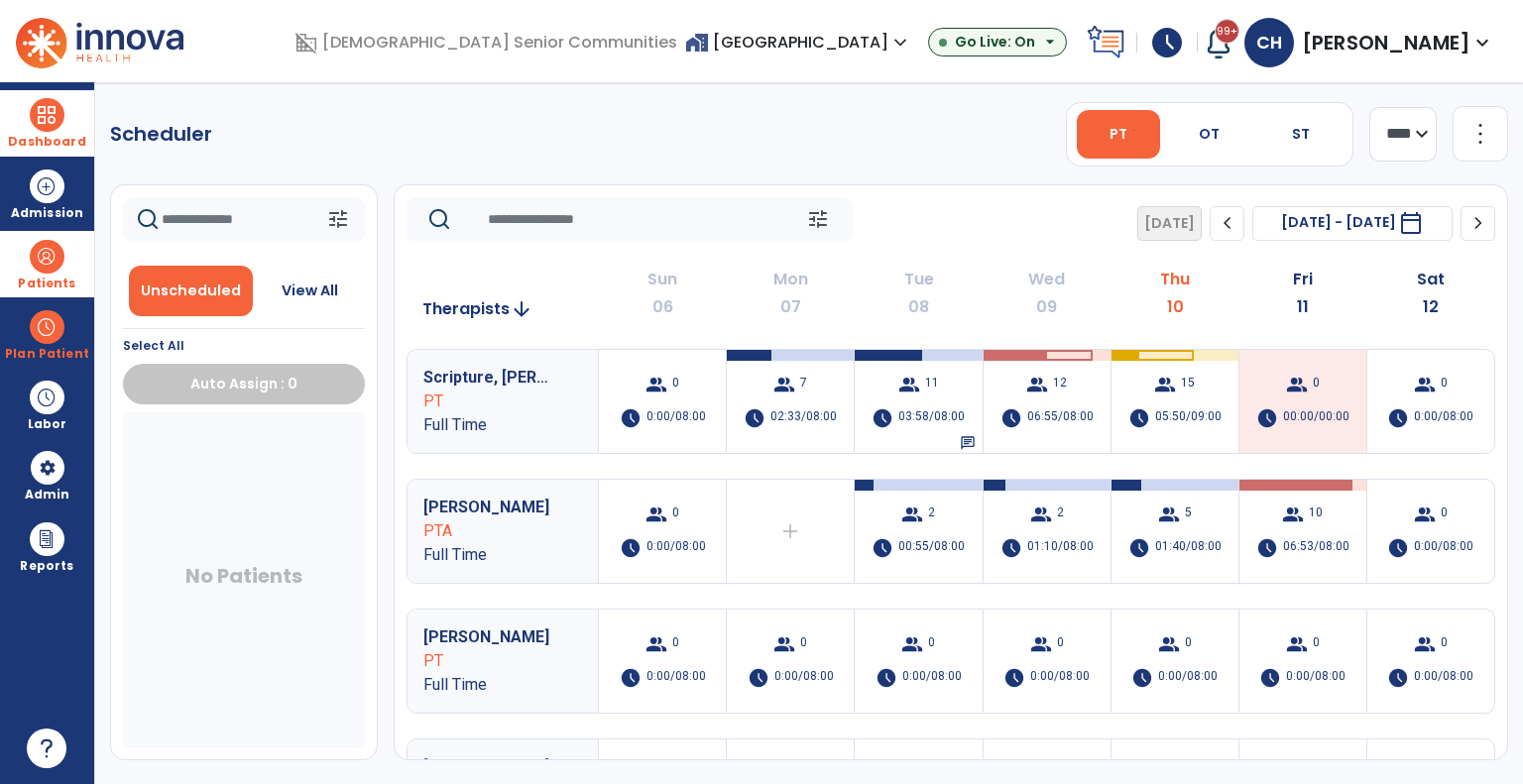 click on "Patients" at bounding box center [47, 283] 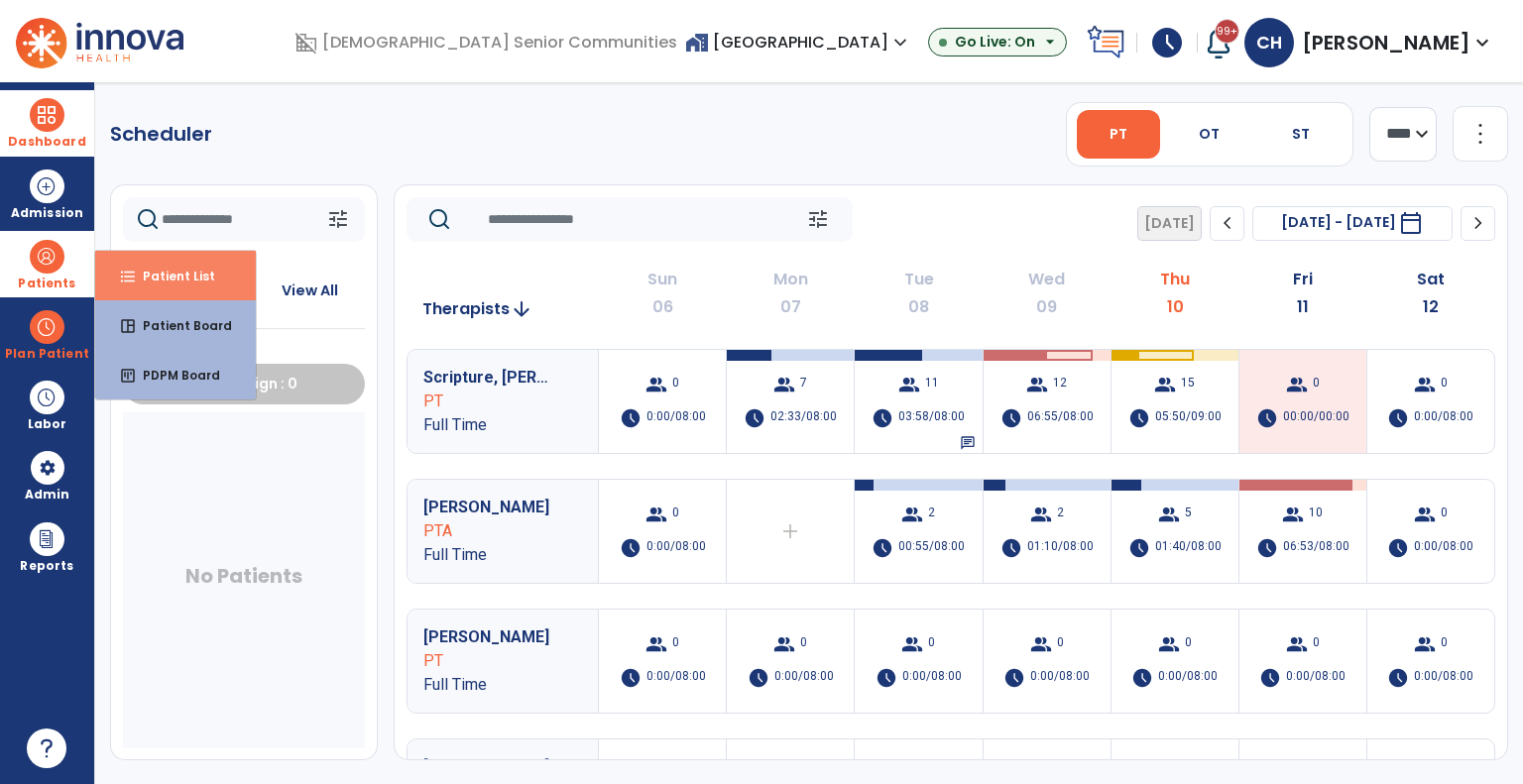 click on "format_list_bulleted" at bounding box center [128, 277] 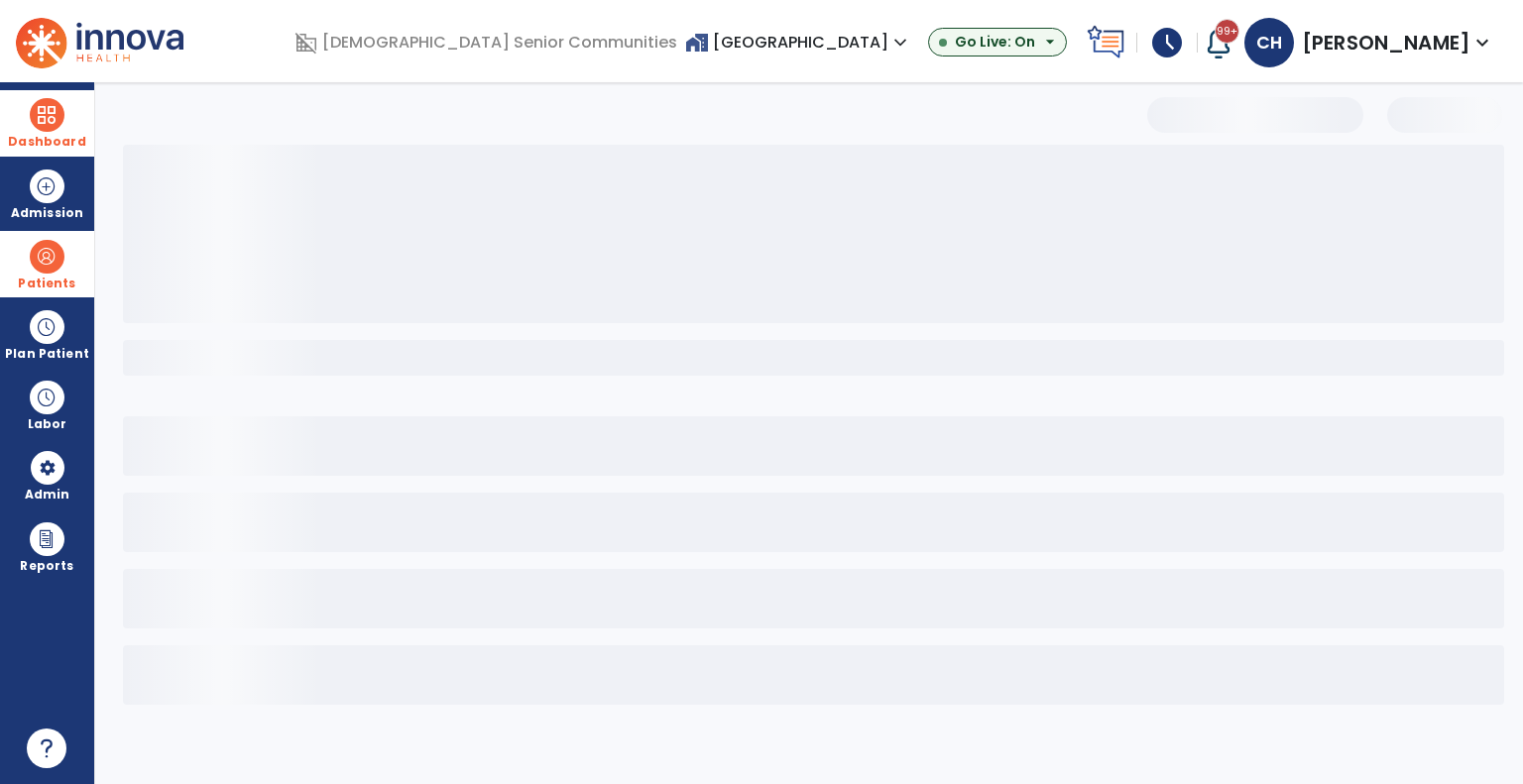 select on "***" 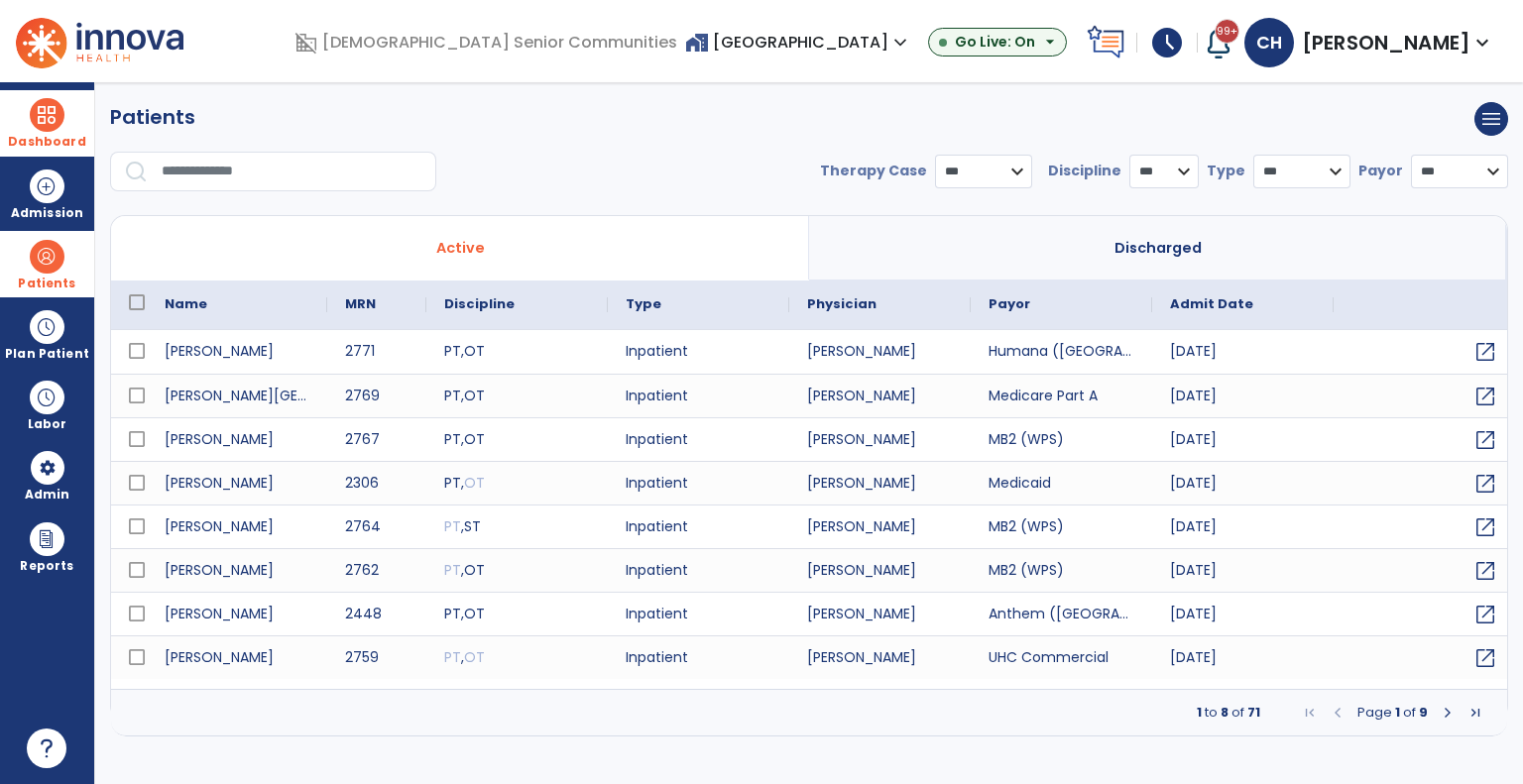 click at bounding box center (273, 171) 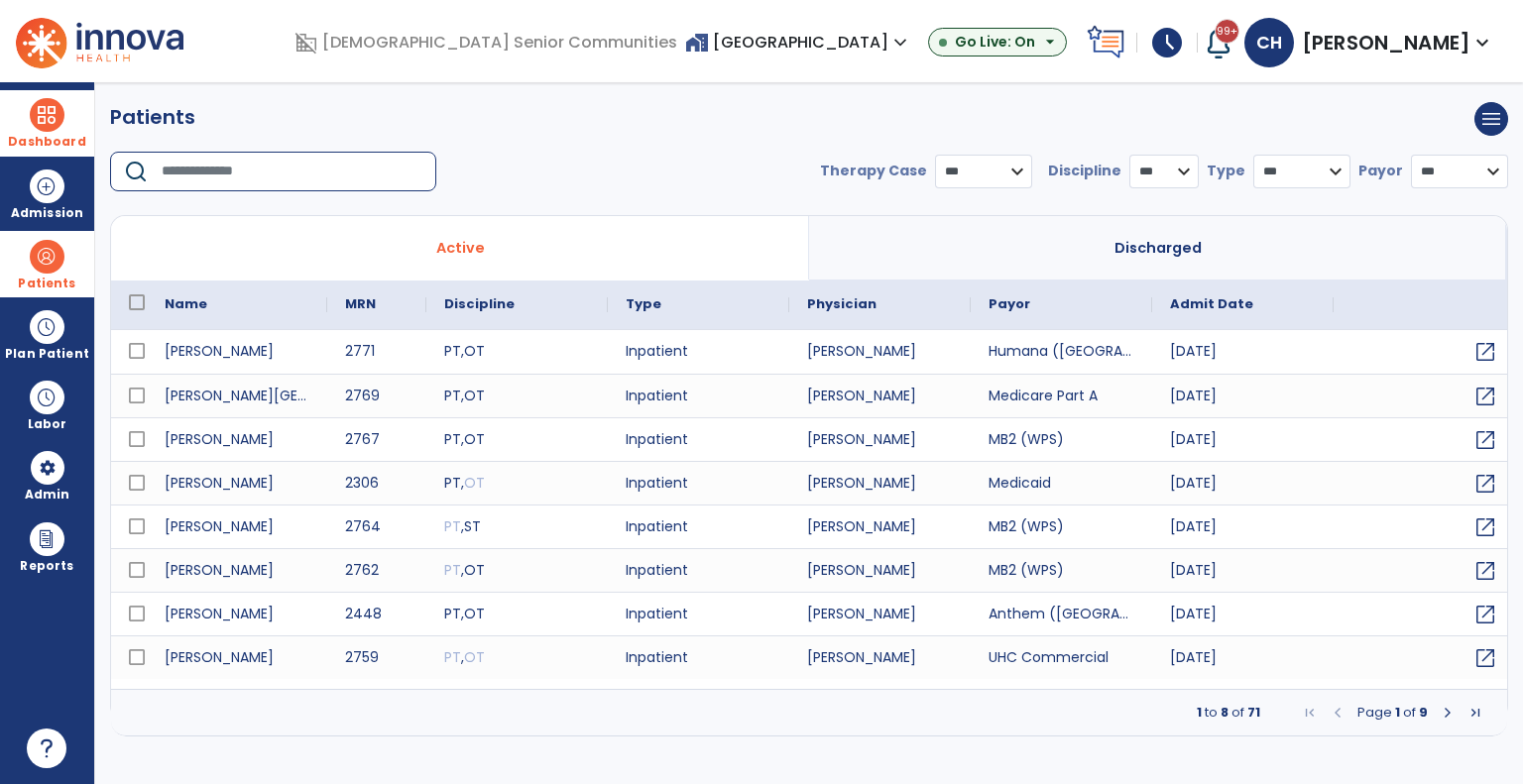 click at bounding box center [292, 171] 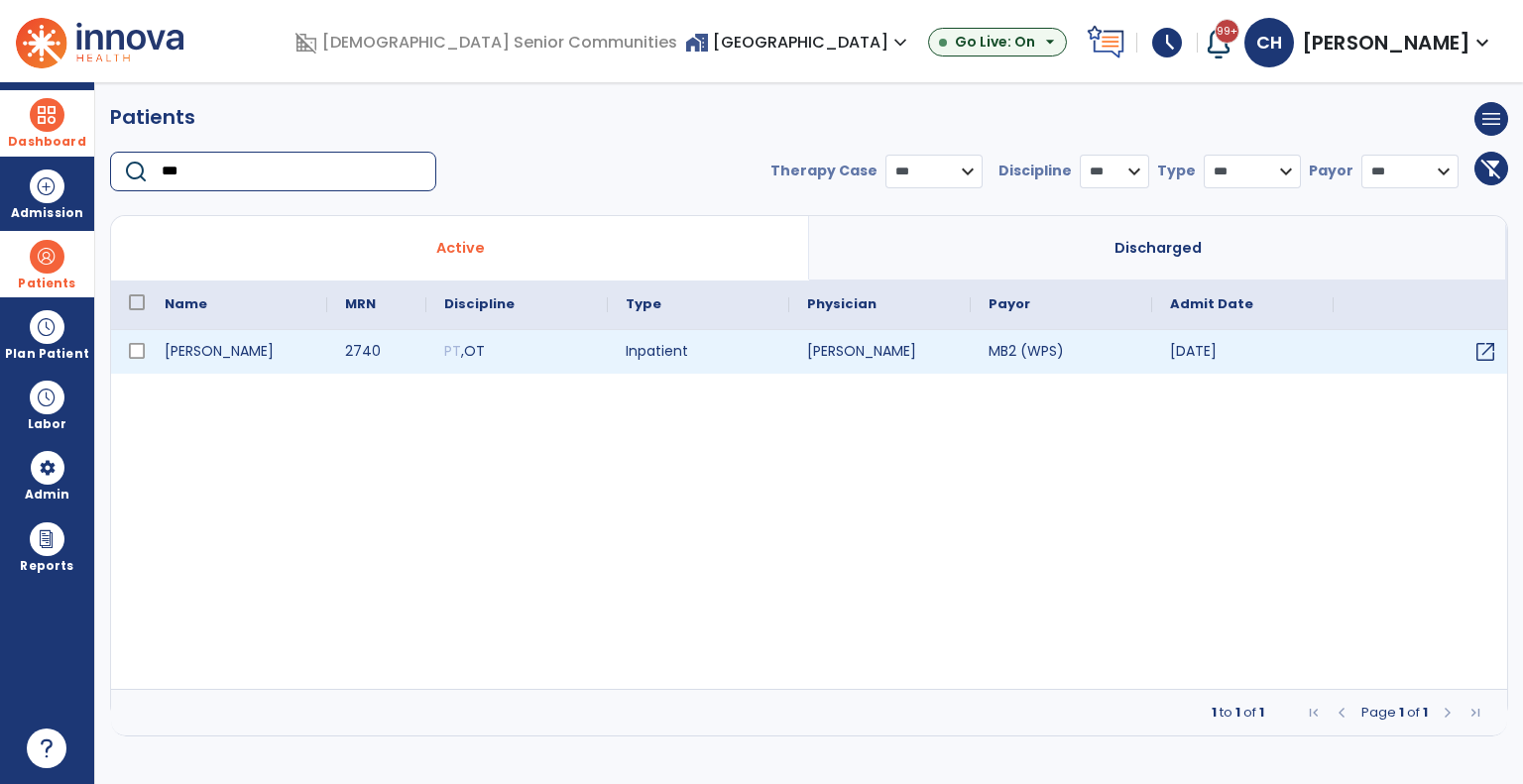 type on "***" 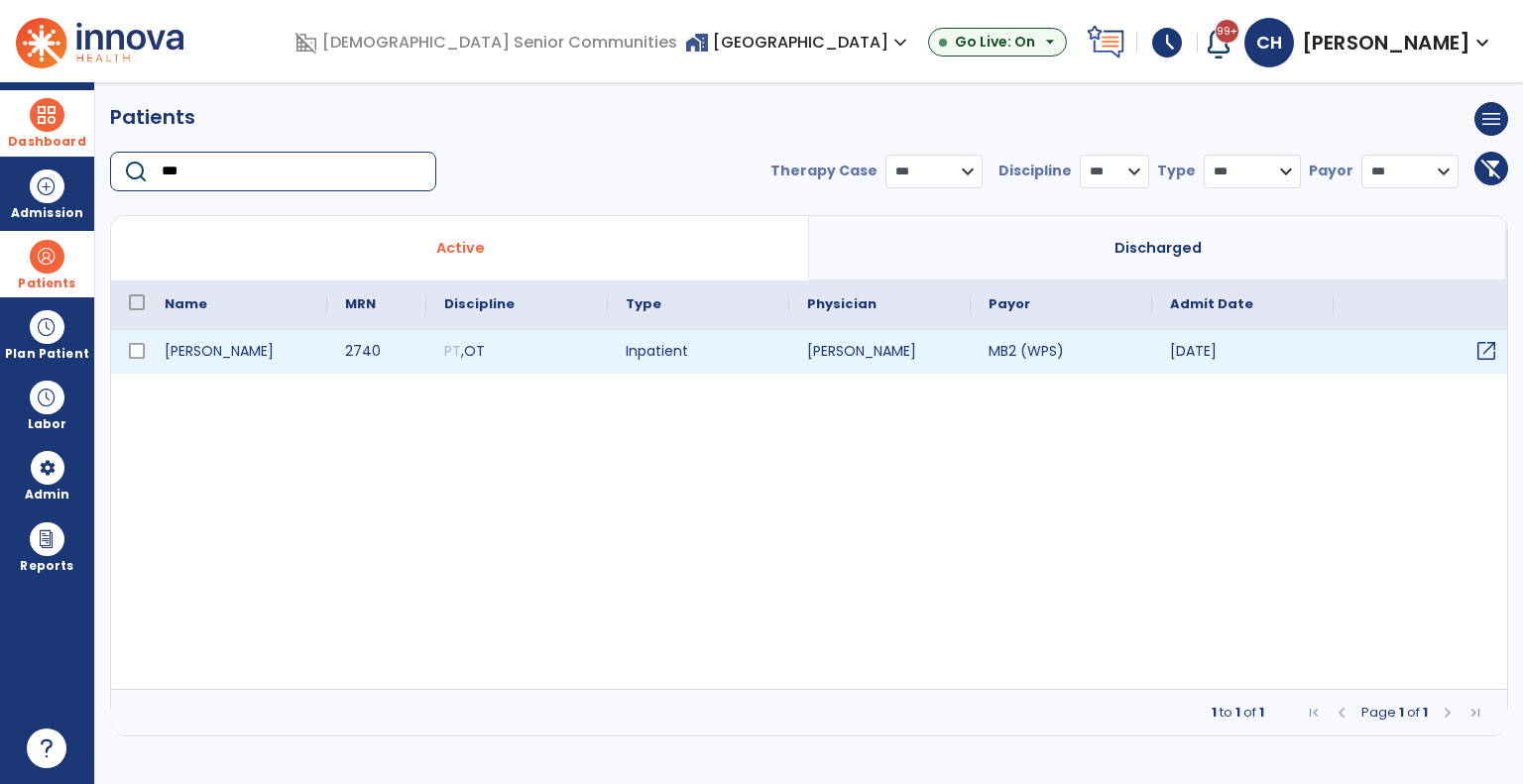 click on "open_in_new" at bounding box center [1486, 351] 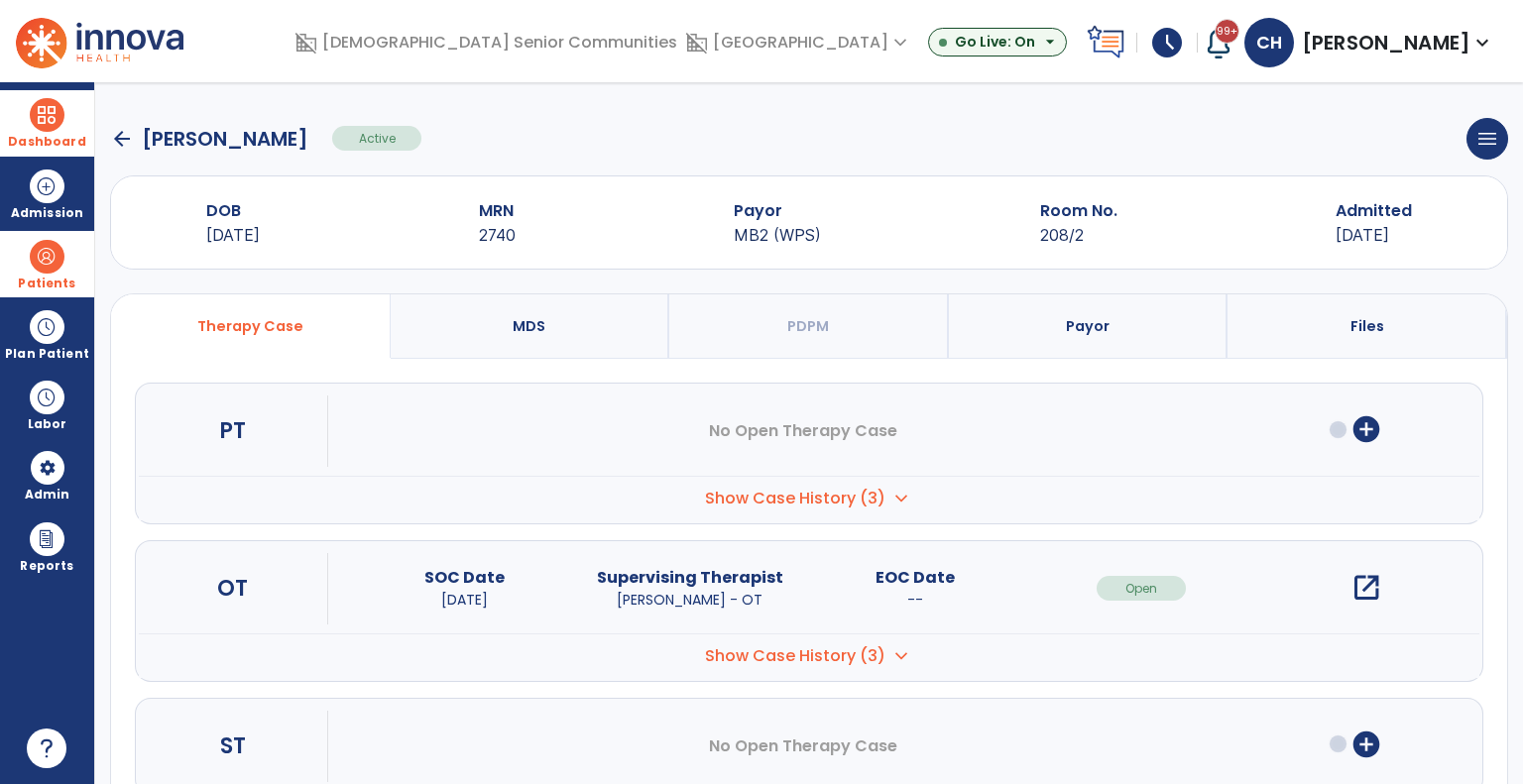 click on "arrow_back" 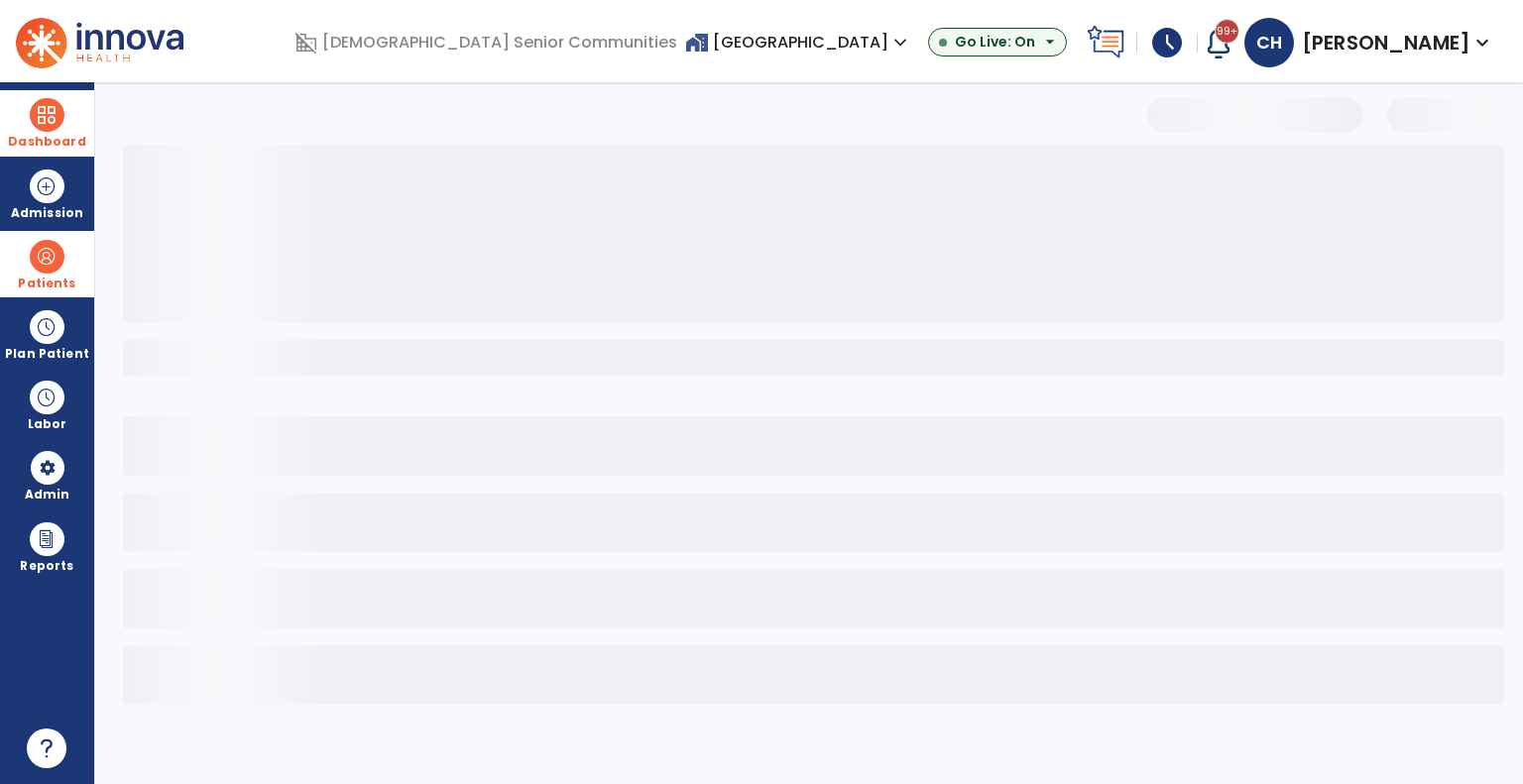 select on "***" 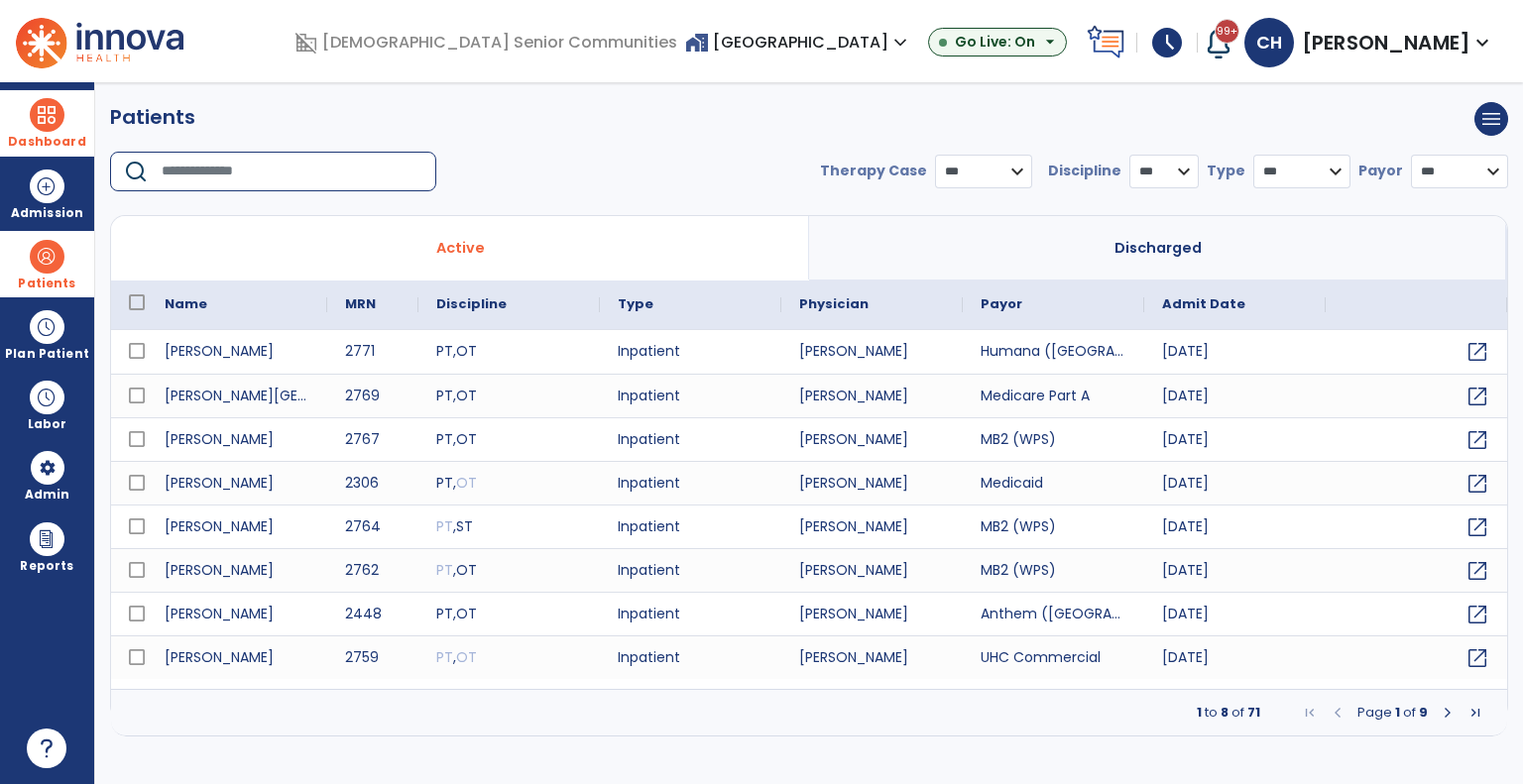 click at bounding box center [292, 171] 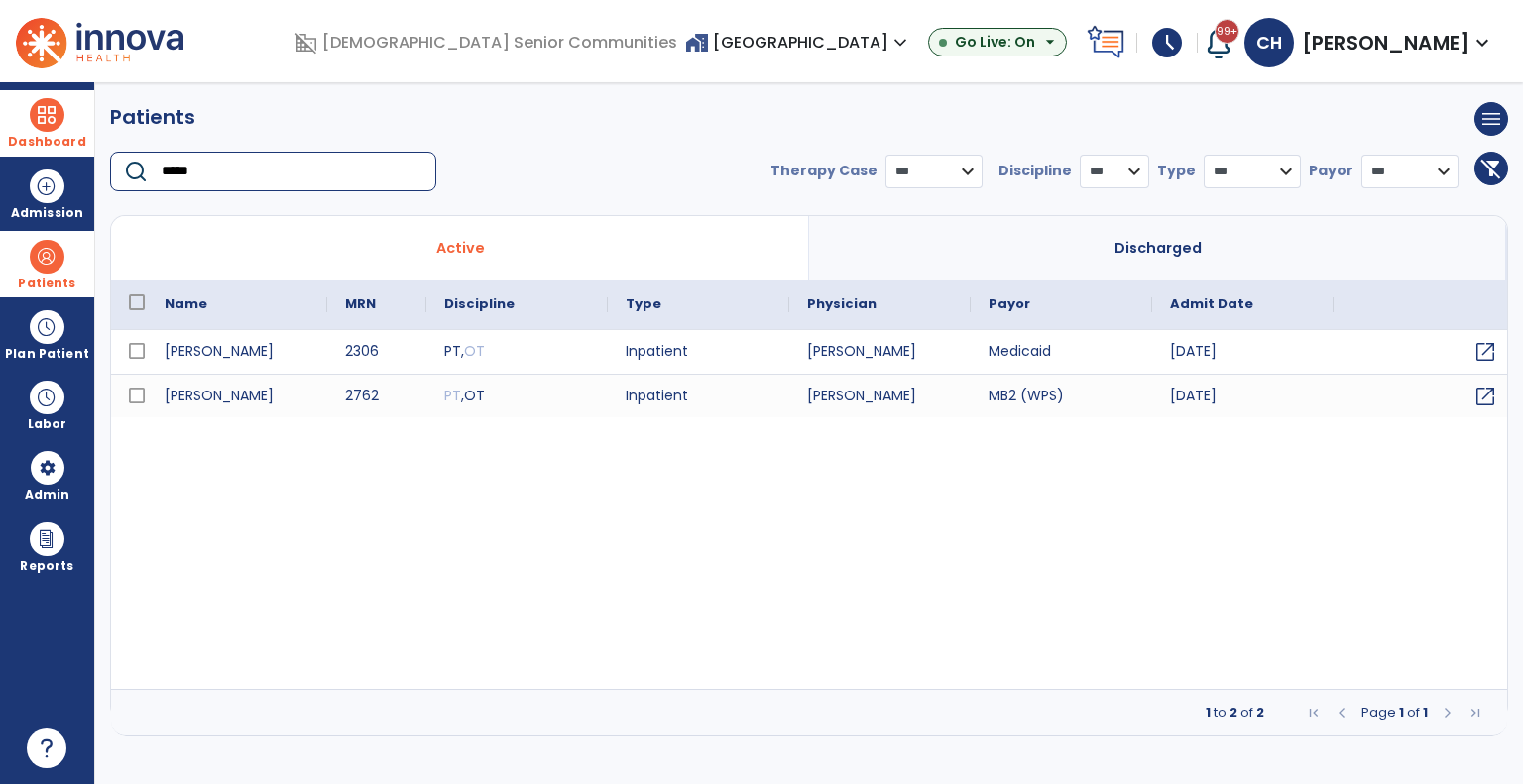 click on "*****" at bounding box center (292, 171) 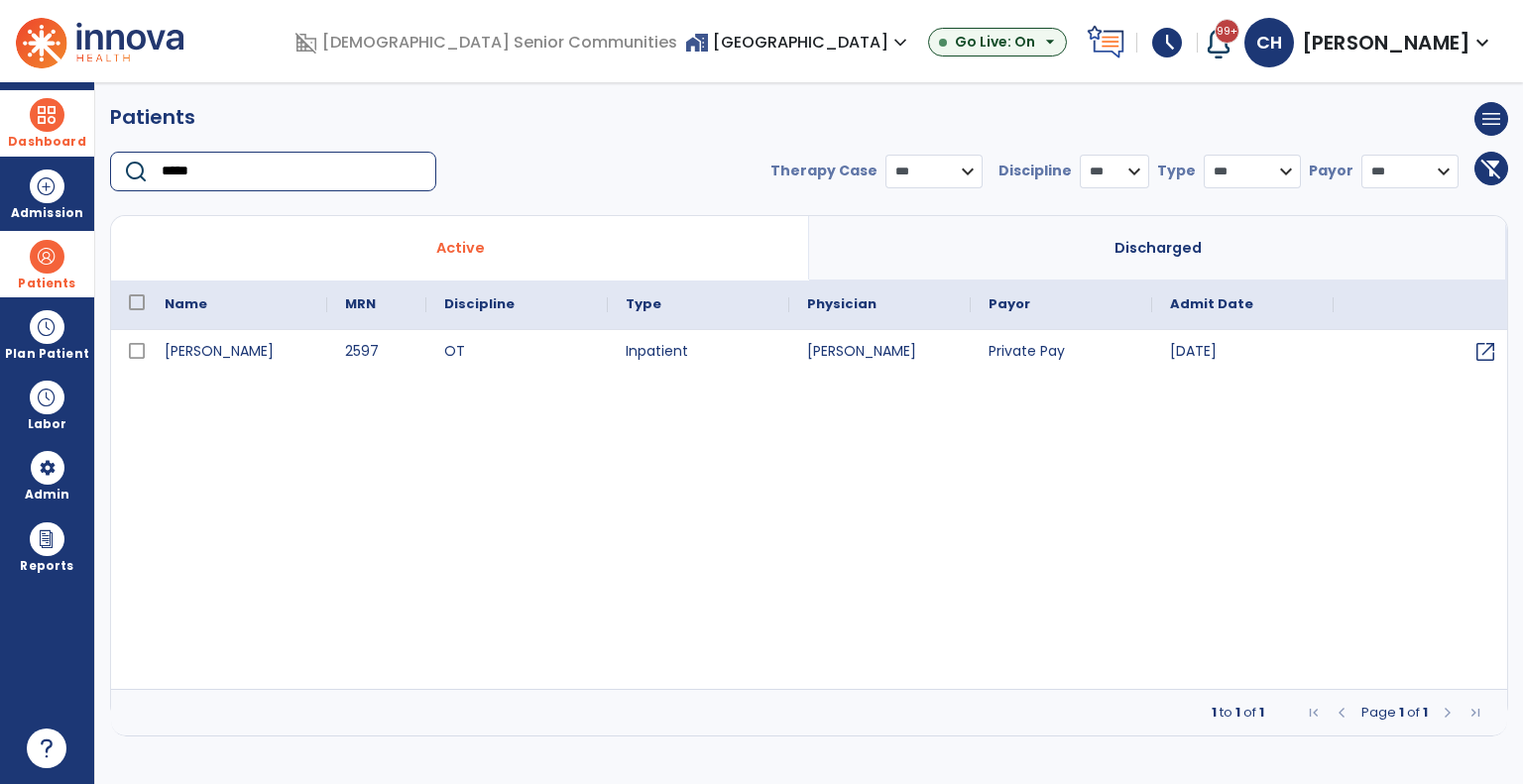 click on "*****" at bounding box center [292, 171] 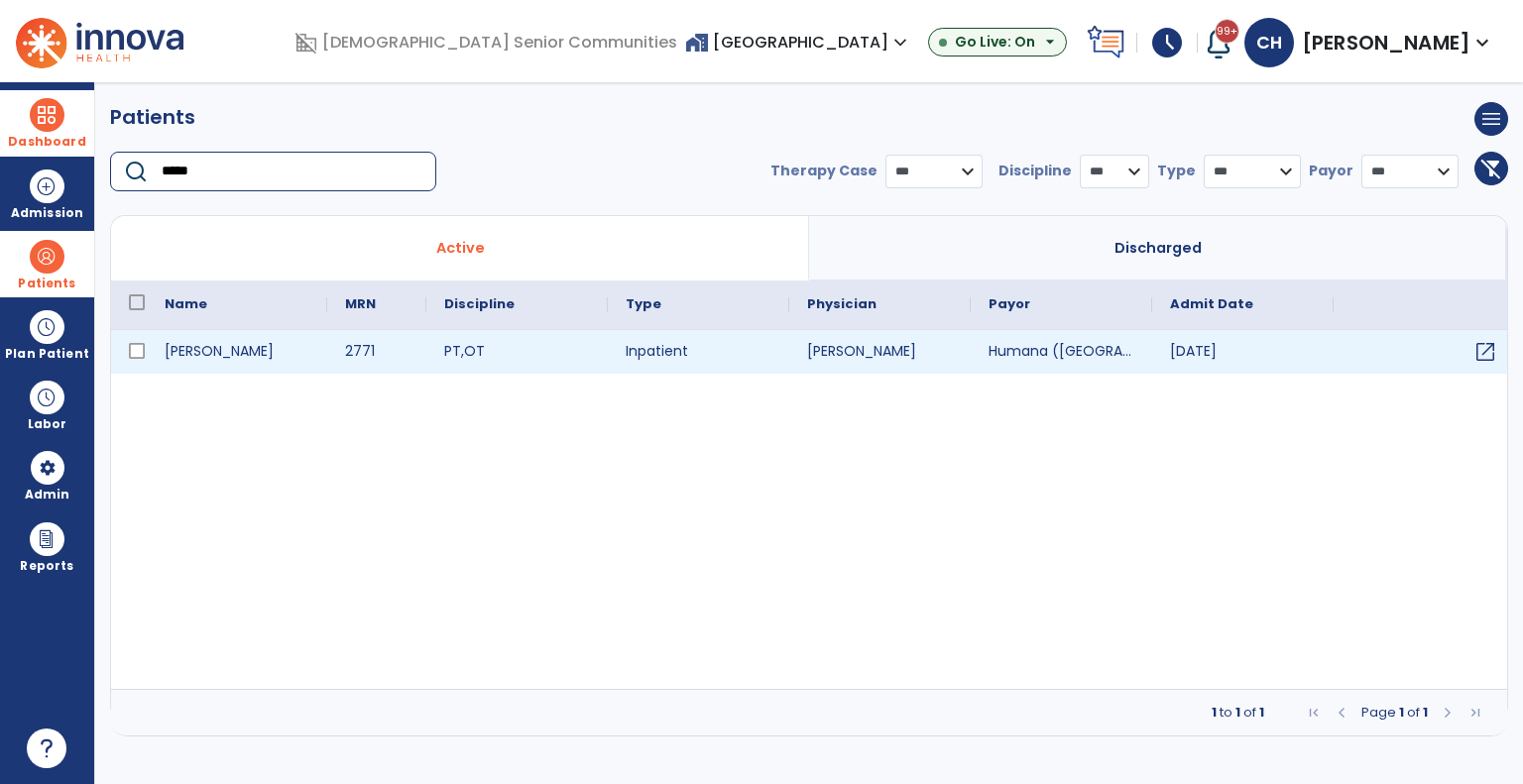 type on "*****" 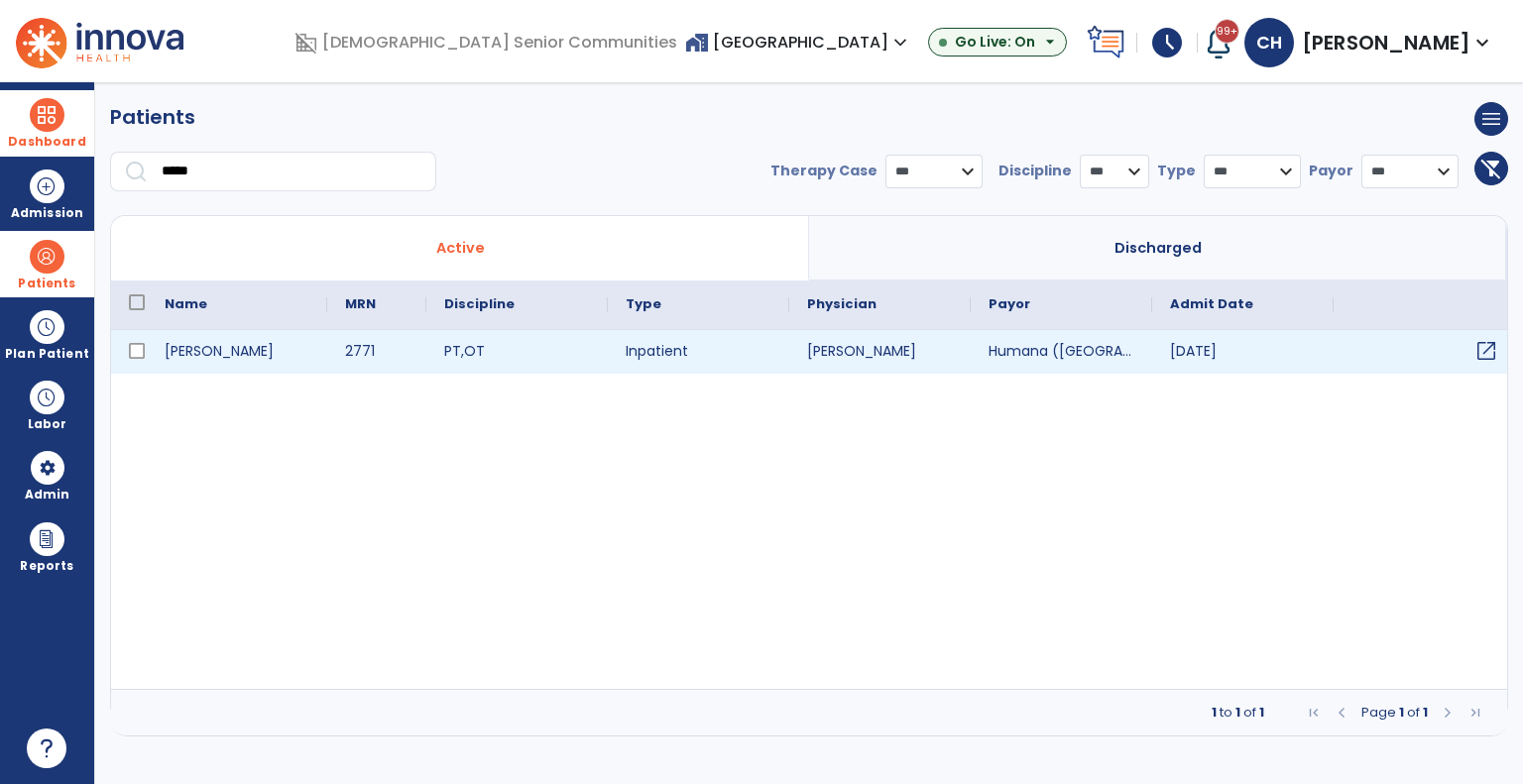 click on "open_in_new" at bounding box center (1486, 351) 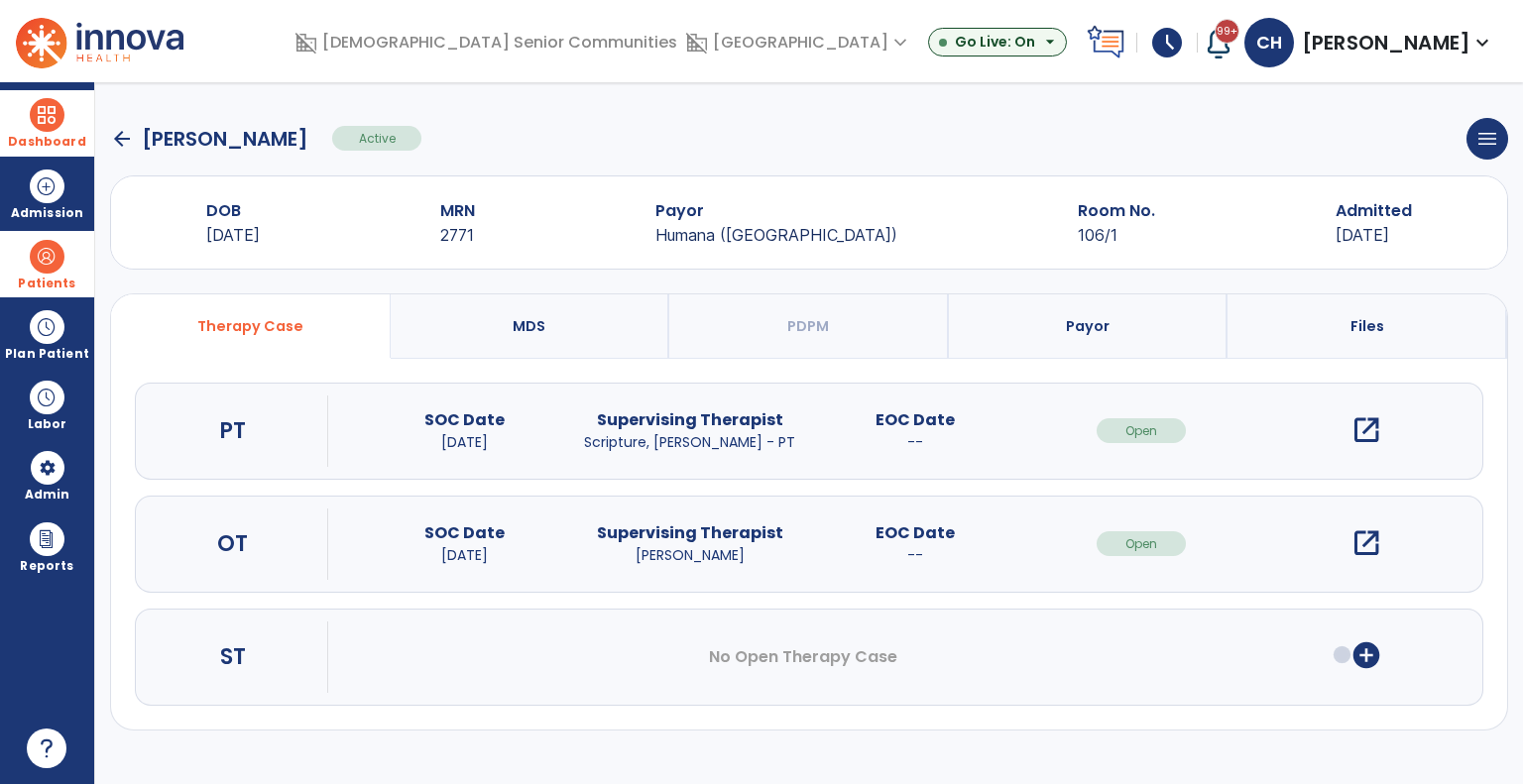 click on "add_circle" at bounding box center (1366, 655) 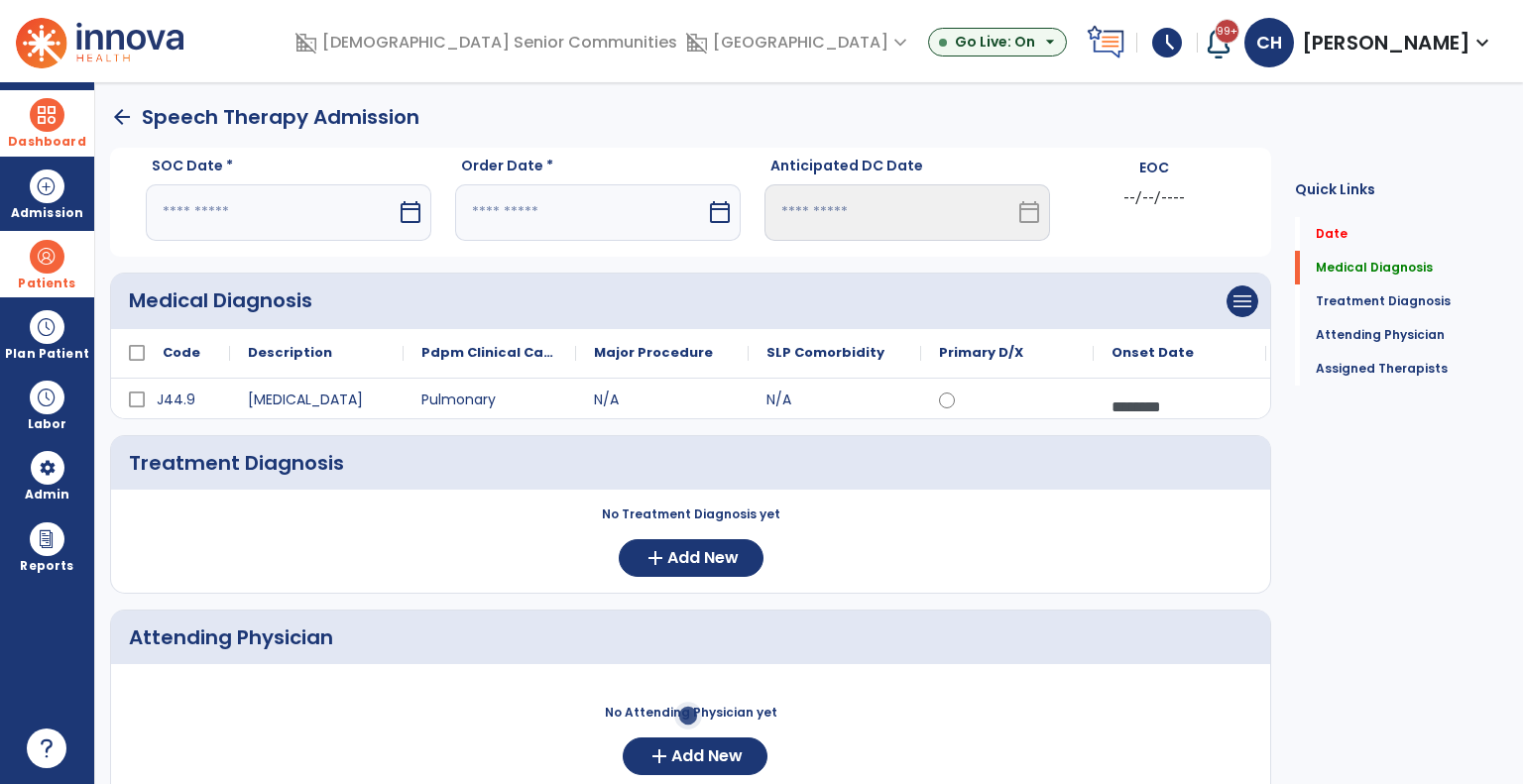 click at bounding box center (271, 212) 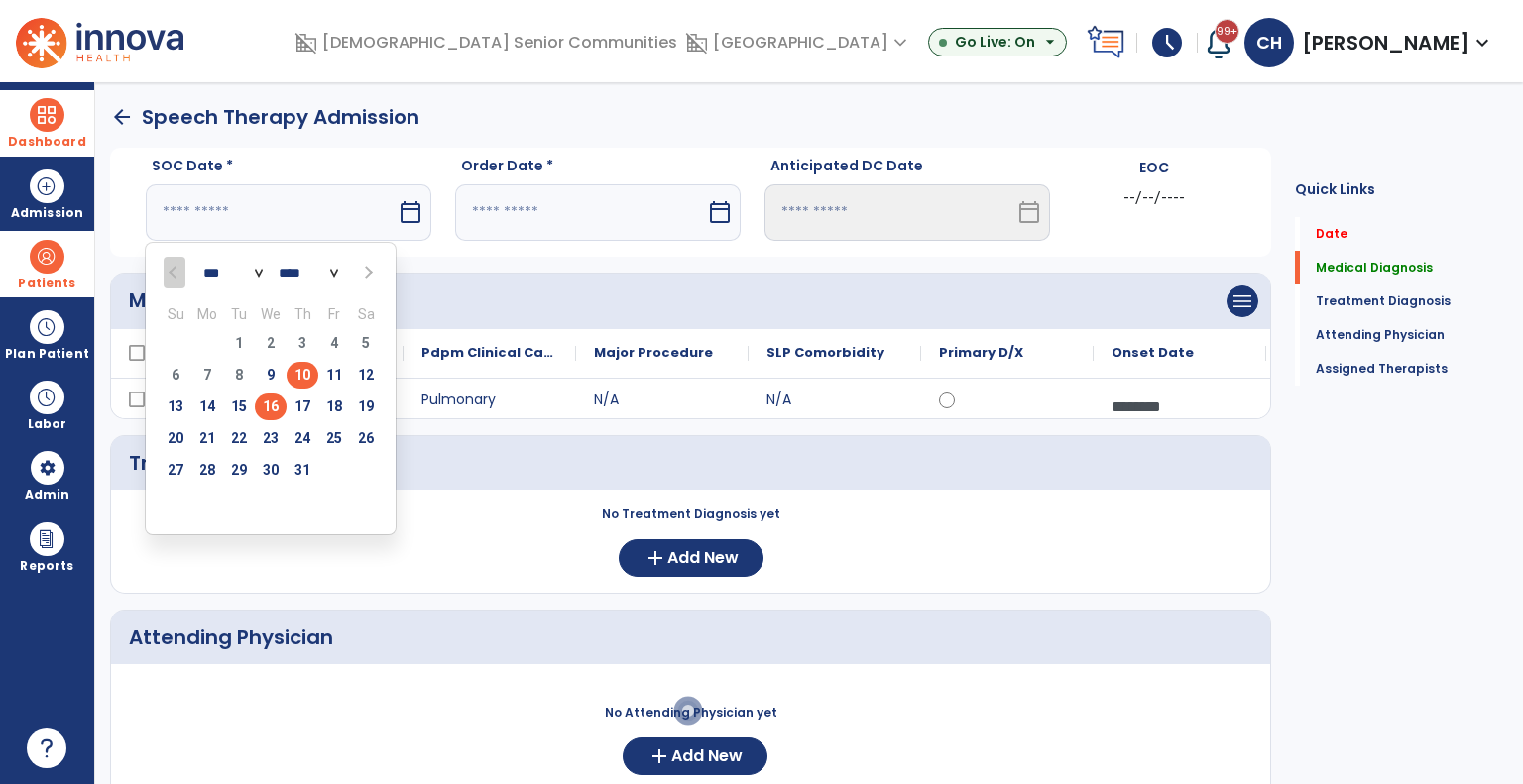 click on "16" at bounding box center [271, 406] 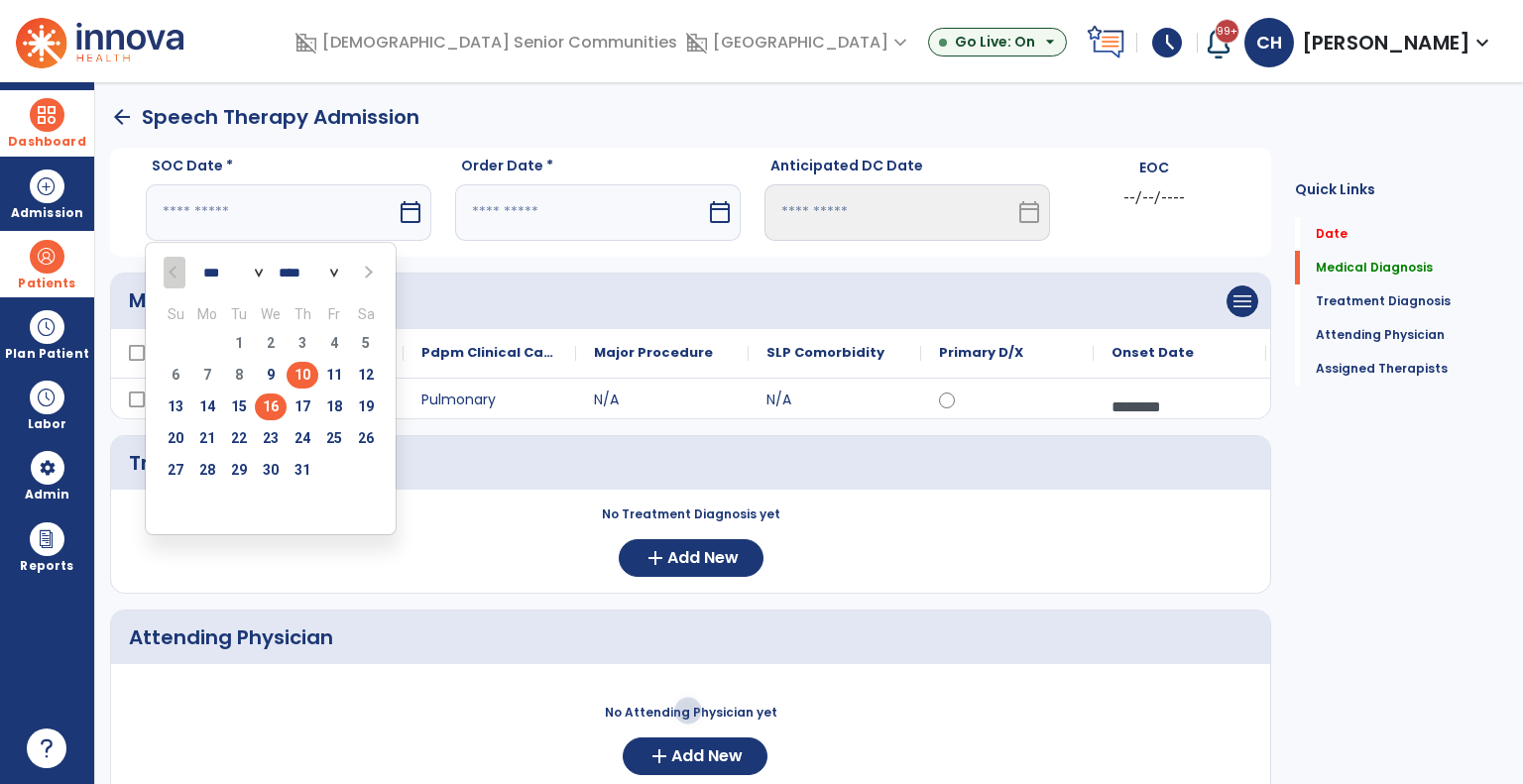 type on "*********" 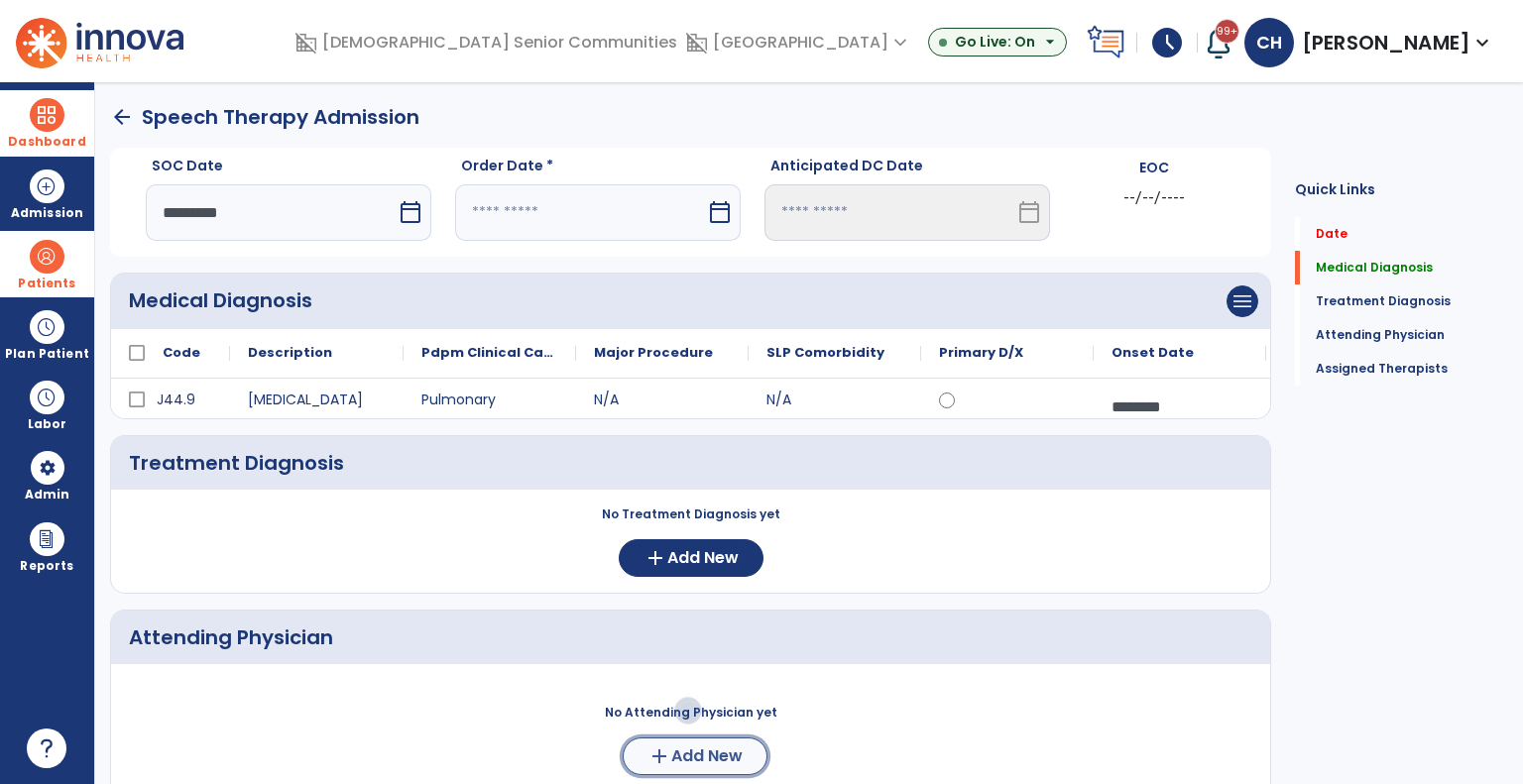 click on "Add New" 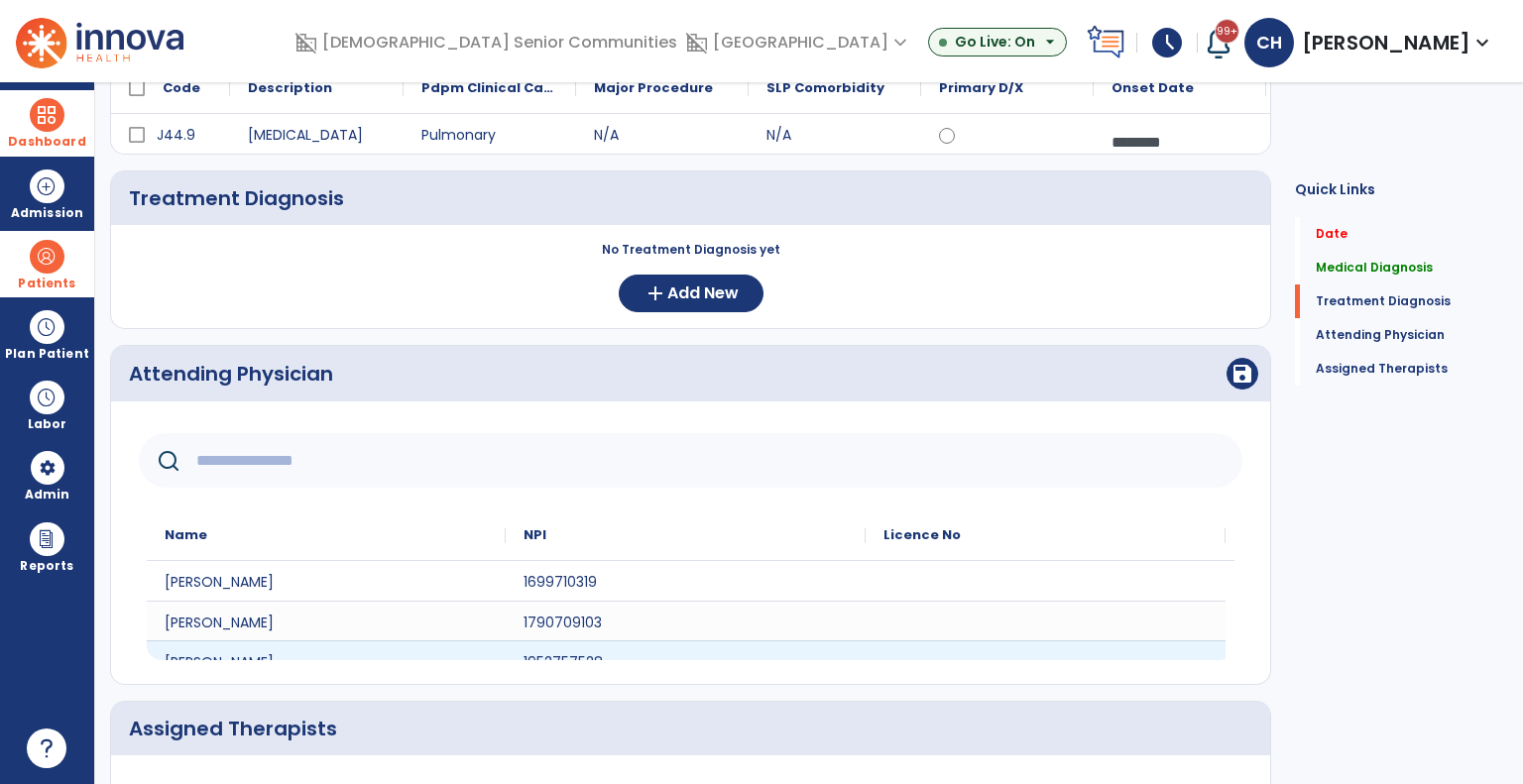 scroll, scrollTop: 297, scrollLeft: 0, axis: vertical 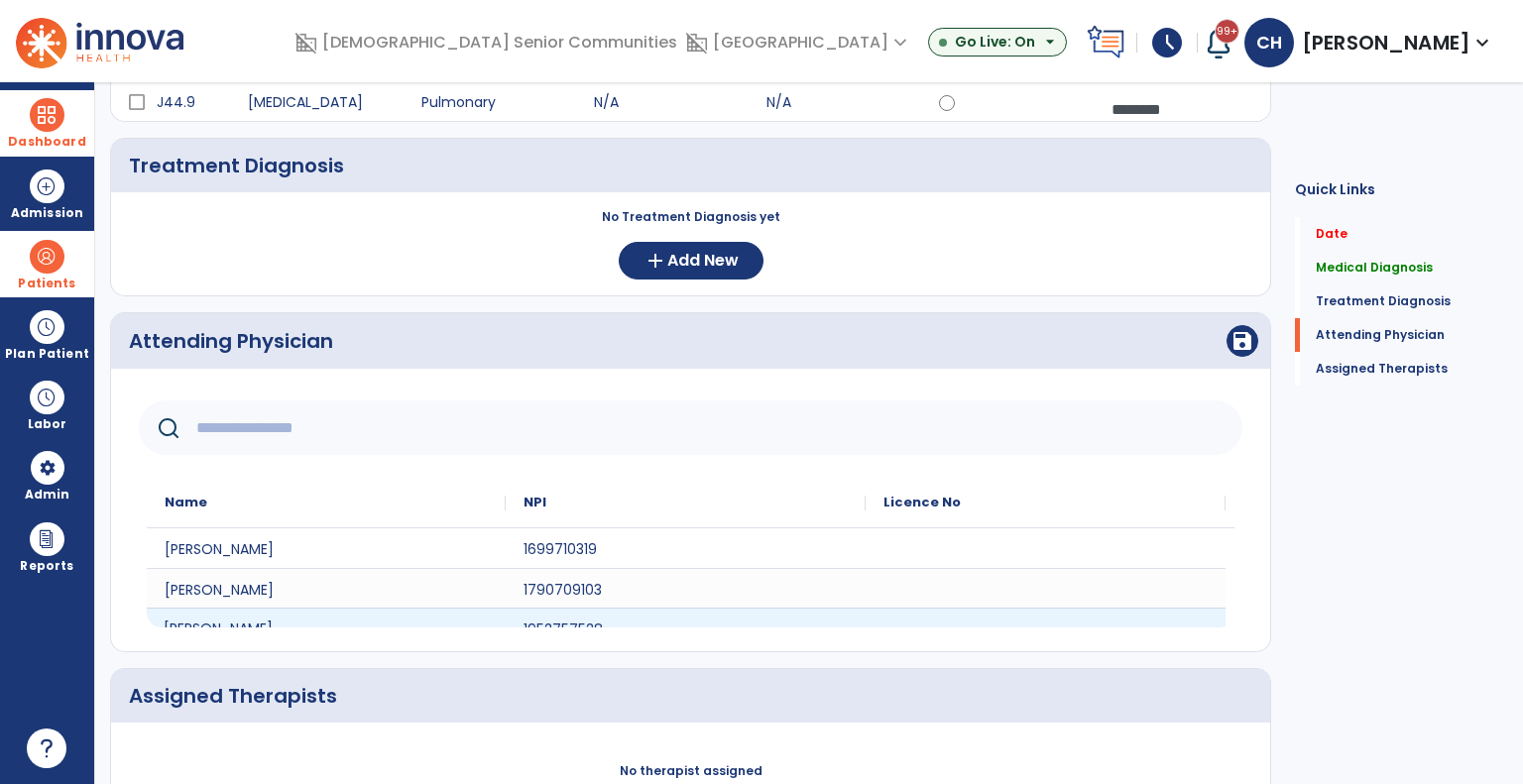 click on "[PERSON_NAME]" 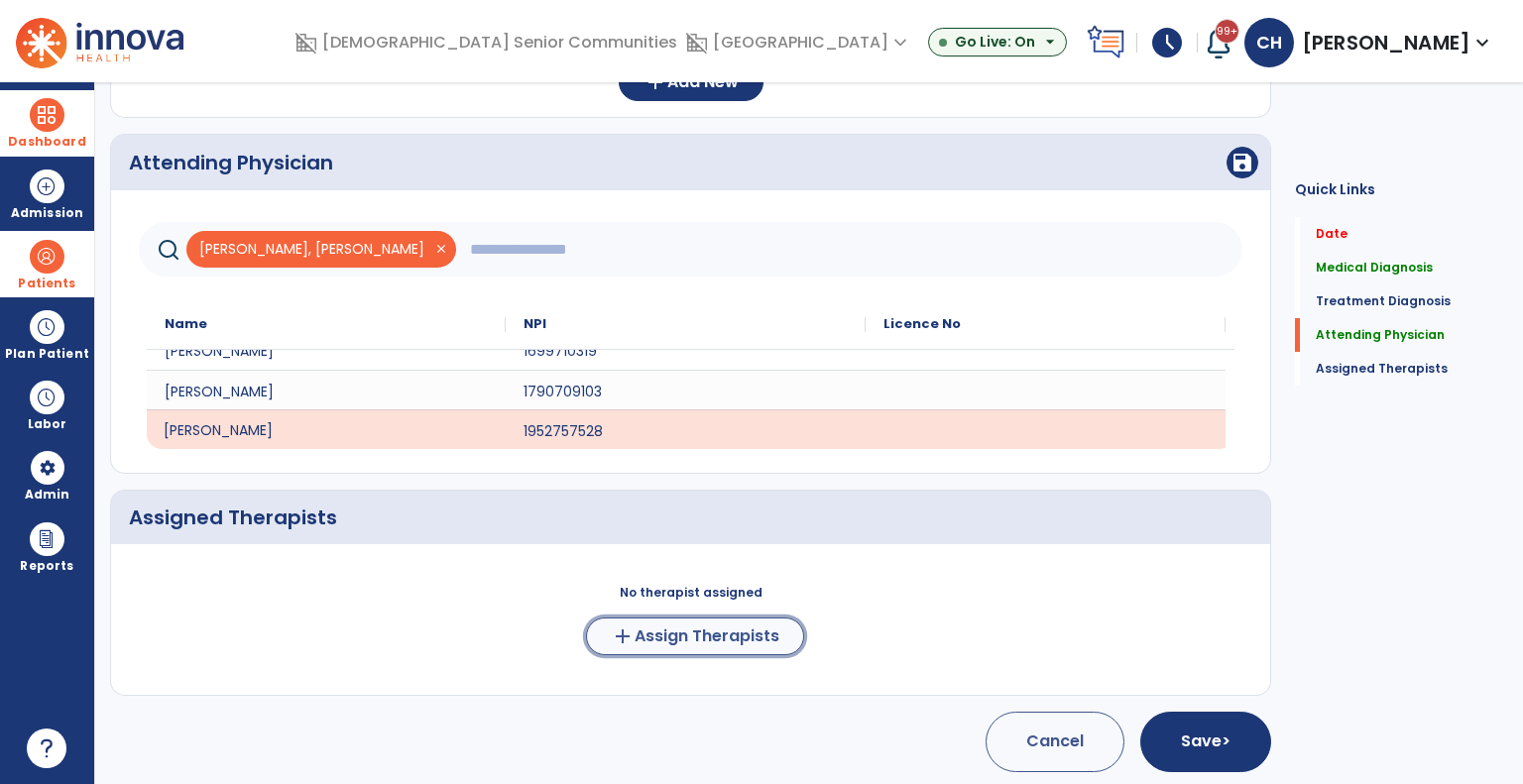 click on "Assign Therapists" 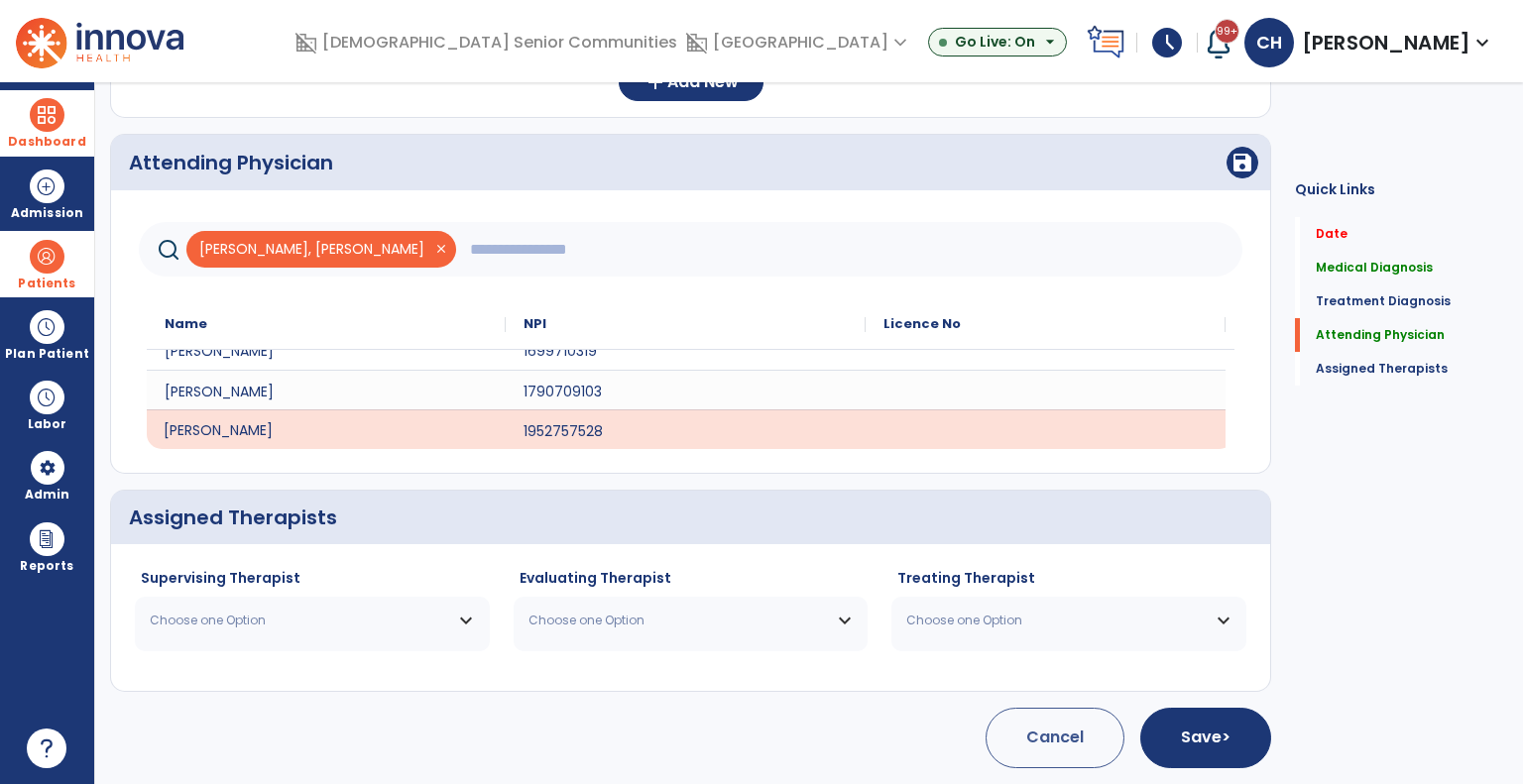 scroll, scrollTop: 472, scrollLeft: 0, axis: vertical 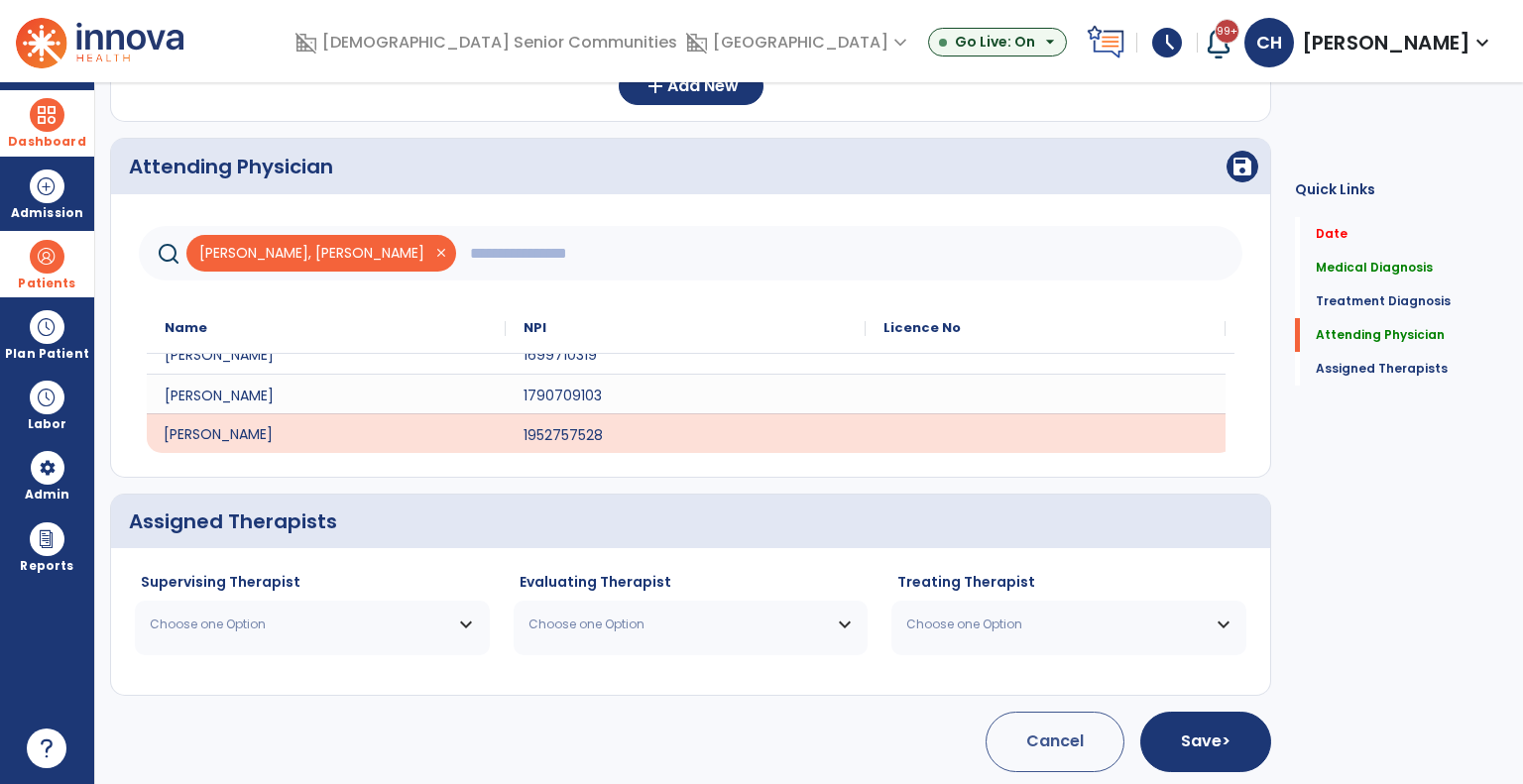 click on "Choose one Option" at bounding box center [312, 624] 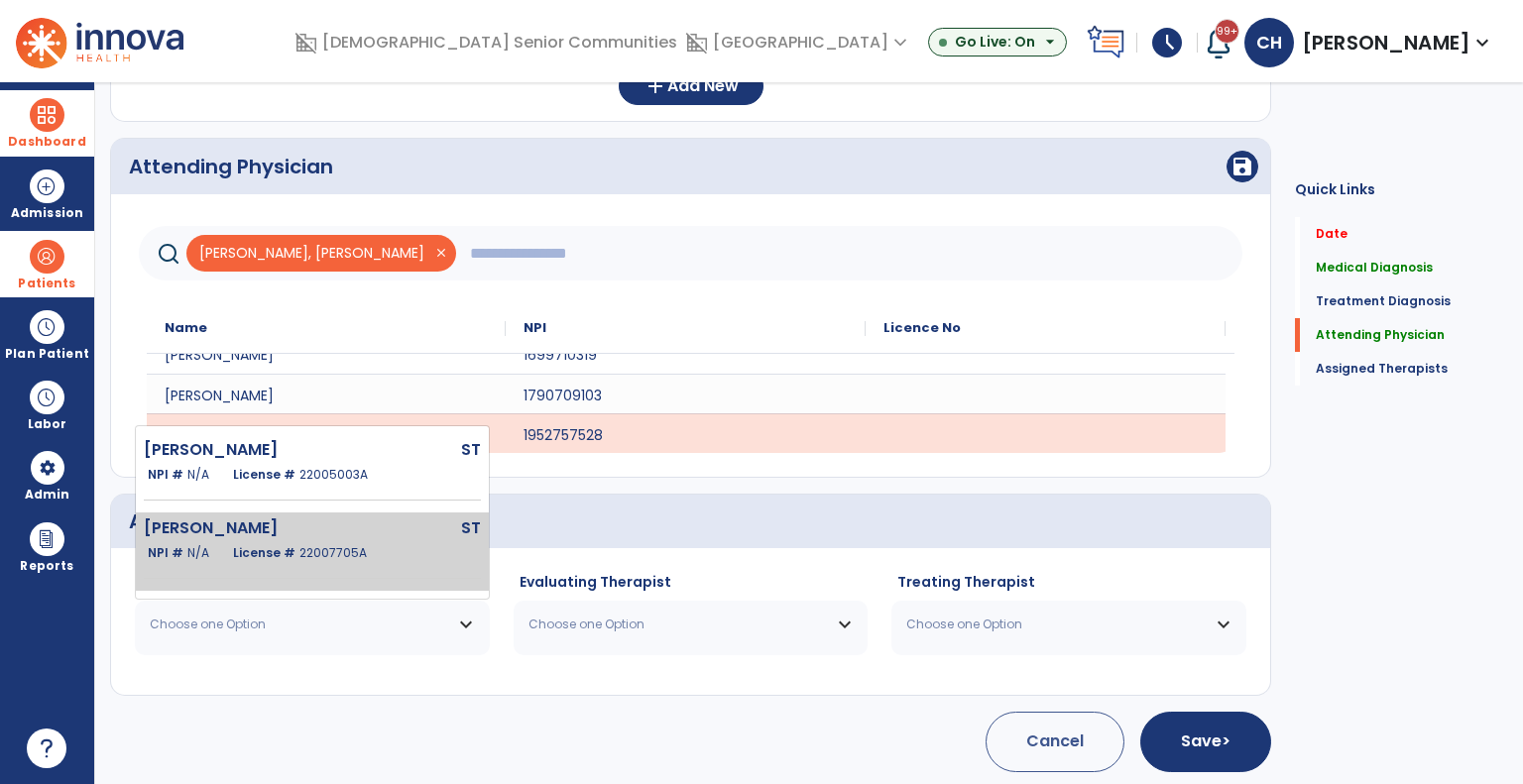 click on "22007705A" 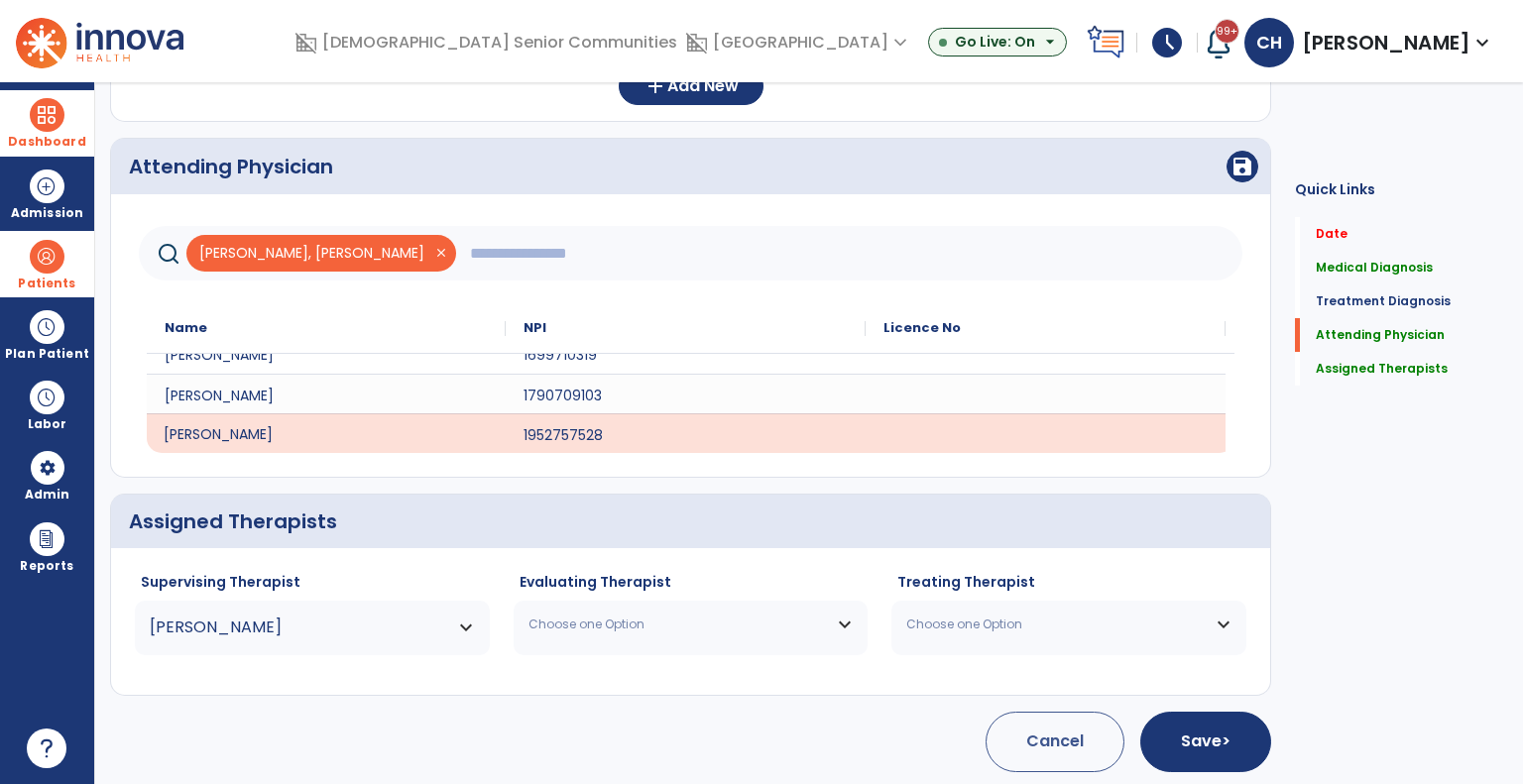 click on "[PERSON_NAME]" at bounding box center [299, 627] 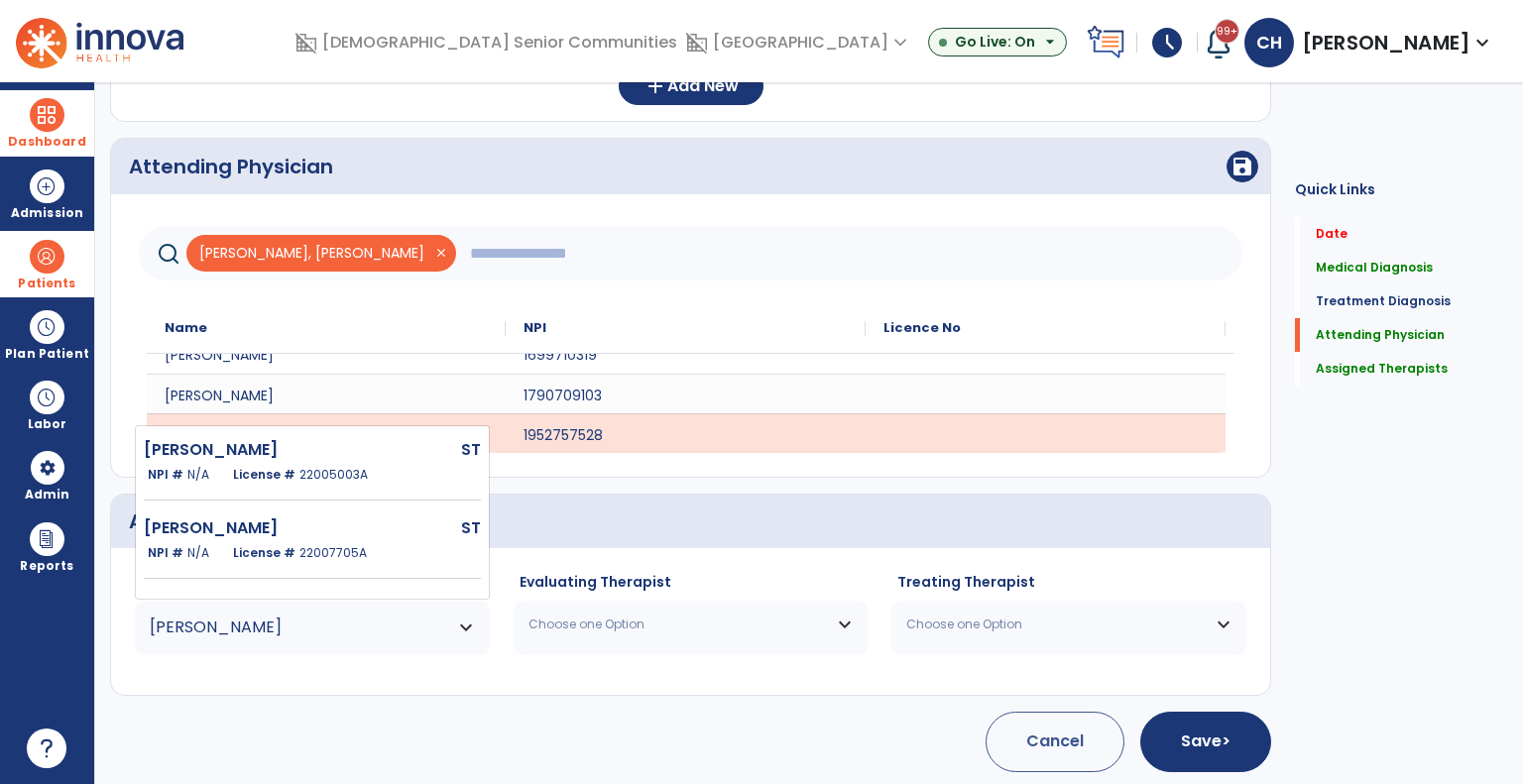 scroll, scrollTop: 0, scrollLeft: 0, axis: both 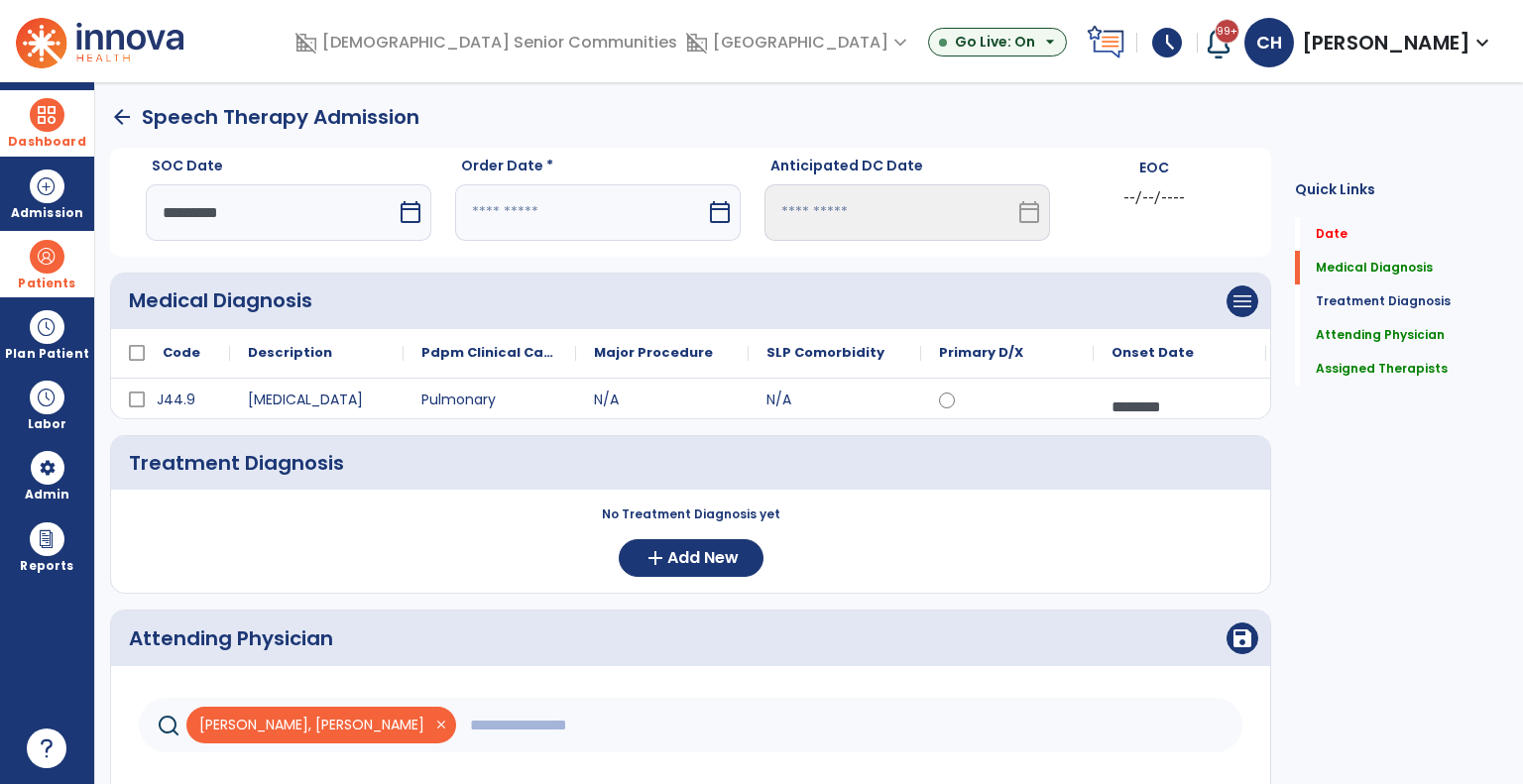 click on "arrow_back" 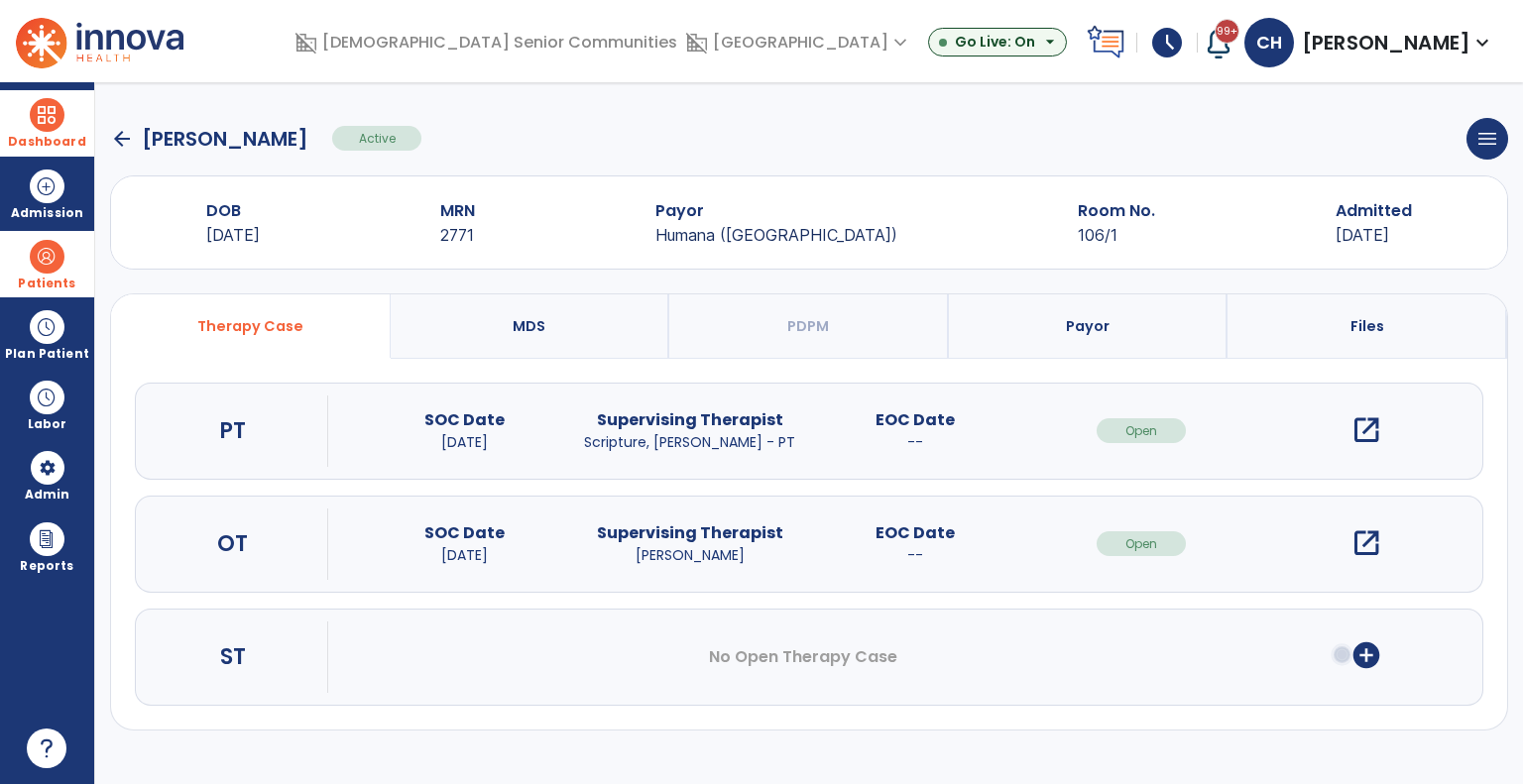 click on "Patients" at bounding box center (47, 283) 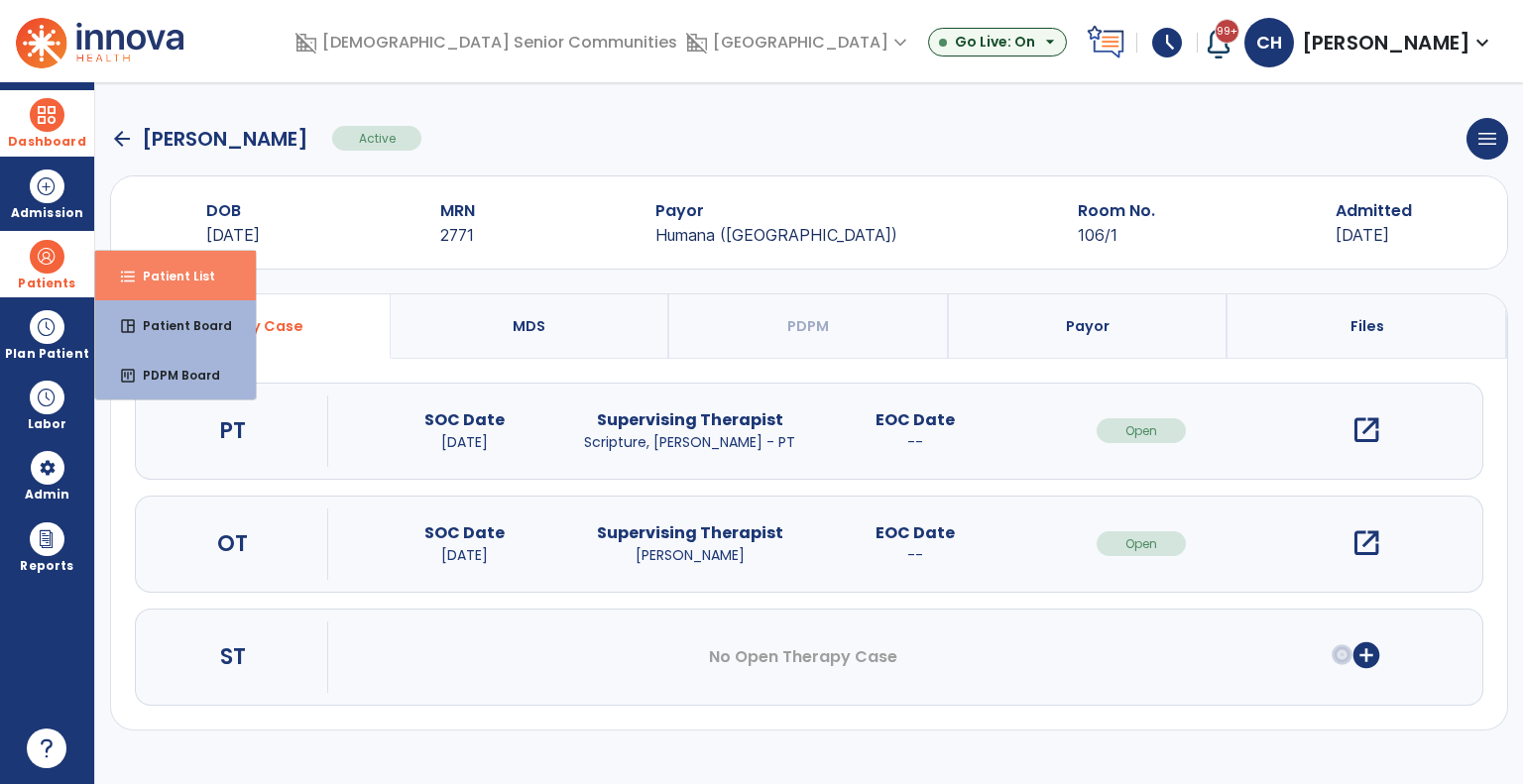 click on "format_list_bulleted" at bounding box center [128, 277] 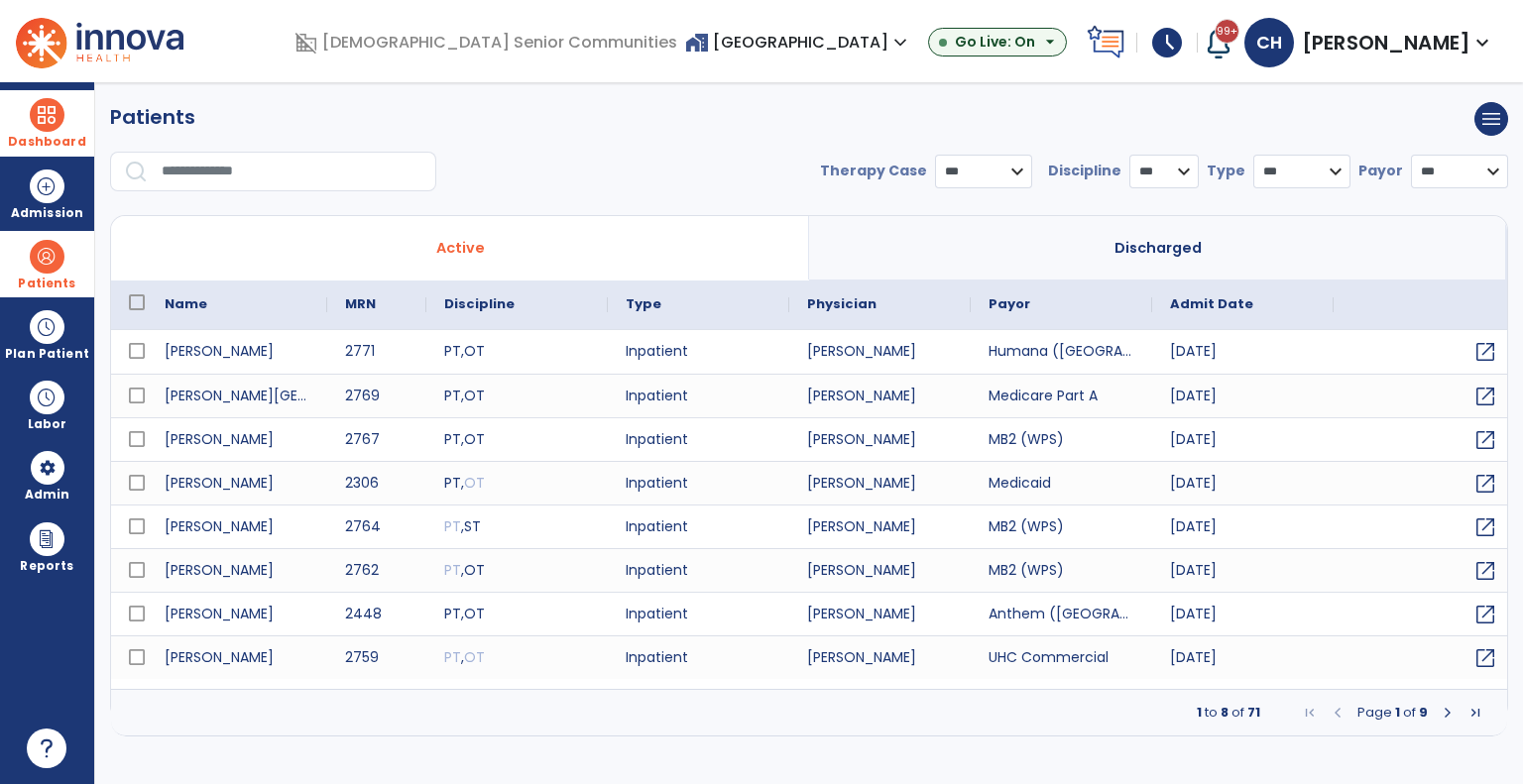 select on "***" 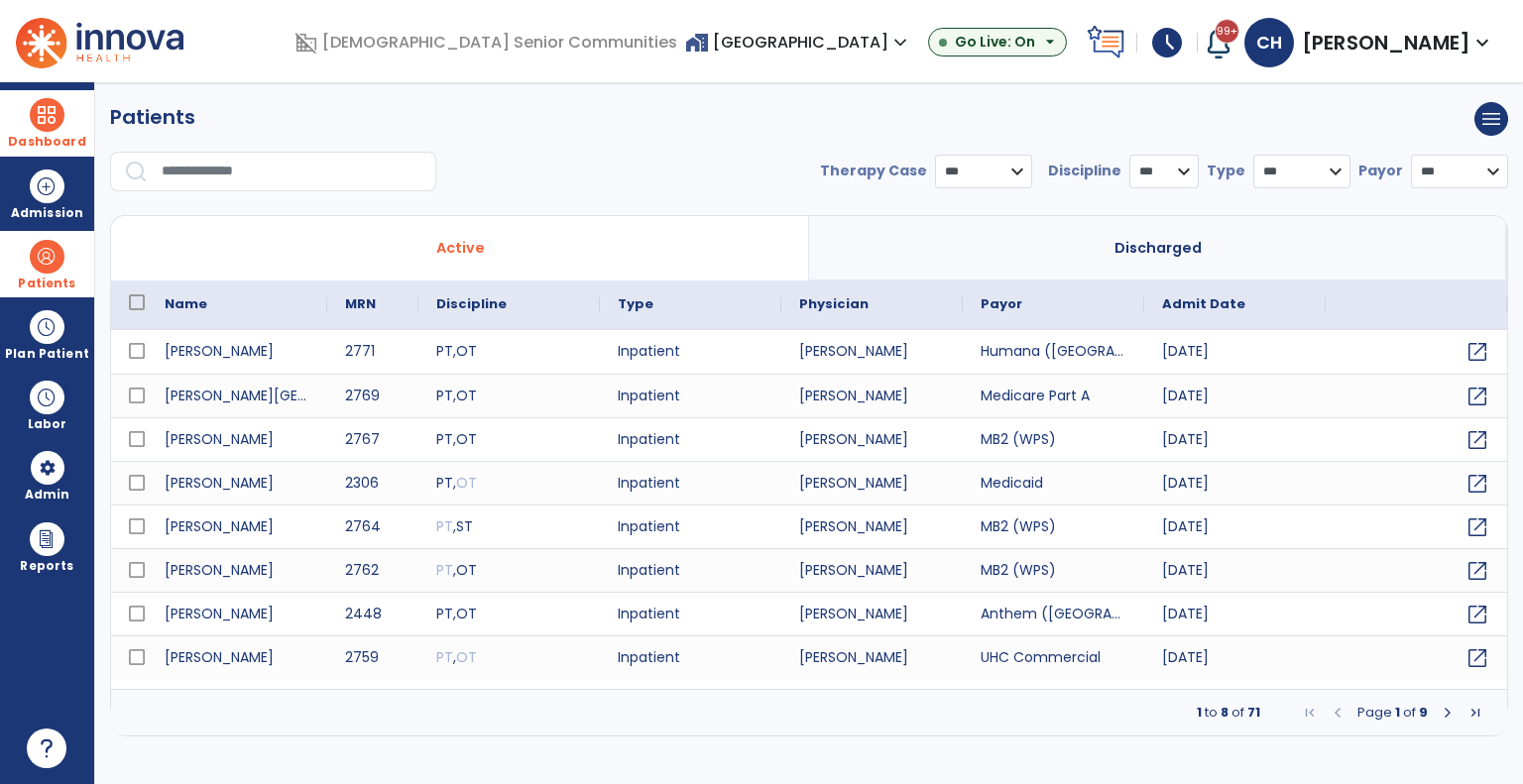 click at bounding box center (292, 171) 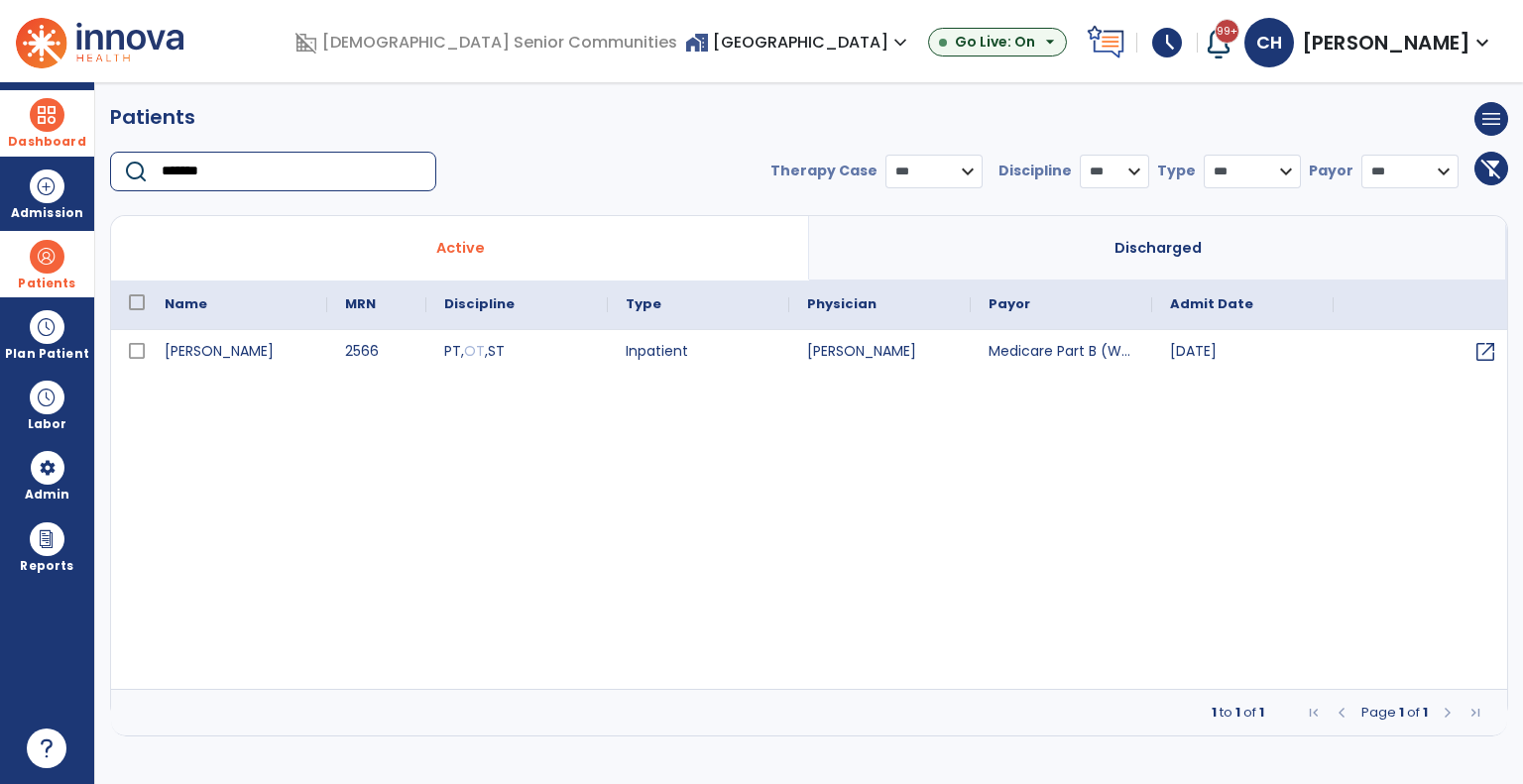 type on "*******" 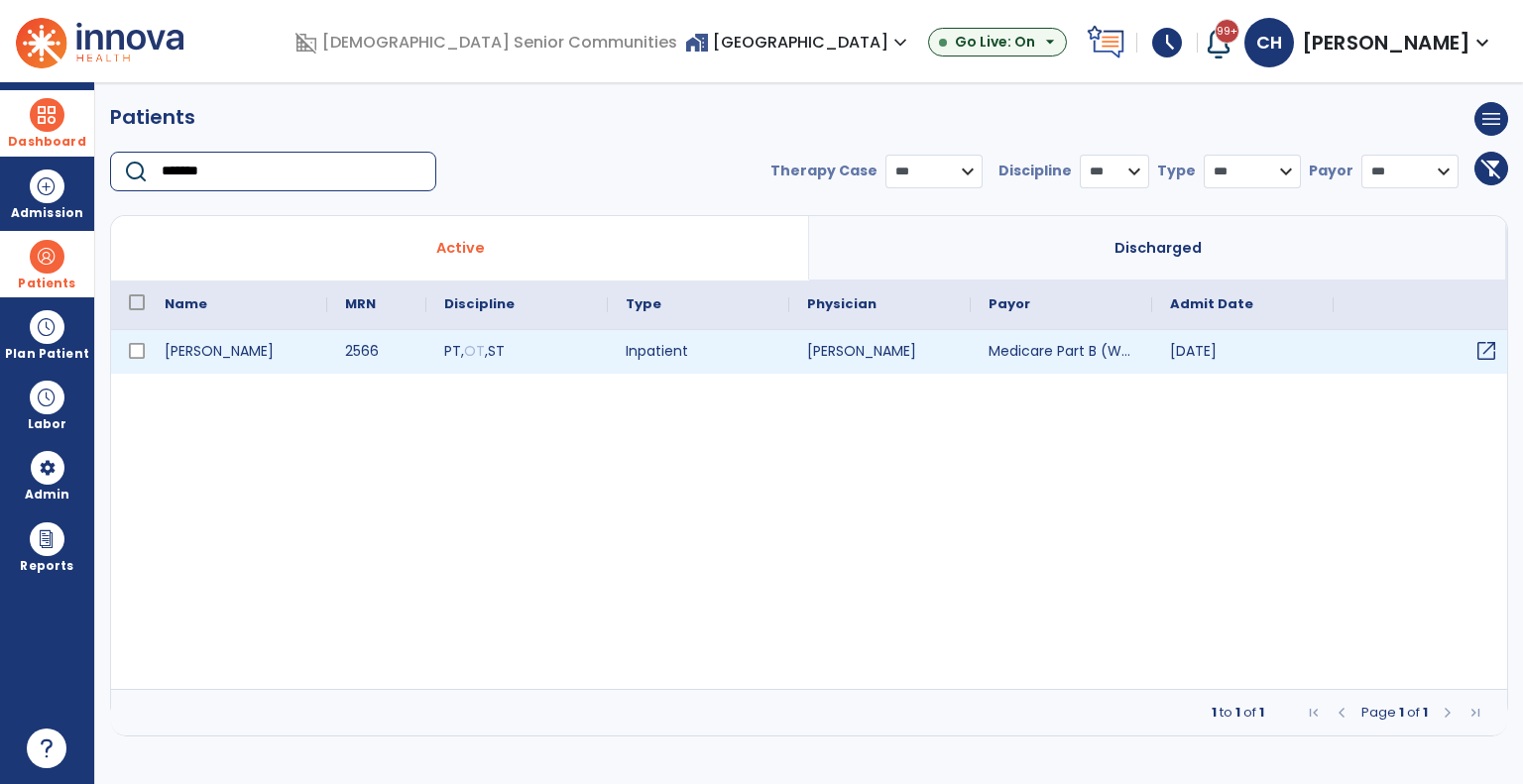 click on "open_in_new" at bounding box center (1486, 351) 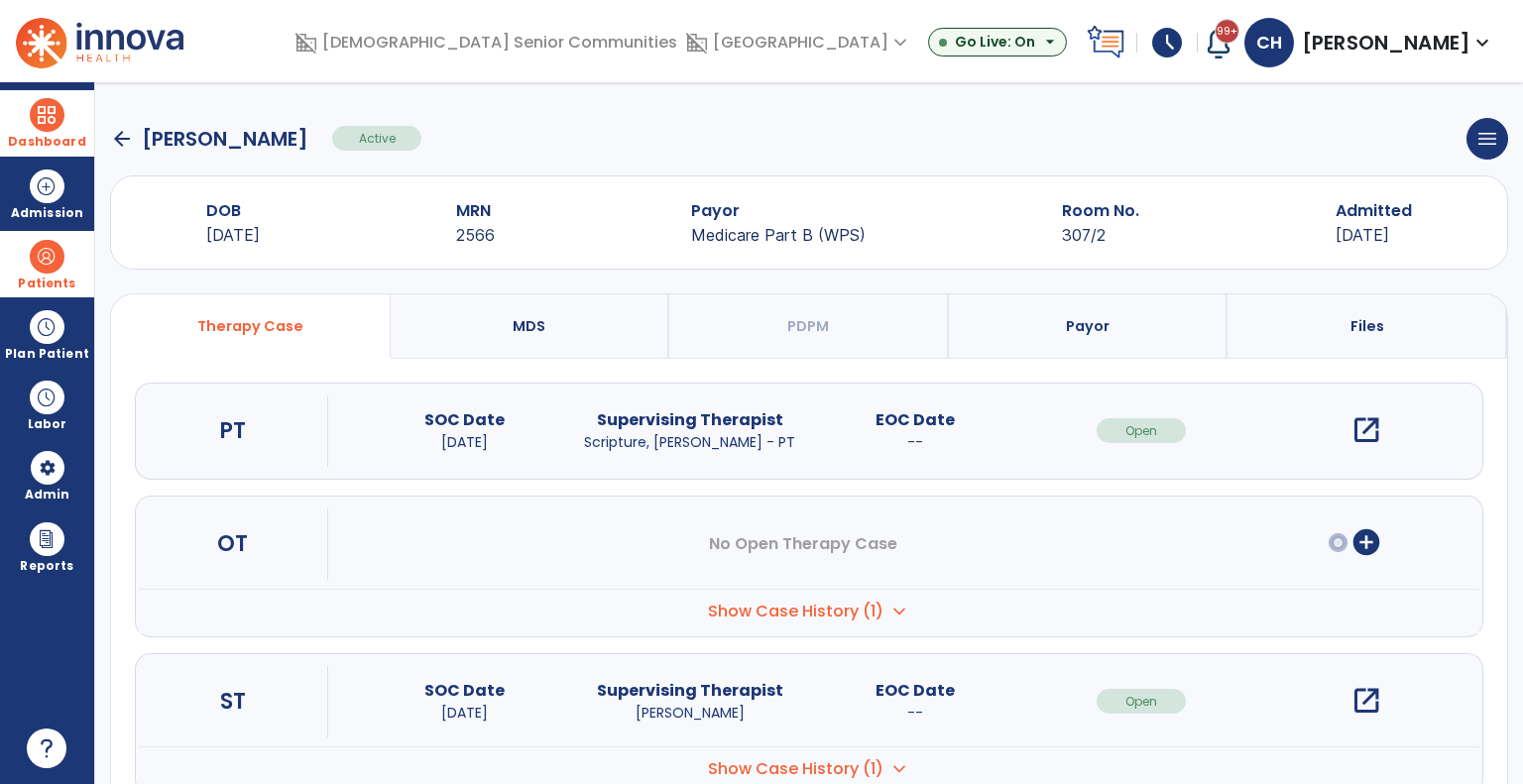 click on "open_in_new" at bounding box center [1366, 430] 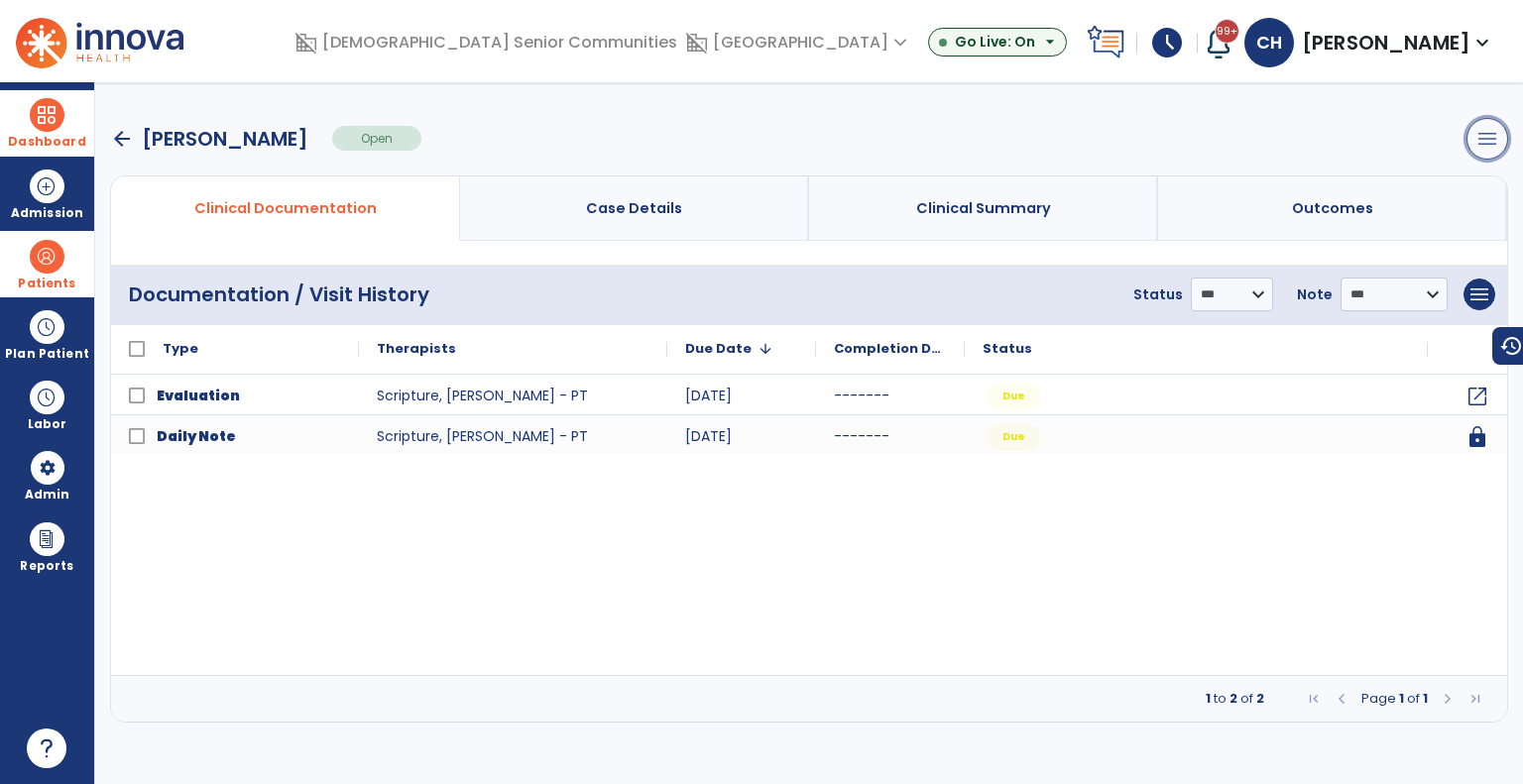 click on "menu" at bounding box center (1487, 139) 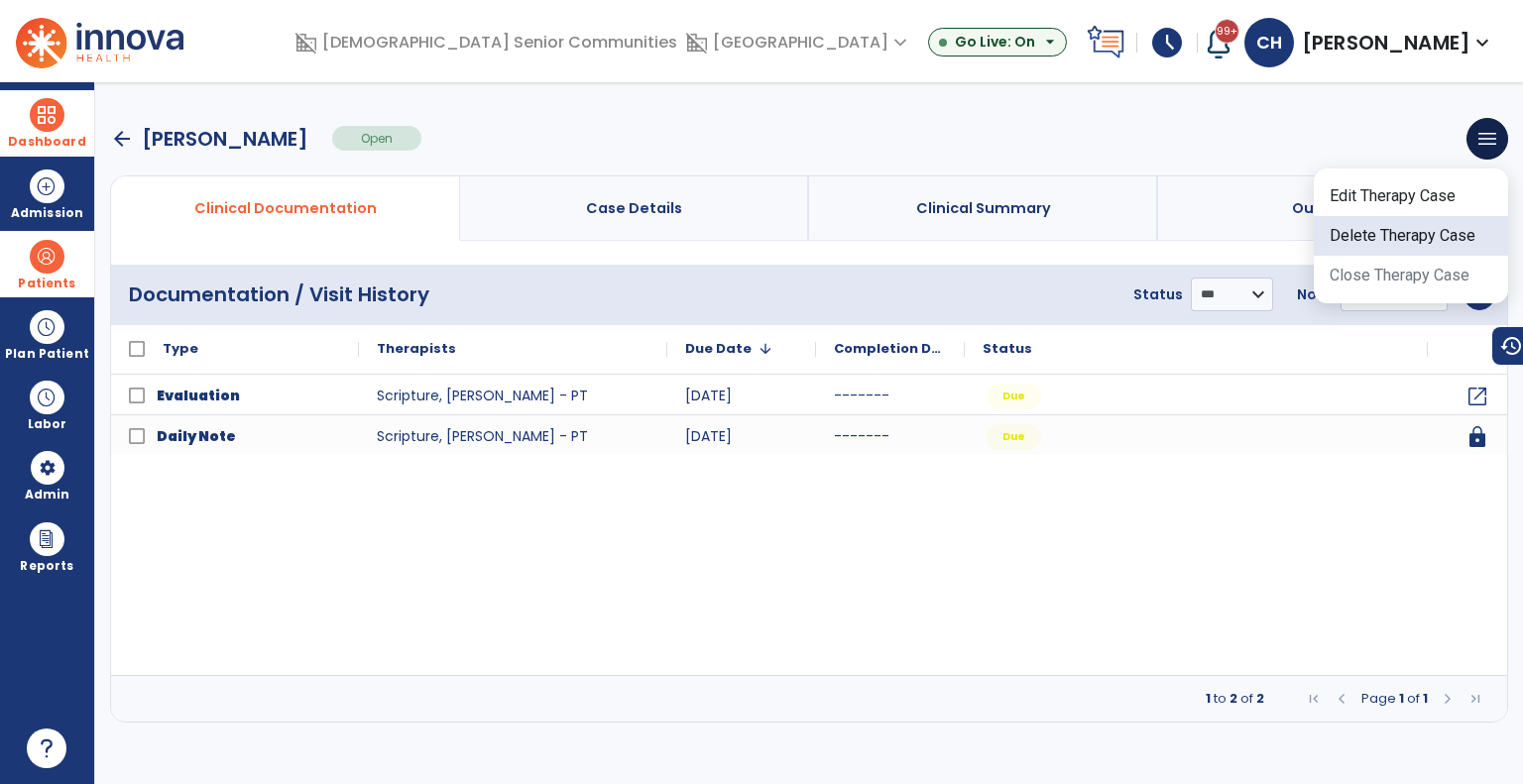 click on "Delete Therapy Case" at bounding box center (1411, 236) 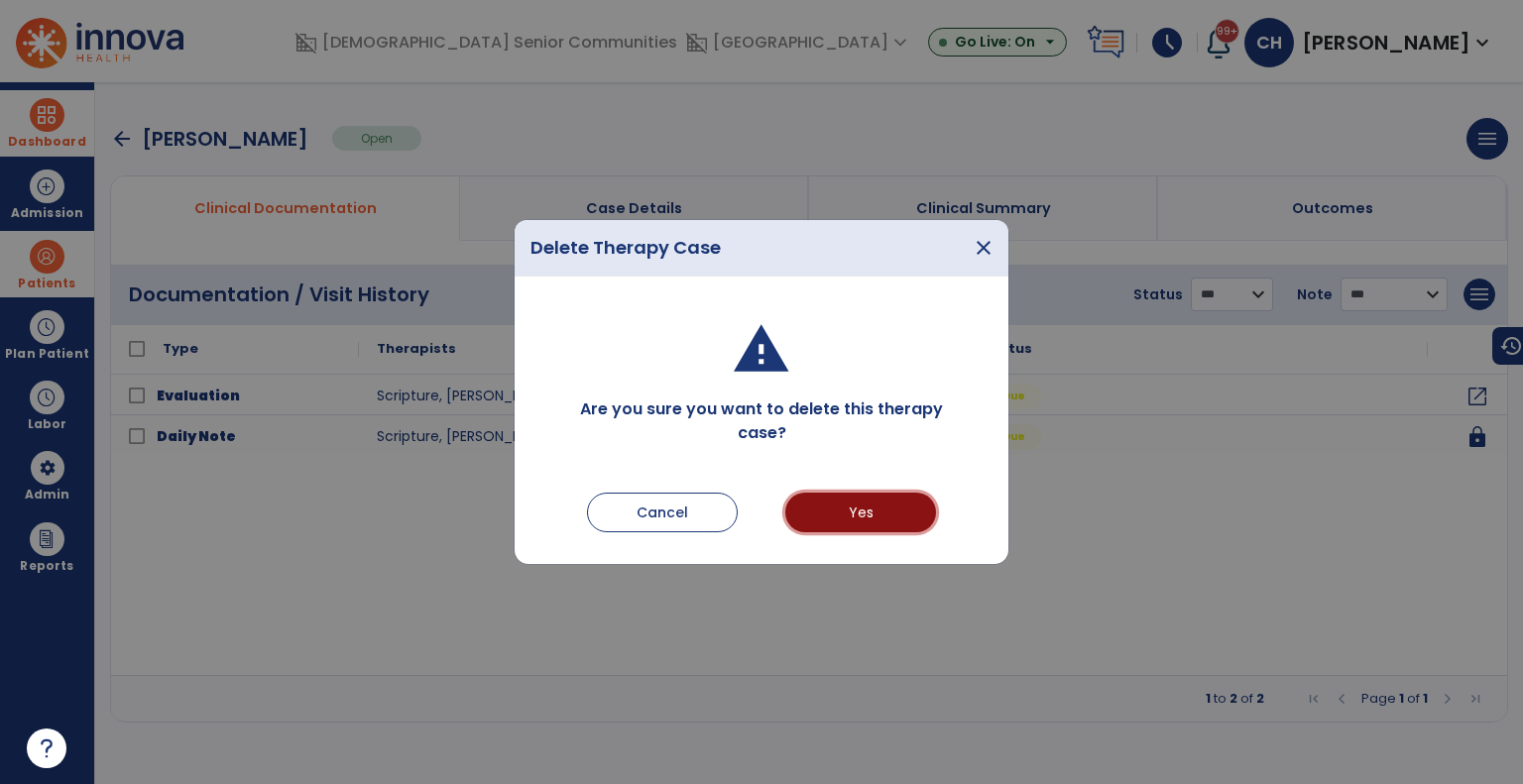 click on "Yes" at bounding box center [861, 512] 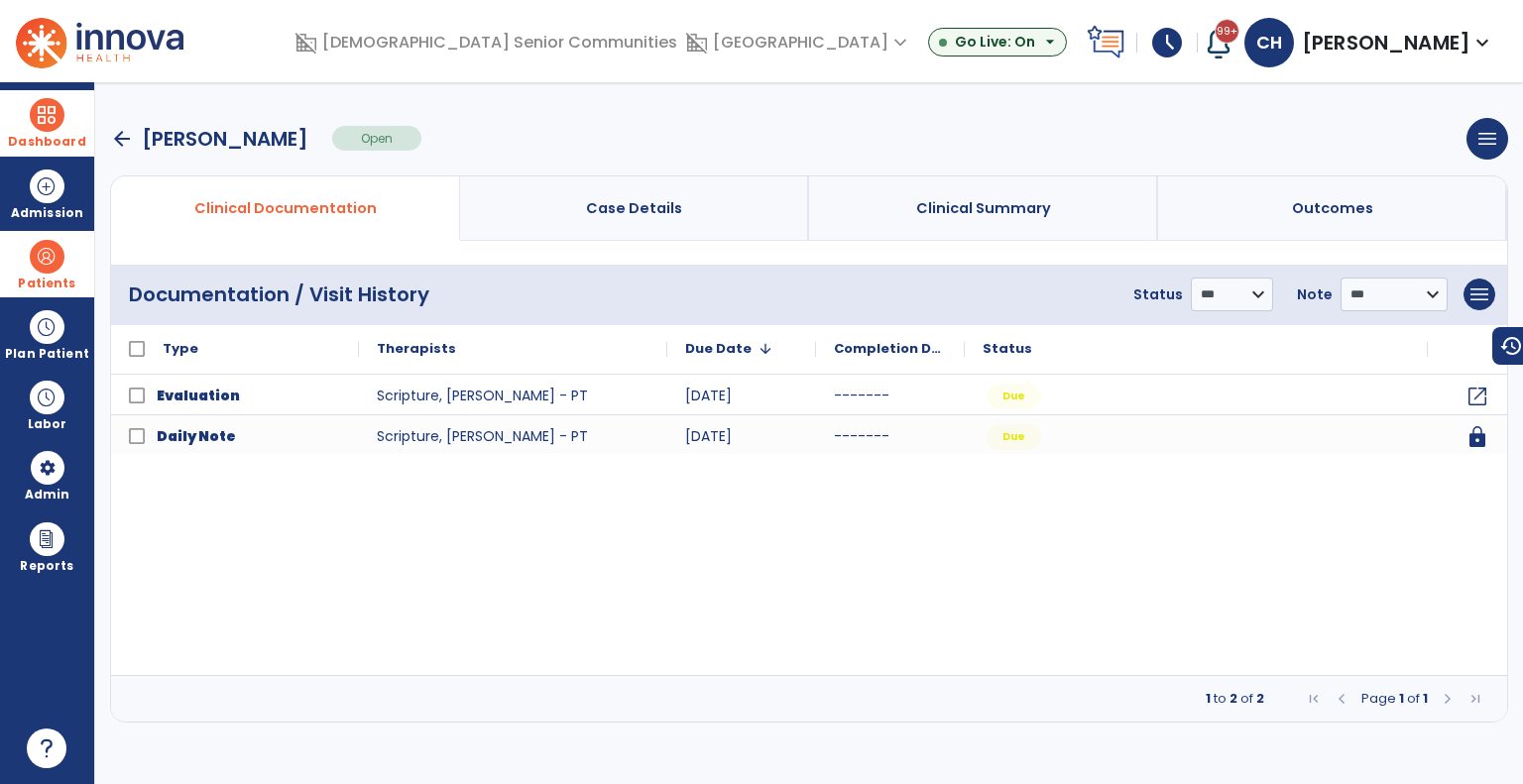click on "arrow_back   [PERSON_NAME]  Open  menu   Edit Therapy Case   Delete Therapy Case   Close Therapy Case" at bounding box center [809, 139] 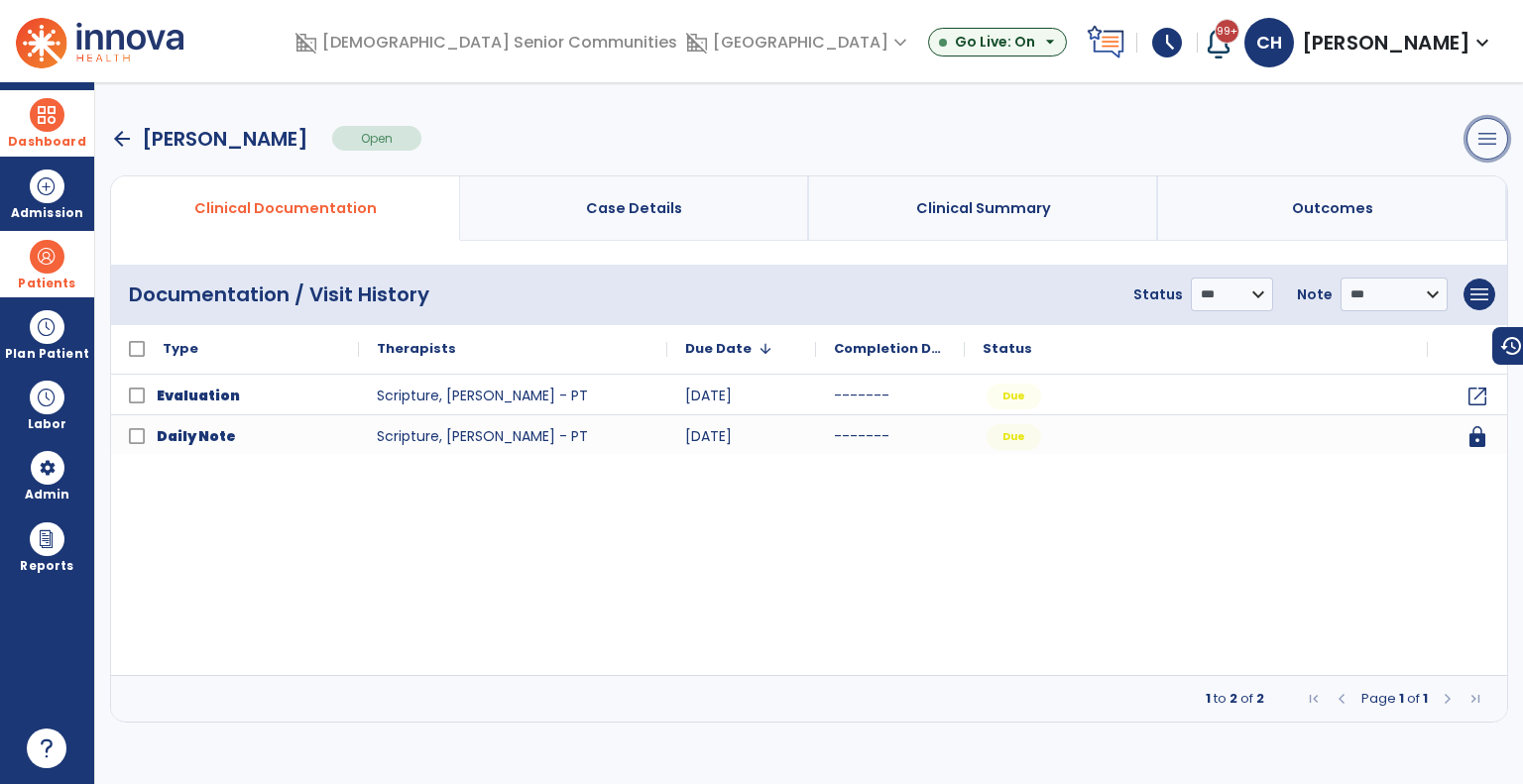 click on "menu" at bounding box center (1487, 139) 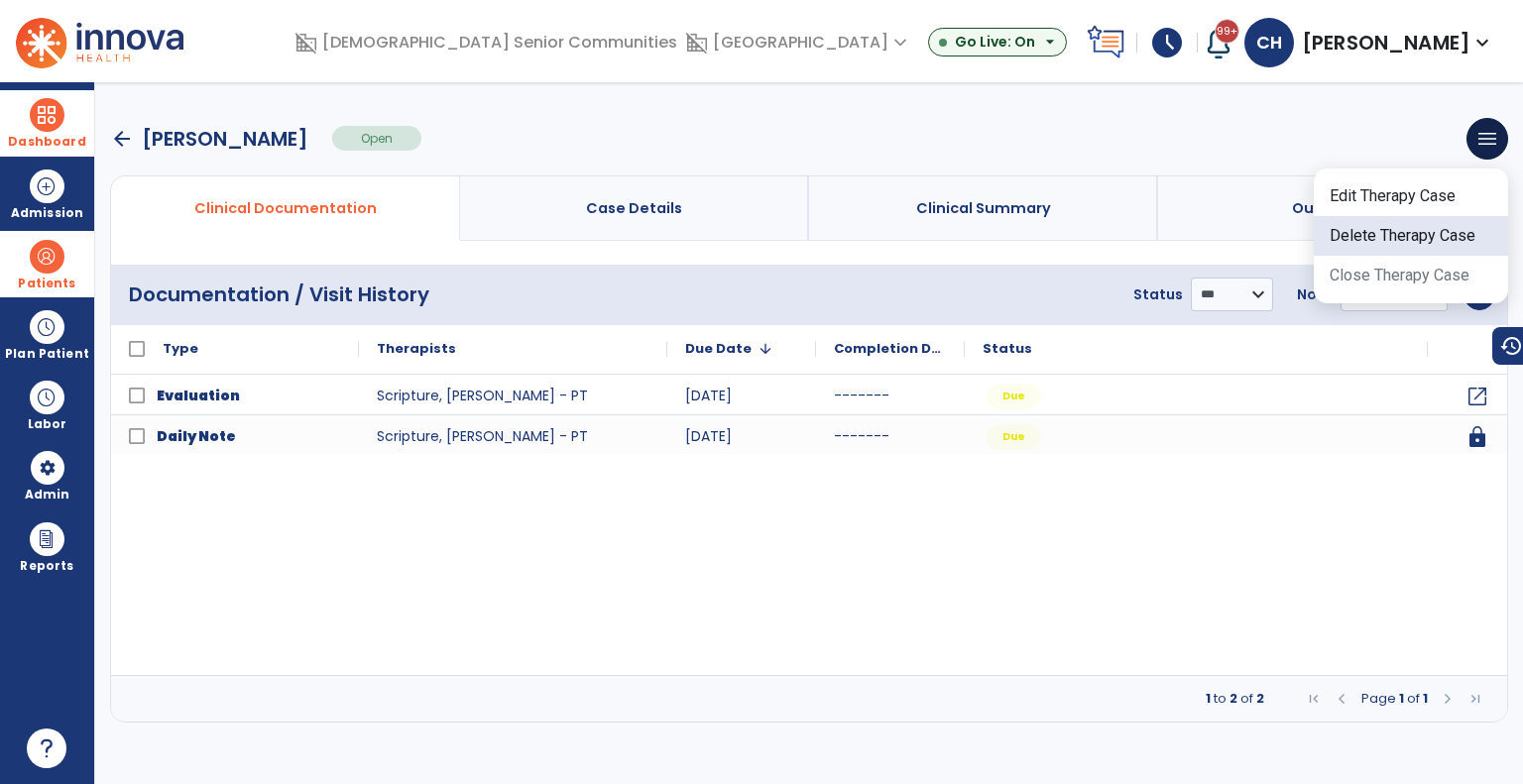click on "Delete Therapy Case" at bounding box center (1411, 236) 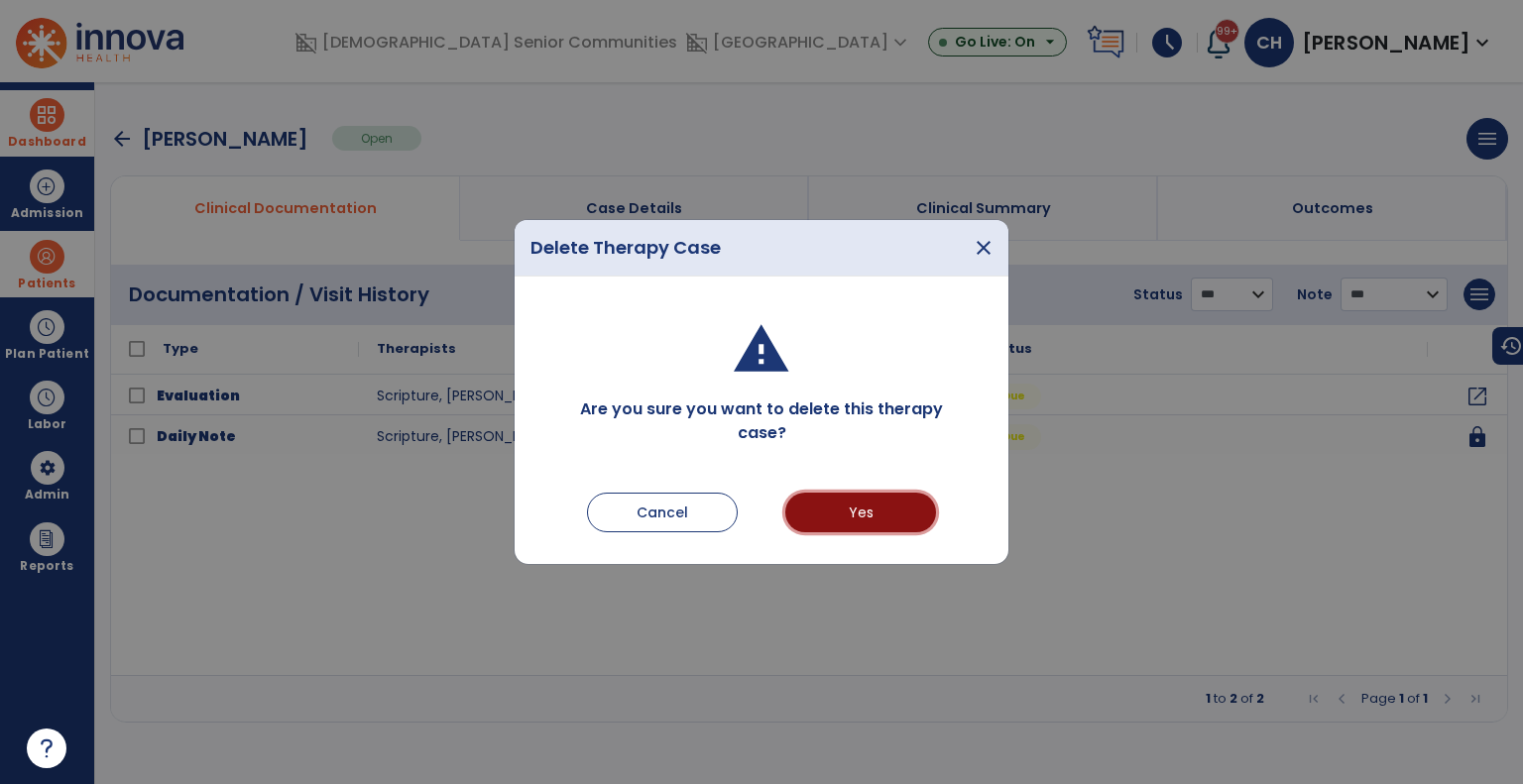 click on "Yes" at bounding box center (861, 512) 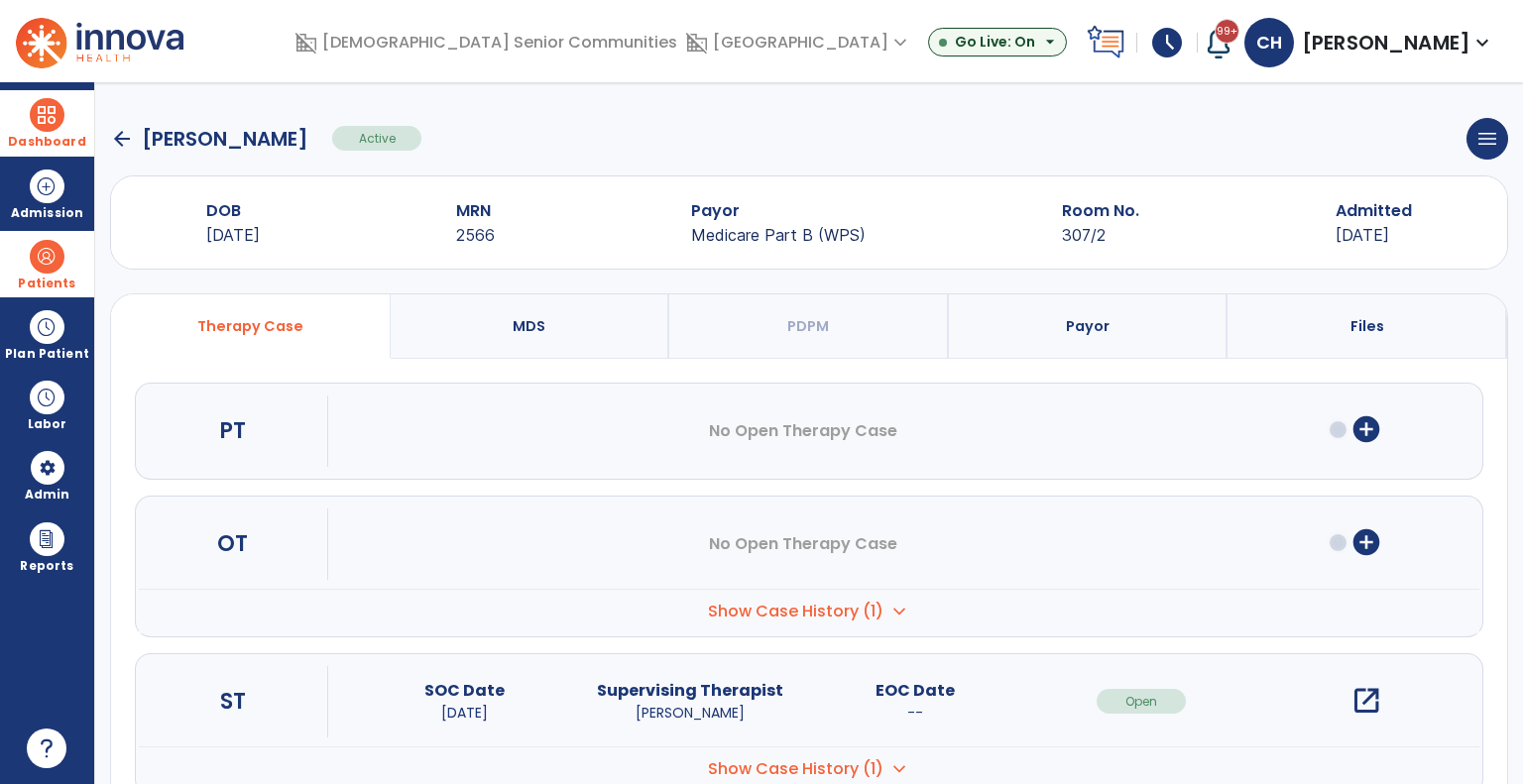 click on "Patients" at bounding box center (47, 264) 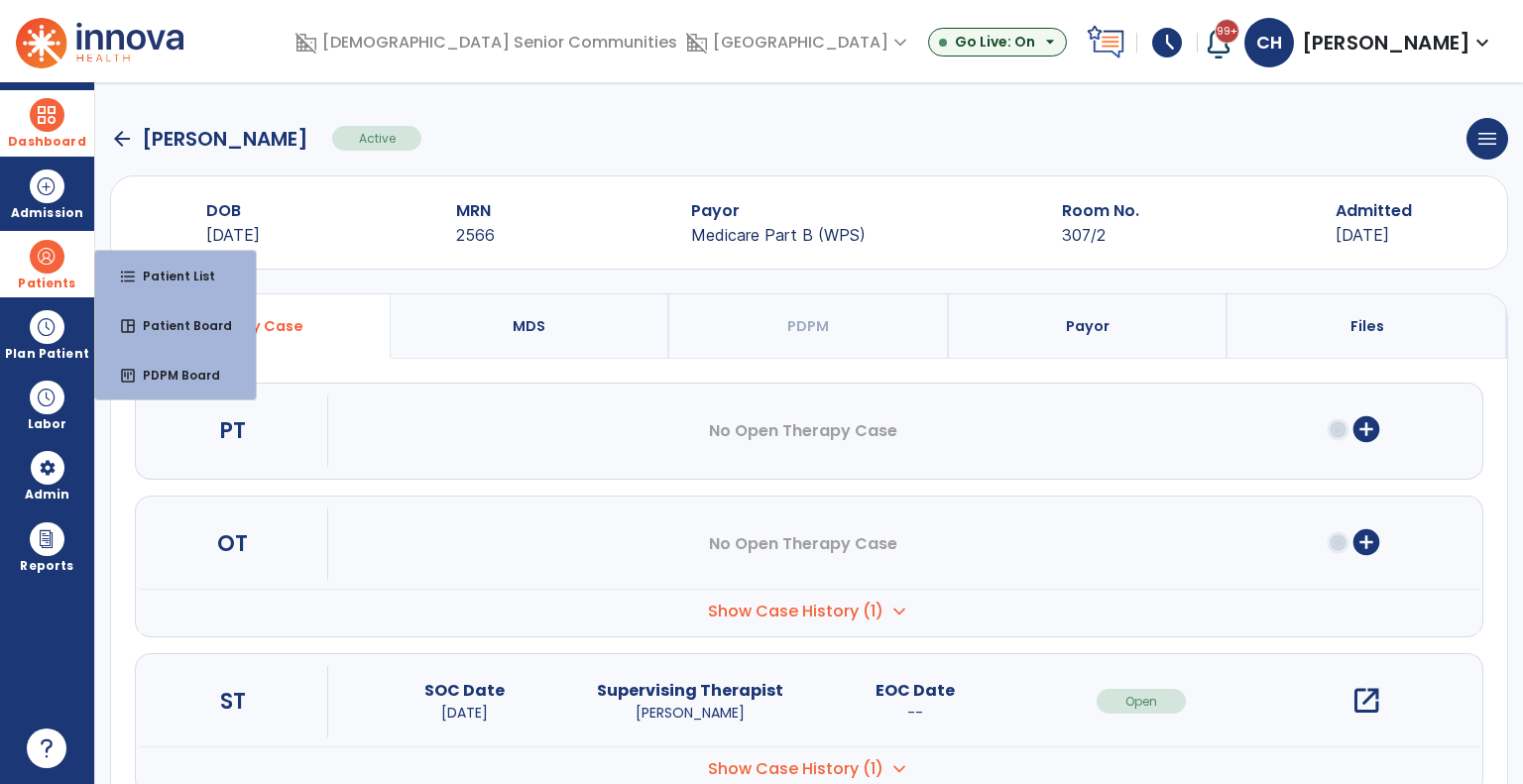 click on "Patients" at bounding box center (47, 264) 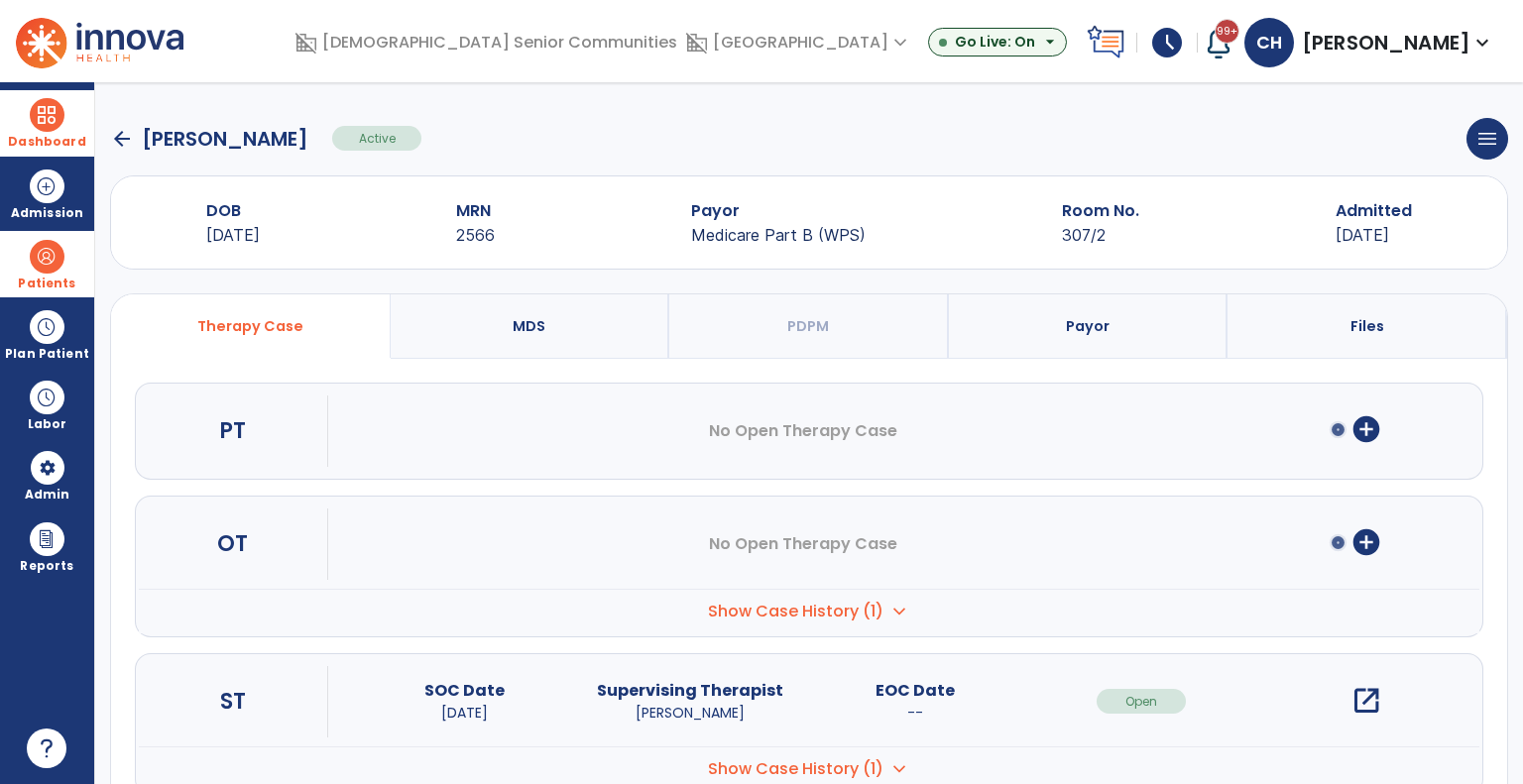 drag, startPoint x: 82, startPoint y: 268, endPoint x: 200, endPoint y: 302, distance: 122.80065 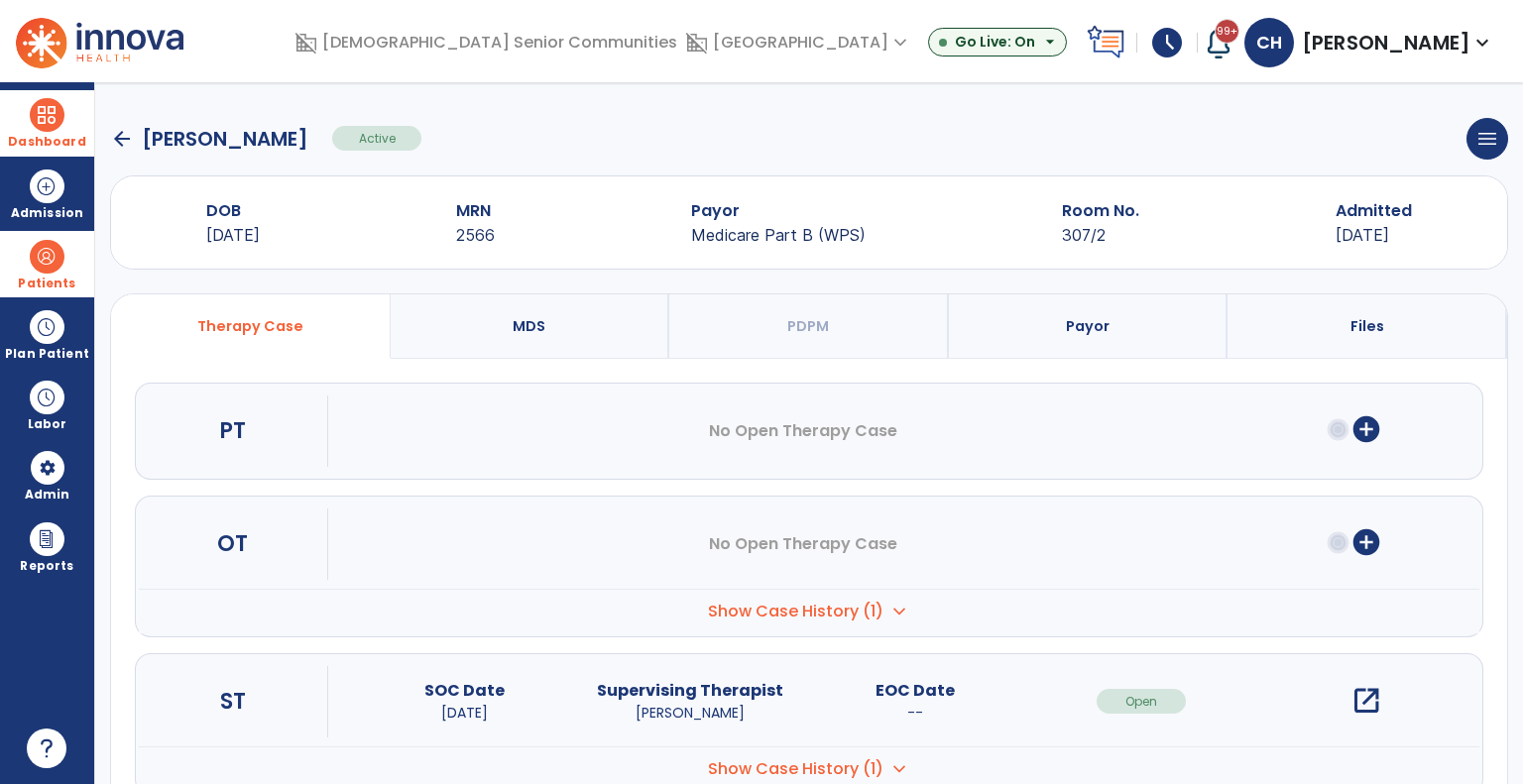 click on "Patients" at bounding box center (47, 264) 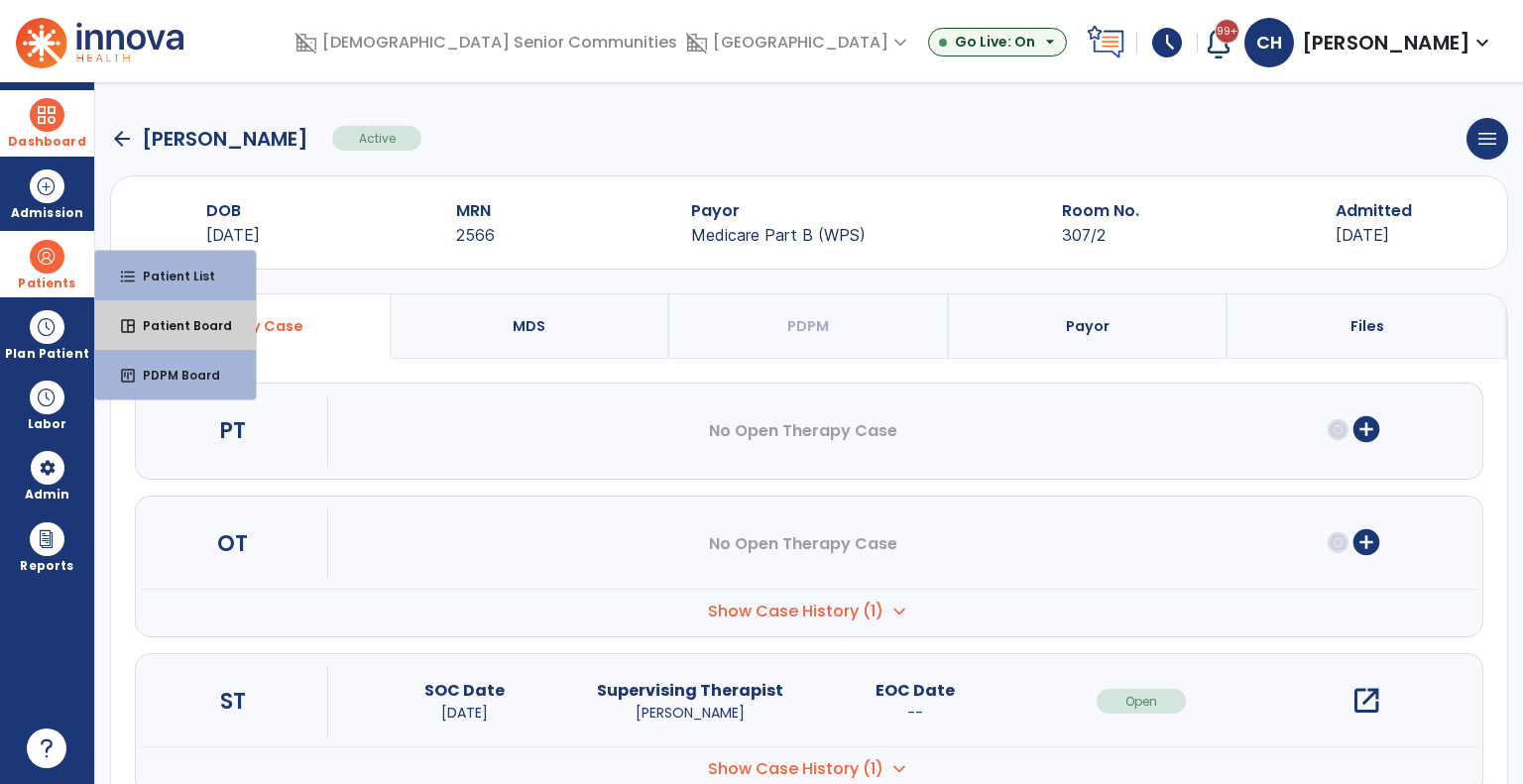 click on "space_dashboard  Patient Board" at bounding box center (176, 325) 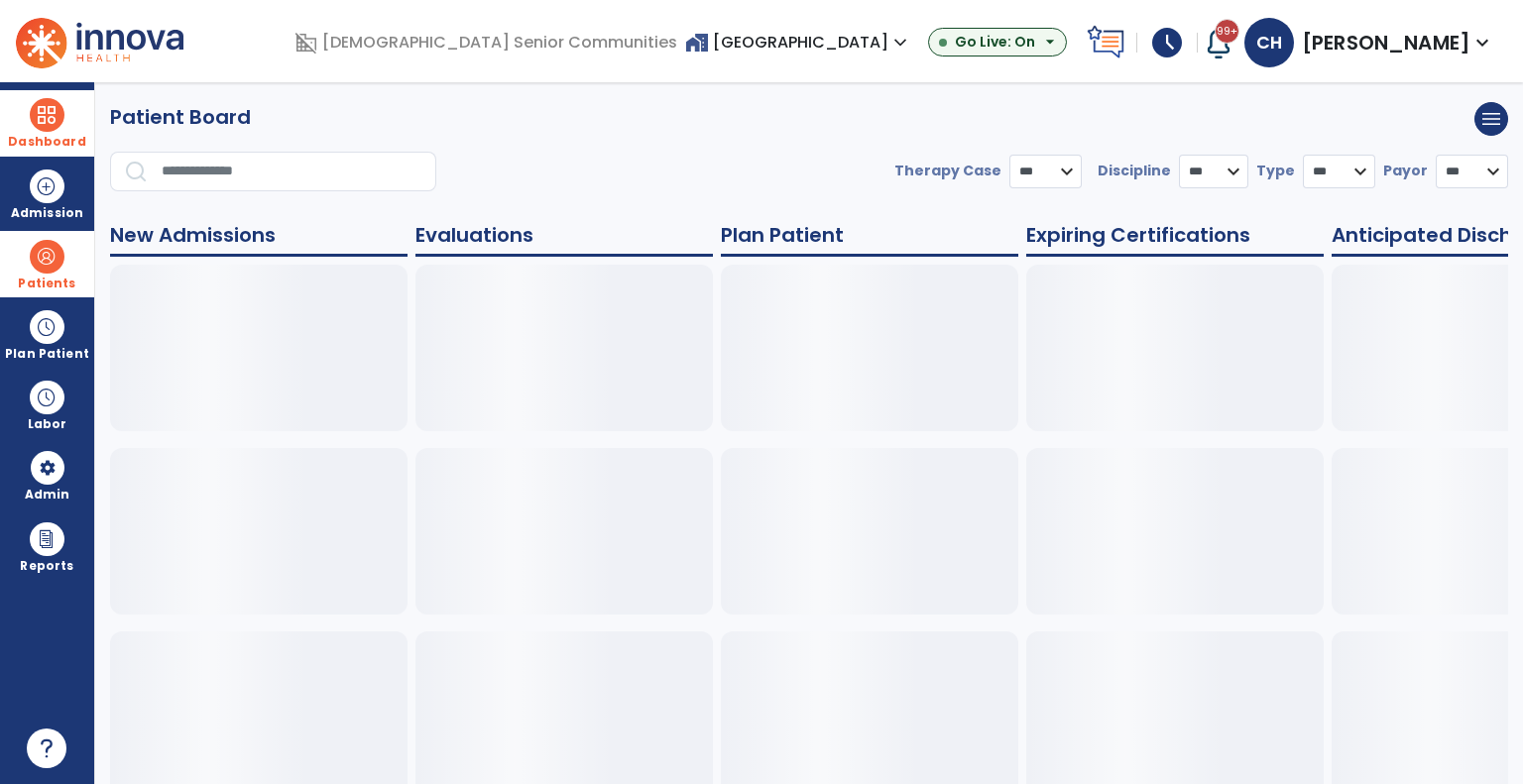select on "***" 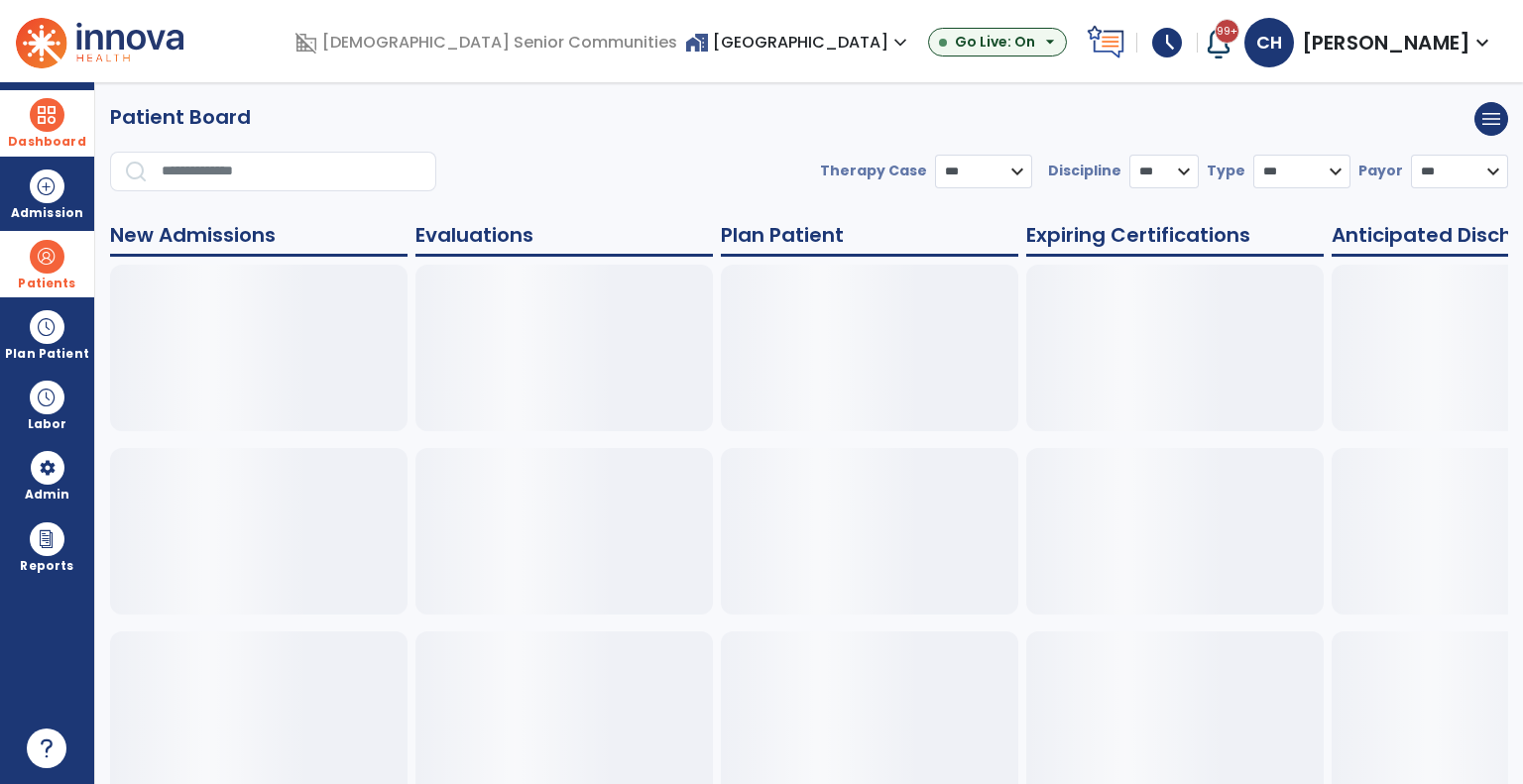 click on "Patients" at bounding box center (47, 264) 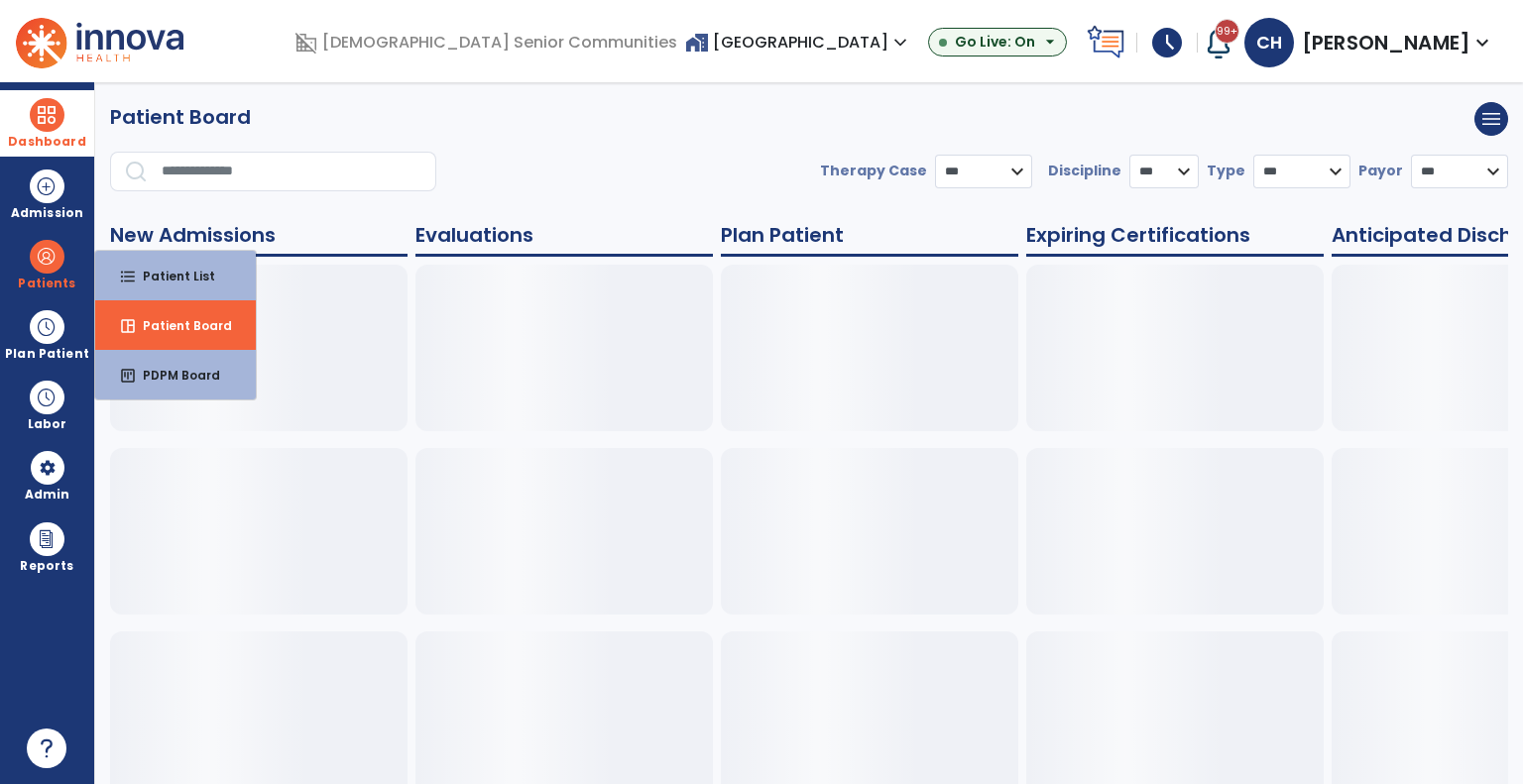 click on "**********" at bounding box center [809, 155] 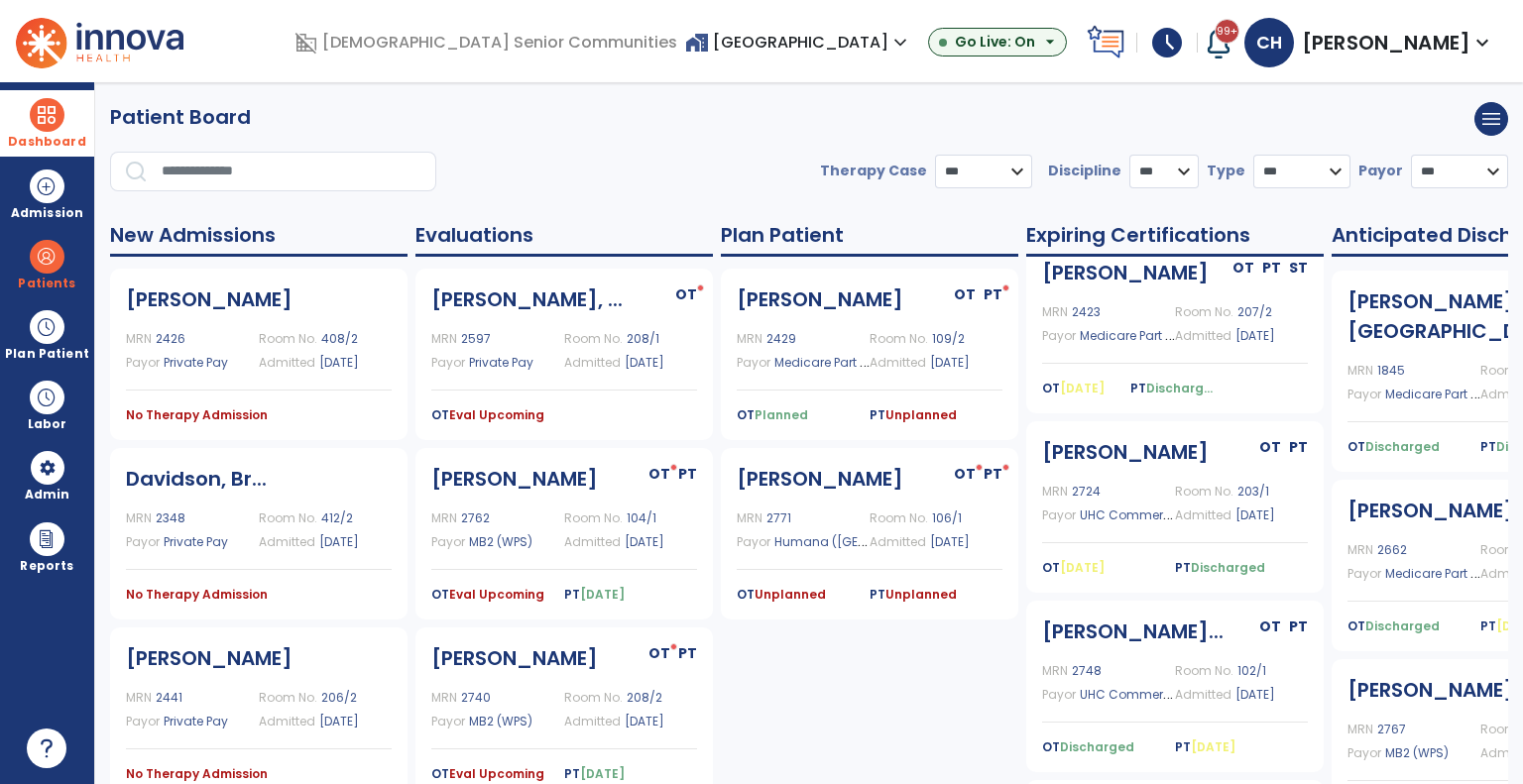 scroll, scrollTop: 963, scrollLeft: 0, axis: vertical 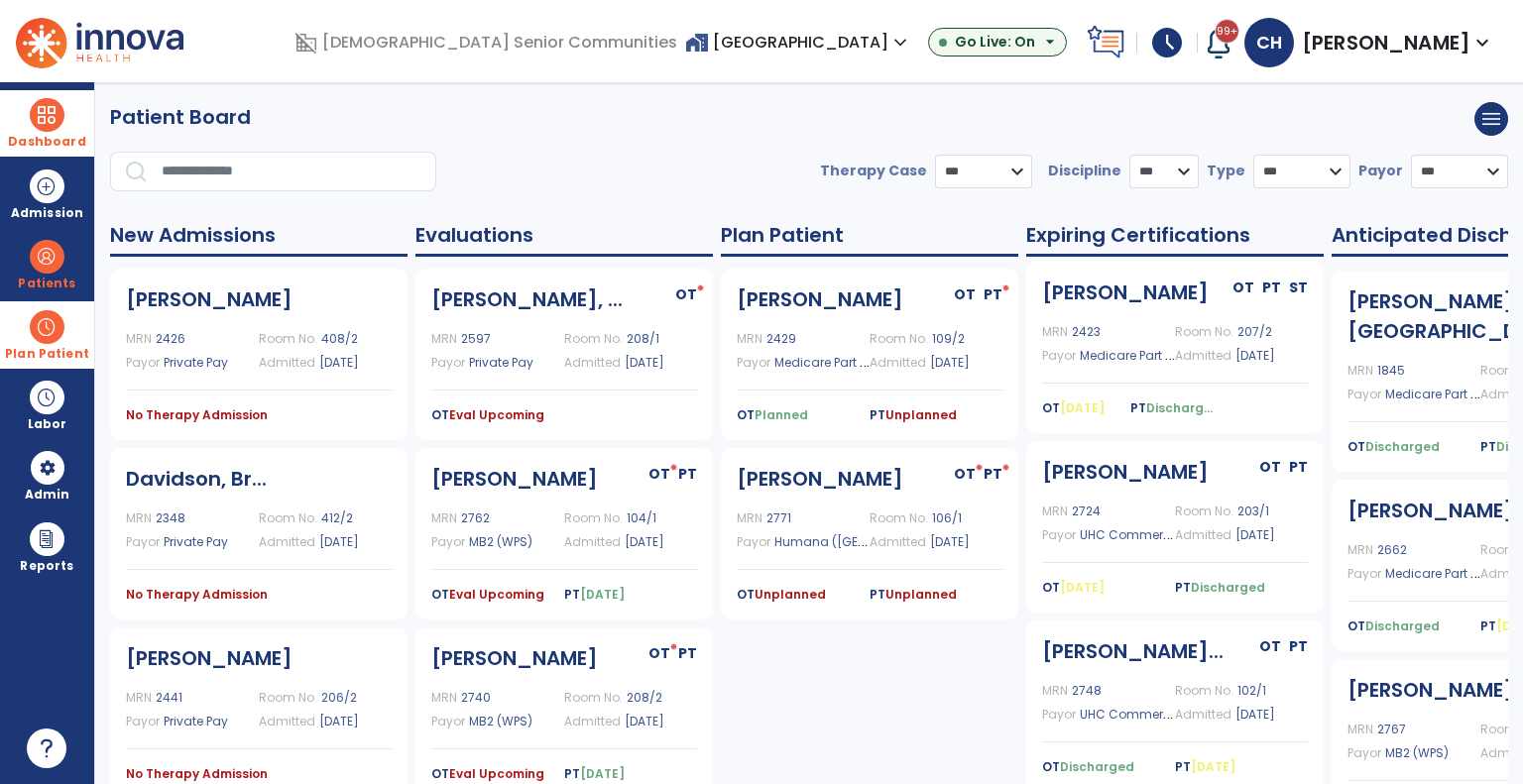 click on "Plan Patient" at bounding box center [47, 283] 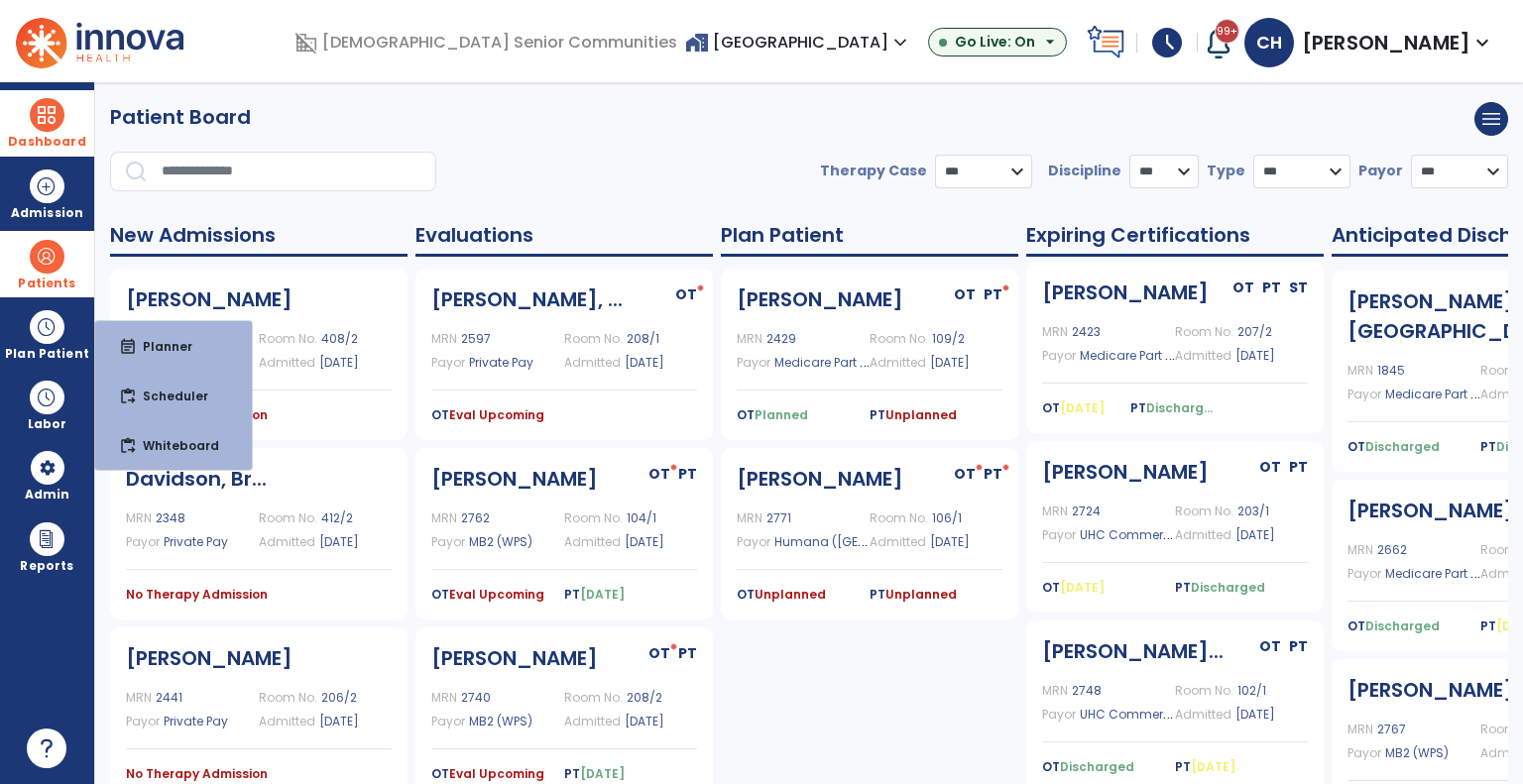 click at bounding box center [47, 257] 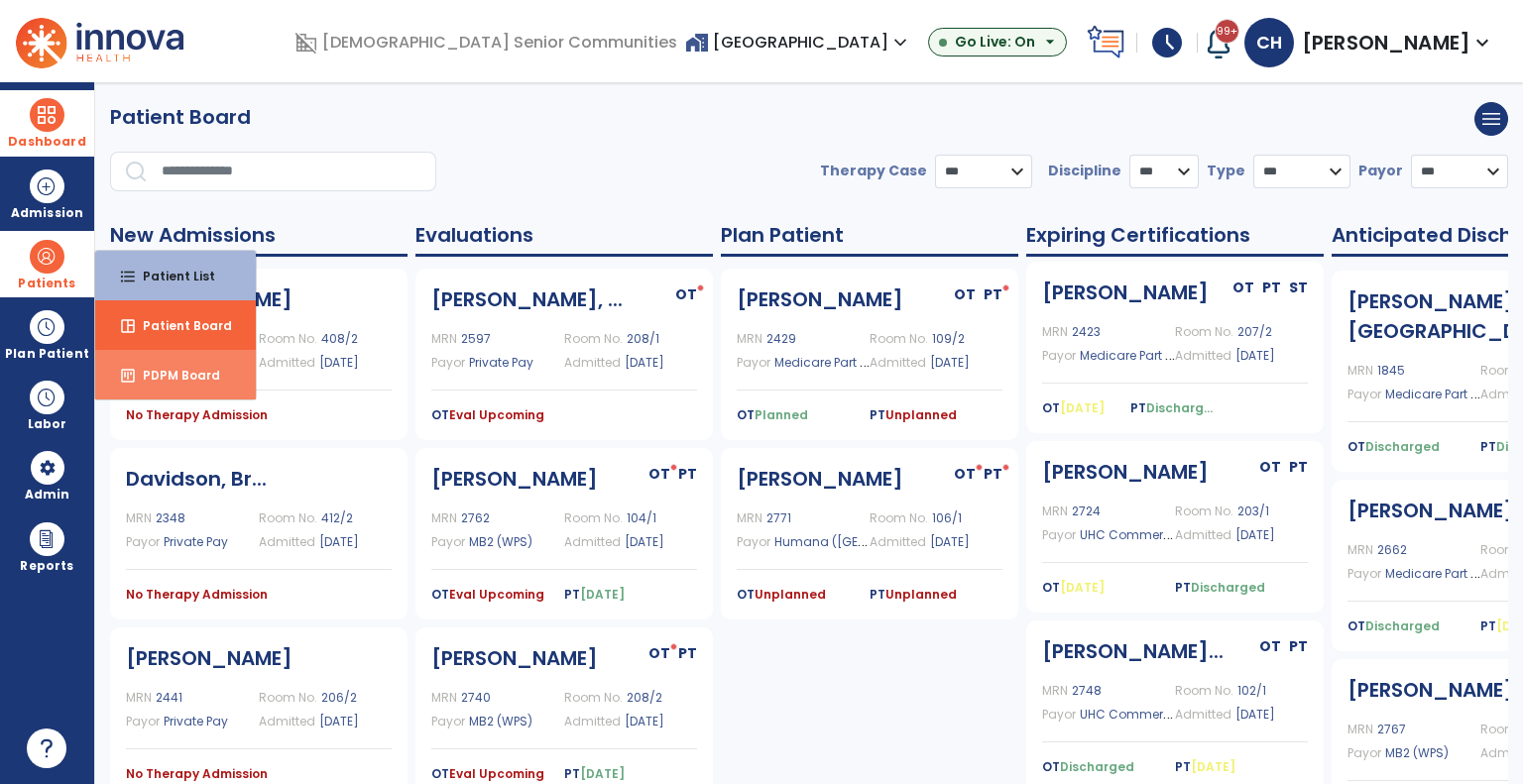 click on "insert_chart  PDPM Board" at bounding box center [176, 375] 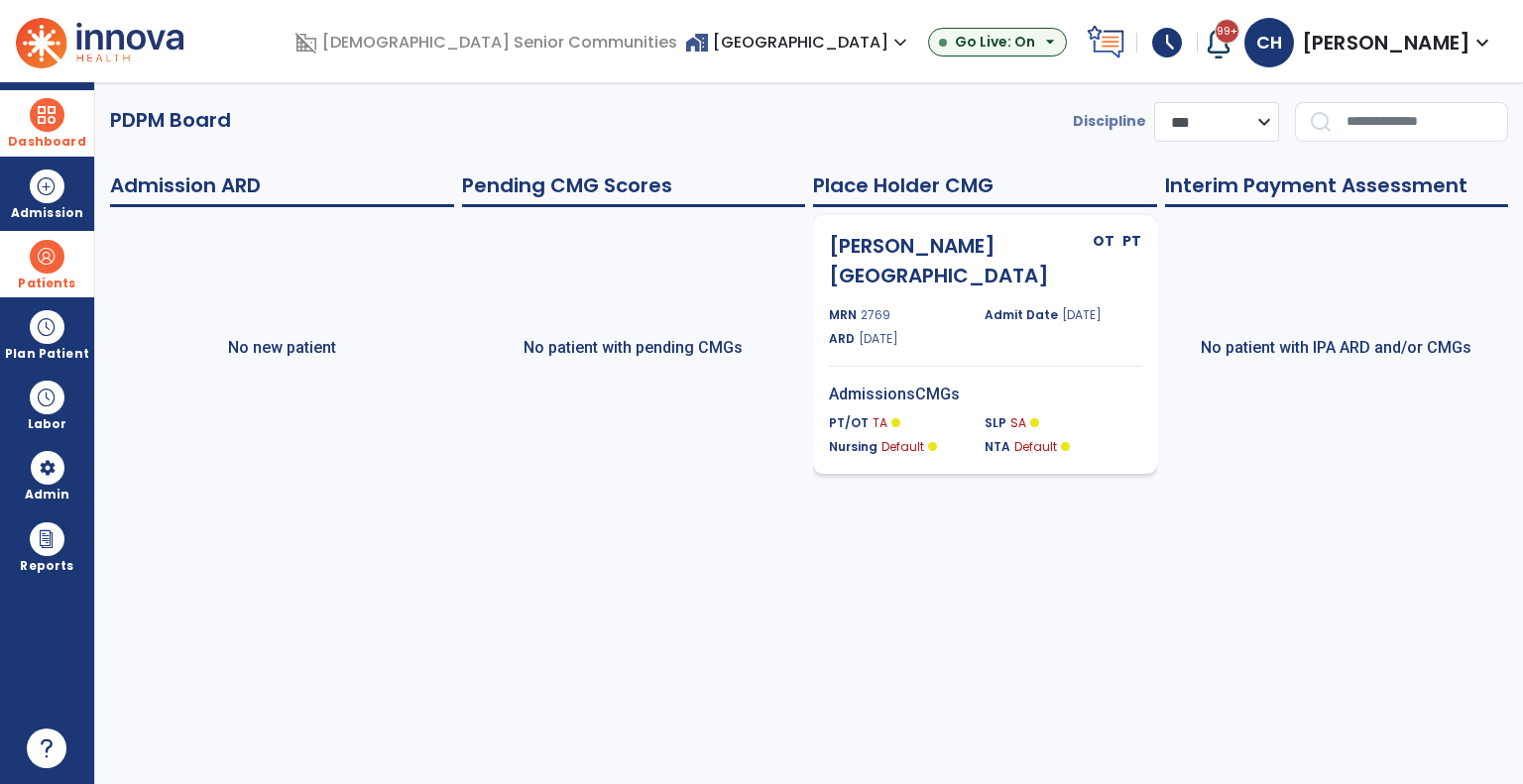 click on "ARD [DATE]" 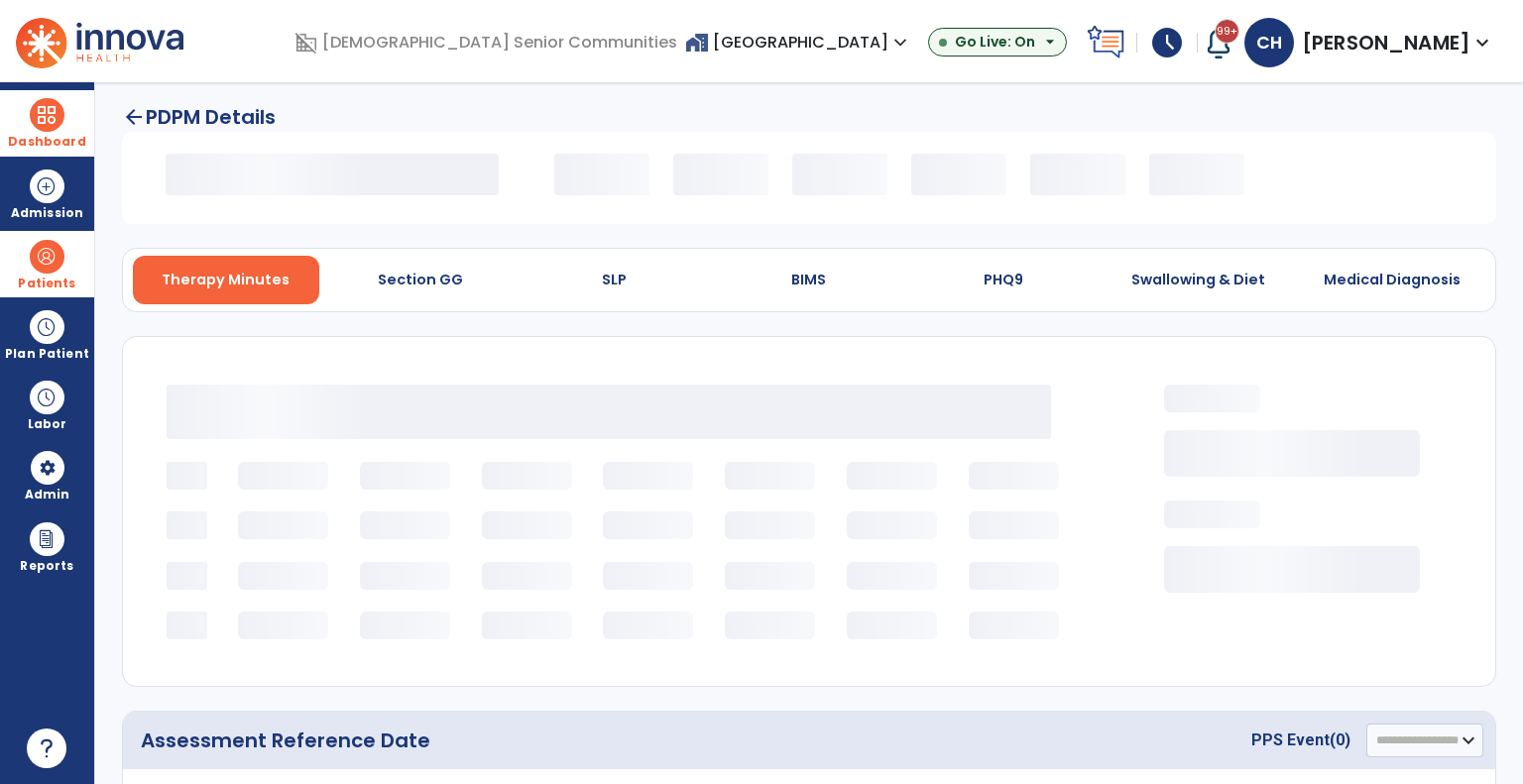 select on "*********" 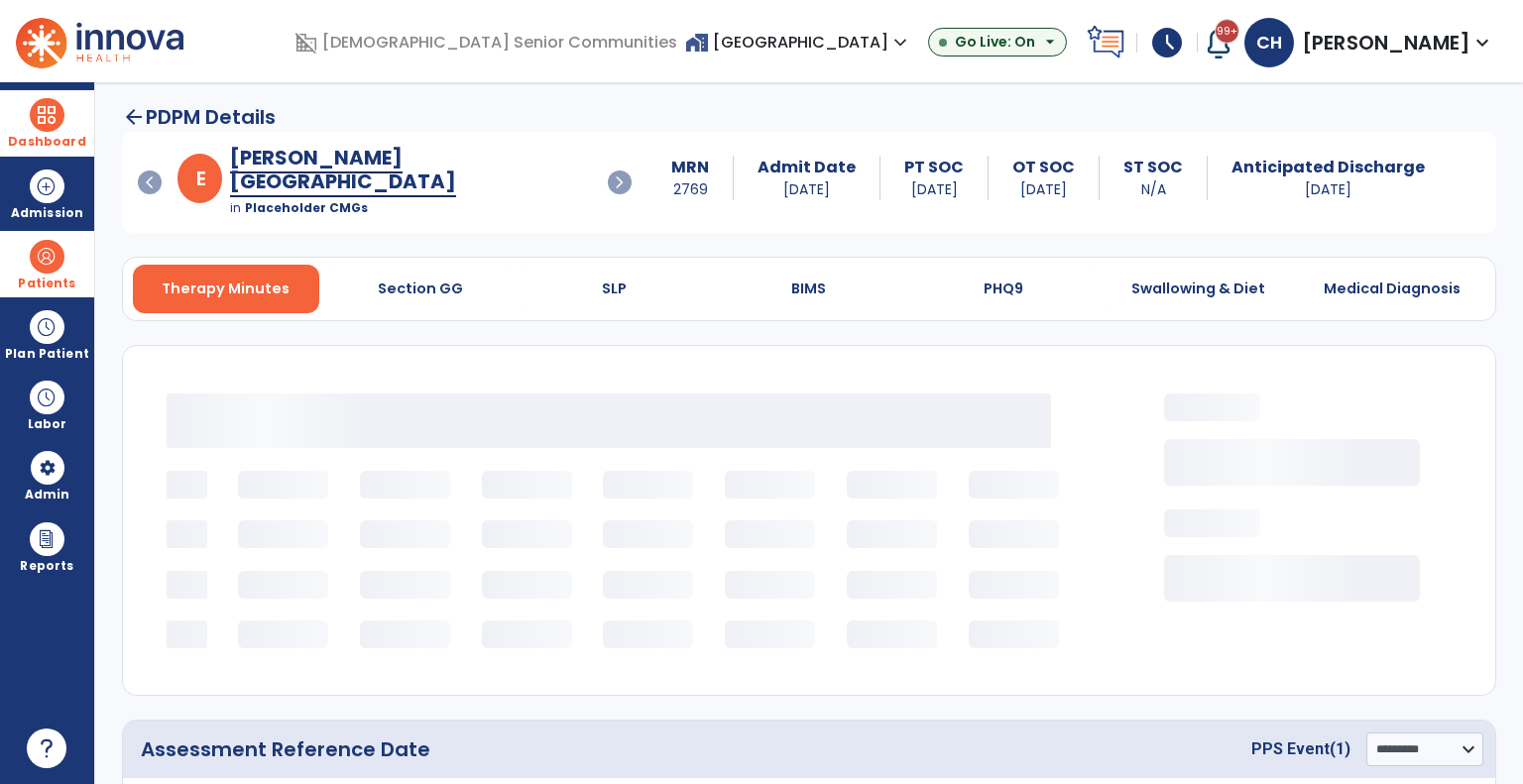 select on "***" 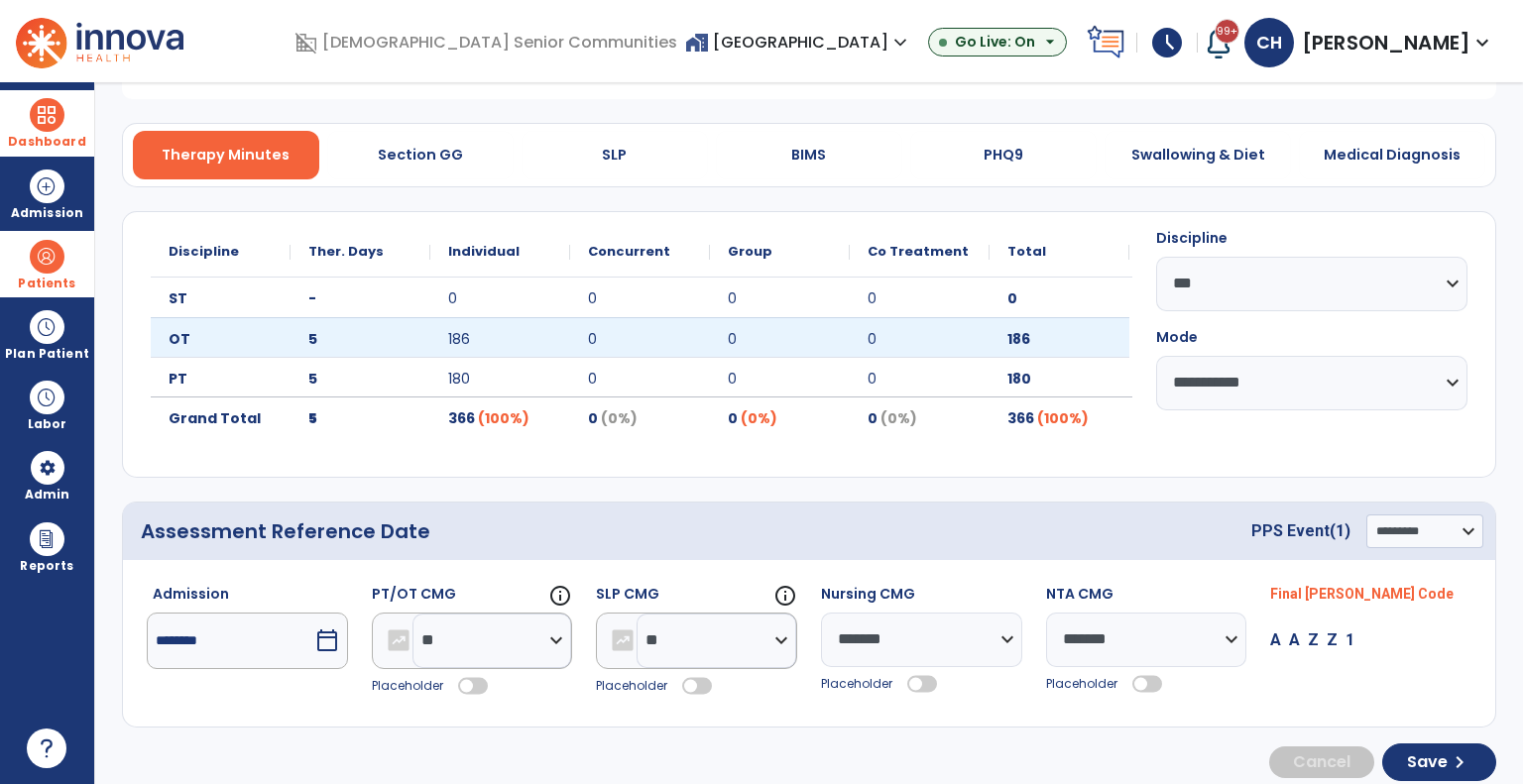 scroll, scrollTop: 140, scrollLeft: 0, axis: vertical 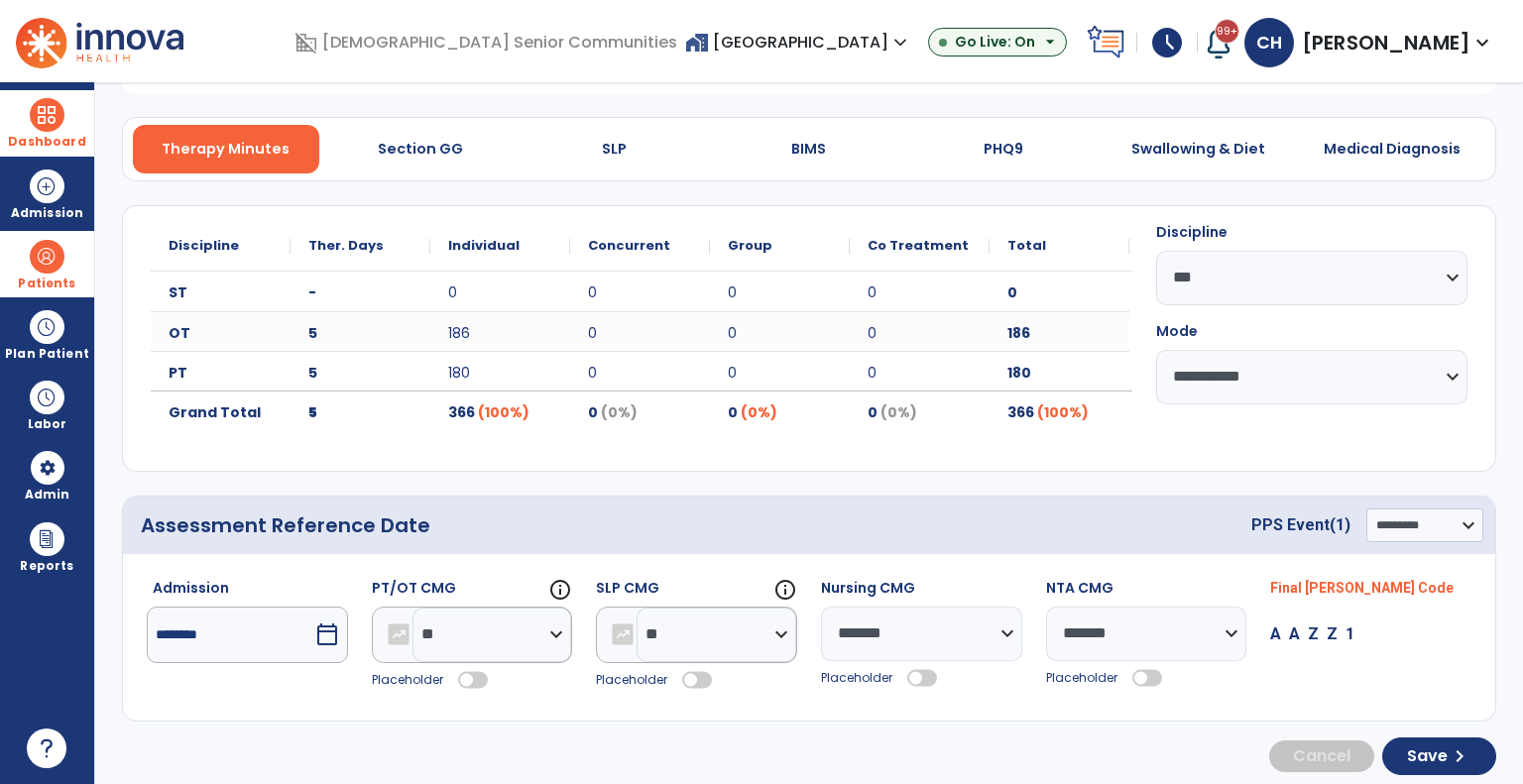 click 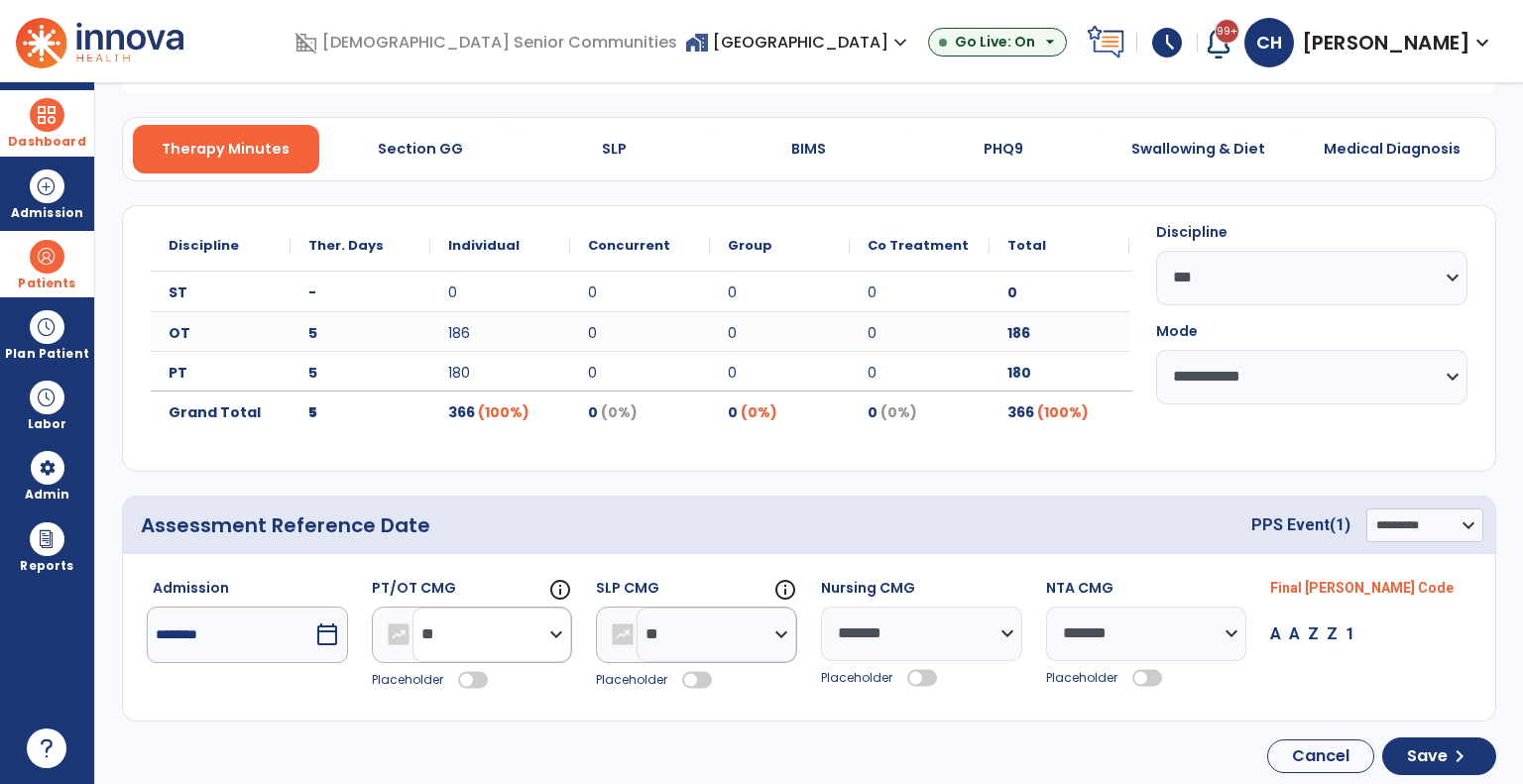 click on "**********" 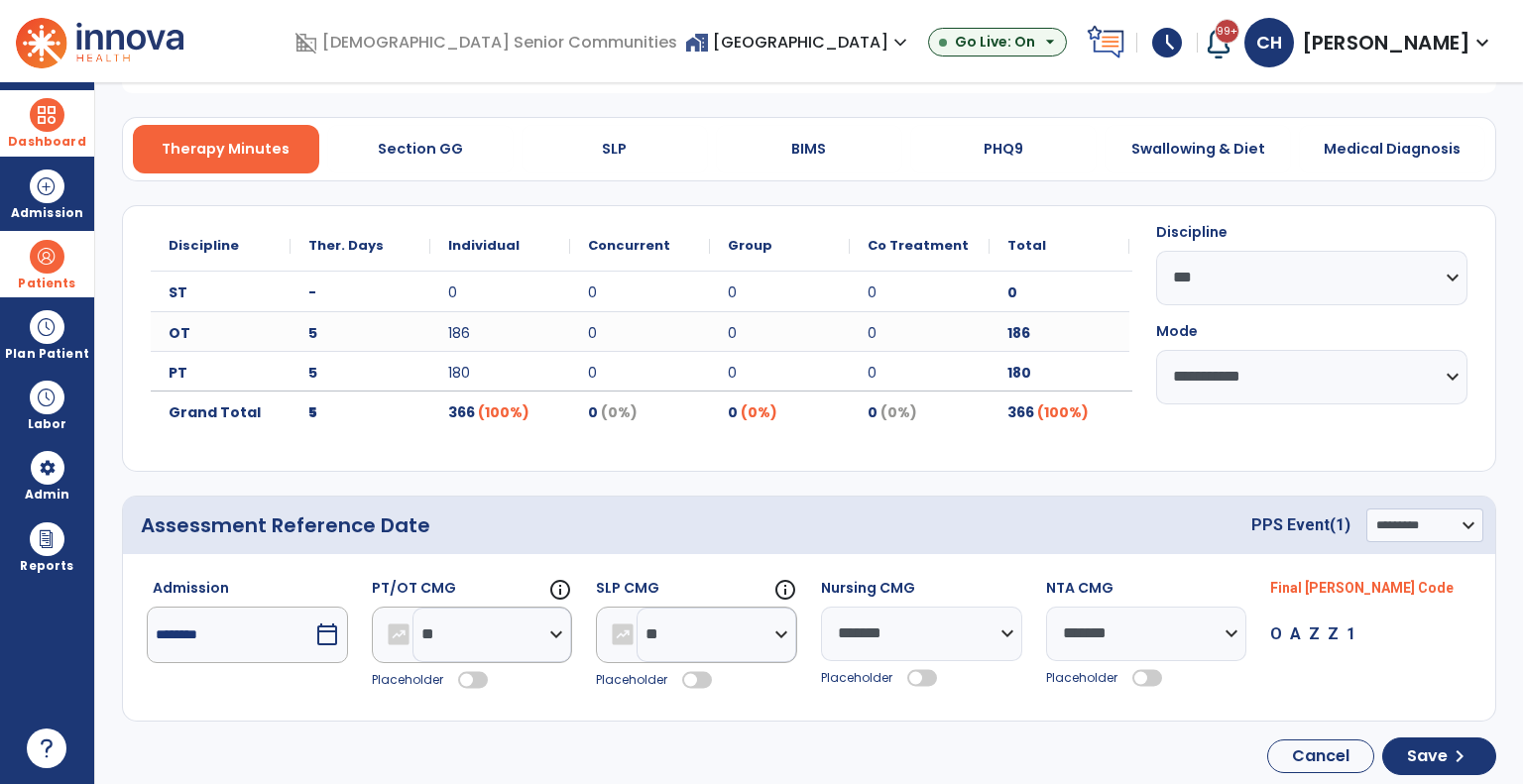 click 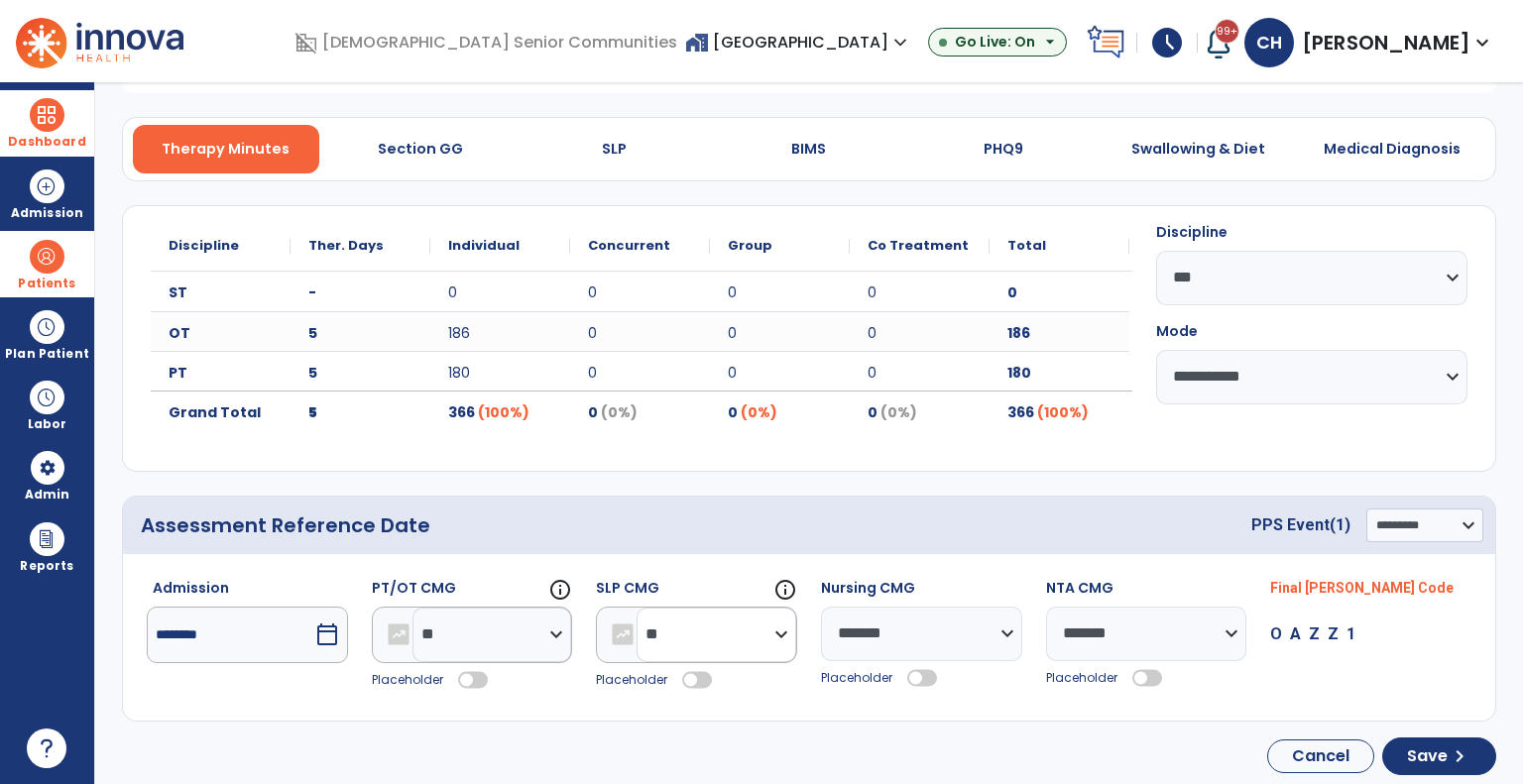 click on "**********" 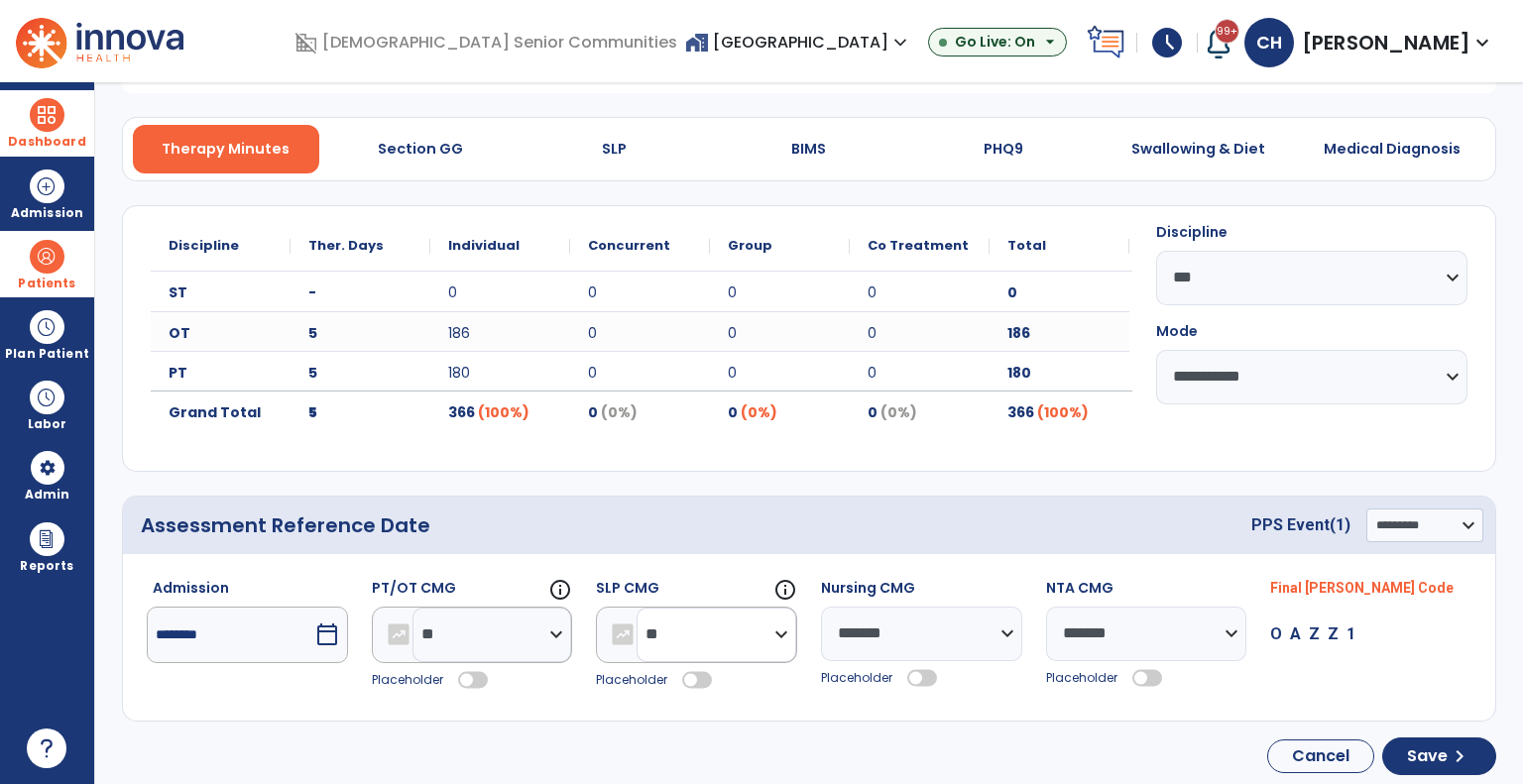 select on "**" 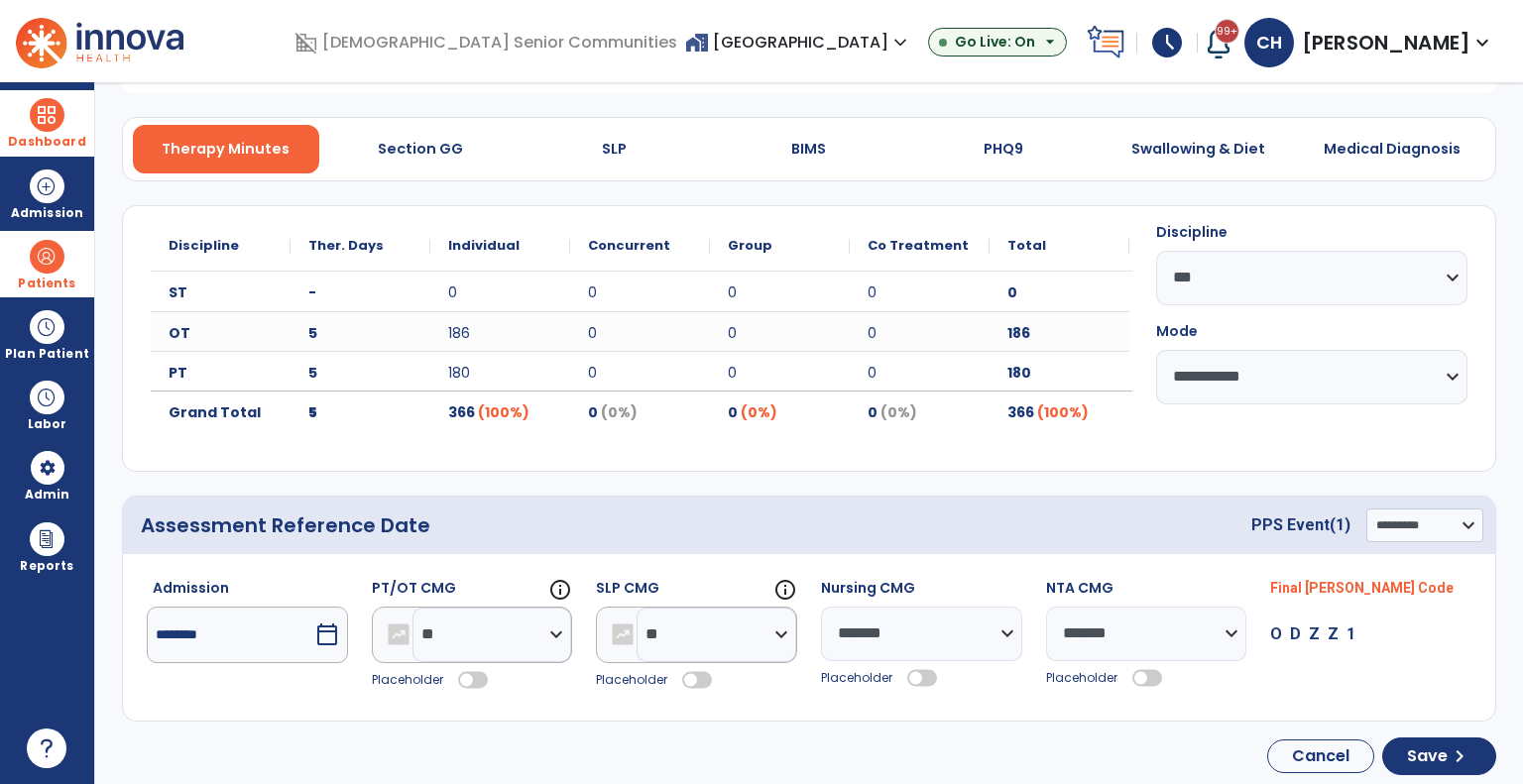 click 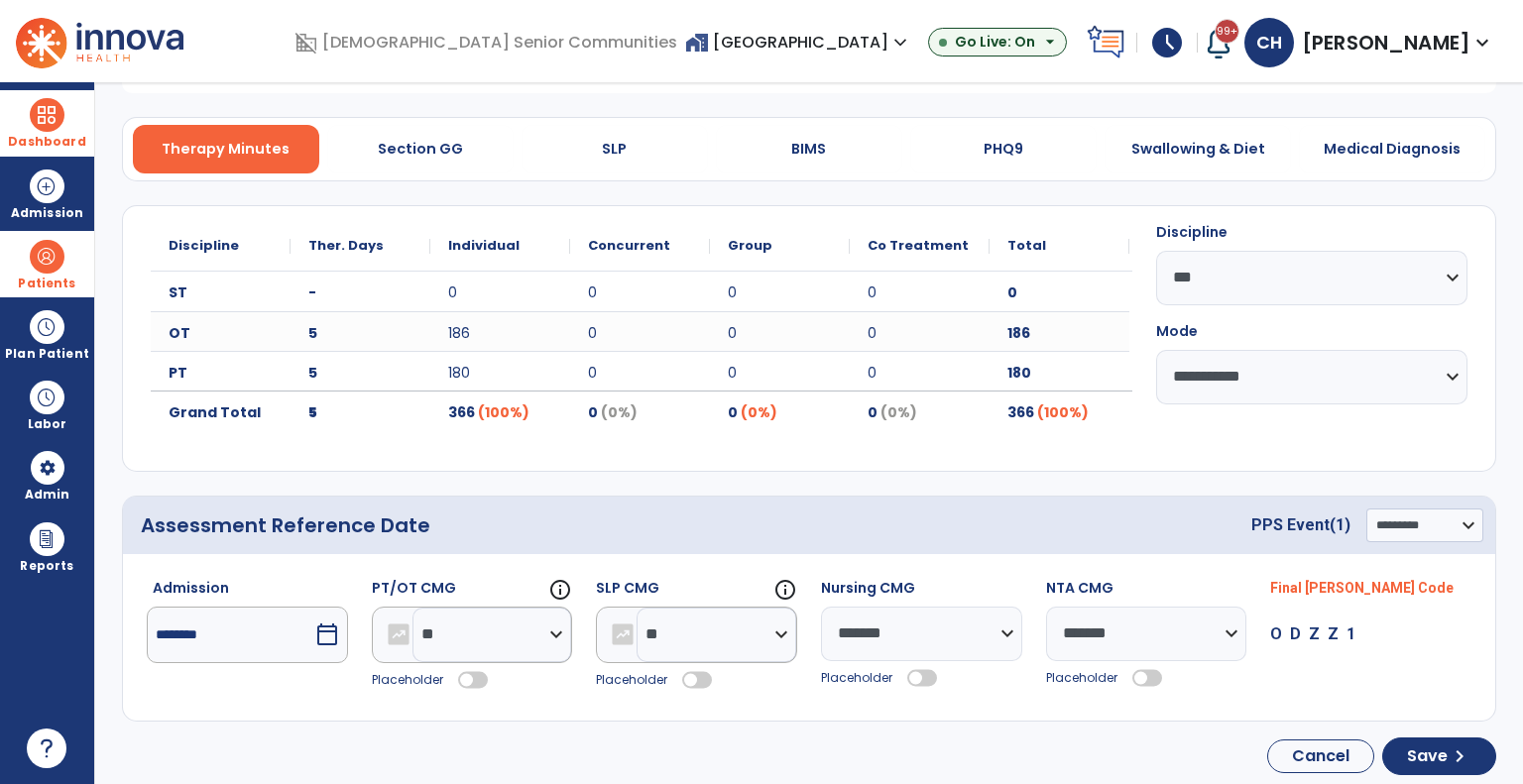 click 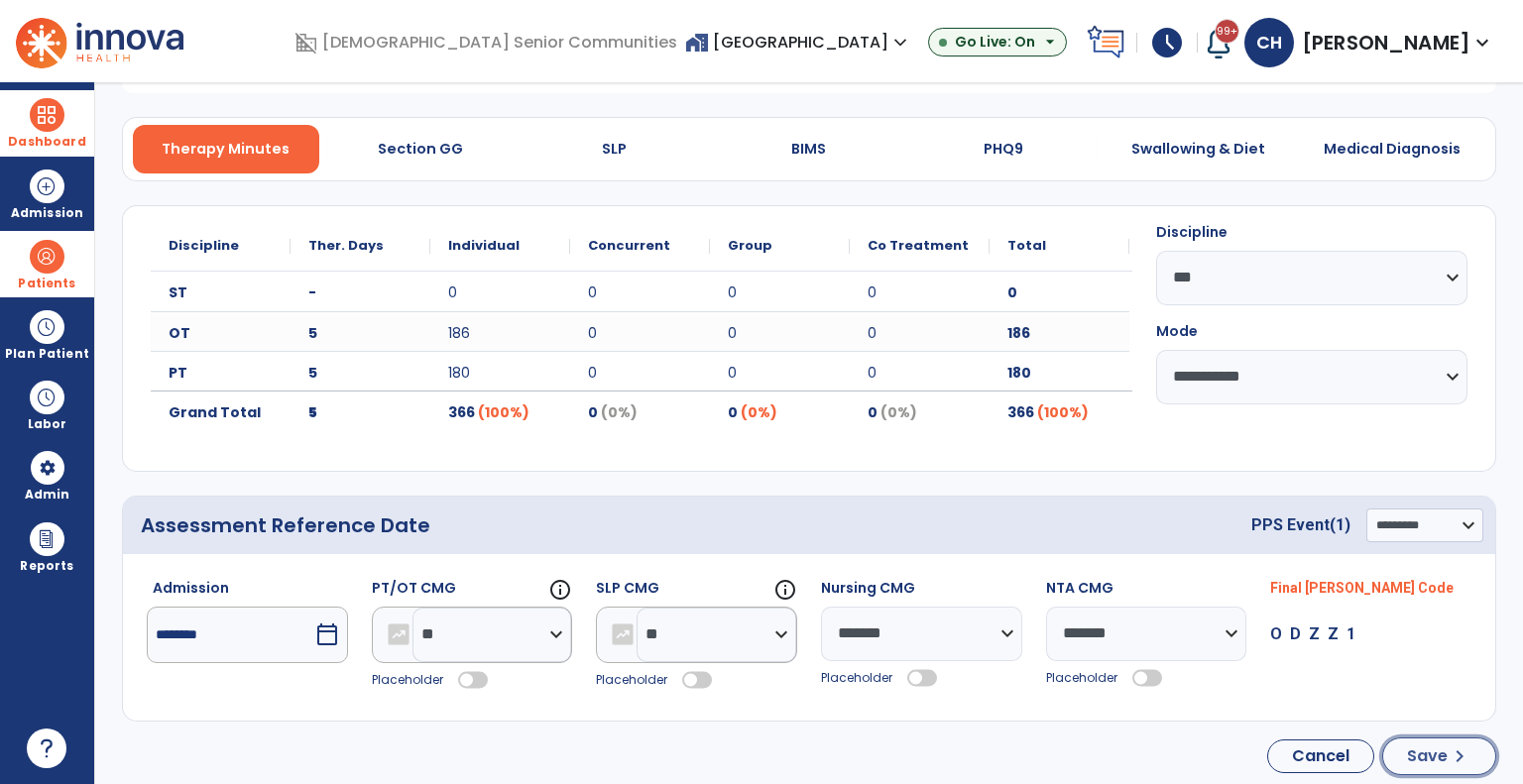 click on "chevron_right" 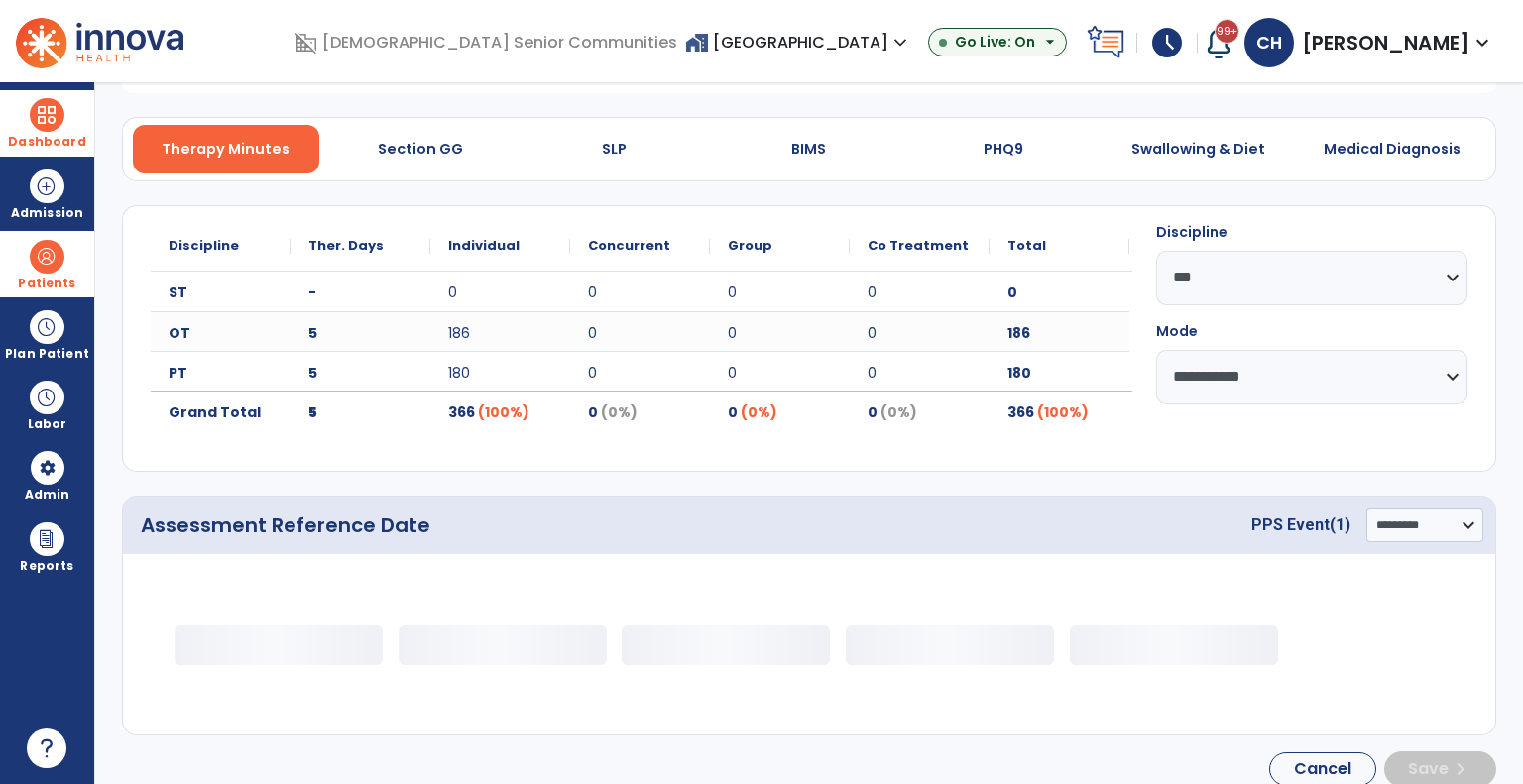 scroll, scrollTop: 0, scrollLeft: 0, axis: both 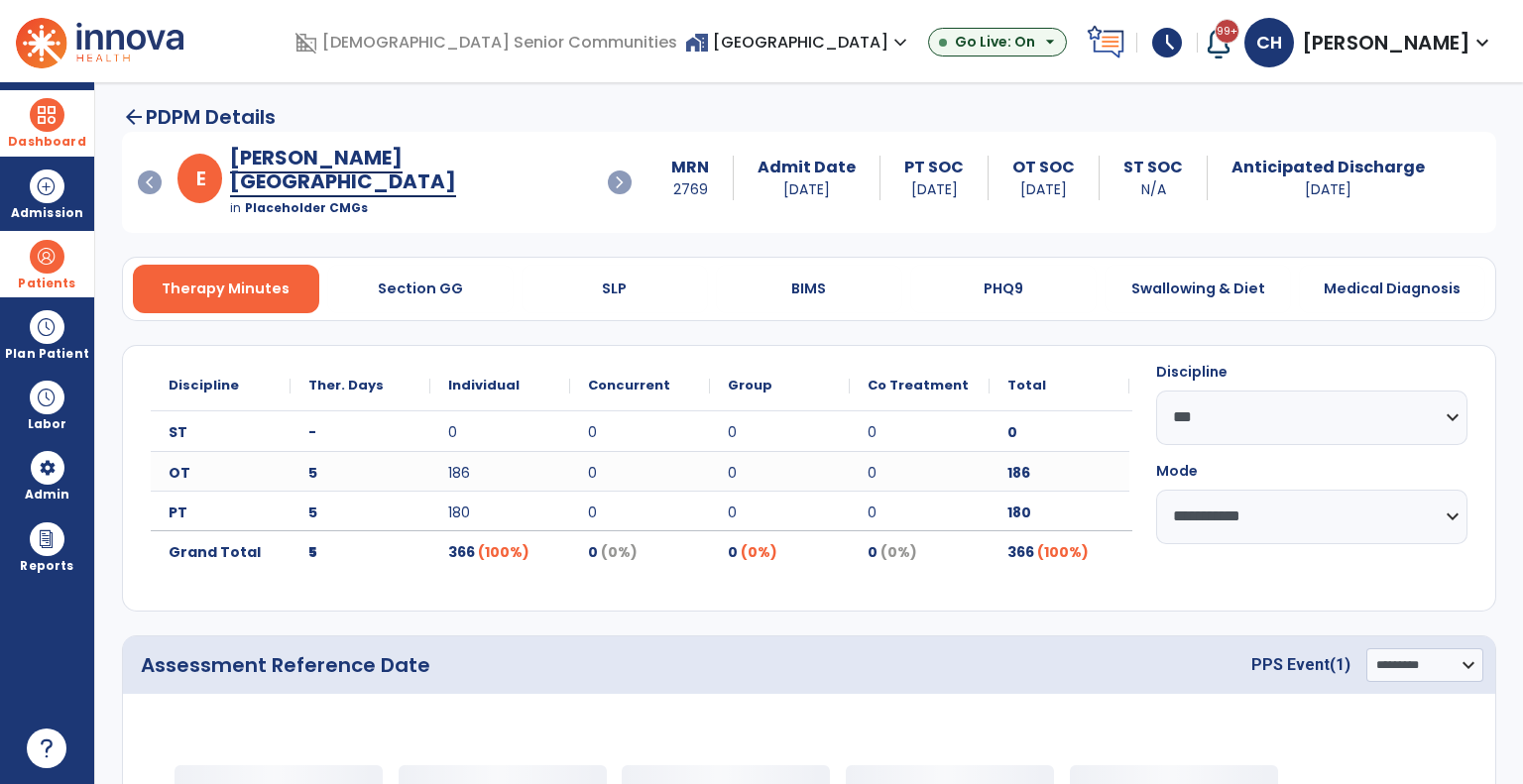 select on "***" 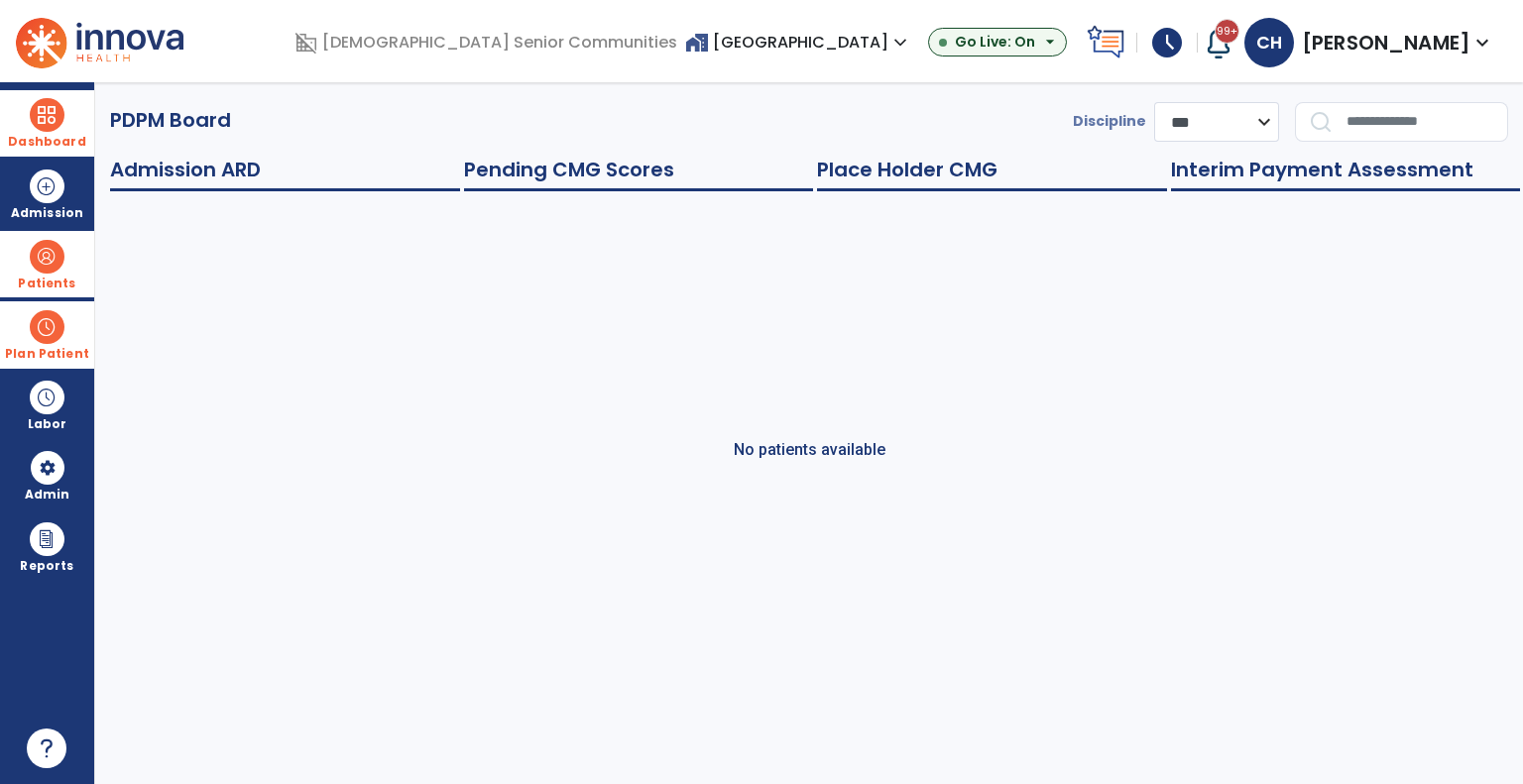 click on "Plan Patient" at bounding box center [47, 283] 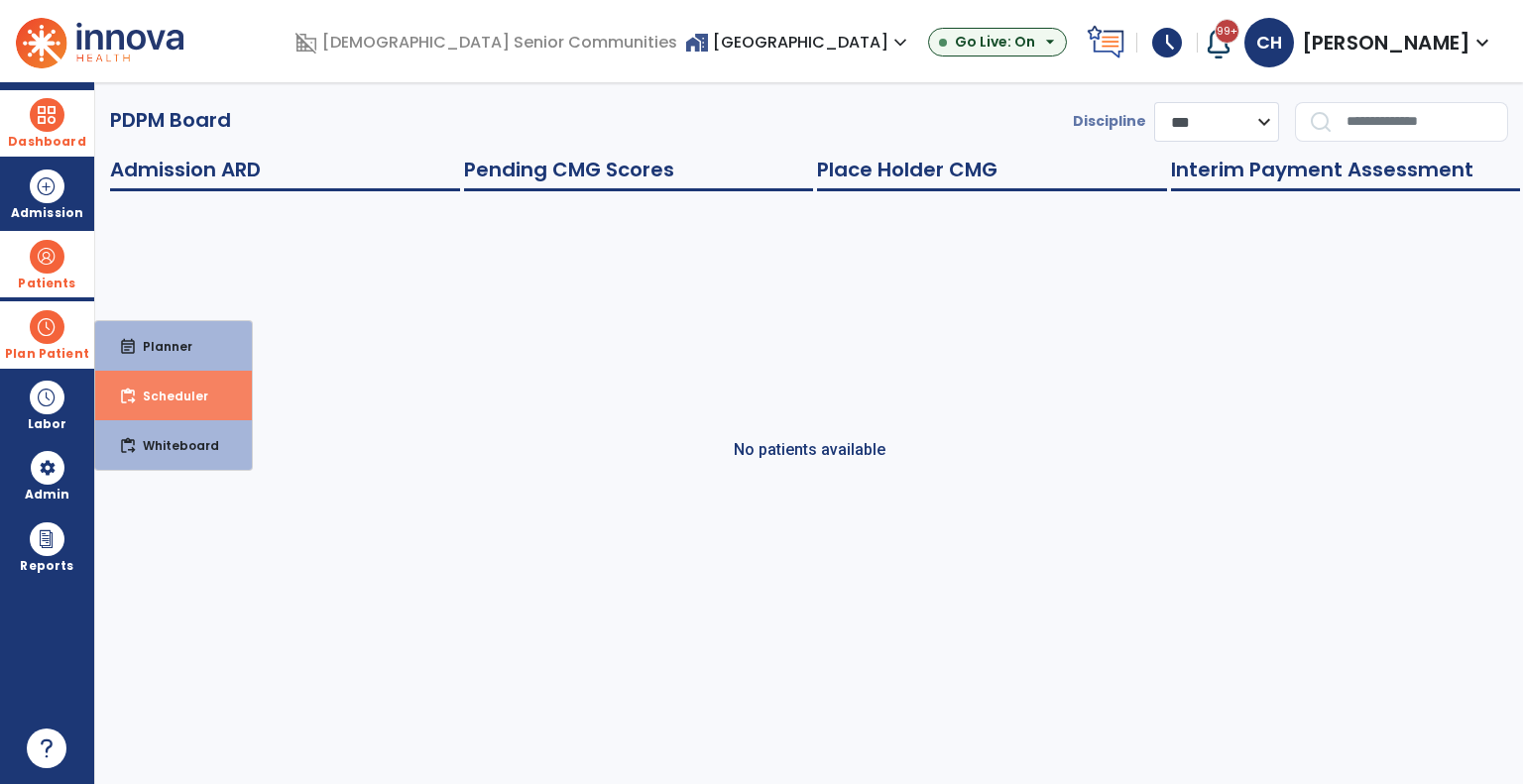 click on "content_paste_go  Scheduler" at bounding box center [174, 395] 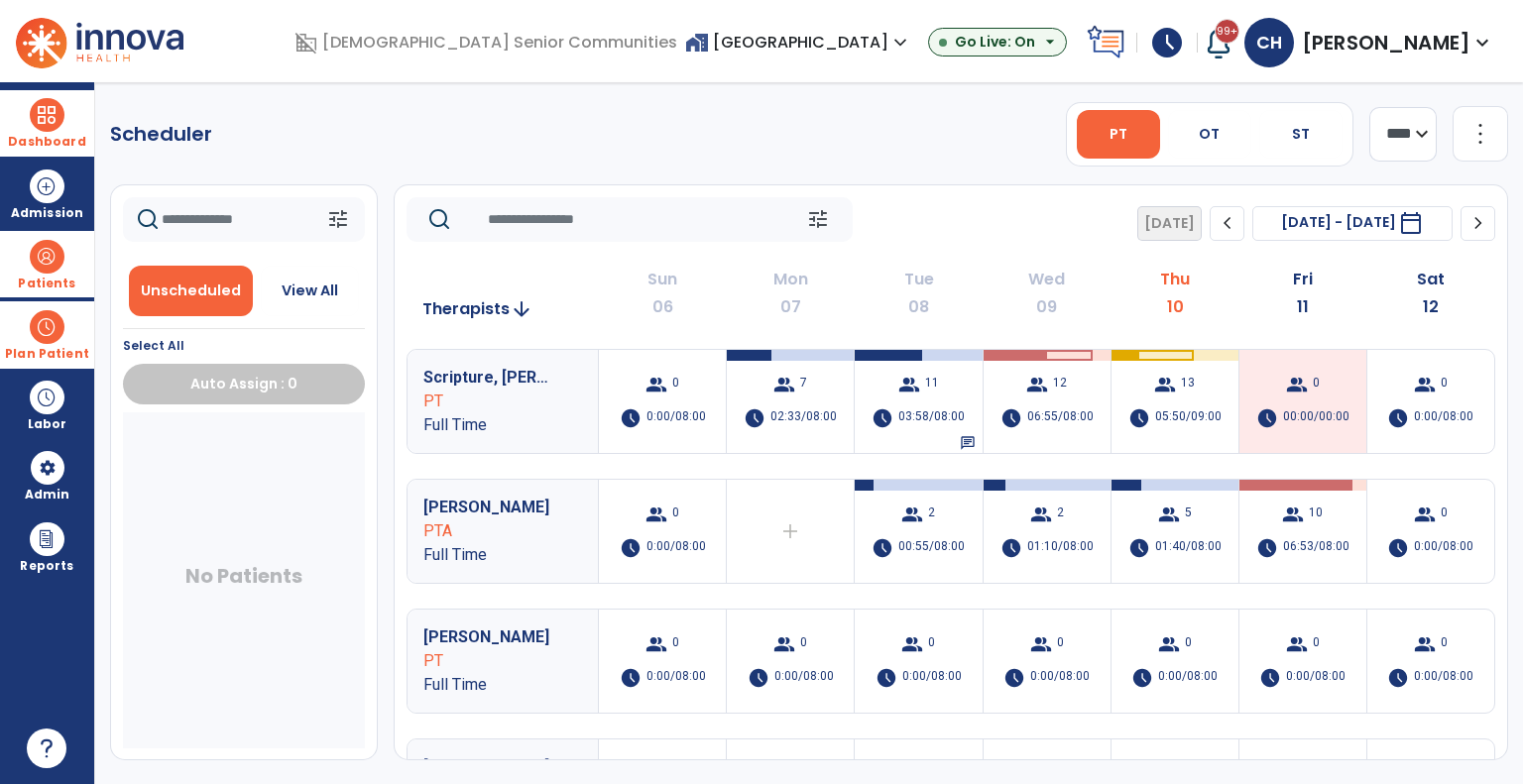 click on "chevron_right" 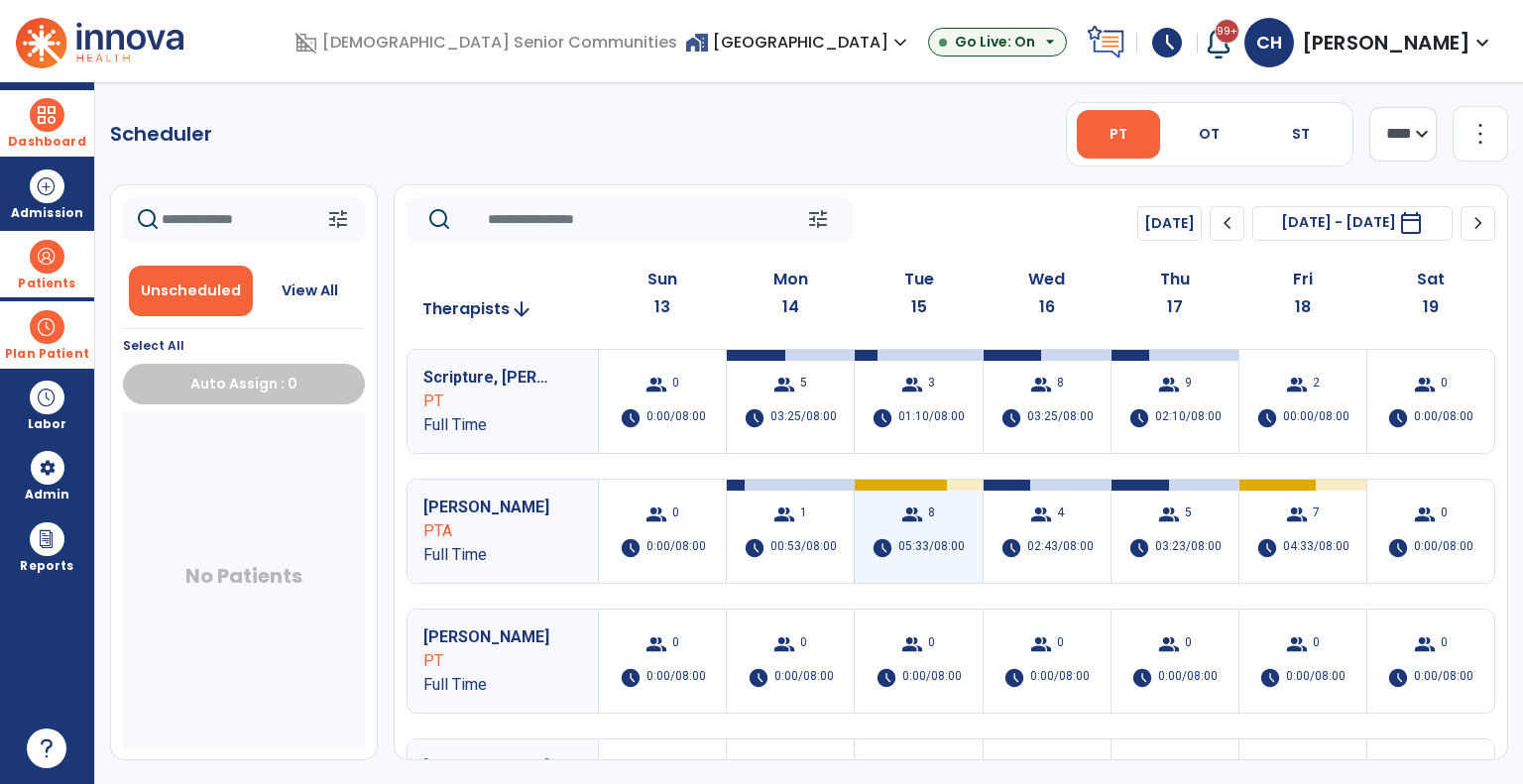 click on "05:33/08:00" at bounding box center [931, 548] 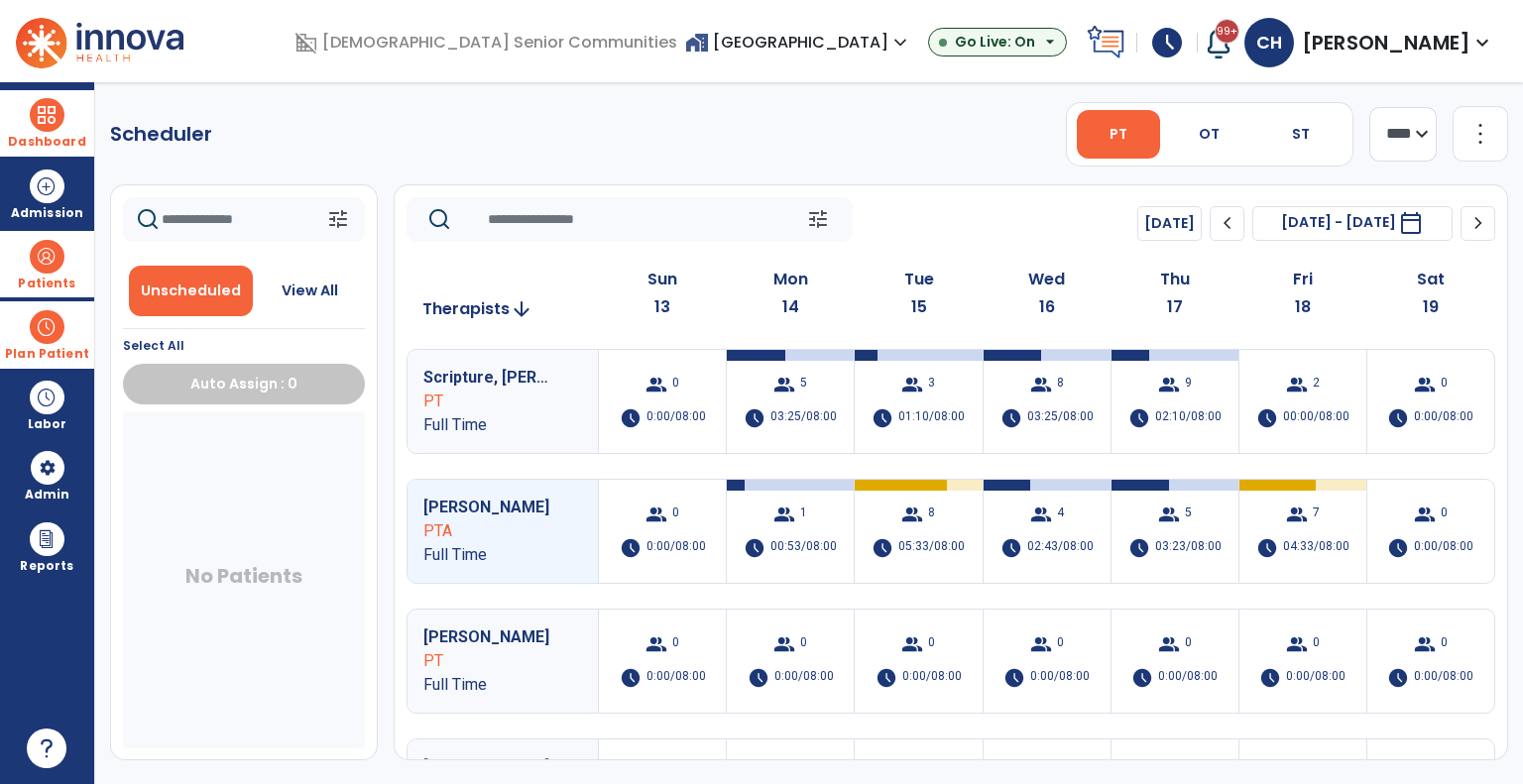 click on "tune   [DATE]  chevron_left [DATE] - [DATE]  *********  calendar_today  chevron_right" 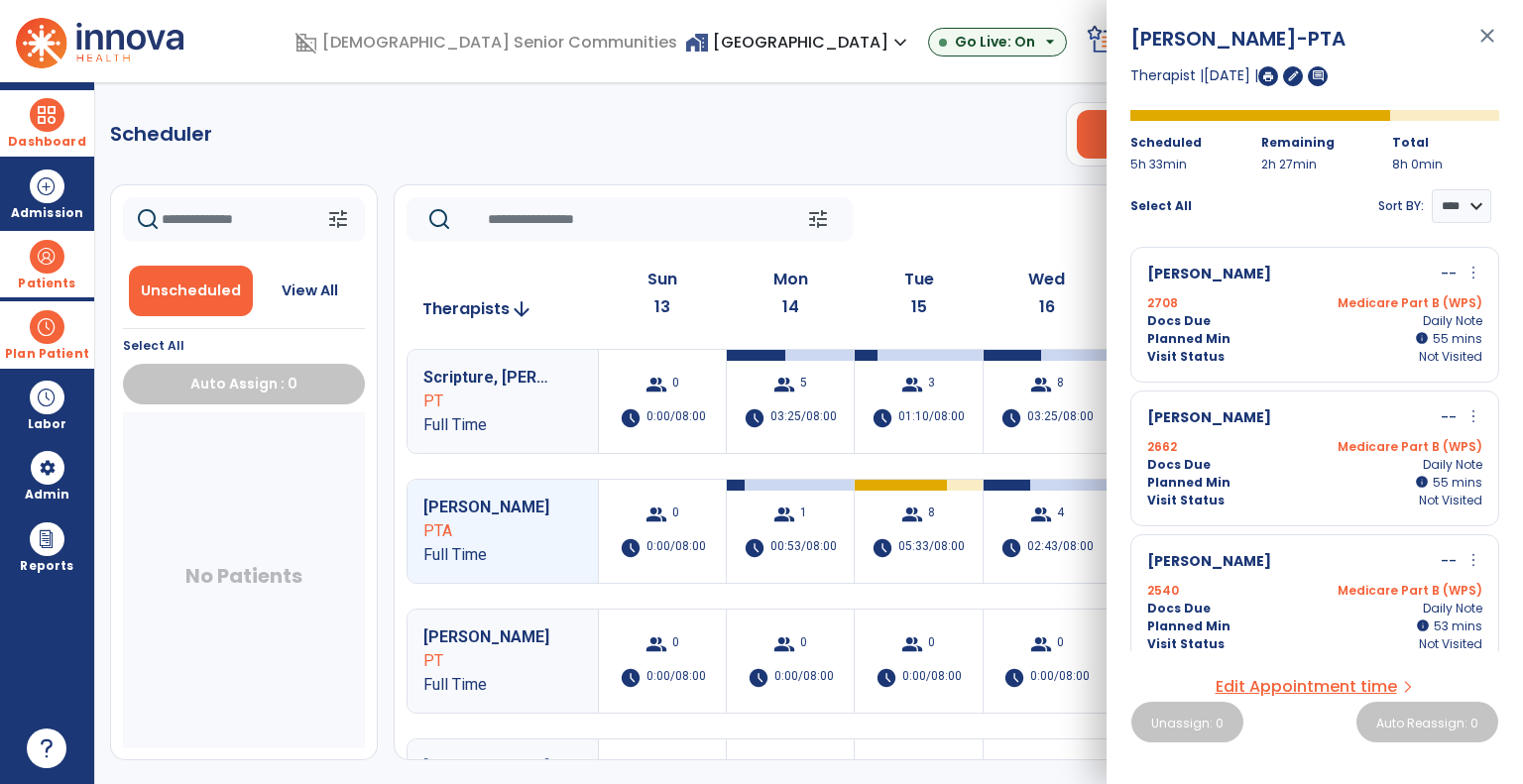 click on "Scheduler   PT   OT   ST  **** *** more_vert  Manage Labor   View All Therapists   Print   tune   Unscheduled   View All  Select All  Auto Assign : 0  No Patients  tune   [DATE]  chevron_left [DATE] - [DATE]  *********  calendar_today  chevron_right   Therapists  arrow_downward Sun  13  Mon  14  Tue  15  Wed  16  Thu  17  Fri  18  Sat  19  Scripture, [PERSON_NAME] PT Full Time  group  0  schedule  0:00/08:00  group  5  schedule  03:25/08:00   group  3  schedule  01:10/08:00   group  8  schedule  03:25/08:00   group  9  schedule  02:10/08:00   group  2  schedule  00:00/08:00   group  0  schedule  0:00/08:00 [GEOGRAPHIC_DATA][PERSON_NAME] PTA Full Time  group  0  schedule  0:00/08:00  group  1  schedule  00:53/08:00   group  8  schedule  05:33/08:00   group  4  schedule  02:43/08:00   group  5  schedule  03:23/08:00   group  7  schedule  04:33/08:00   group  0  schedule  0:00/08:00 [GEOGRAPHIC_DATA][PERSON_NAME] PT Full Time  group  0  schedule  0:00/08:00  group  0  schedule  0:00/08:00  group  0  schedule  0:00/08:00  group  0 0 0" at bounding box center (809, 433) 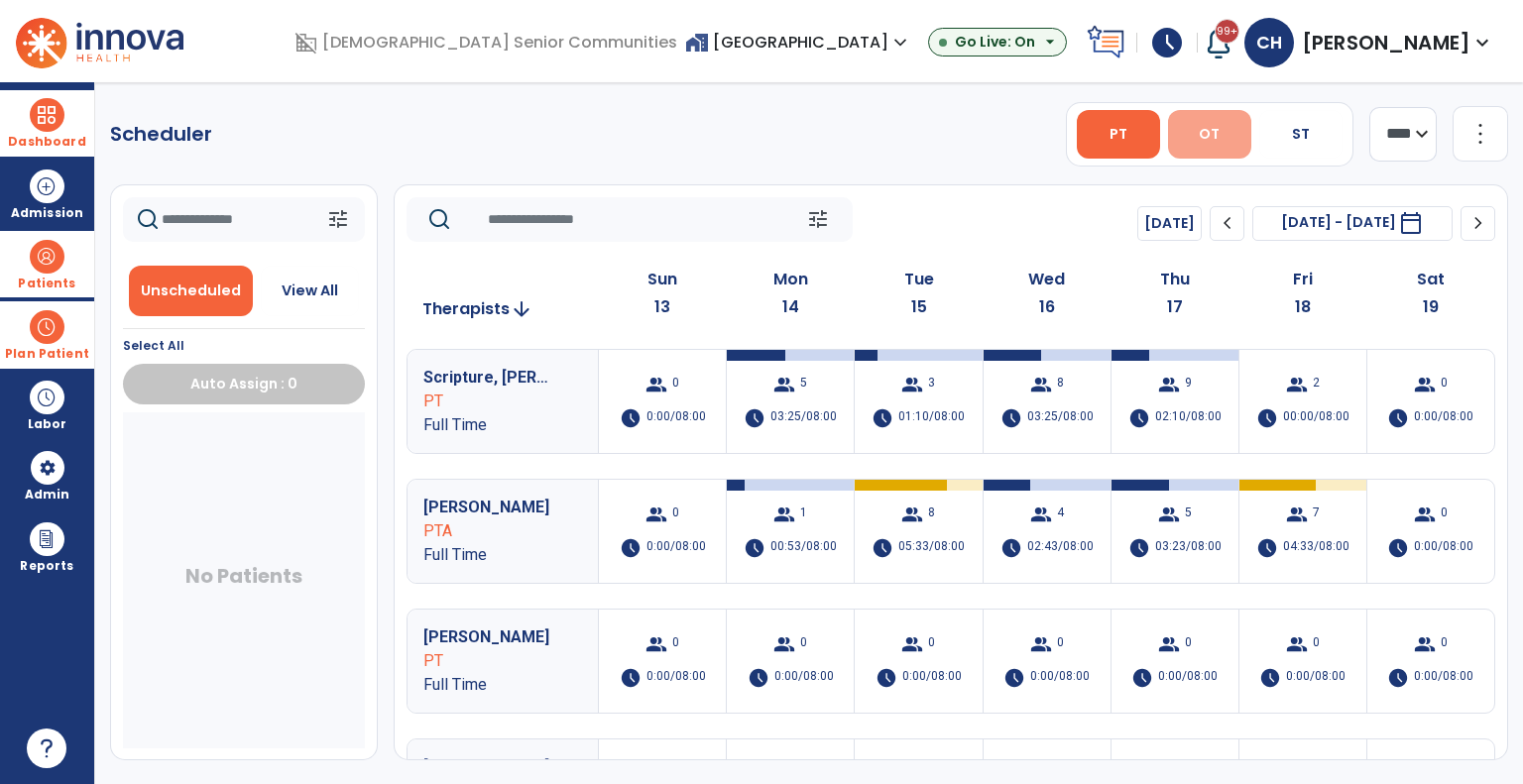 click on "OT" at bounding box center [1210, 134] 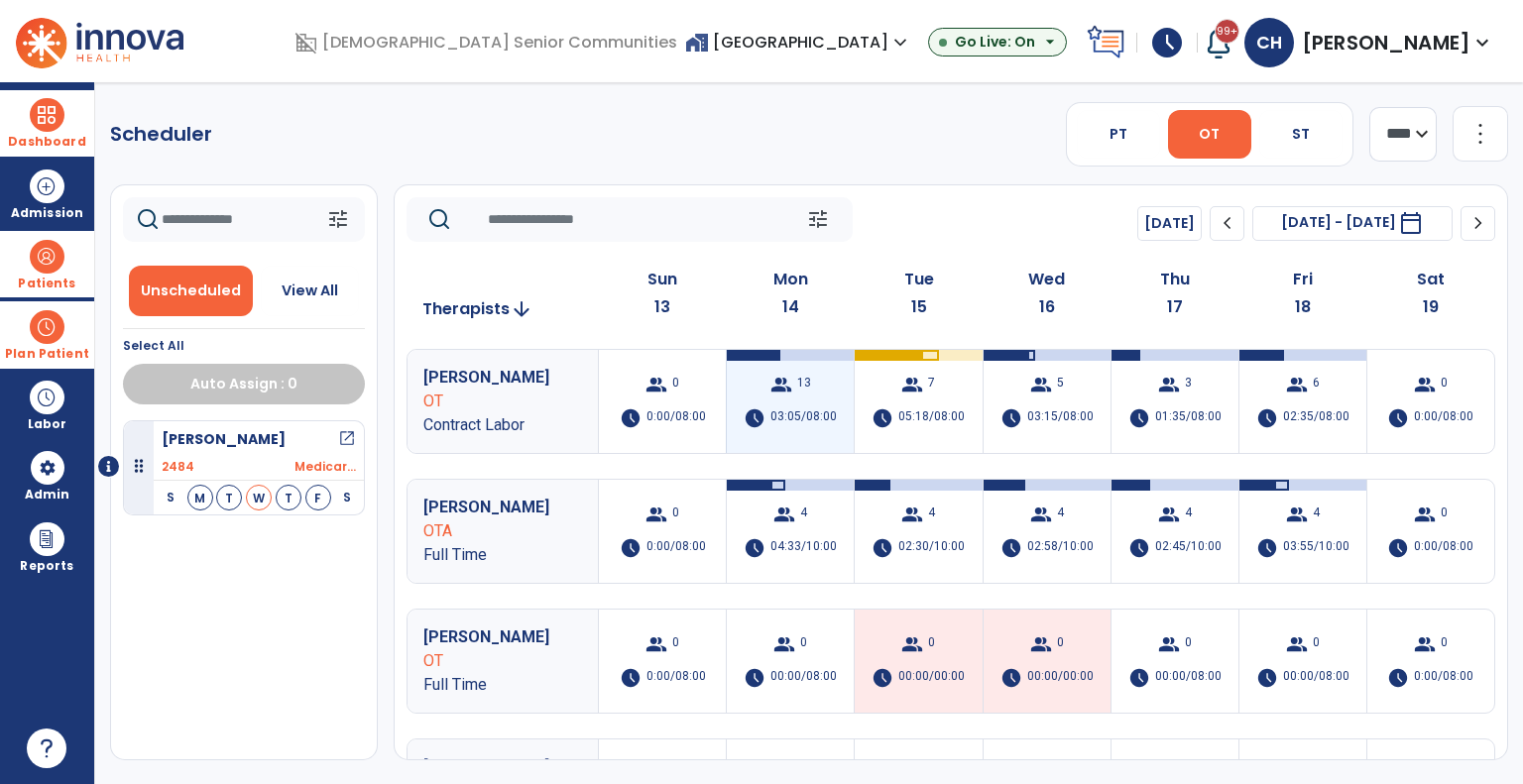 click on "03:05/08:00" at bounding box center (803, 418) 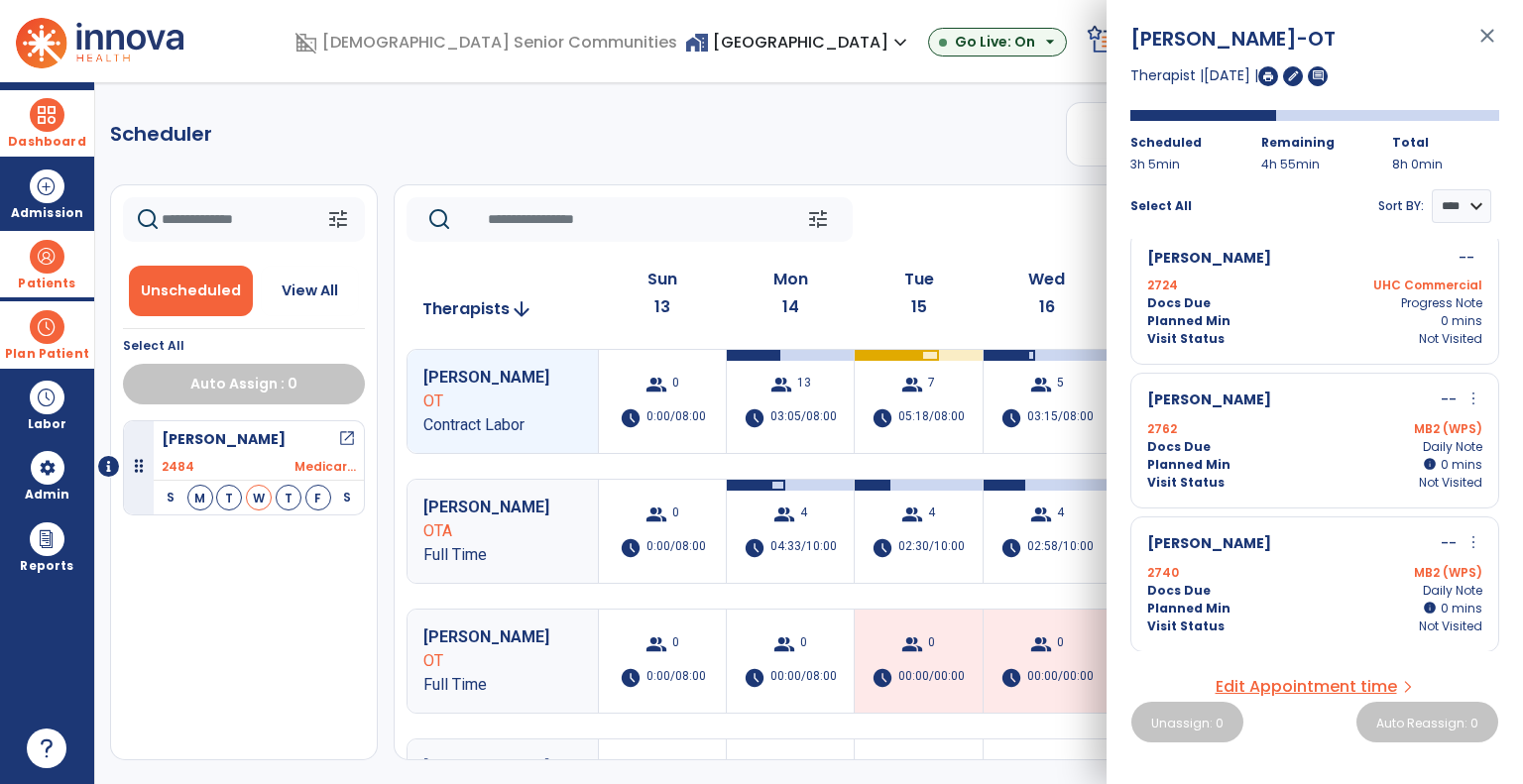 scroll, scrollTop: 646, scrollLeft: 0, axis: vertical 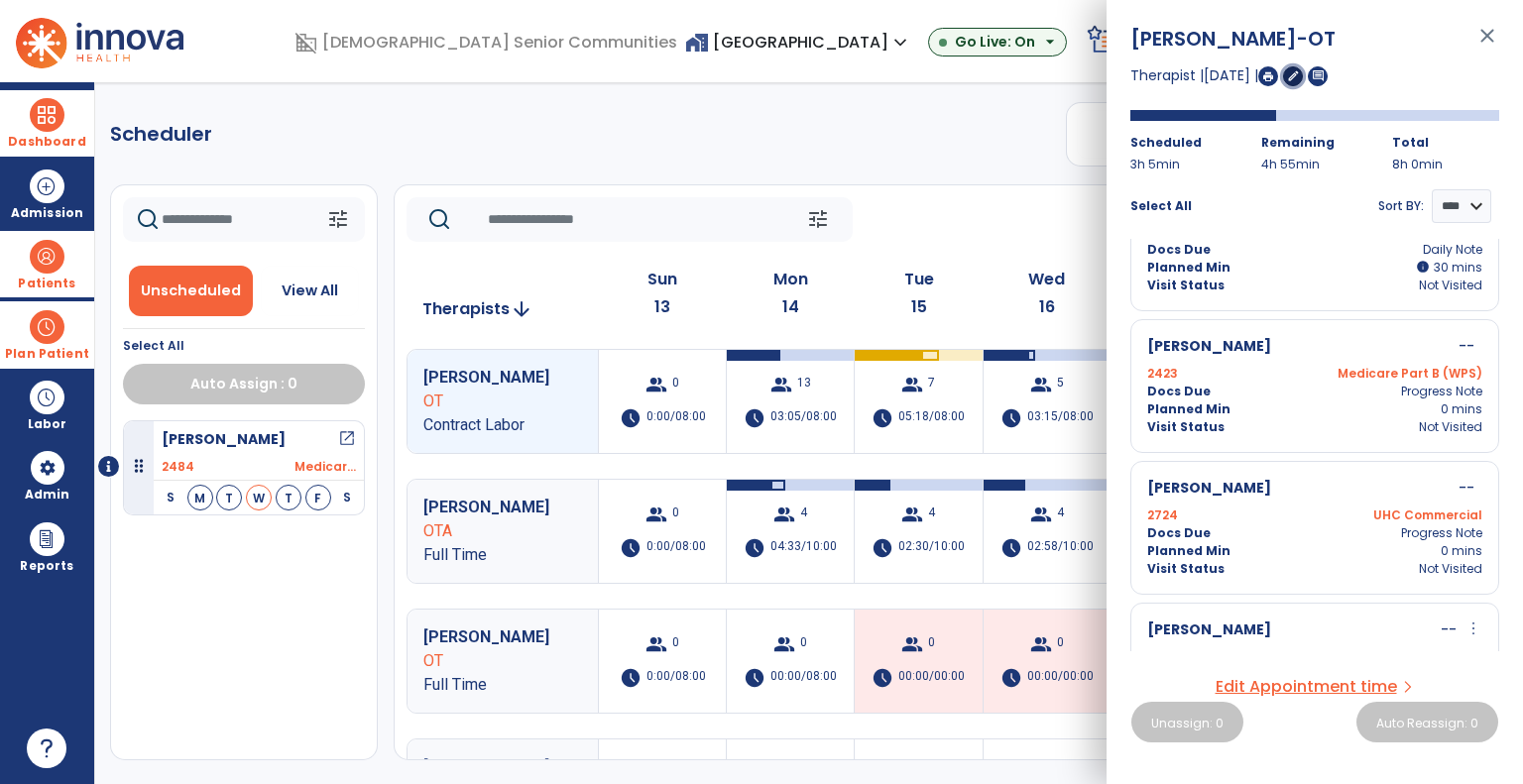 click on "edit" at bounding box center (1293, 75) 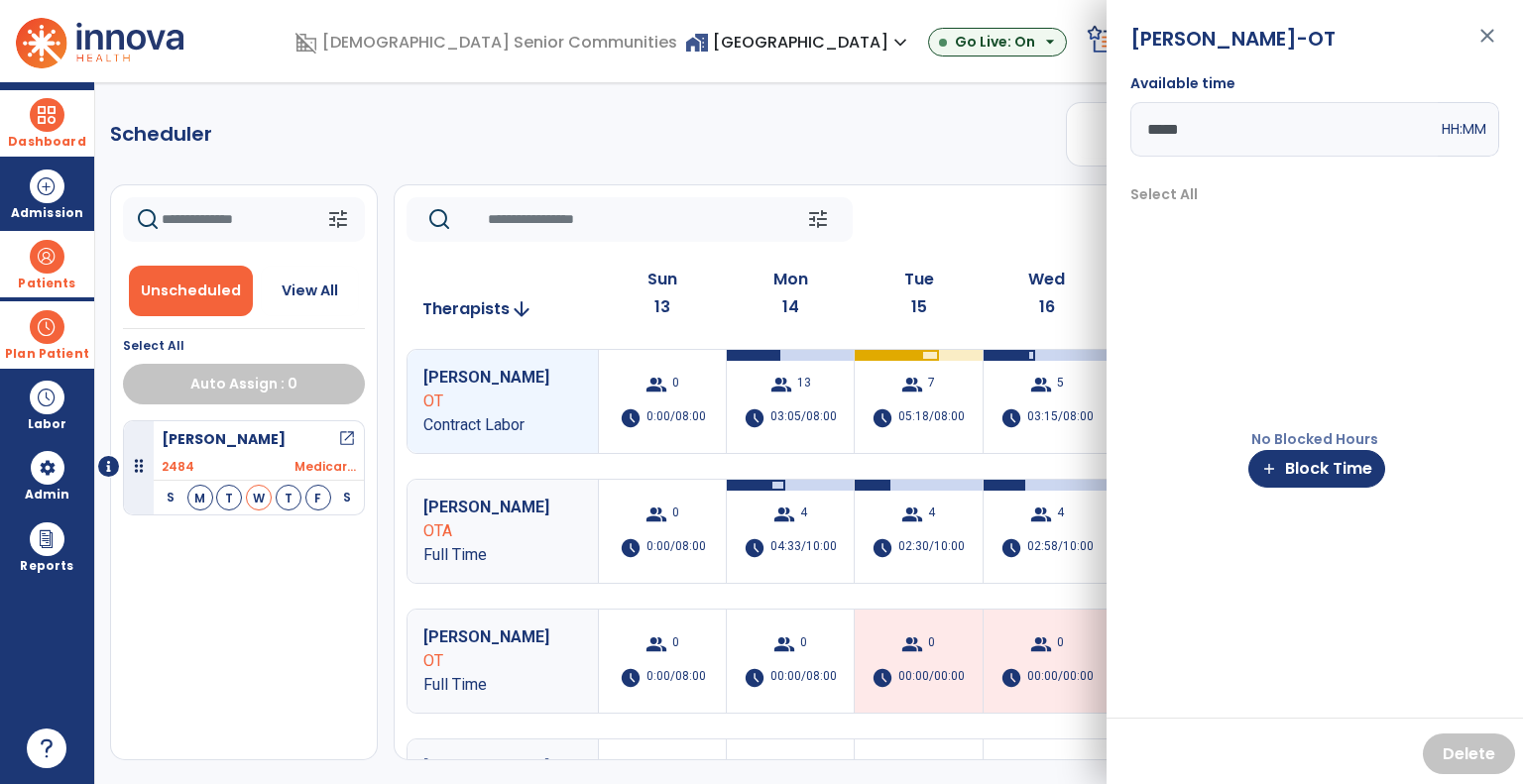 click on "No Blocked Hours" at bounding box center (1315, 439) 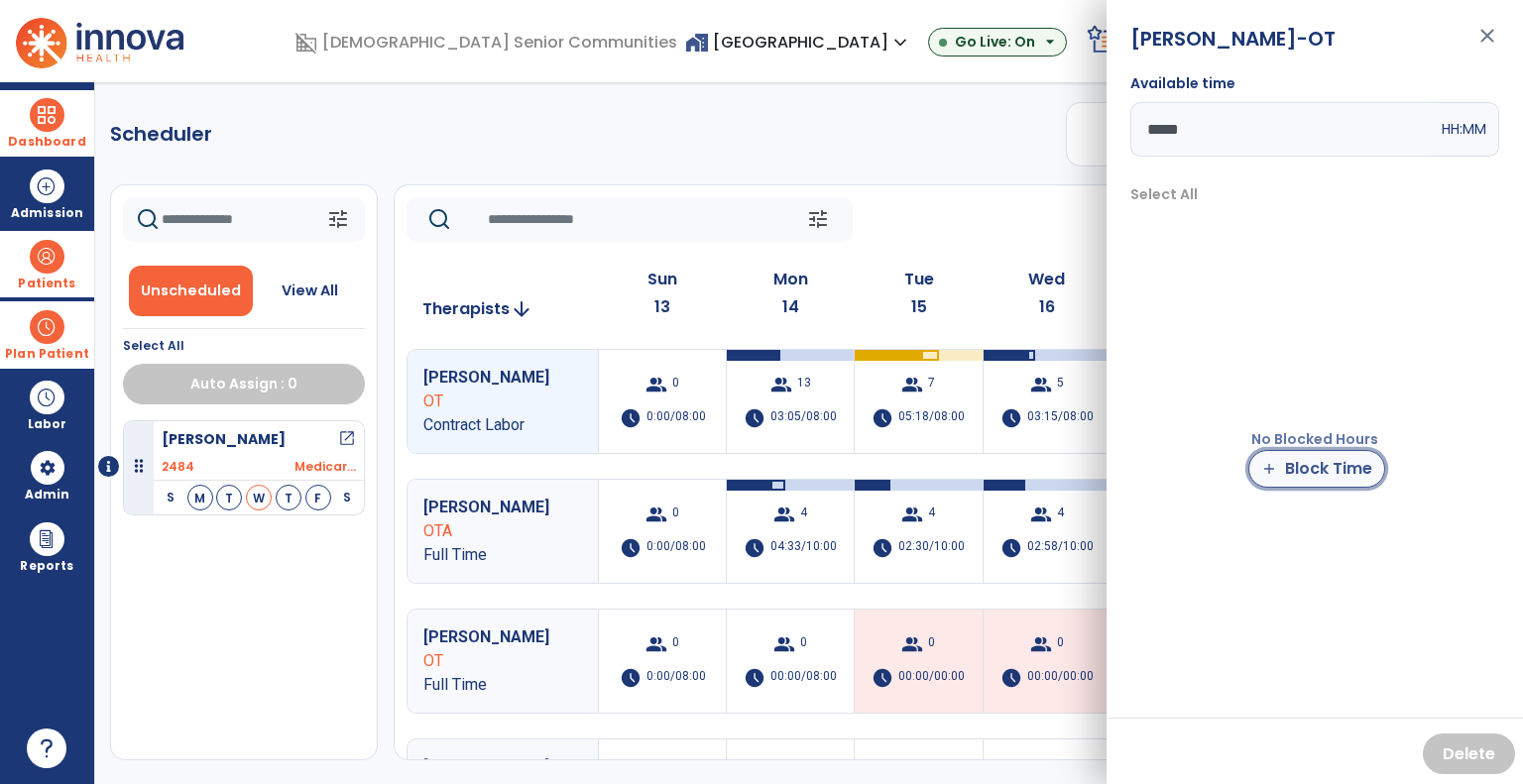 click on "add   Block Time" at bounding box center [1317, 469] 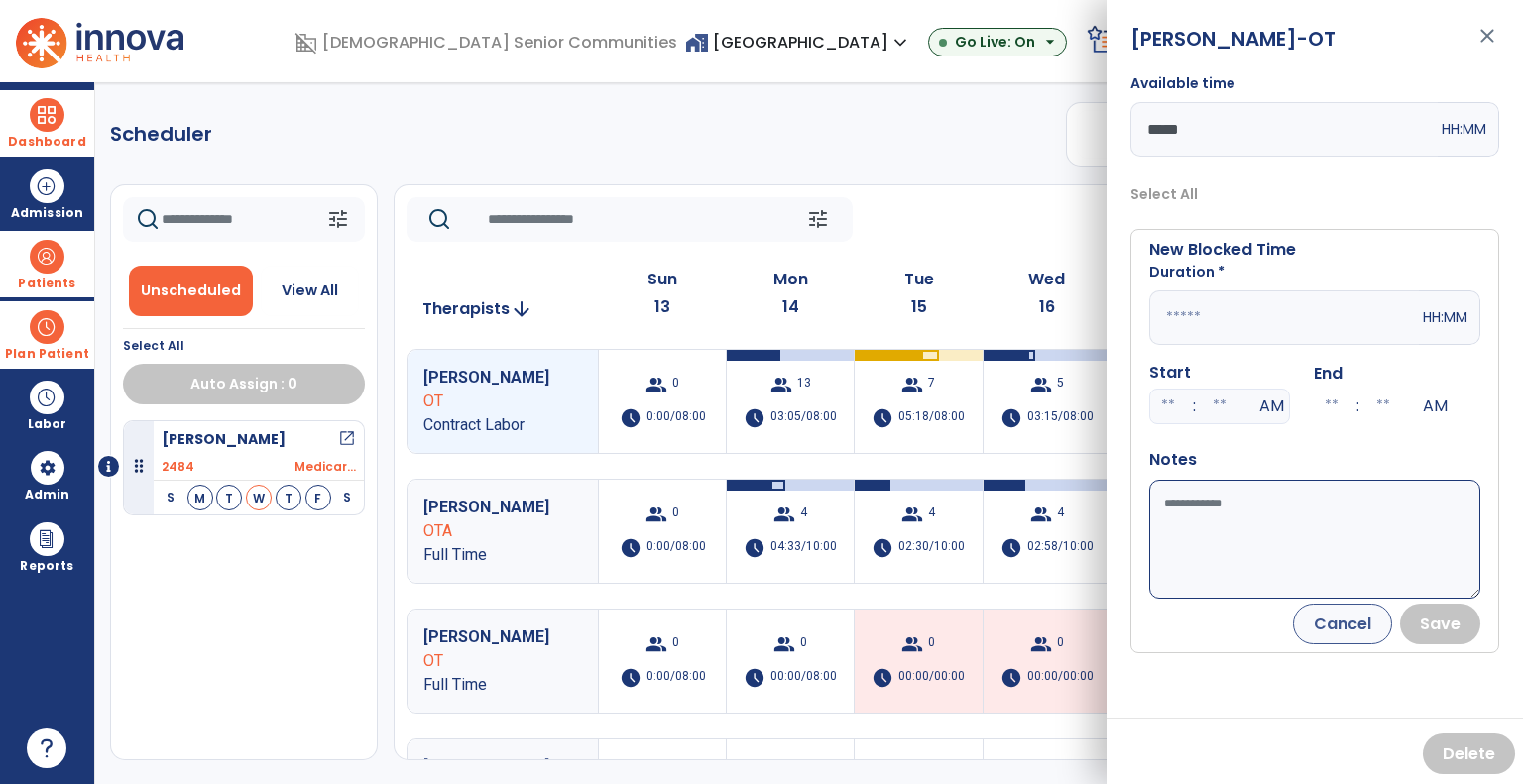 click at bounding box center [1284, 317] 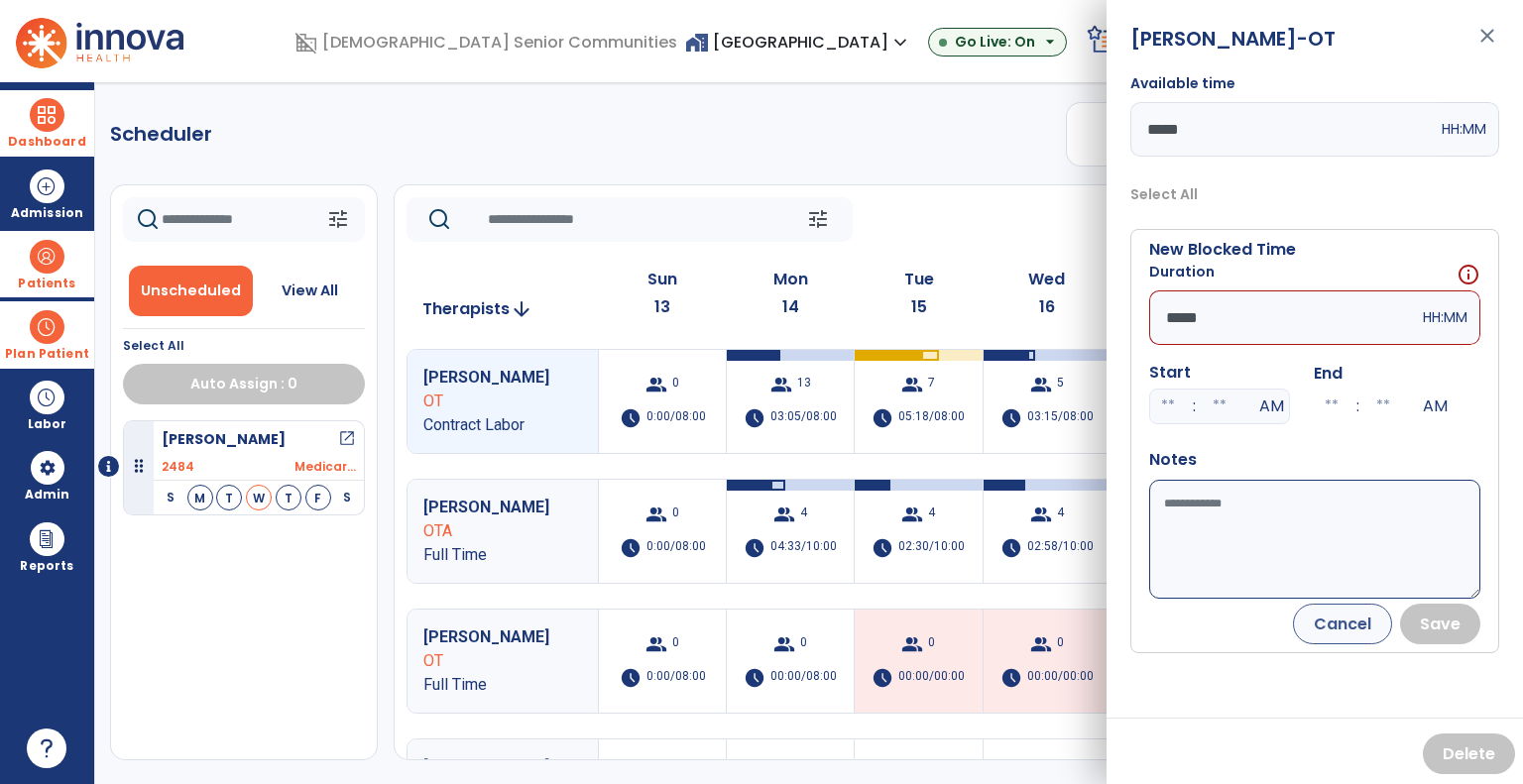type on "*****" 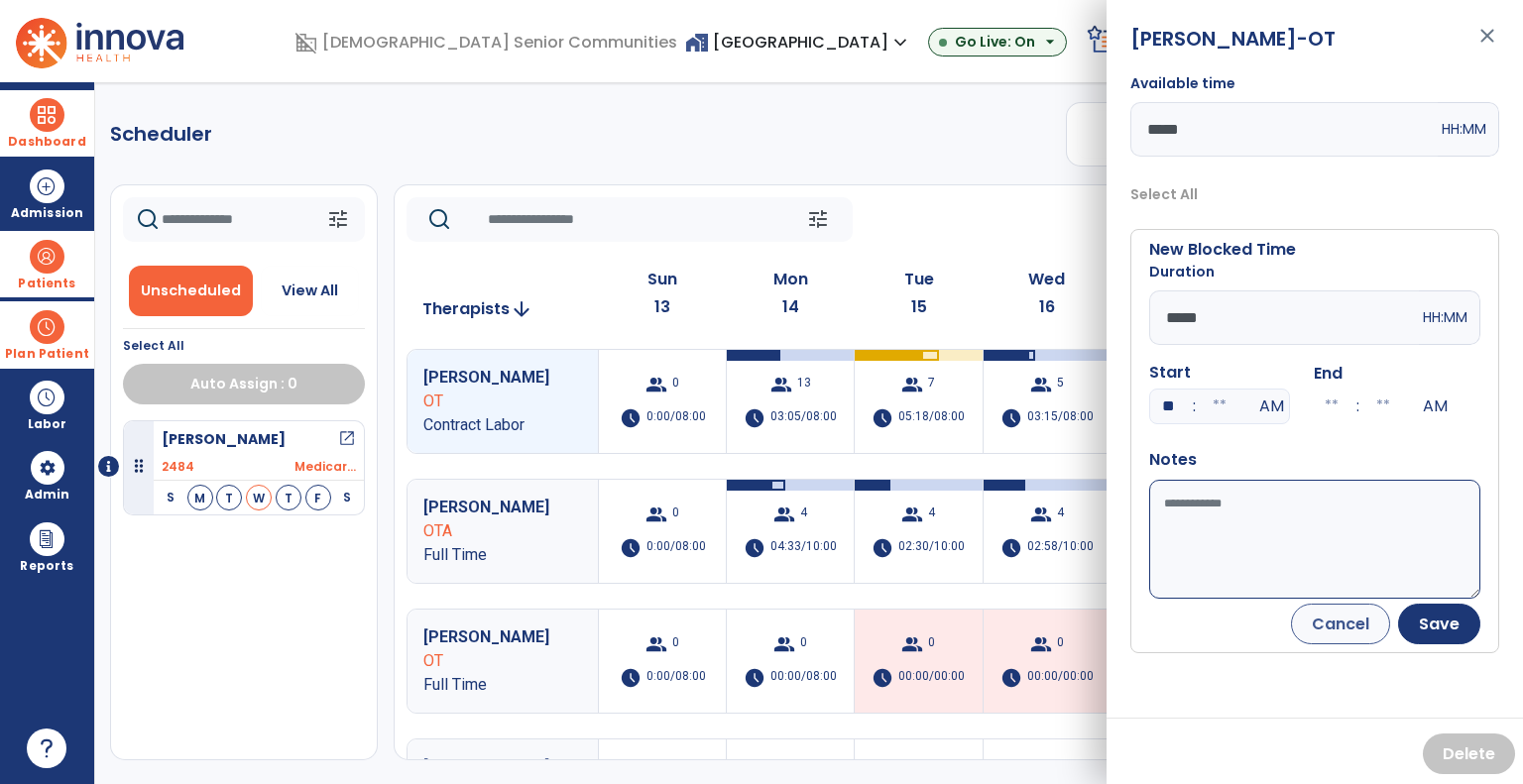 type on "**" 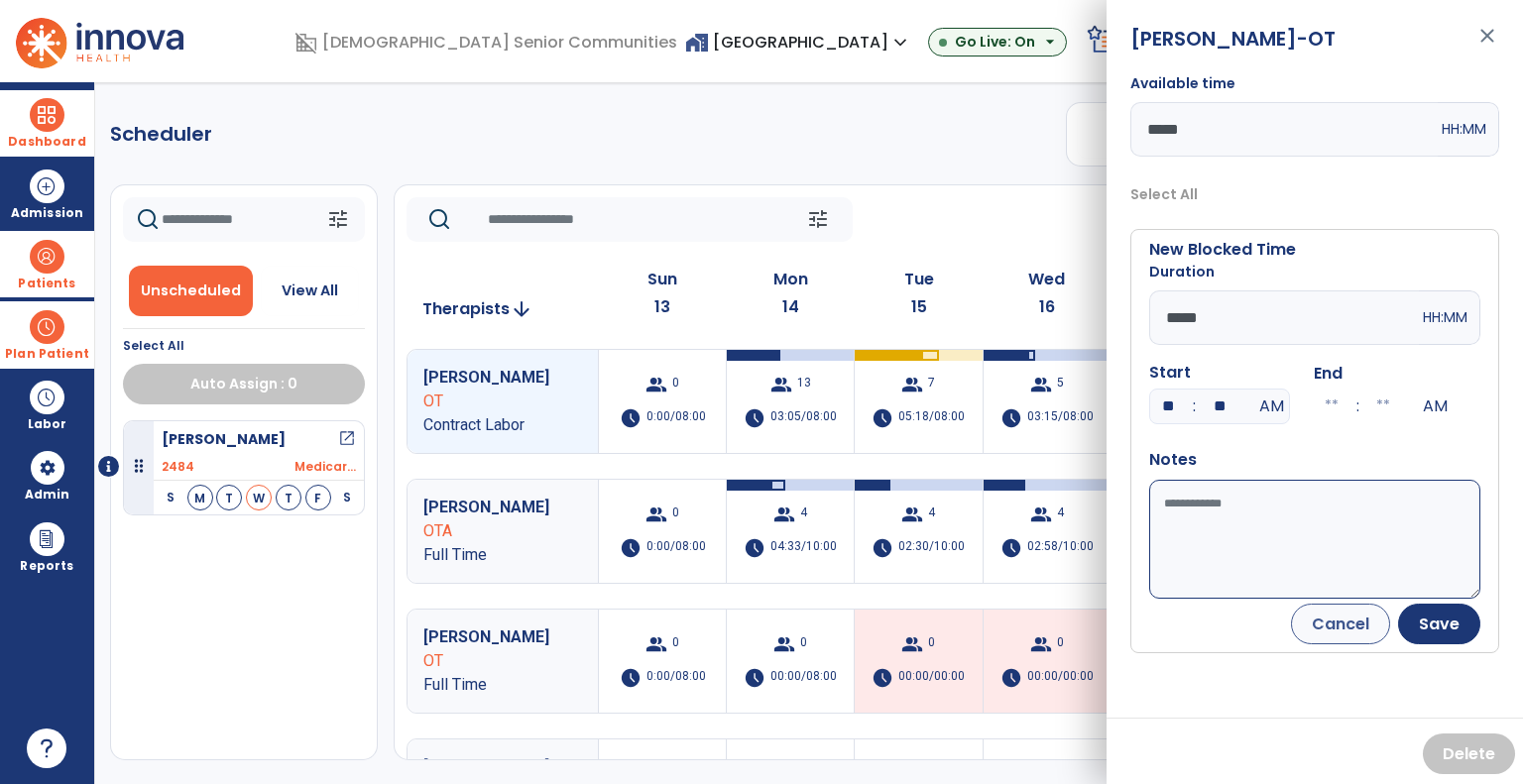 type on "**" 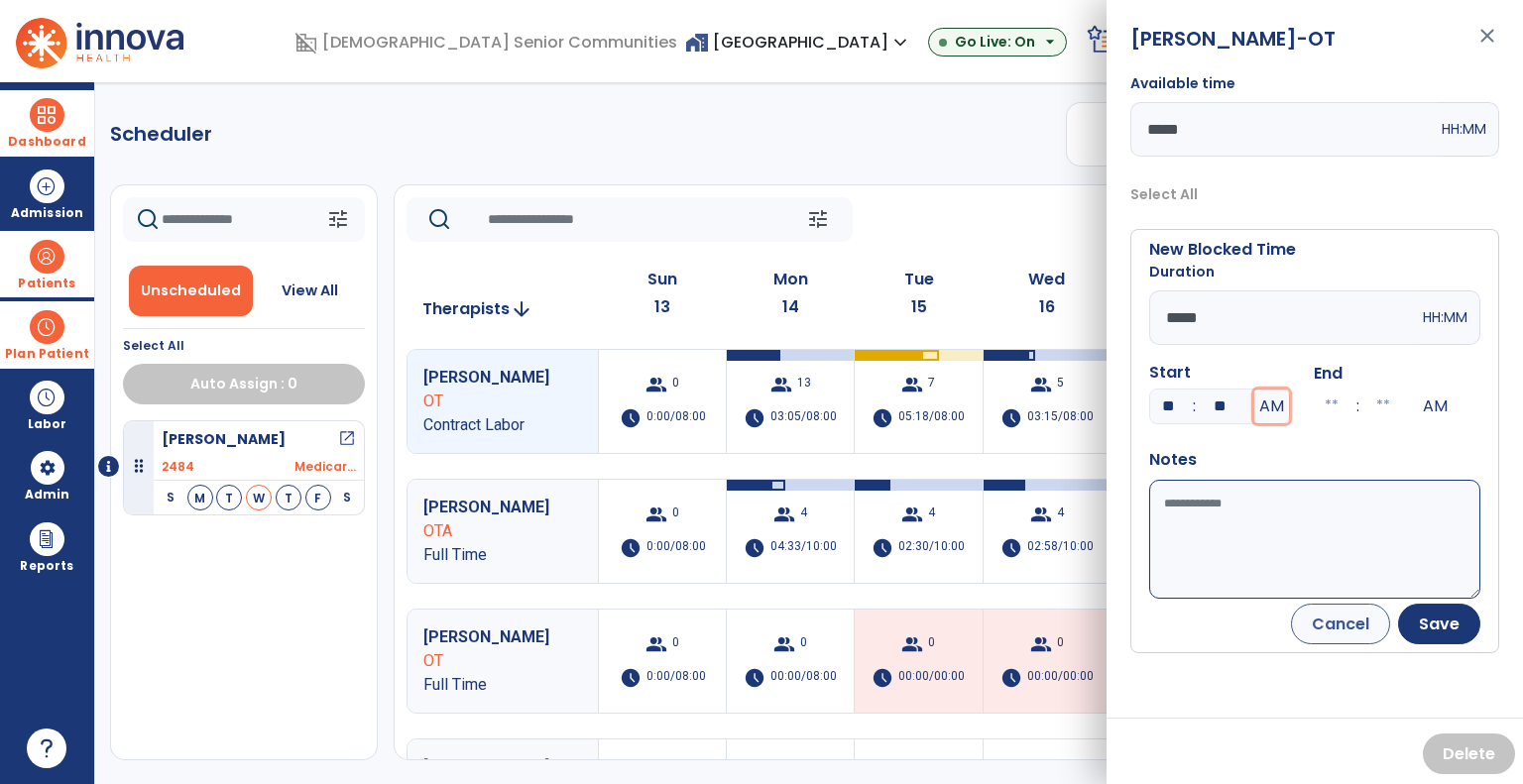 type on "**" 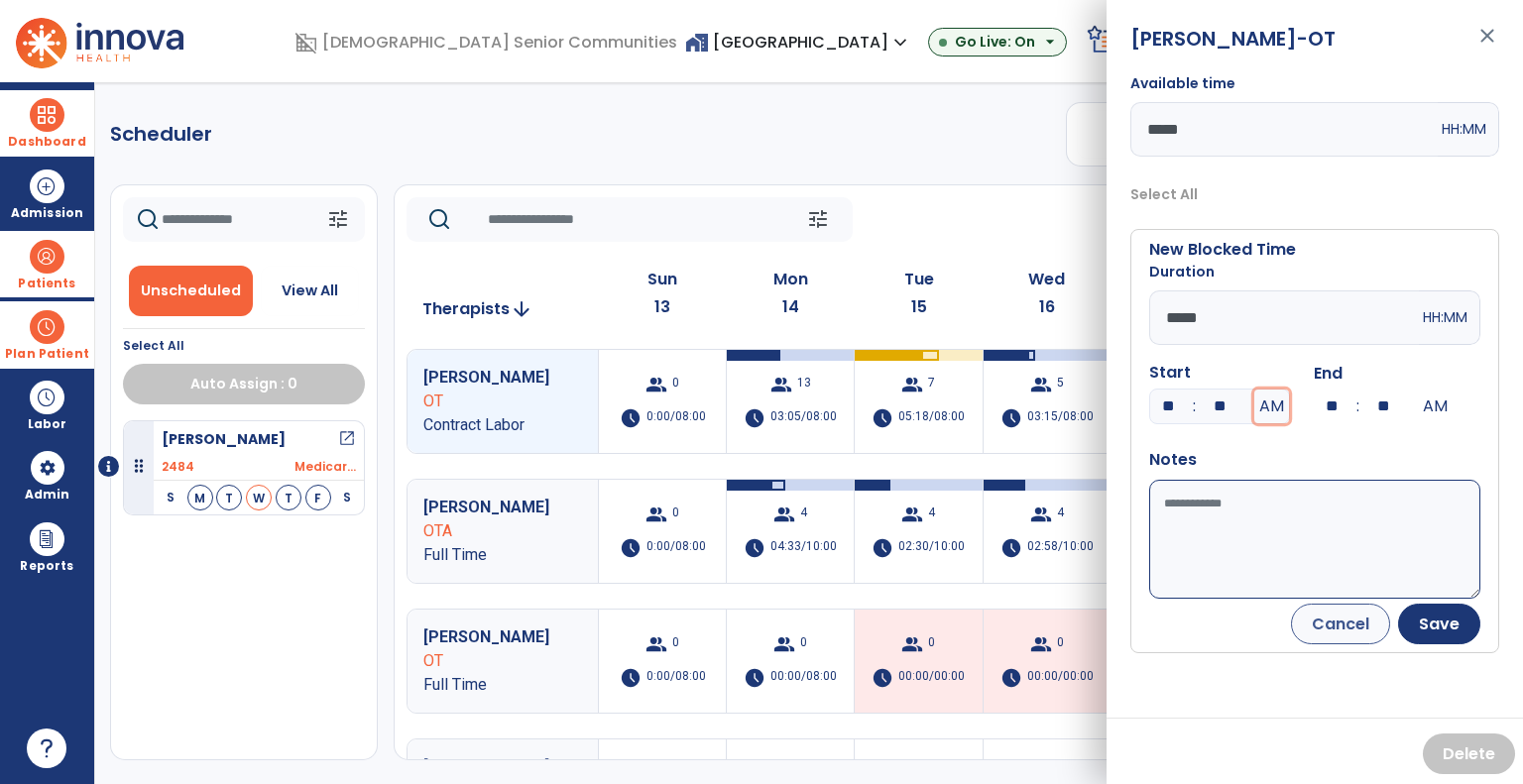 type 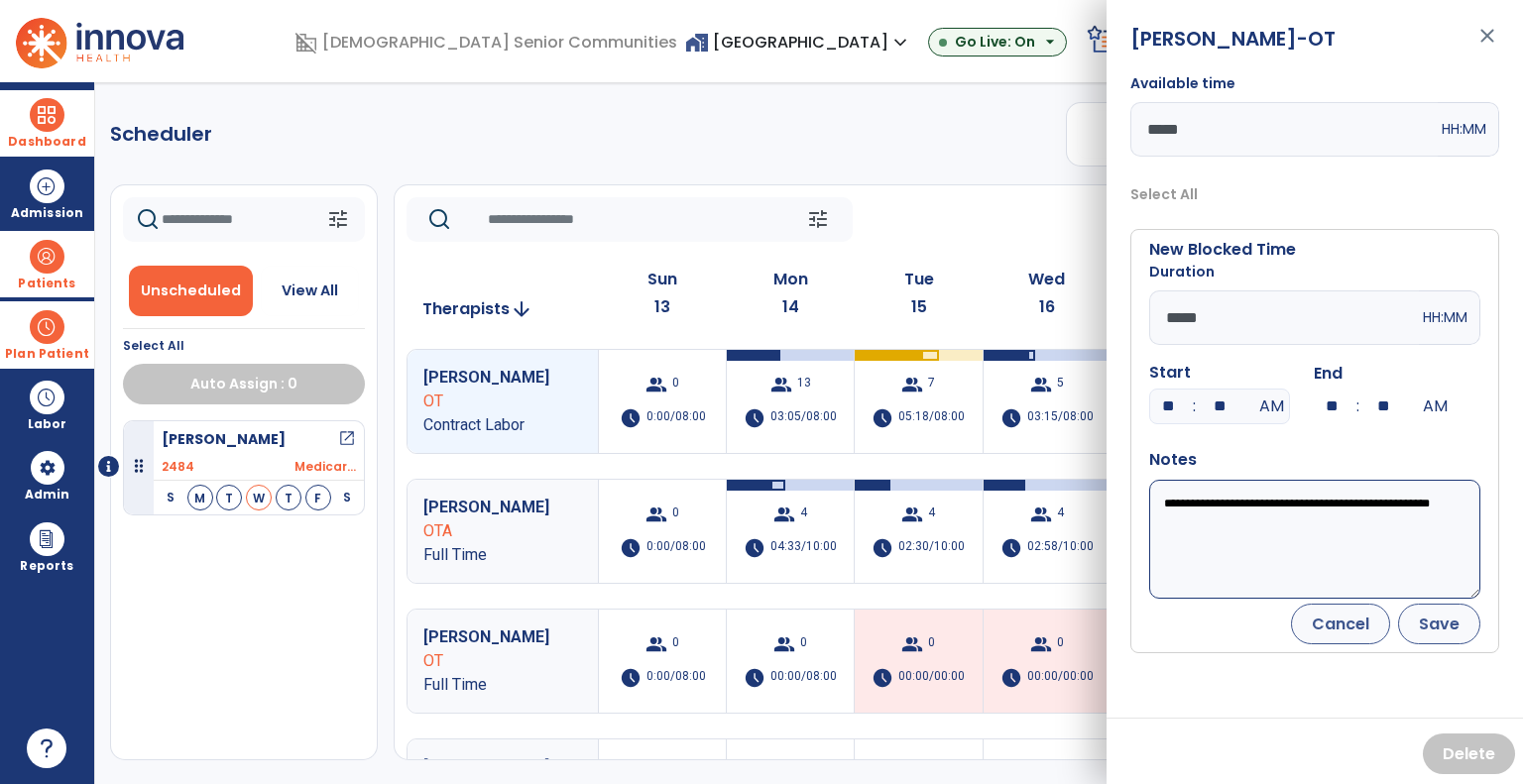 type on "**********" 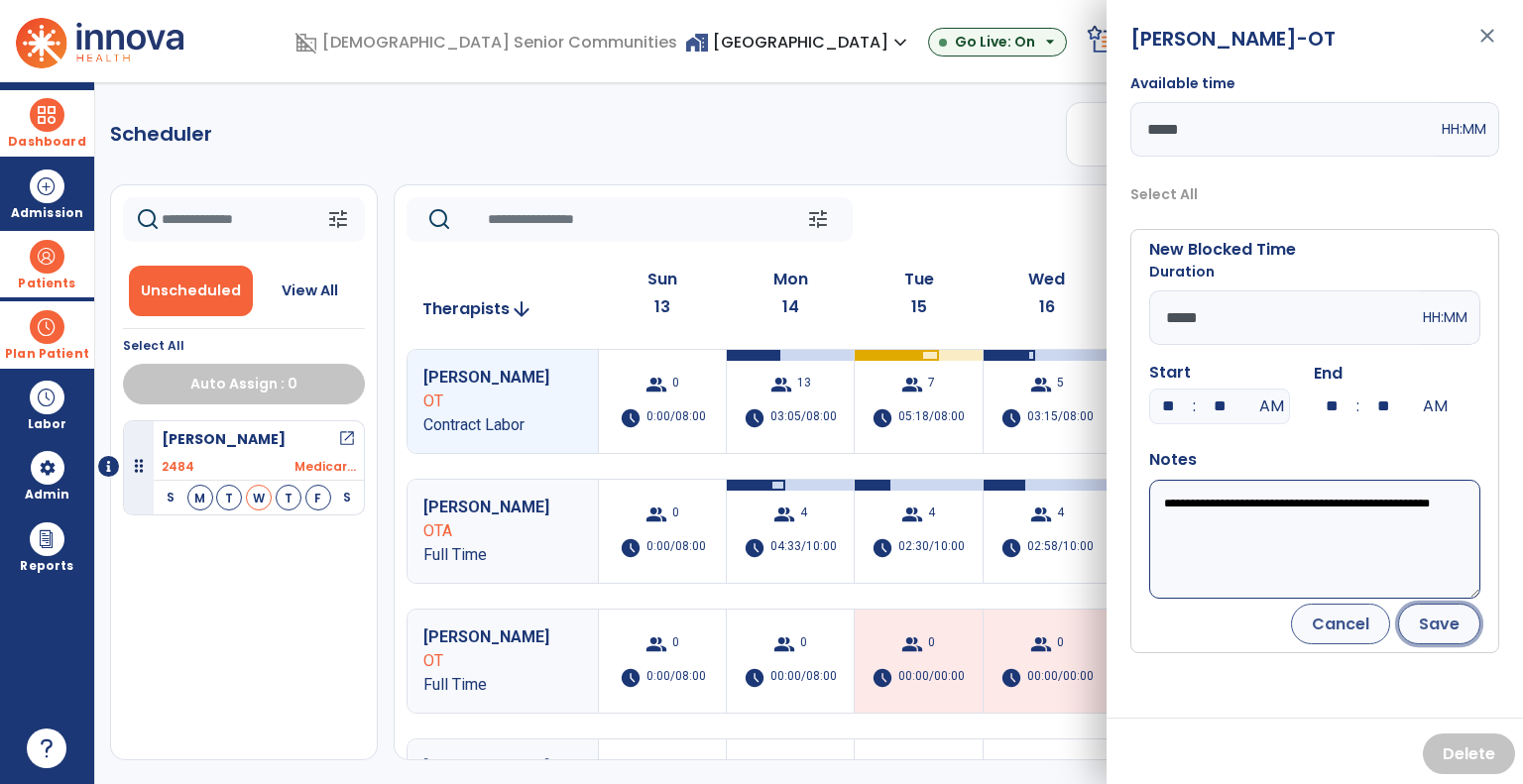 click on "Save" at bounding box center [1439, 623] 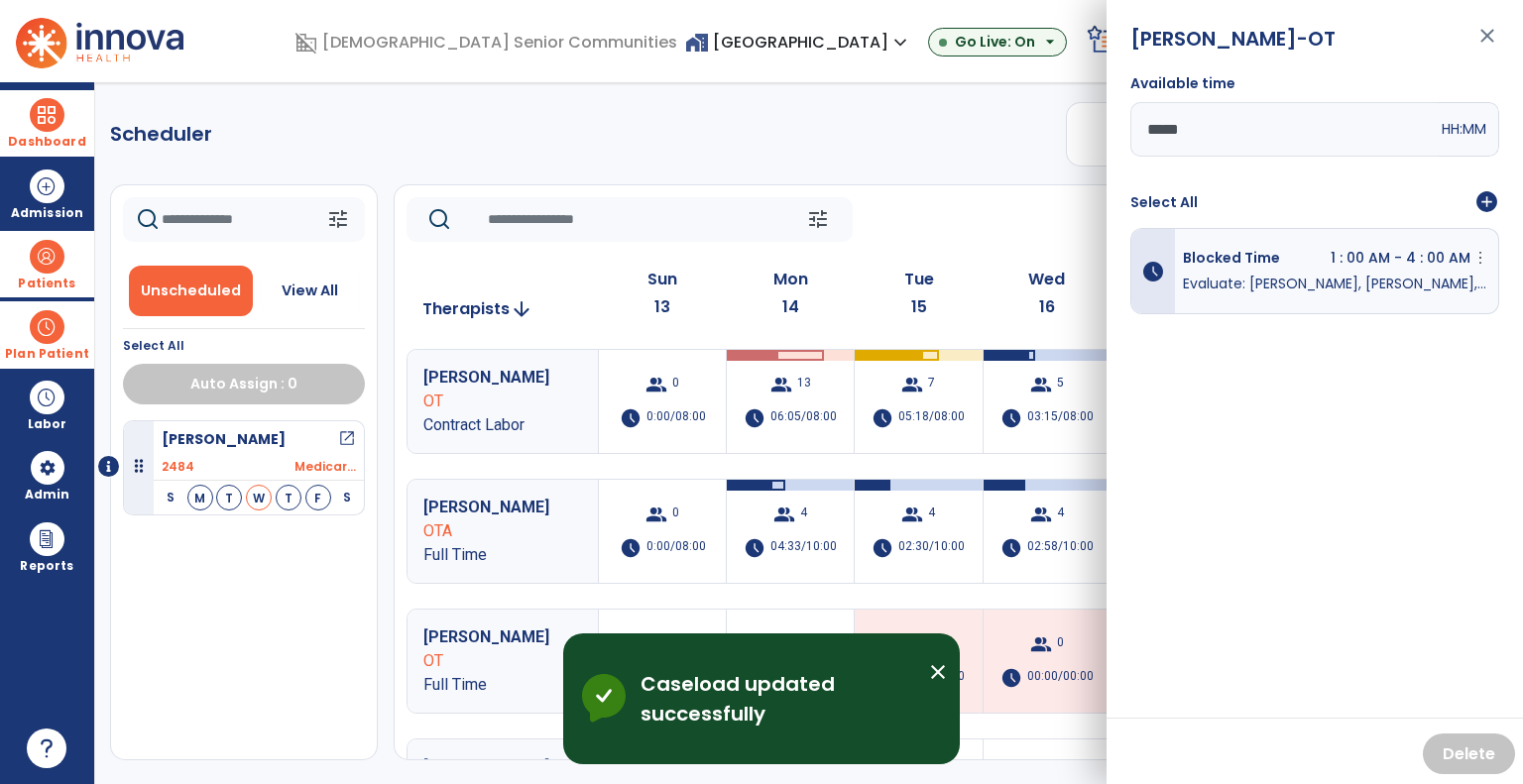 click on "tune   [DATE]  chevron_left [DATE] - [DATE]  *********  calendar_today  chevron_right" 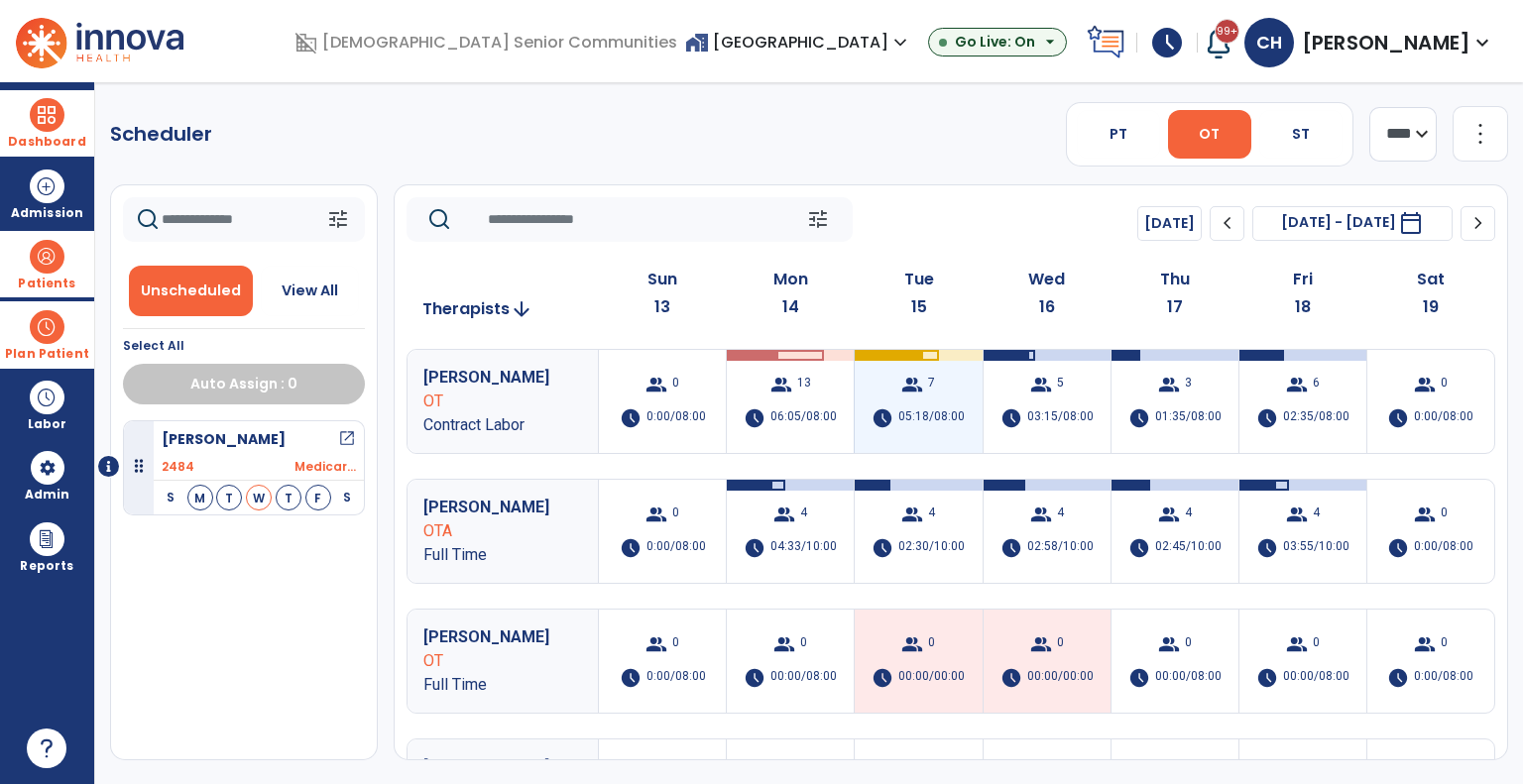 click on "05:18/08:00" at bounding box center (931, 418) 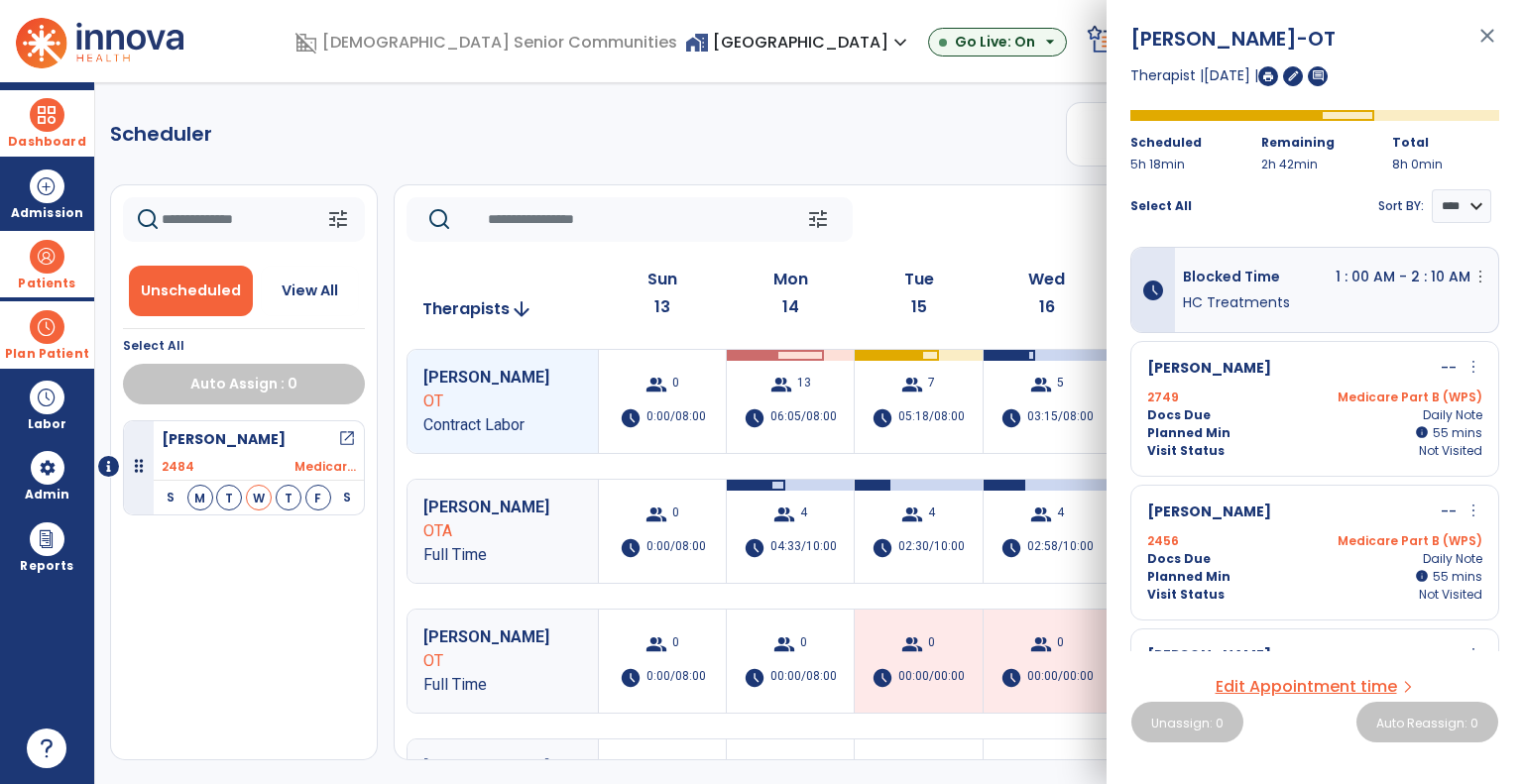 click on "tune   [DATE]  chevron_left [DATE] - [DATE]  *********  calendar_today  chevron_right" 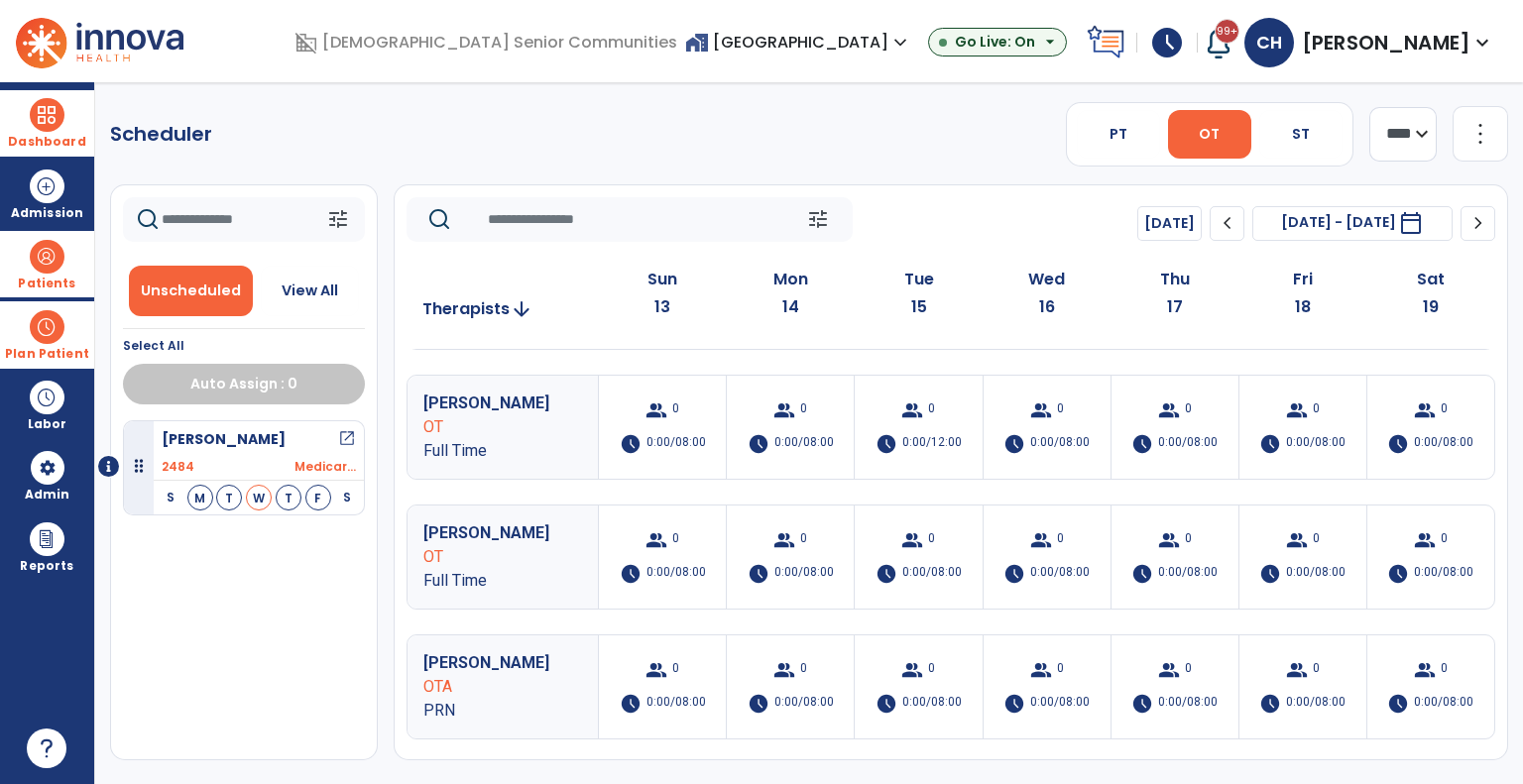 scroll, scrollTop: 471, scrollLeft: 0, axis: vertical 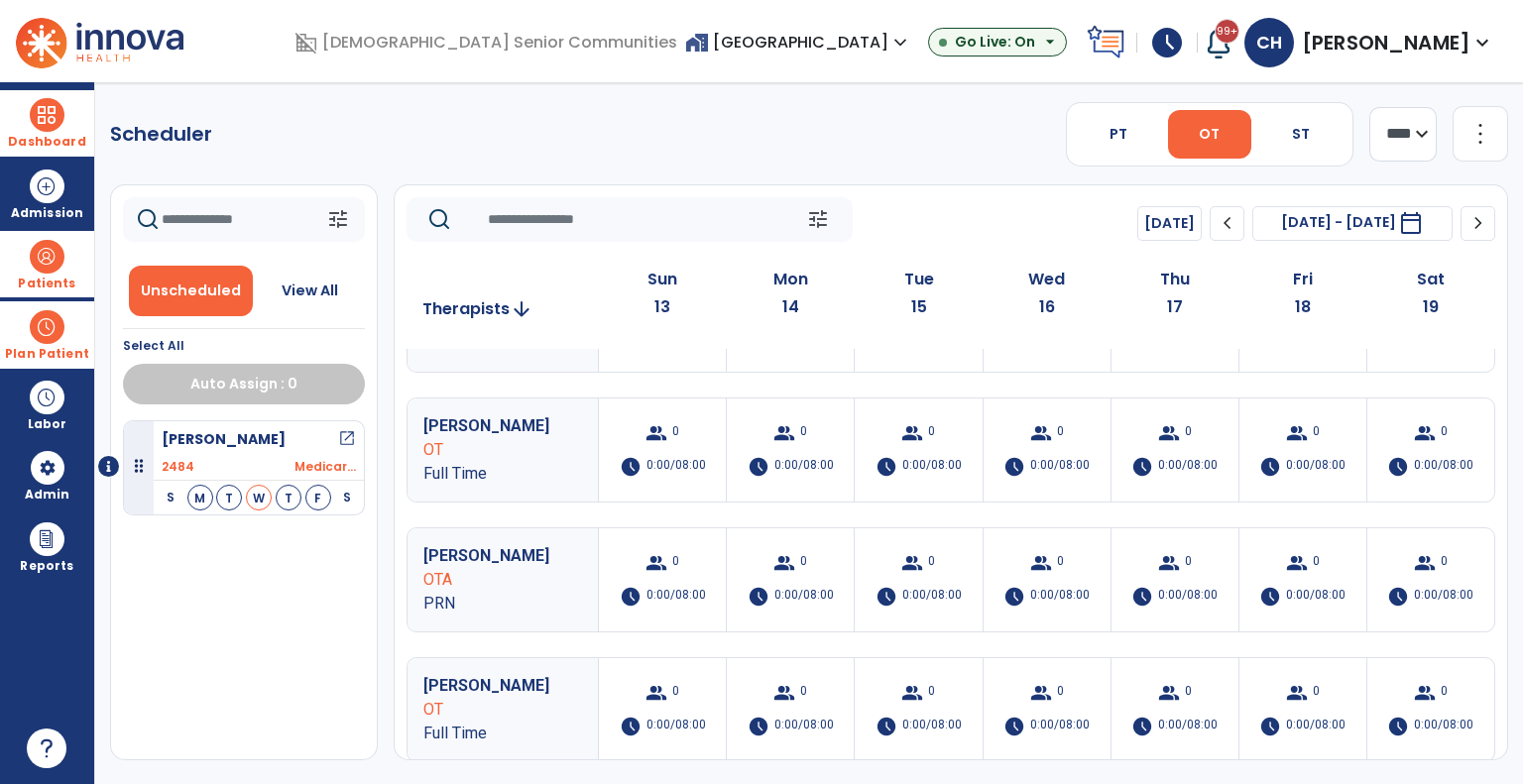 click on "Dashboard" at bounding box center [47, 123] 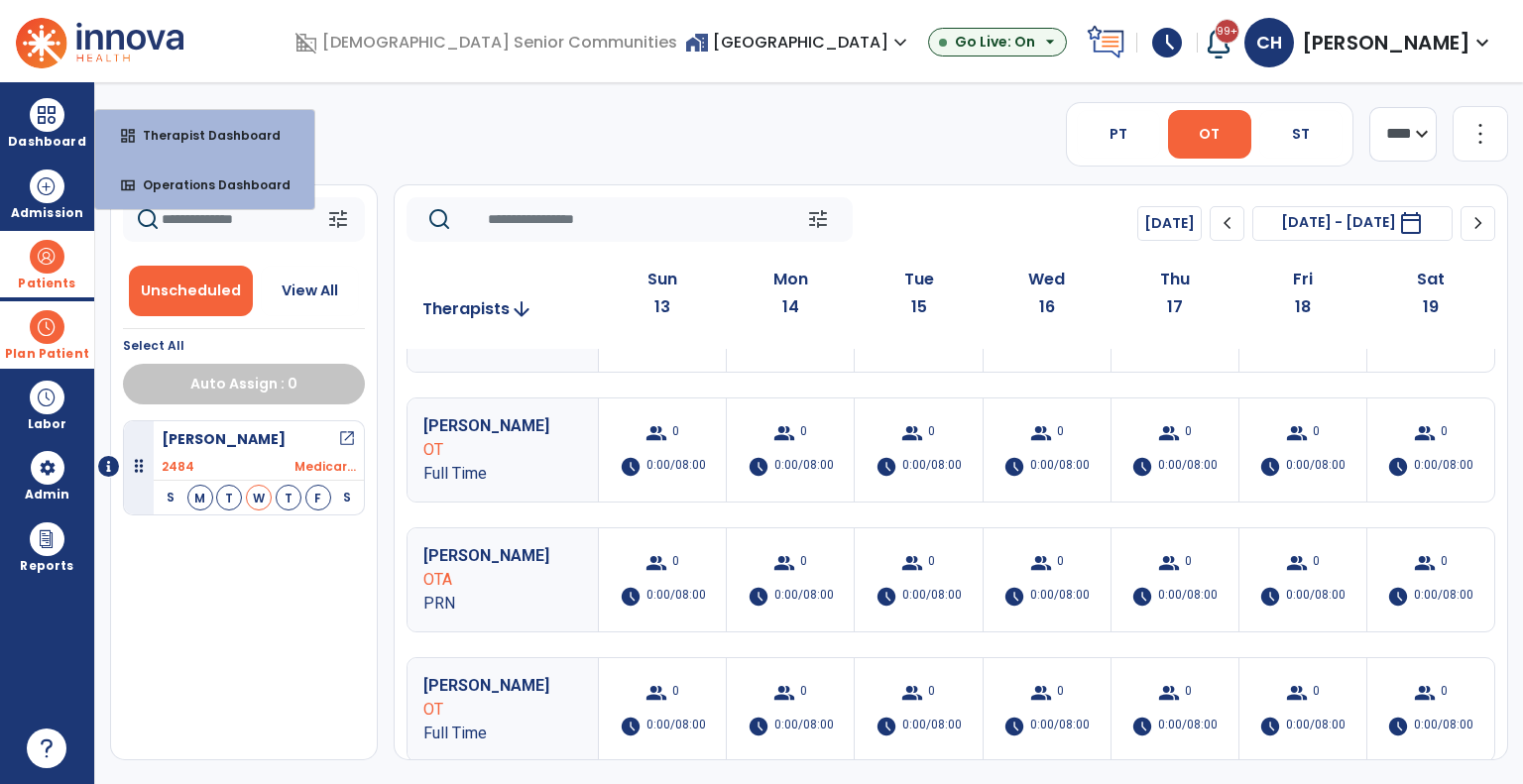 click 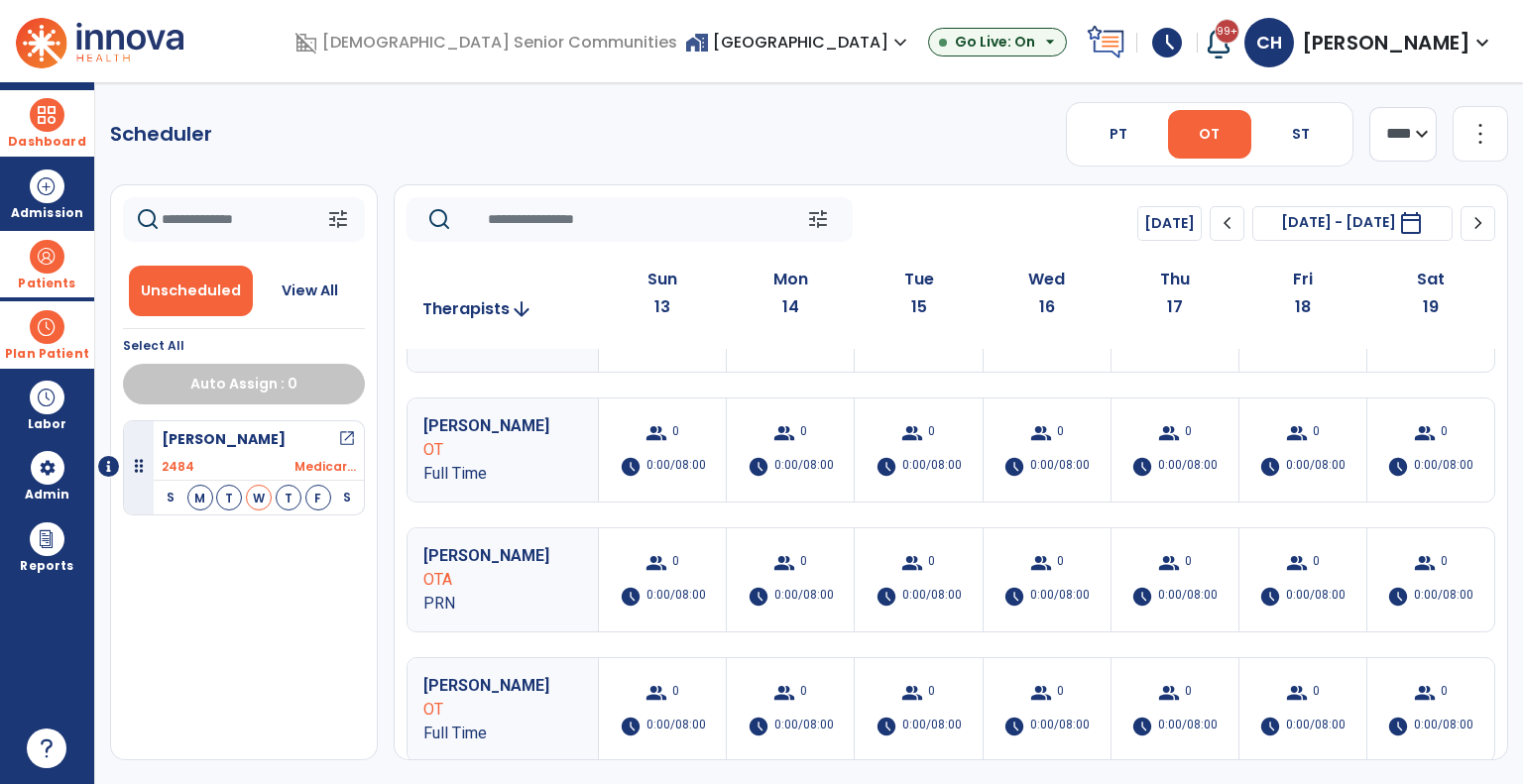 drag, startPoint x: 56, startPoint y: 119, endPoint x: 111, endPoint y: 154, distance: 65.192024 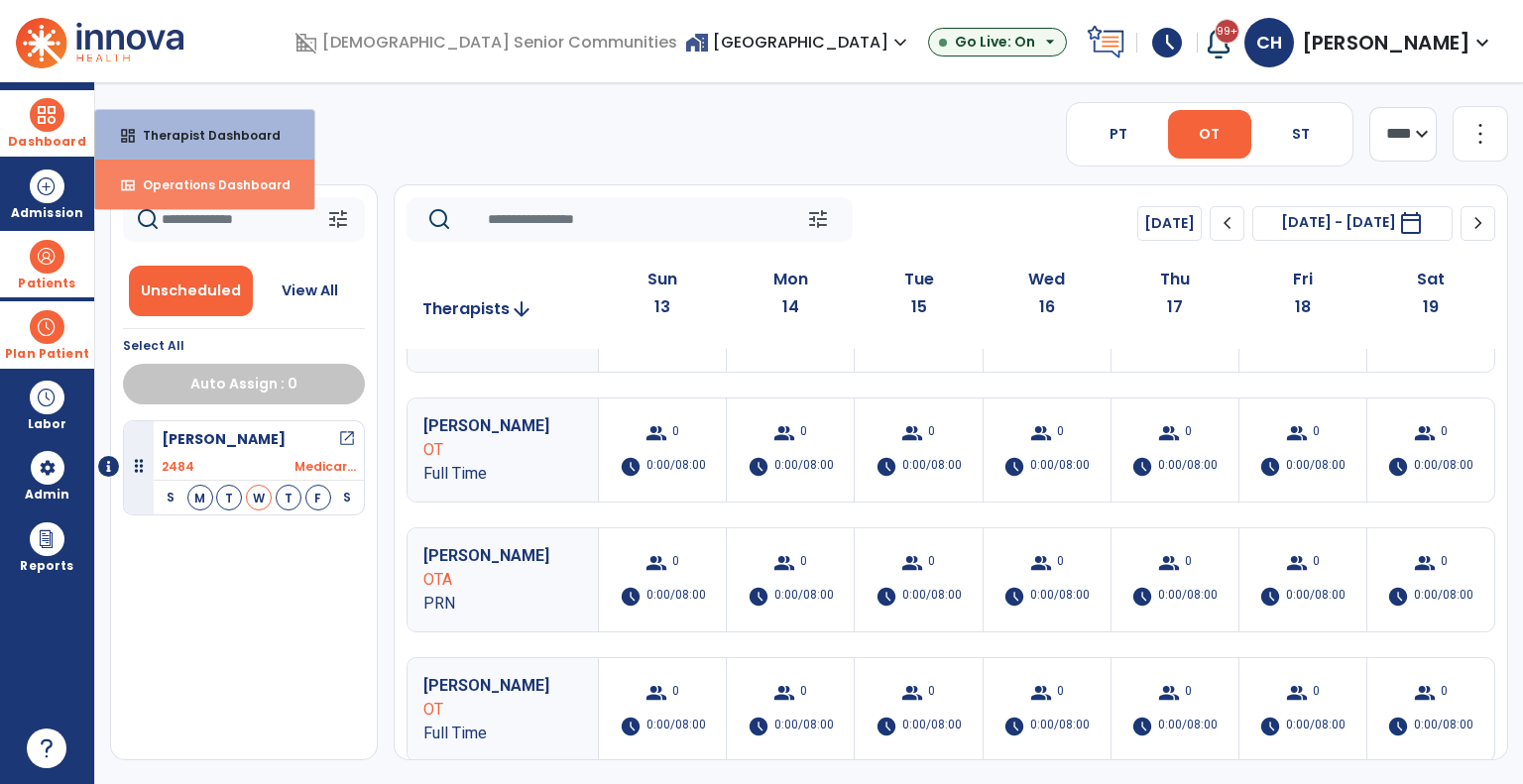 click on "Operations Dashboard" at bounding box center [208, 184] 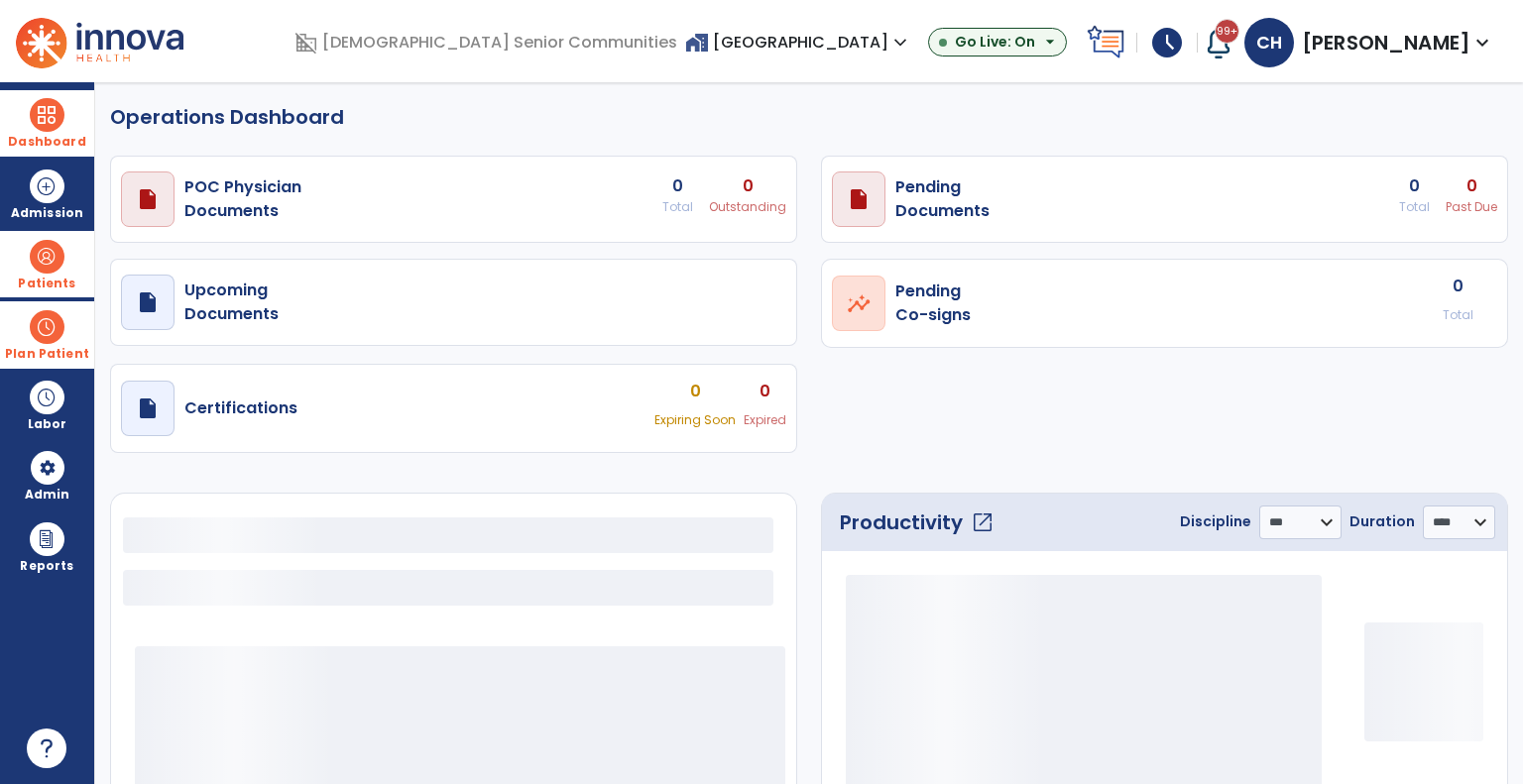 select on "***" 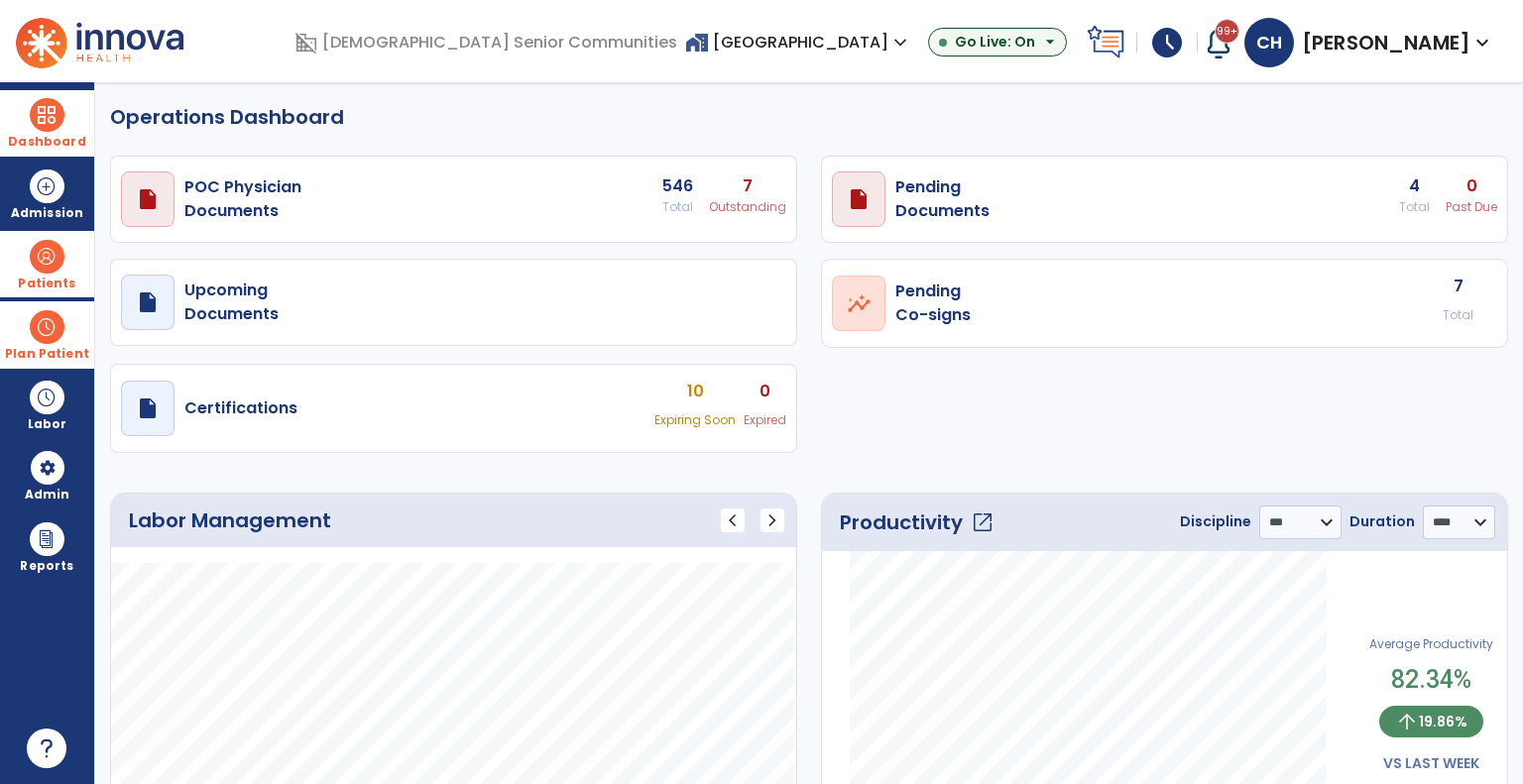 scroll, scrollTop: 0, scrollLeft: 0, axis: both 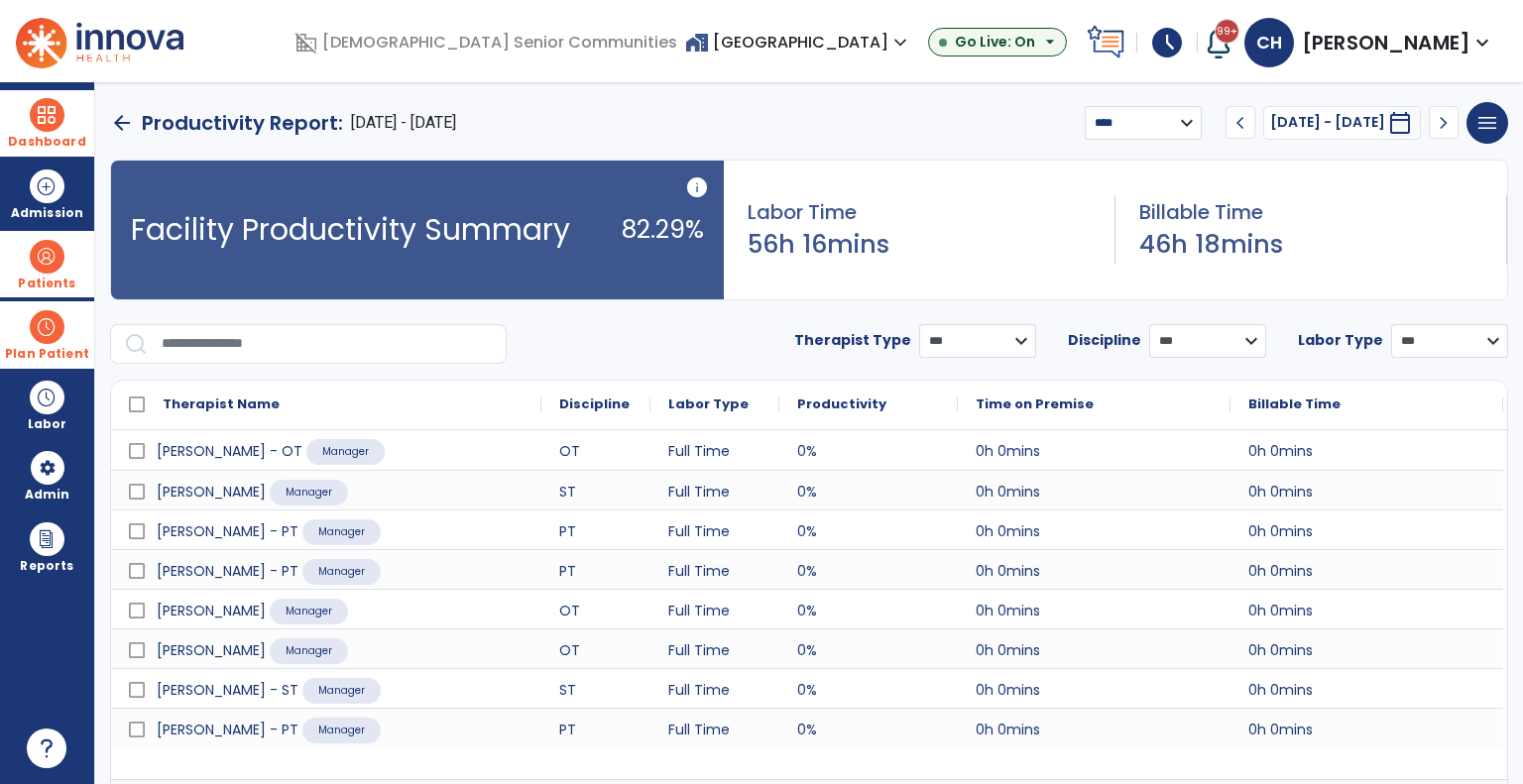click on "**********" at bounding box center (978, 341) 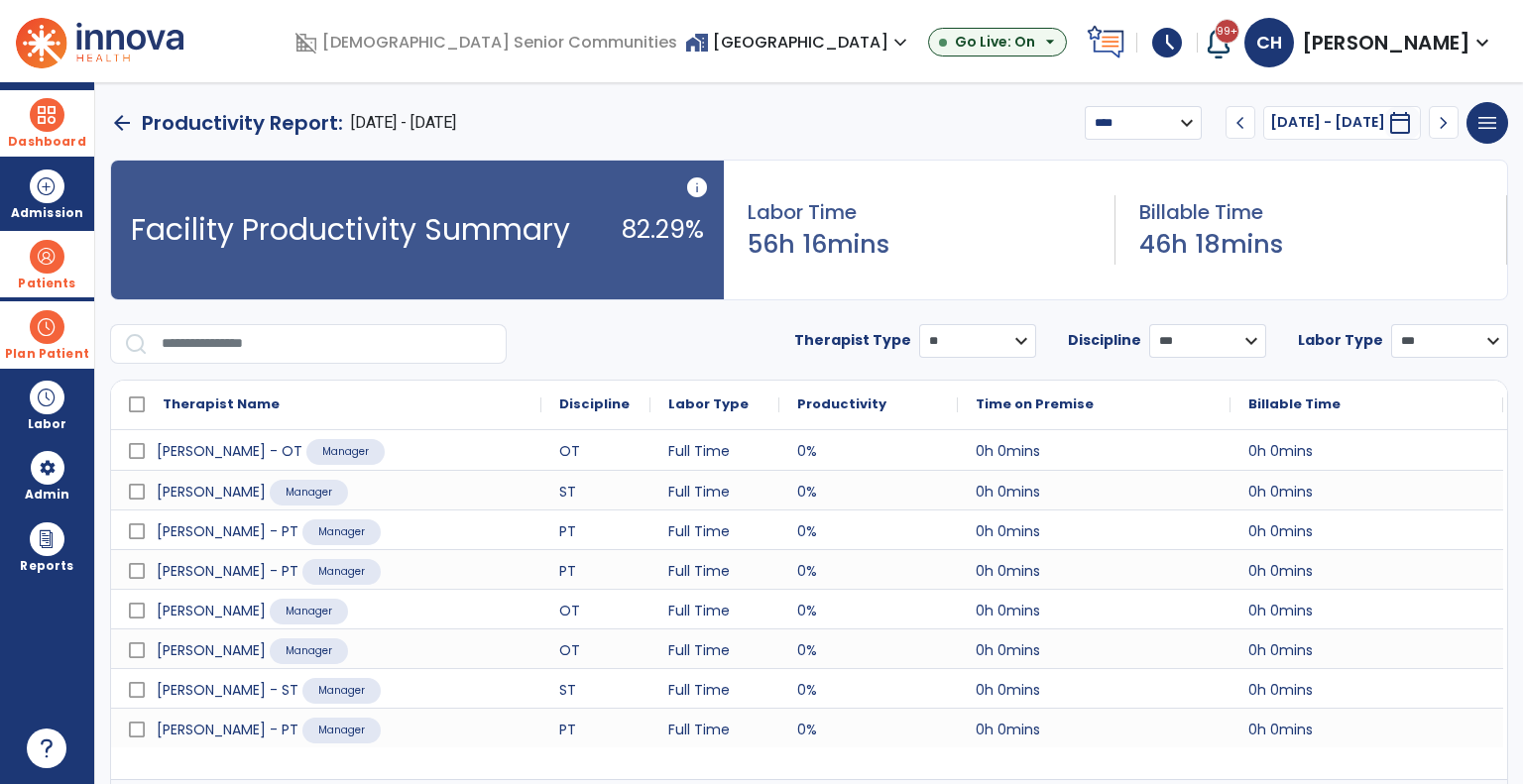 click on "**********" at bounding box center (978, 341) 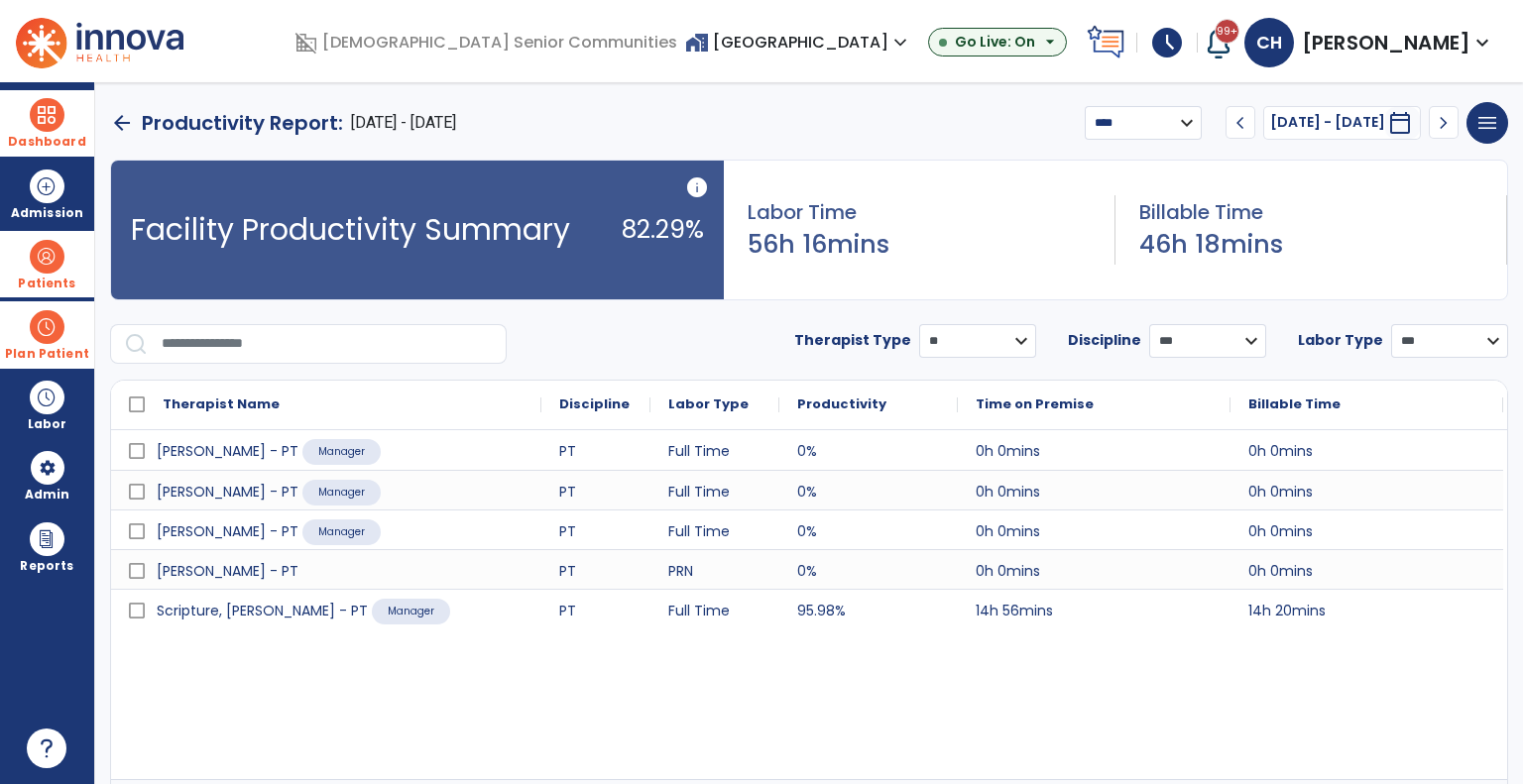 click on "chevron_left" at bounding box center [1240, 123] 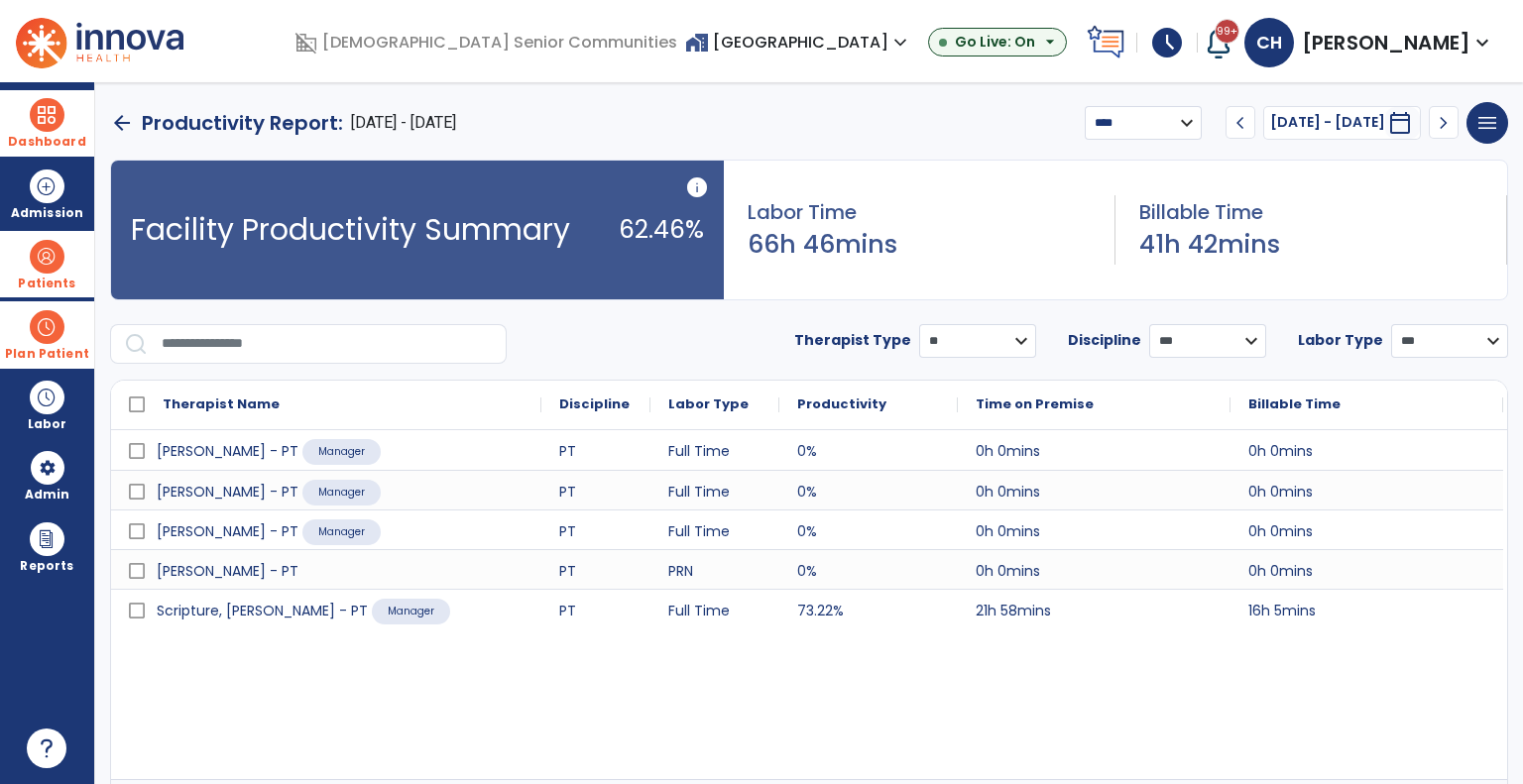 click on "chevron_right" at bounding box center (1444, 123) 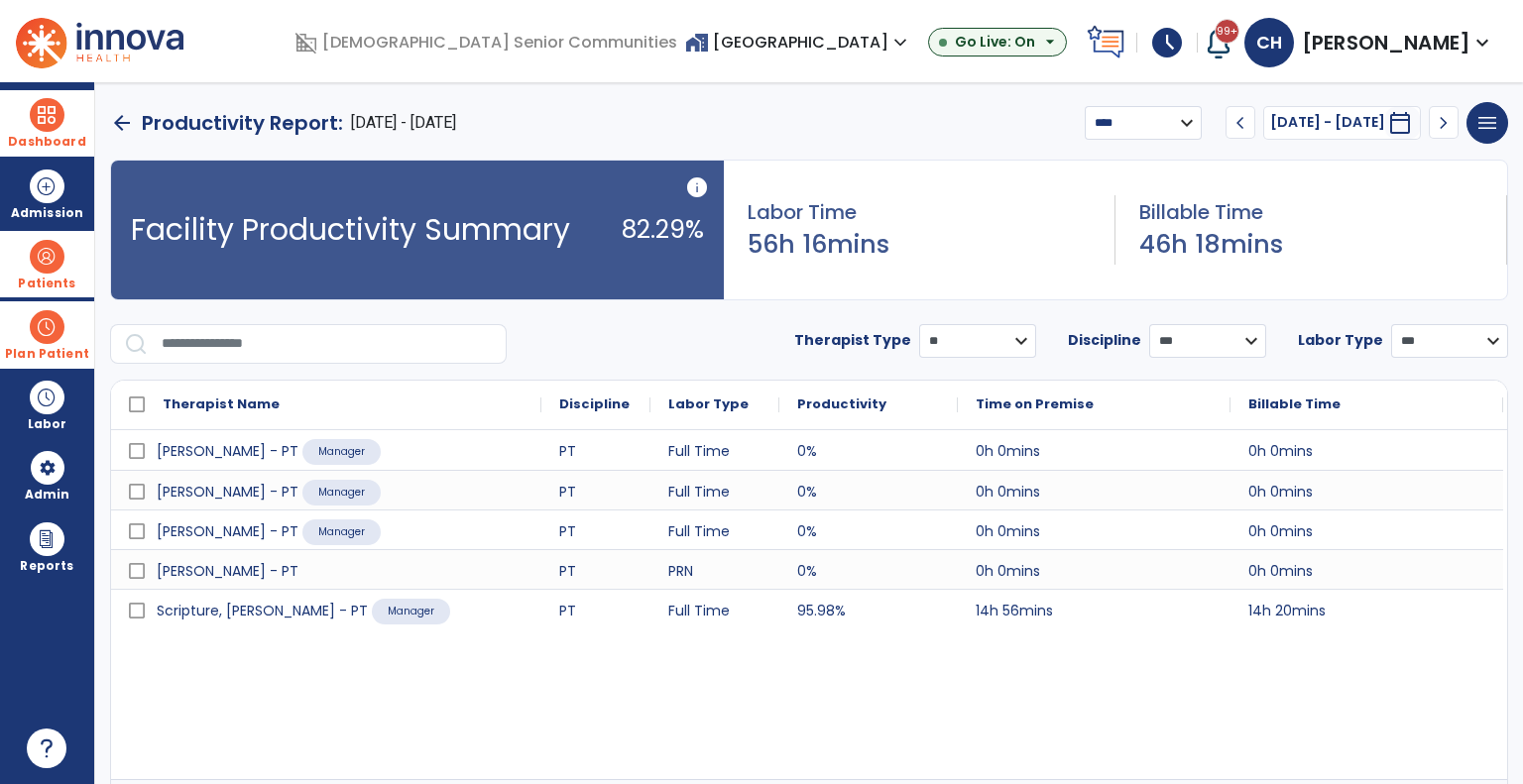 drag, startPoint x: 919, startPoint y: 332, endPoint x: 912, endPoint y: 351, distance: 20.248457 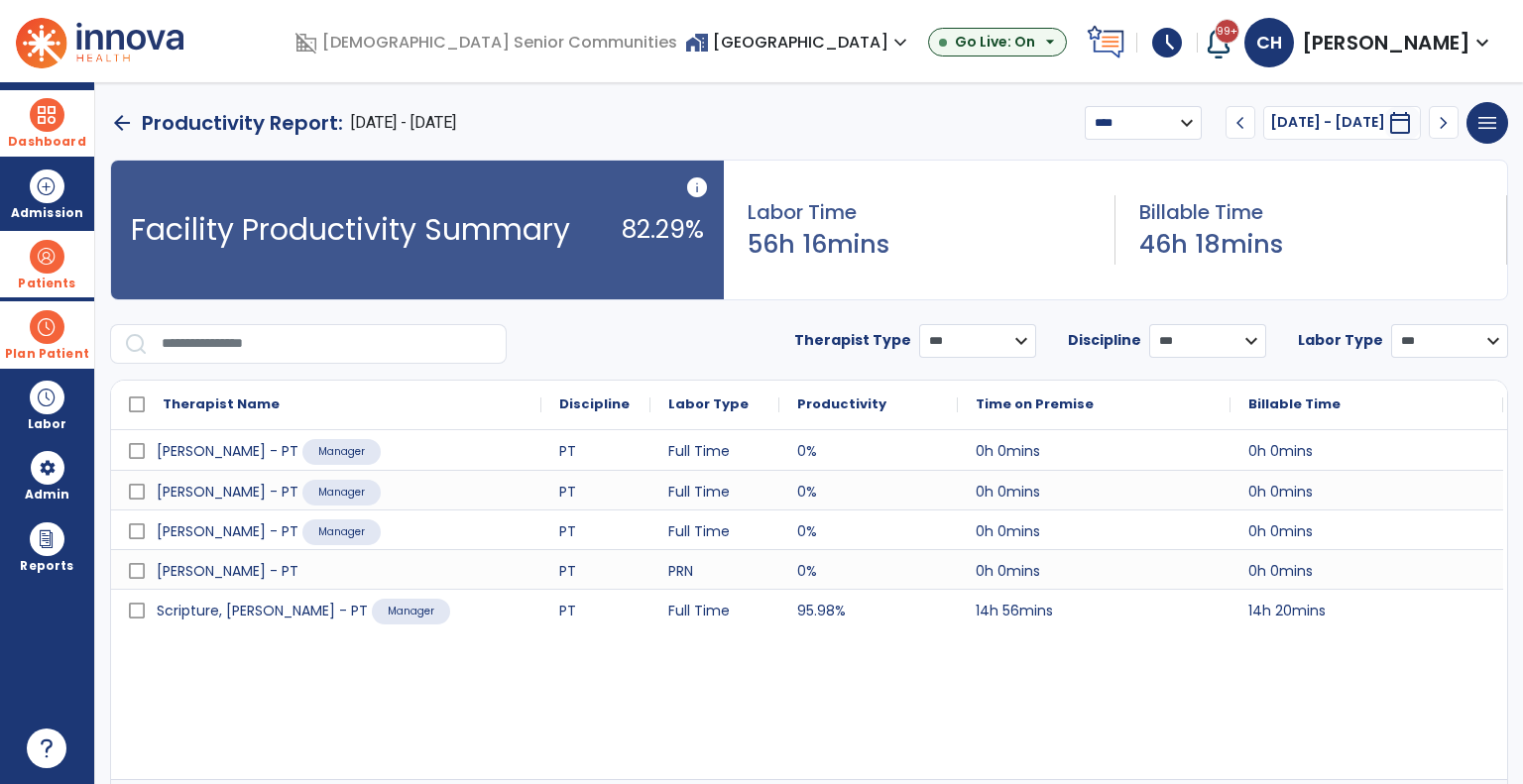 click on "**********" at bounding box center [978, 341] 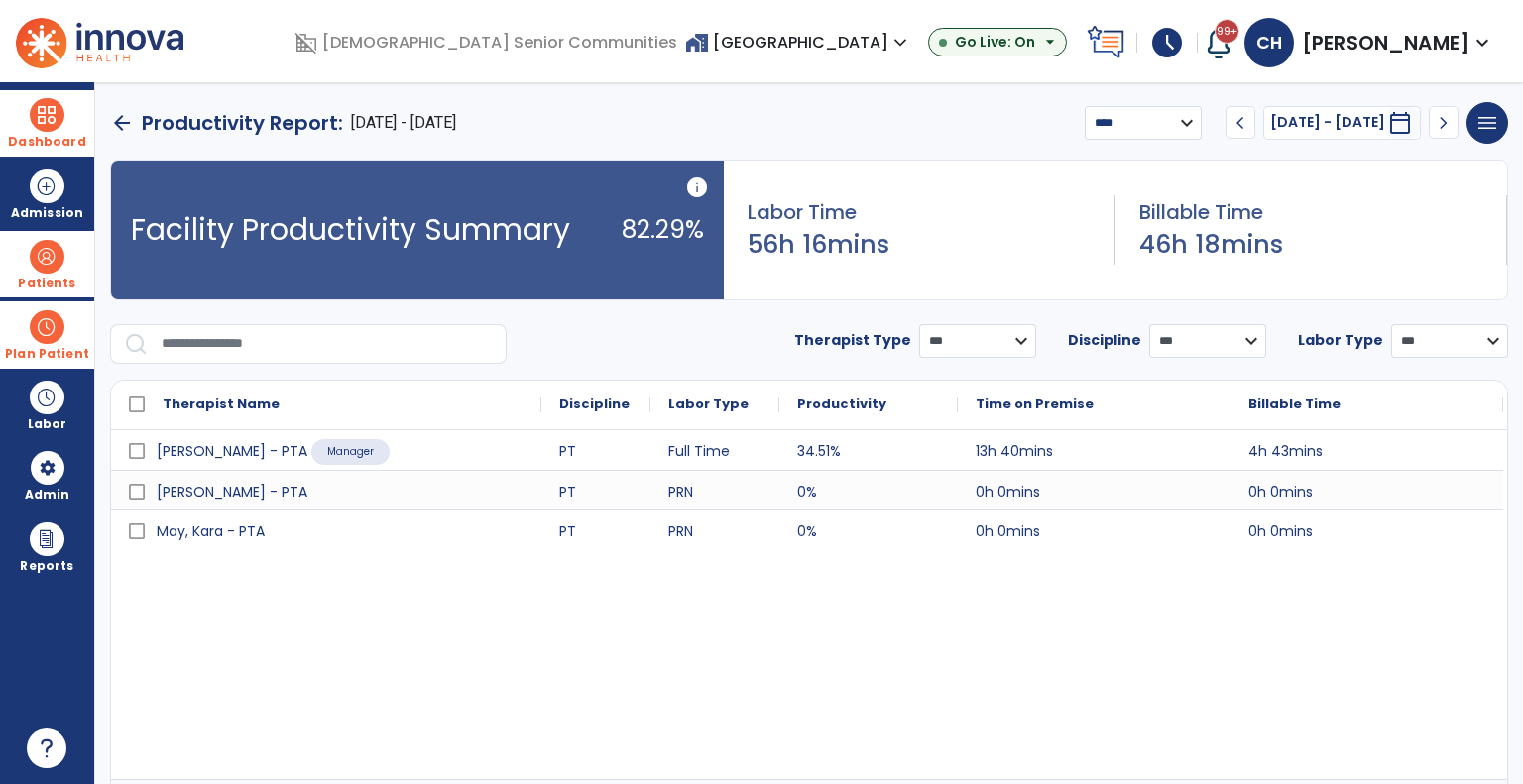 click on "chevron_right" at bounding box center (1444, 123) 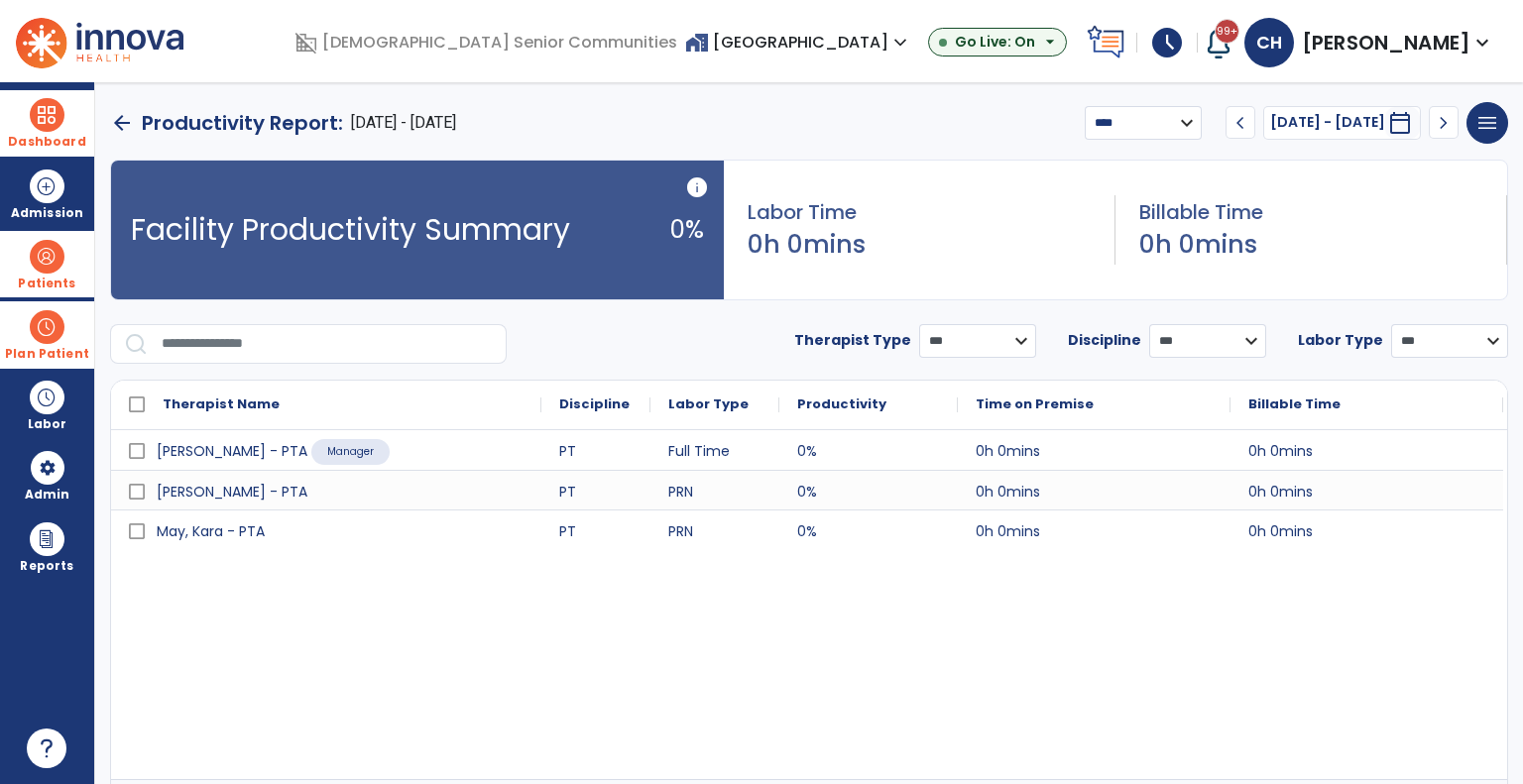 click on "chevron_left" at bounding box center [1240, 122] 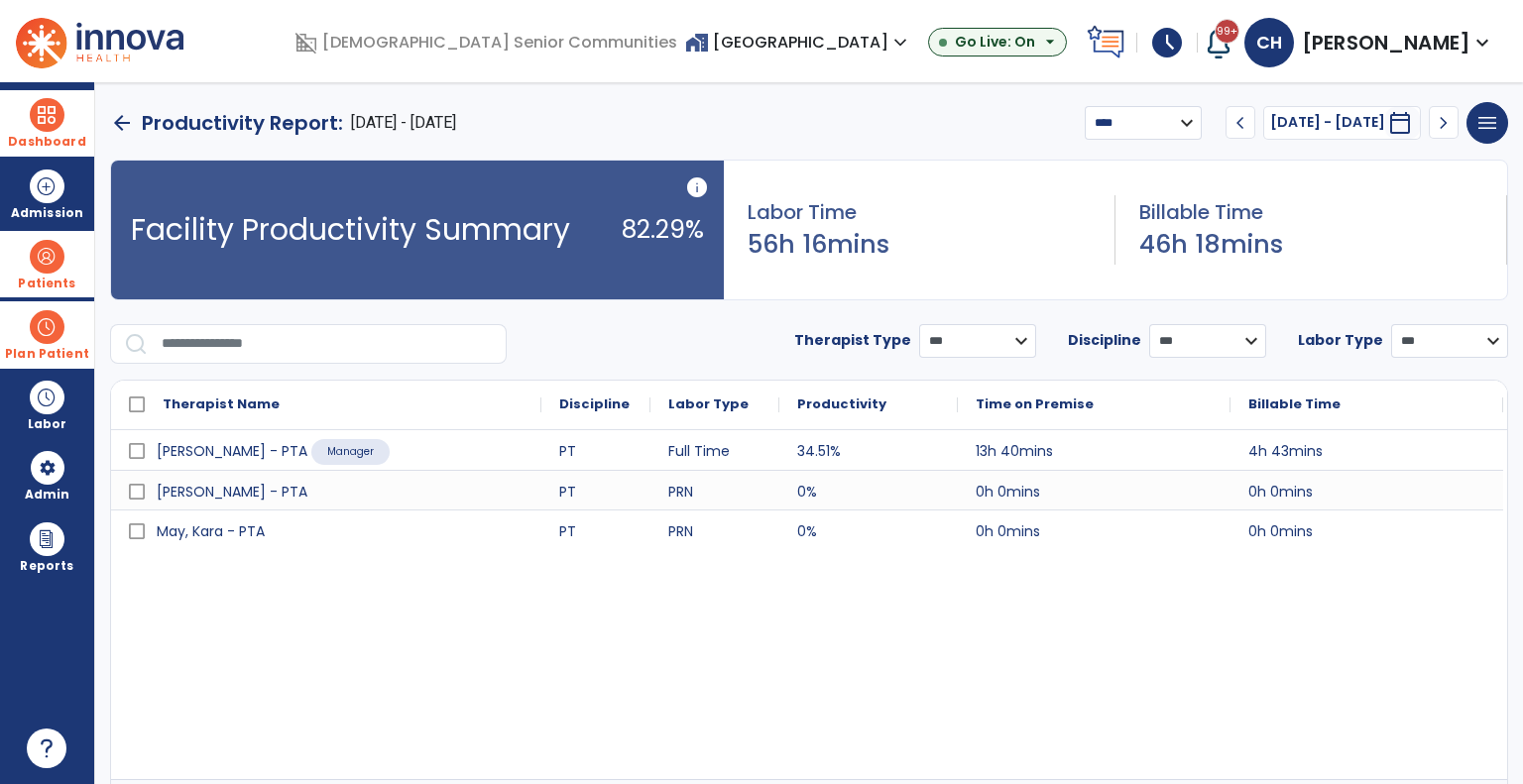 click on "**********" at bounding box center (978, 341) 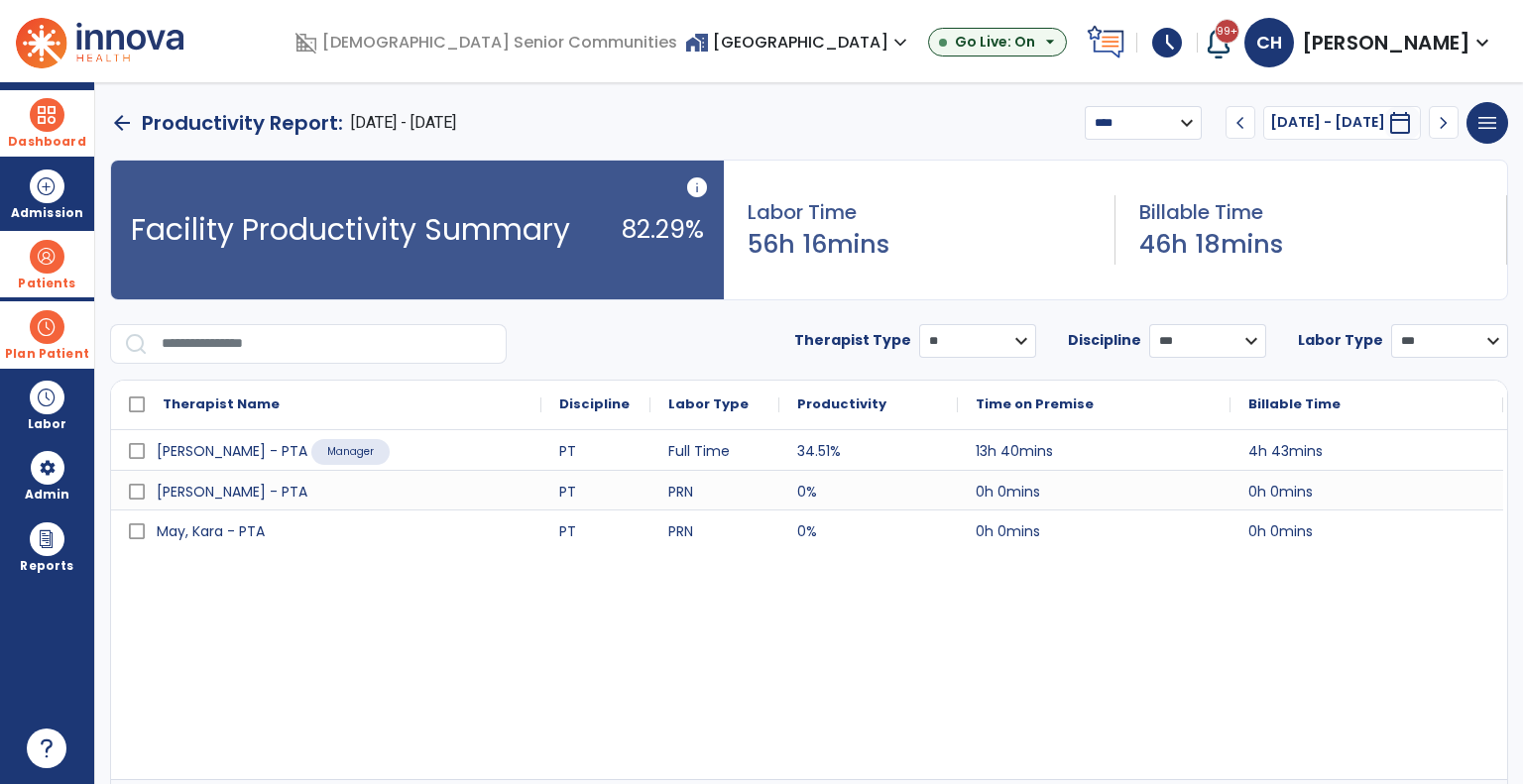 click on "**********" at bounding box center [978, 341] 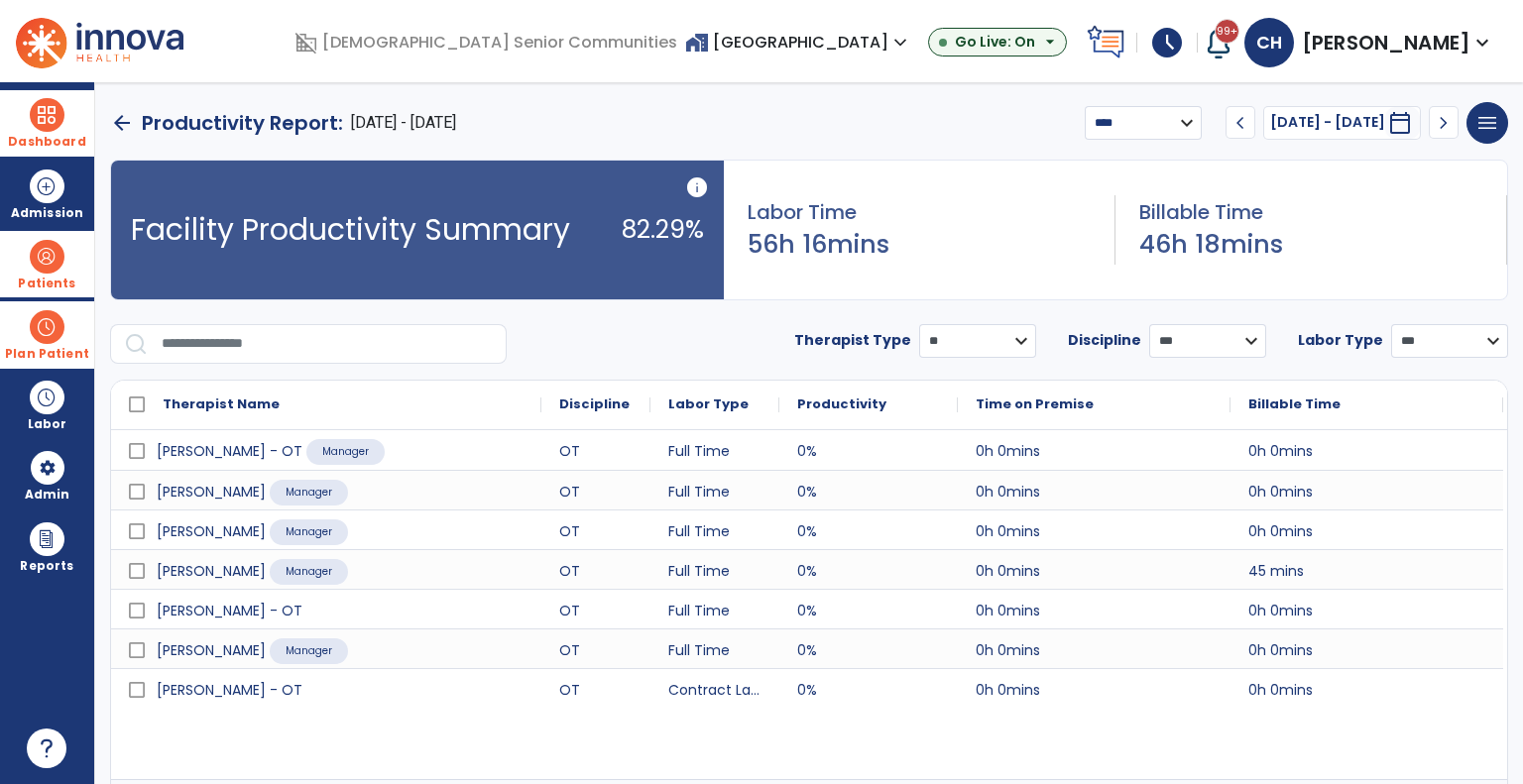 click on "**********" at bounding box center [978, 341] 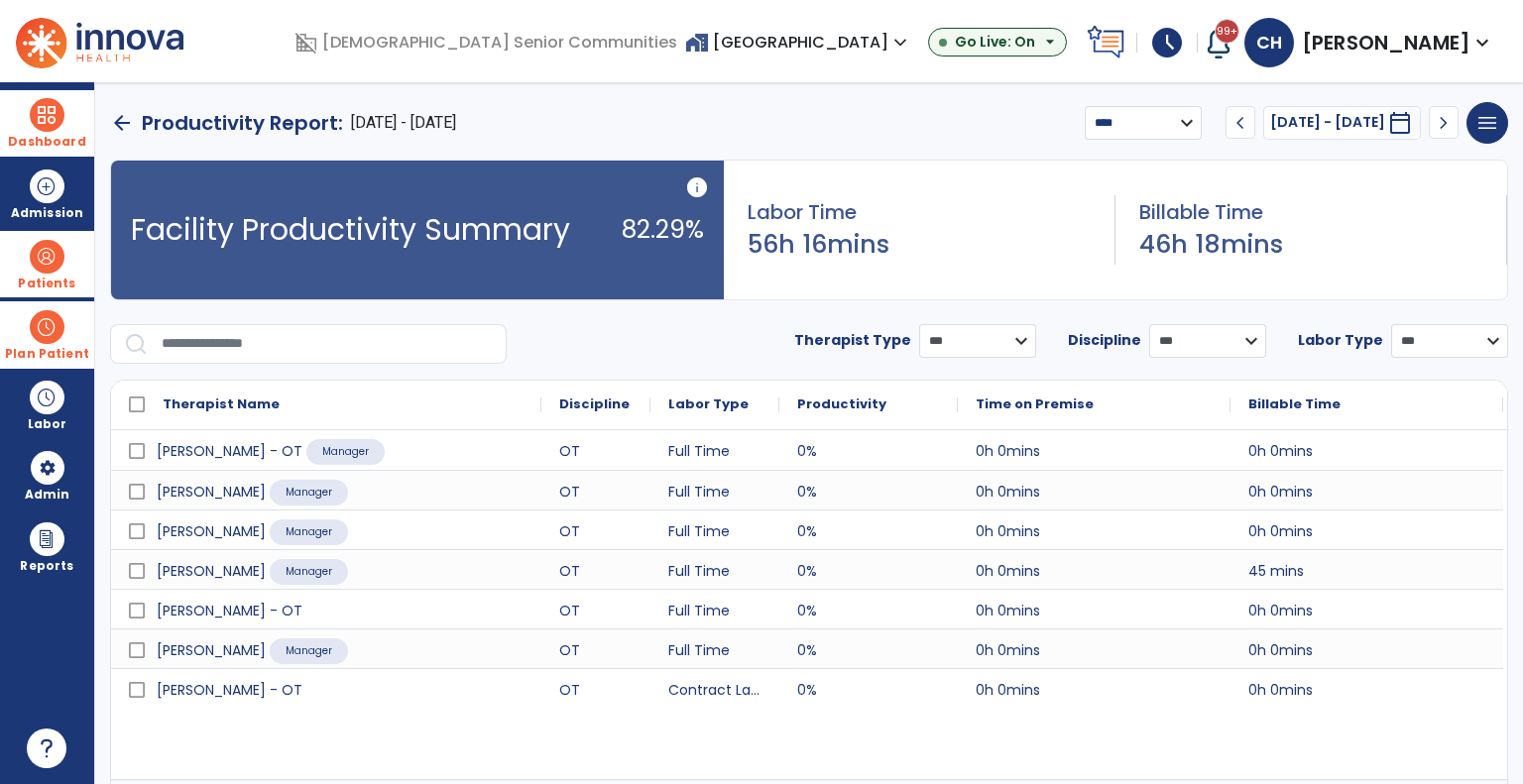 click on "**********" at bounding box center [978, 341] 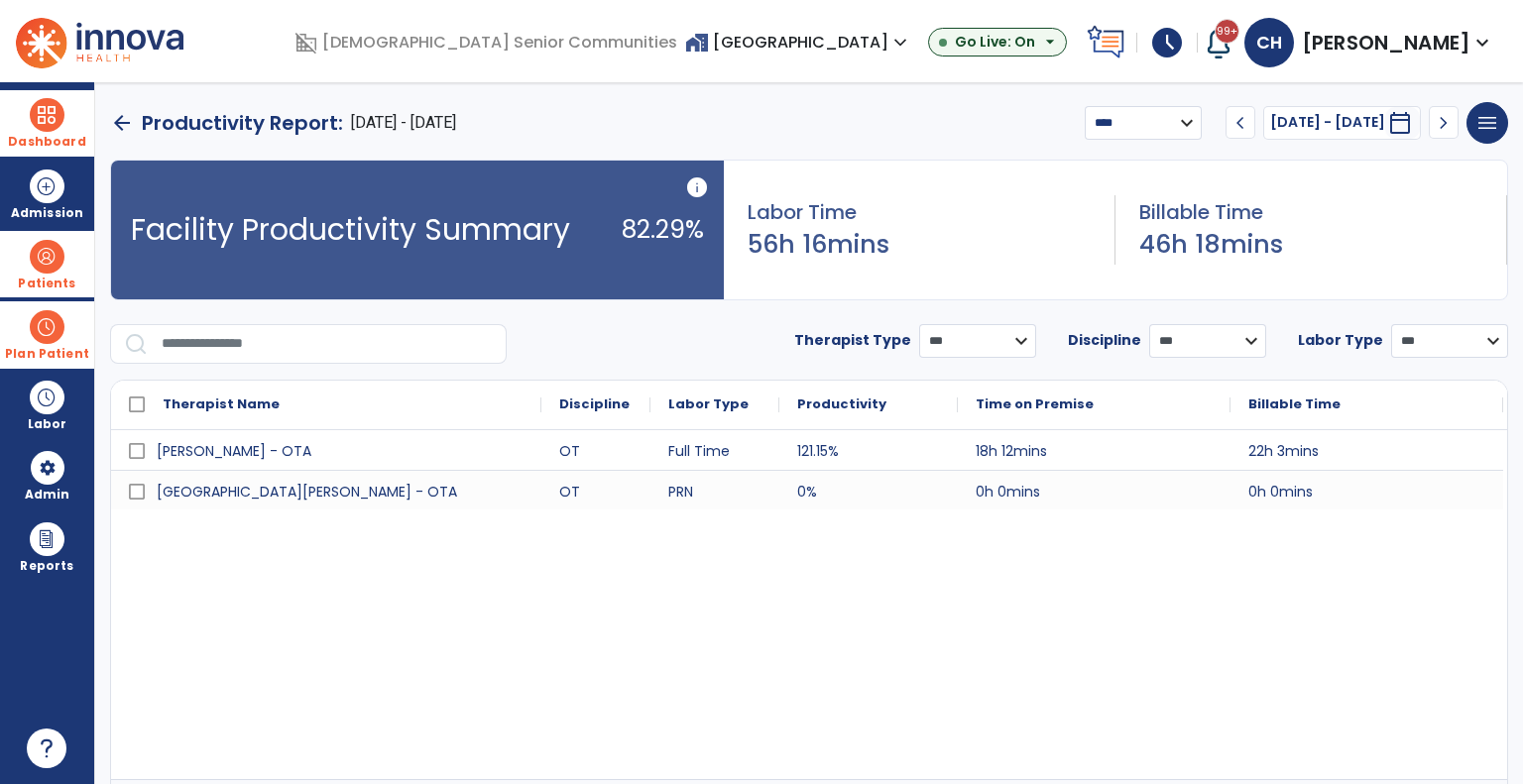 click on "[PERSON_NAME] - OTA OT Full Time 121.15% 18h 12mins 22h 3mins
[PERSON_NAME] - OTA OT PRN 0% 0h 0mins 0h 0mins" at bounding box center (809, 605) 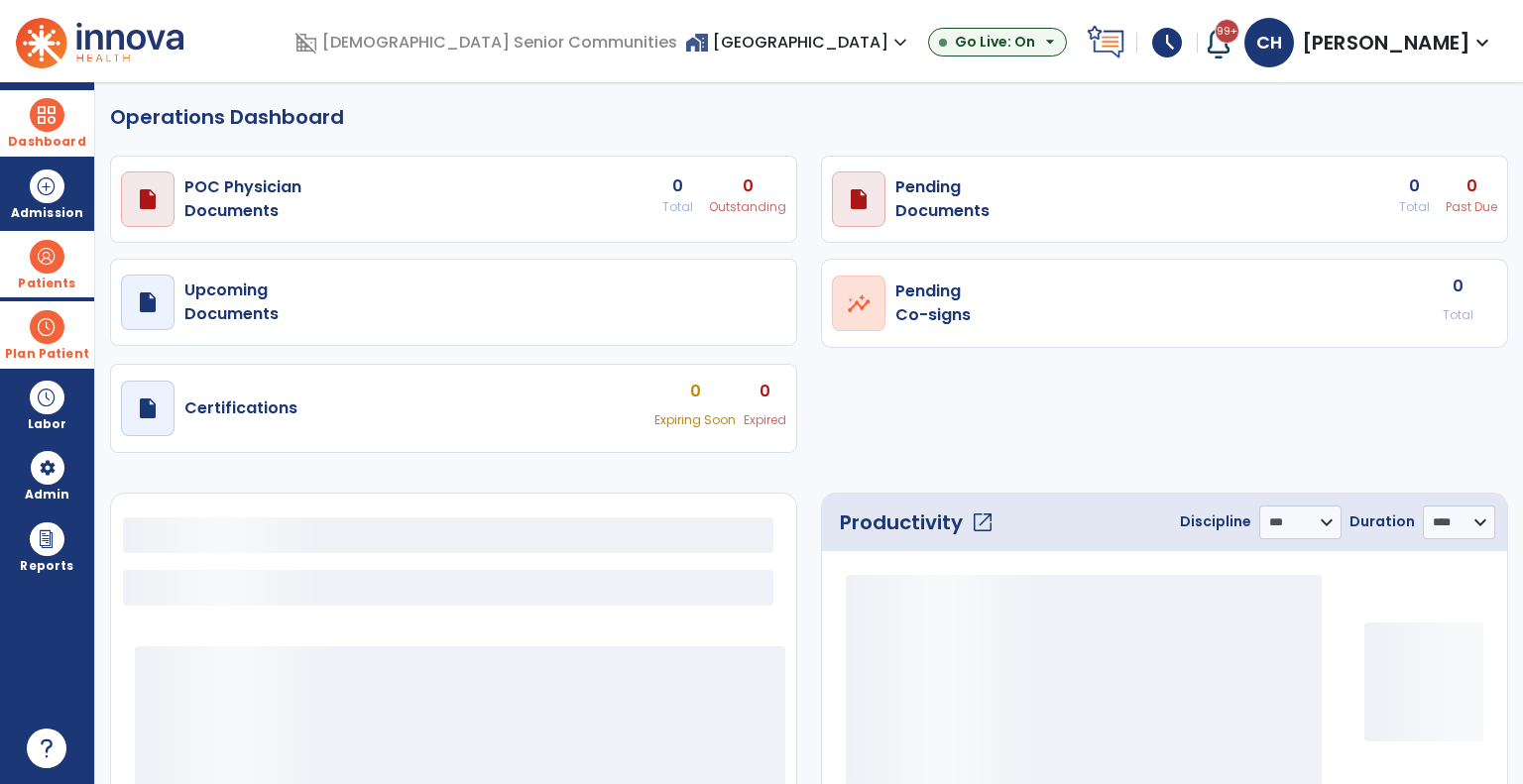 select on "***" 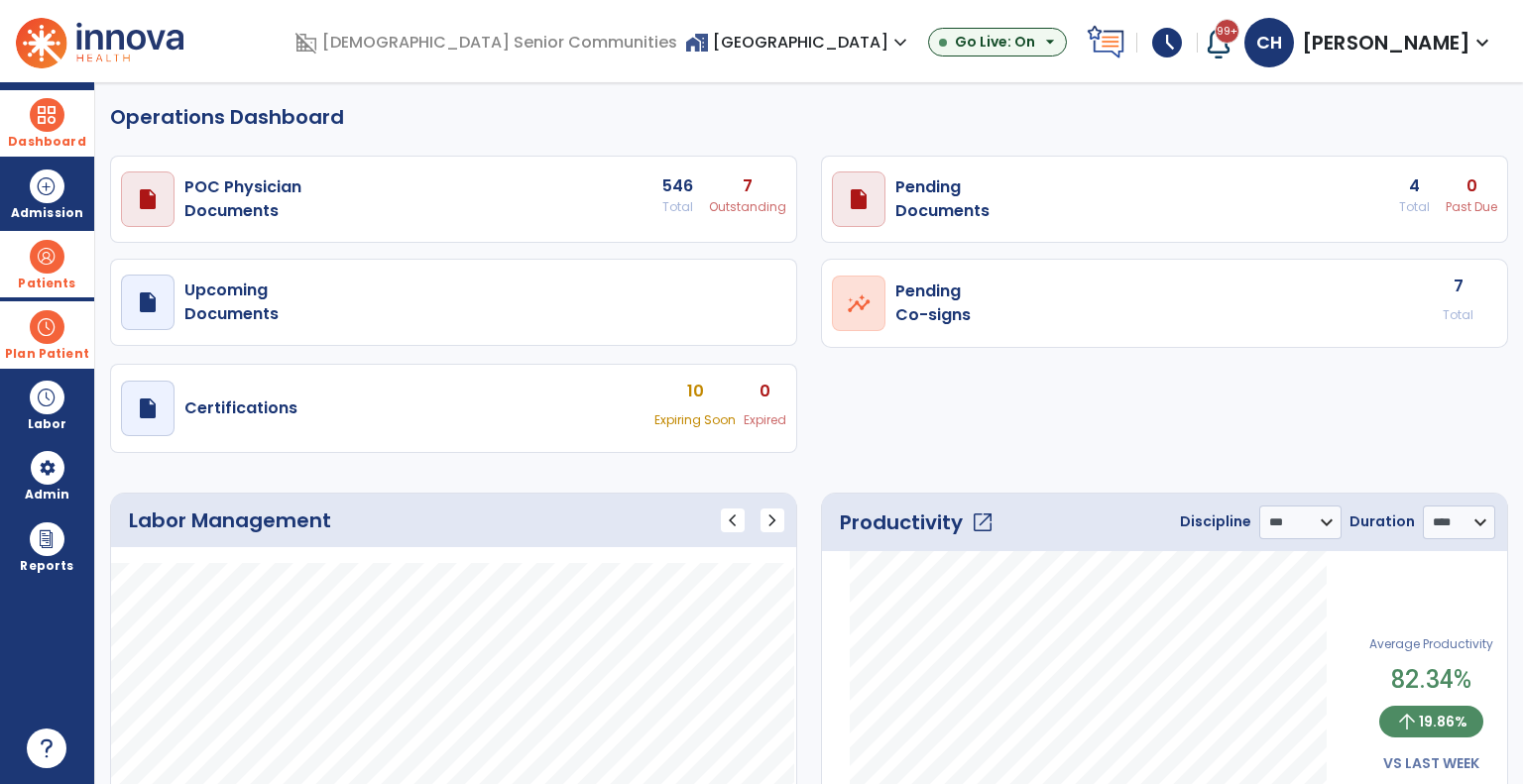 click on "Patients" at bounding box center (47, 283) 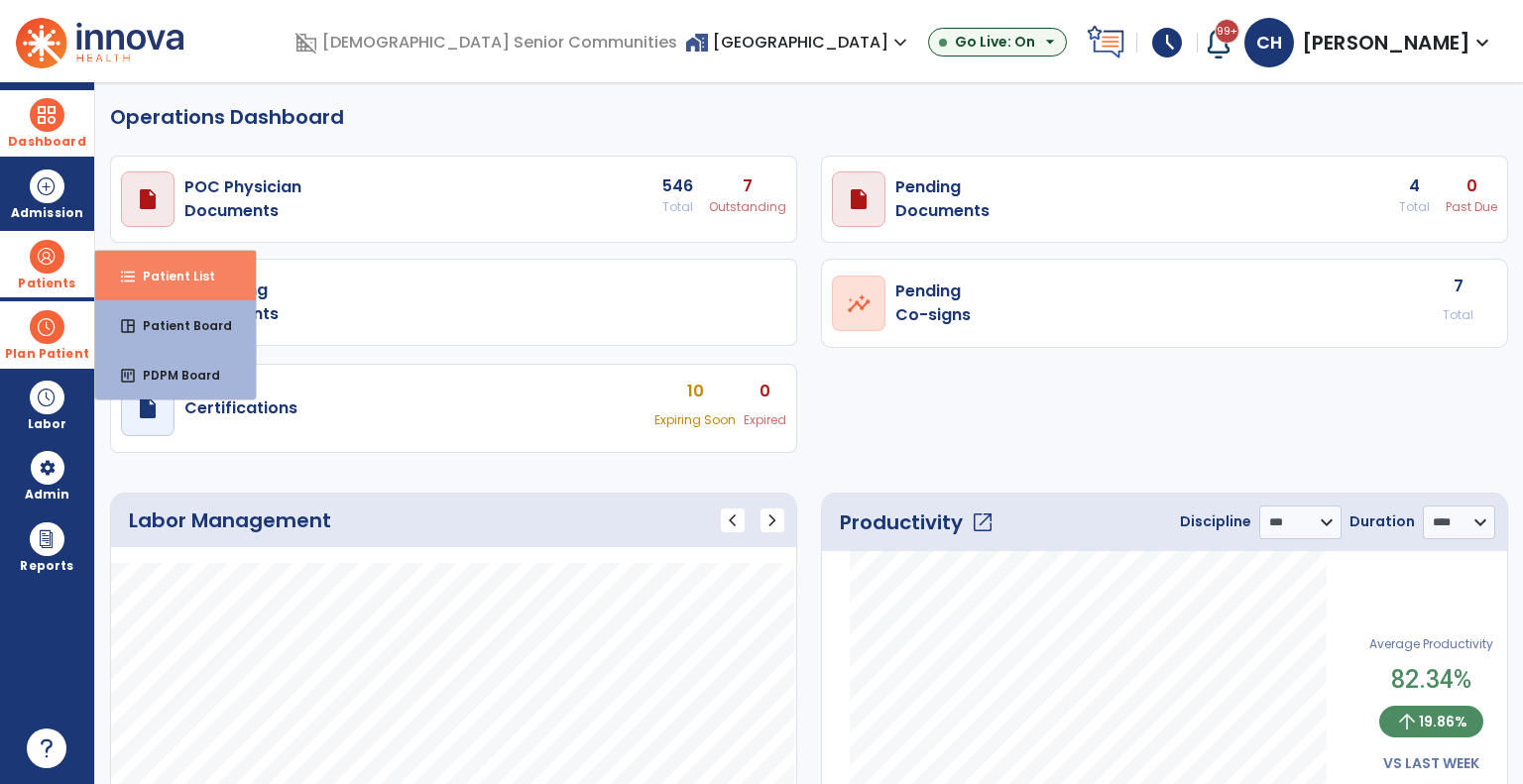 click on "format_list_bulleted  Patient List" at bounding box center [176, 276] 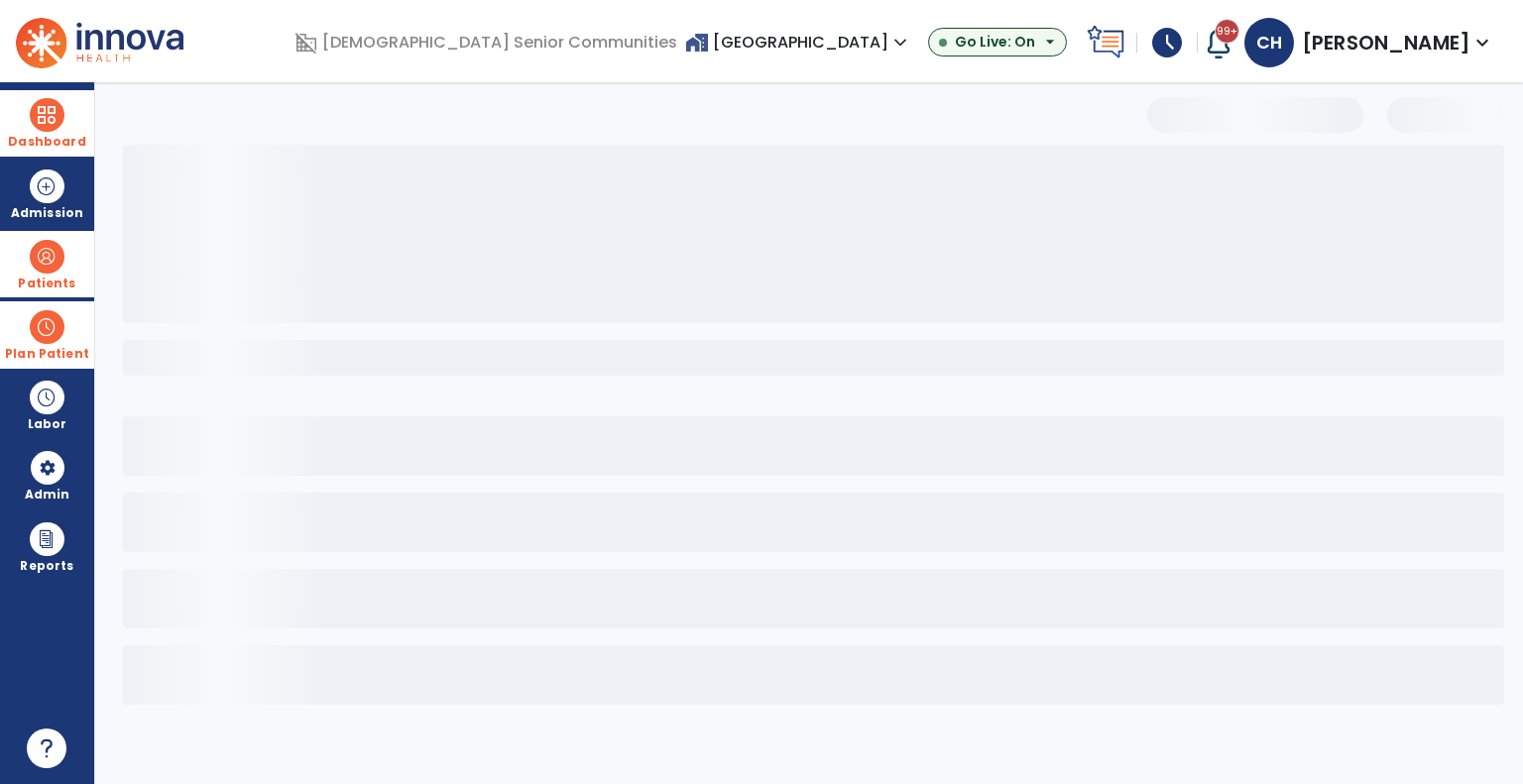 select on "***" 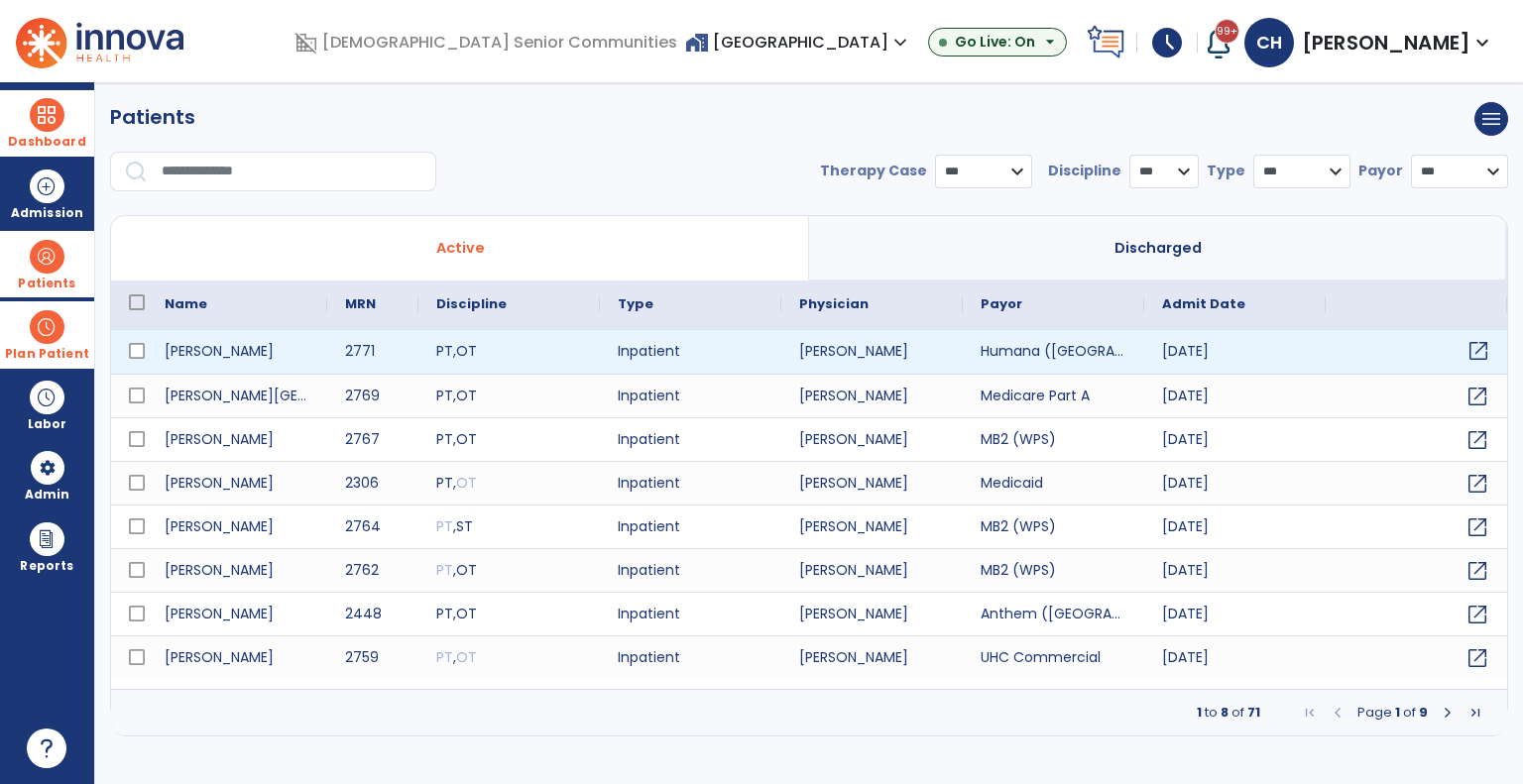 click on "open_in_new" at bounding box center (1478, 351) 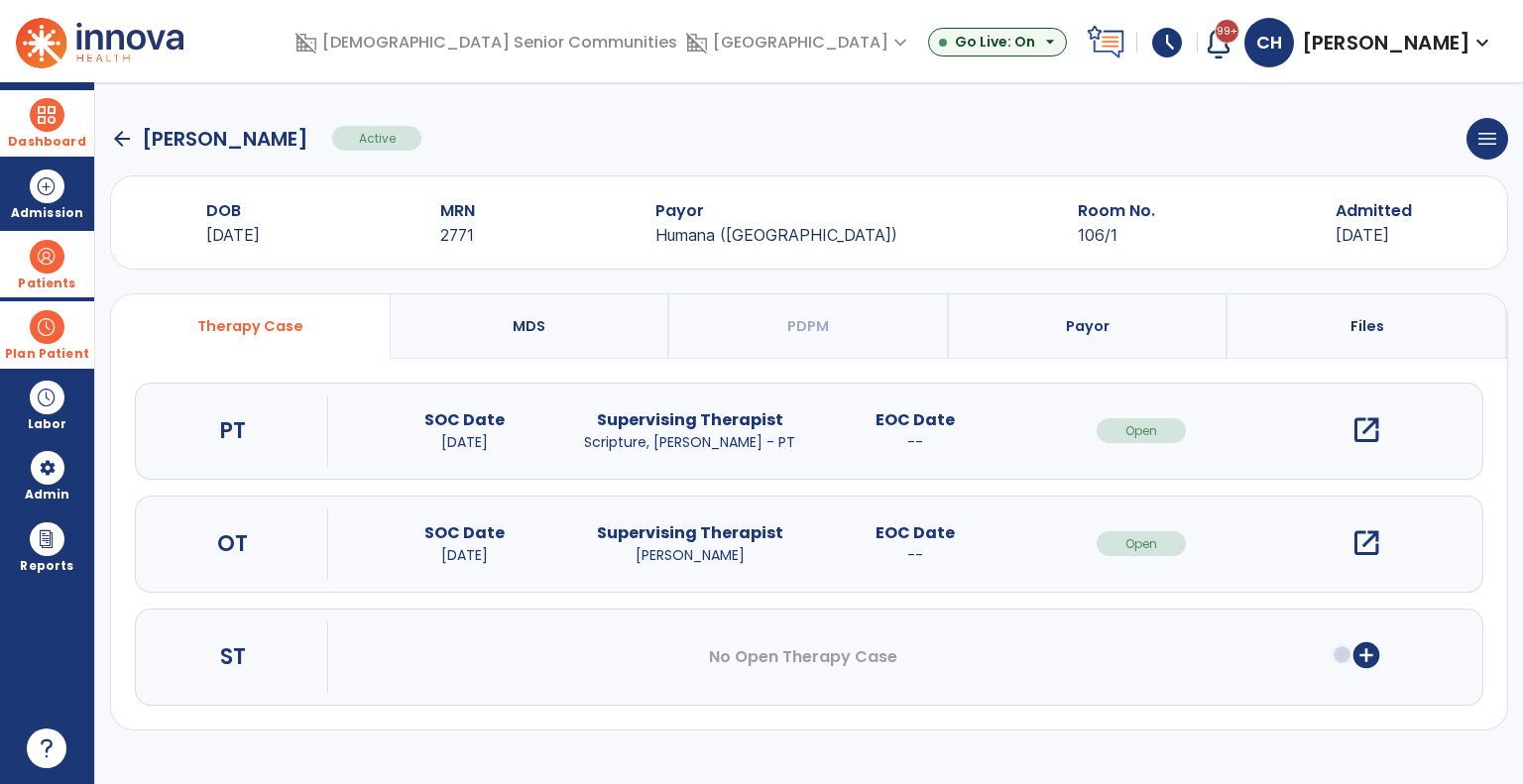 click on "open_in_new" at bounding box center [1366, 430] 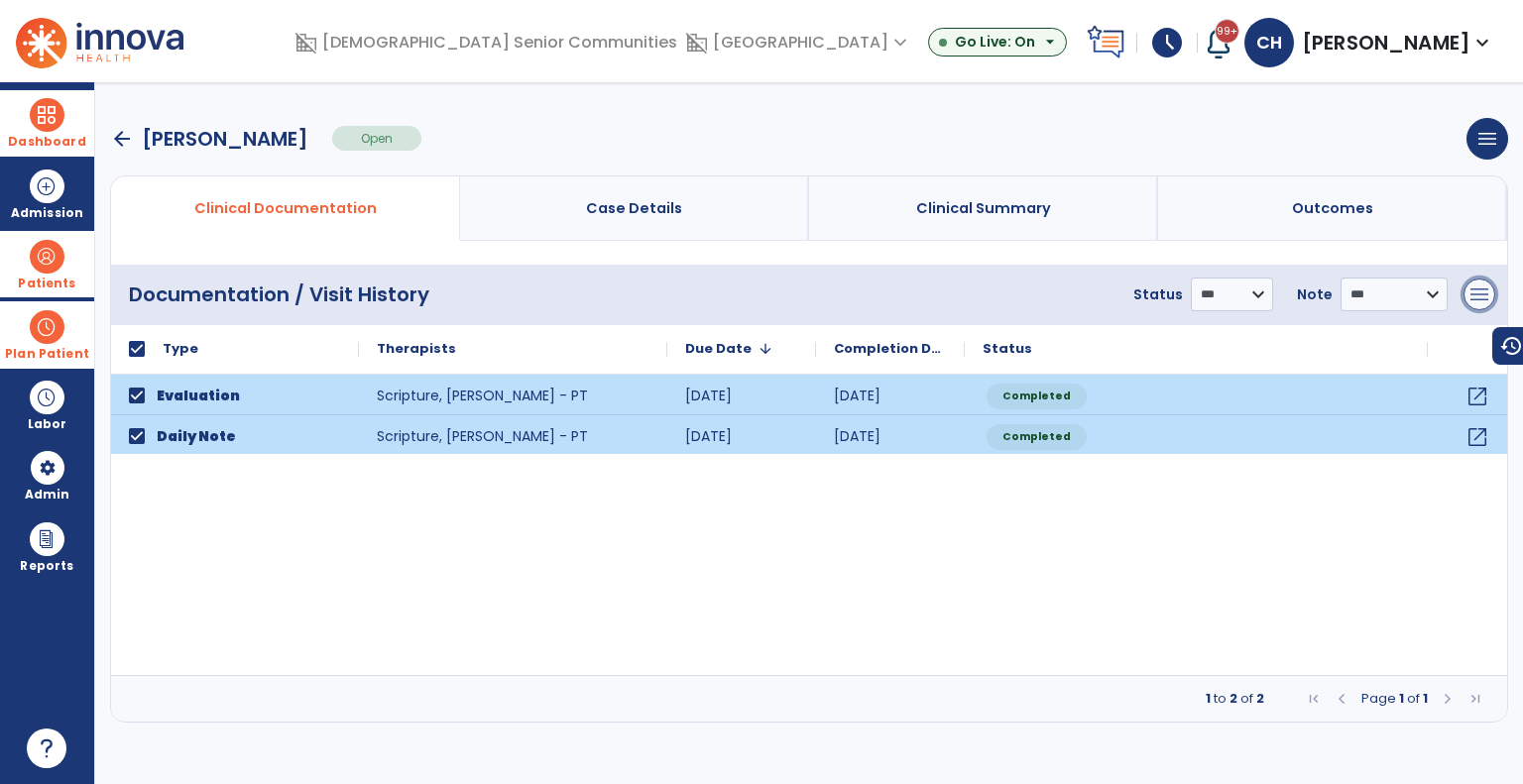 click on "menu" at bounding box center [1479, 294] 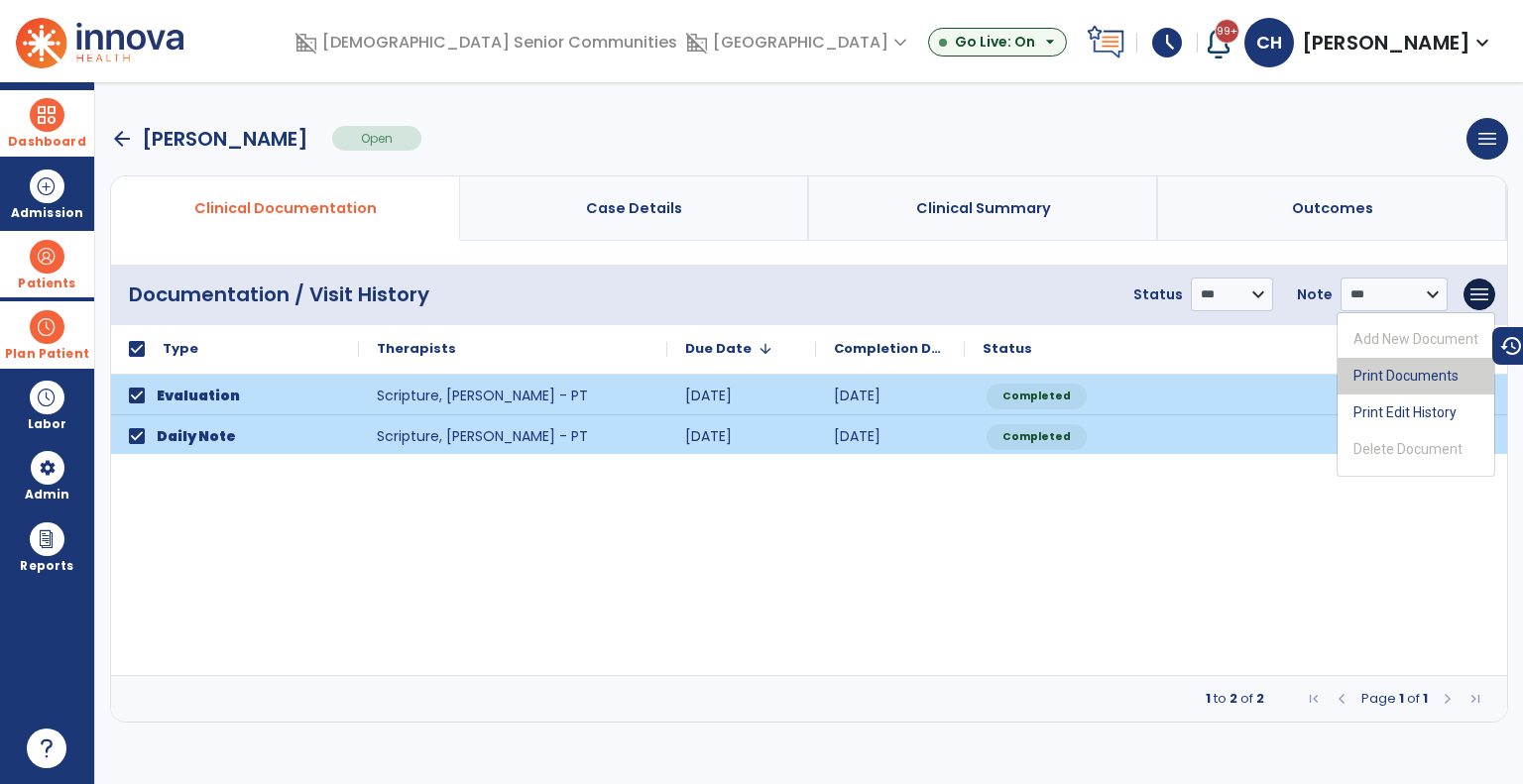 click on "Print Documents" at bounding box center (1416, 376) 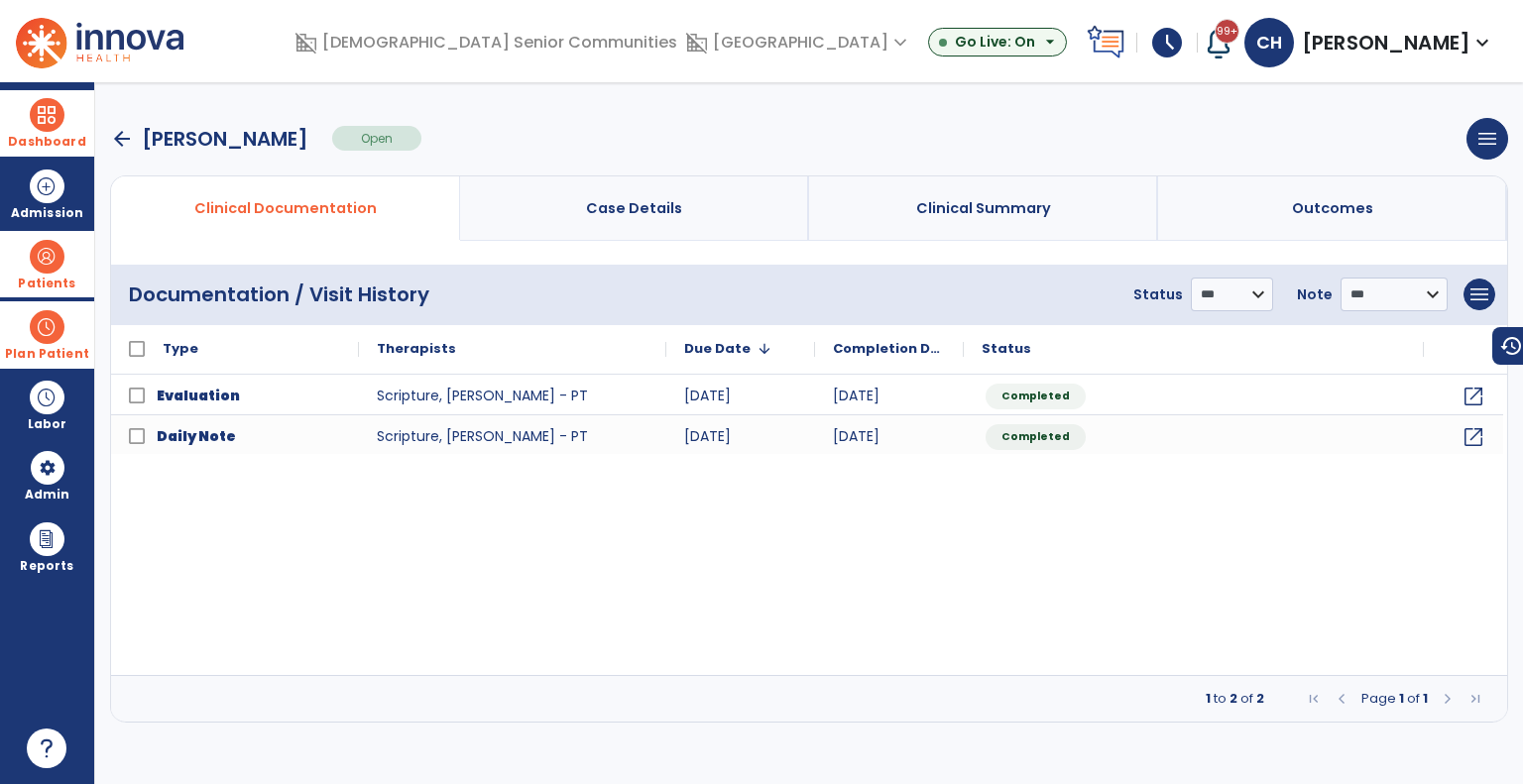 click on "arrow_back" at bounding box center (122, 139) 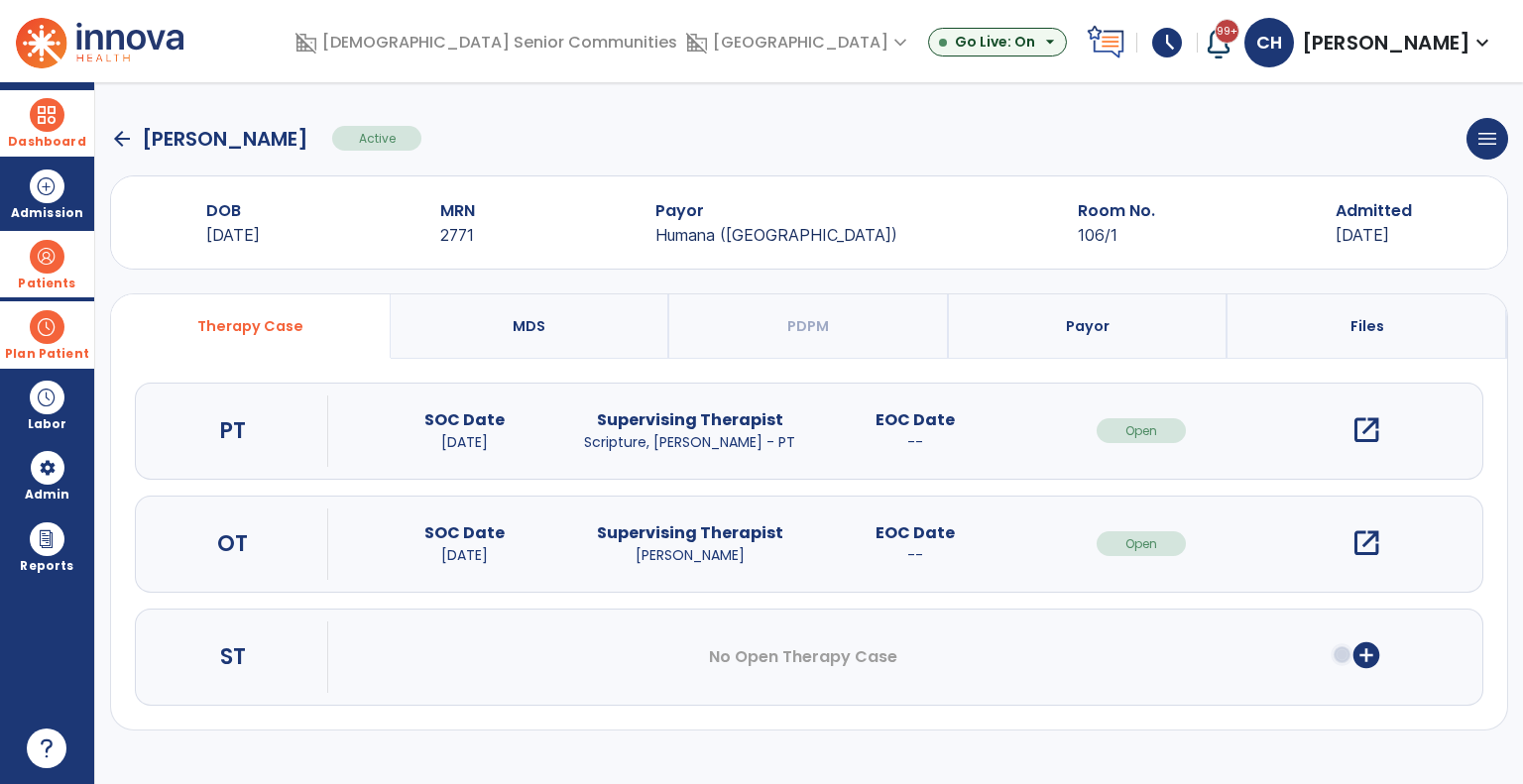 click on "open_in_new" at bounding box center [1366, 543] 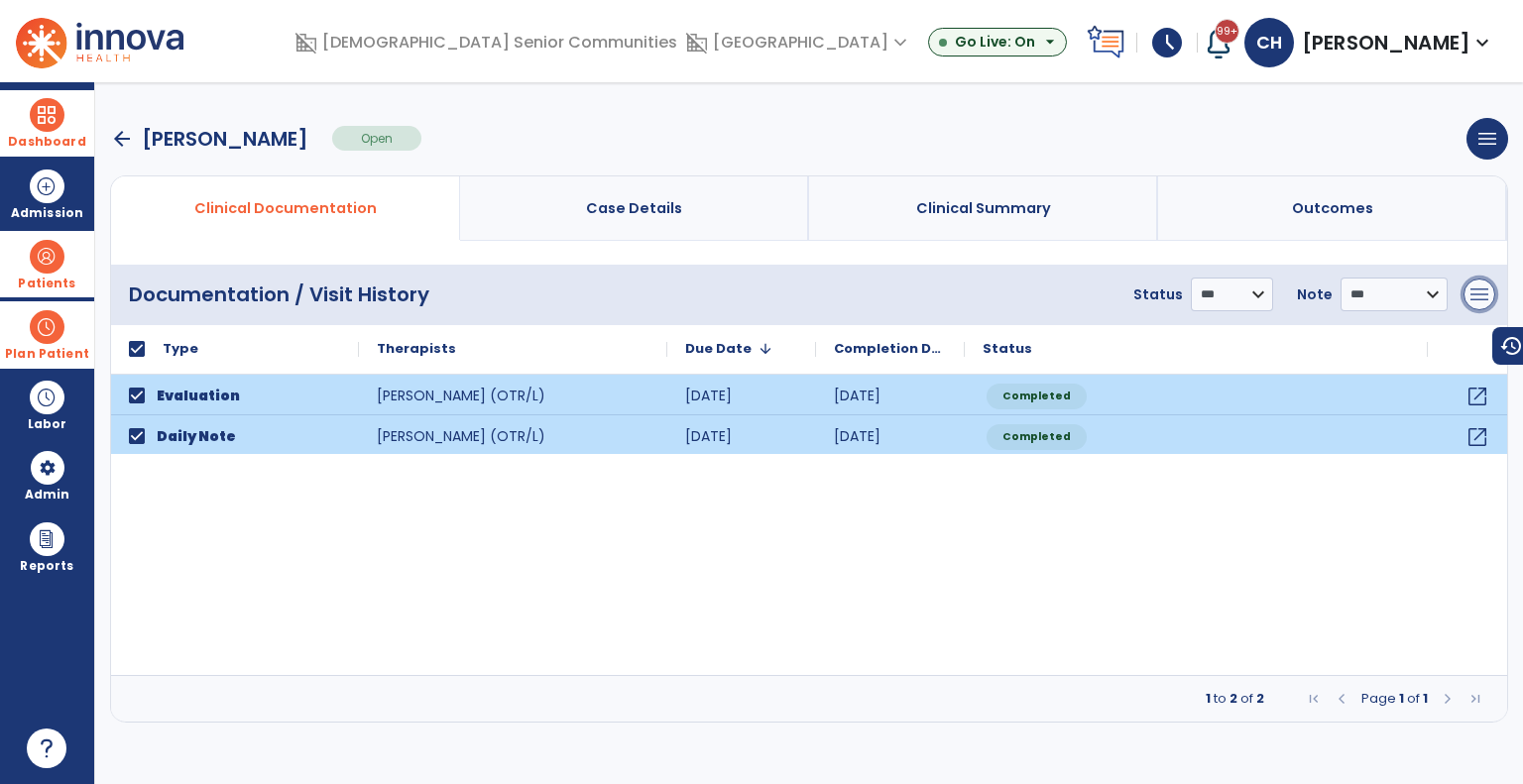 click on "menu" at bounding box center [1479, 294] 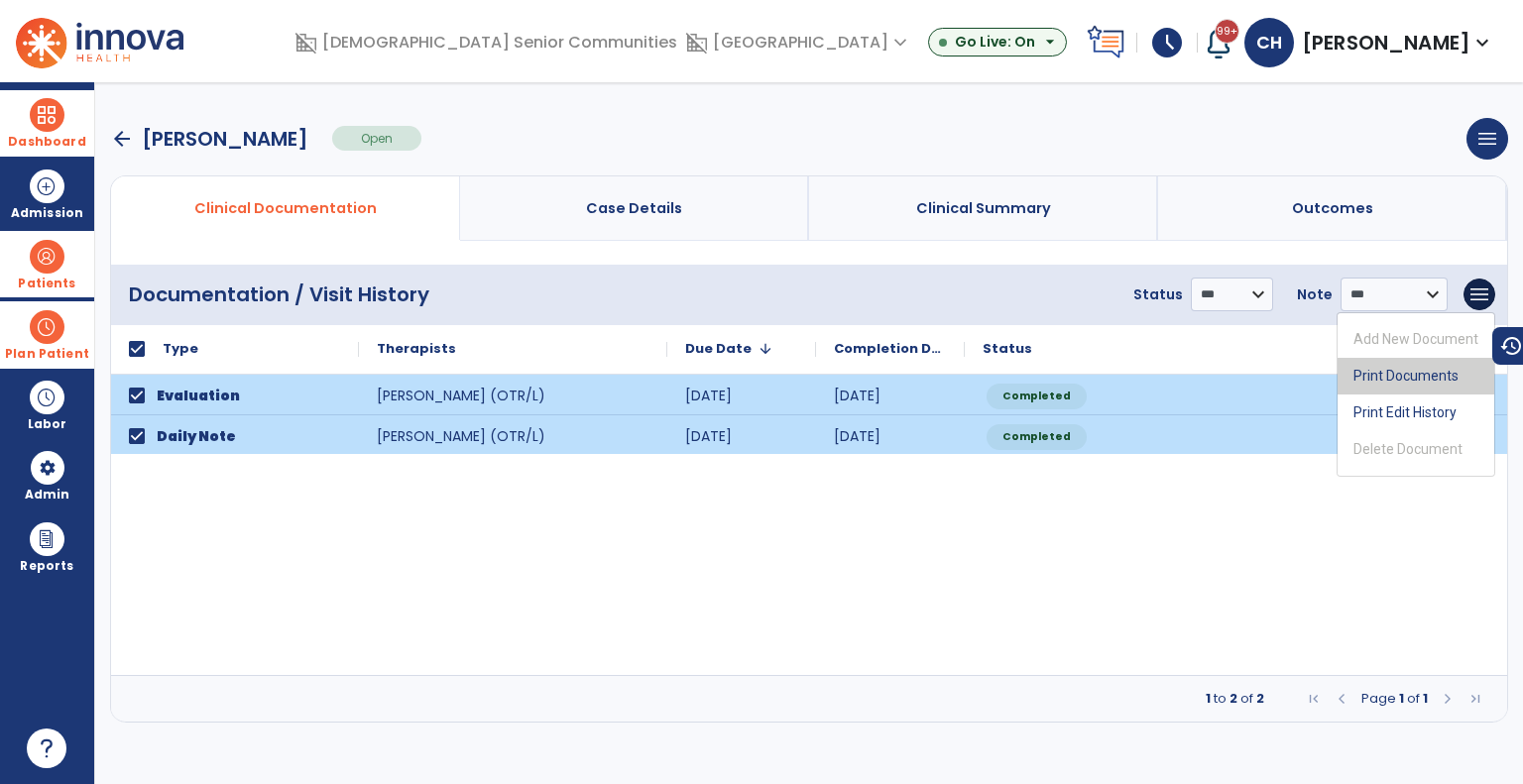 click on "Print Documents" at bounding box center [1416, 376] 